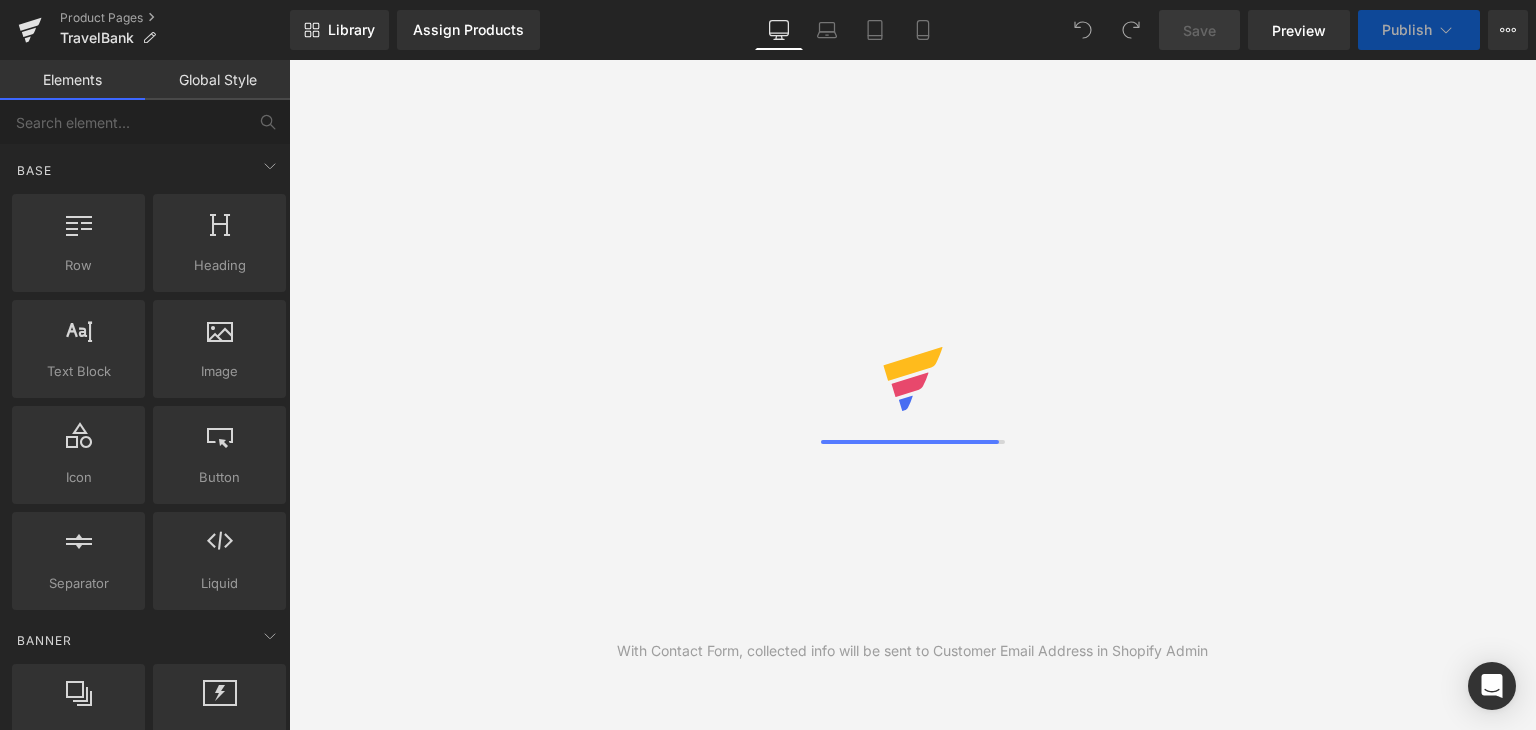 scroll, scrollTop: 0, scrollLeft: 0, axis: both 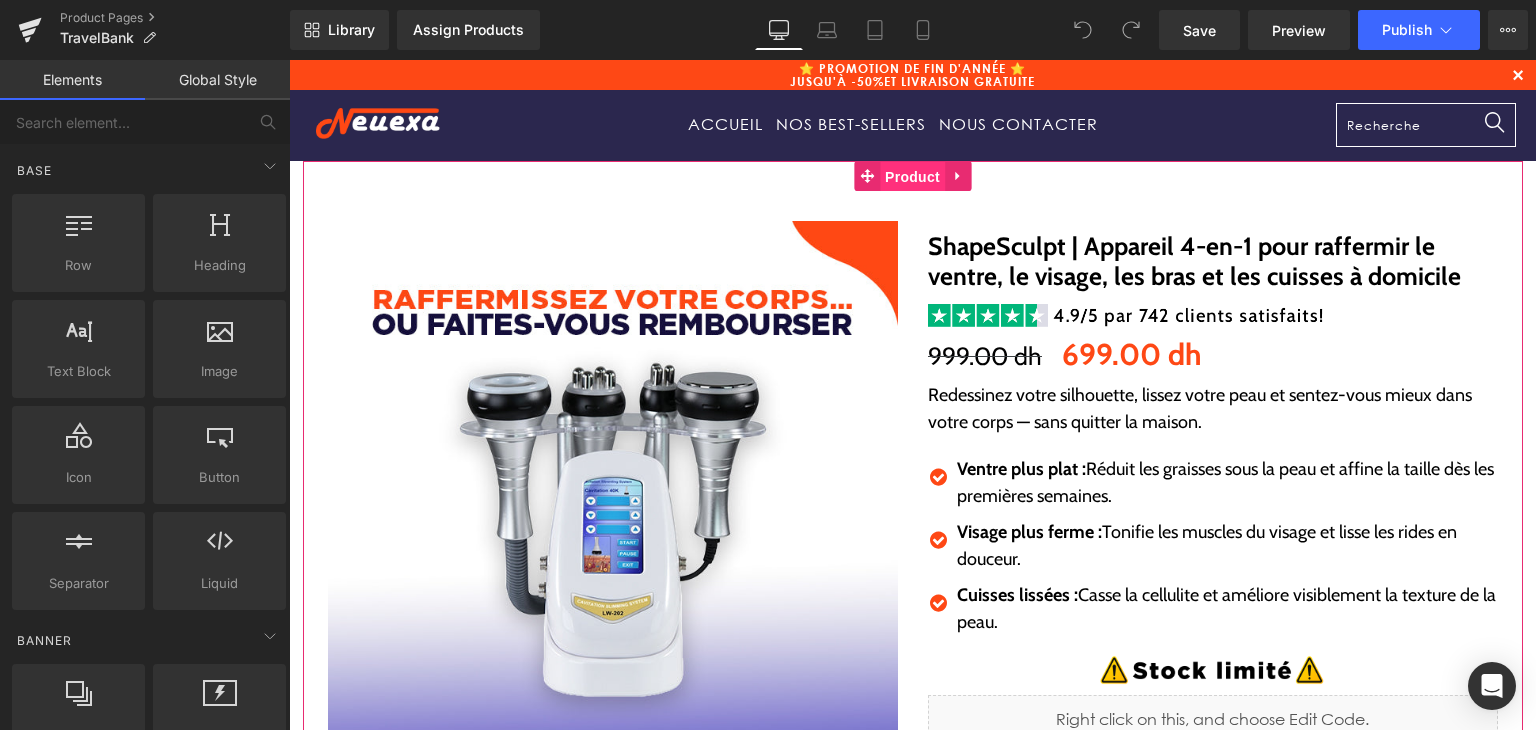 click on "Product" at bounding box center (912, 177) 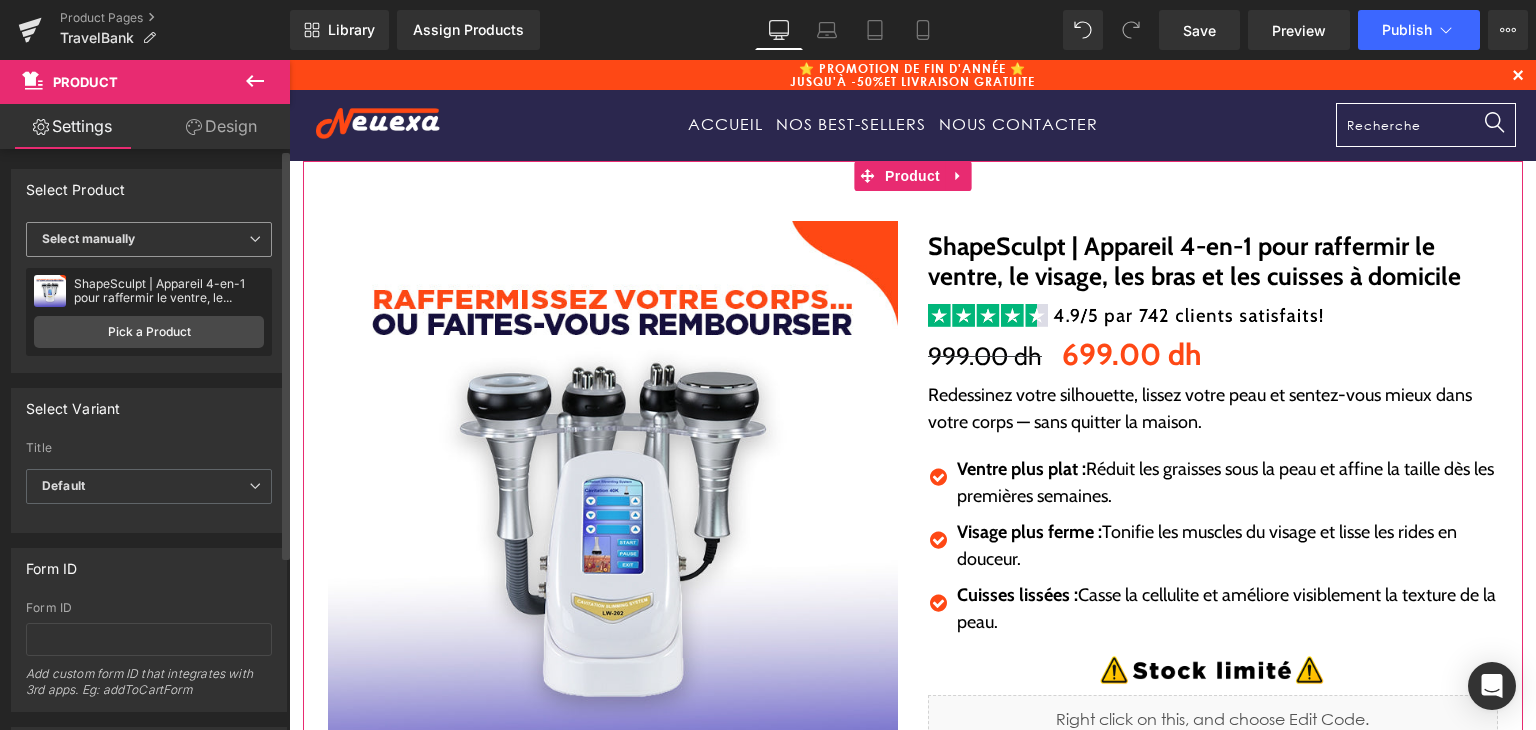 click on "Select manually" at bounding box center (88, 238) 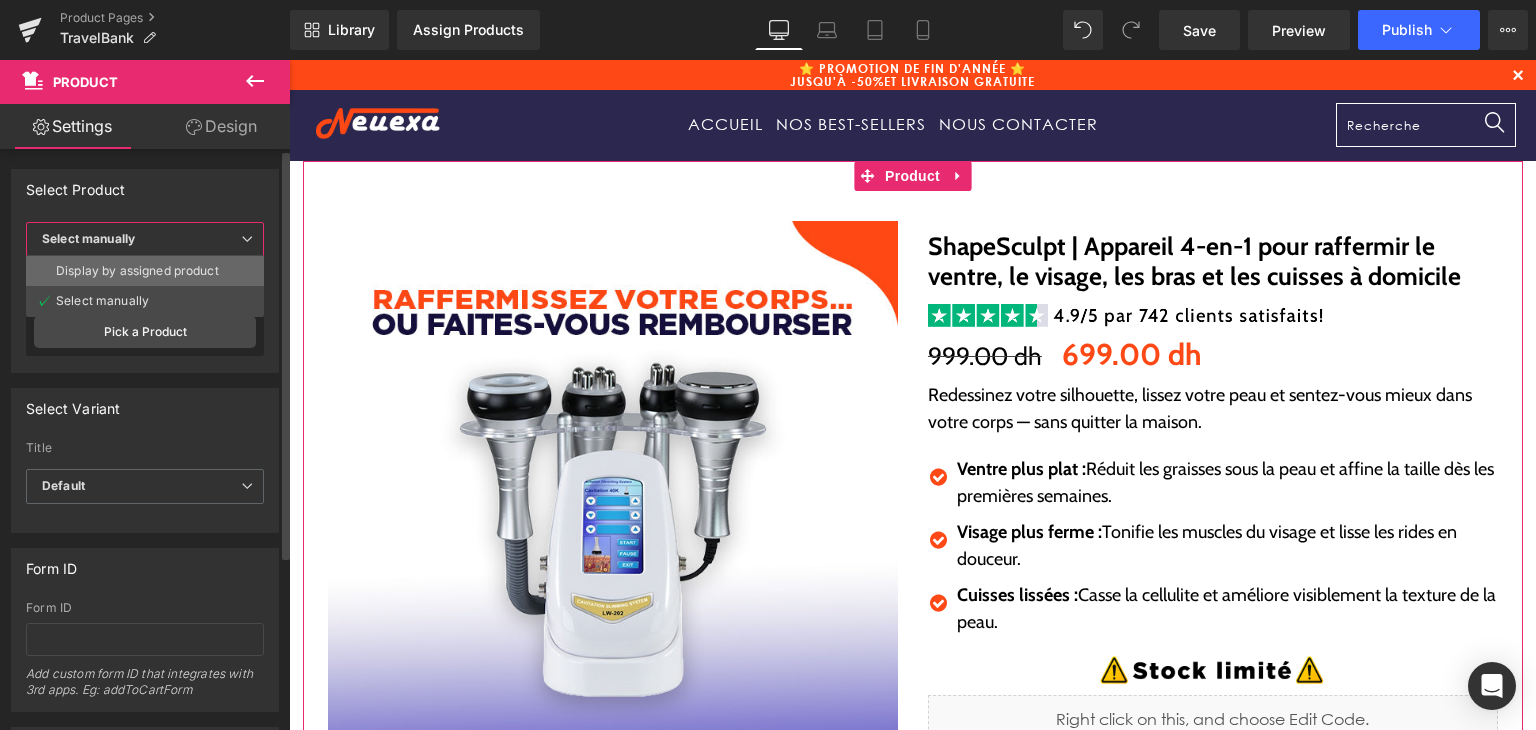 click on "Display by assigned product" at bounding box center (137, 271) 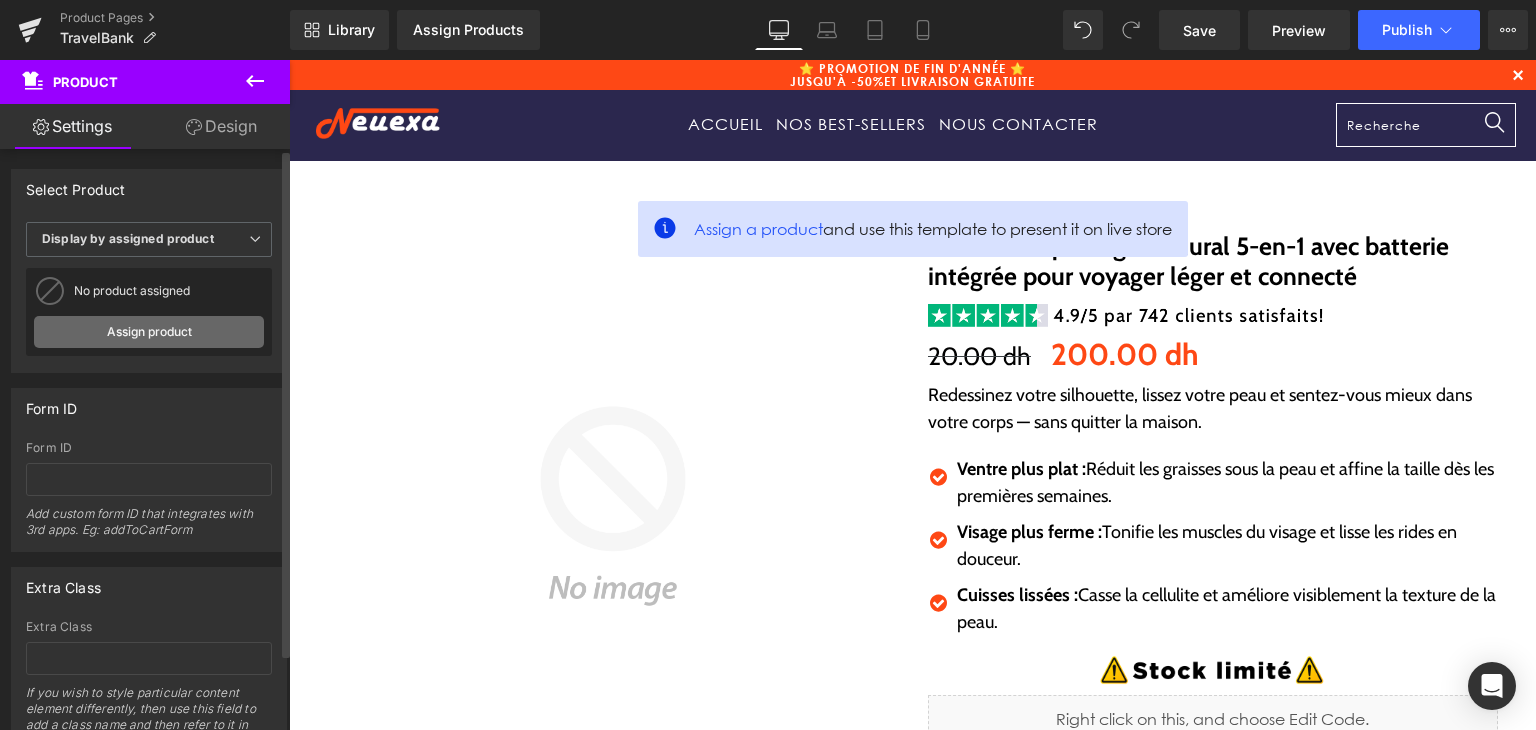 click on "Assign product" at bounding box center [149, 332] 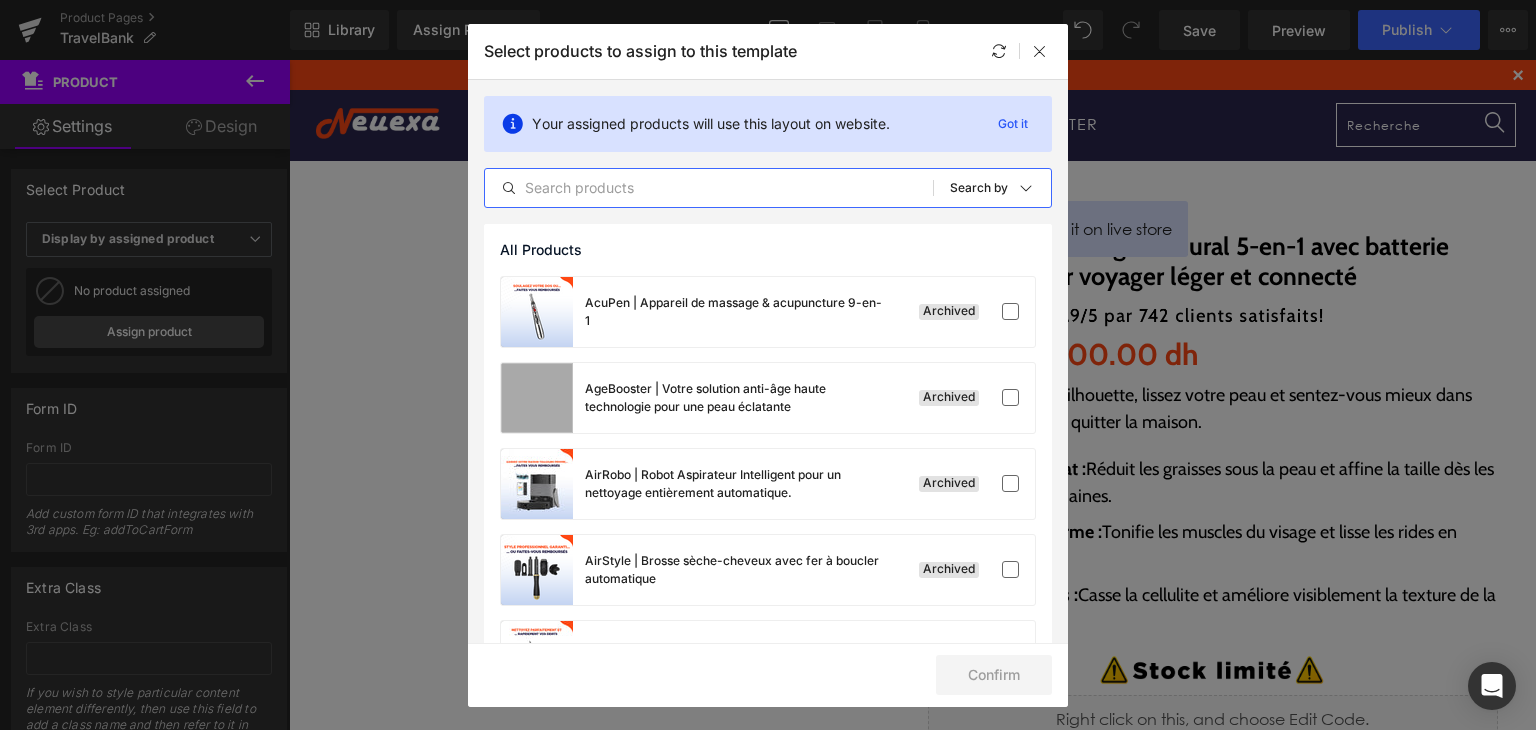 click at bounding box center [709, 188] 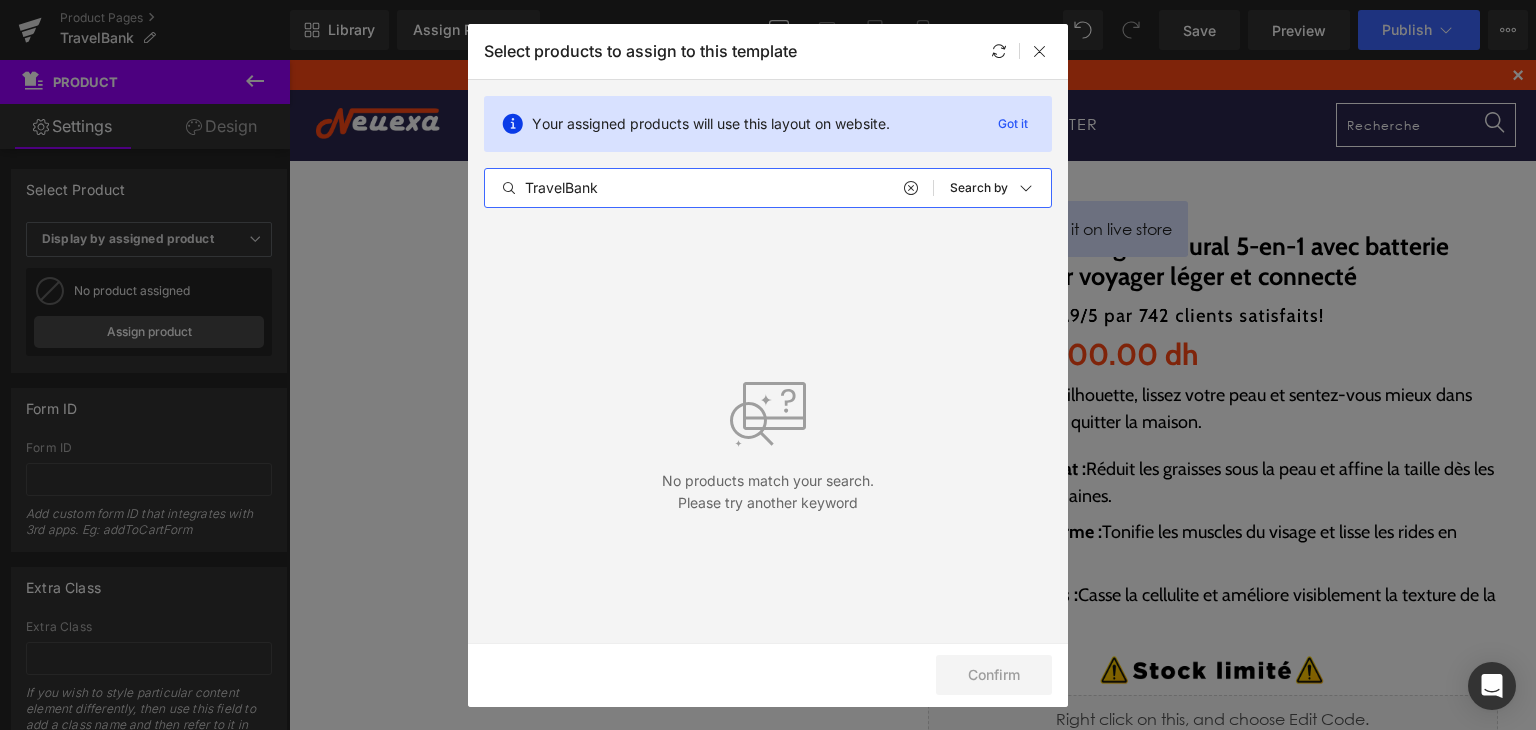 click on "TravelBank" at bounding box center (709, 188) 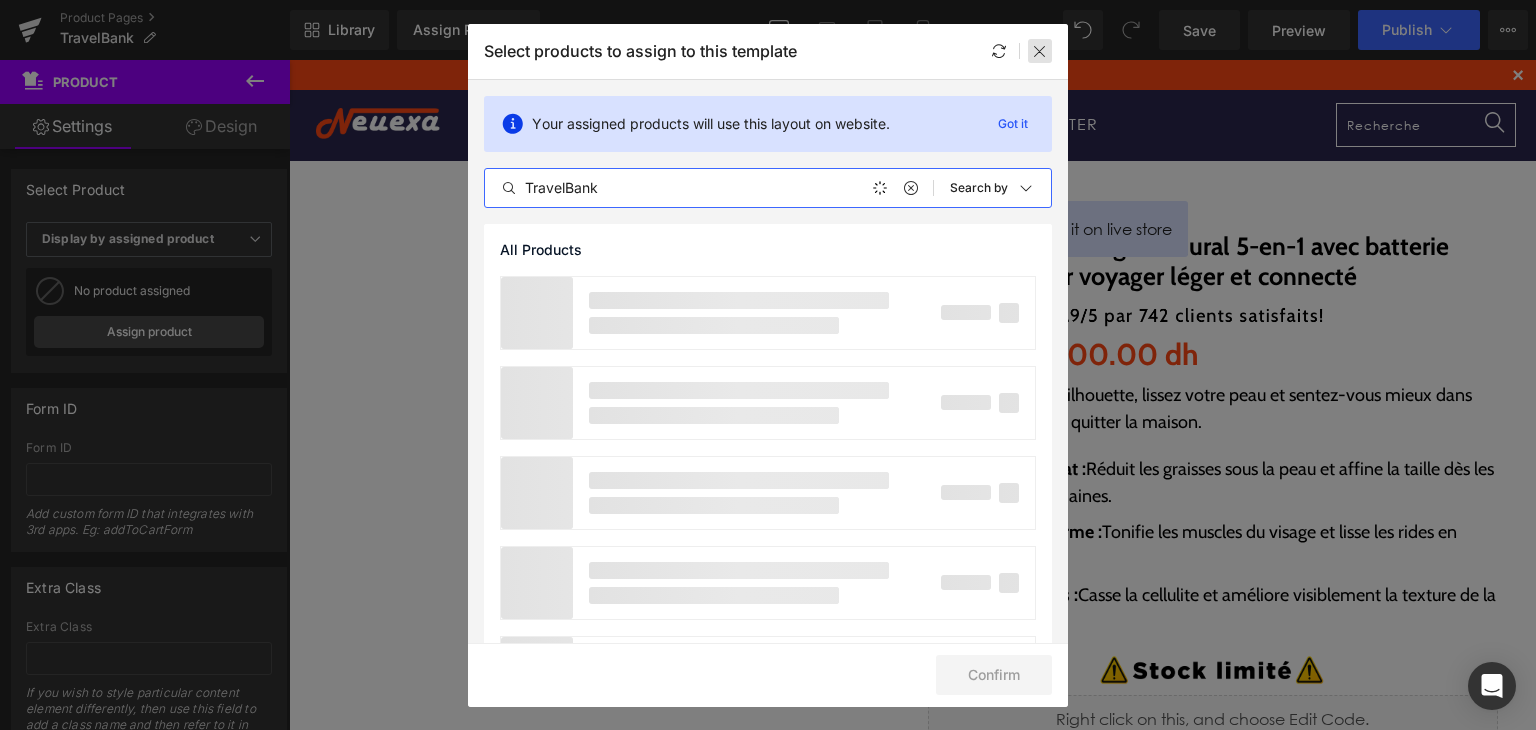 type on "TravelBank" 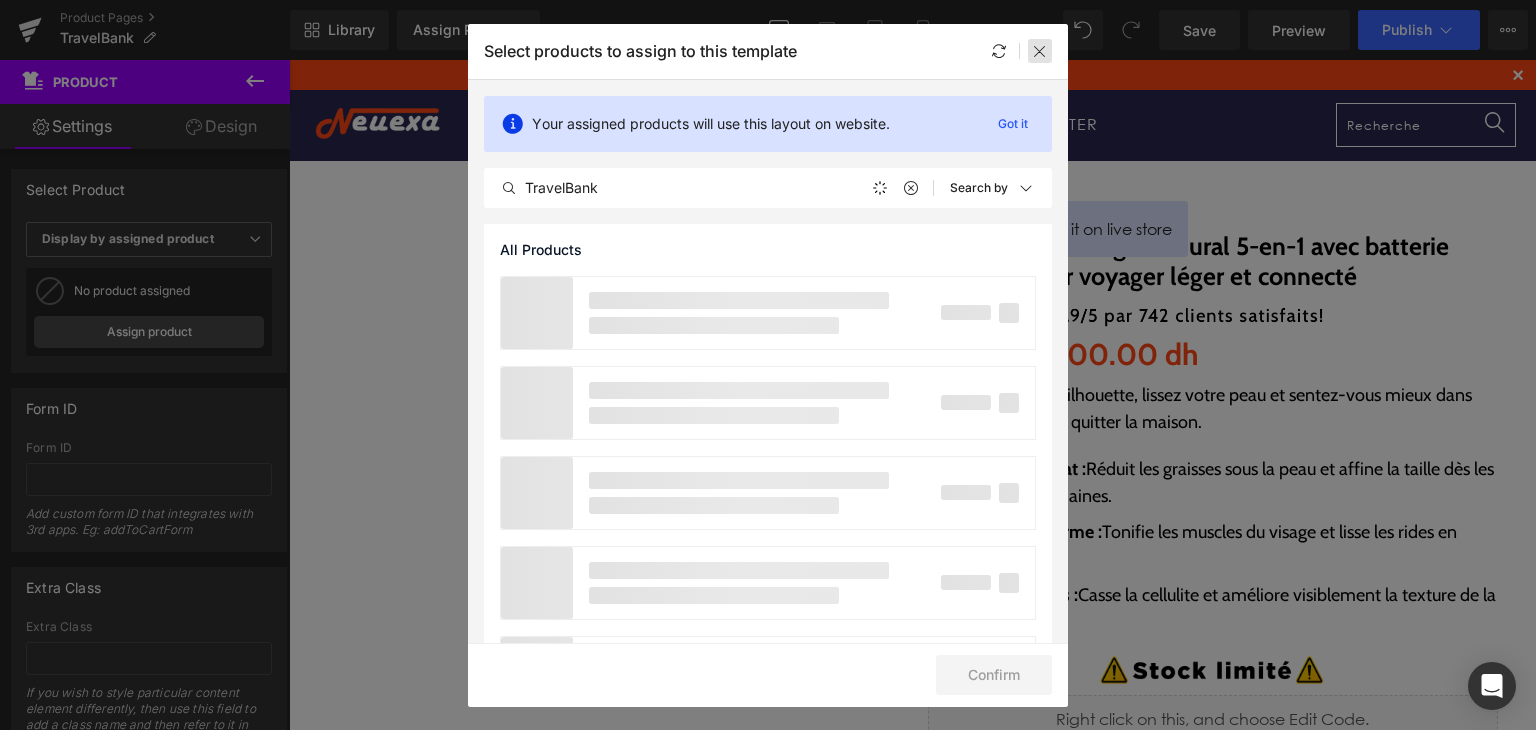 click at bounding box center (1040, 51) 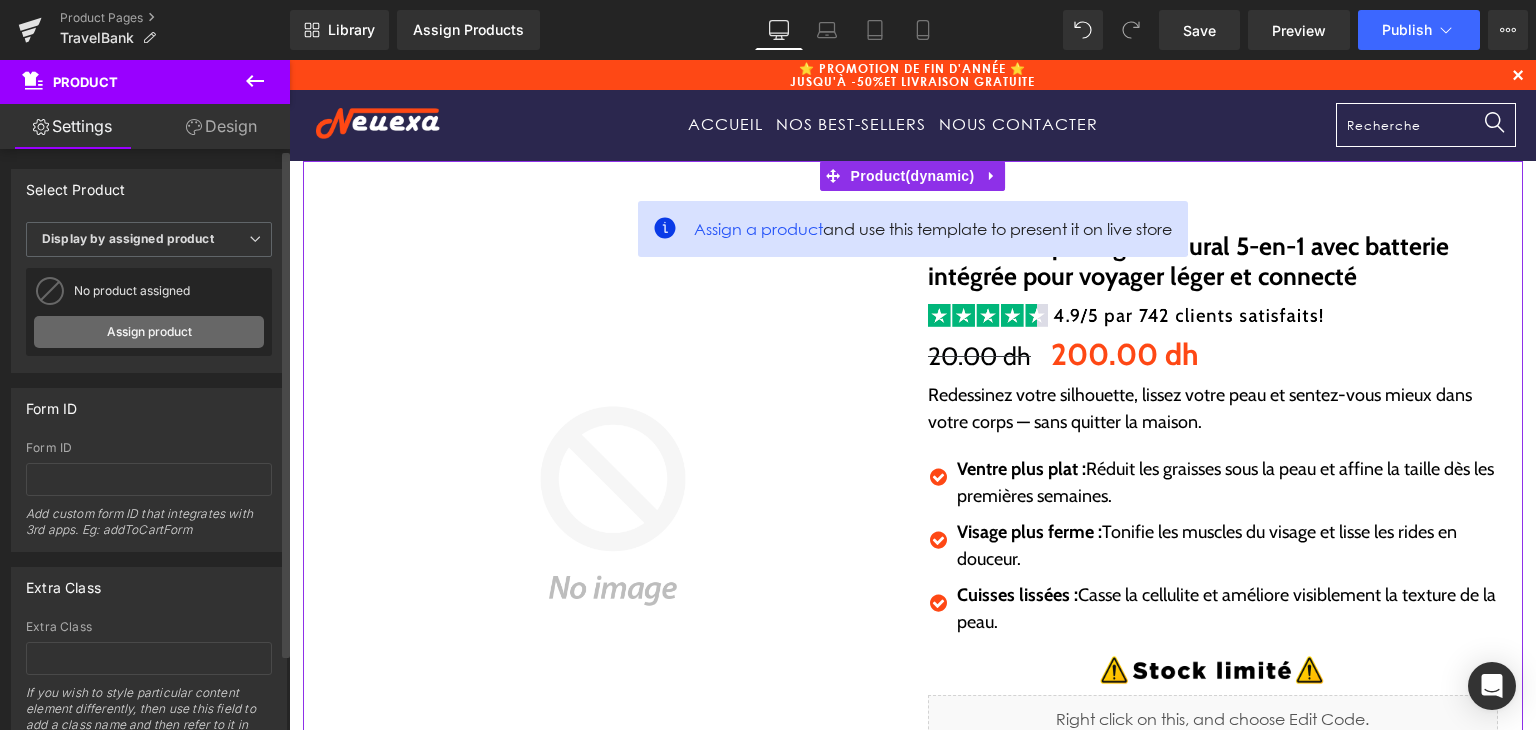 click on "Assign product" at bounding box center (149, 332) 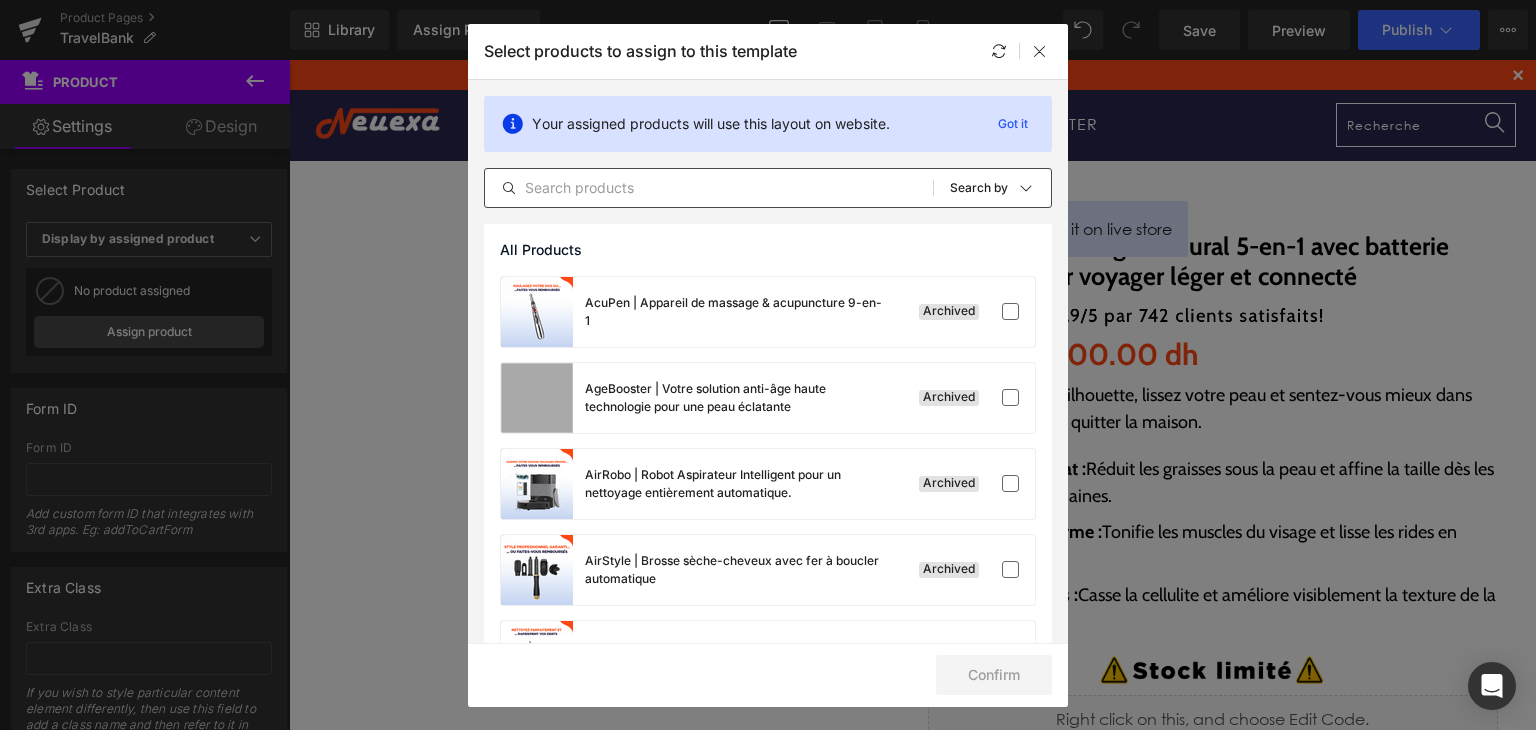 click on "All Products Shopify Collections Product Templates Shopify Collections Sort:  Search by" at bounding box center [768, 188] 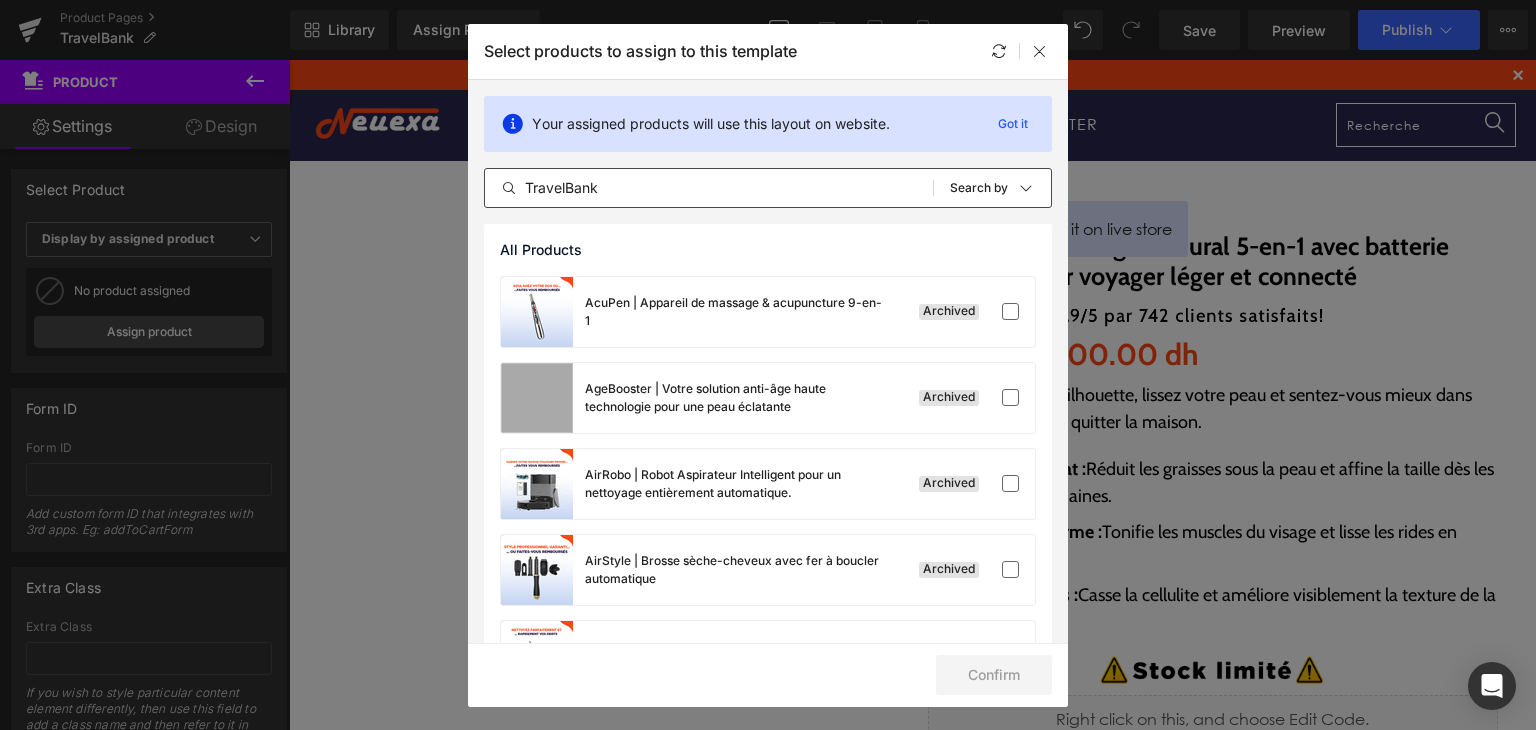 click on "TravelBank" at bounding box center [709, 188] 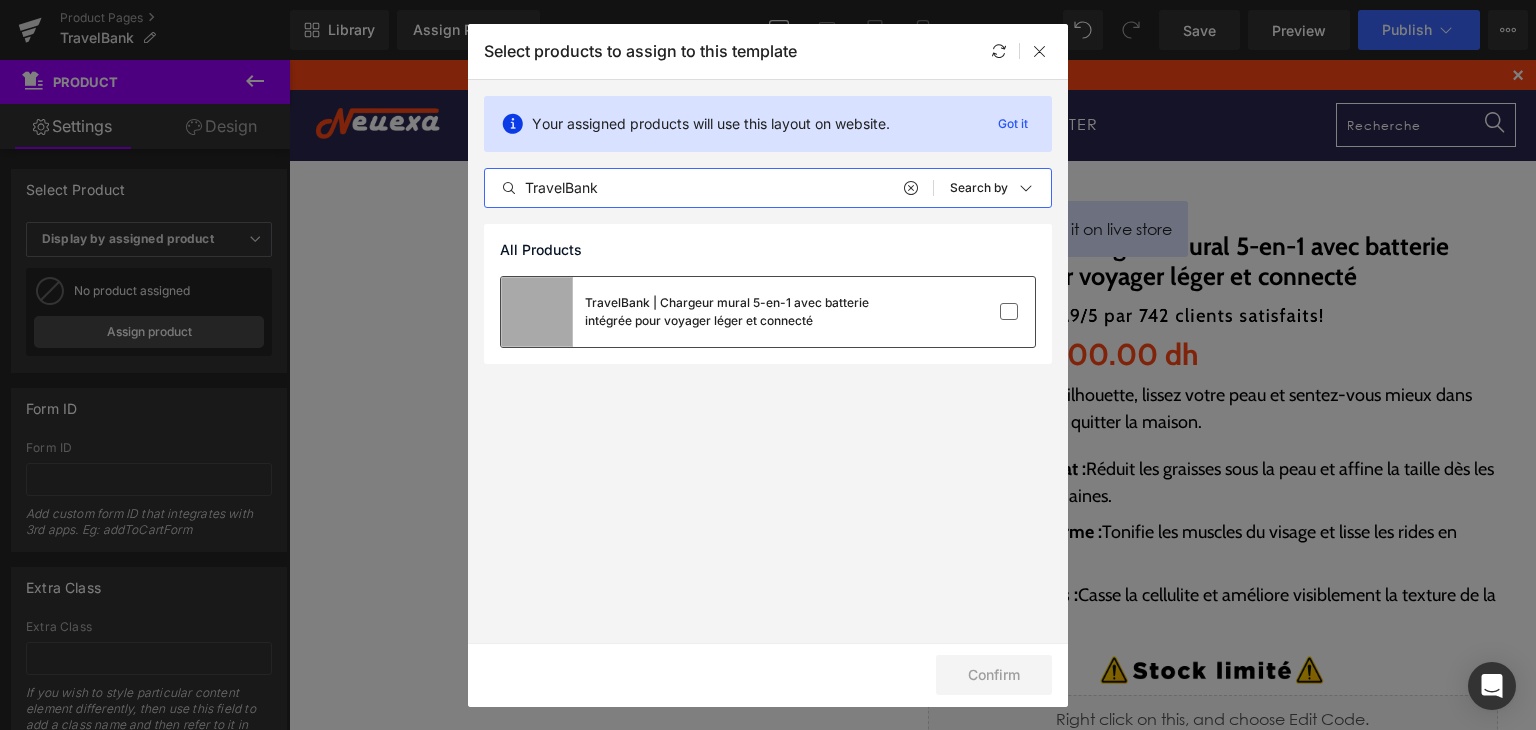 type on "TravelBank" 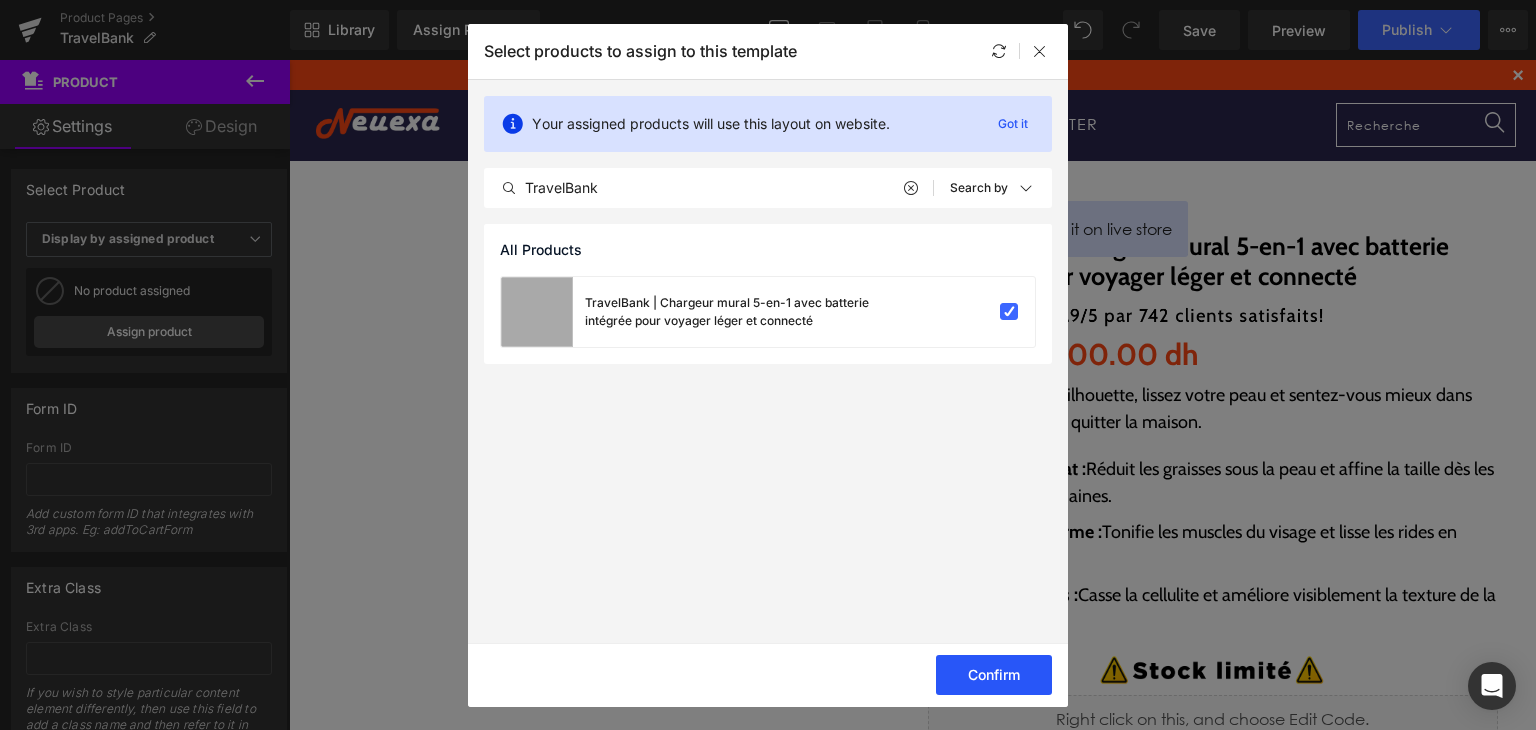 click on "Confirm" at bounding box center (994, 675) 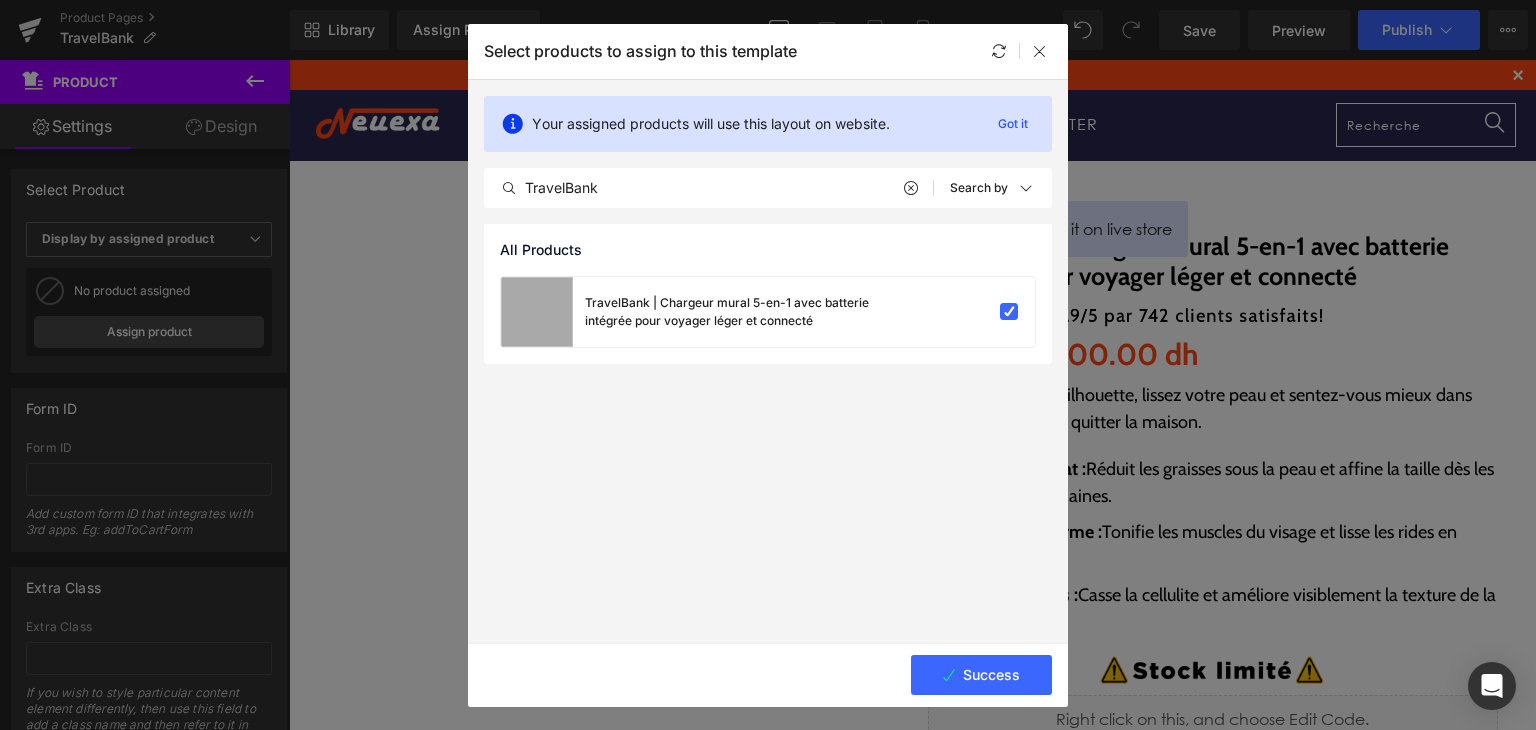 drag, startPoint x: 926, startPoint y: 640, endPoint x: 864, endPoint y: 631, distance: 62.649822 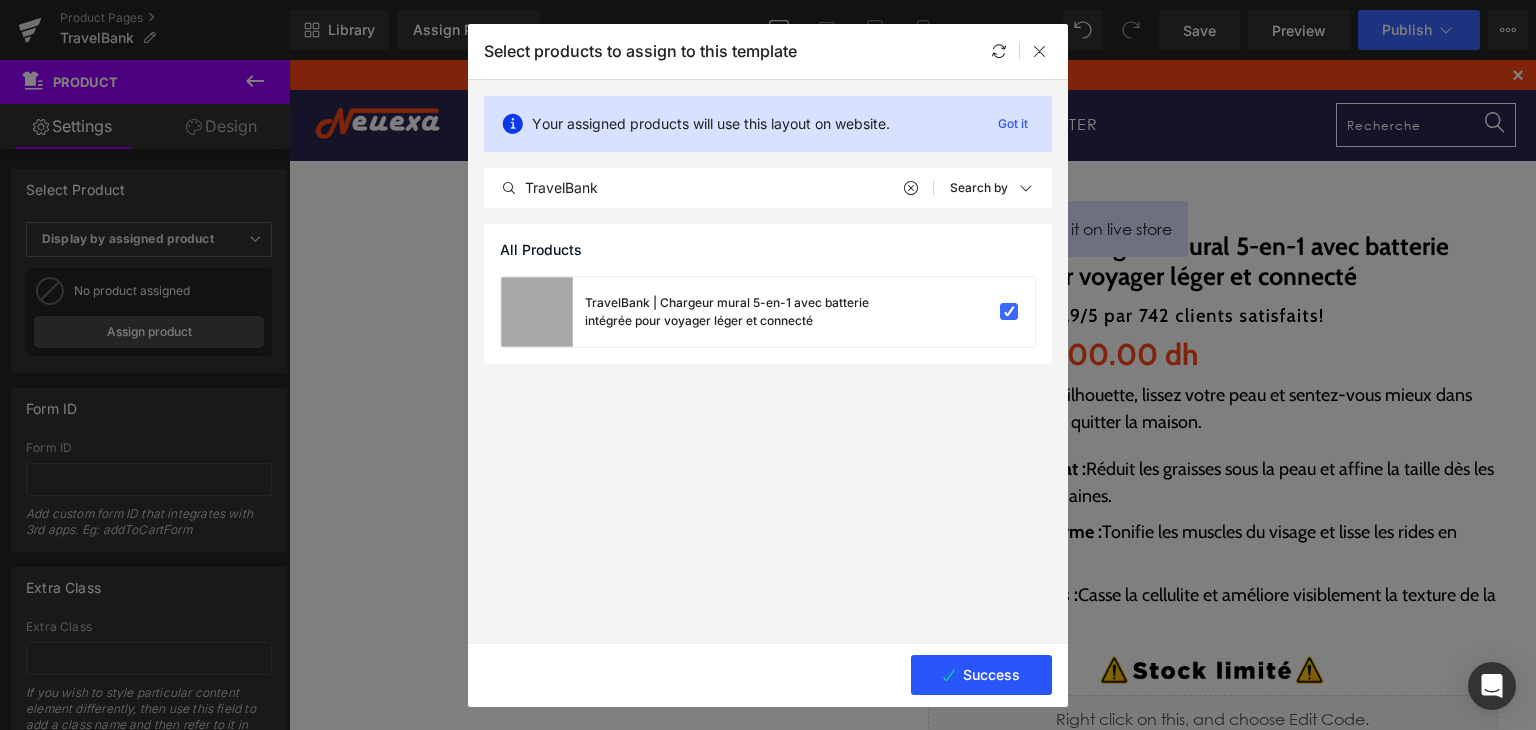 click on "Success" at bounding box center (981, 675) 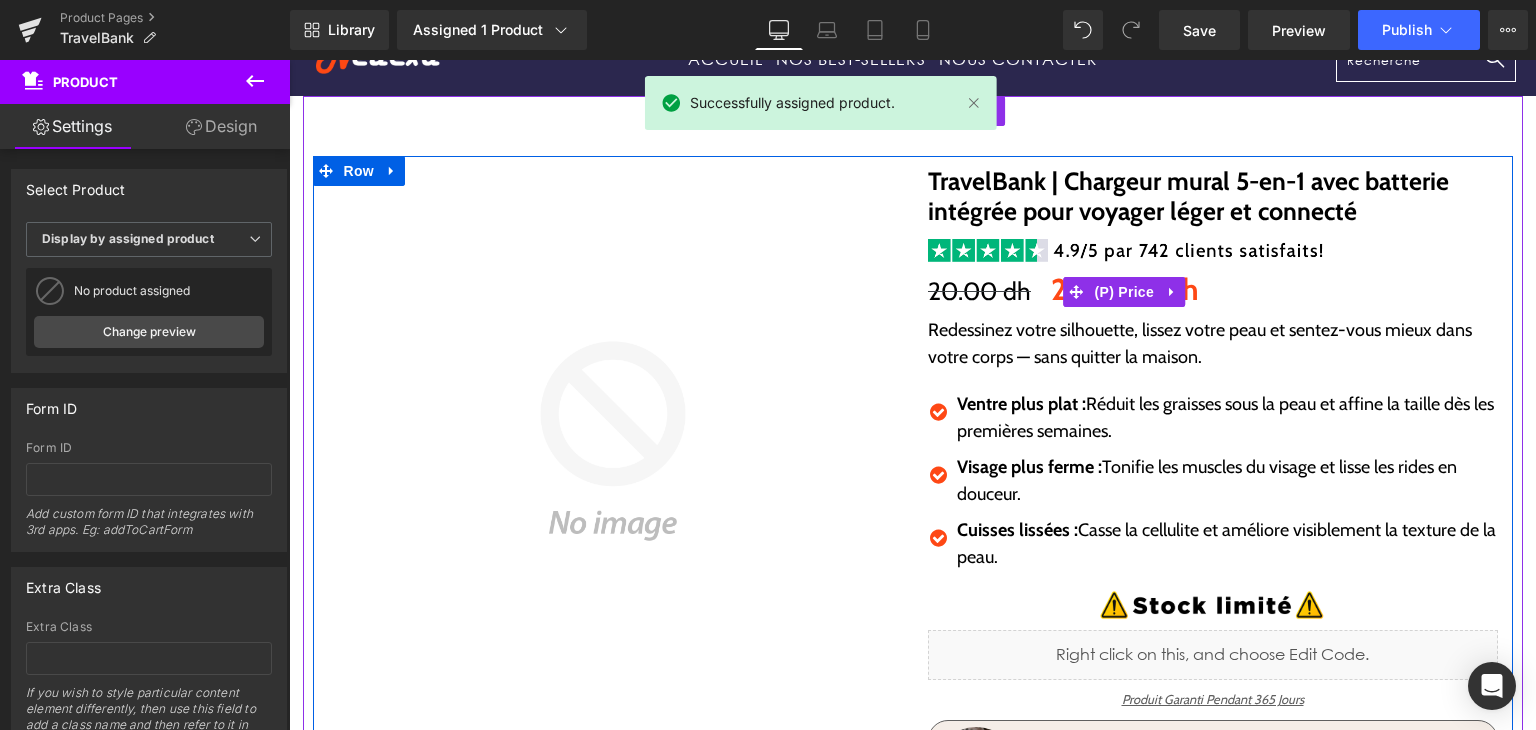 scroll, scrollTop: 100, scrollLeft: 0, axis: vertical 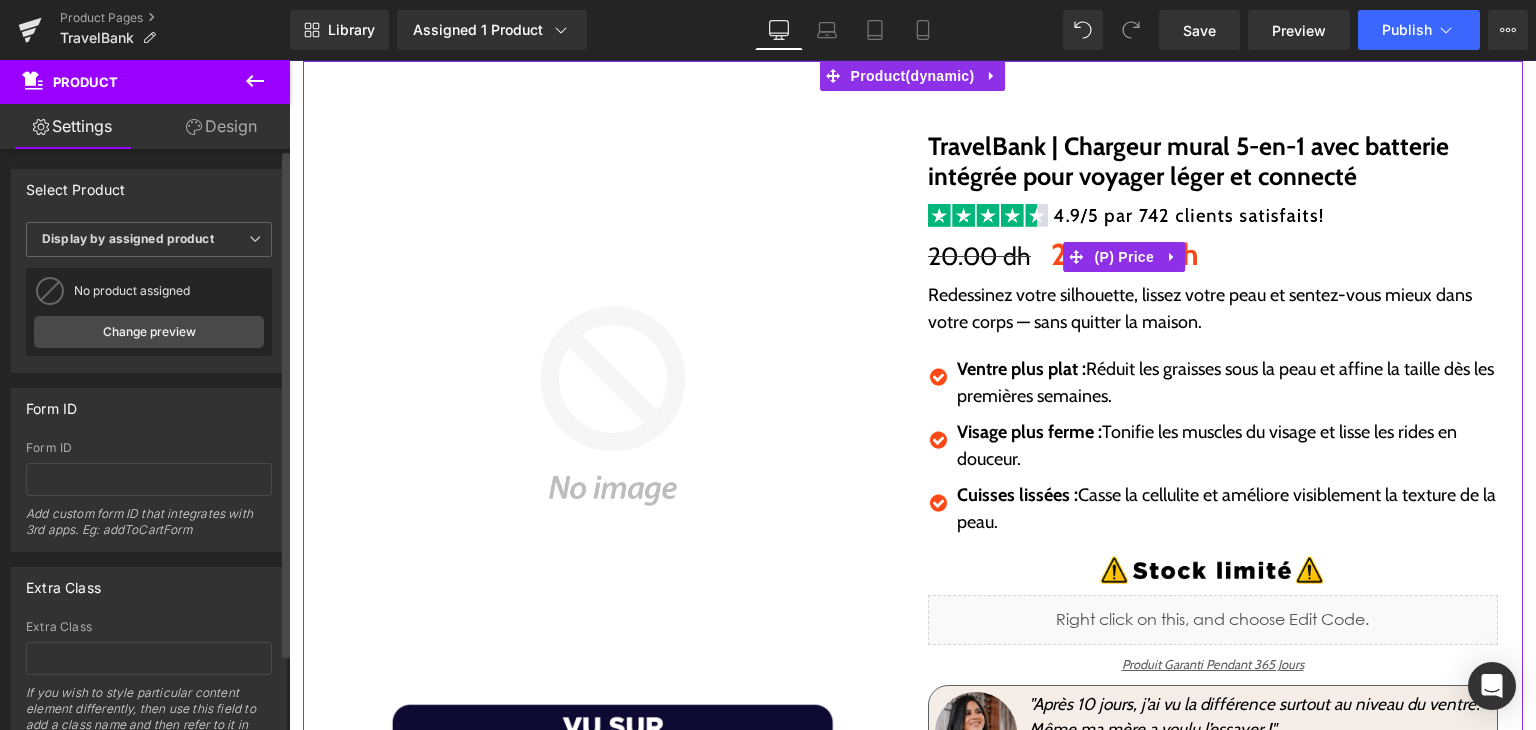 click on "Product  You are previewing how the   will restyle your page. You can not edit Elements in Preset Preview Mode.  Product Pages TravelBank Library Assigned 1 Product  Product Preview
TravelBank | Chargeur mural 5-en-1 avec batterie intégrée pour voyager léger et connecté Manage assigned products Desktop Desktop Laptop Tablet Mobile Save Preview Publish Scheduled View Live Page View with current Template Save Template to Library Schedule Publish  Optimize  Publish Settings Shortcuts  Your page can’t be published   You've reached the maximum number of published pages on your plan  (278/999999).  You need to upgrade your plan or unpublish all your pages to get 1 publish slot.   Unpublish pages   Upgrade plan
Successfully assigned product.
Elements Global Style Base Row  rows, columns, layouts, div Heading  headings, titles, h1,h2,h3,h4,h5,h6 Text Block  texts, paragraphs, contents, blocks Image  images, photos, alts, uploads List" at bounding box center (768, 0) 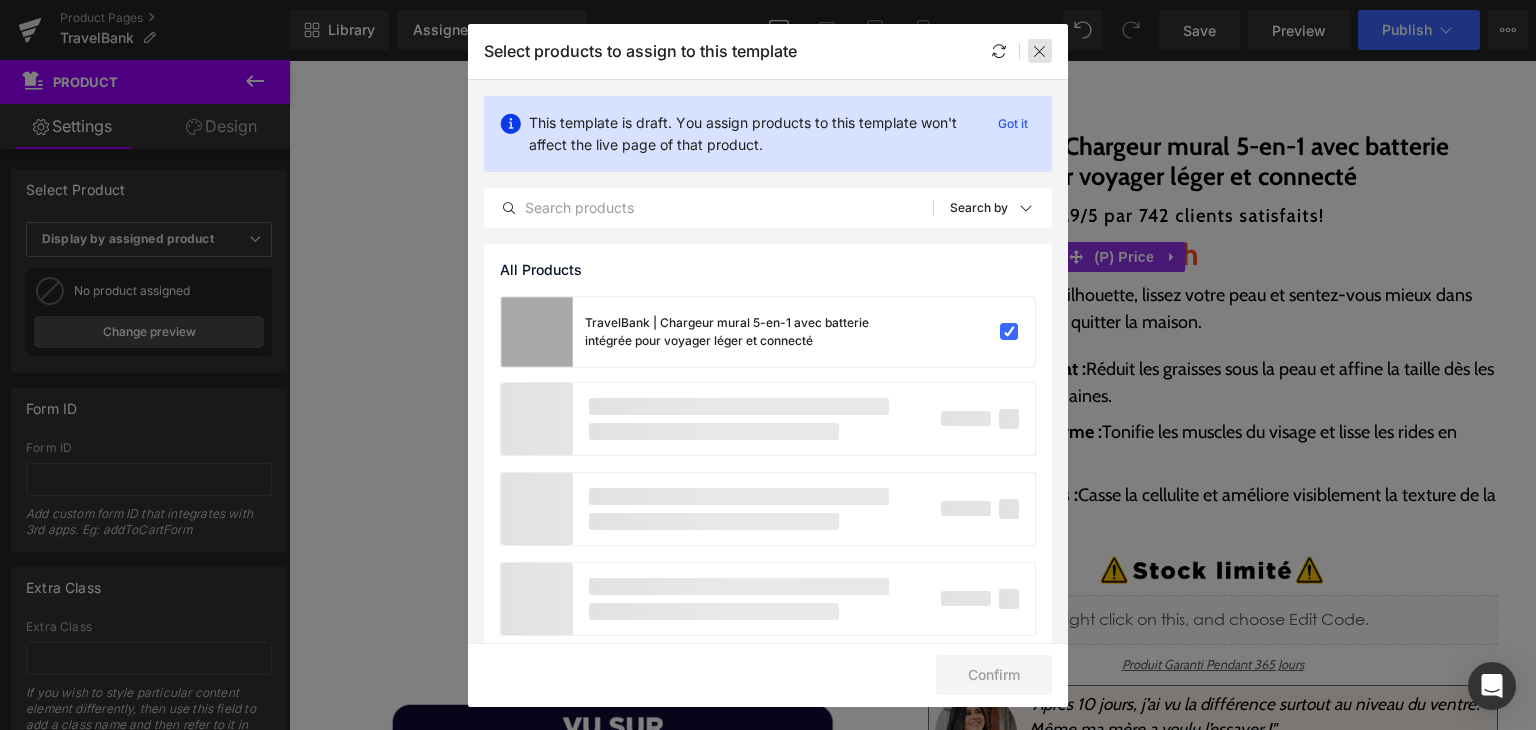 click at bounding box center (1040, 51) 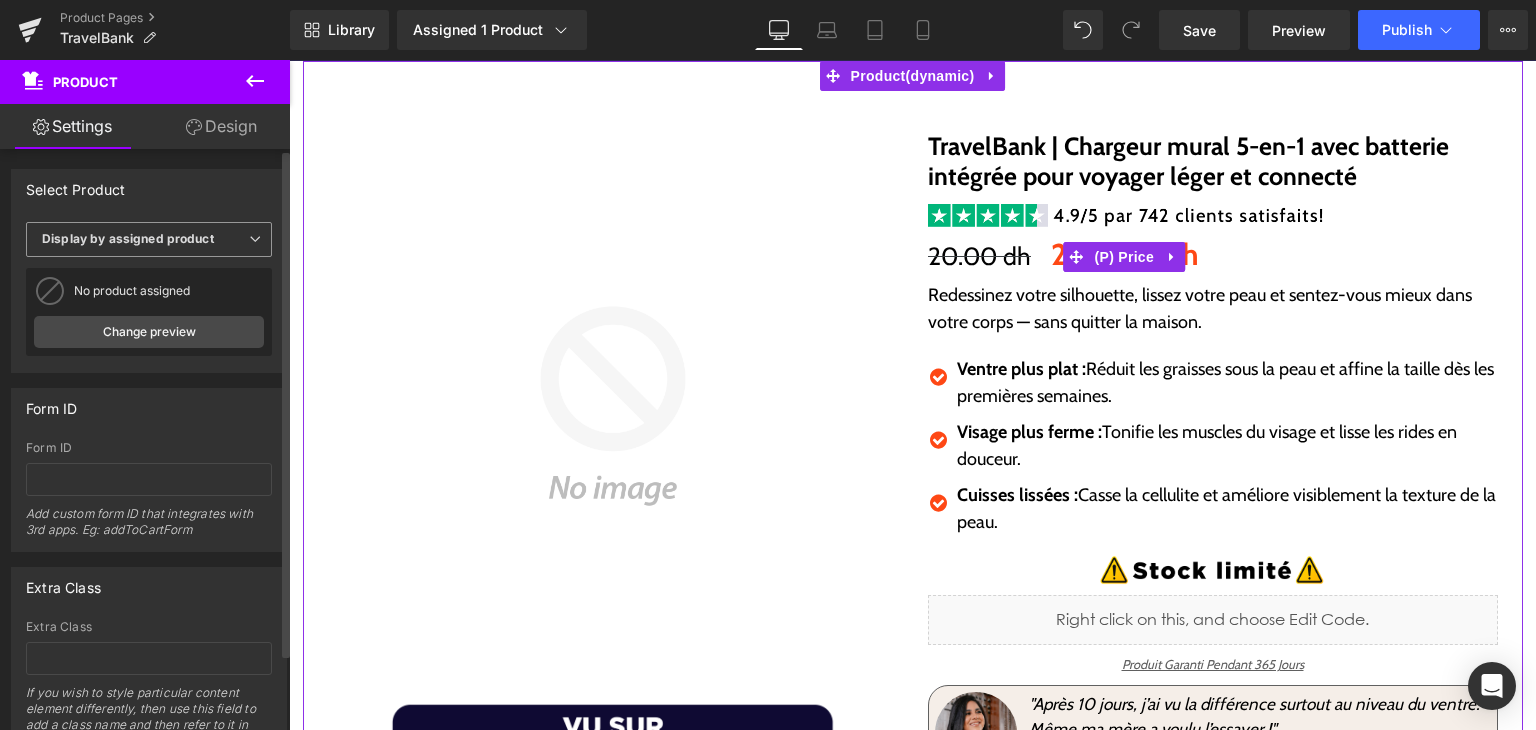 click on "Display by assigned product" at bounding box center (149, 239) 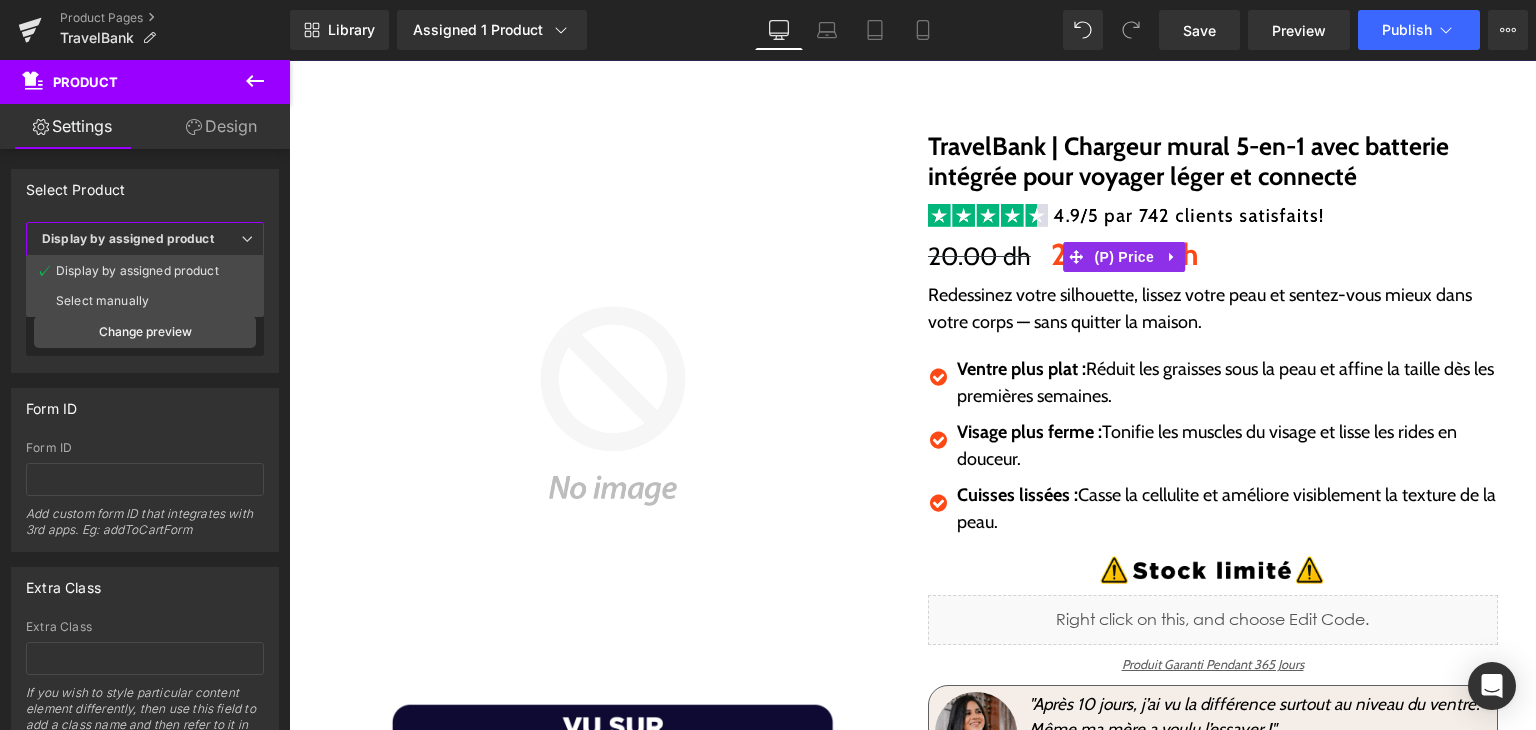 click on "Accueil       Nos Best-Sellers       Nous contacter
⭐ Promotion de fin d'année ⭐ jusqu'à  -50%  et livraison gratuite                     Menu
Accueil
Nos Best-Sellers
Nous contacter
⭐ Promotion de fin d'année ⭐ jusqu'à  -50%  et livraison gratuite
Accueil       Nos Best-Sellers       Nous contacter
Sale Off
(P) Image Image
(P) Title" at bounding box center (912, 3496) 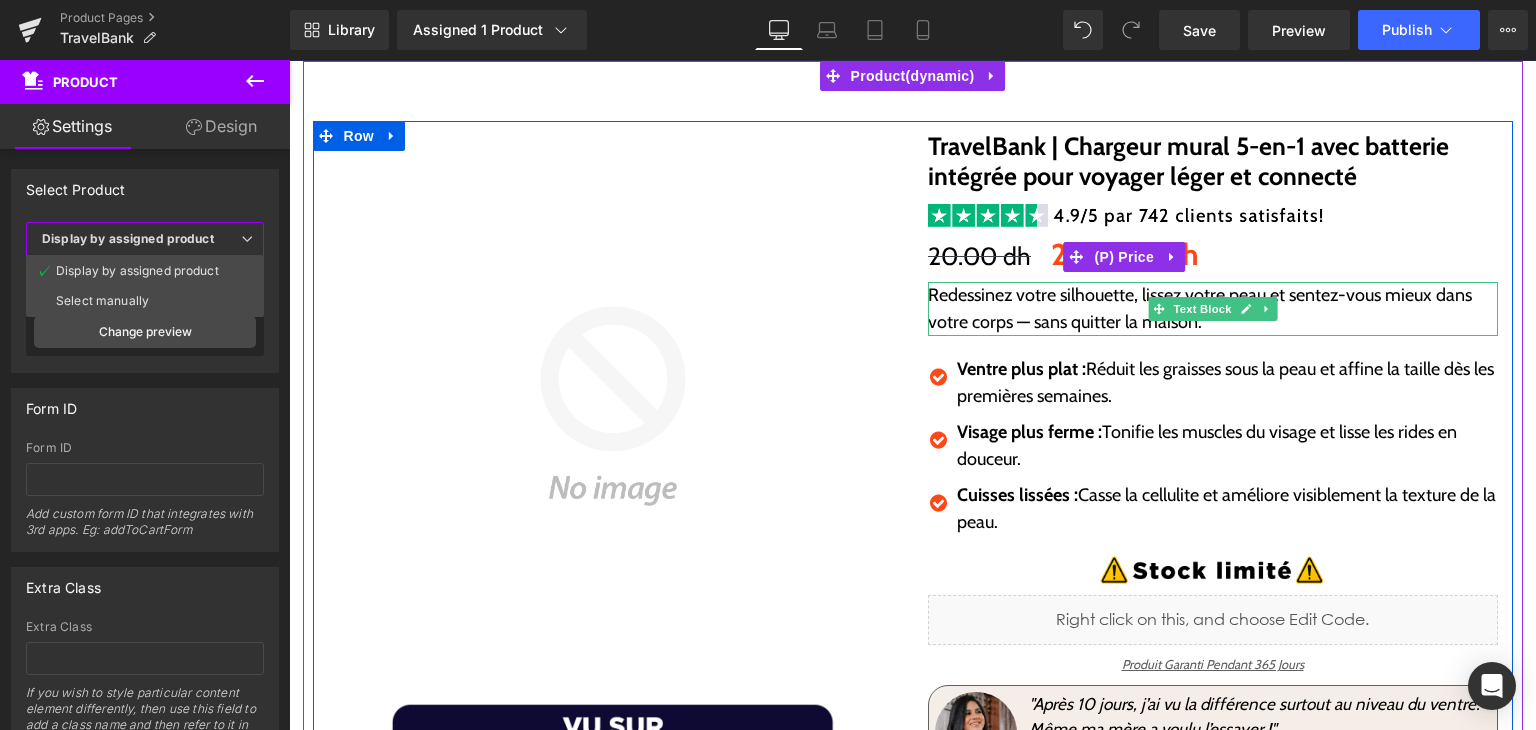 click on "Redessinez votre silhouette, lissez votre peau et sentez-vous mieux dans votre corps — sans quitter la maison." at bounding box center [1213, 309] 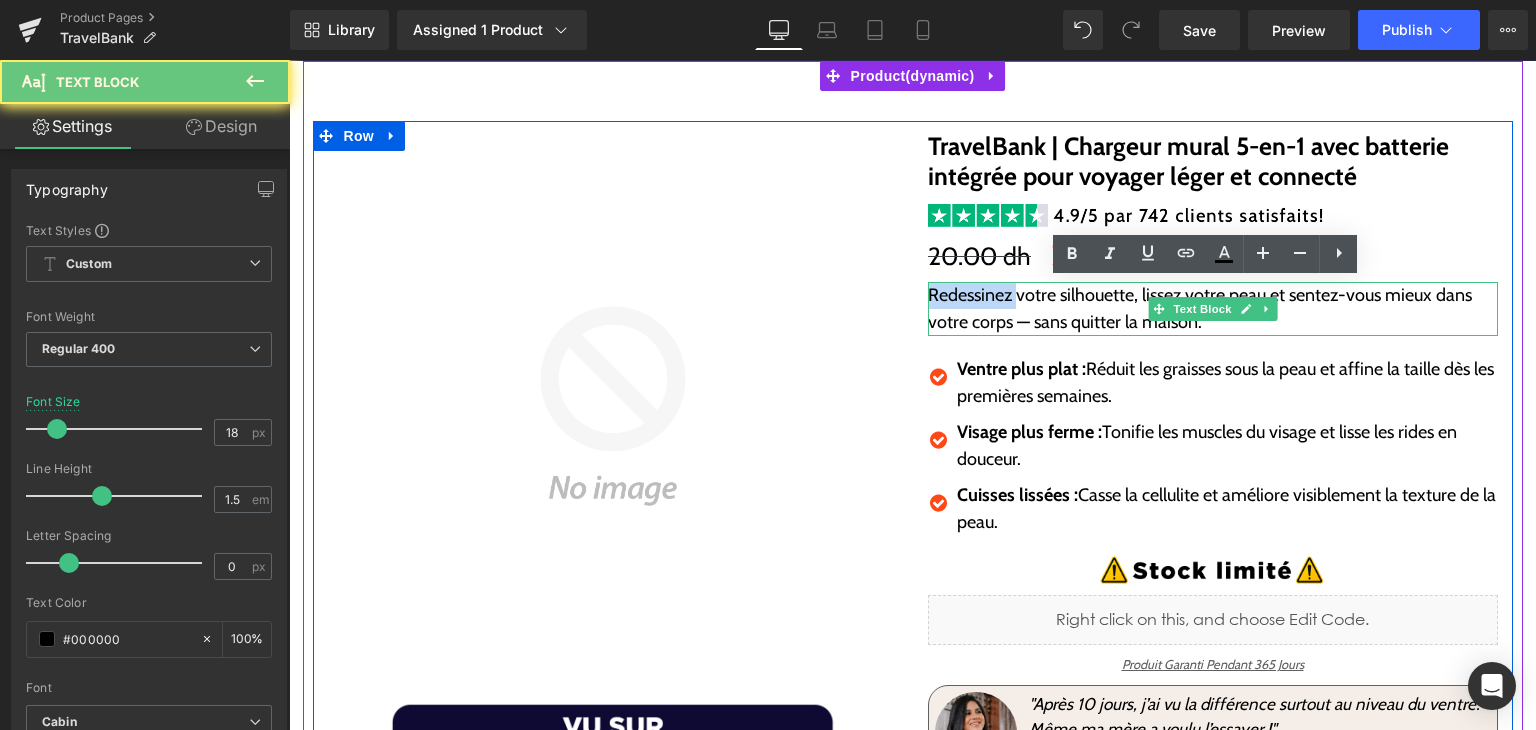 click on "Redessinez votre silhouette, lissez votre peau et sentez-vous mieux dans votre corps — sans quitter la maison." at bounding box center [1213, 309] 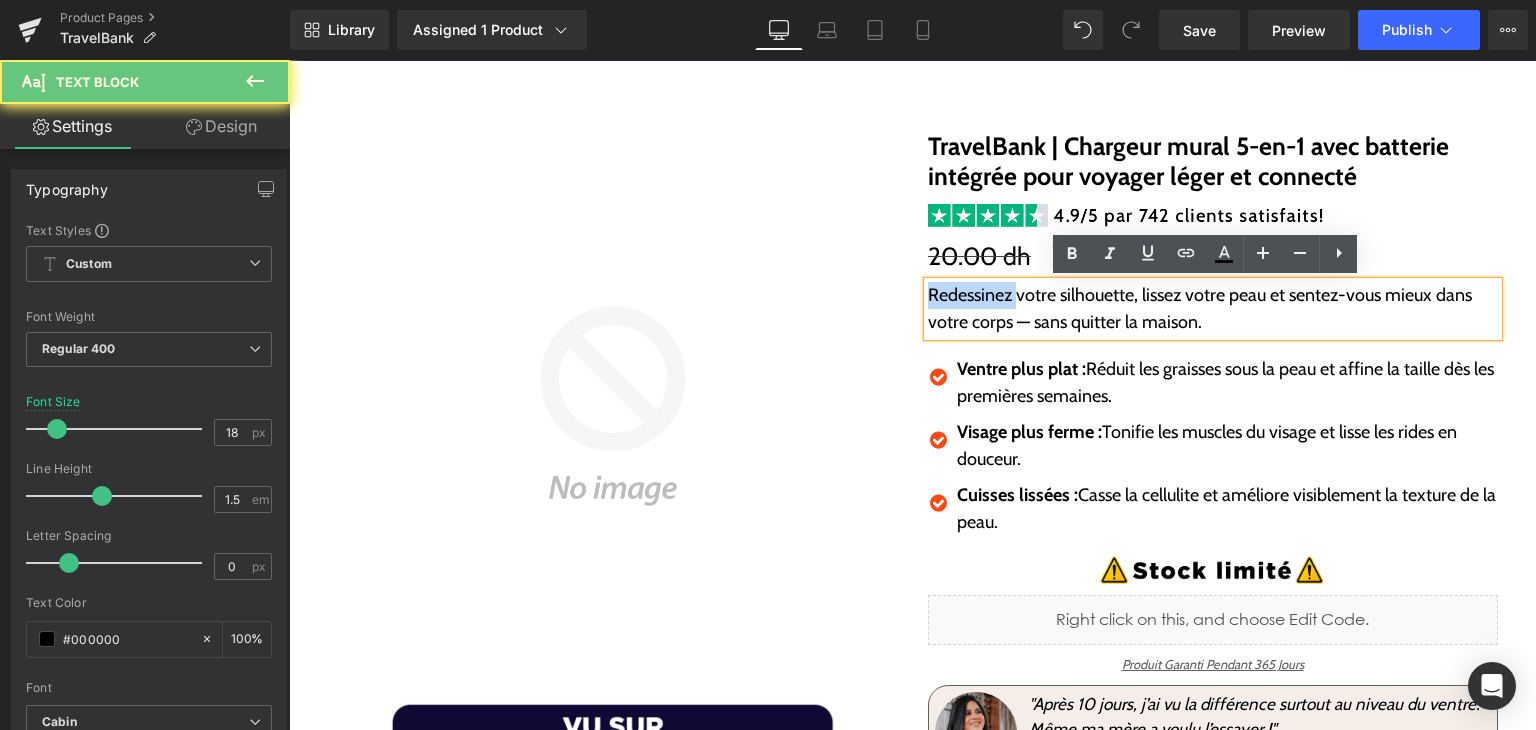 click on "Redessinez votre silhouette, lissez votre peau et sentez-vous mieux dans votre corps — sans quitter la maison." at bounding box center (1213, 309) 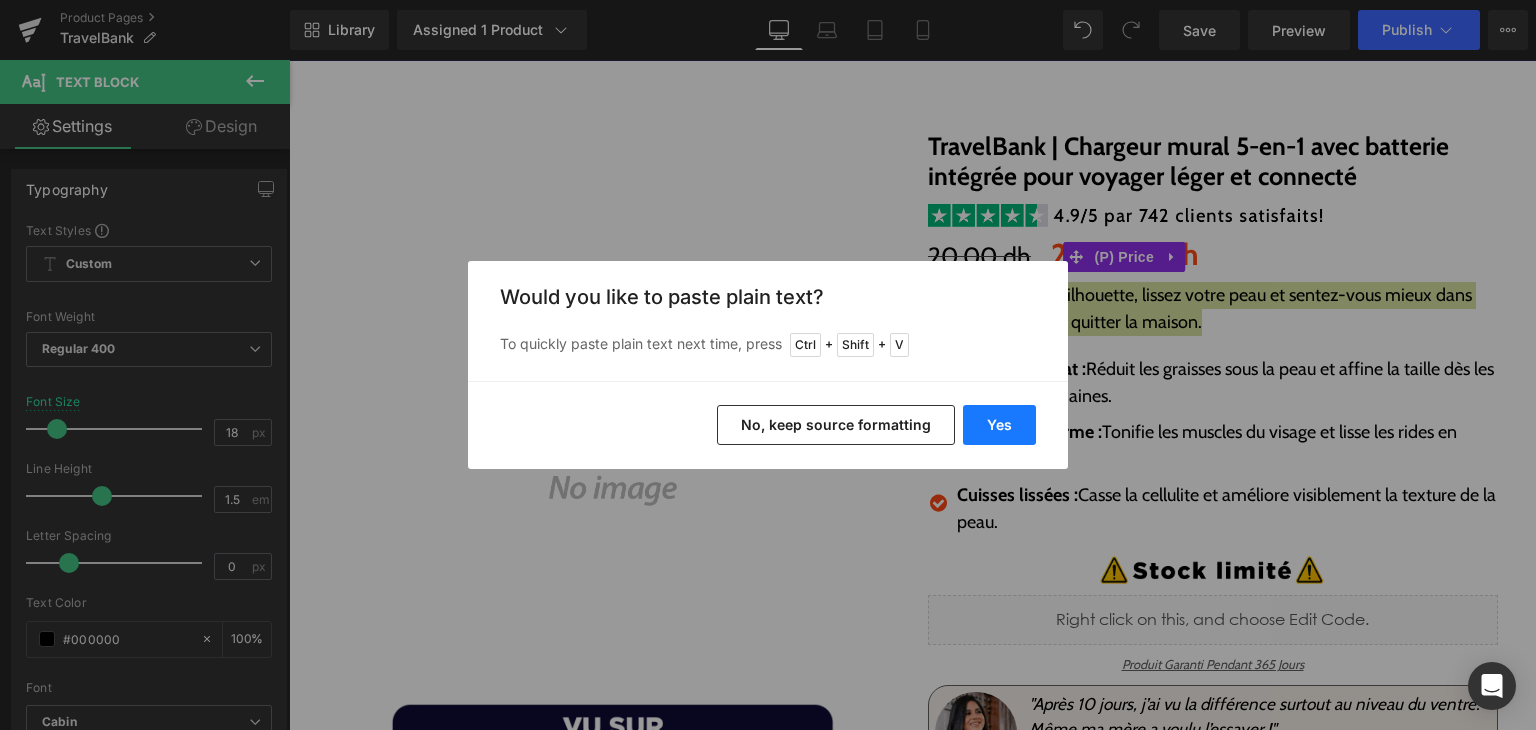 drag, startPoint x: 1004, startPoint y: 435, endPoint x: 715, endPoint y: 373, distance: 295.5757 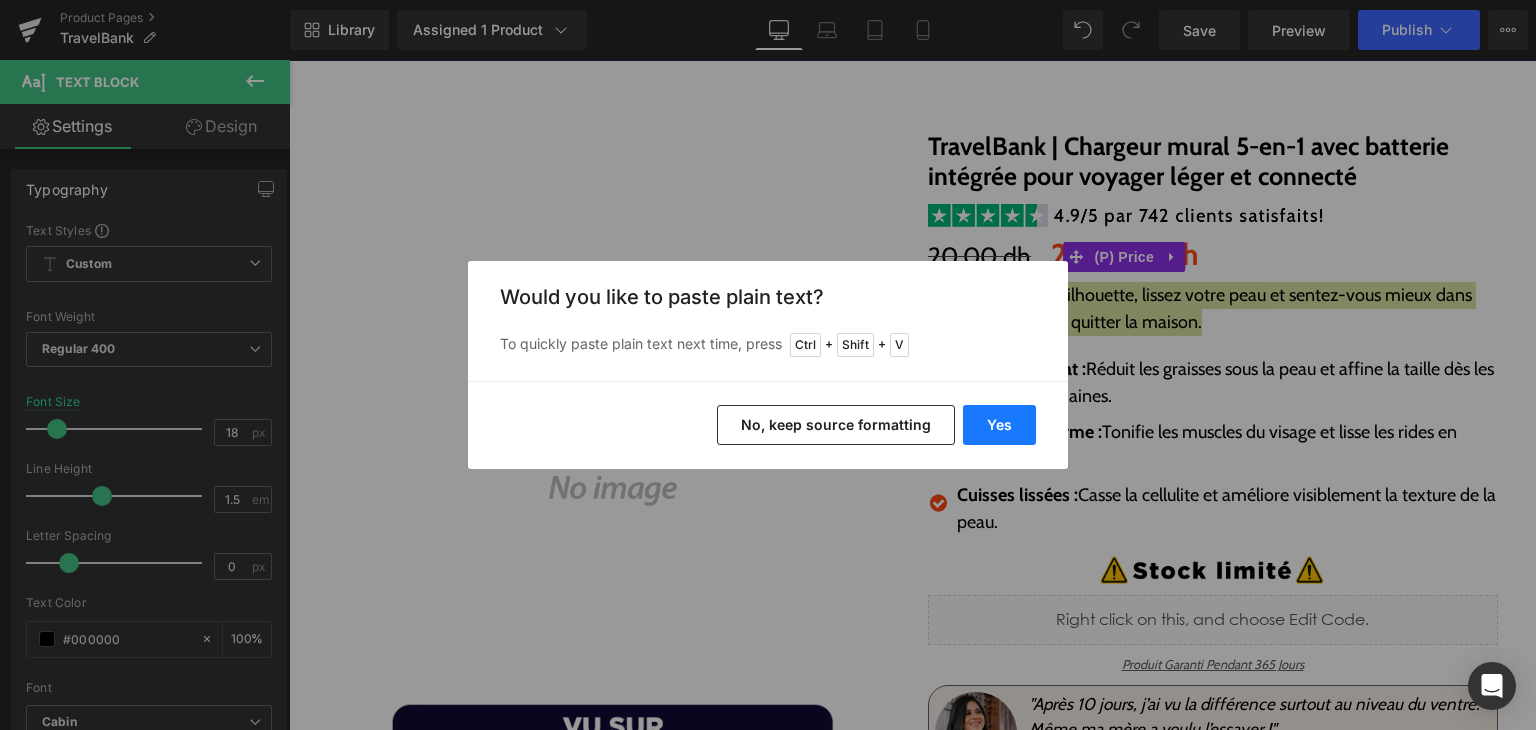 type 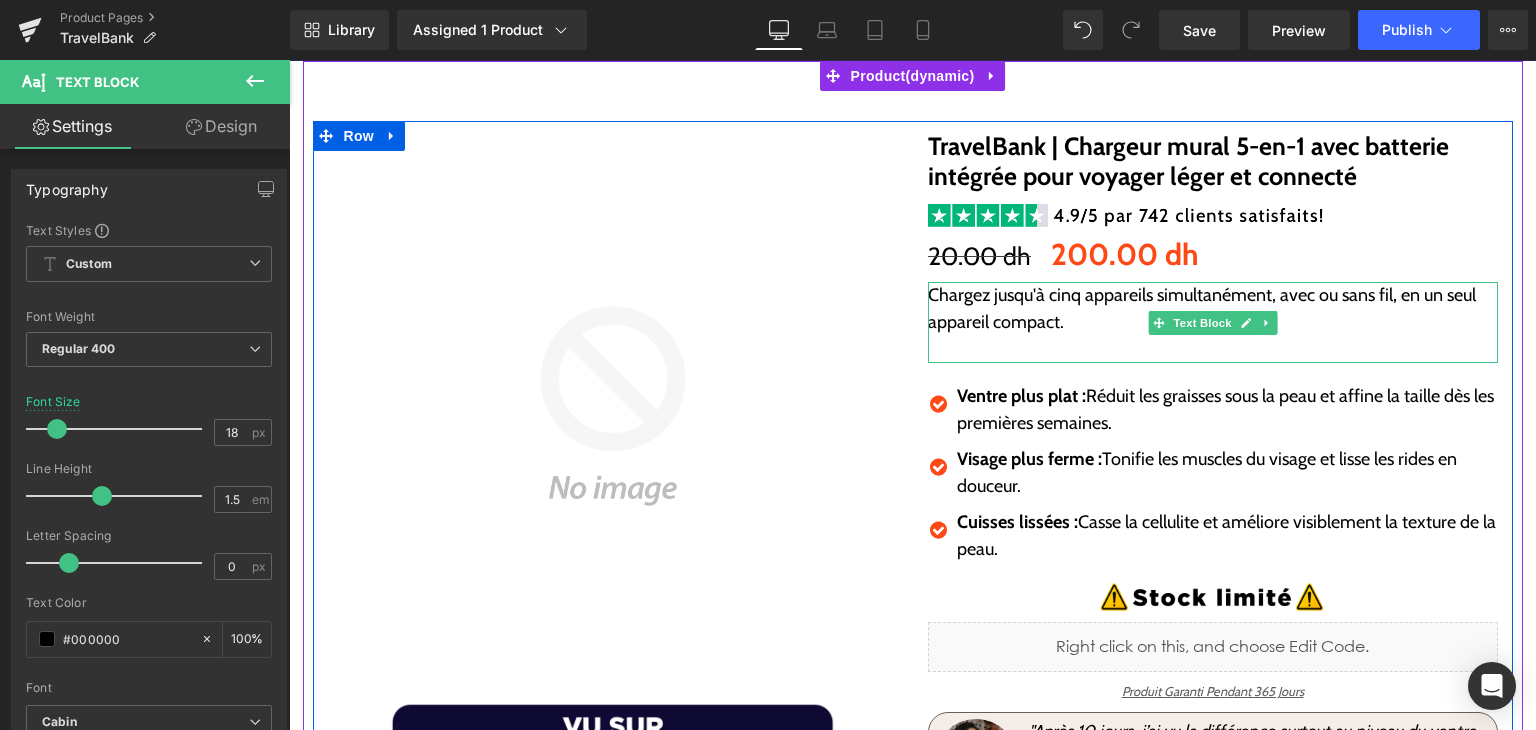 click on "Ventre plus plat :  Réduit les graisses sous la peau et affine la taille dès les premières semaines." at bounding box center [1227, 410] 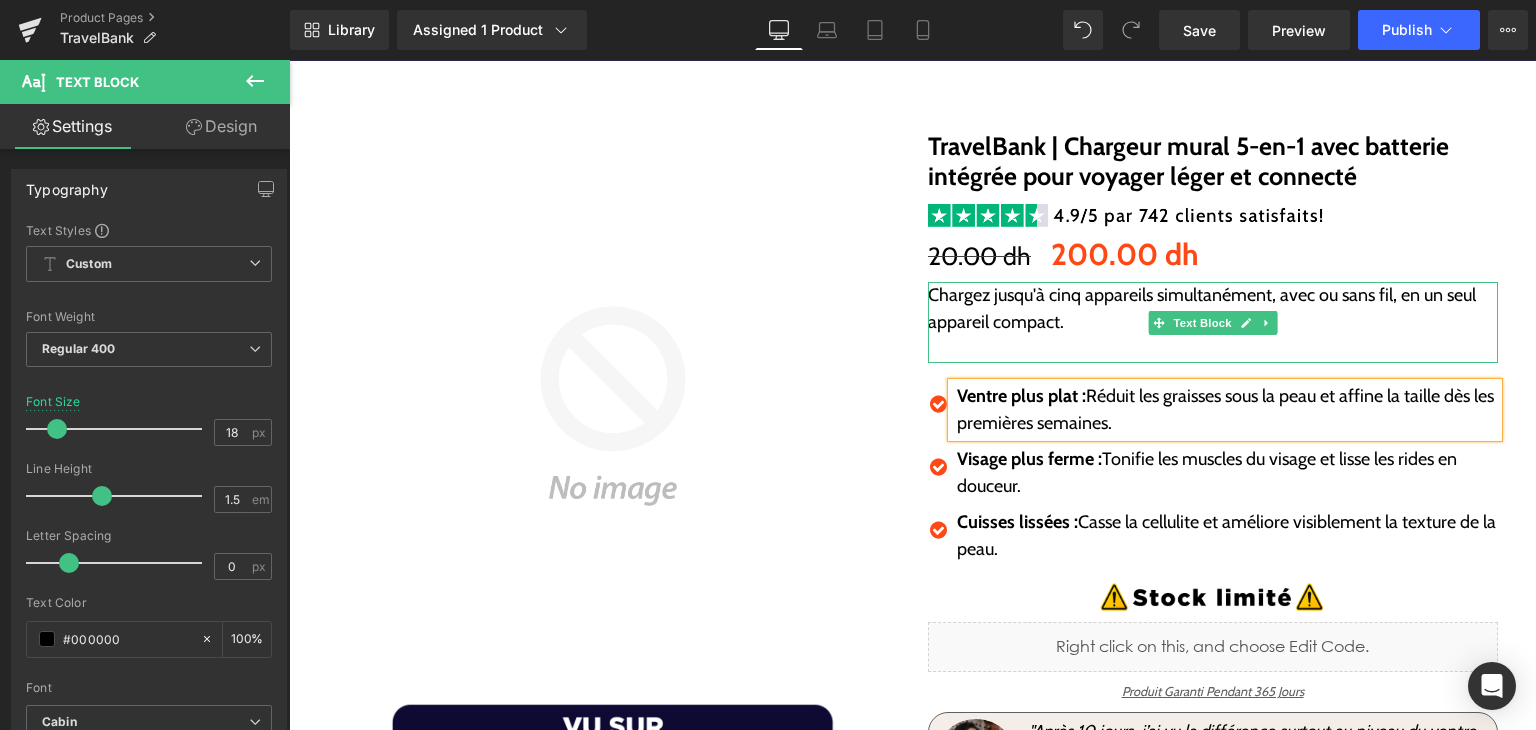 click on "Ventre plus plat :  Réduit les graisses sous la peau et affine la taille dès les premières semaines." at bounding box center (1227, 410) 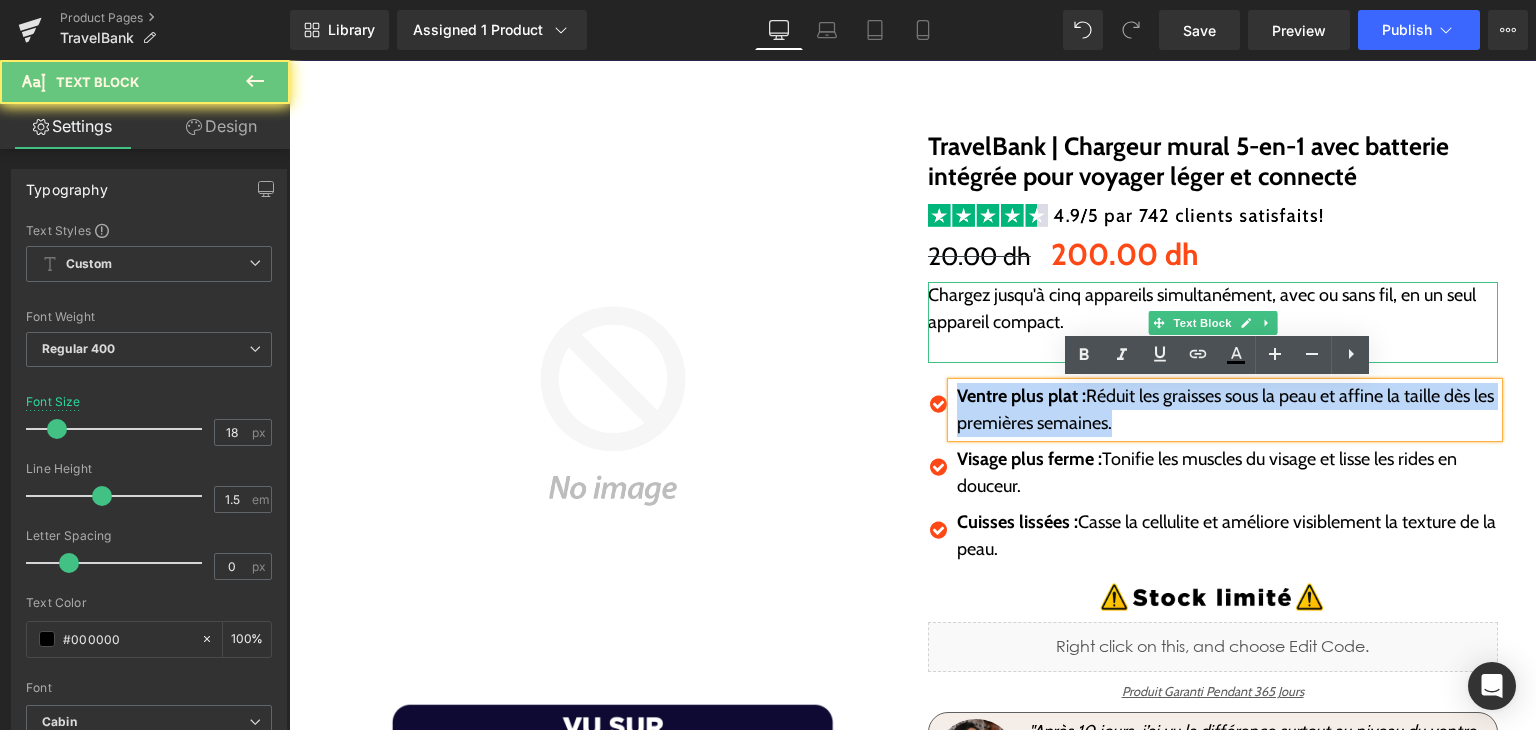 click on "Ventre plus plat :  Réduit les graisses sous la peau et affine la taille dès les premières semaines." at bounding box center (1227, 410) 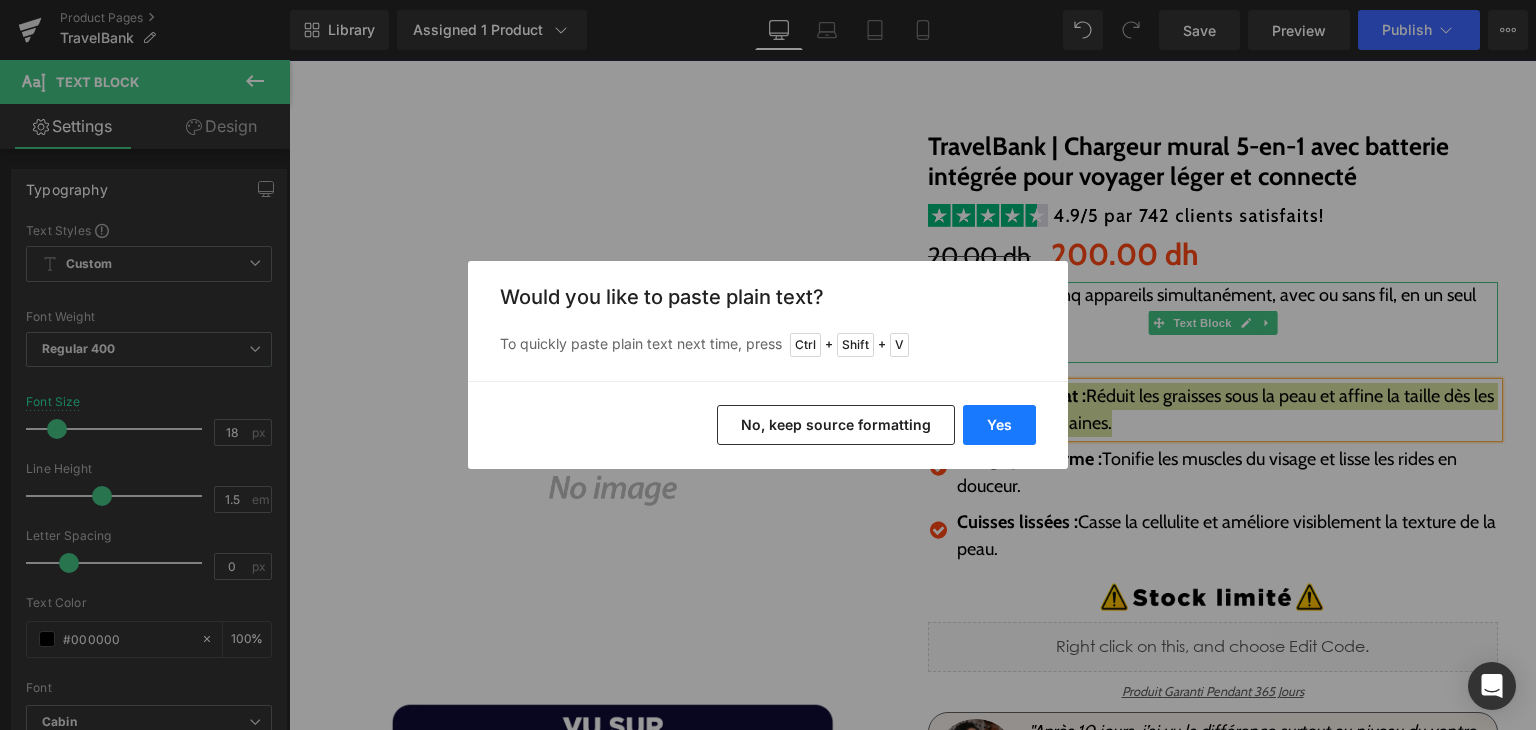 click on "Yes" at bounding box center [999, 425] 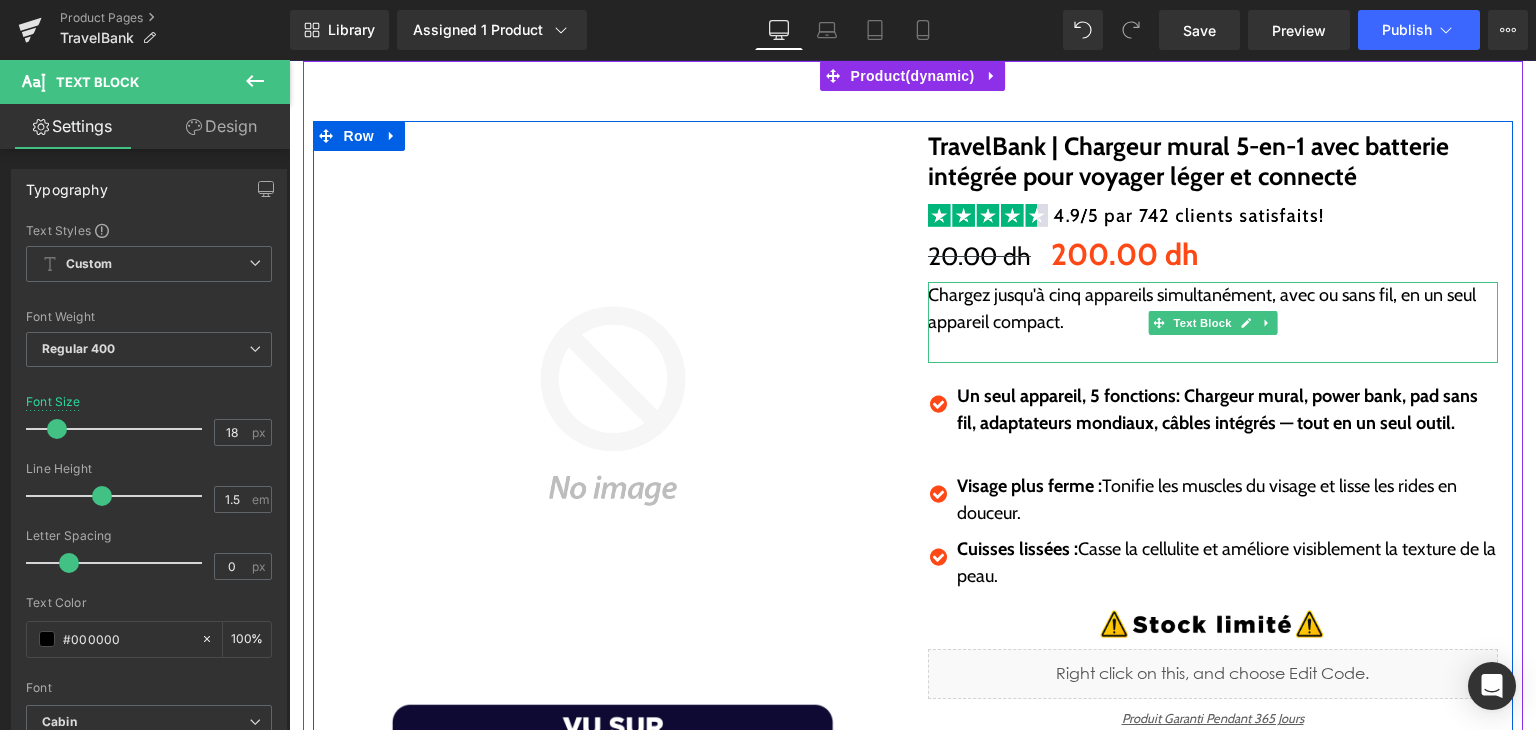 click on "Visage plus ferme :  Tonifie les muscles du visage et lisse les rides en douceur." at bounding box center (1227, 500) 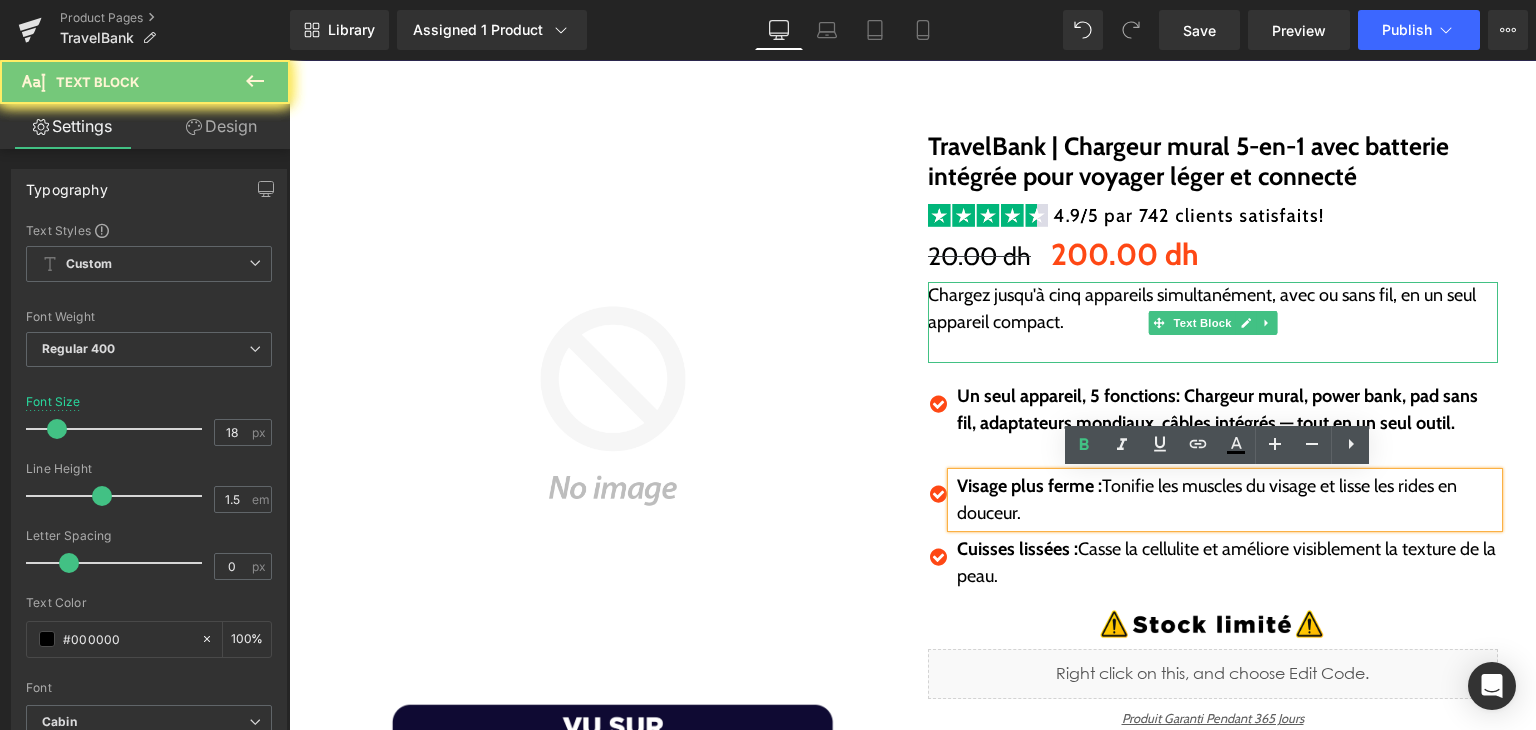 click on "Visage plus ferme :  Tonifie les muscles du visage et lisse les rides en douceur." at bounding box center [1227, 500] 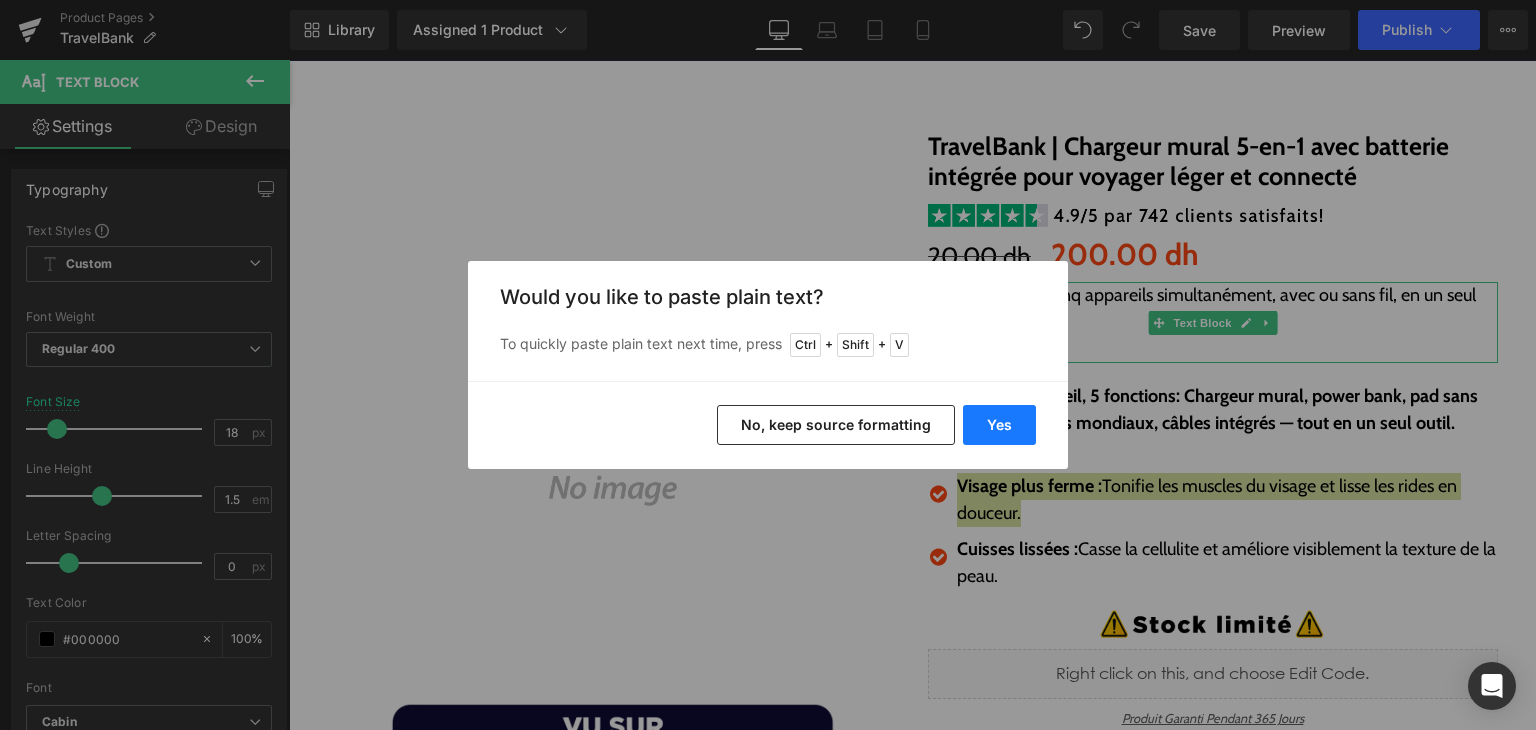 click on "Yes" at bounding box center (999, 425) 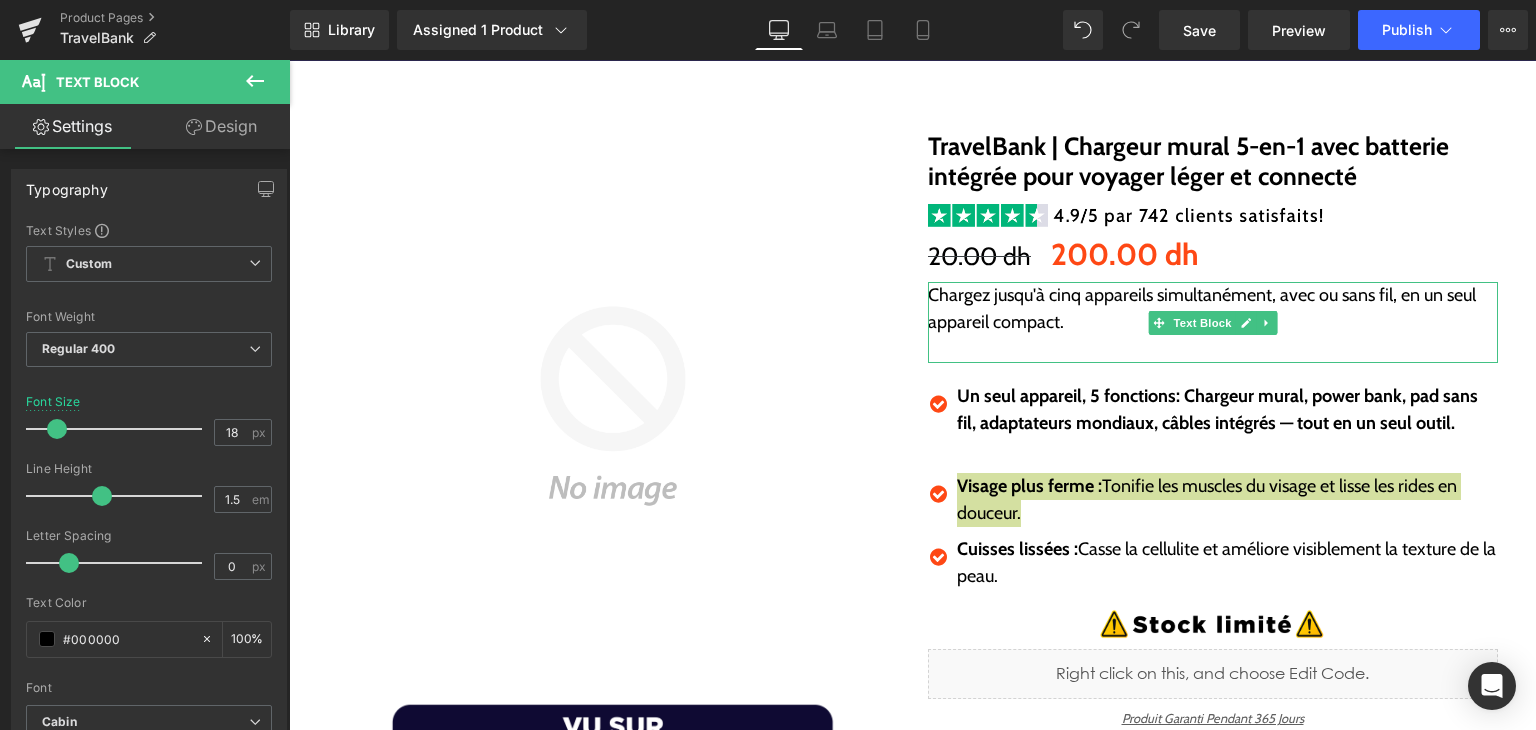 type 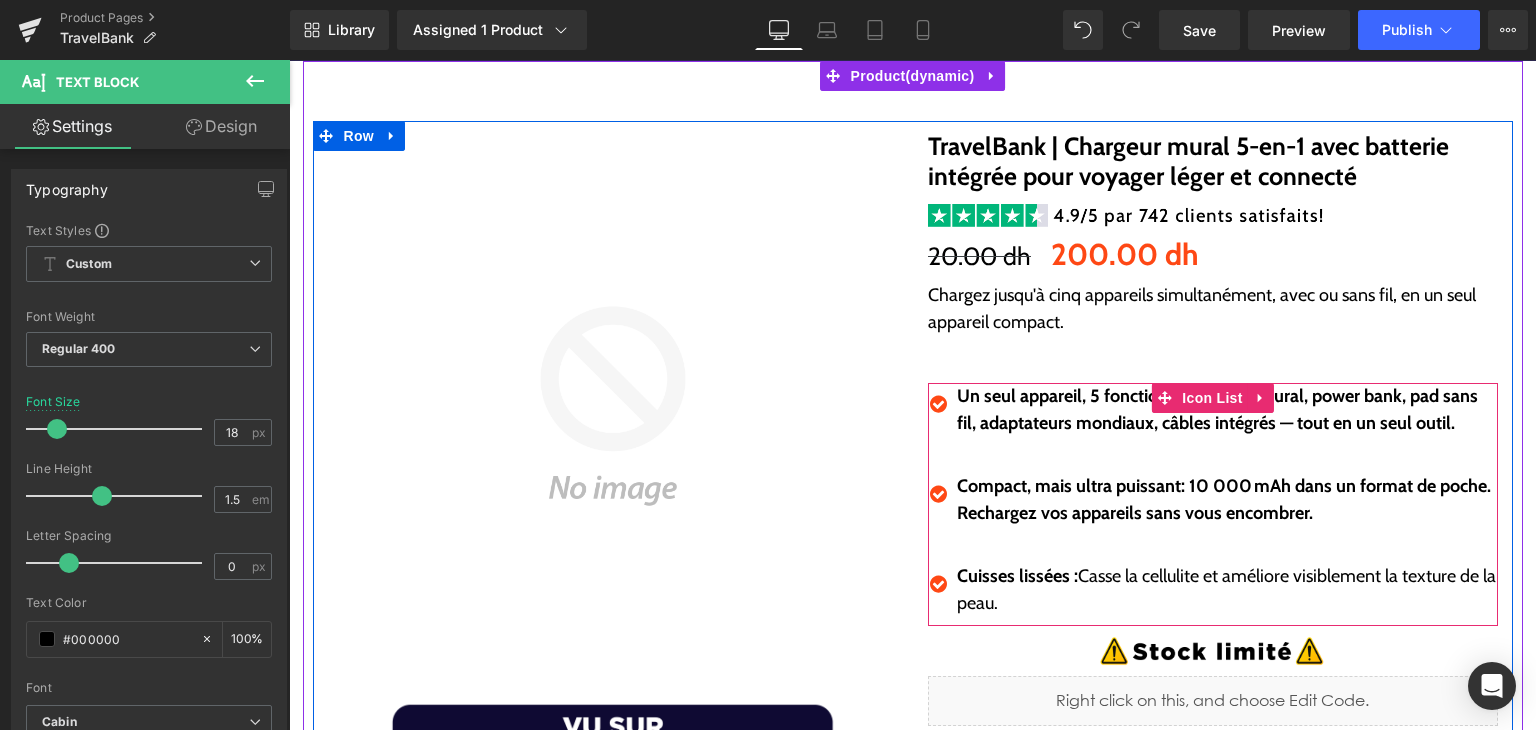 click on "Cuisses lissées :  Casse la cellulite et améliore visiblement la texture de la peau." at bounding box center [1227, 590] 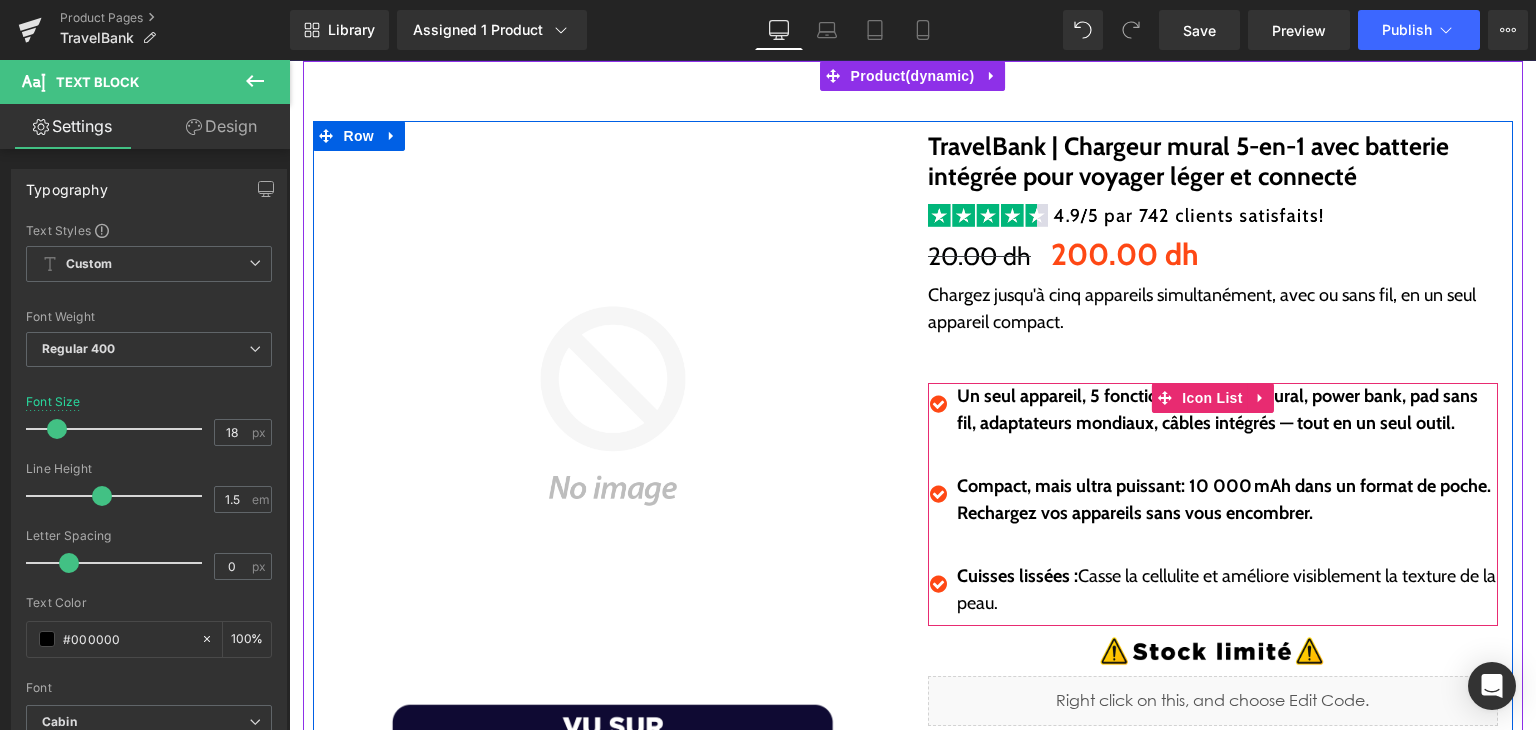 click on "Cuisses lissées :  Casse la cellulite et améliore visiblement la texture de la peau." at bounding box center [1227, 590] 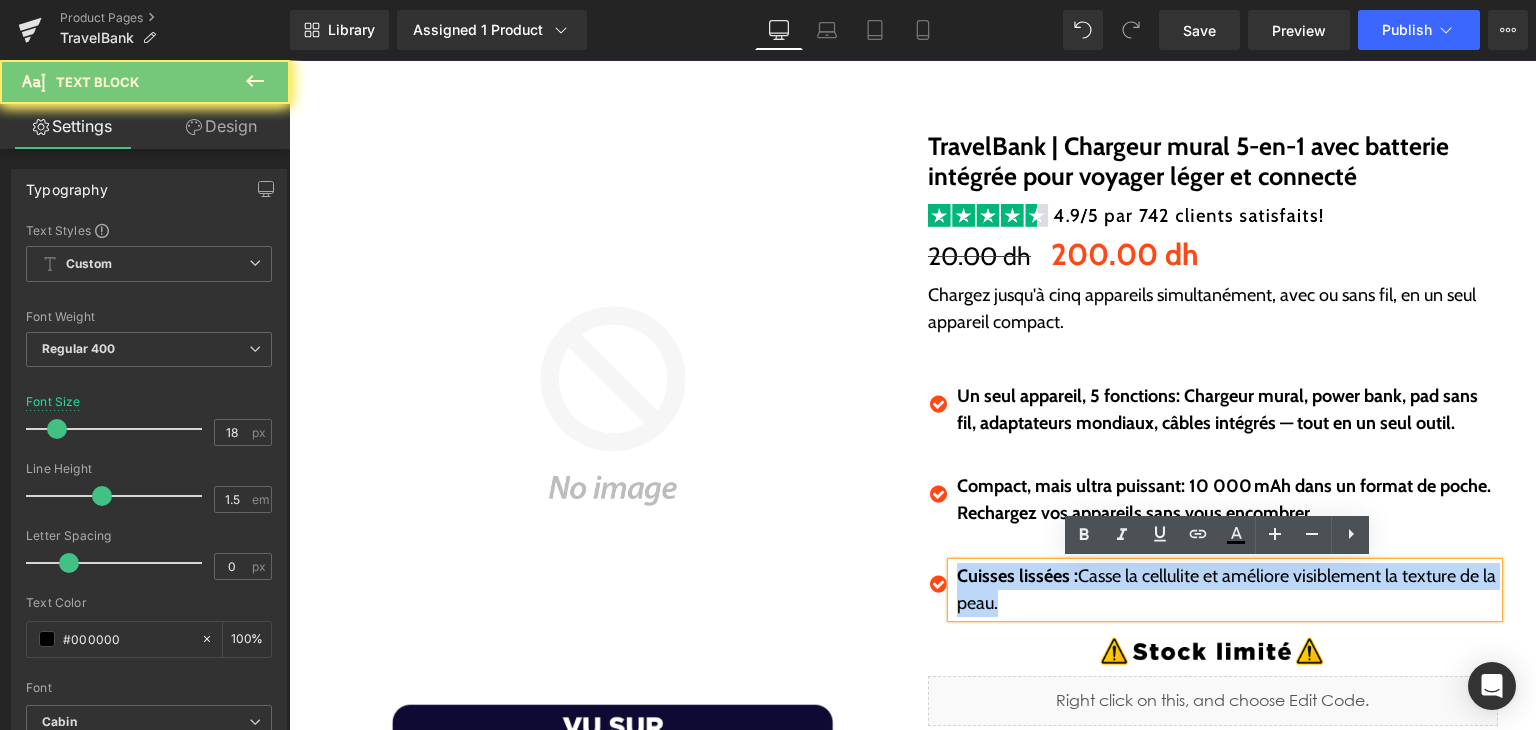 click on "Cuisses lissées :  Casse la cellulite et améliore visiblement la texture de la peau." at bounding box center (1227, 590) 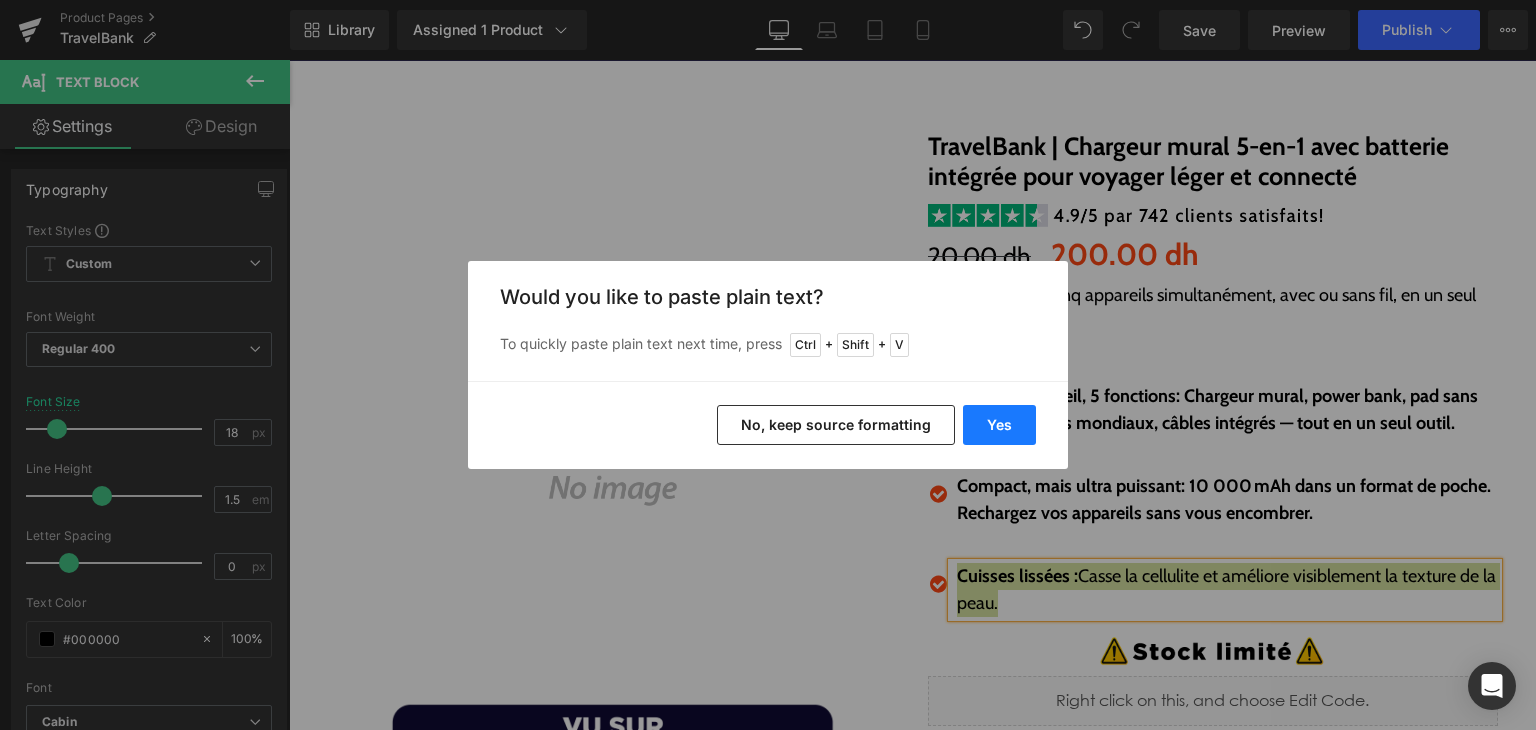 click on "Yes" at bounding box center [999, 425] 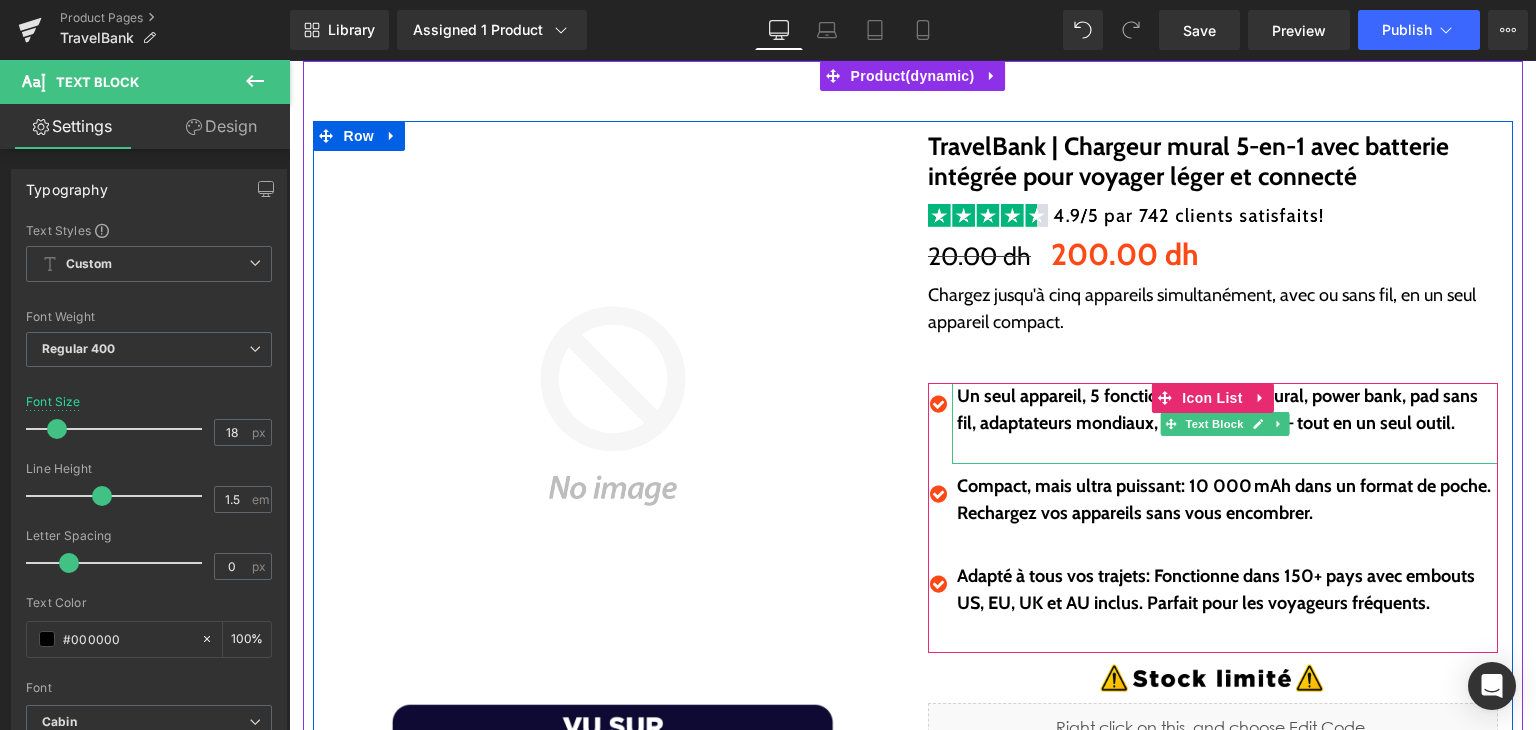 click at bounding box center [1227, 450] 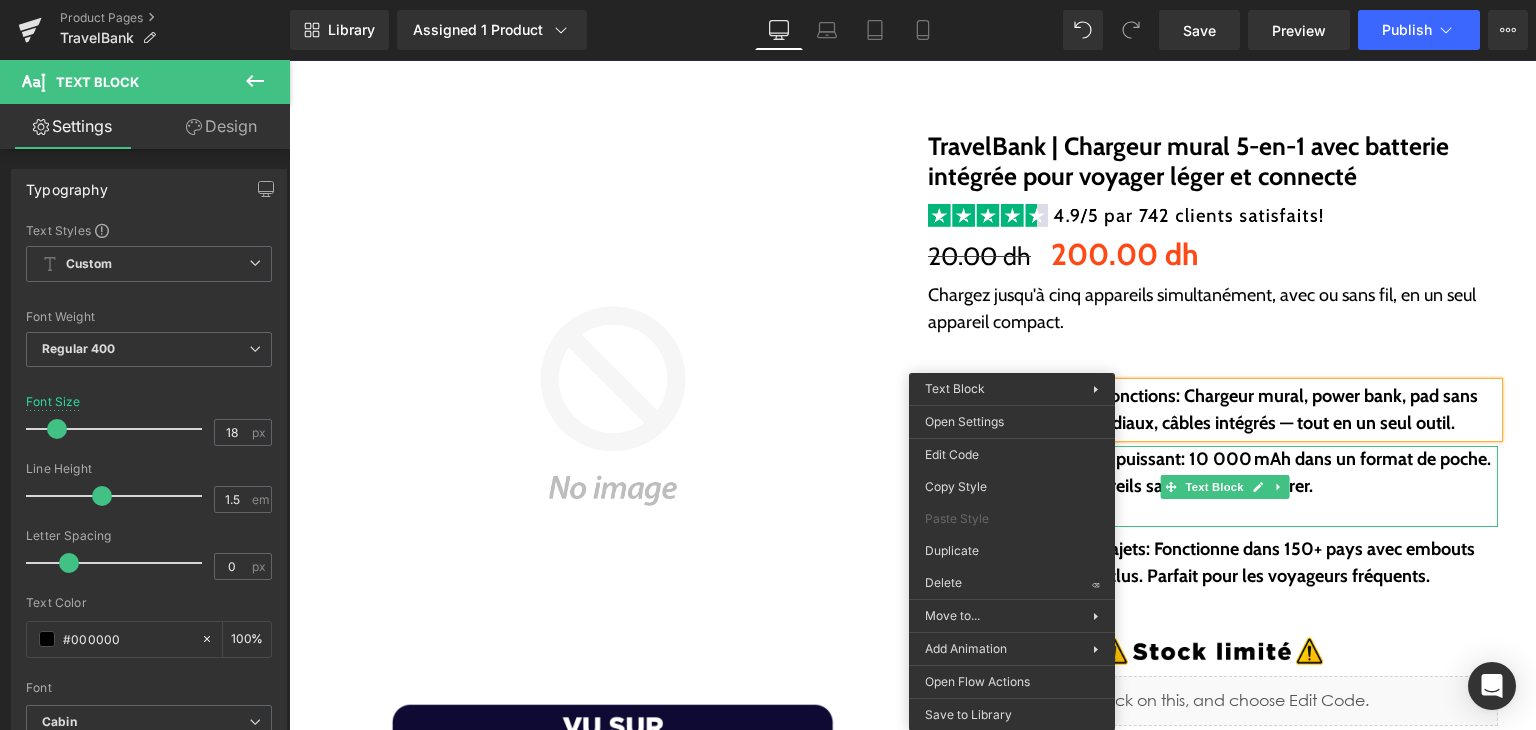 click at bounding box center (1227, 513) 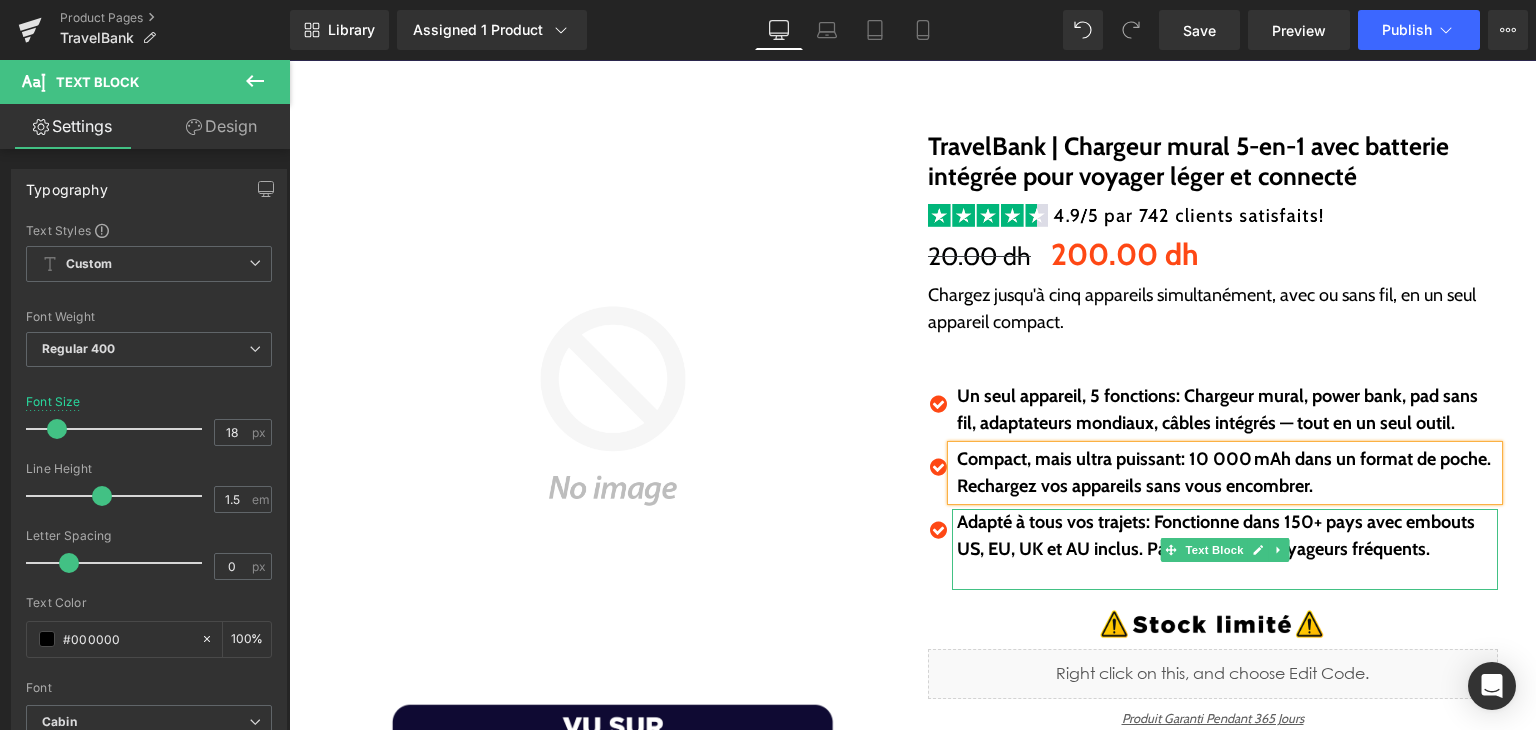 click at bounding box center [1227, 576] 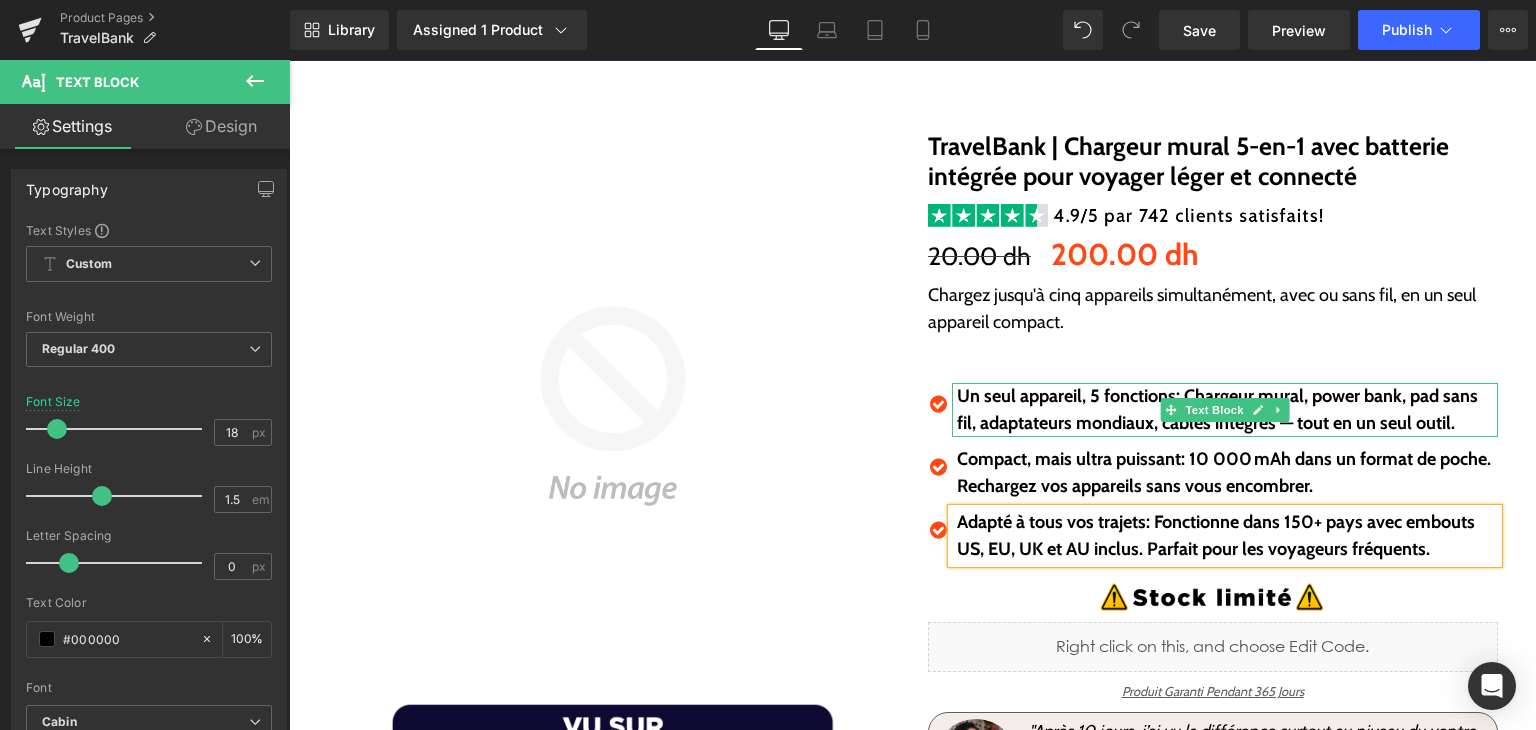 click on "Un seul appareil, 5 fonctions: Chargeur mural, power bank, pad sans fil, adaptateurs mondiaux, câbles intégrés — tout en un seul outil." at bounding box center (1217, 409) 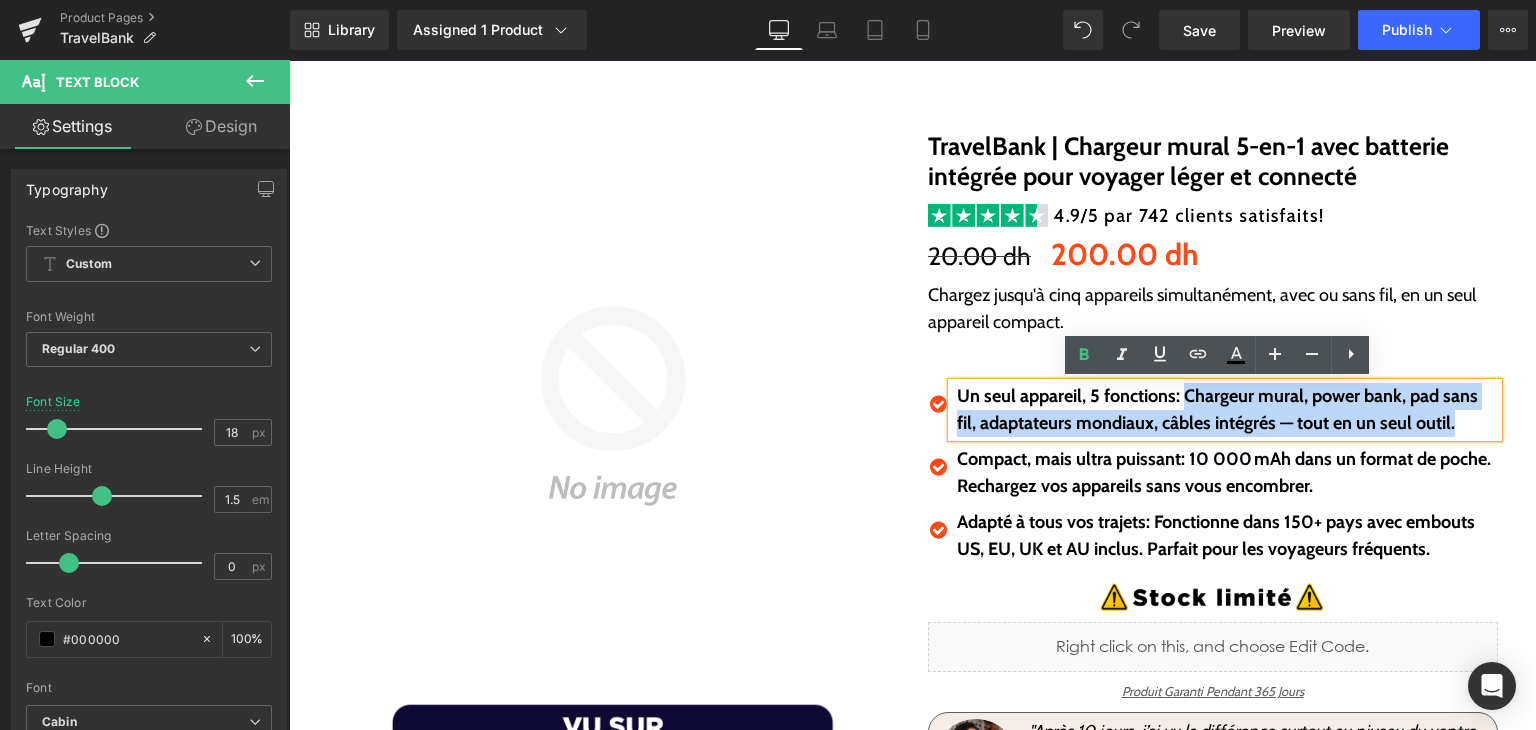 drag, startPoint x: 1176, startPoint y: 401, endPoint x: 1427, endPoint y: 421, distance: 251.79555 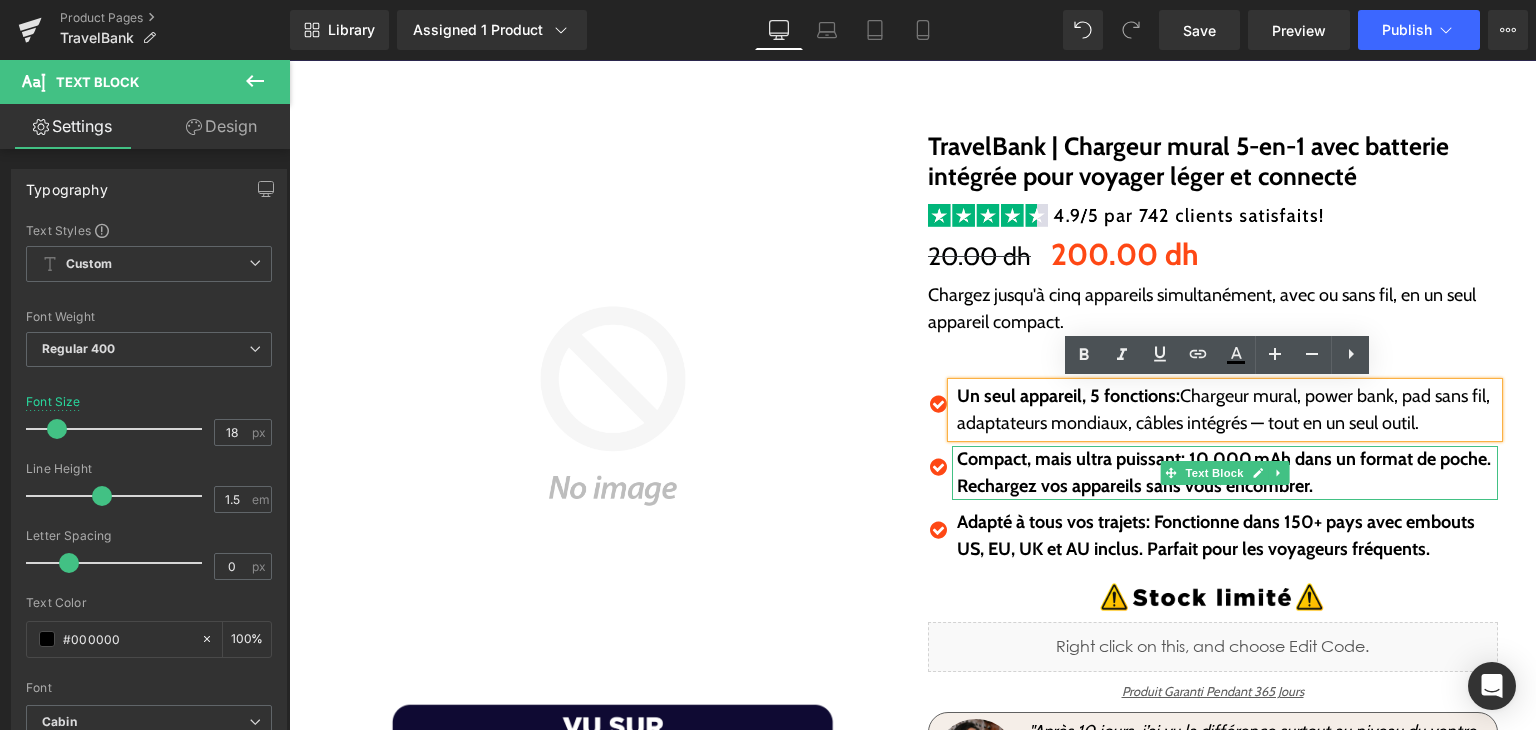 click on "Compact, mais ultra puissant: 10 000 mAh dans un format de poche. Rechargez vos appareils sans vous encombrer." at bounding box center (1224, 472) 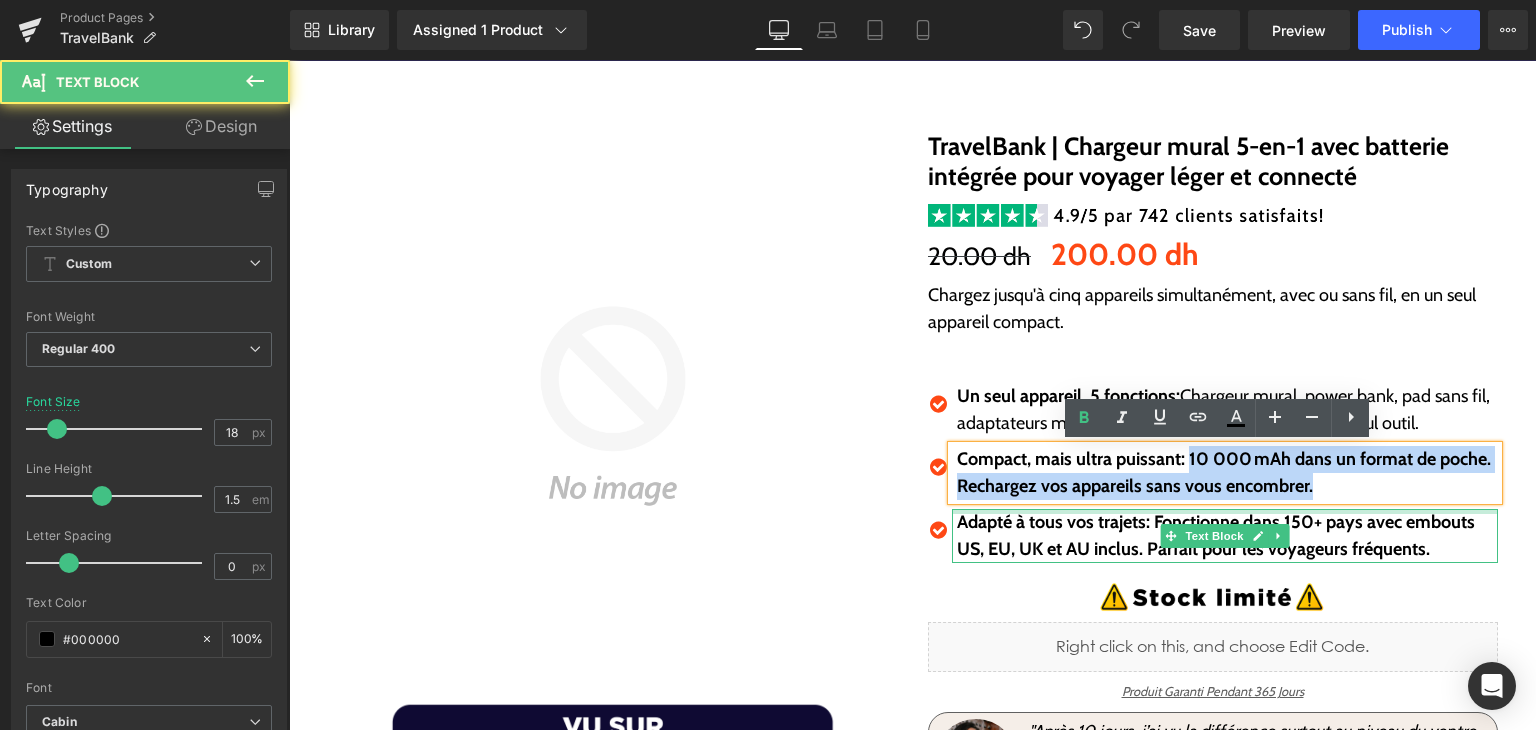 drag, startPoint x: 1178, startPoint y: 457, endPoint x: 1312, endPoint y: 506, distance: 142.67796 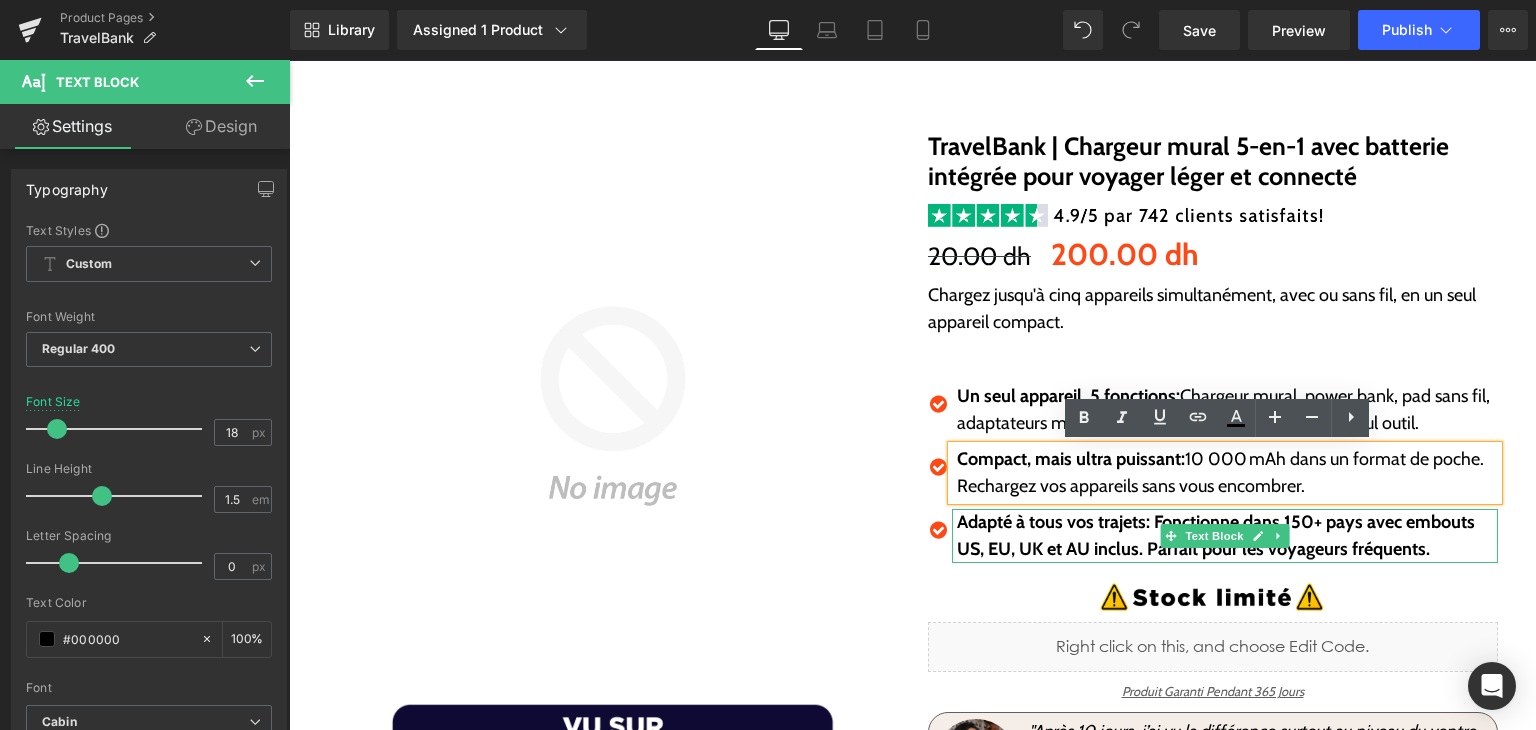click on "Adapté à tous vos trajets: Fonctionne dans 150+ pays avec embouts US, EU, UK et AU inclus. Parfait pour les voyageurs fréquents." at bounding box center (1227, 536) 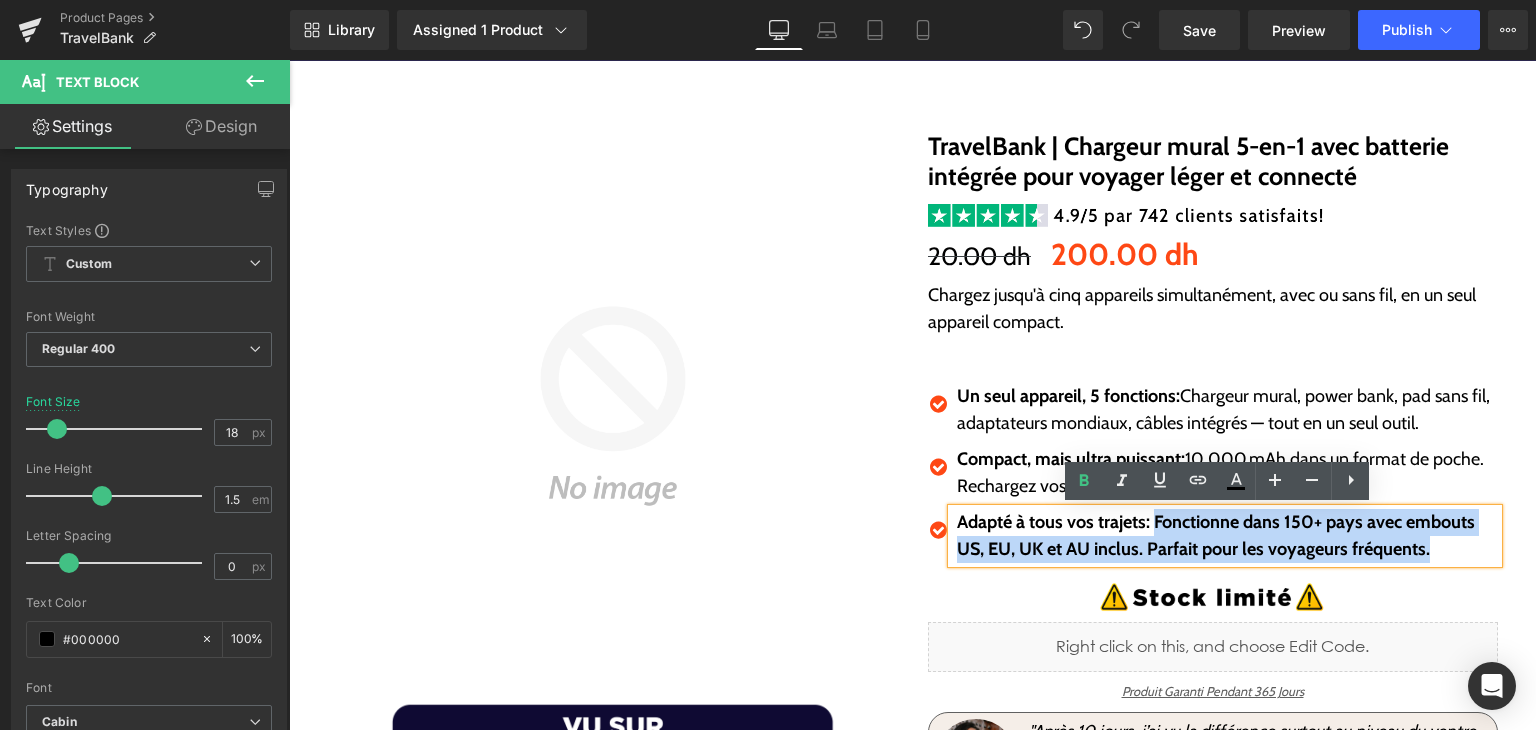 drag, startPoint x: 1147, startPoint y: 521, endPoint x: 1488, endPoint y: 581, distance: 346.23834 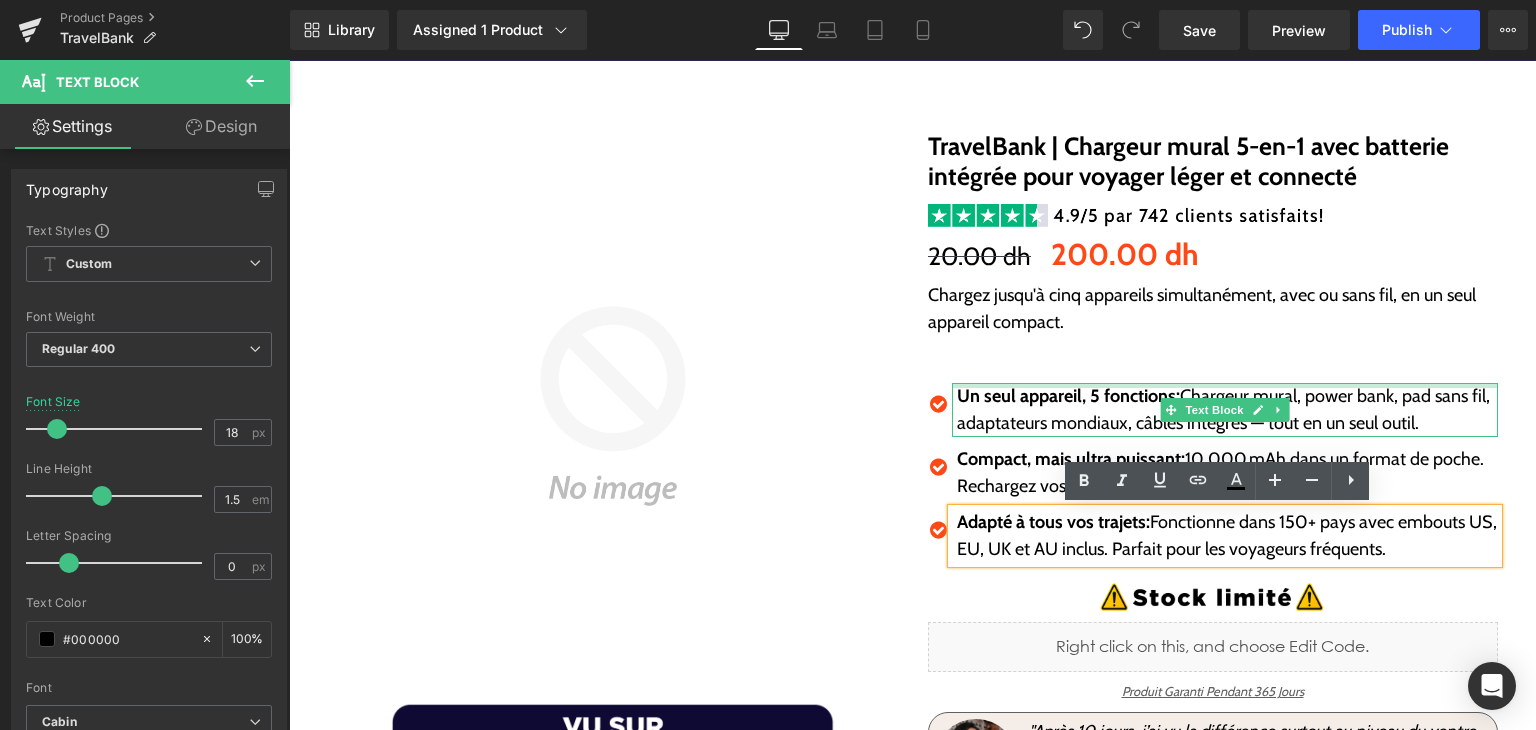 click at bounding box center (1225, 385) 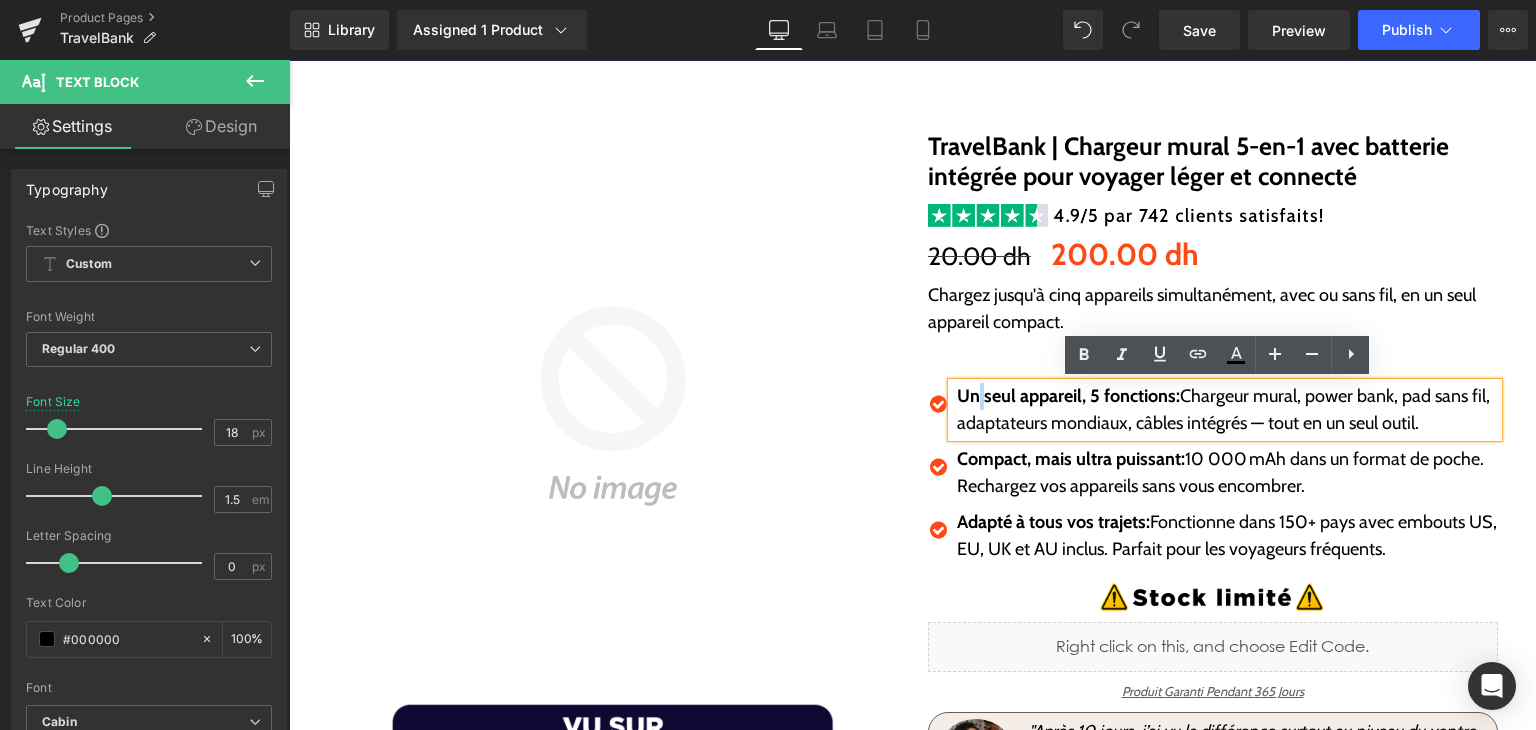 click on "Un seul appareil, 5 fonctions:" at bounding box center (1068, 396) 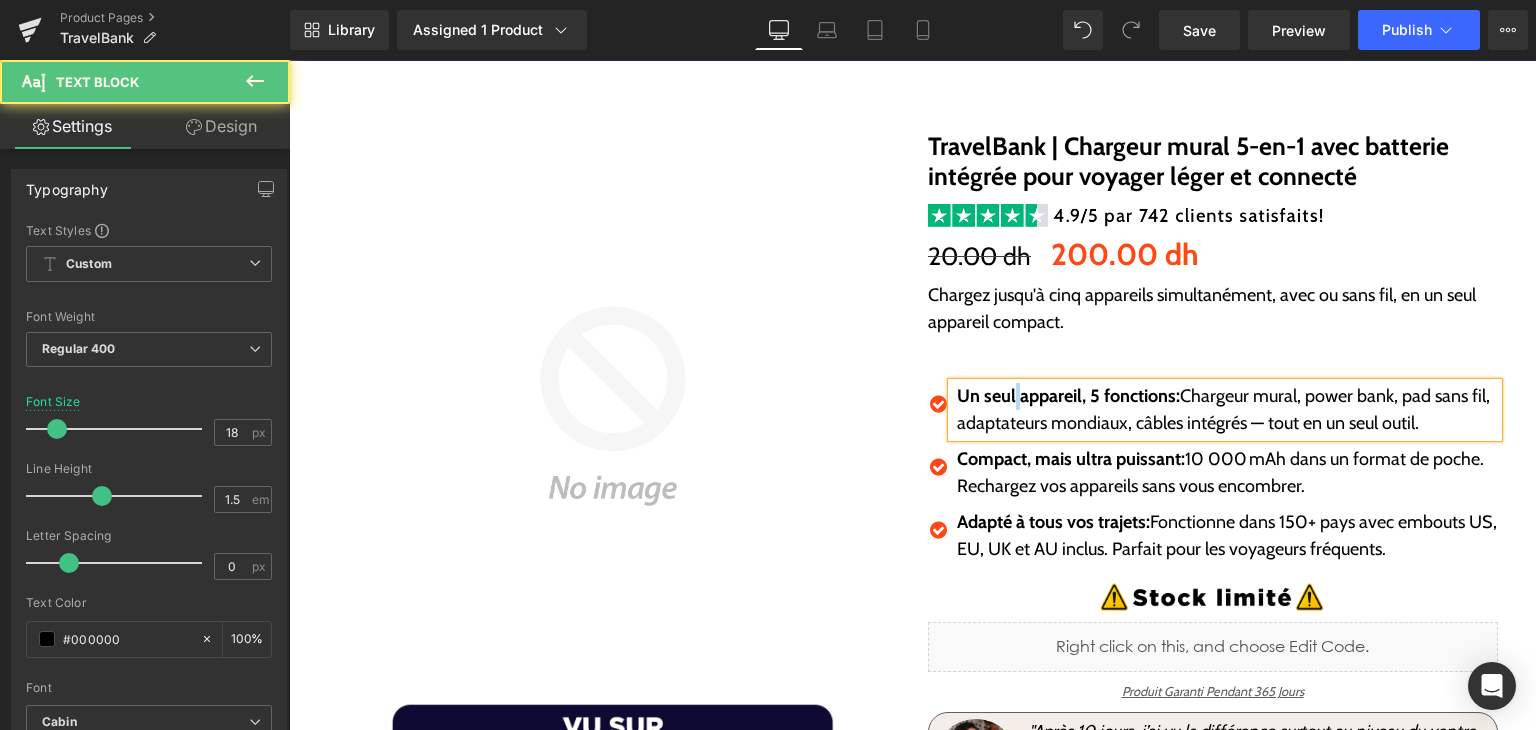 click on "Un seul appareil, 5 fonctions:" at bounding box center [1068, 396] 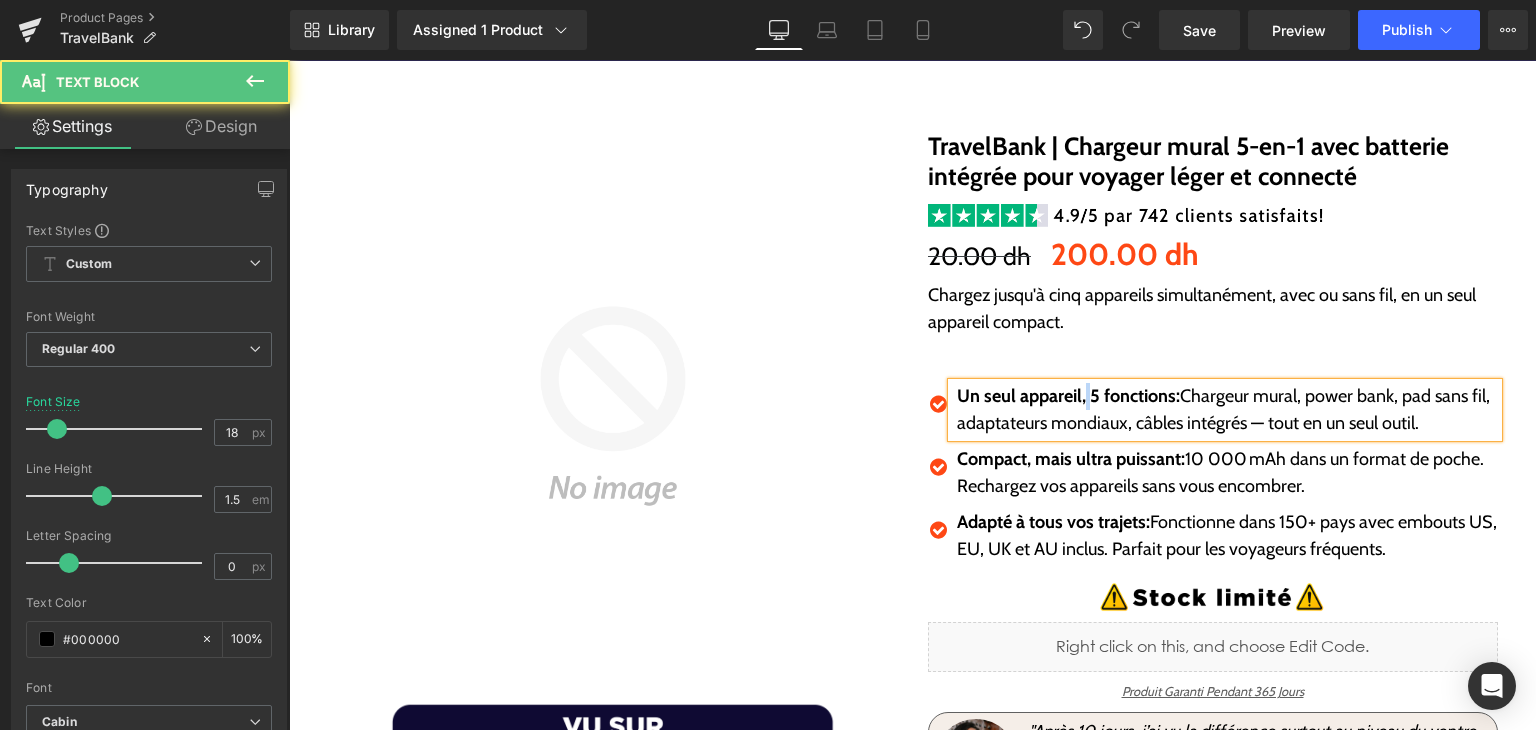 click on "Un seul appareil, 5 fonctions:" at bounding box center [1068, 396] 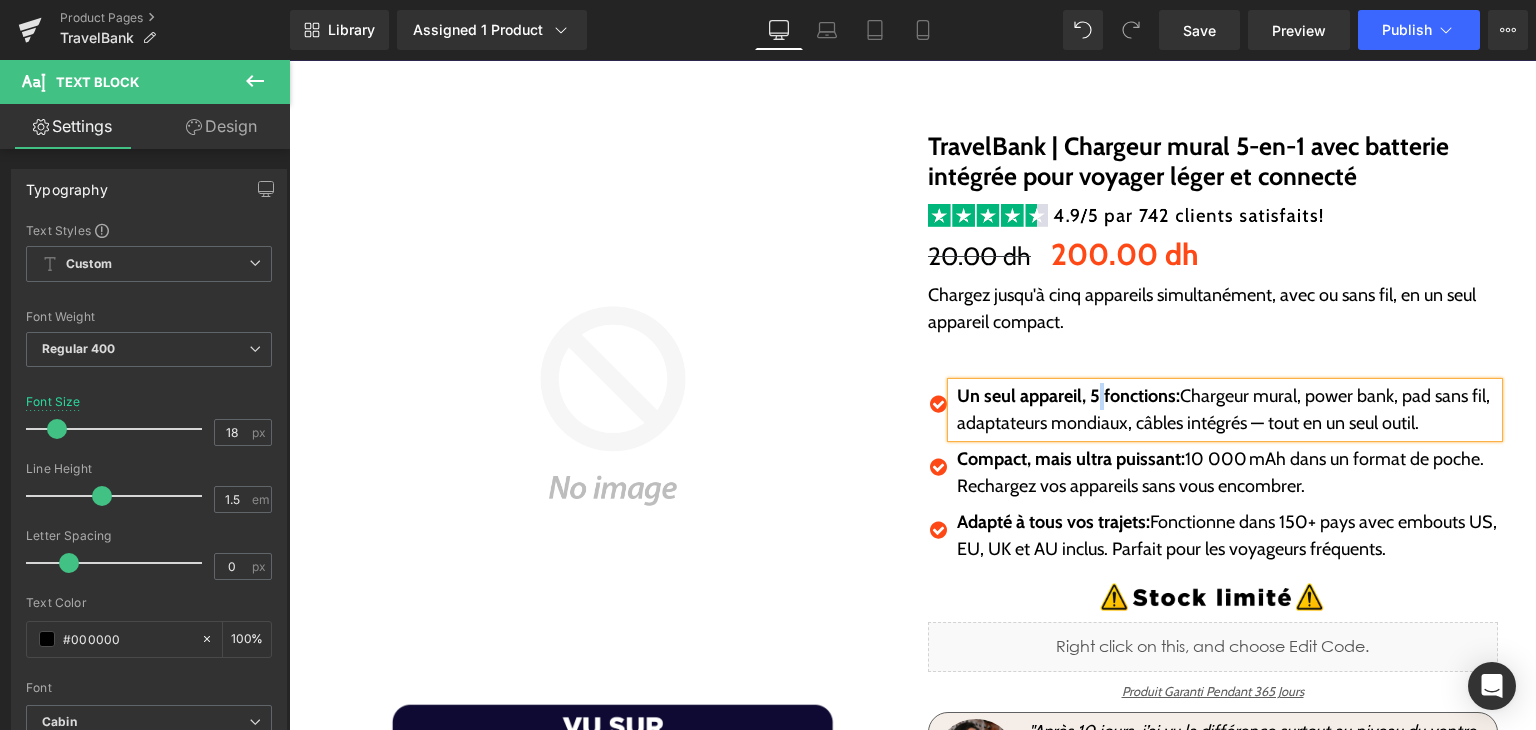 click on "Un seul appareil, 5 fonctions:" at bounding box center [1068, 396] 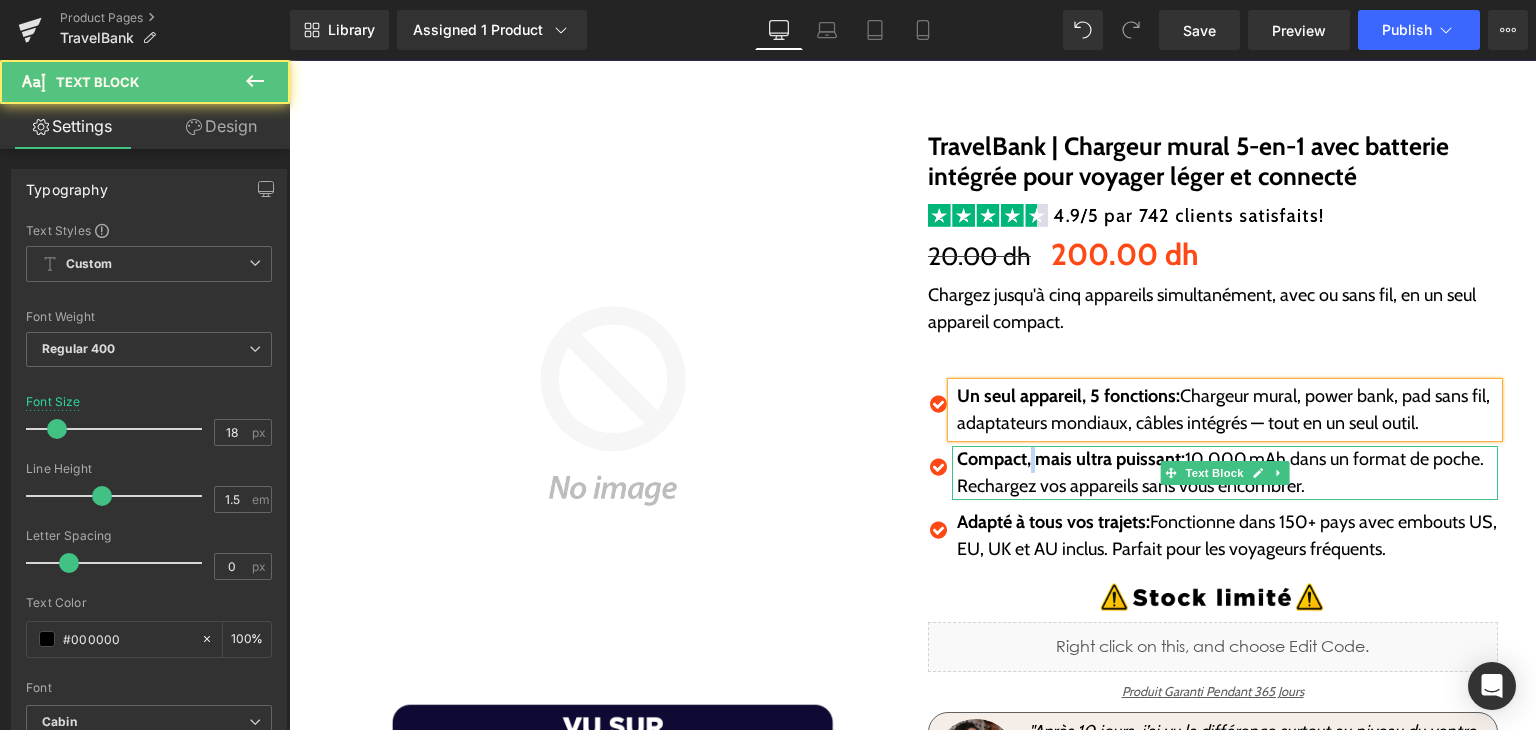 click on "Compact, mais ultra puissant:" at bounding box center [1071, 459] 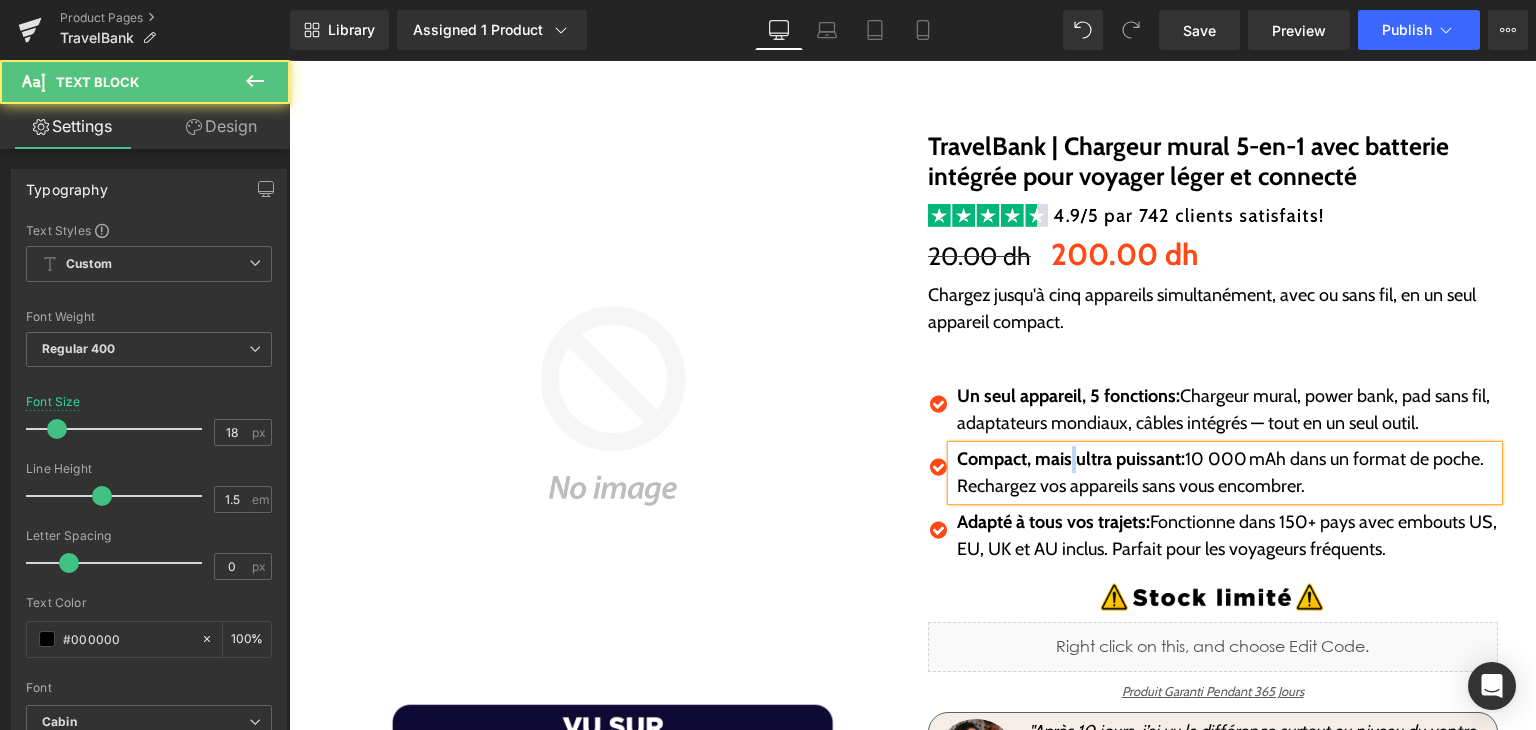 click on "Compact, mais ultra puissant:" at bounding box center (1071, 459) 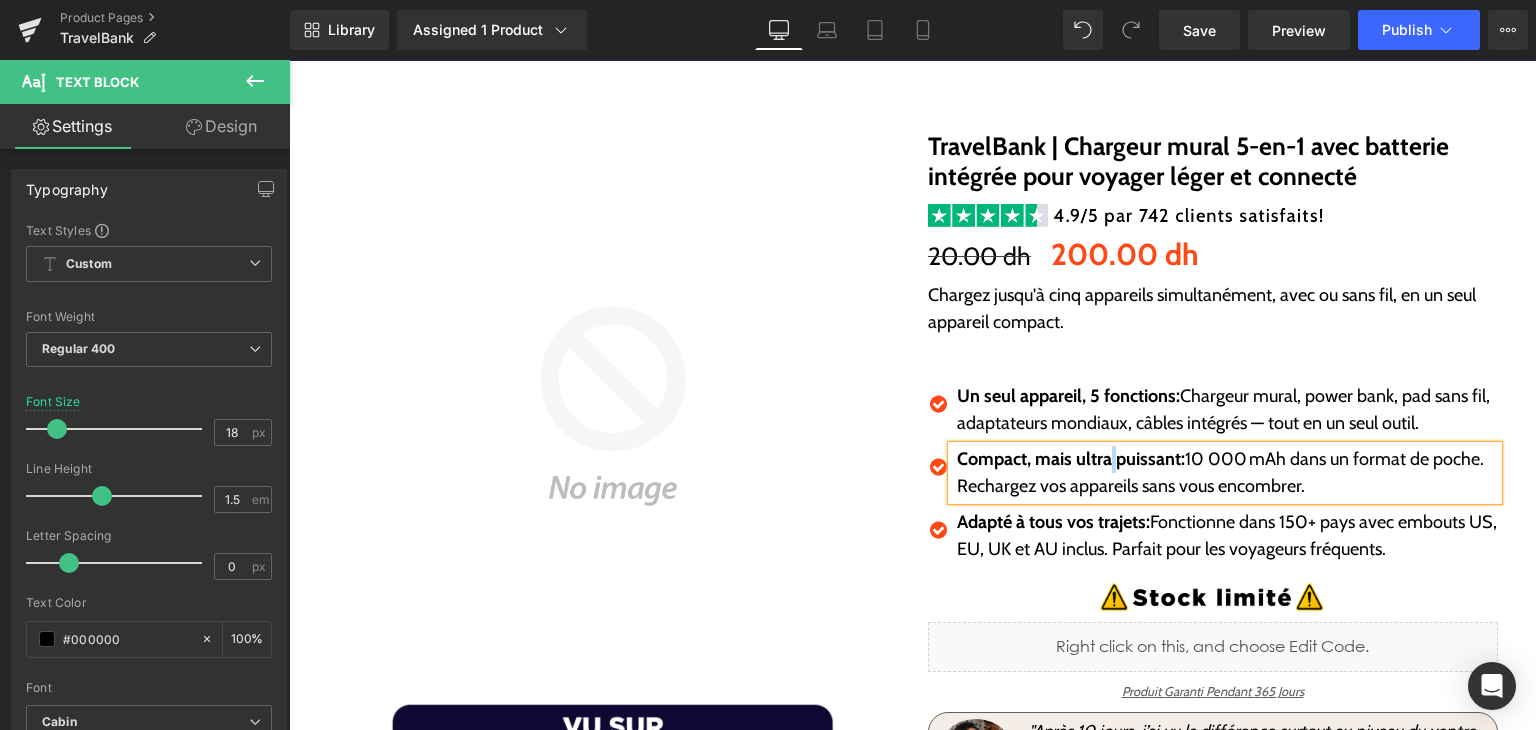 click on "Compact, mais ultra puissant:" at bounding box center [1071, 459] 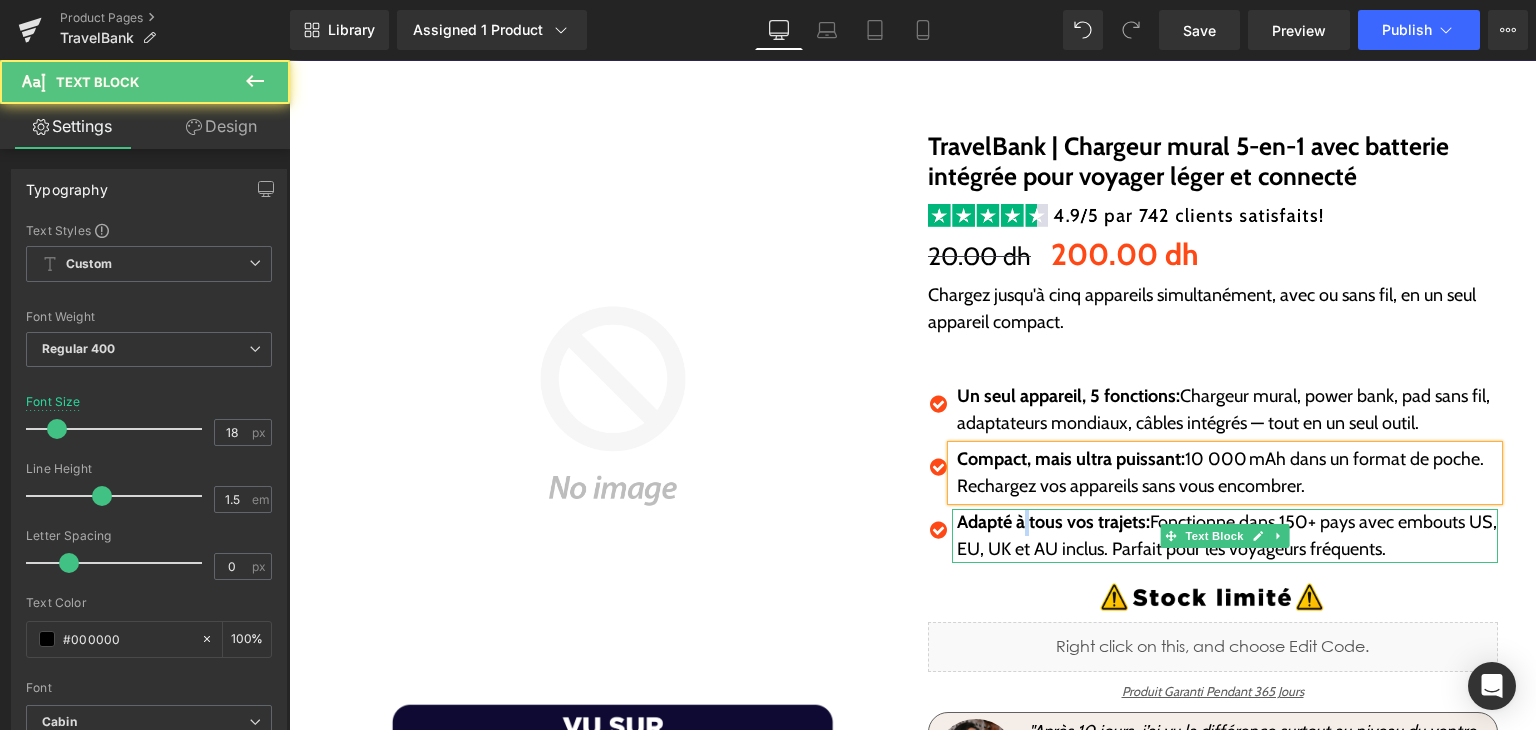 click on "Adapté à tous vos trajets:" at bounding box center (1053, 522) 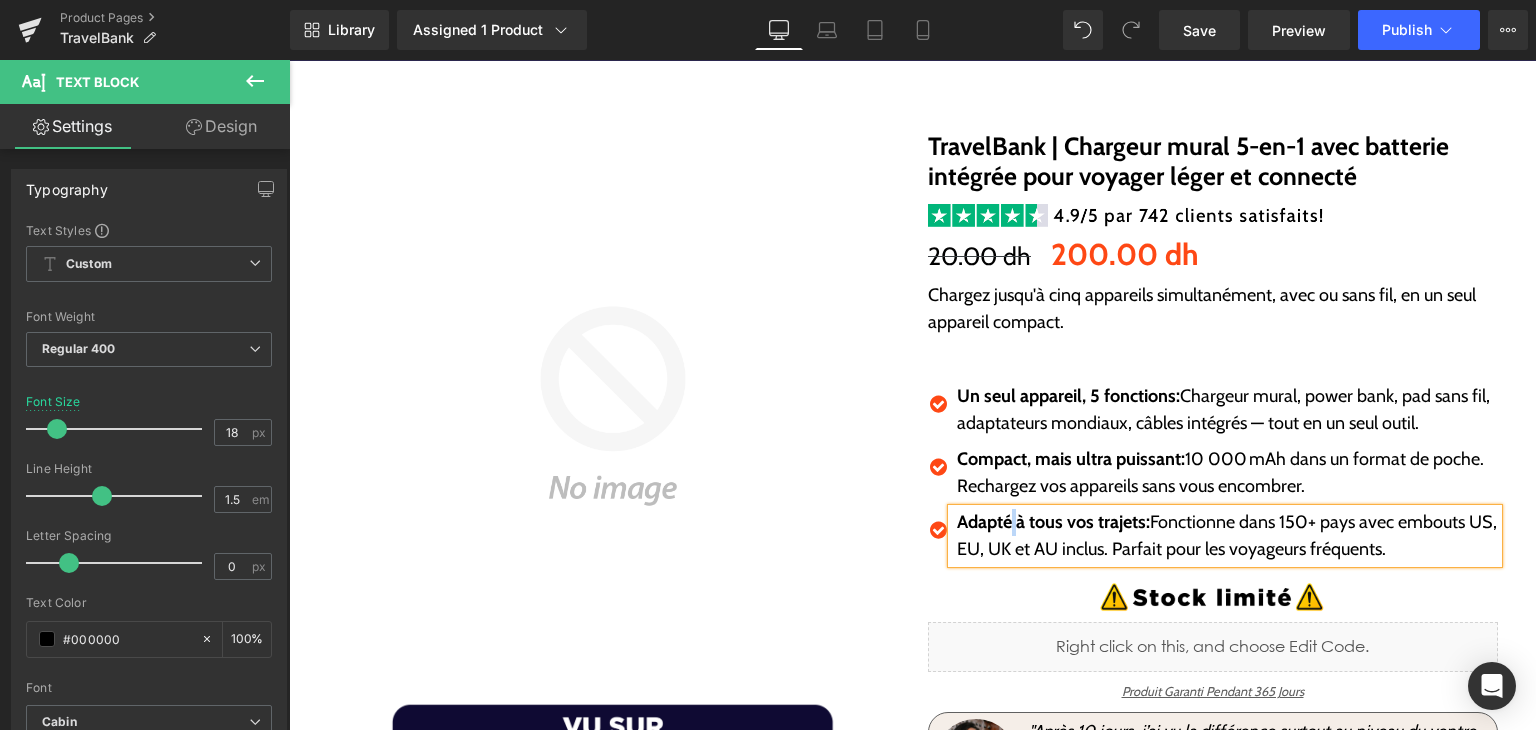 click on "Adapté à tous vos trajets:" at bounding box center [1053, 522] 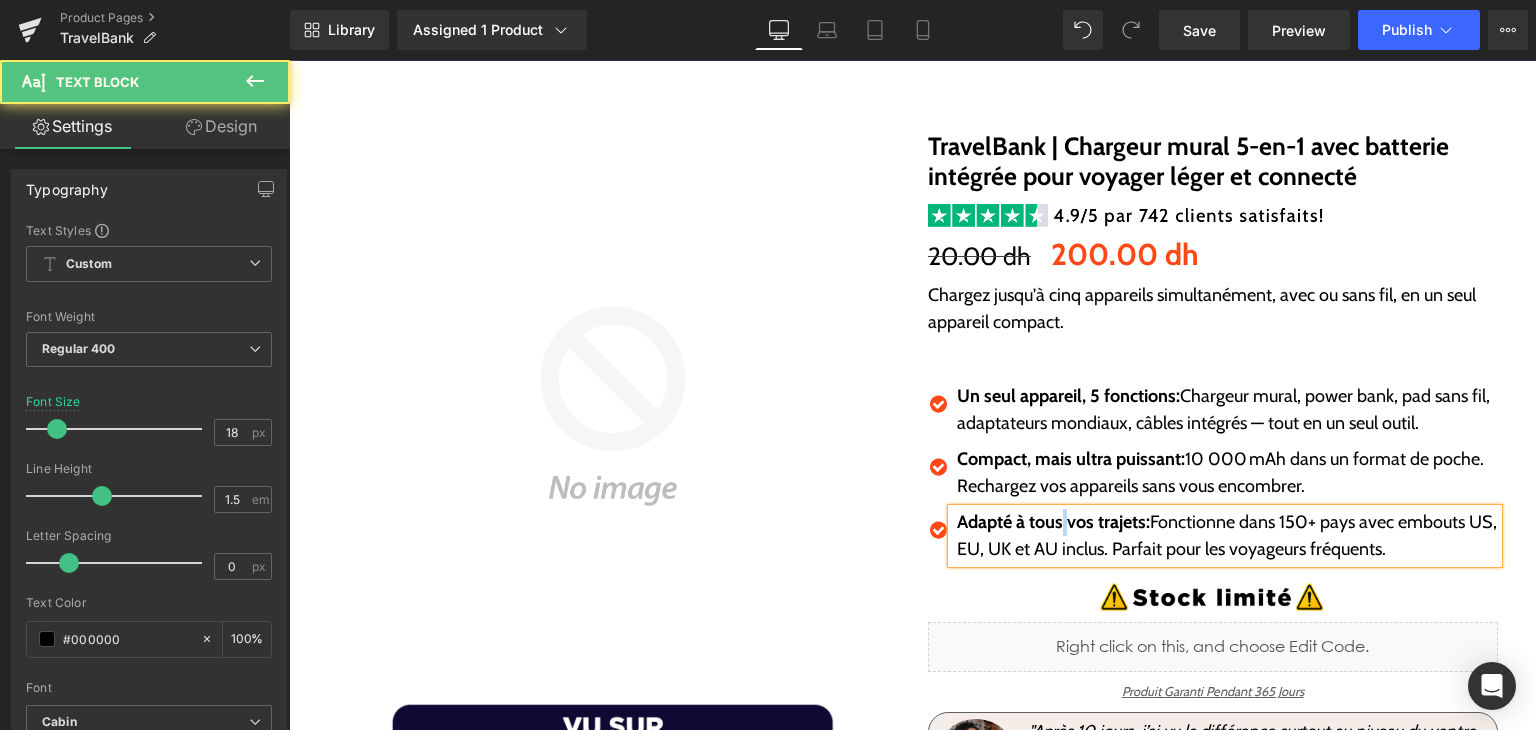 click on "Adapté à tous vos trajets:" at bounding box center (1053, 522) 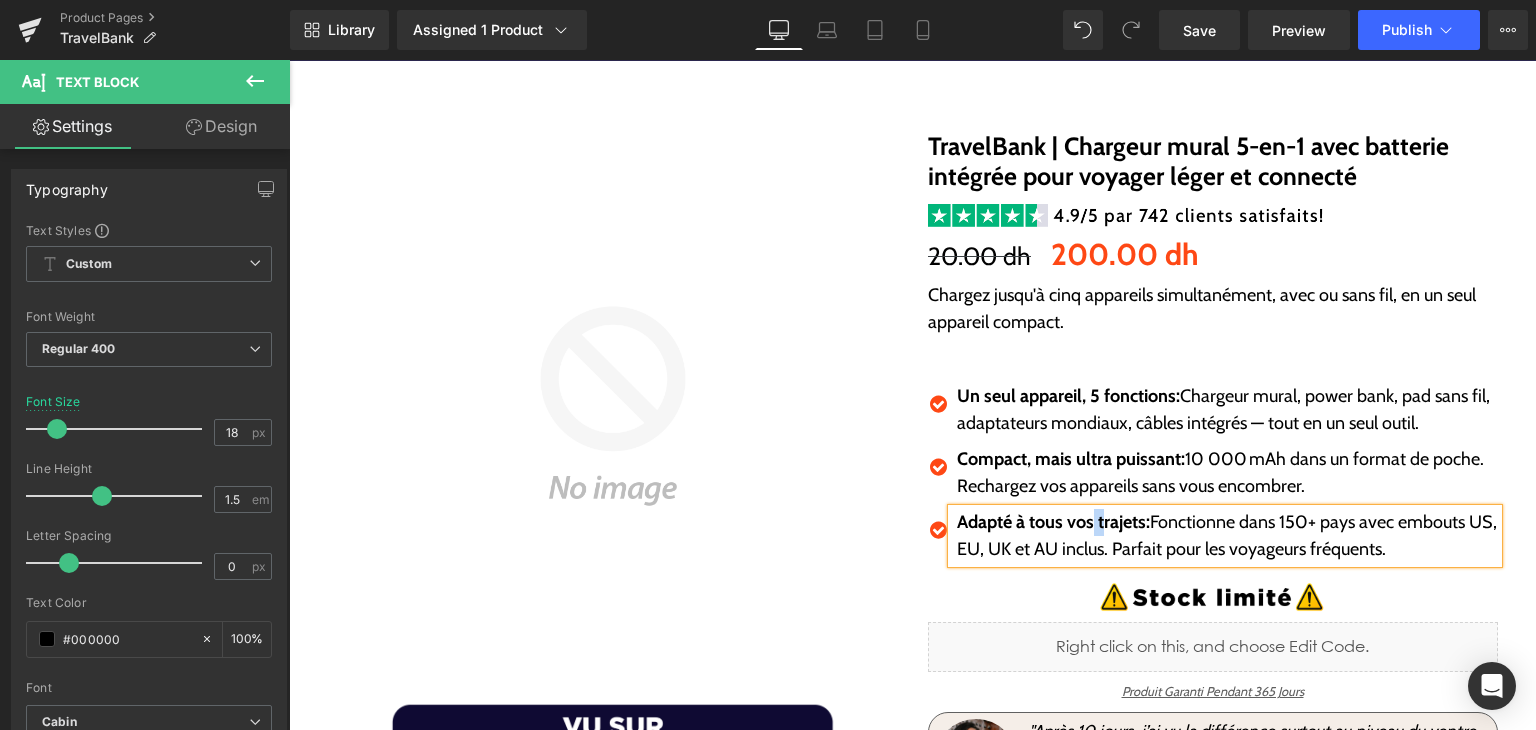 click on "Adapté à tous vos trajets:" at bounding box center (1053, 522) 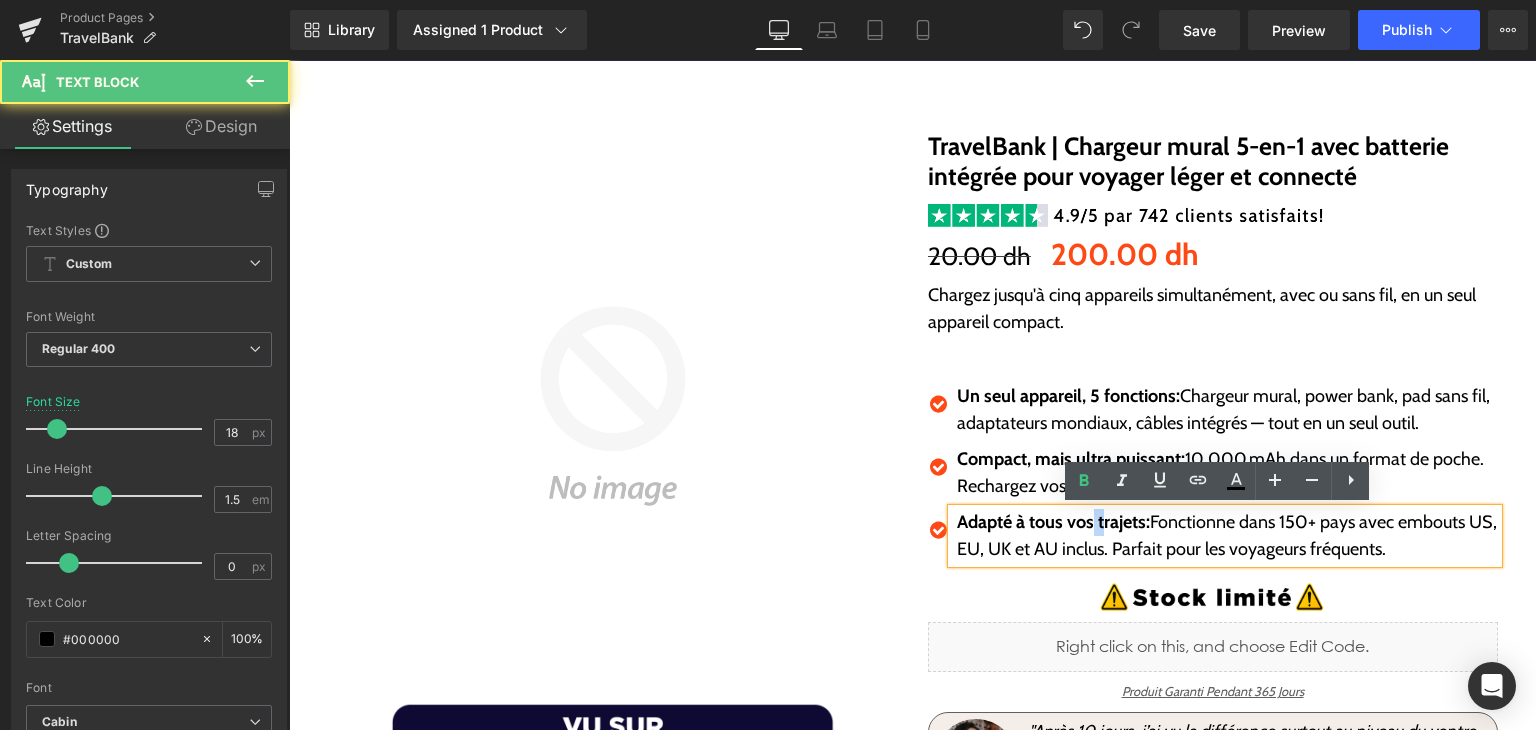 click on "Adapté à tous vos trajets:" at bounding box center [1053, 522] 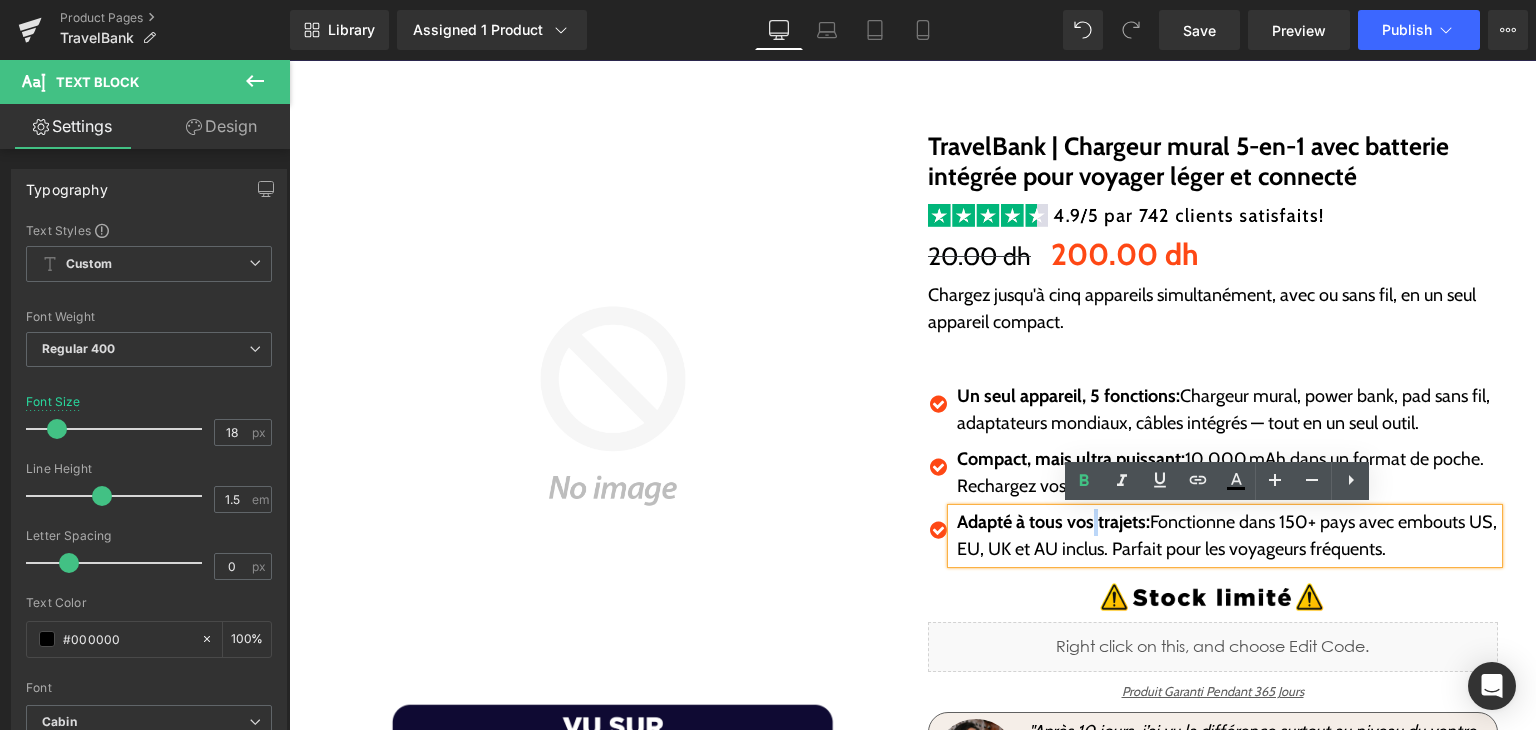 click on "Adapté à tous vos trajets:" at bounding box center (1053, 522) 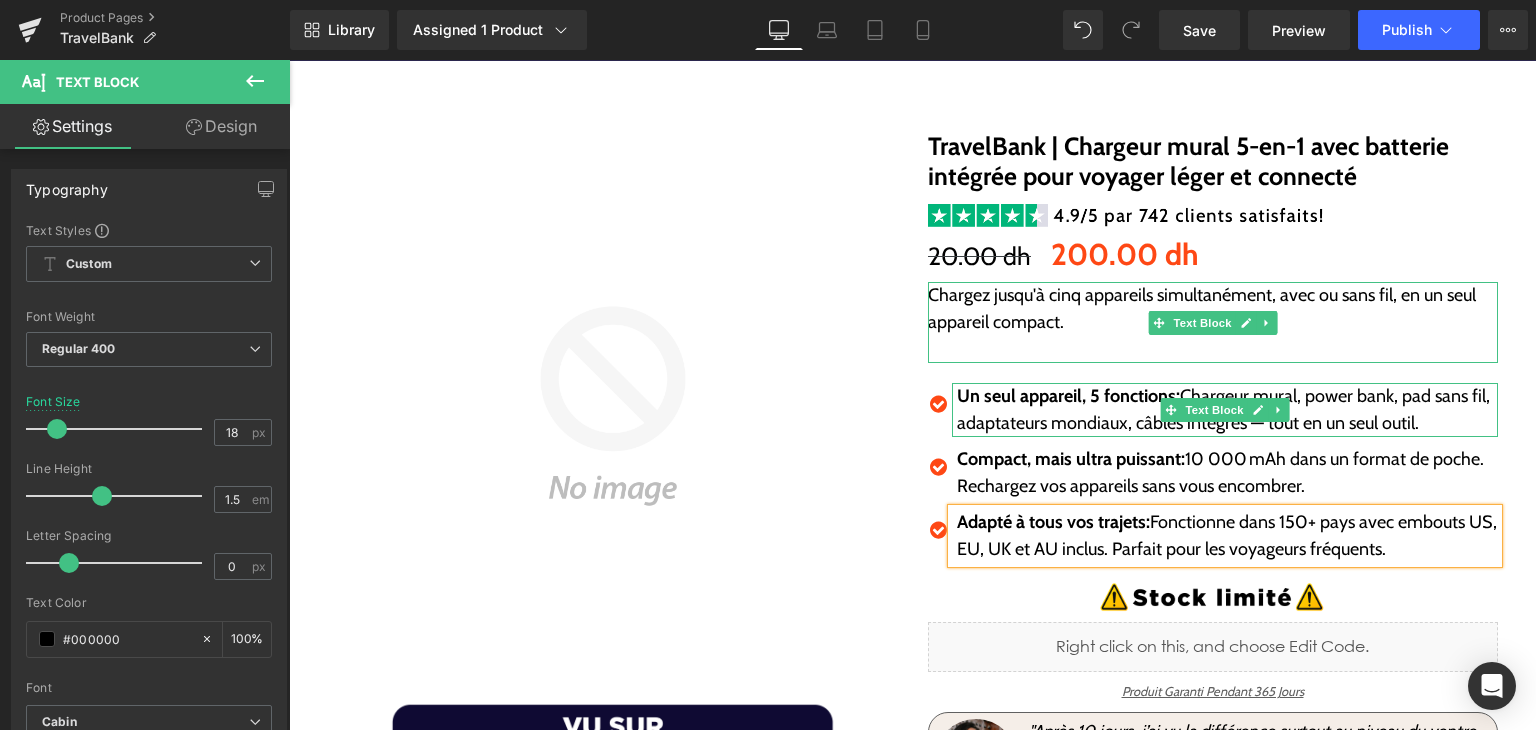 click at bounding box center [1213, 349] 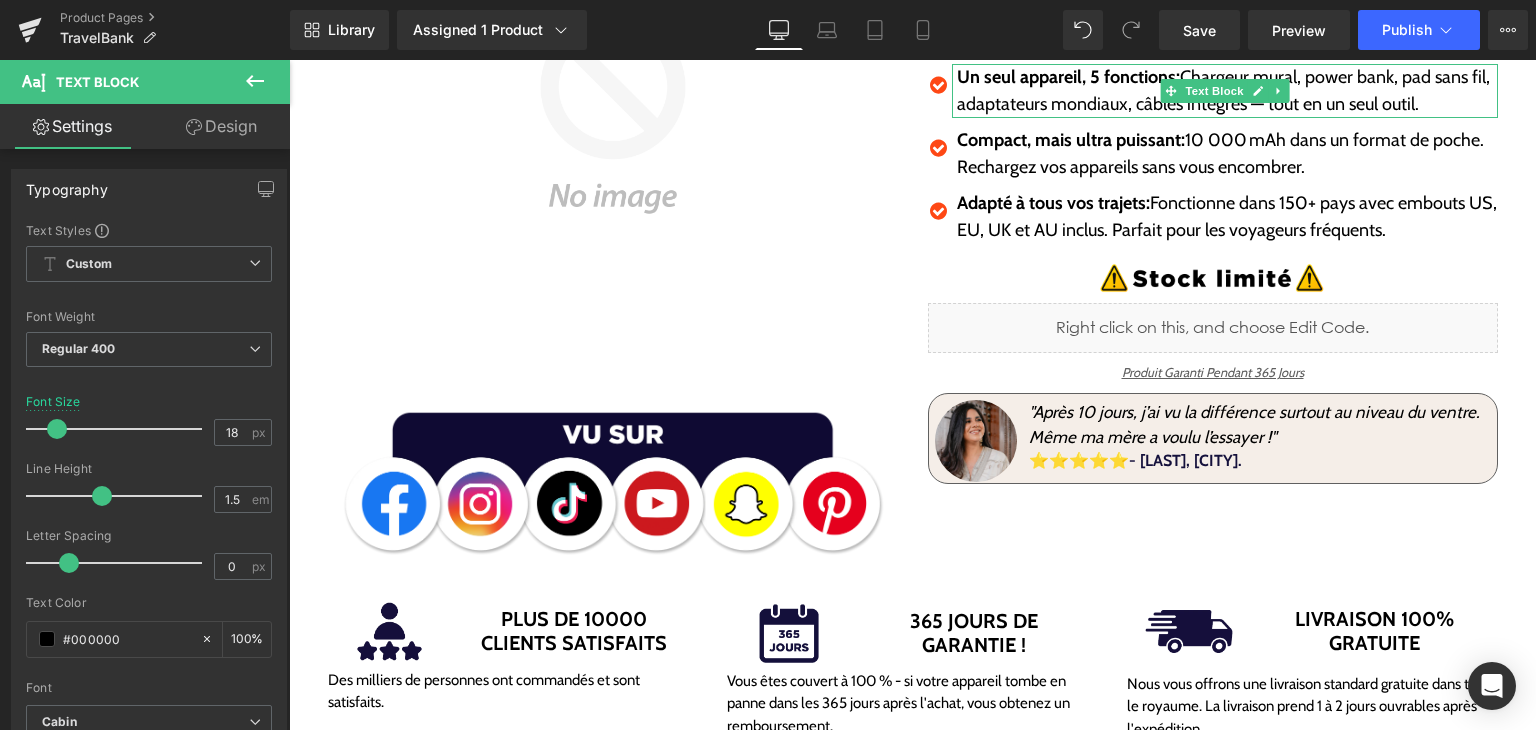 scroll, scrollTop: 482, scrollLeft: 0, axis: vertical 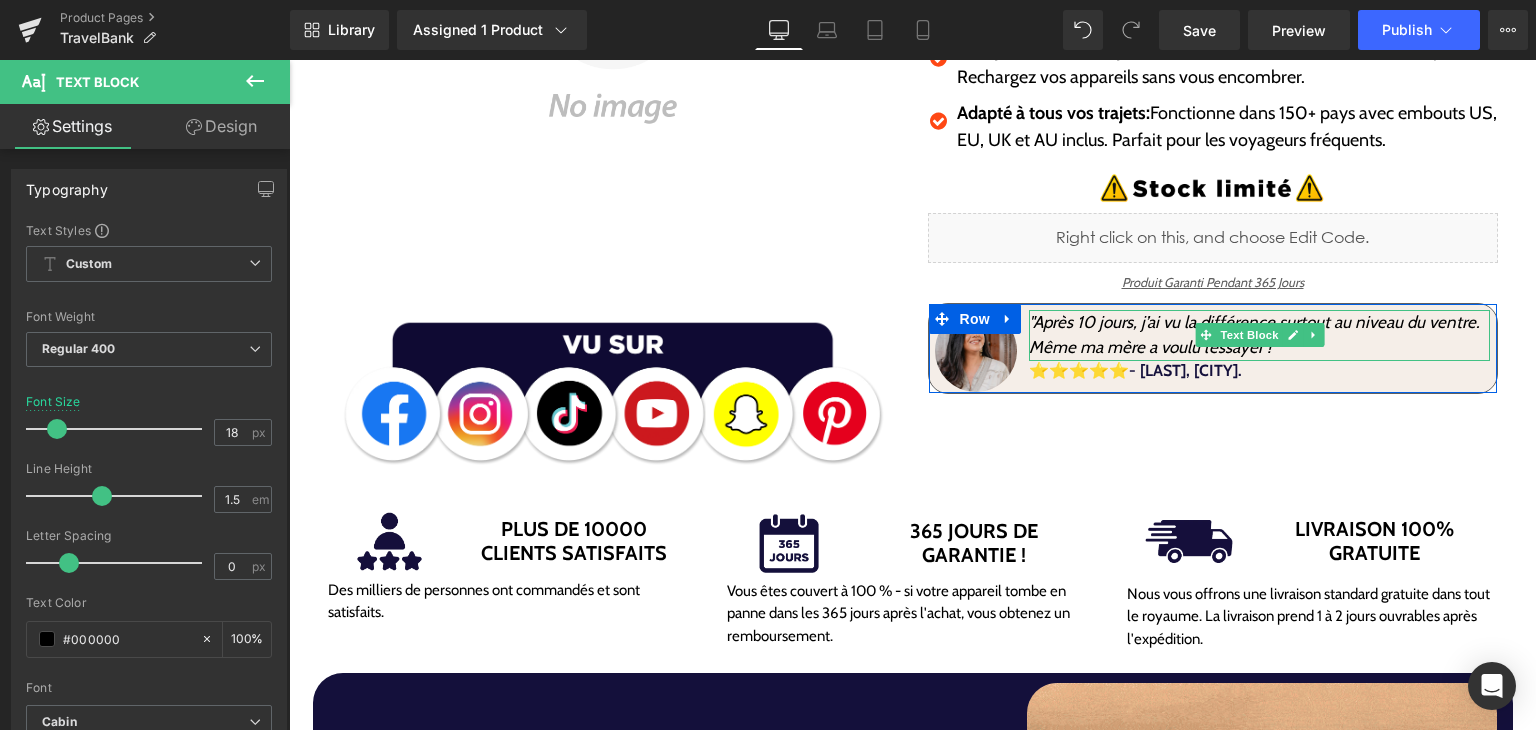 click on ""Après 10 jours, j’ai vu la différence surtout au niveau du ventre. Même ma mère a voulu l’essayer ! "" at bounding box center [1259, 335] 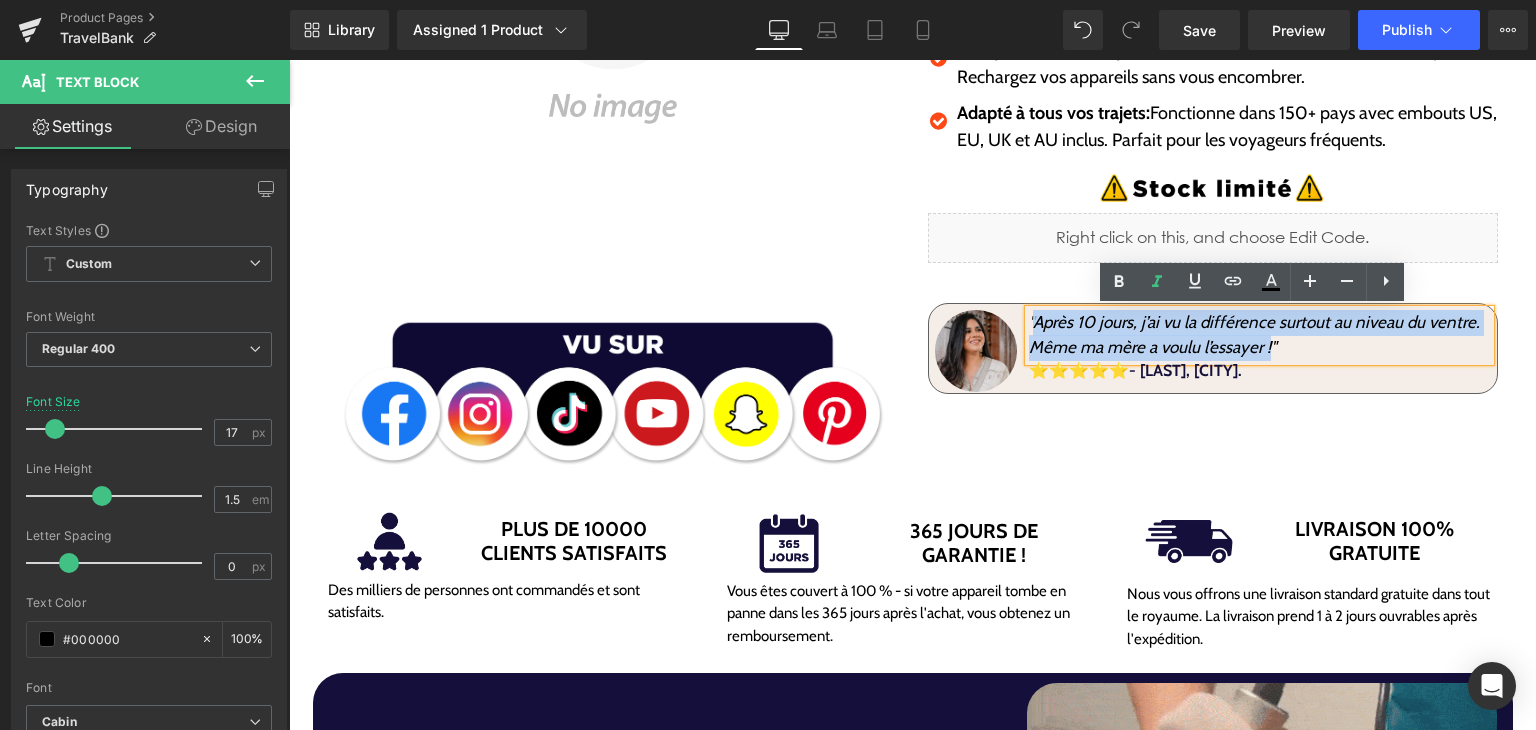 drag, startPoint x: 1027, startPoint y: 329, endPoint x: 1260, endPoint y: 353, distance: 234.23279 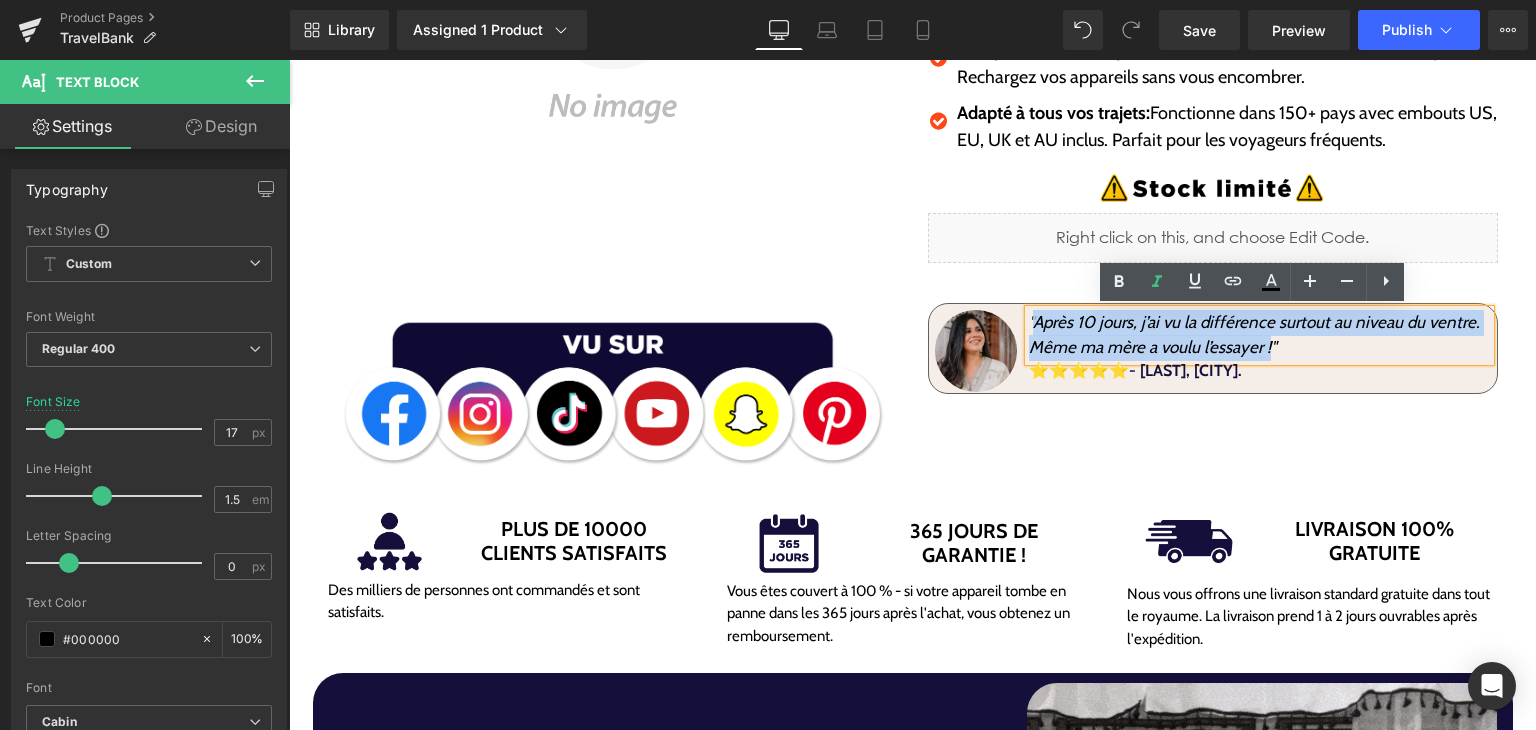 click on ""Après 10 jours, j’ai vu la différence surtout au niveau du ventre. Même ma mère a voulu l’essayer !" at bounding box center (1254, 335) 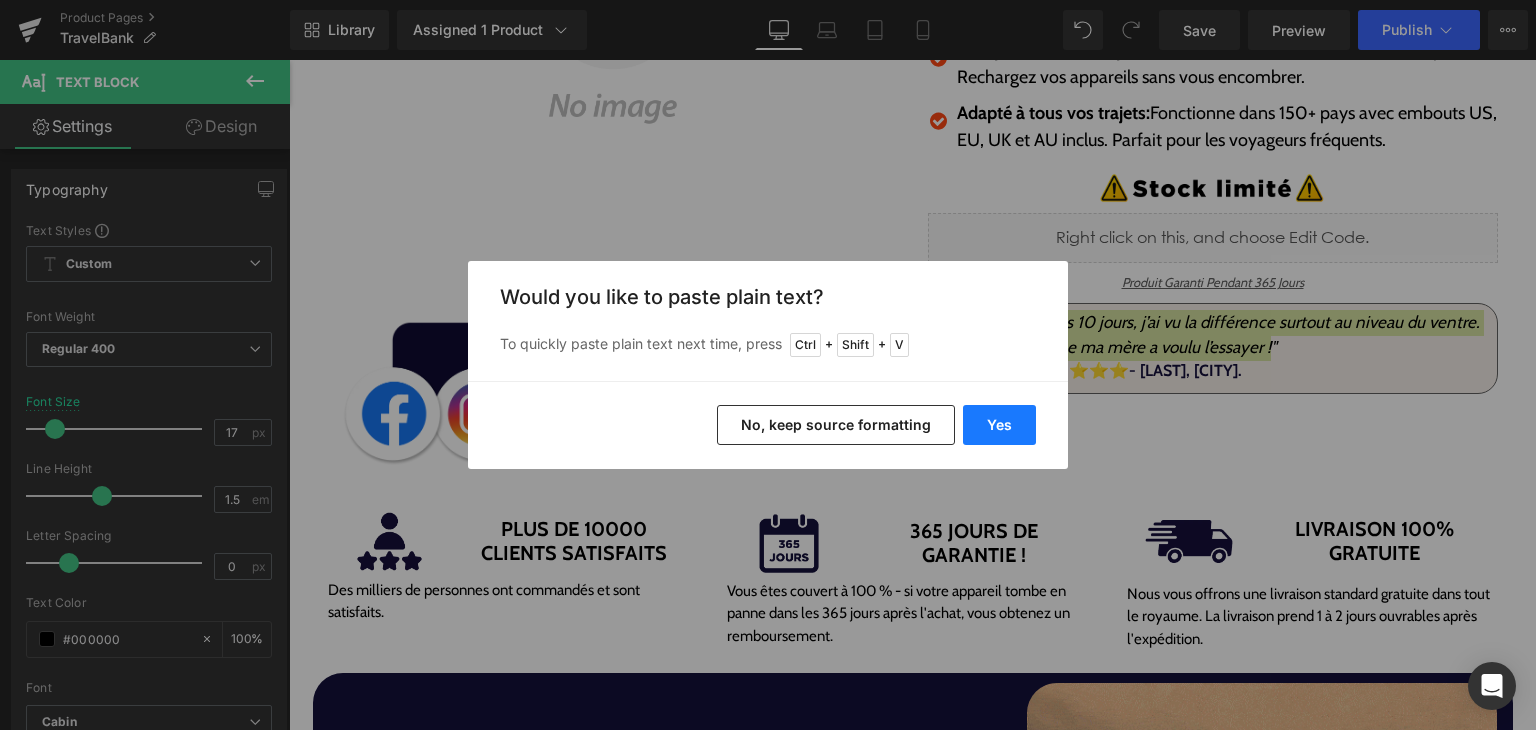click on "Yes" at bounding box center [999, 425] 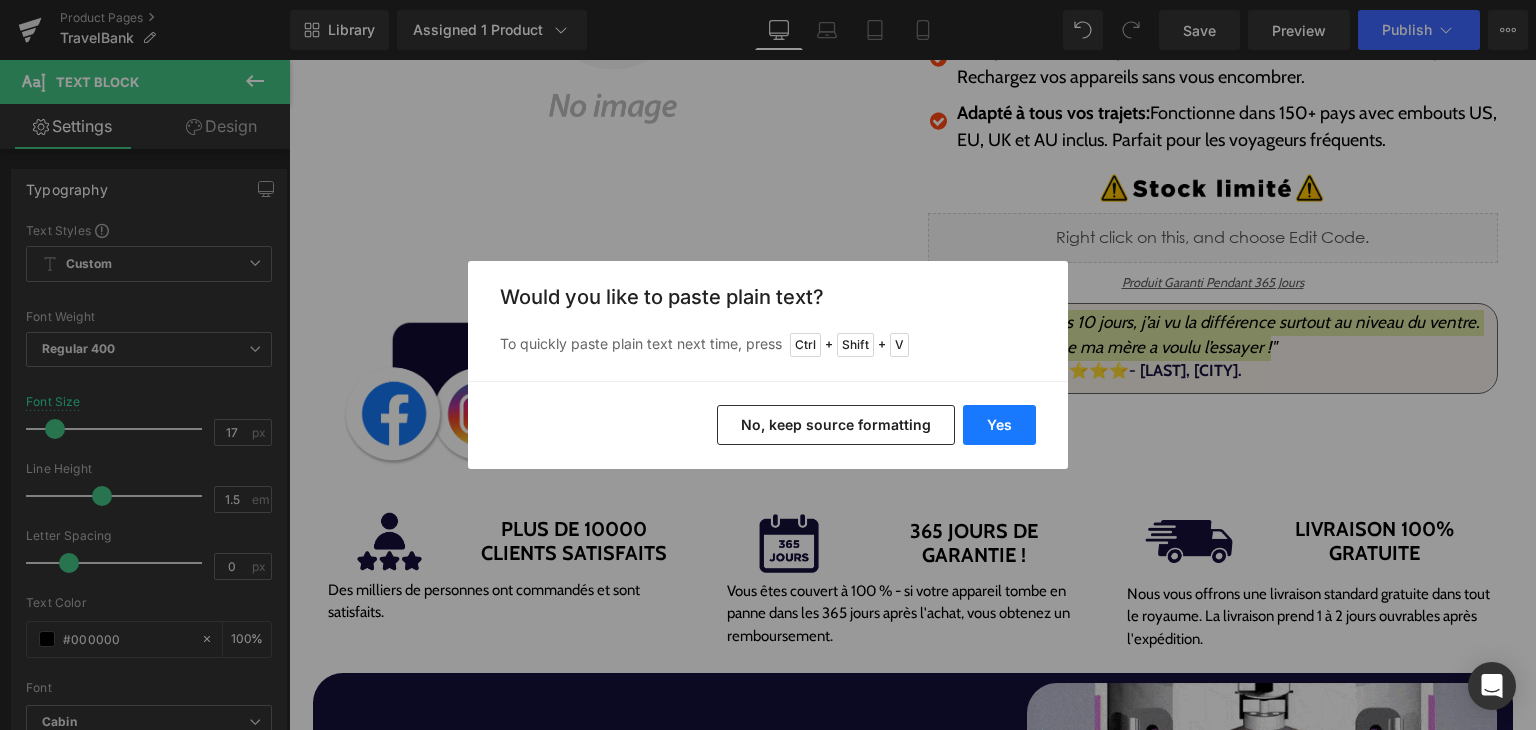 type 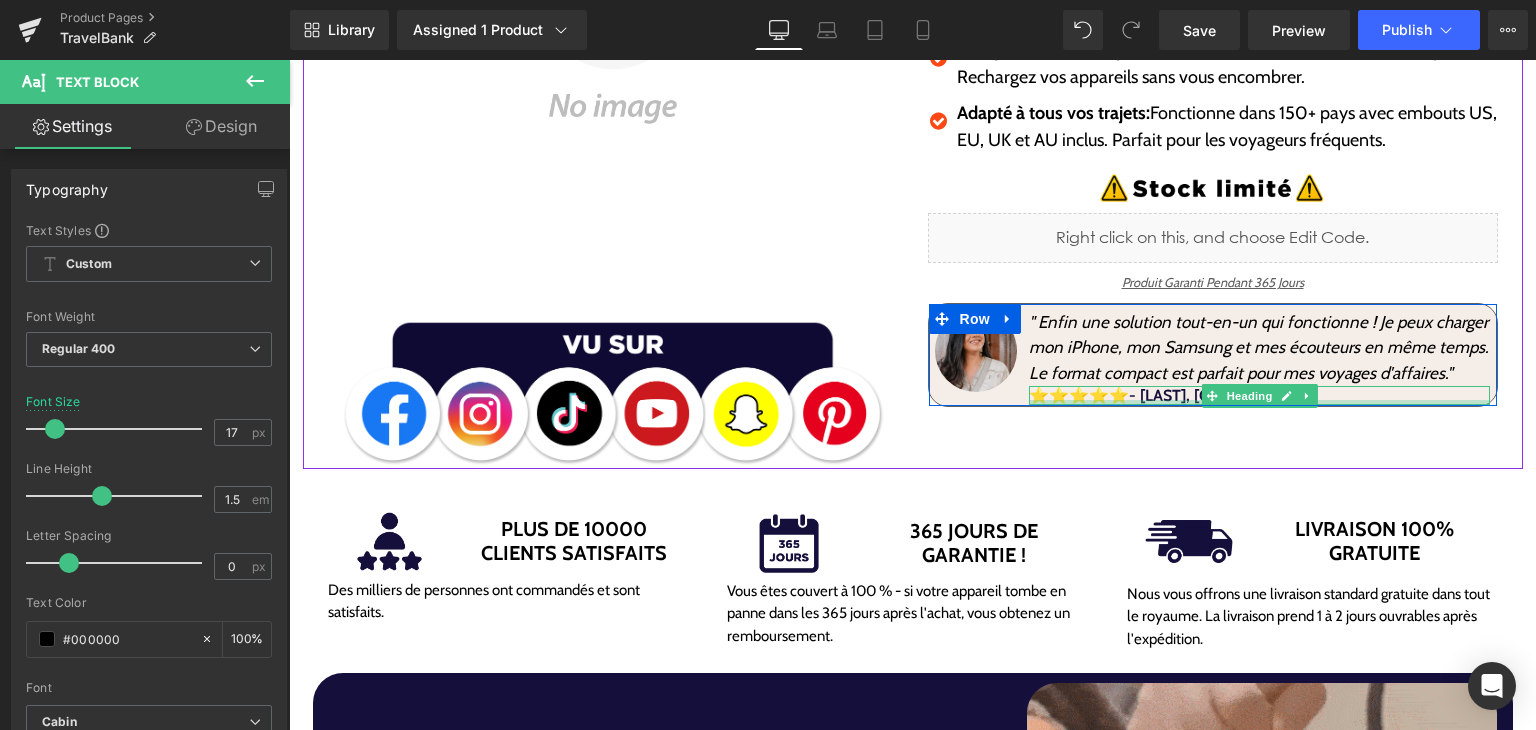 click at bounding box center (1259, 402) 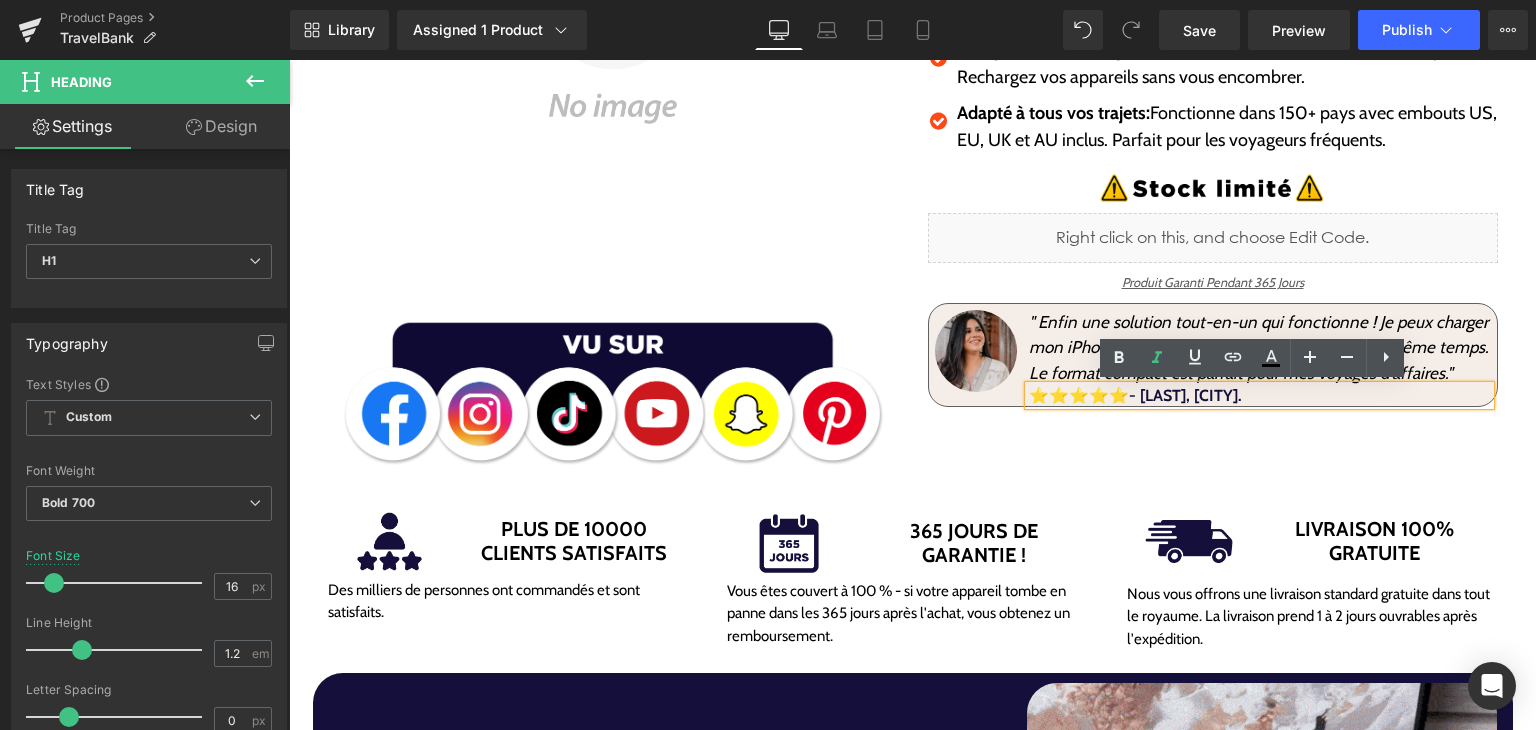 click on "⭐⭐⭐⭐⭐- Khadija, Casablanca." at bounding box center (1135, 395) 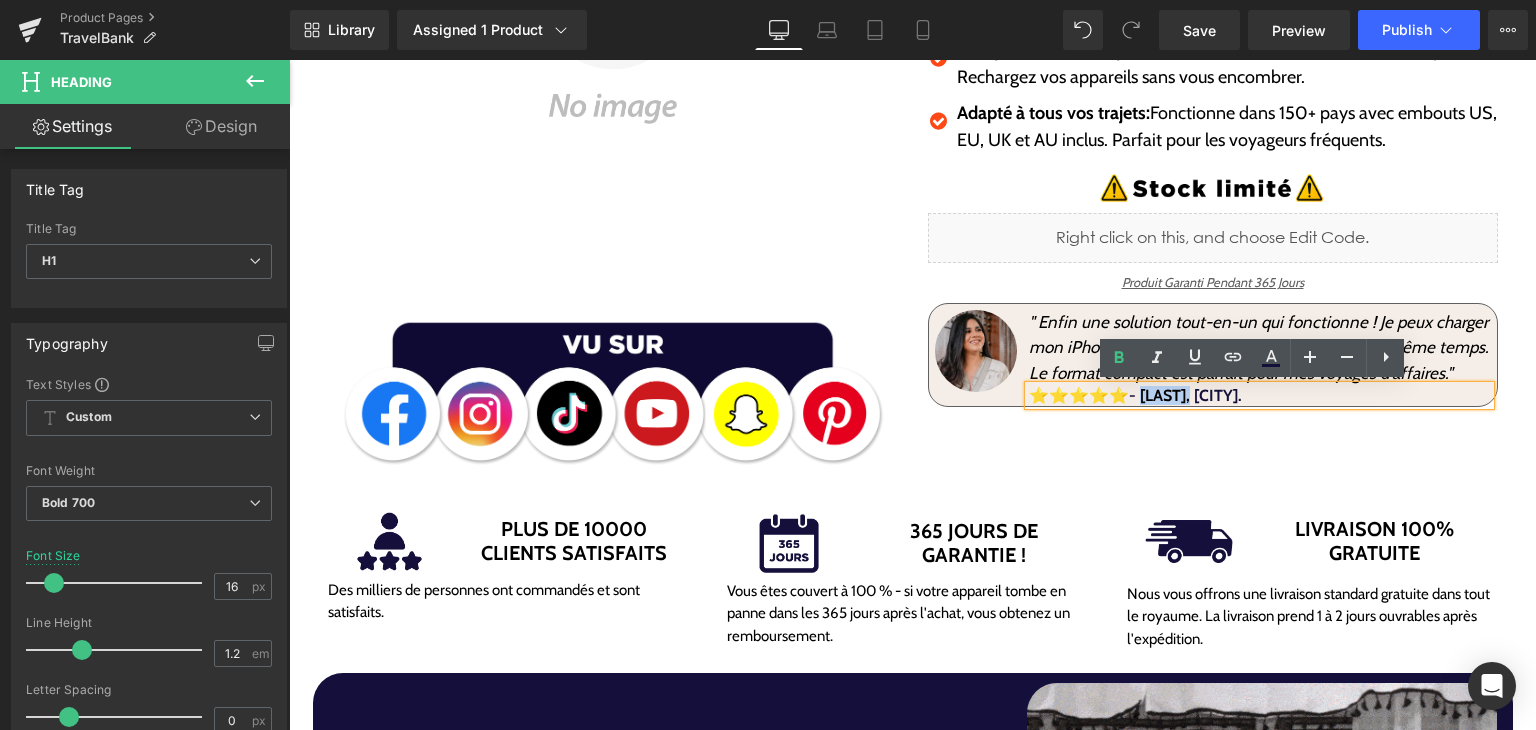 drag, startPoint x: 1144, startPoint y: 393, endPoint x: 1193, endPoint y: 404, distance: 50.219517 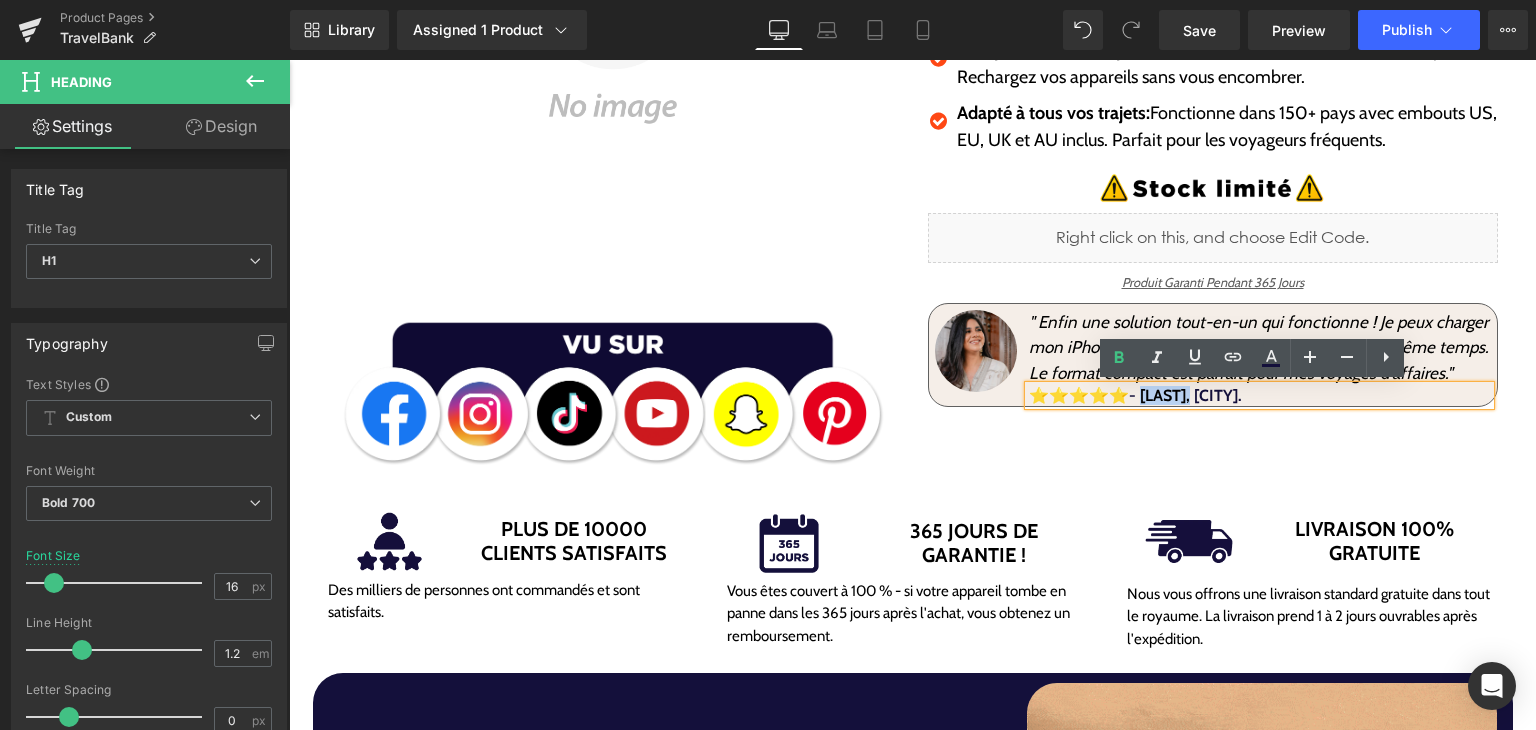 click on "⭐⭐⭐⭐⭐- Khadija, Casablanca." at bounding box center [1135, 395] 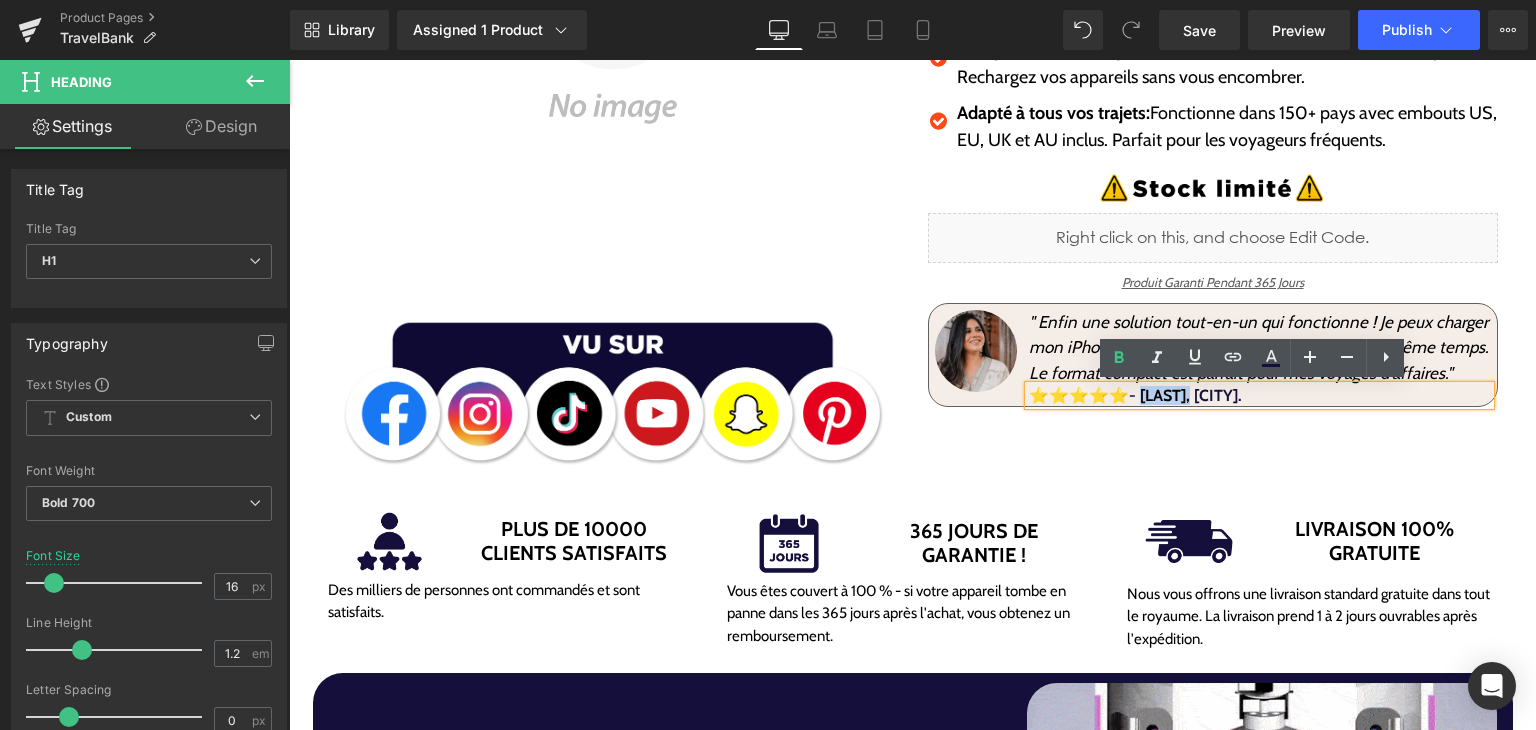type 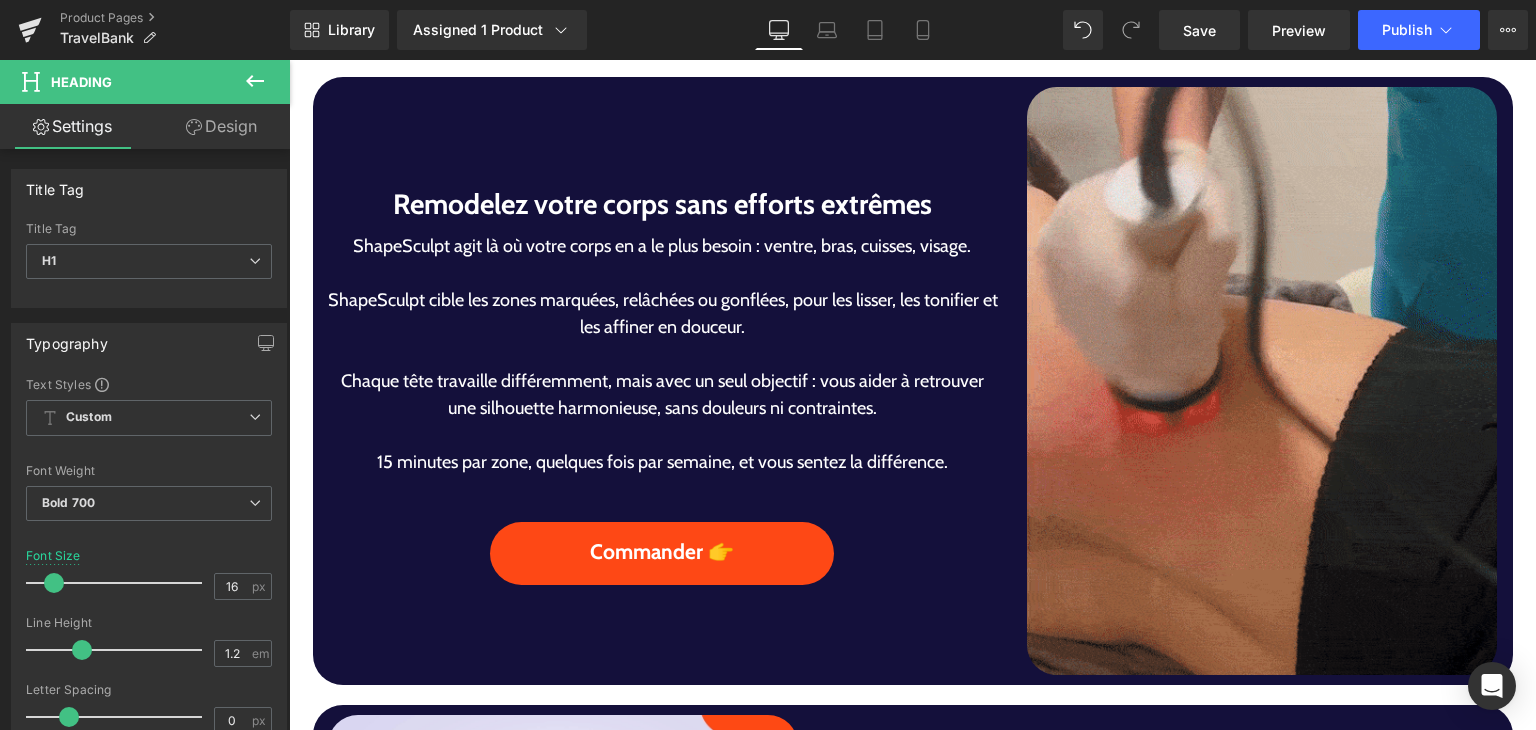 scroll, scrollTop: 1105, scrollLeft: 0, axis: vertical 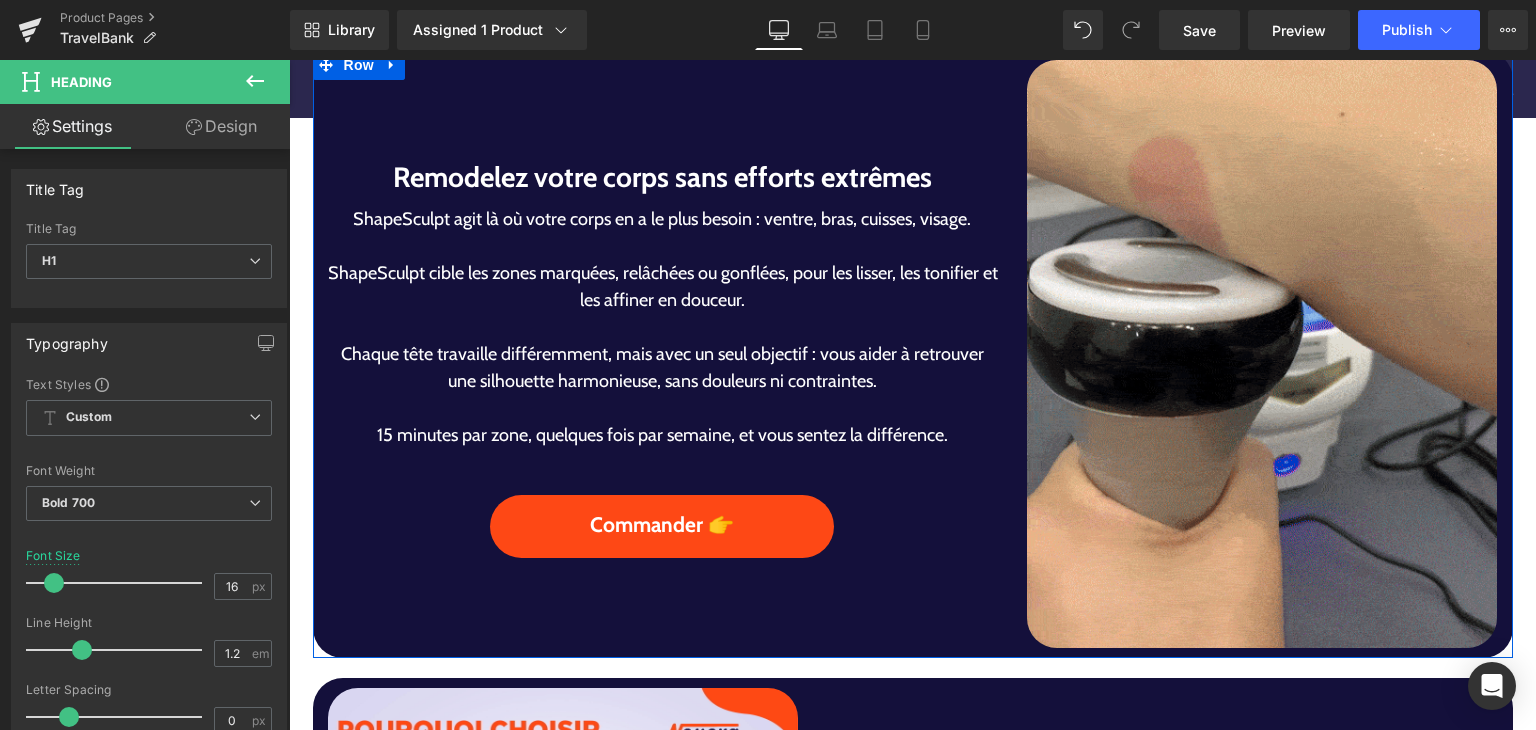 click on "Remodelez votre corps sans efforts extrêmes Heading         ShapeSculpt agit là où votre corps en a le plus besoin : ventre, bras, cuisses, visage. ShapeSculpt cible les zones marquées, relâchées ou gonflées, pour les lisser, les tonifier et les affiner en douceur. Chaque tête travaille différemment, mais avec un seul objectif : vous aider à retrouver une silhouette harmonieuse, sans douleurs ni contraintes. 15 minutes par zone, quelques fois par semaine, et vous sentez la différence. Text Block         Commander 👉 Button" at bounding box center [663, 354] 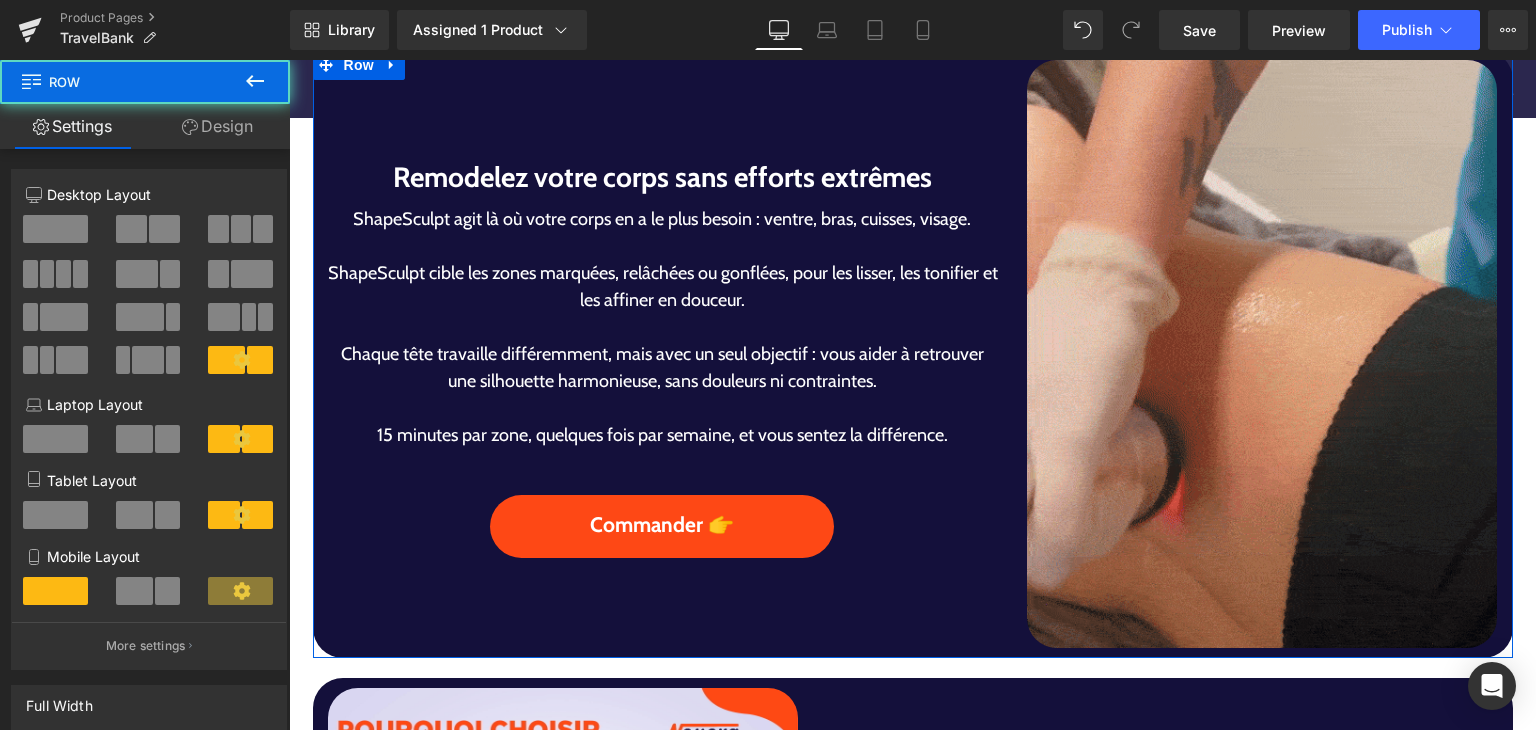 click on "Remodelez votre corps sans efforts extrêmes" at bounding box center [663, 178] 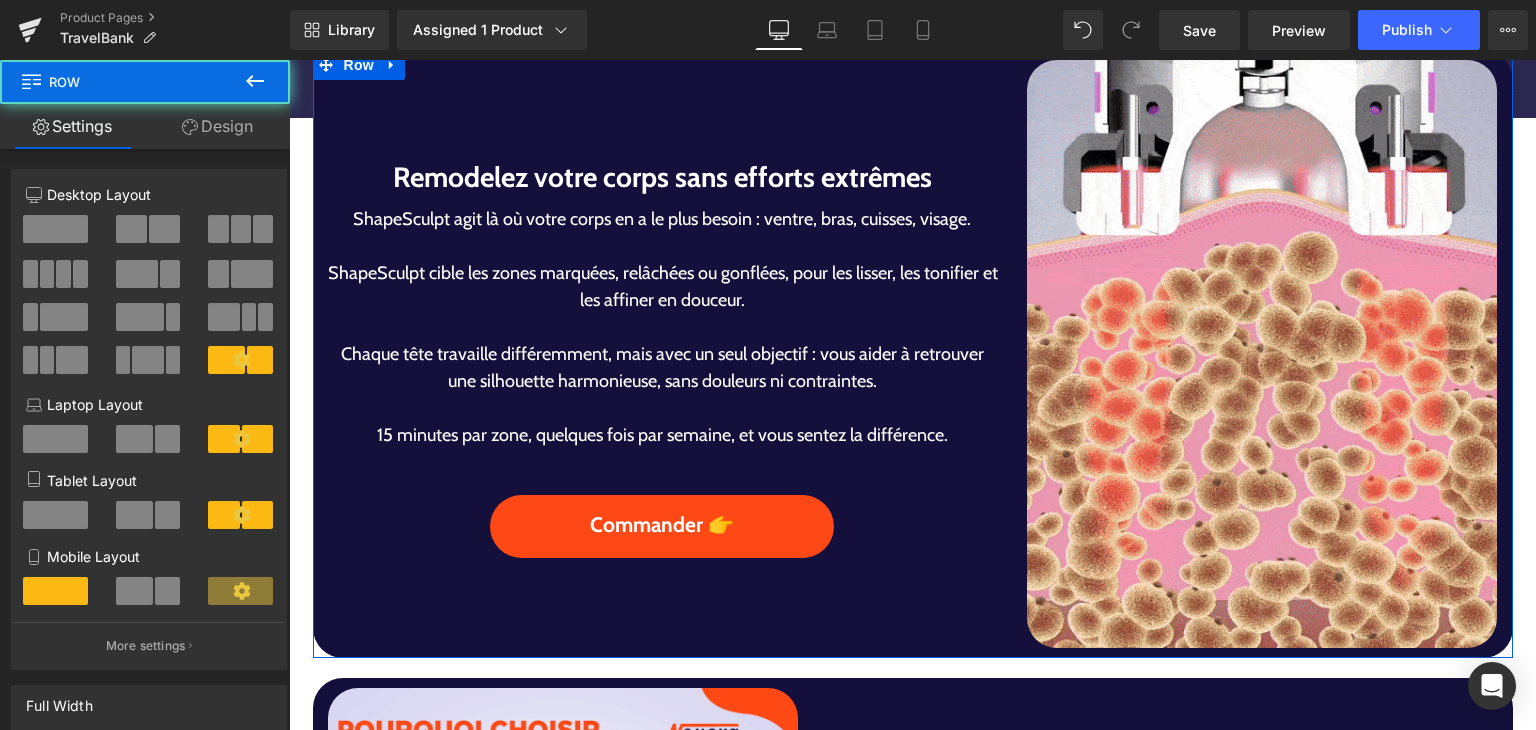 click on "Remodelez votre corps sans efforts extrêmes" at bounding box center (663, 178) 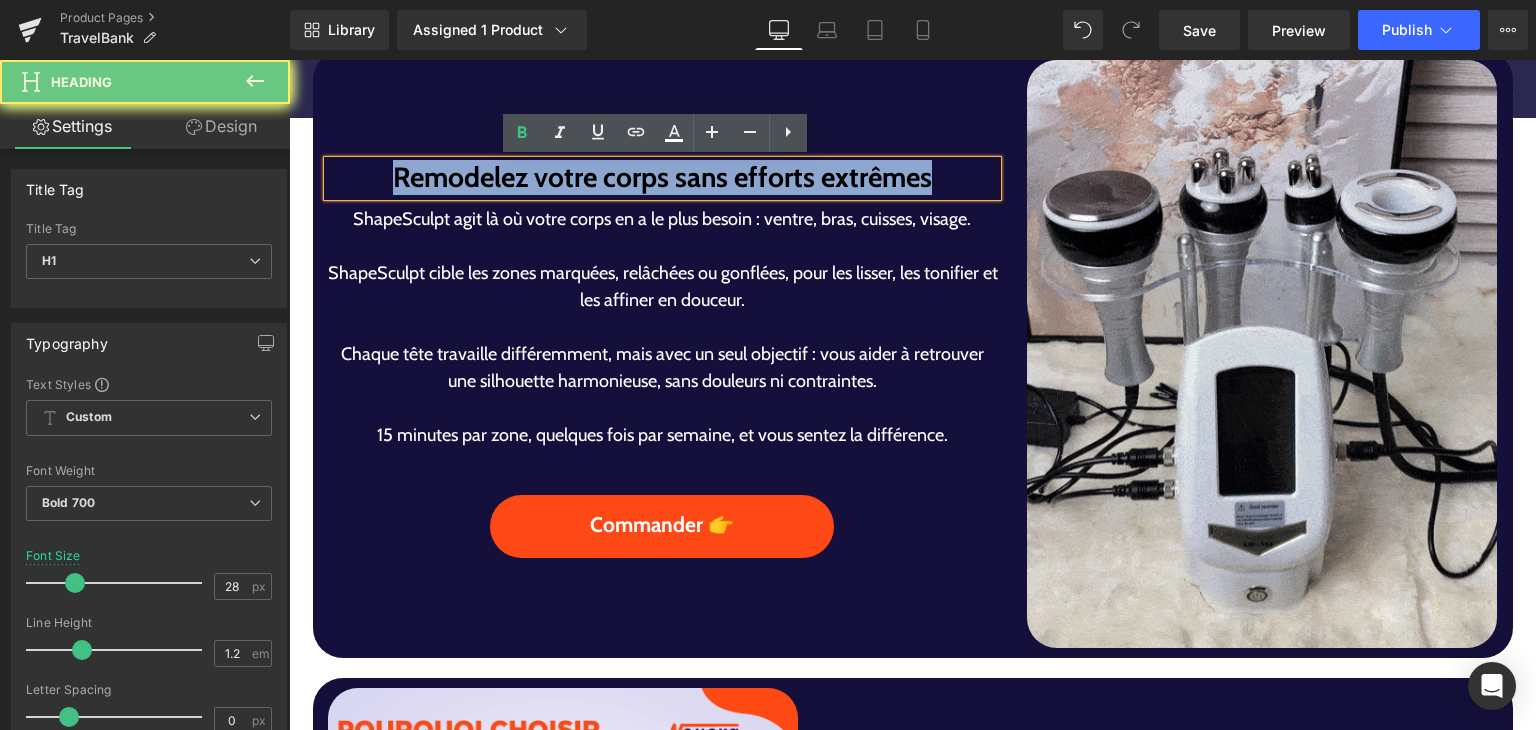 click on "Remodelez votre corps sans efforts extrêmes" at bounding box center (663, 178) 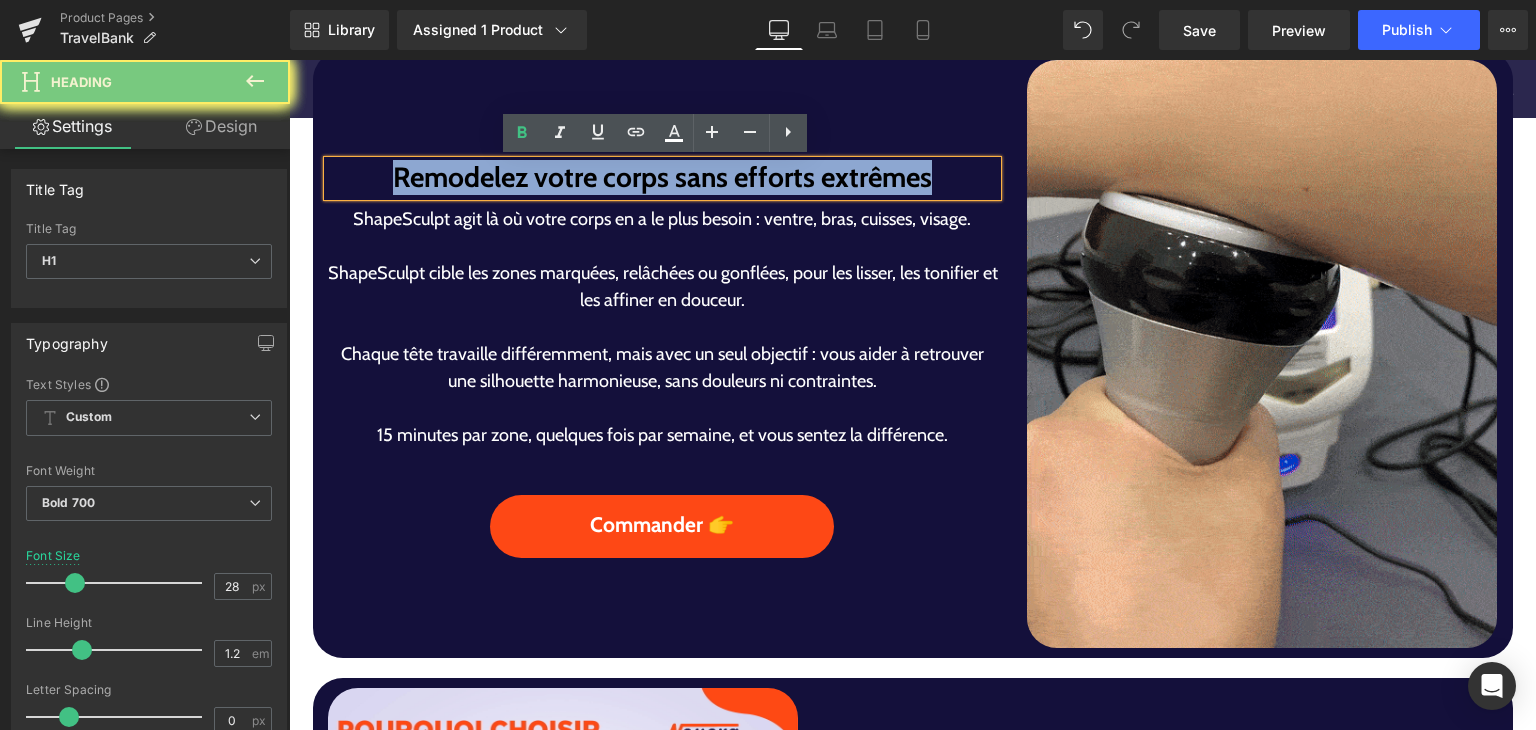 paste 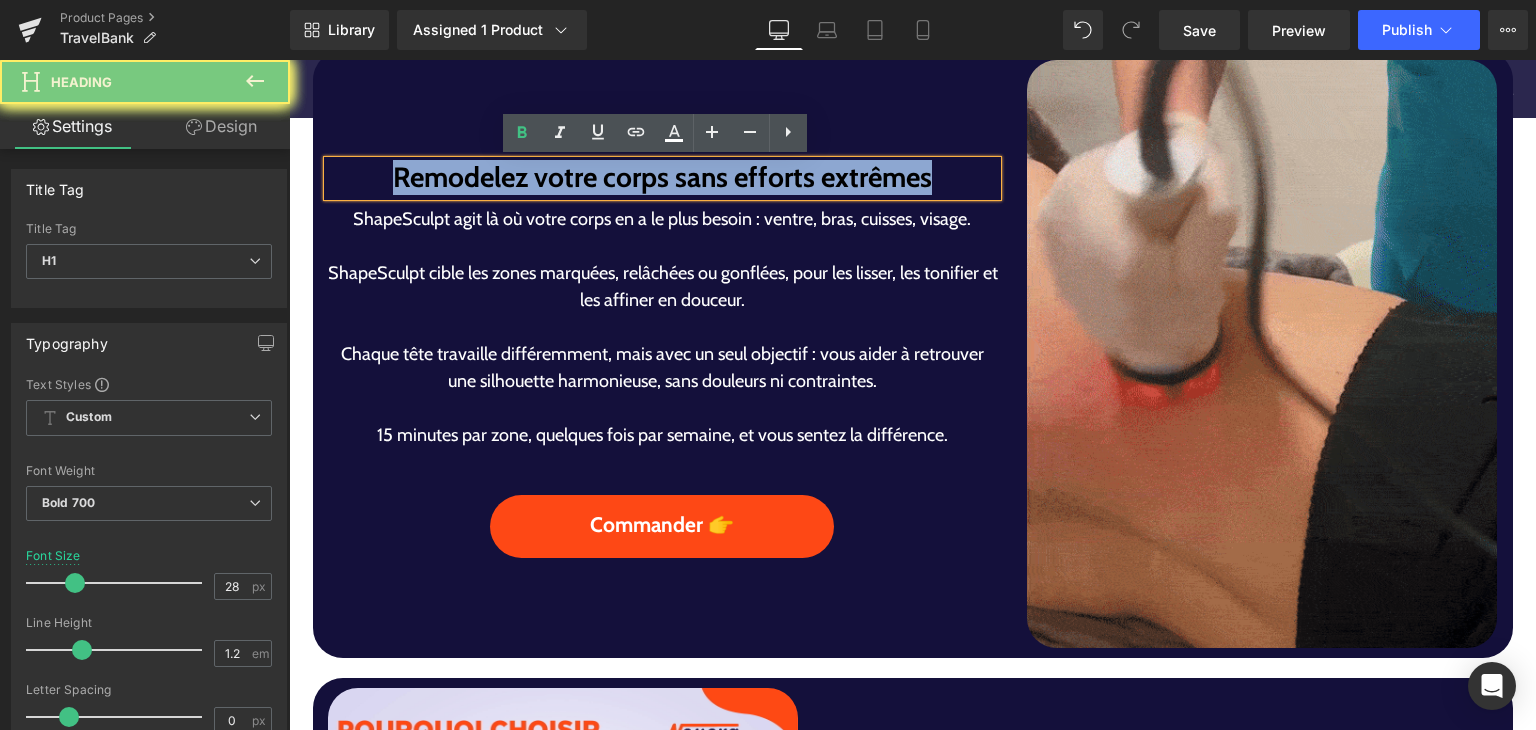 scroll, scrollTop: 1076, scrollLeft: 0, axis: vertical 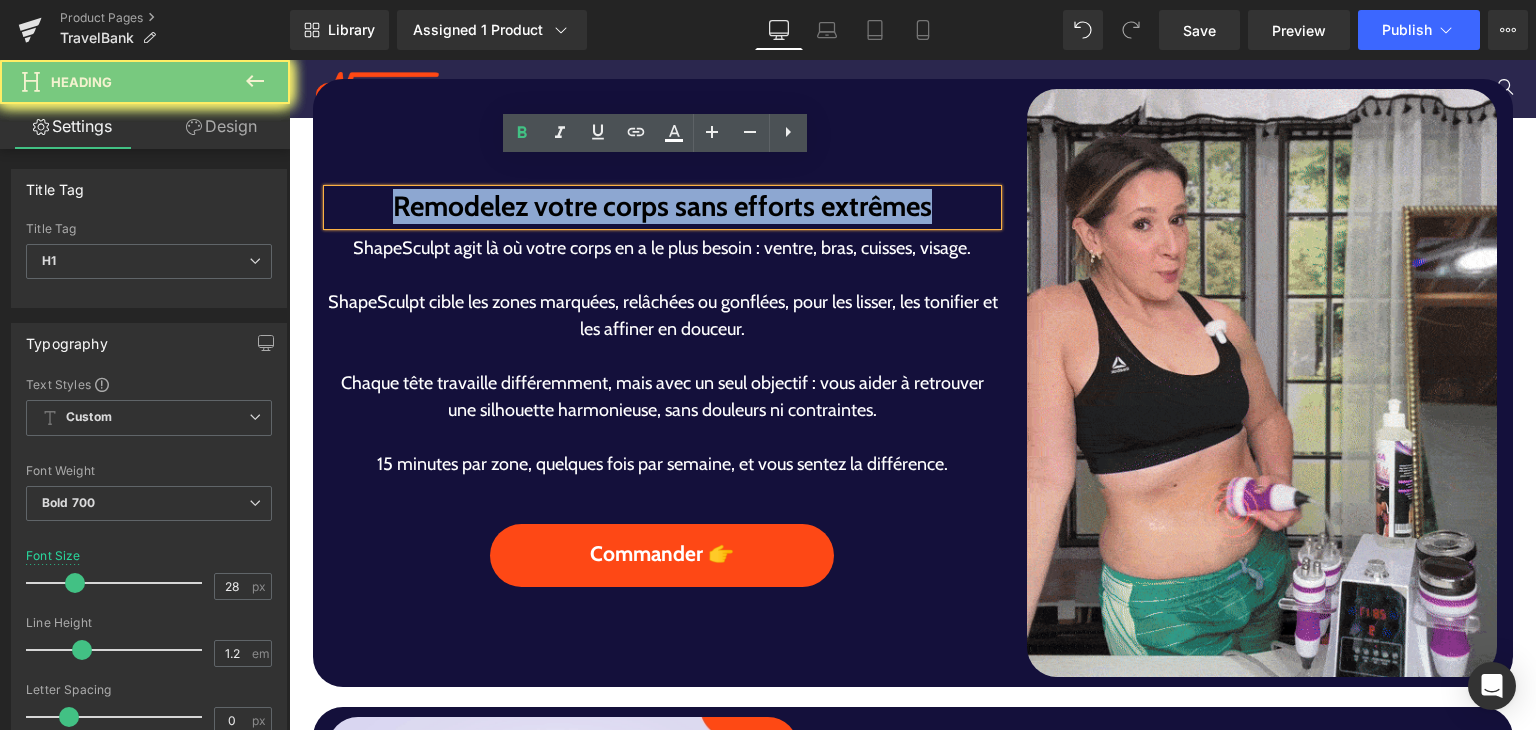 type 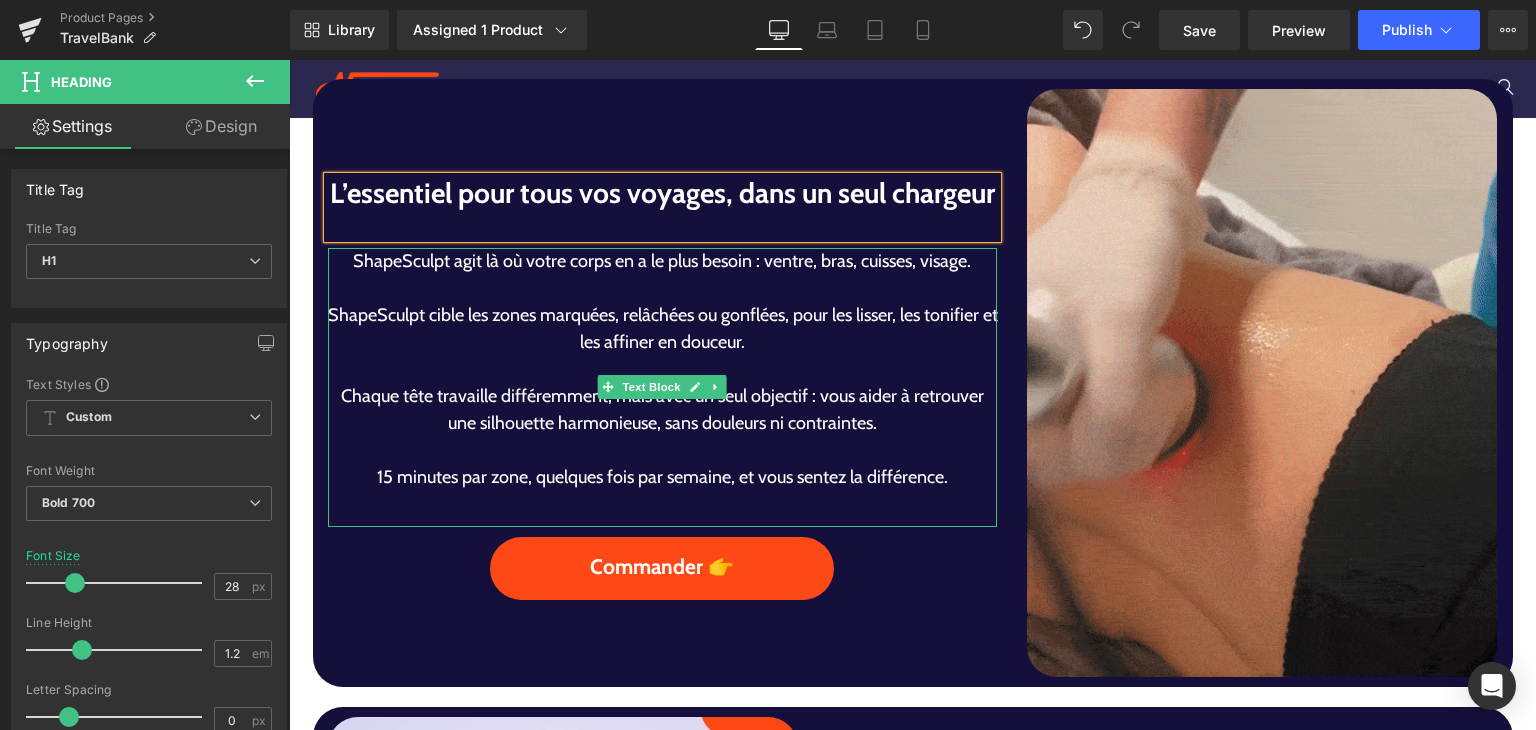 click on "ShapeSculpt cible les zones marquées, relâchées ou gonflées, pour les lisser, les tonifier et les affiner en douceur." at bounding box center [663, 328] 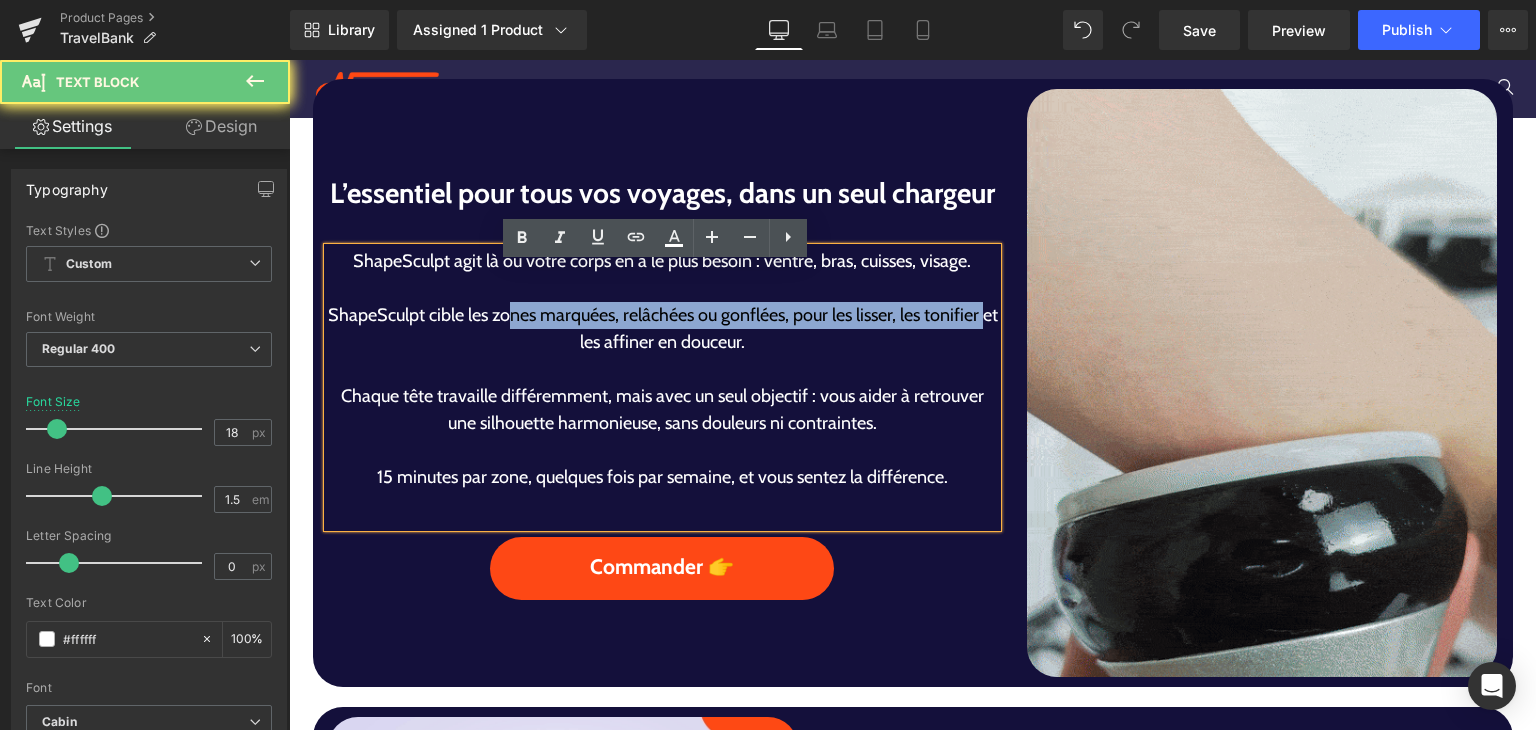 click on "ShapeSculpt cible les zones marquées, relâchées ou gonflées, pour les lisser, les tonifier et les affiner en douceur." at bounding box center [663, 329] 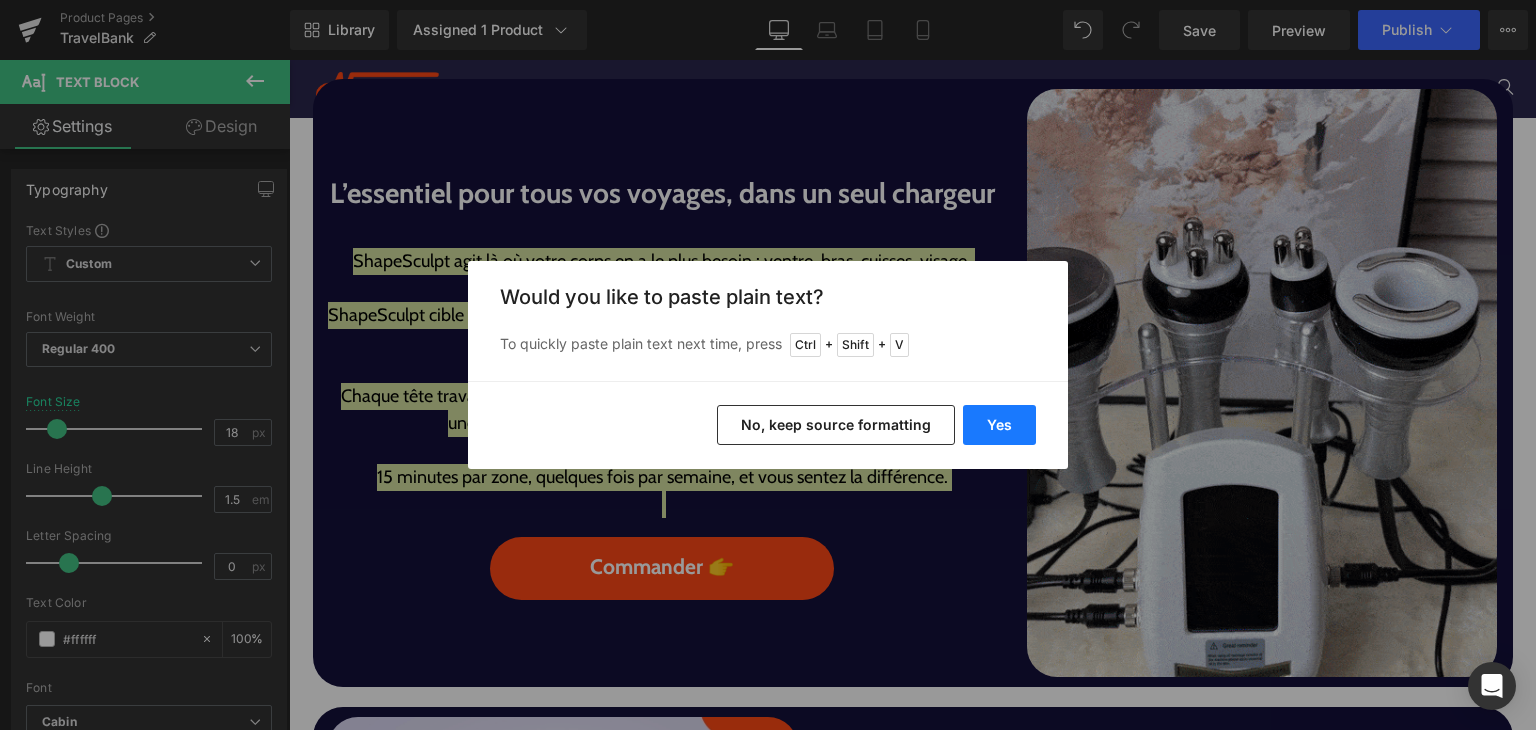 click on "Yes" at bounding box center [999, 425] 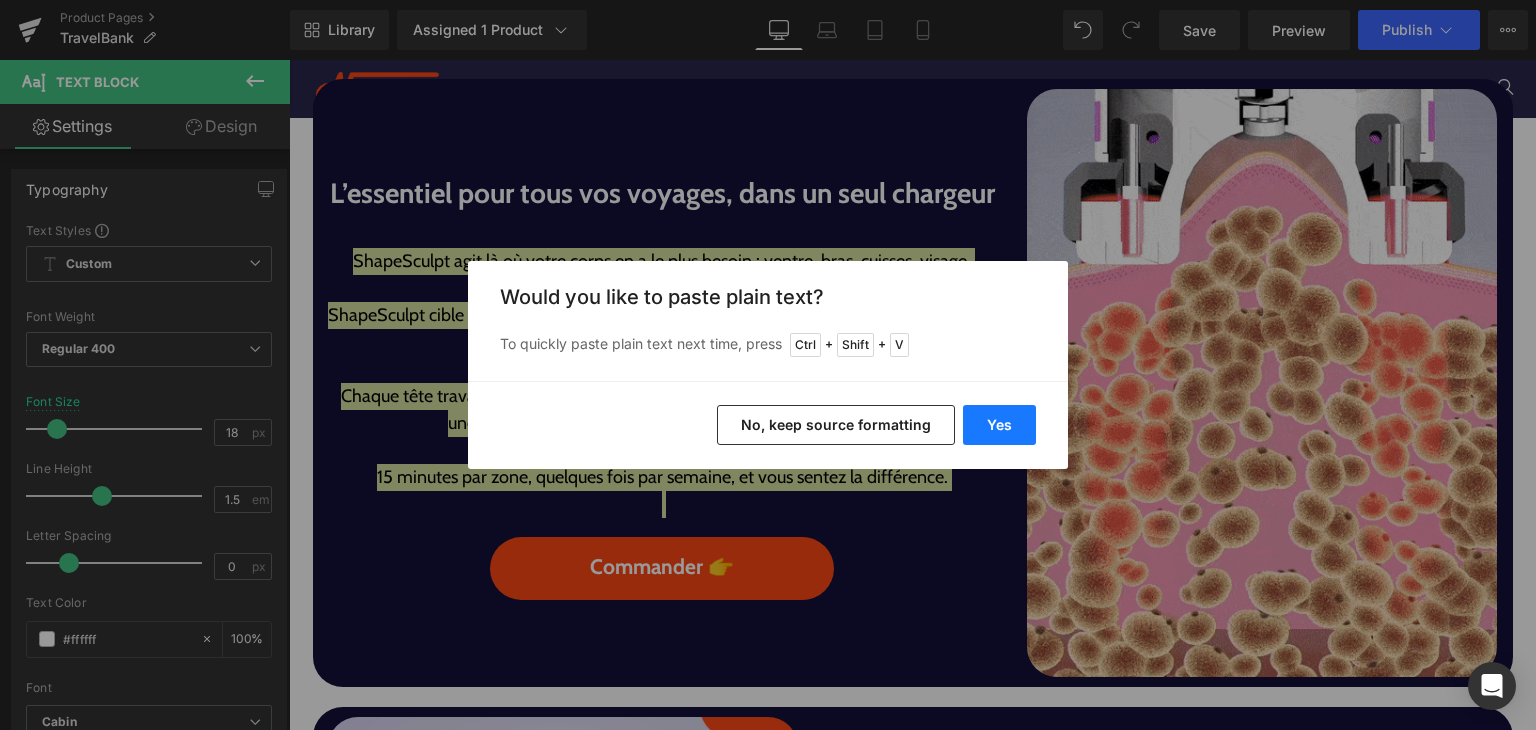 type 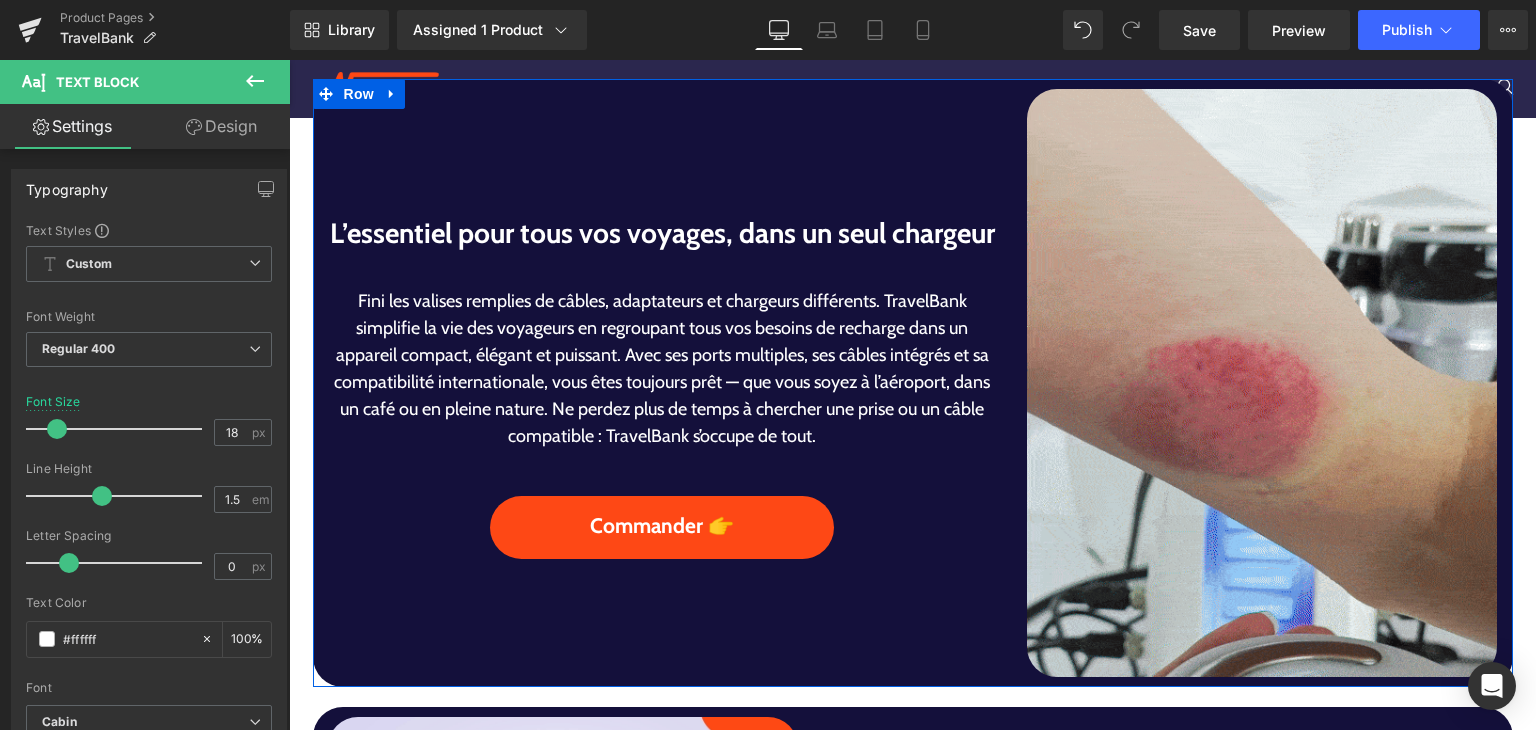 click on "L’essentiel pour tous vos voyages, dans un seul chargeur Heading" at bounding box center (663, 247) 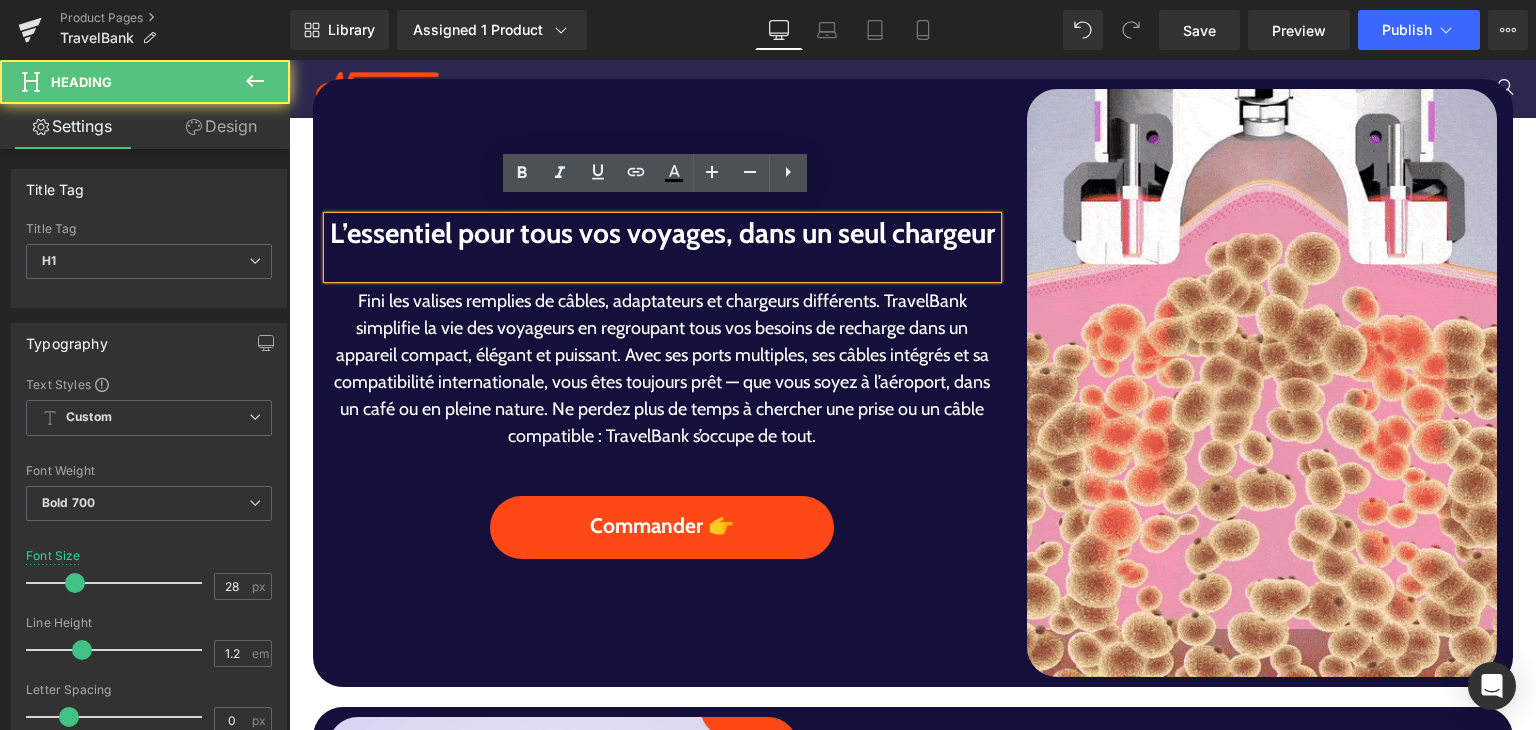 click on "L’essentiel pour tous vos voyages, dans un seul chargeur Heading" at bounding box center [663, 247] 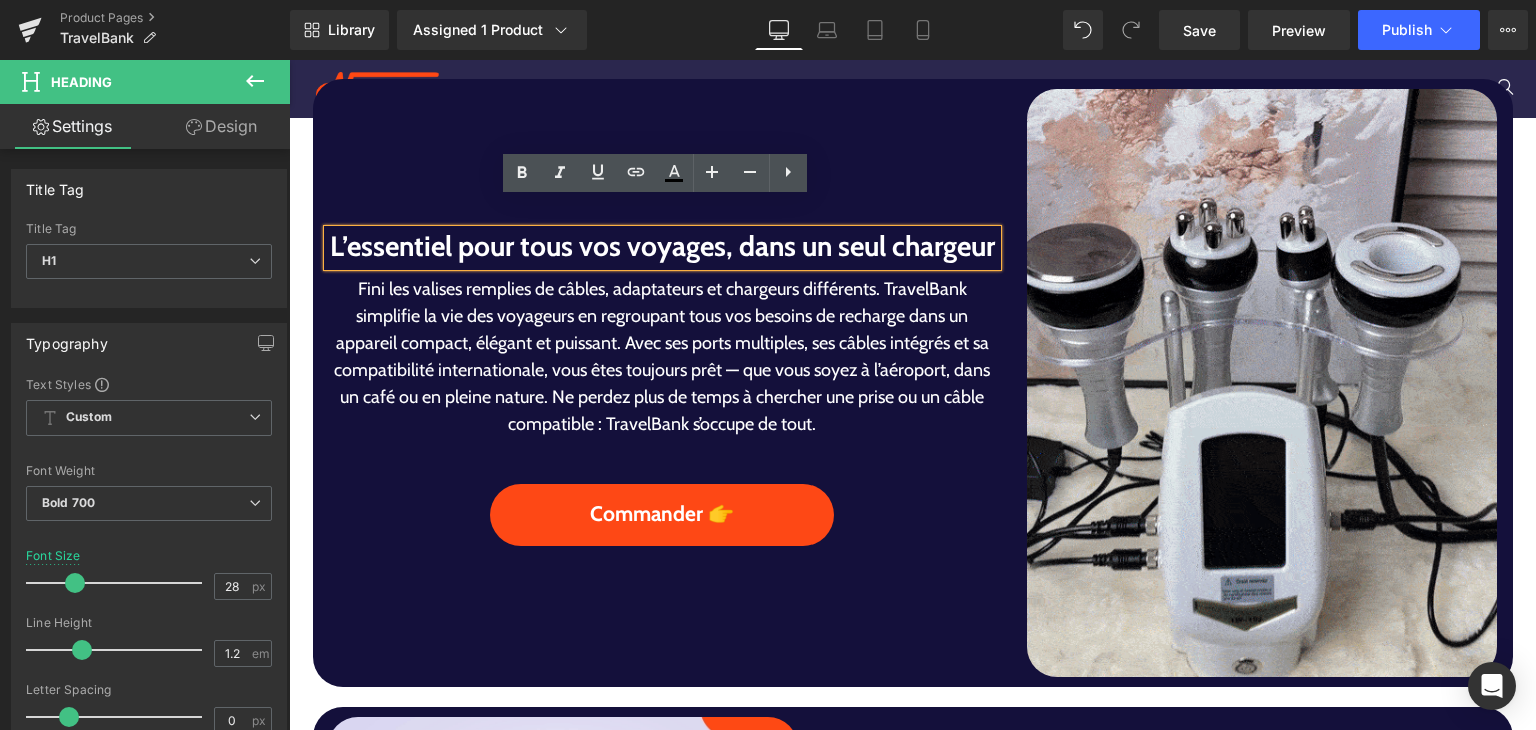 scroll, scrollTop: 1088, scrollLeft: 0, axis: vertical 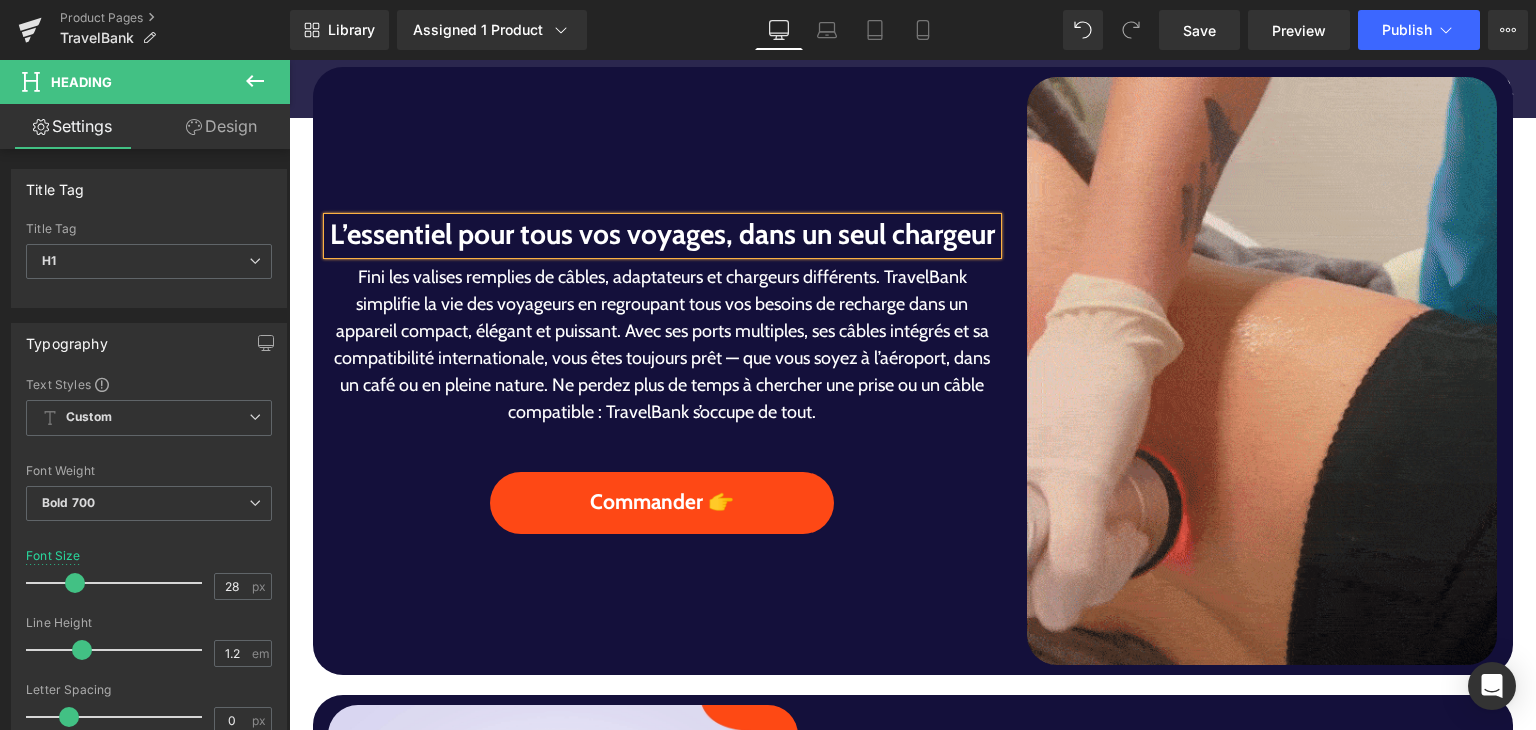 click on "Fini les valises remplies de câbles, adaptateurs et chargeurs différents. TravelBank simplifie la vie des voyageurs en regroupant tous vos besoins de recharge dans un appareil compact, élégant et puissant. Avec ses ports multiples, ses câbles intégrés et sa compatibilité internationale, vous êtes toujours prêt — que vous soyez à l’aéroport, dans un café ou en pleine nature. Ne perdez plus de temps à chercher une prise ou un câble compatible : TravelBank s’occupe de tout." at bounding box center (663, 345) 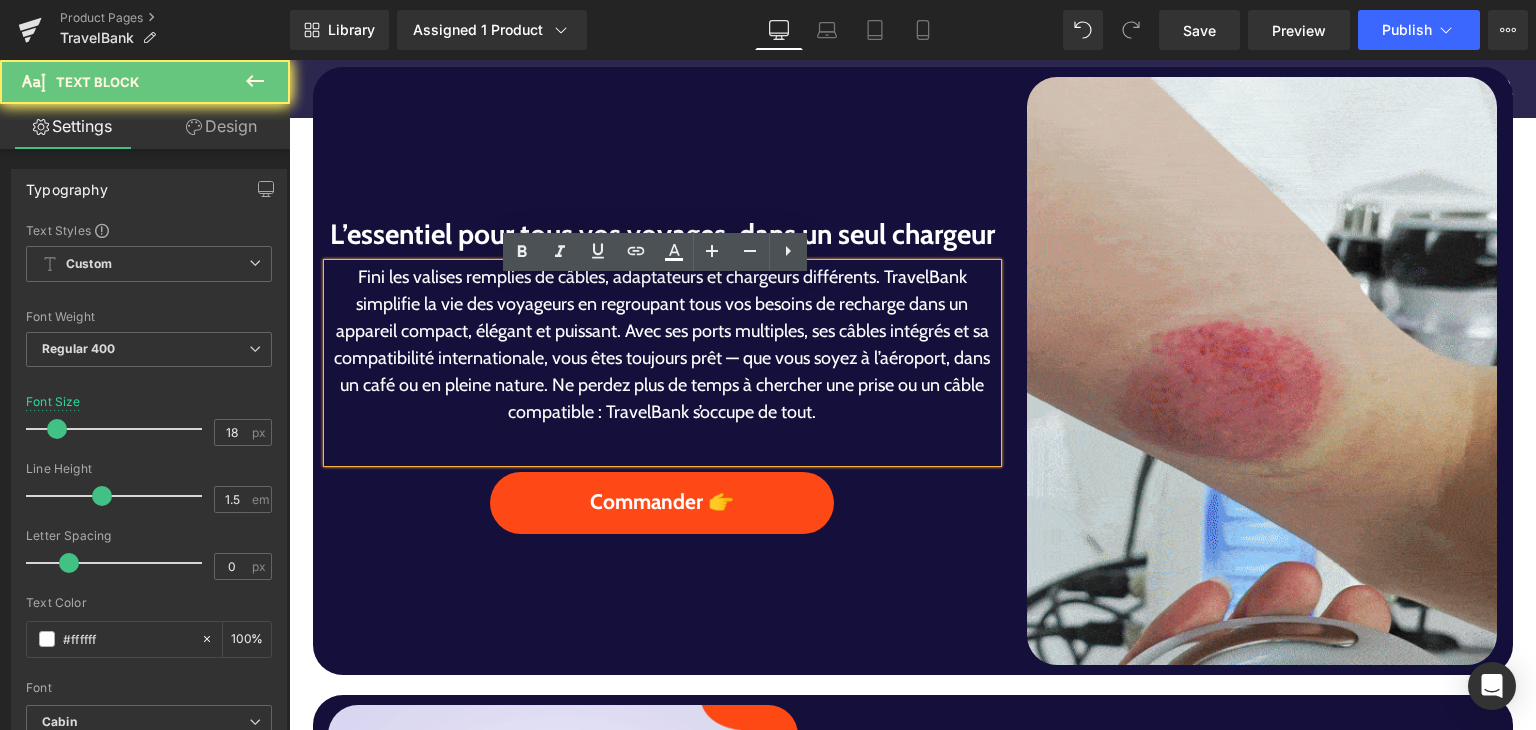 click on "Fini les valises remplies de câbles, adaptateurs et chargeurs différents. TravelBank simplifie la vie des voyageurs en regroupant tous vos besoins de recharge dans un appareil compact, élégant et puissant. Avec ses ports multiples, ses câbles intégrés et sa compatibilité internationale, vous êtes toujours prêt — que vous soyez à l’aéroport, dans un café ou en pleine nature. Ne perdez plus de temps à chercher une prise ou un câble compatible : TravelBank s’occupe de tout." at bounding box center (663, 345) 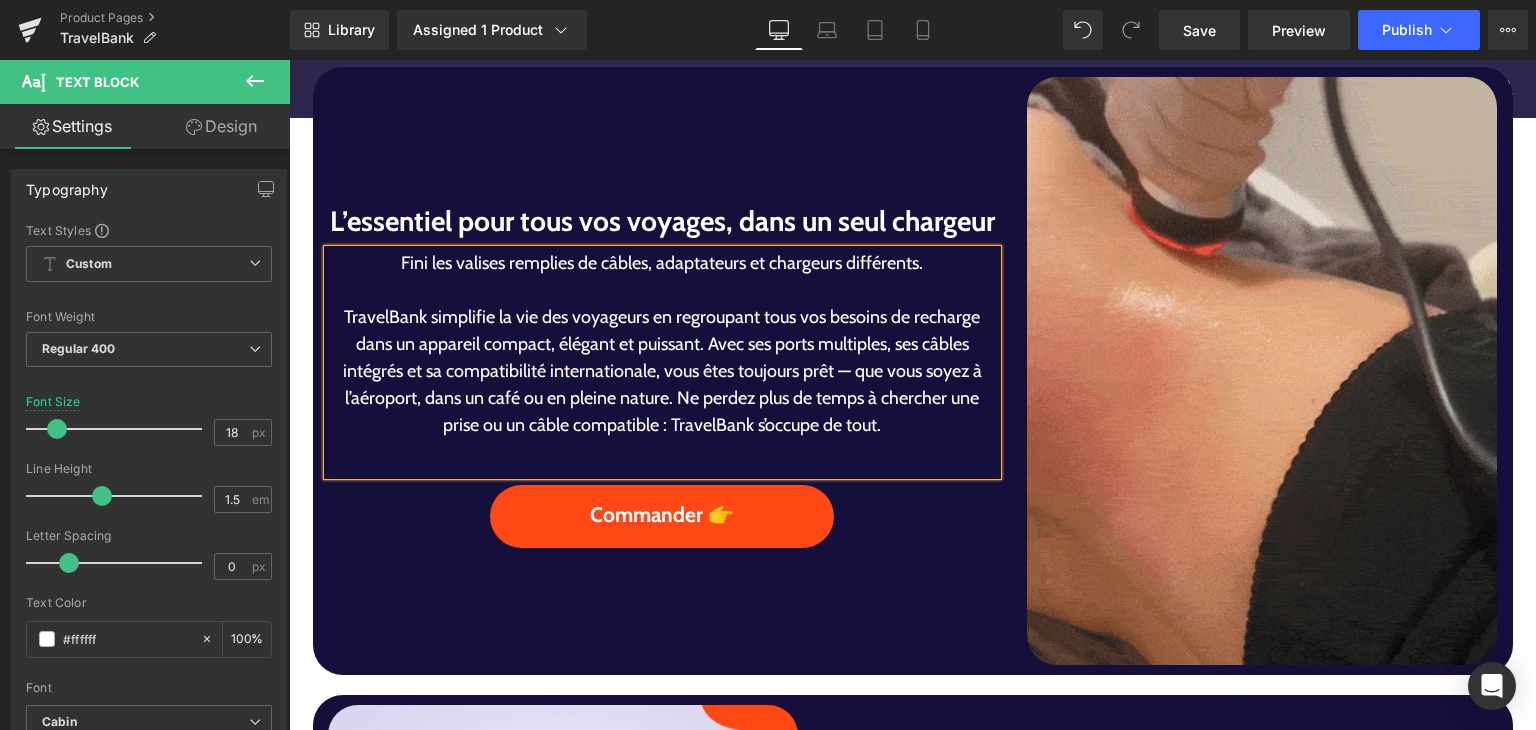 scroll, scrollTop: 1075, scrollLeft: 0, axis: vertical 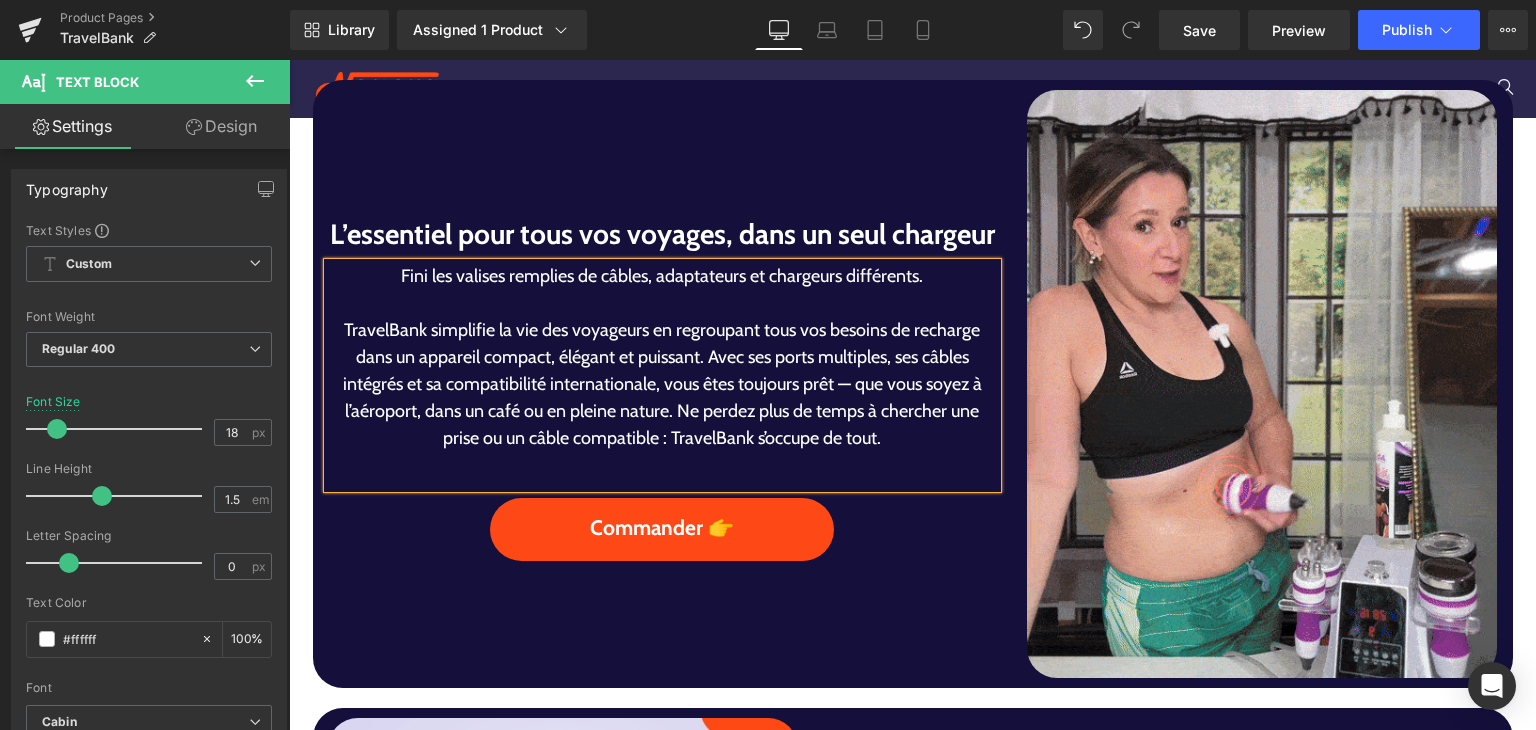 click on "TravelBank simplifie la vie des voyageurs en regroupant tous vos besoins de recharge dans un appareil compact, élégant et puissant. Avec ses ports multiples, ses câbles intégrés et sa compatibilité internationale, vous êtes toujours prêt — que vous soyez à l’aéroport, dans un café ou en pleine nature. Ne perdez plus de temps à chercher une prise ou un câble compatible : TravelBank s’occupe de tout." at bounding box center (663, 384) 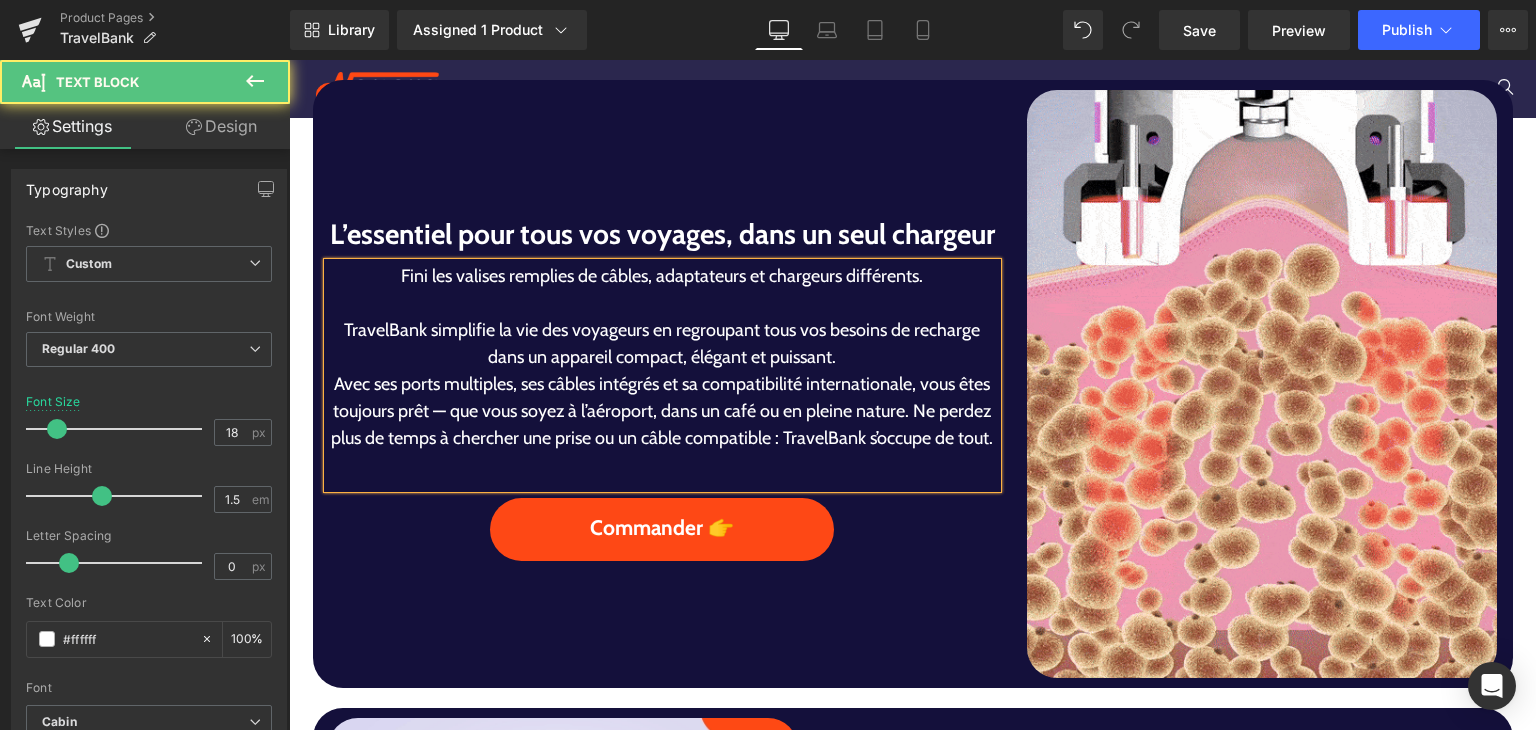 scroll, scrollTop: 1062, scrollLeft: 0, axis: vertical 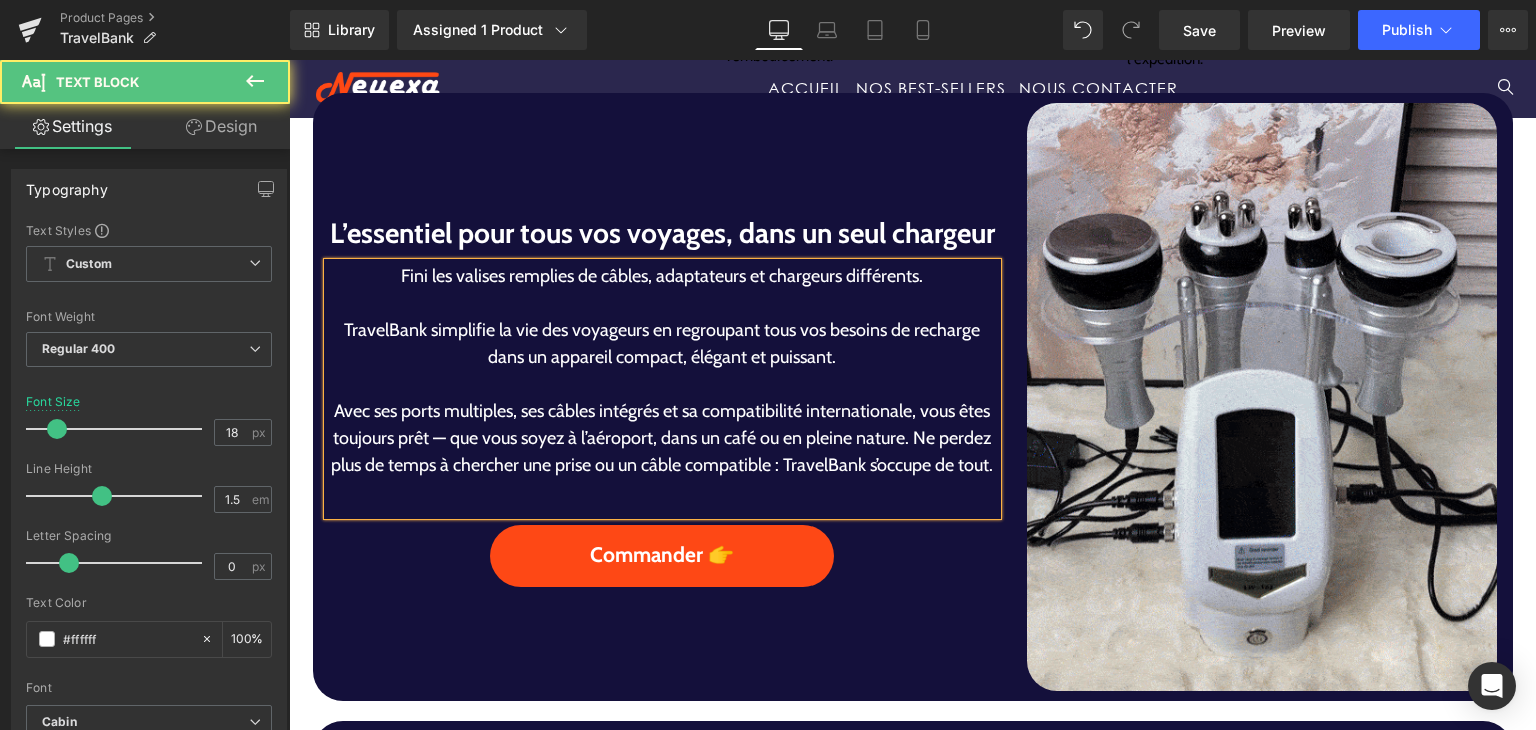 click on "Avec ses ports multiples, ses câbles intégrés et sa compatibilité internationale, vous êtes toujours prêt — que vous soyez à l’aéroport, dans un café ou en pleine nature. Ne perdez plus de temps à chercher une prise ou un câble compatible : TravelBank s’occupe de tout." at bounding box center [663, 438] 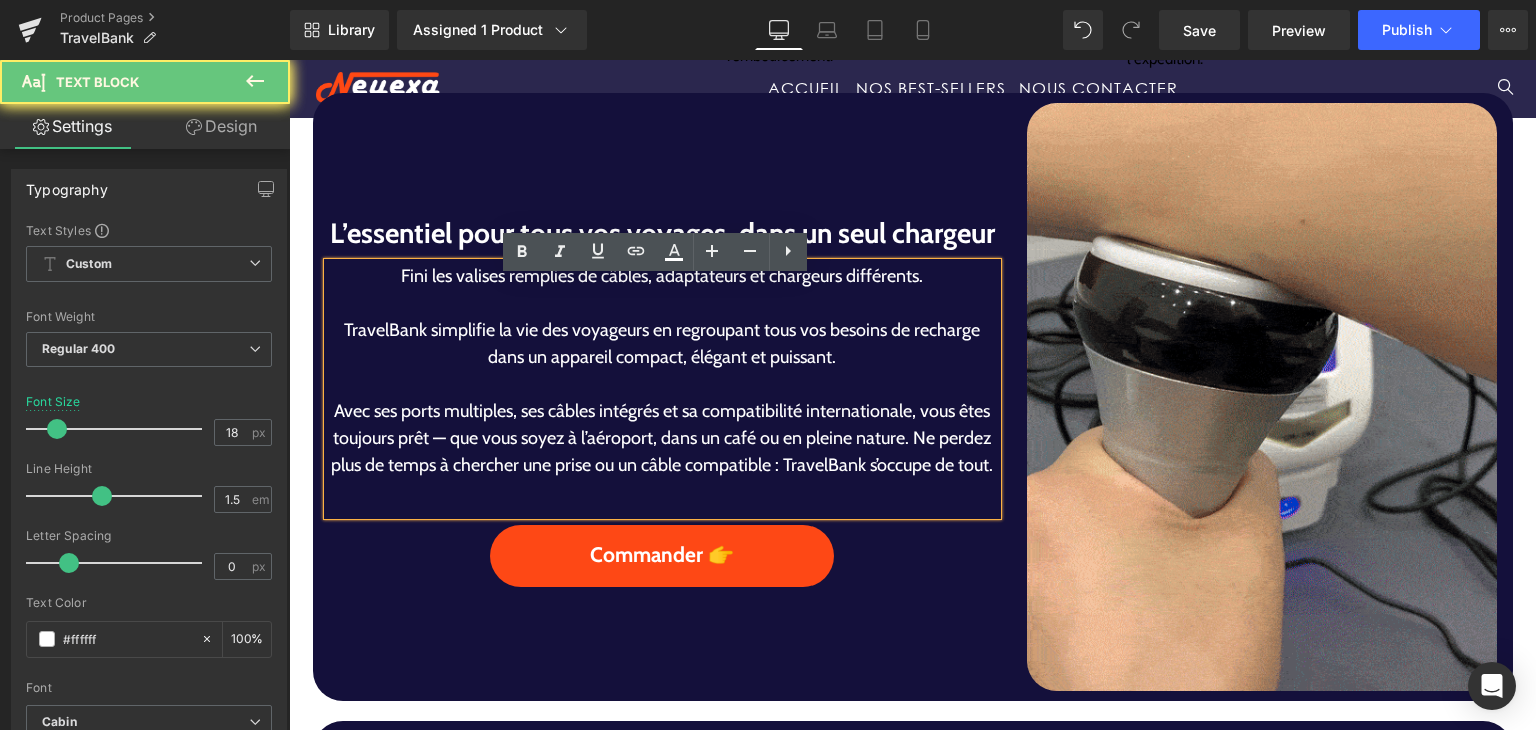 click on "Avec ses ports multiples, ses câbles intégrés et sa compatibilité internationale, vous êtes toujours prêt — que vous soyez à l’aéroport, dans un café ou en pleine nature. Ne perdez plus de temps à chercher une prise ou un câble compatible : TravelBank s’occupe de tout." at bounding box center (663, 438) 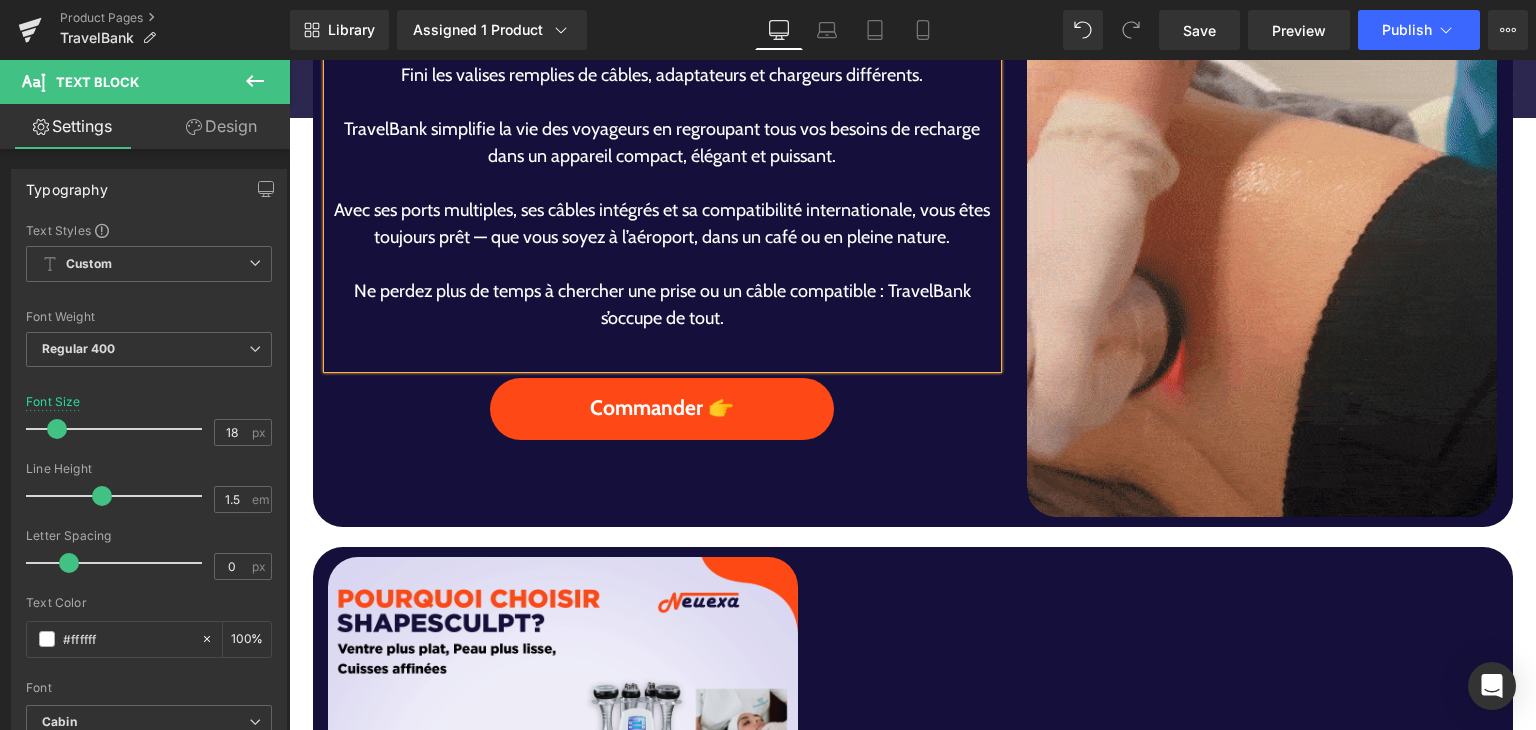 scroll, scrollTop: 1235, scrollLeft: 0, axis: vertical 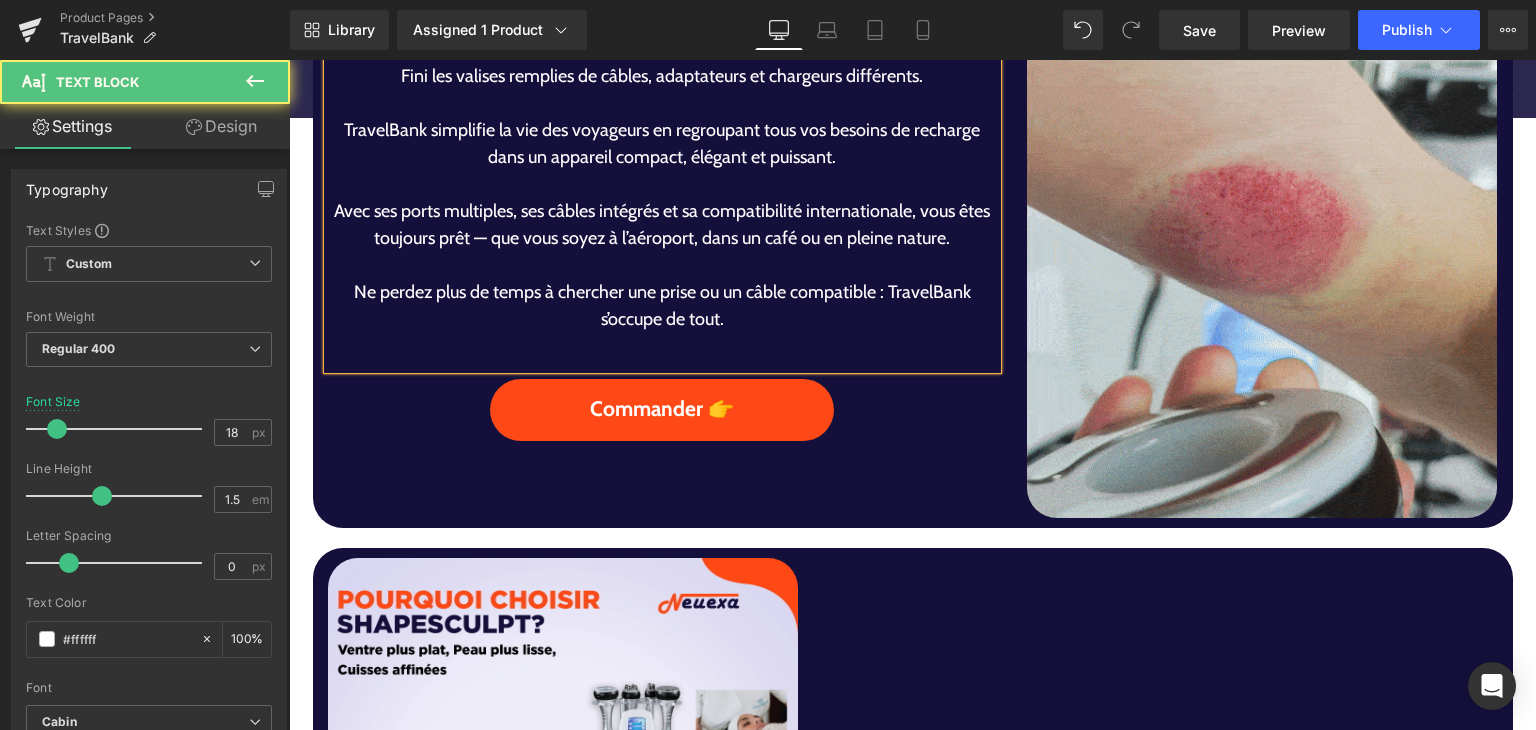 click on "TravelBank simplifie la vie des voyageurs en regroupant tous vos besoins de recharge dans un appareil compact, élégant et puissant." at bounding box center (663, 144) 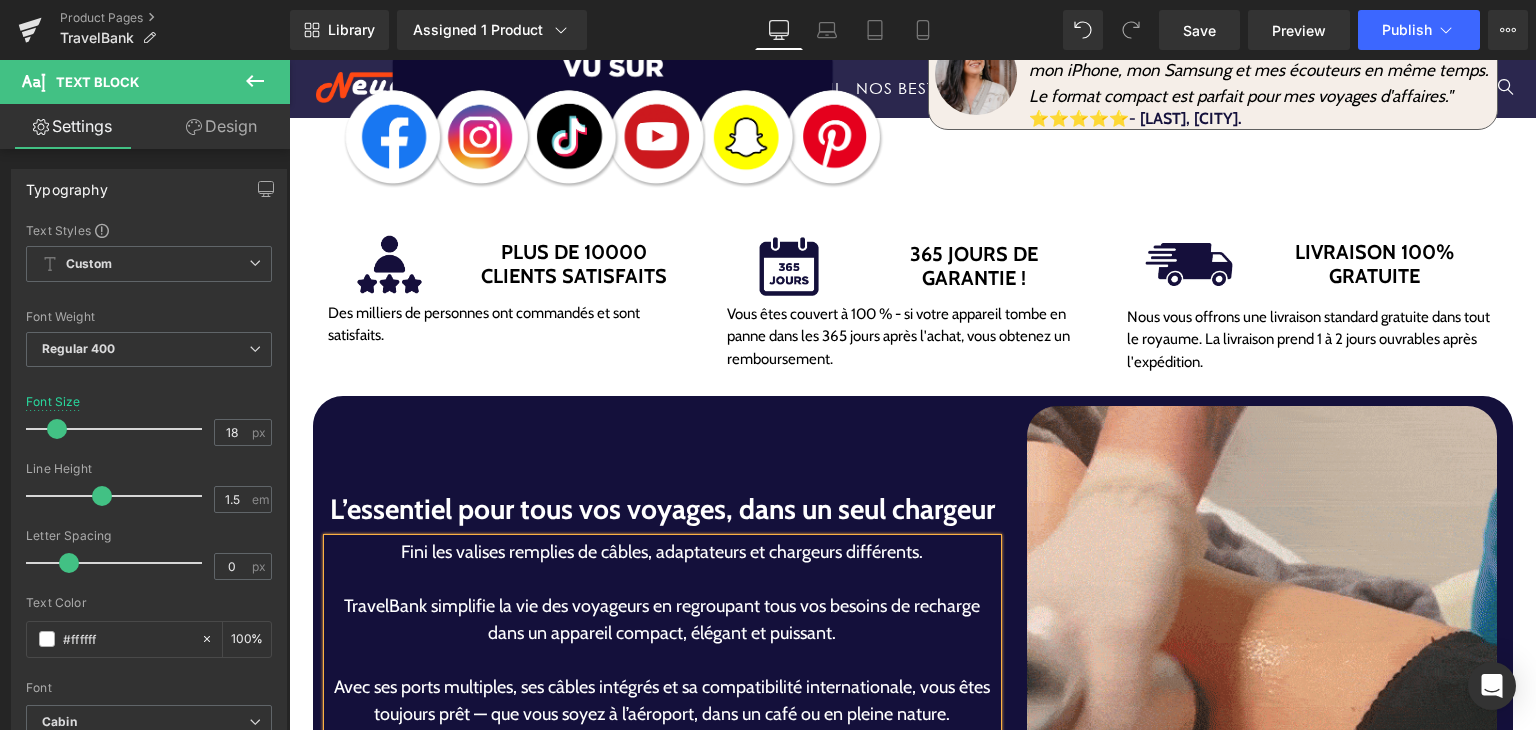 scroll, scrollTop: 0, scrollLeft: 0, axis: both 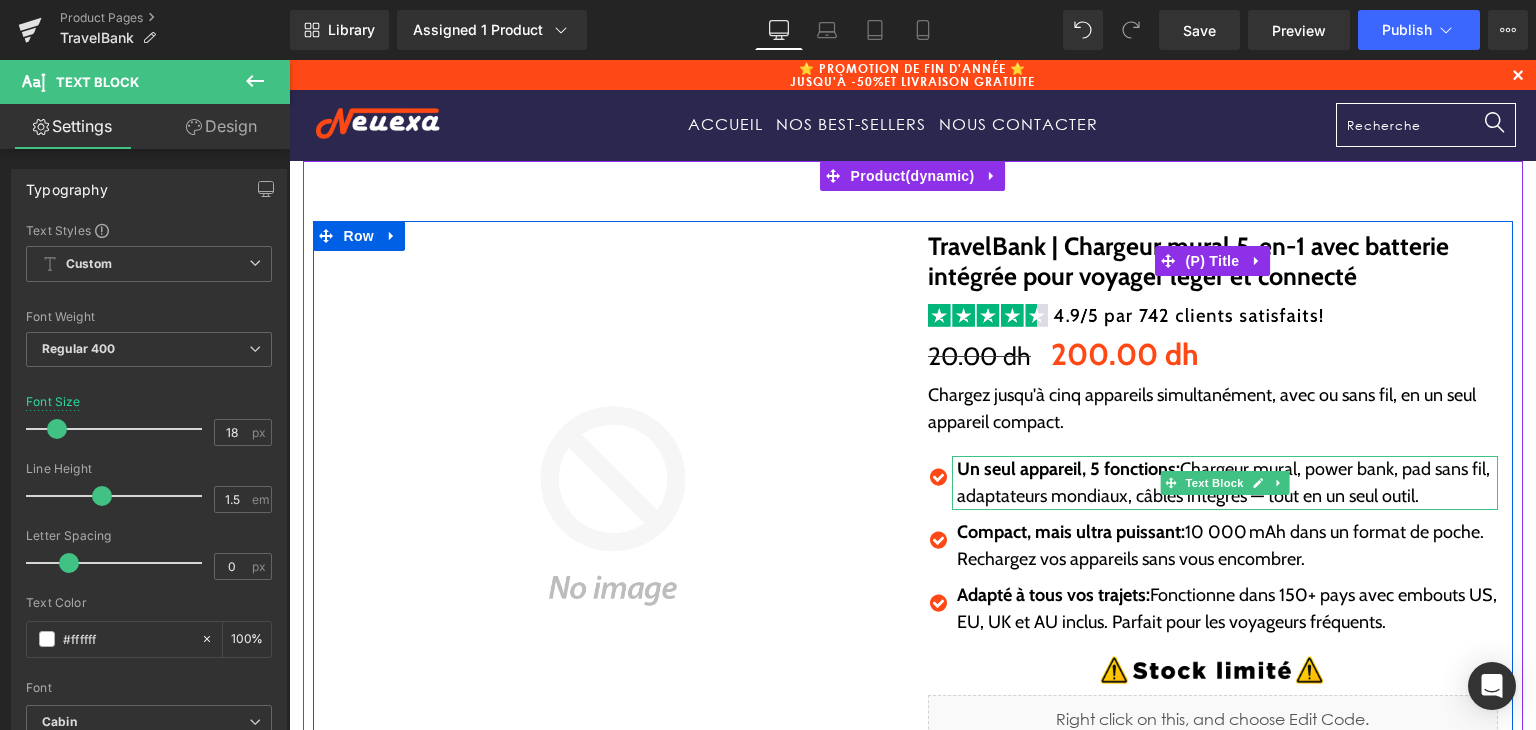 click on "TravelBank | Chargeur mural 5-en-1 avec batterie intégrée pour voyager léger et connecté" at bounding box center [1213, 261] 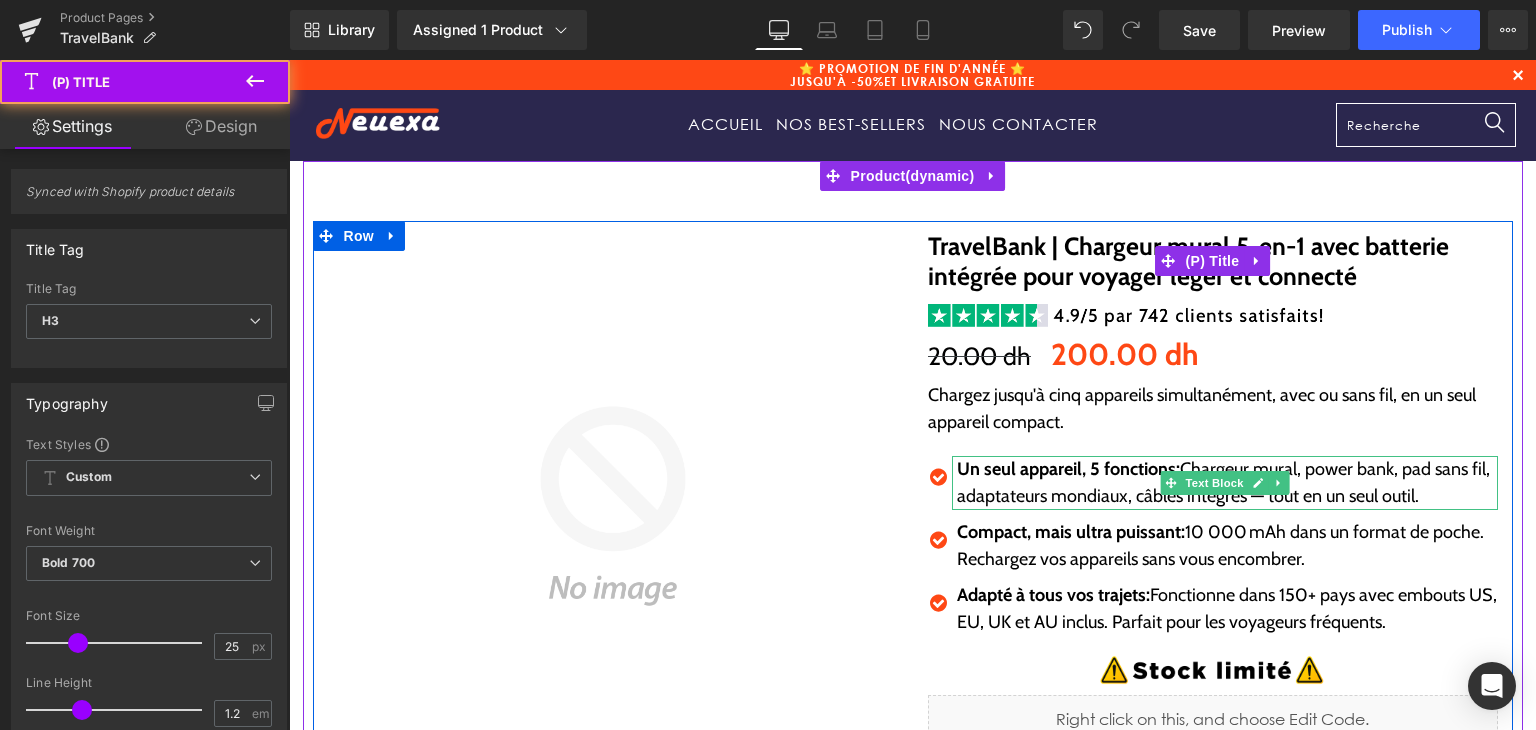click on "TravelBank | Chargeur mural 5-en-1 avec batterie intégrée pour voyager léger et connecté" at bounding box center [1213, 261] 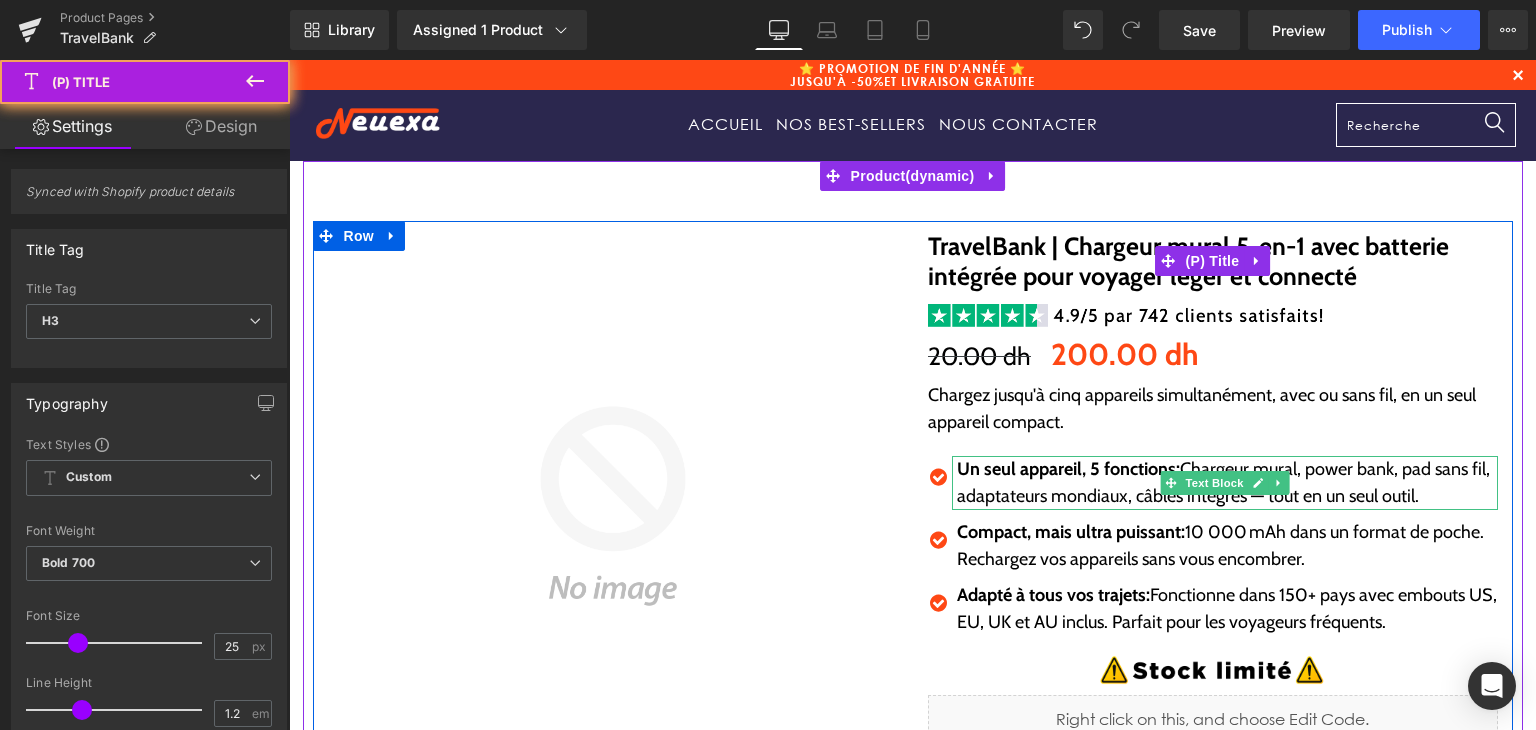 click on "TravelBank | Chargeur mural 5-en-1 avec batterie intégrée pour voyager léger et connecté" at bounding box center (1213, 261) 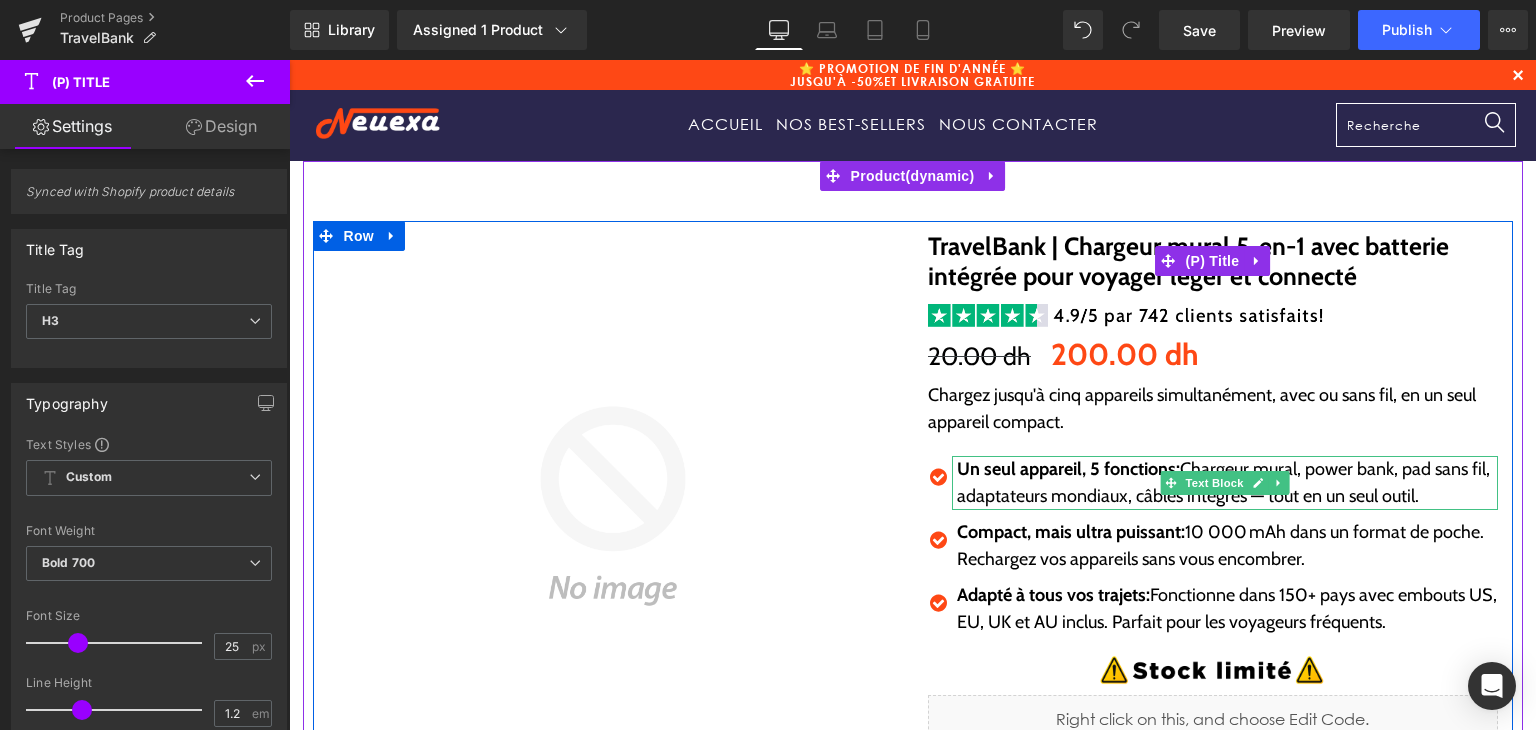 click on "TravelBank | Chargeur mural 5-en-1 avec batterie intégrée pour voyager léger et connecté" at bounding box center (1213, 261) 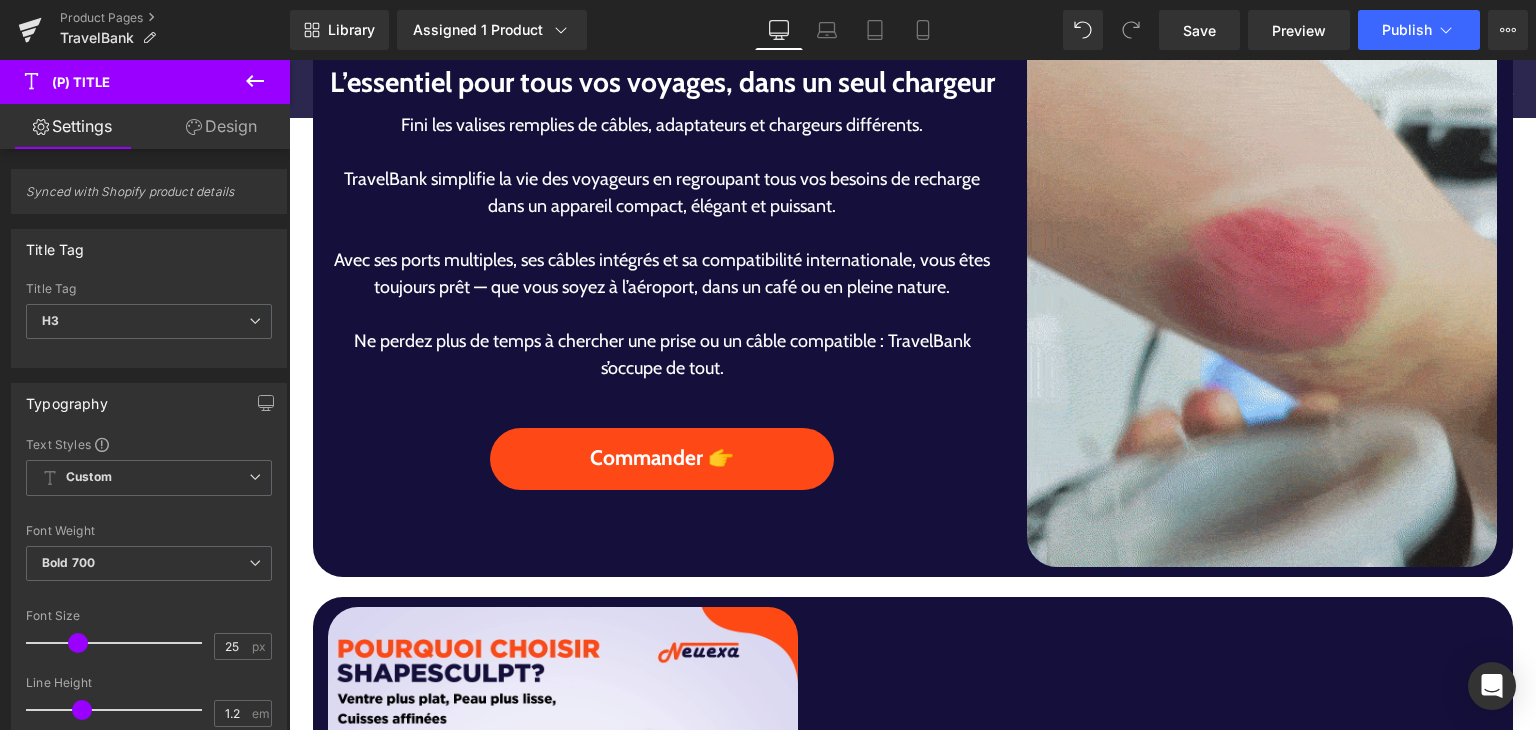 scroll, scrollTop: 1597, scrollLeft: 0, axis: vertical 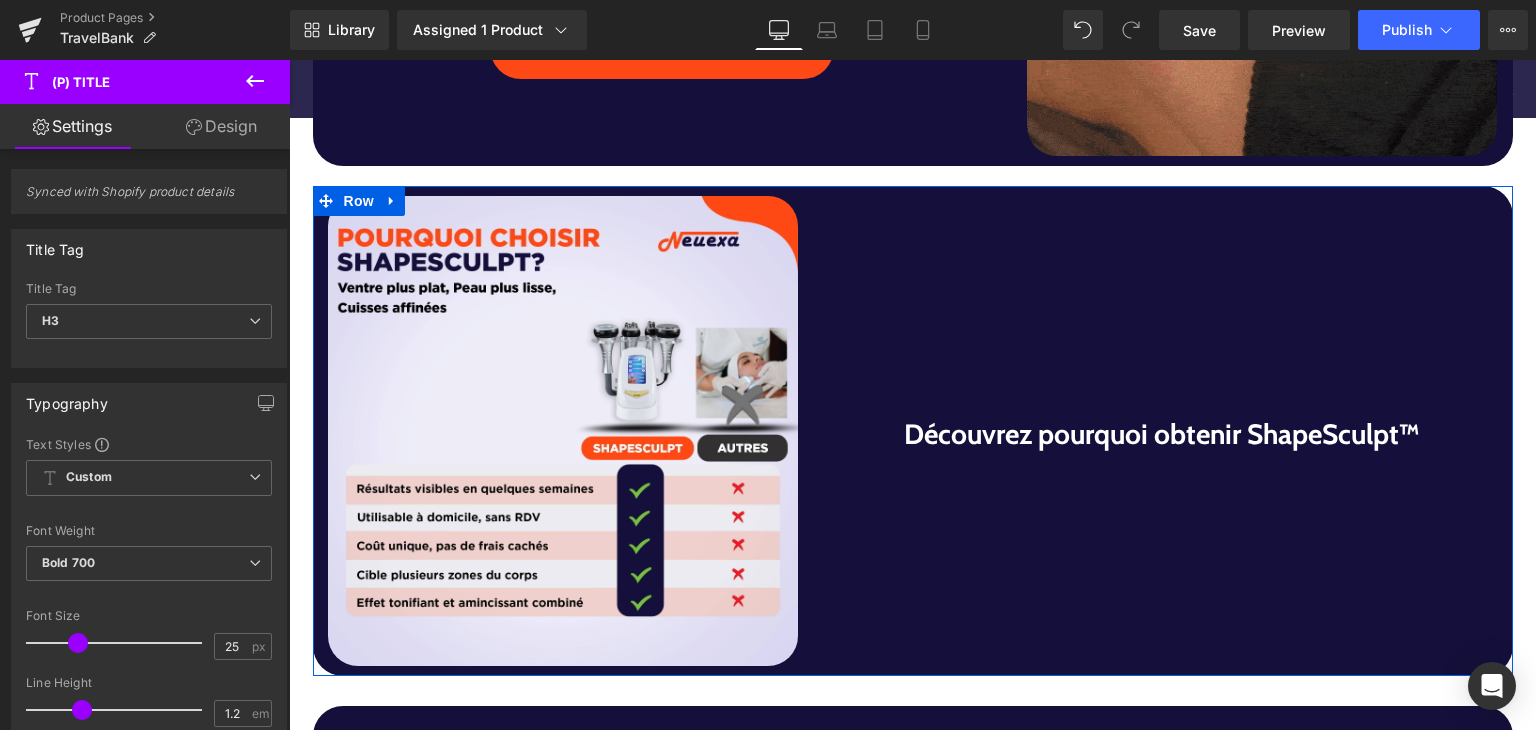 click on "Découvrez pourquoi obtenir ShapeSculpt™" at bounding box center (1163, 435) 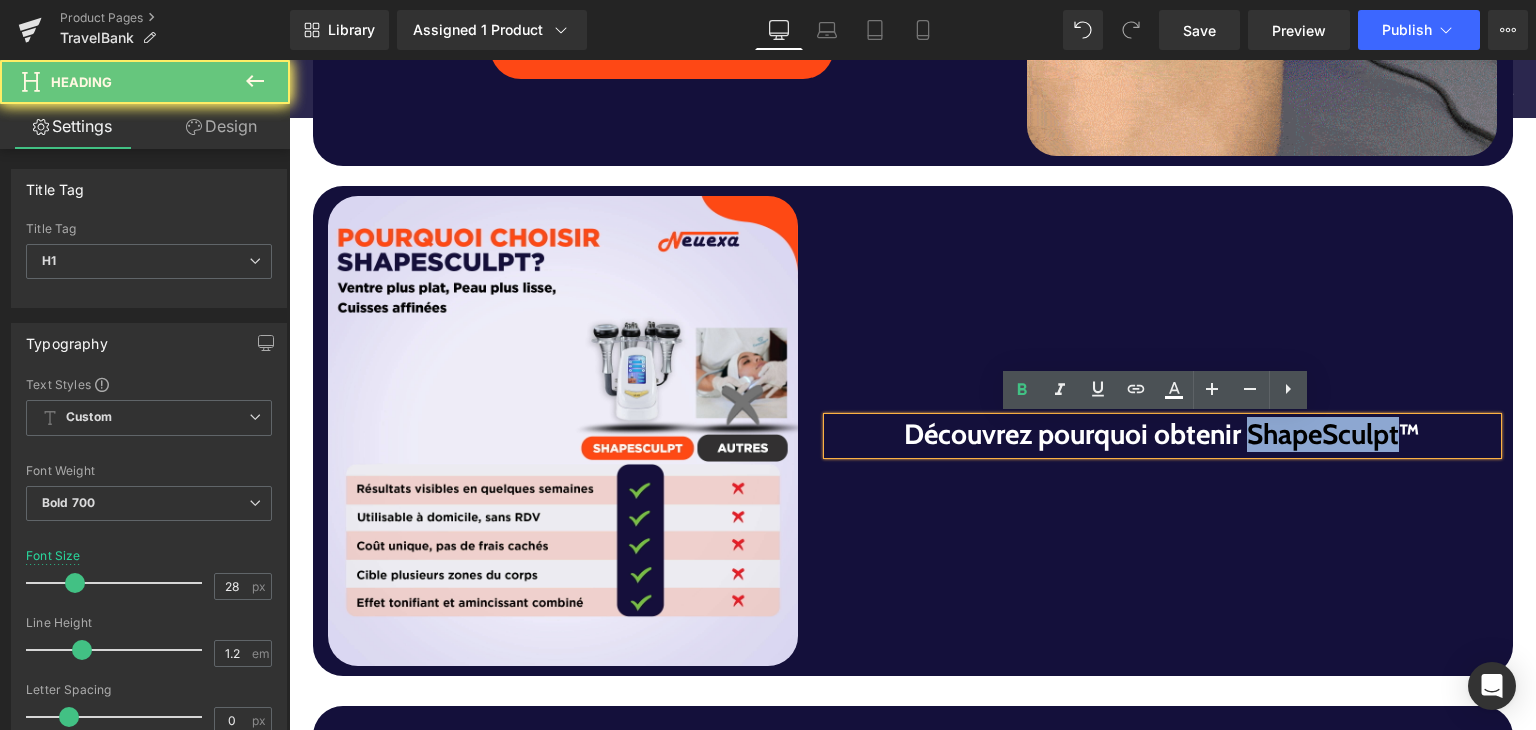 drag, startPoint x: 1240, startPoint y: 443, endPoint x: 1324, endPoint y: 449, distance: 84.21401 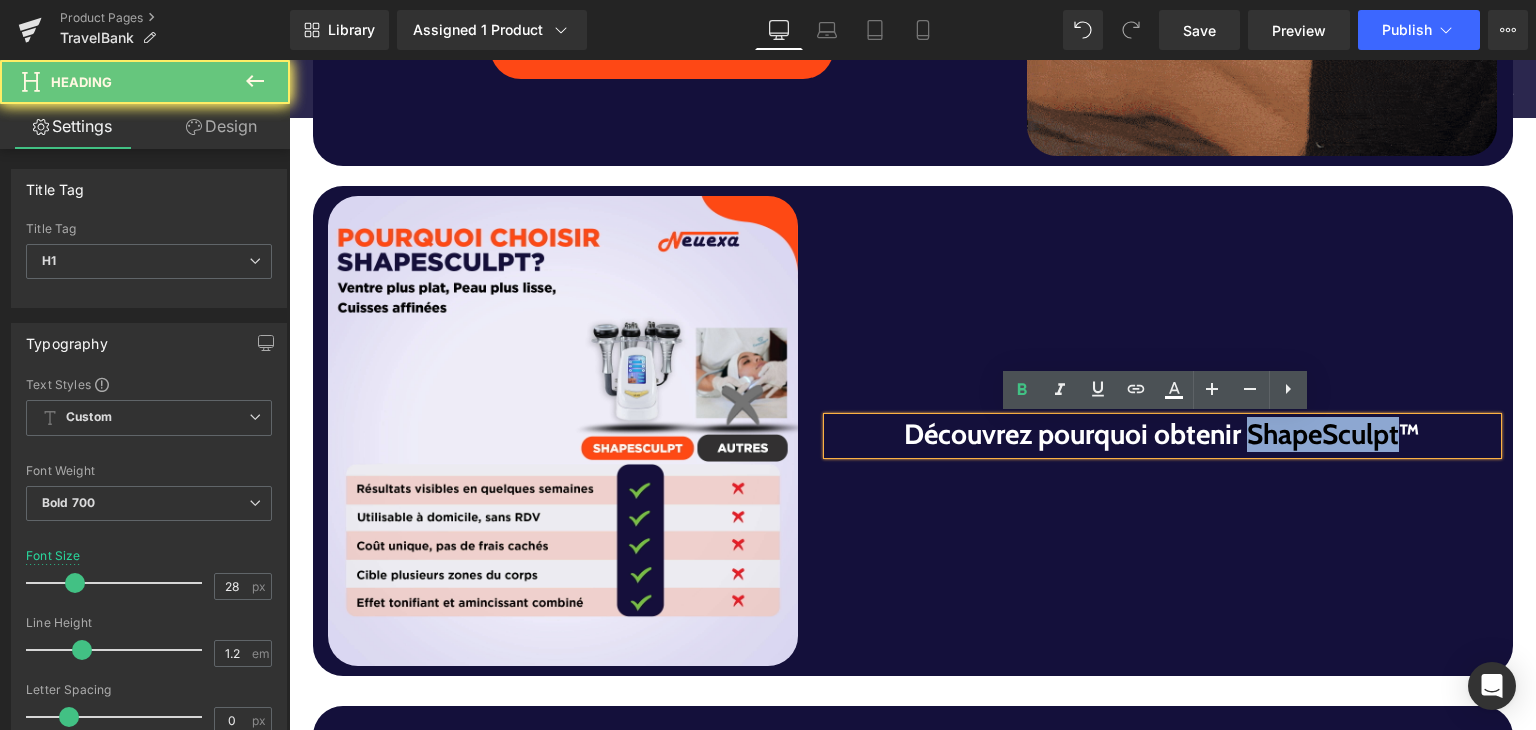 click on "Découvrez pourquoi obtenir ShapeSculpt™" at bounding box center (1163, 435) 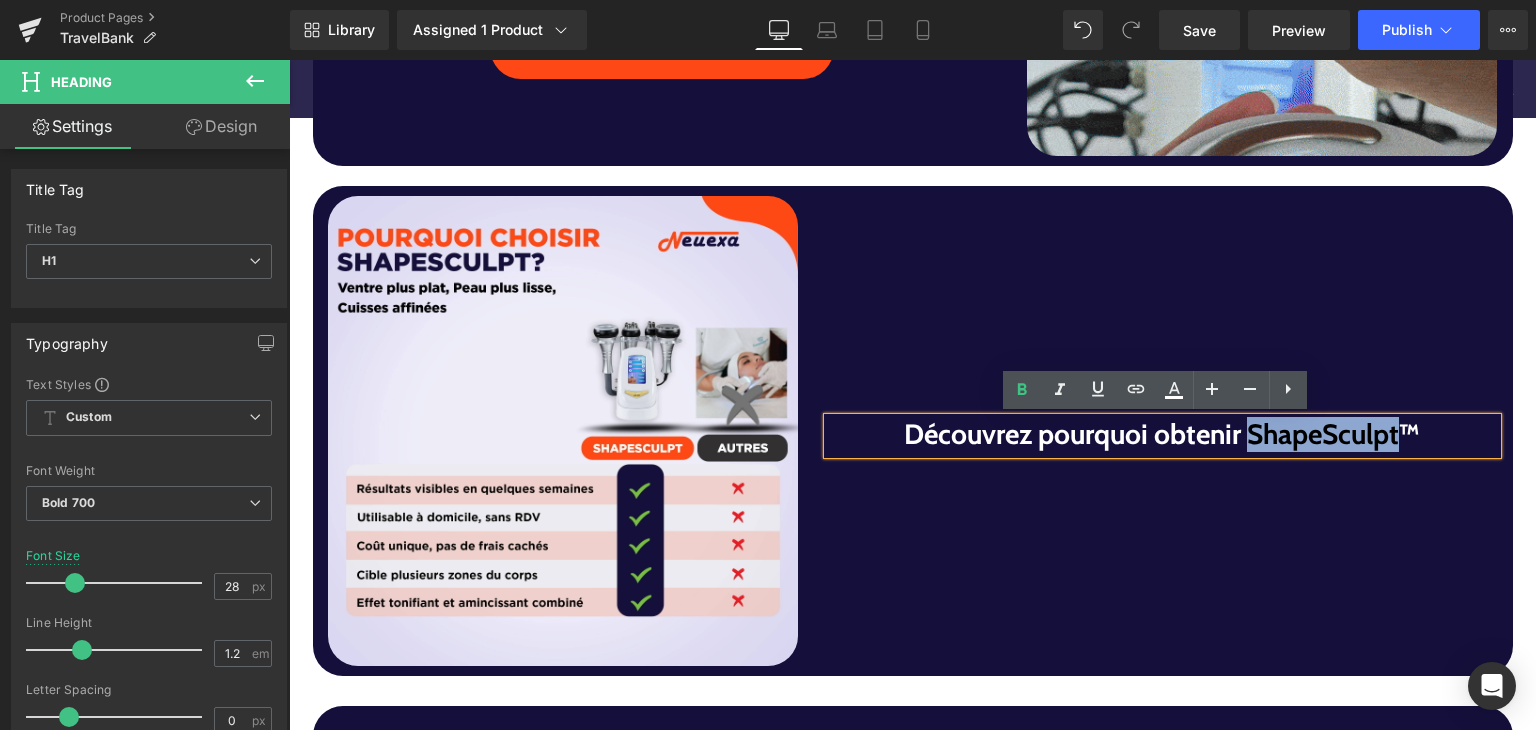 paste 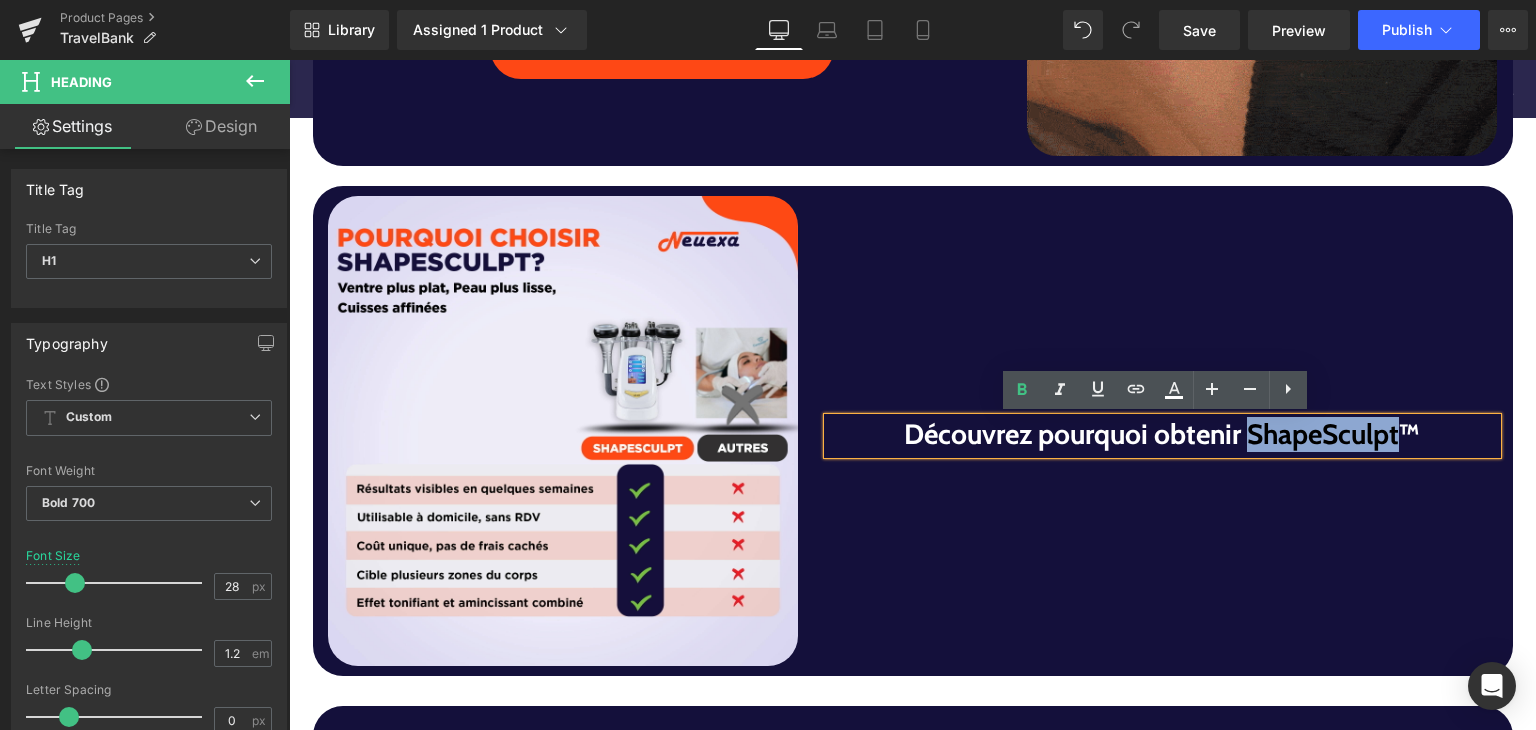 type 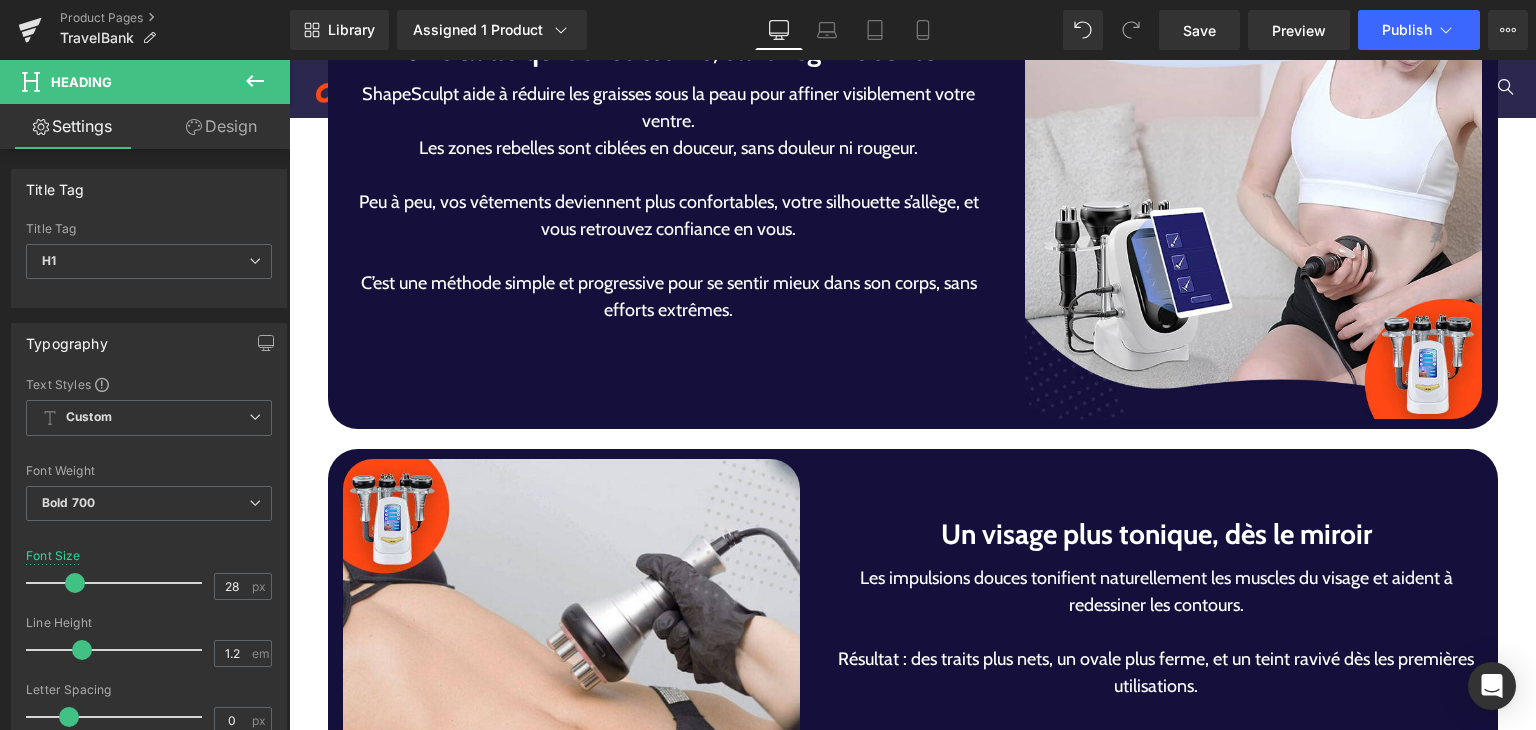 scroll, scrollTop: 3240, scrollLeft: 0, axis: vertical 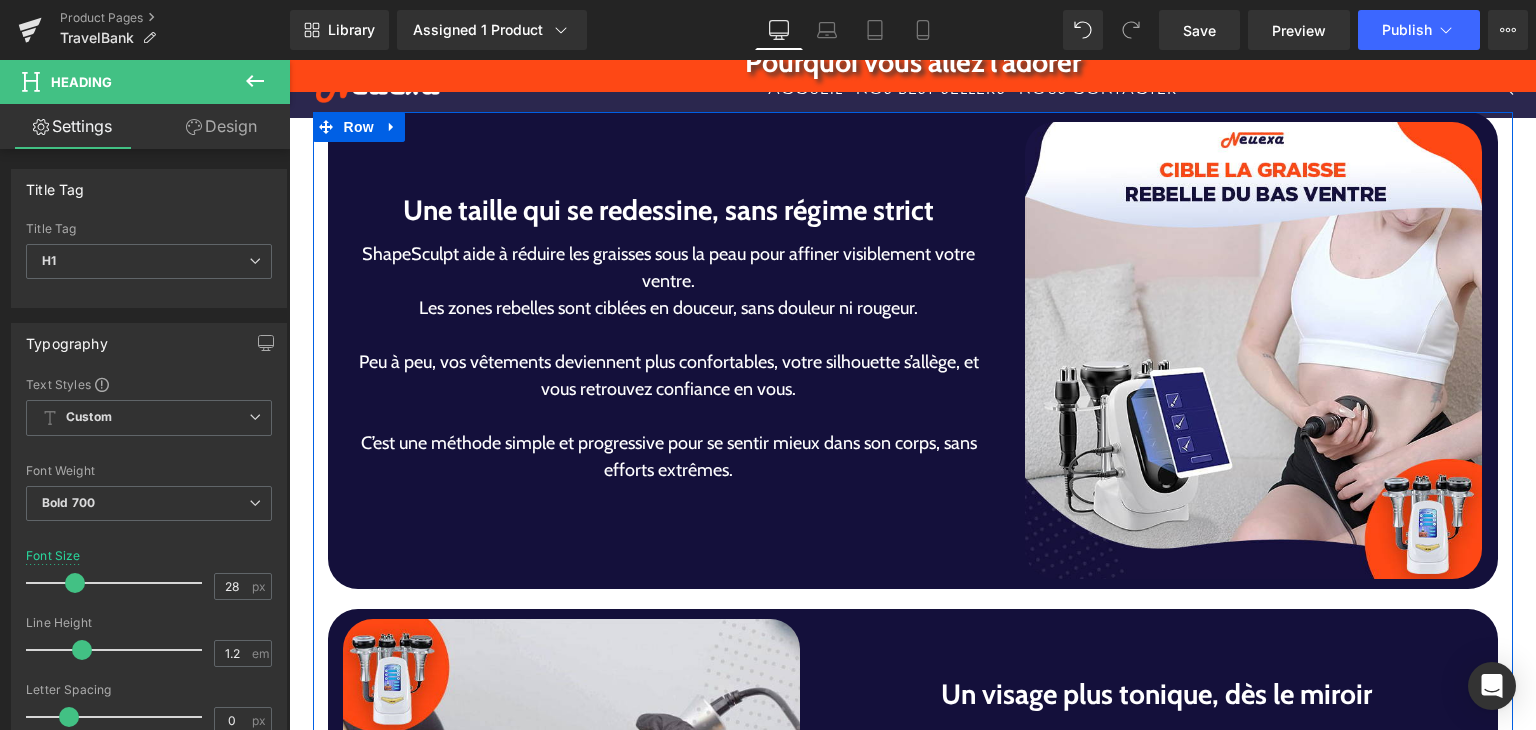 click on "Une taille qui se redessine, sans régime strict" at bounding box center [669, 210] 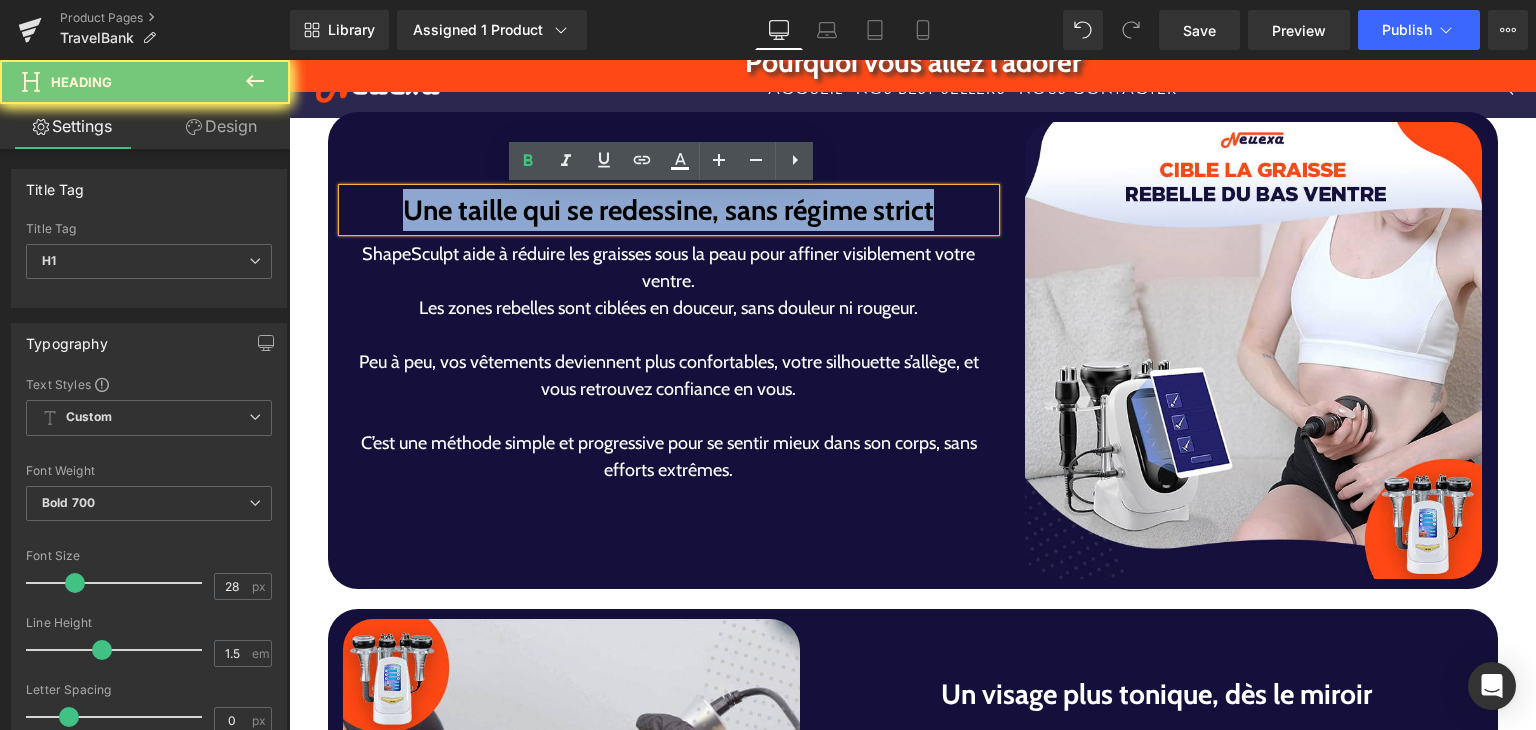 click on "Une taille qui se redessine, sans régime strict" at bounding box center [669, 210] 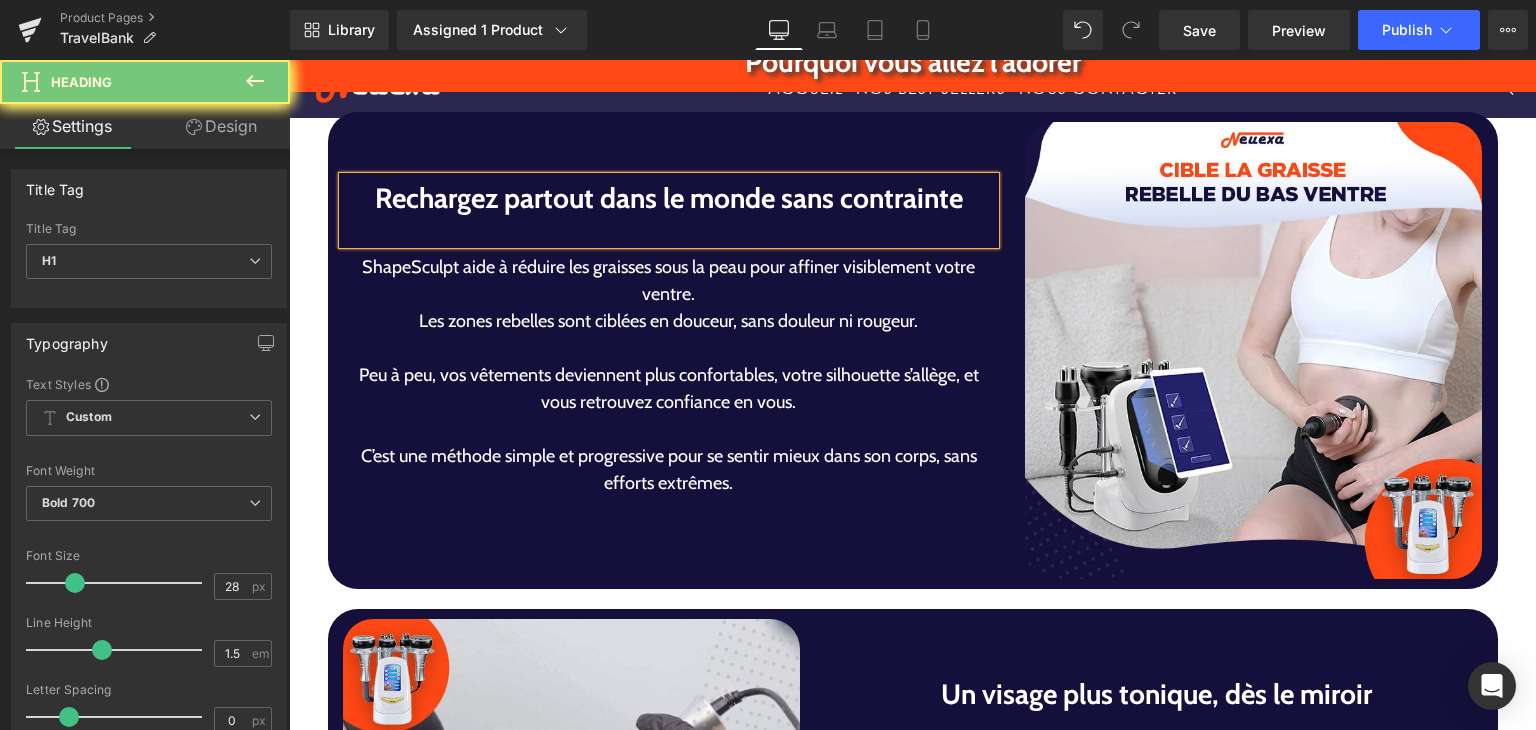 scroll, scrollTop: 3227, scrollLeft: 0, axis: vertical 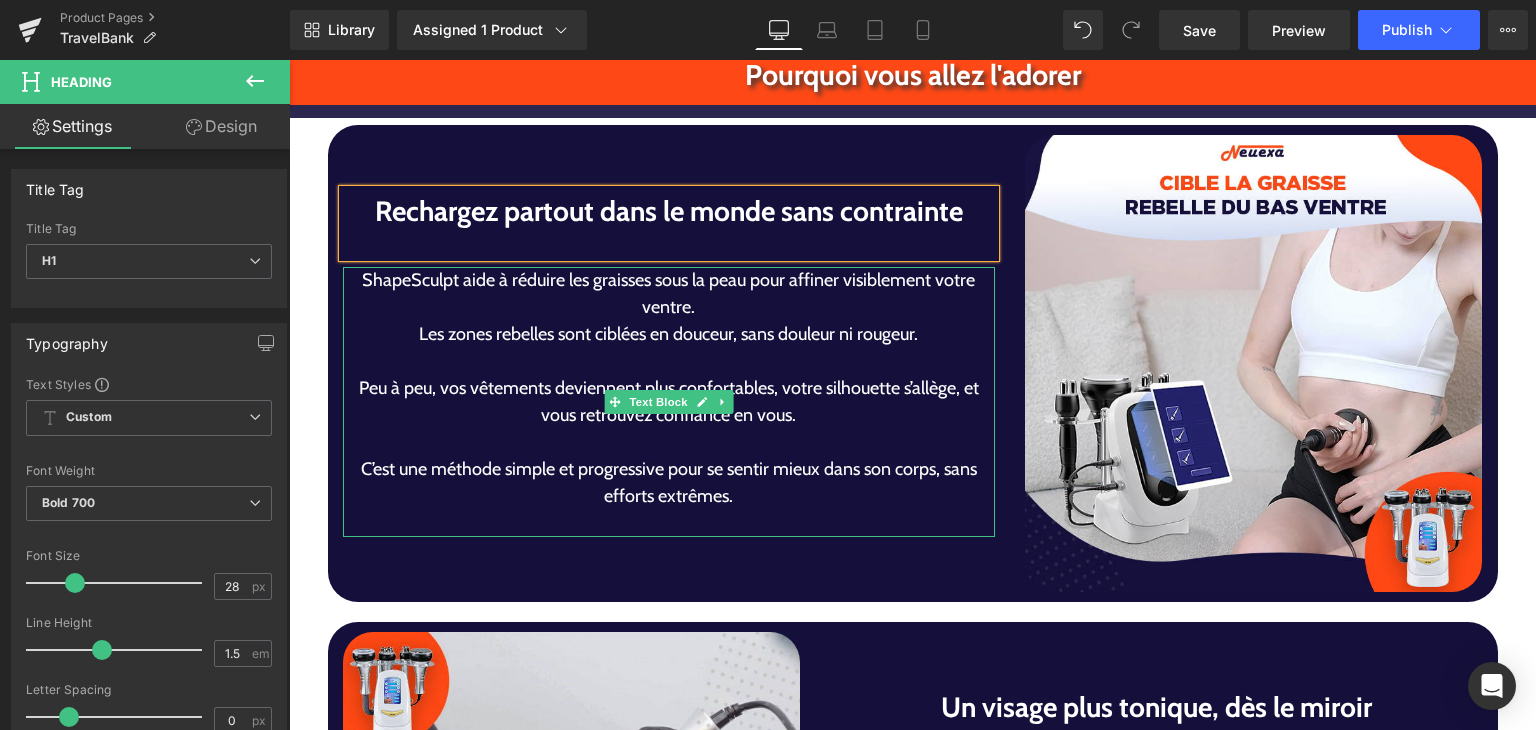 click on "Peu à peu, vos vêtements deviennent plus confortables, votre silhouette s’allège, et vous retrouvez confiance en vous." at bounding box center [669, 402] 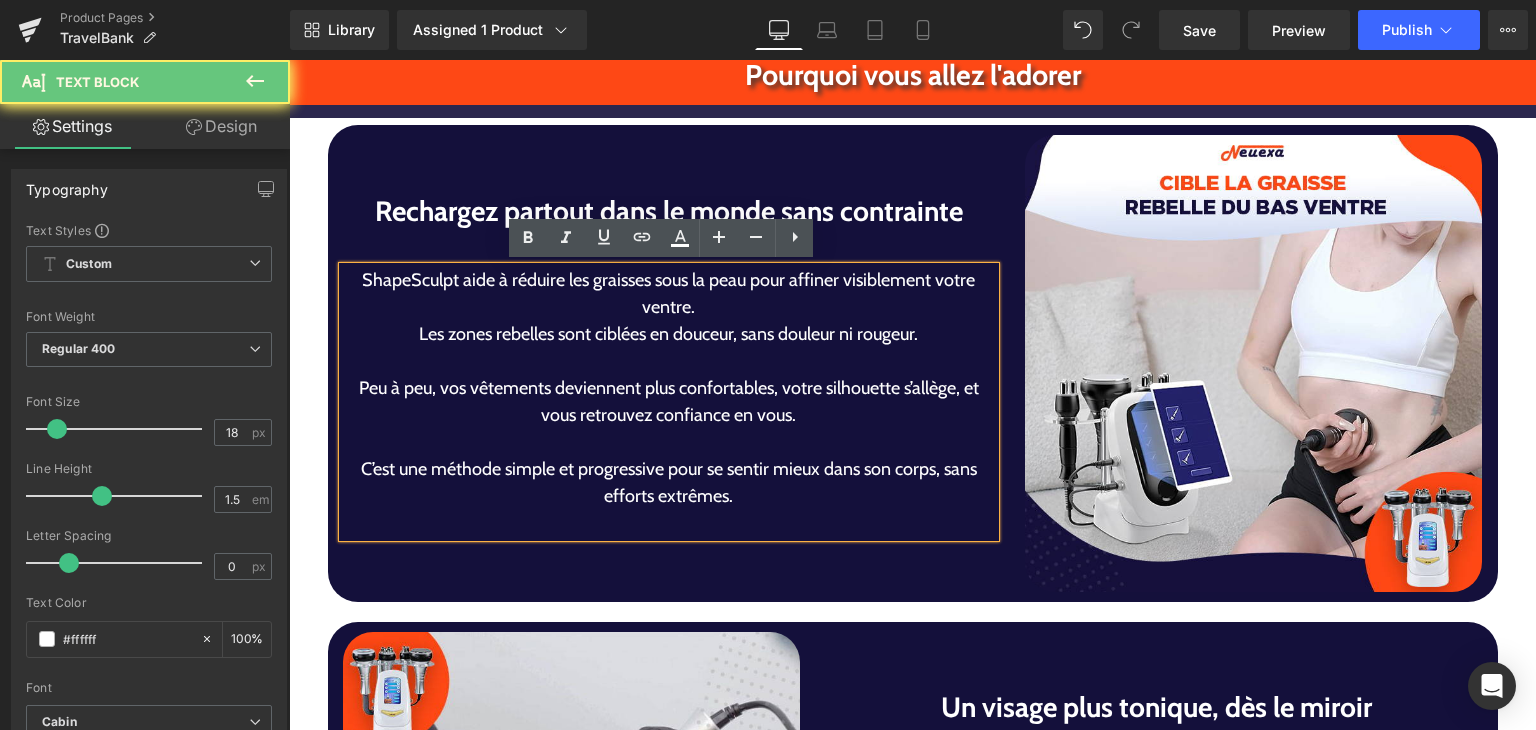 drag, startPoint x: 544, startPoint y: 387, endPoint x: 576, endPoint y: 410, distance: 39.40812 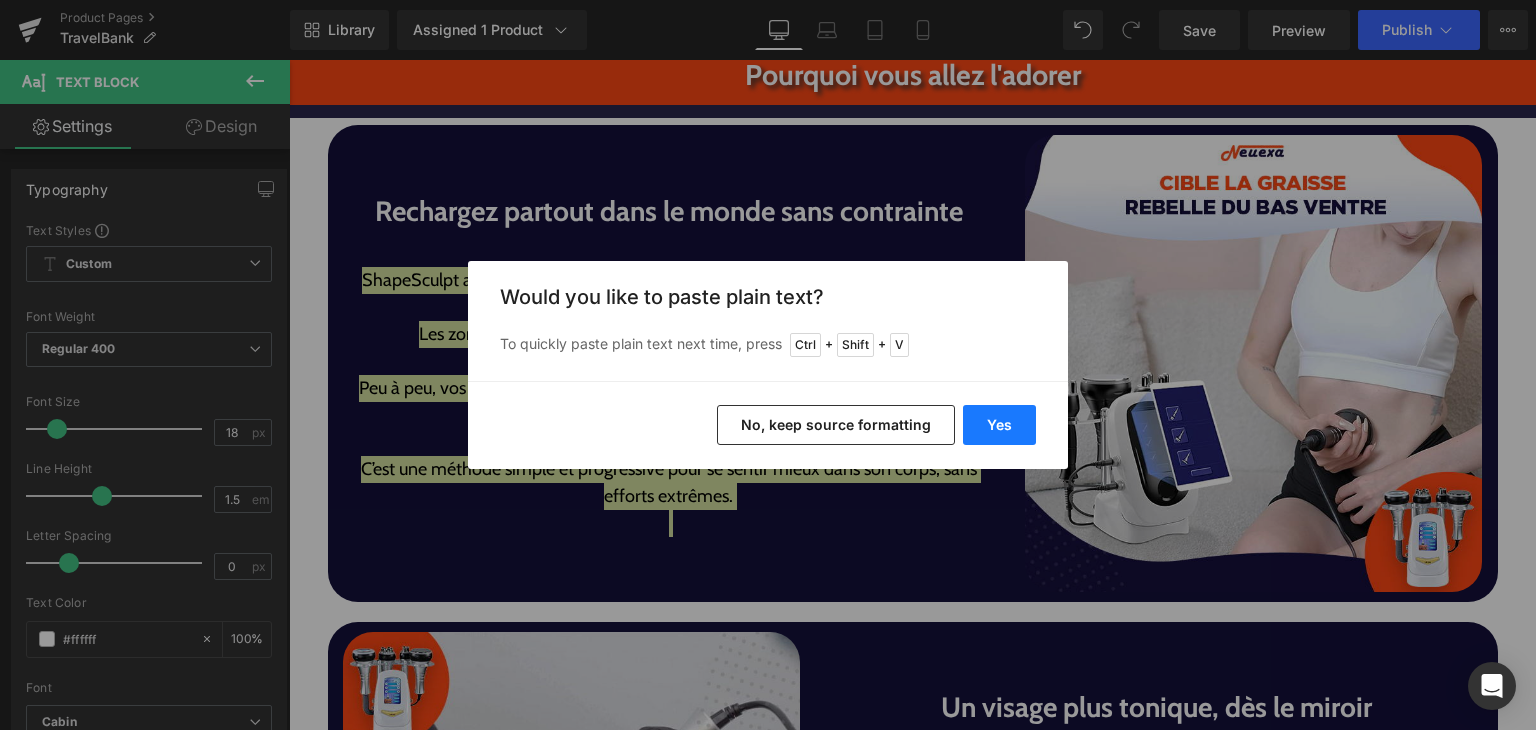 click on "Yes" at bounding box center [999, 425] 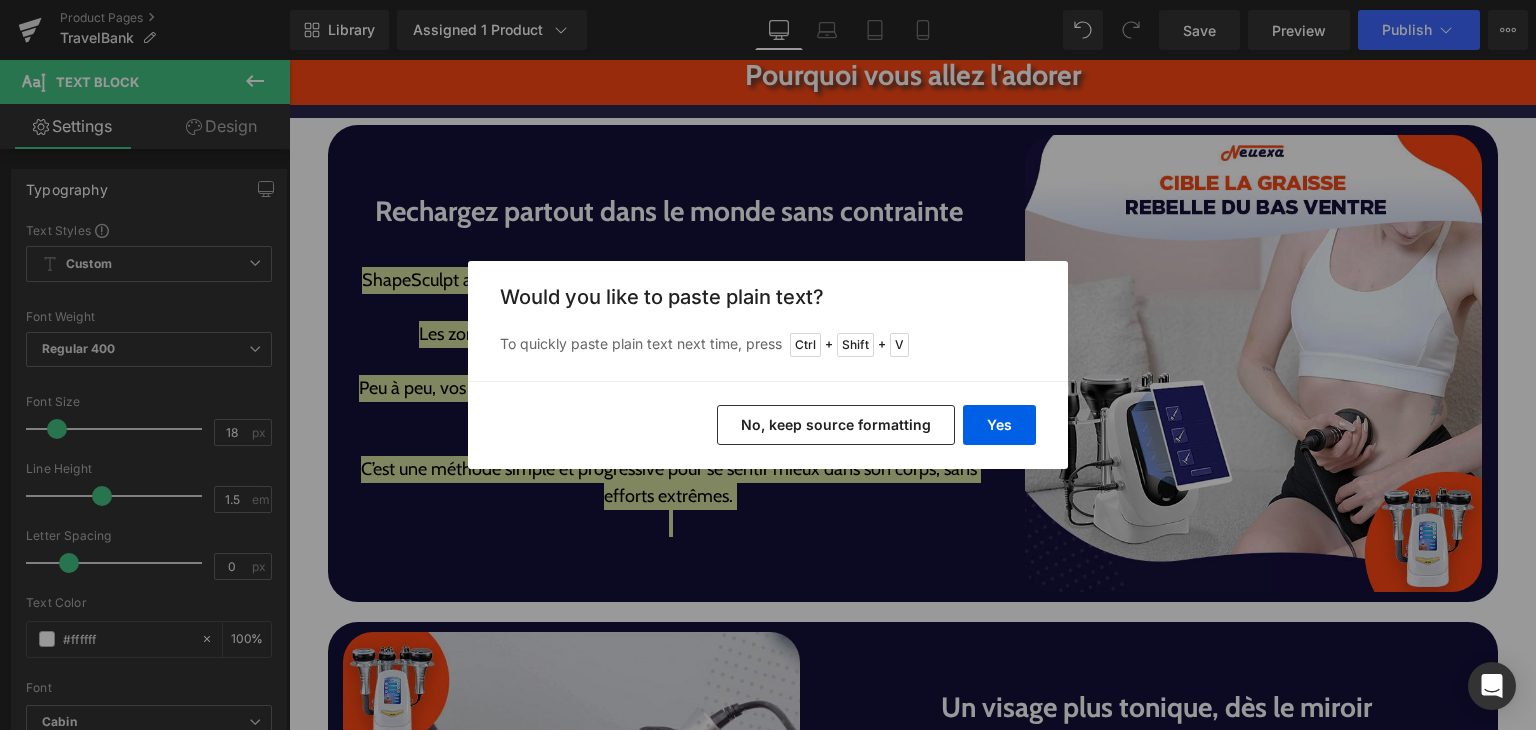 type 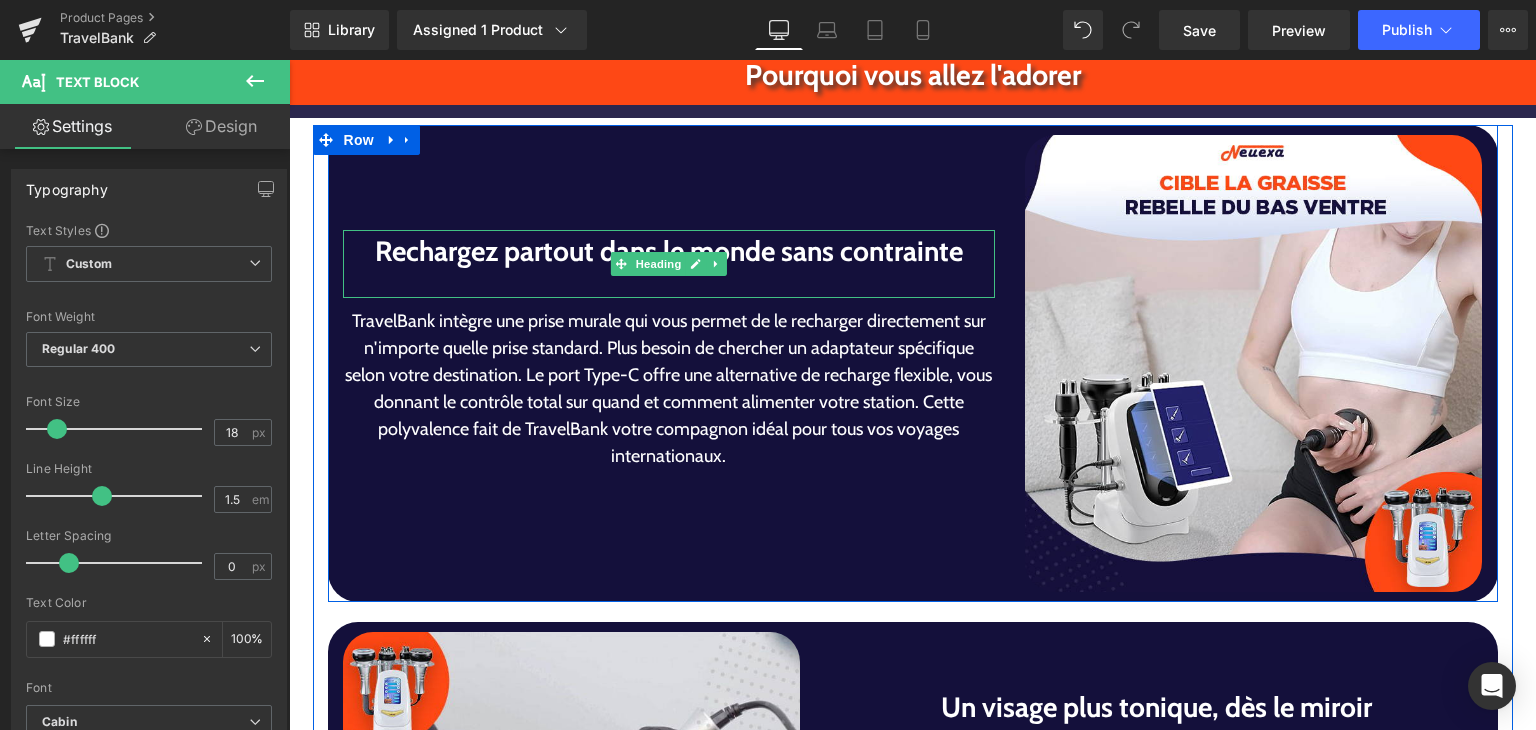 click at bounding box center (669, 285) 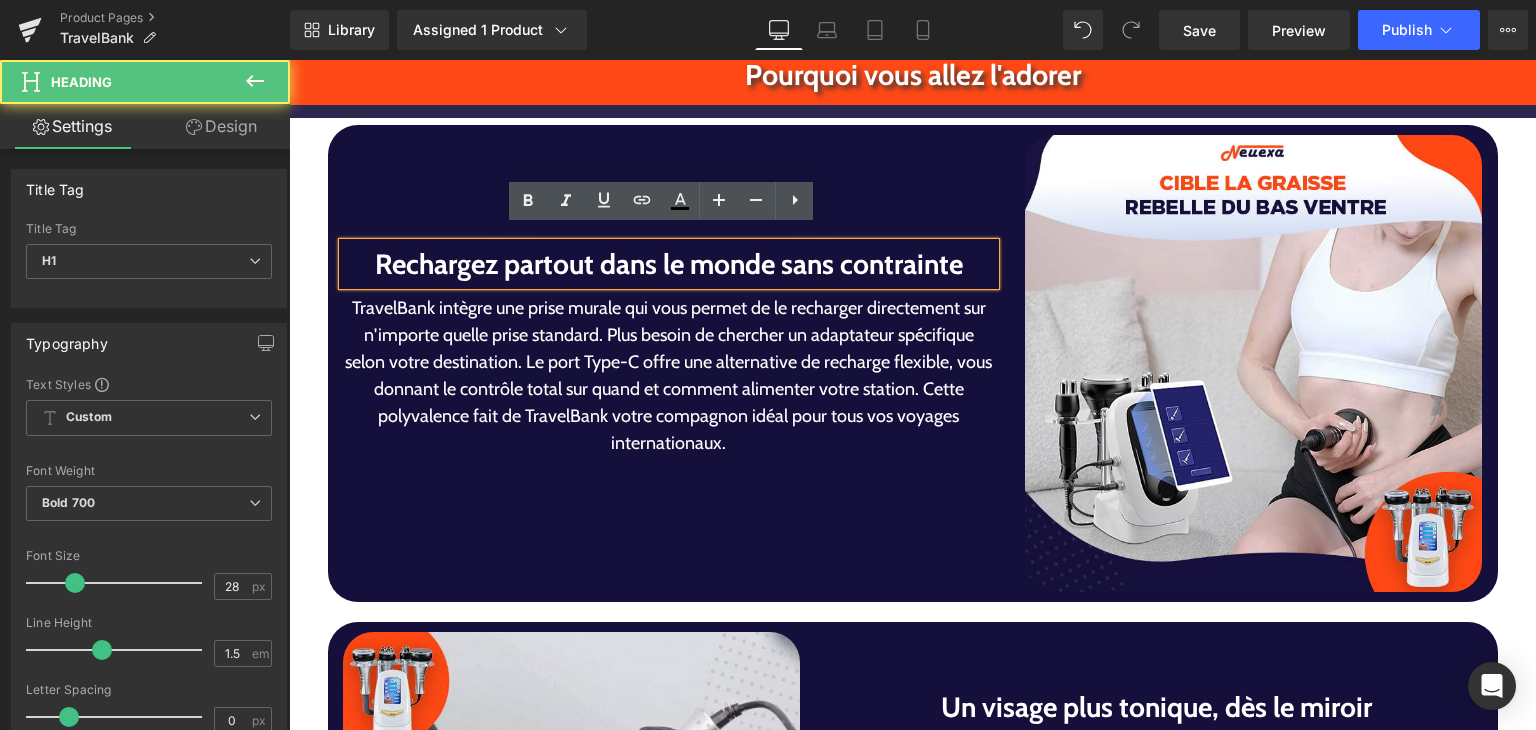 scroll, scrollTop: 3240, scrollLeft: 0, axis: vertical 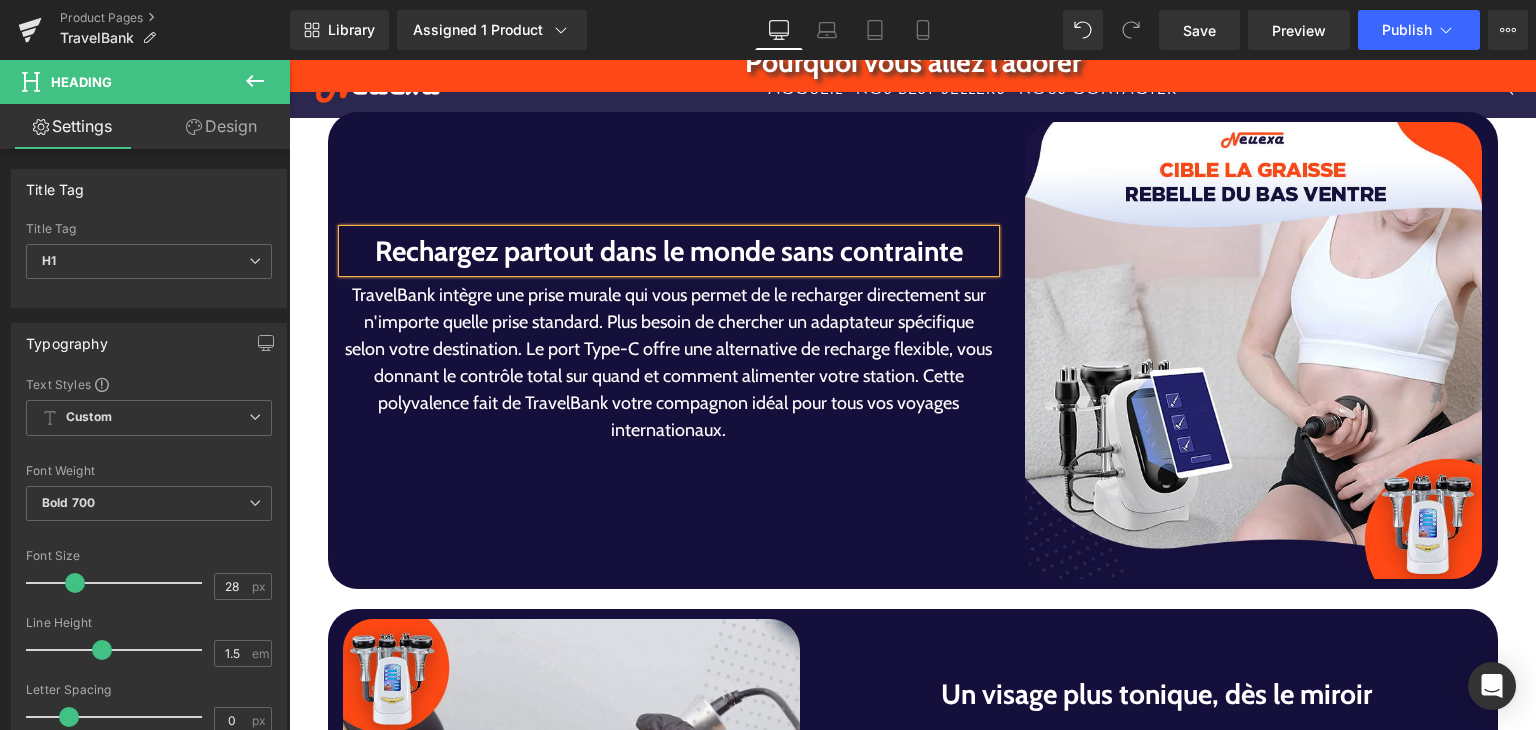 click on "TravelBank intègre une prise murale qui vous permet de le recharger directement sur n'importe quelle prise standard. Plus besoin de chercher un adaptateur spécifique selon votre destination. Le port Type-C offre une alternative de recharge flexible, vous donnant le contrôle total sur quand et comment alimenter votre station. Cette polyvalence fait de TravelBank votre compagnon idéal pour tous vos voyages internationaux." at bounding box center (669, 363) 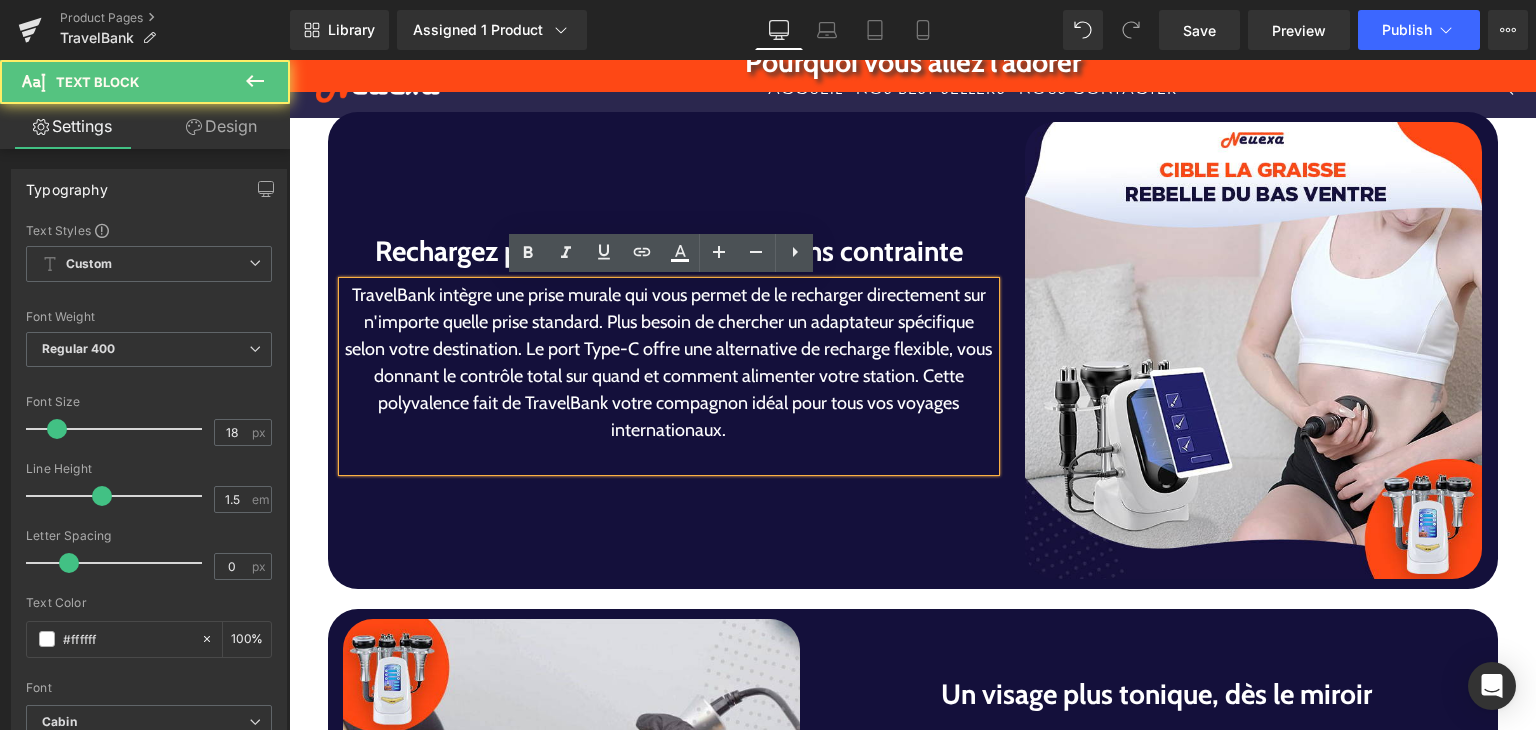 click on "TravelBank intègre une prise murale qui vous permet de le recharger directement sur n'importe quelle prise standard. Plus besoin de chercher un adaptateur spécifique selon votre destination. Le port Type-C offre une alternative de recharge flexible, vous donnant le contrôle total sur quand et comment alimenter votre station. Cette polyvalence fait de TravelBank votre compagnon idéal pour tous vos voyages internationaux." at bounding box center (669, 363) 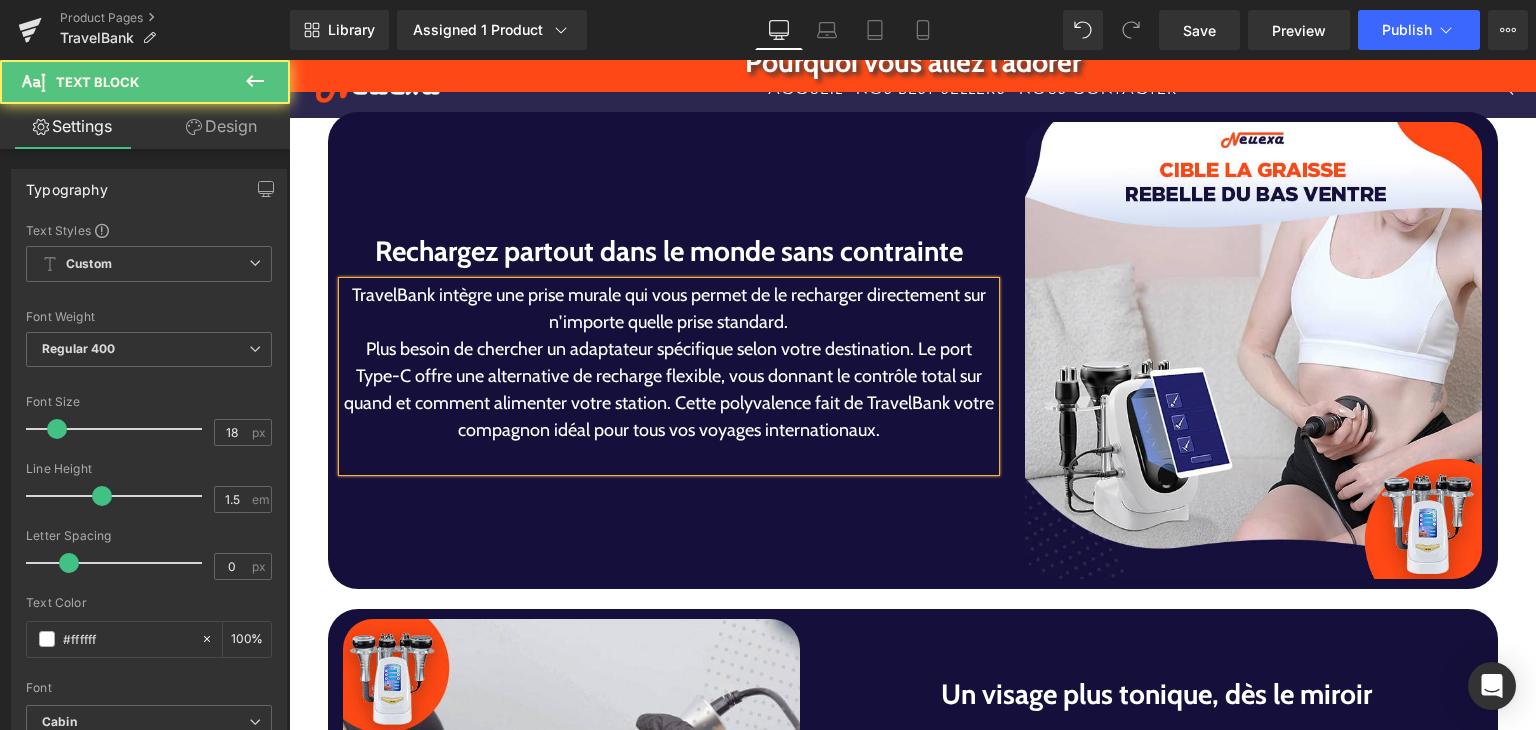 scroll, scrollTop: 3226, scrollLeft: 0, axis: vertical 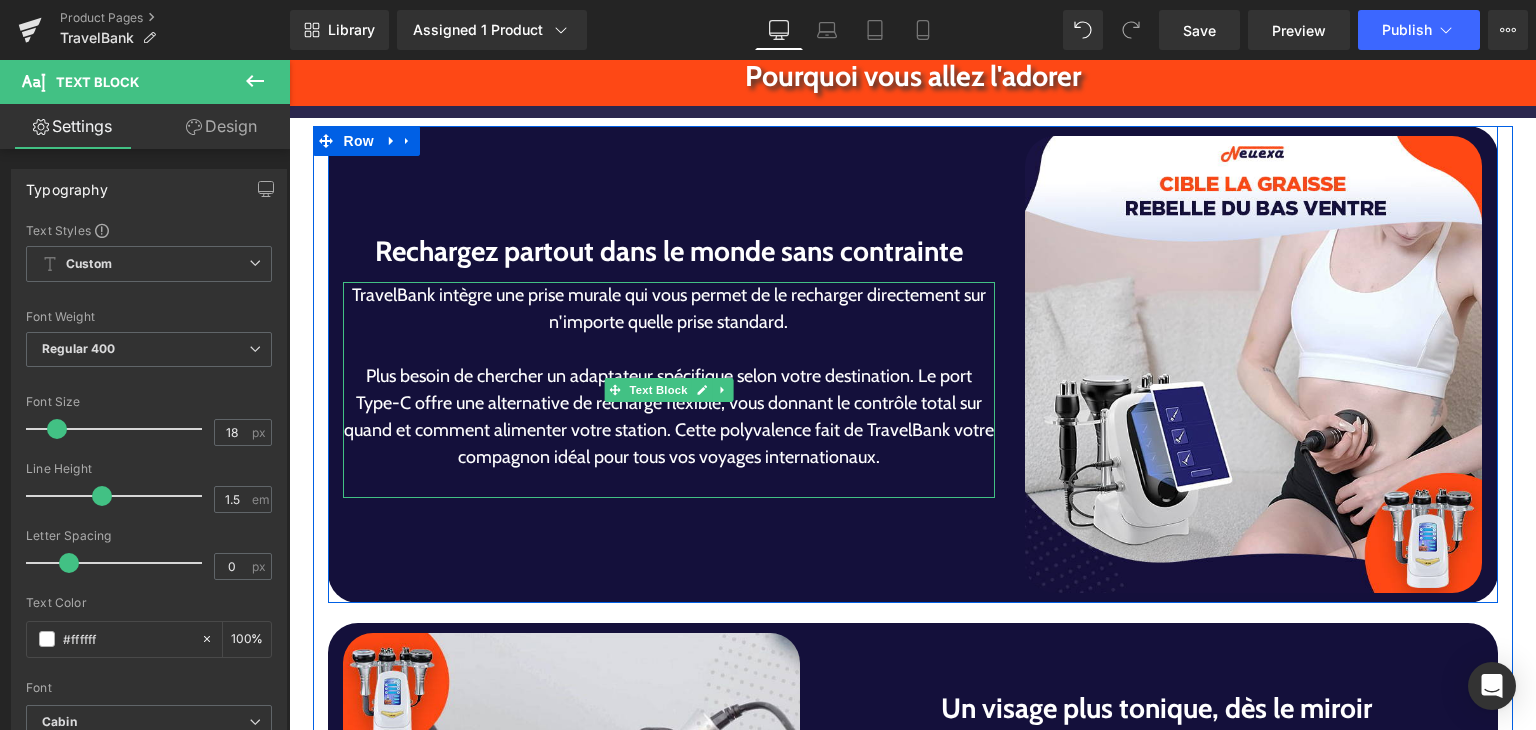 click on "Plus besoin de chercher un adaptateur spécifique selon votre destination. Le port Type-C offre une alternative de recharge flexible, vous donnant le contrôle total sur quand et comment alimenter votre station. Cette polyvalence fait de TravelBank votre compagnon idéal pour tous vos voyages internationaux." at bounding box center (669, 417) 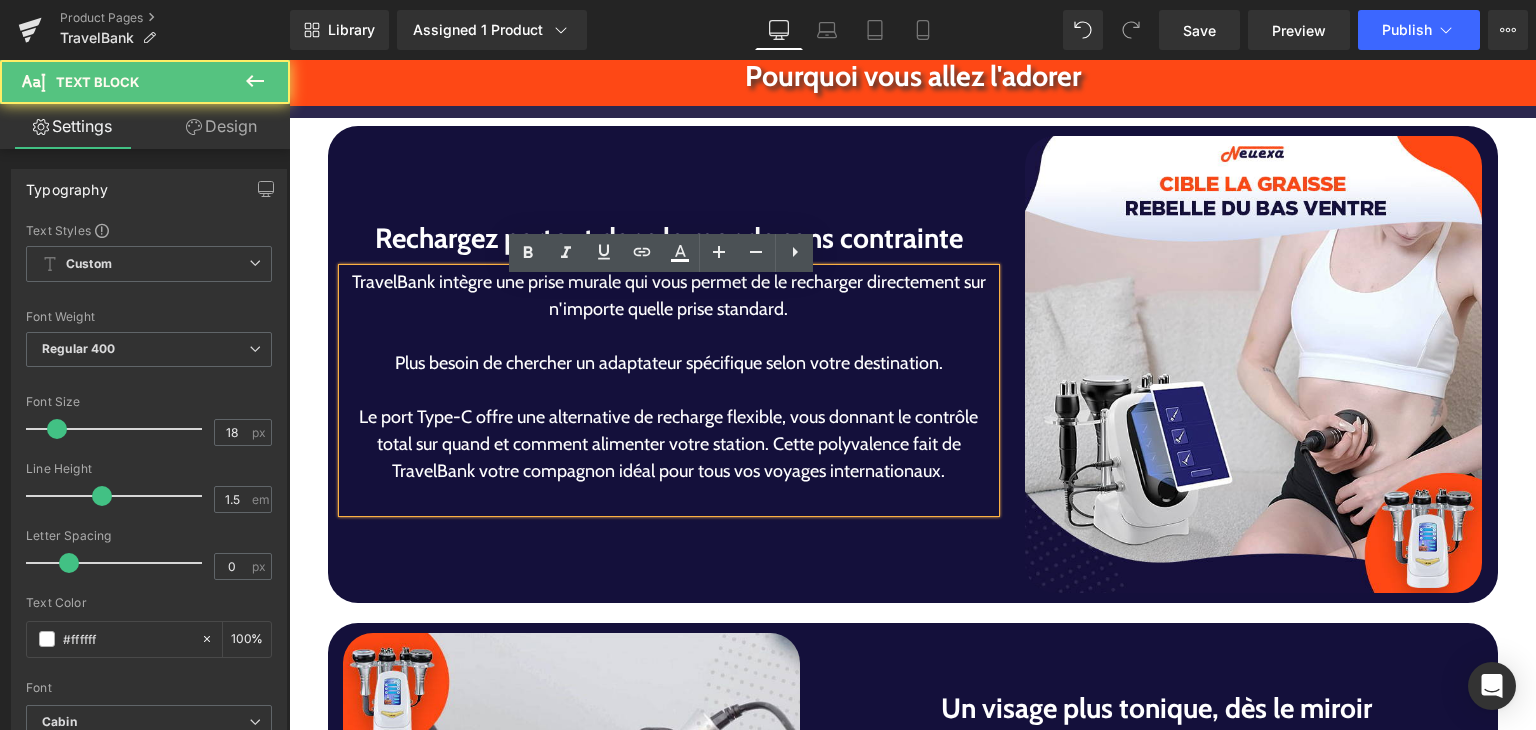 scroll, scrollTop: 3212, scrollLeft: 0, axis: vertical 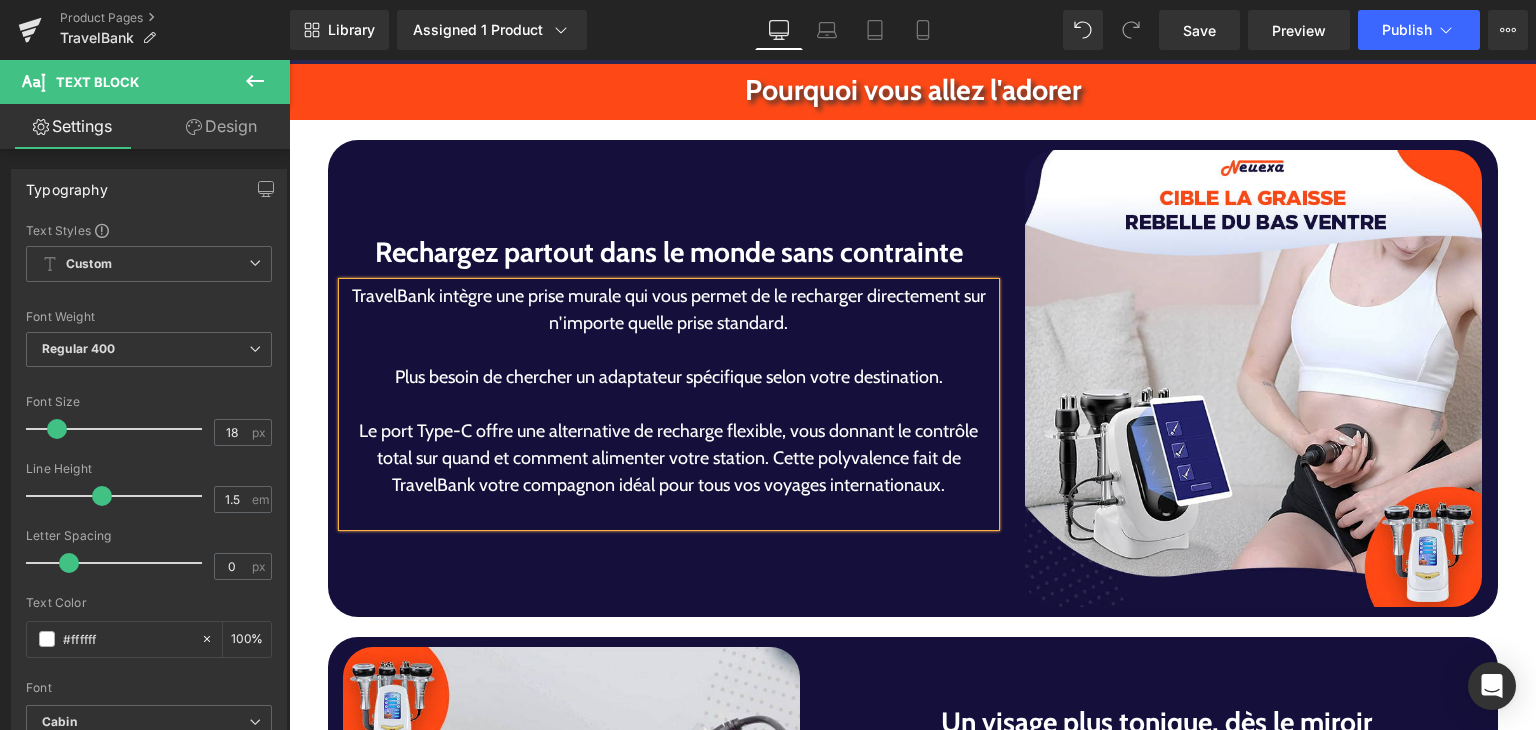 click on "Le port Type-C offre une alternative de recharge flexible, vous donnant le contrôle total sur quand et comment alimenter votre station. Cette polyvalence fait de TravelBank votre compagnon idéal pour tous vos voyages internationaux." at bounding box center [669, 458] 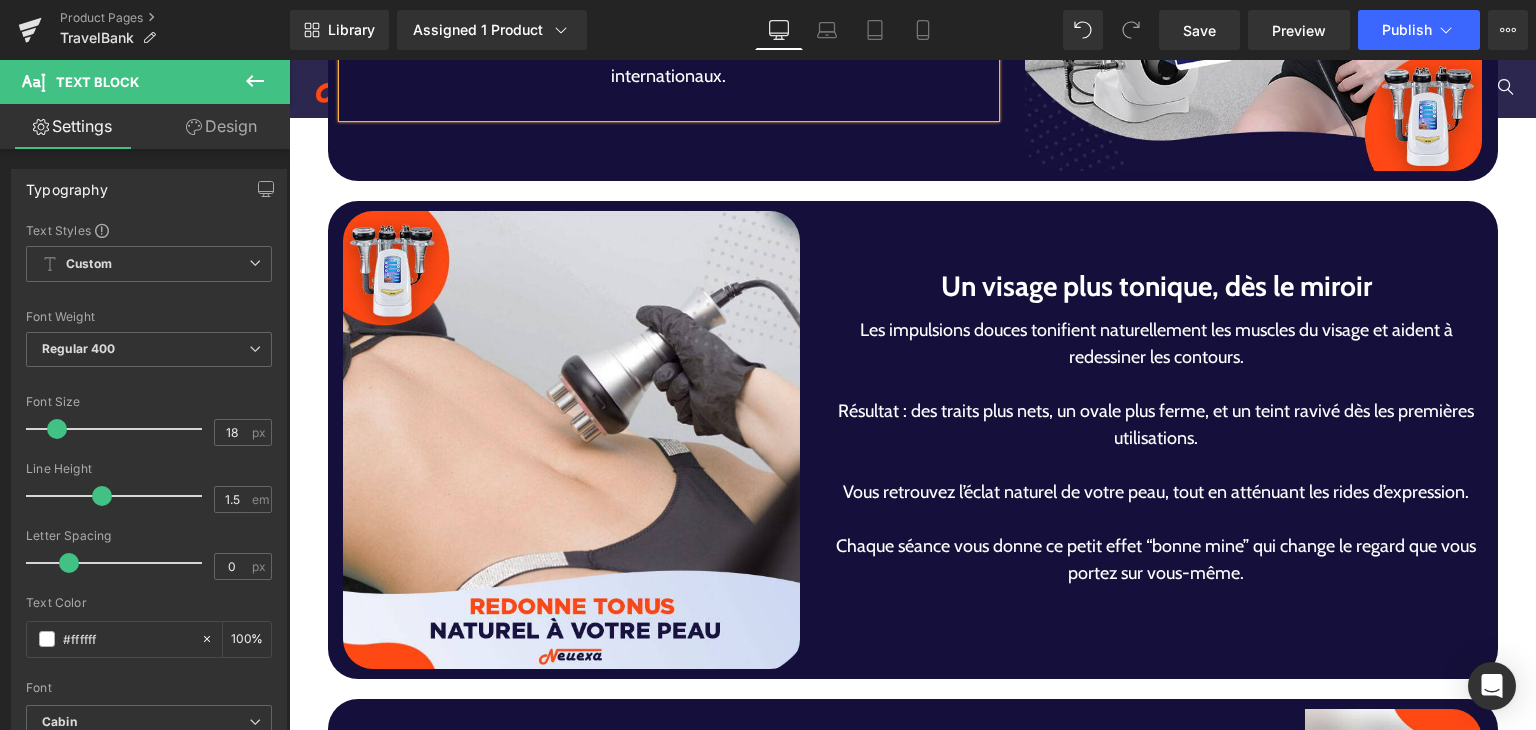 scroll, scrollTop: 3720, scrollLeft: 0, axis: vertical 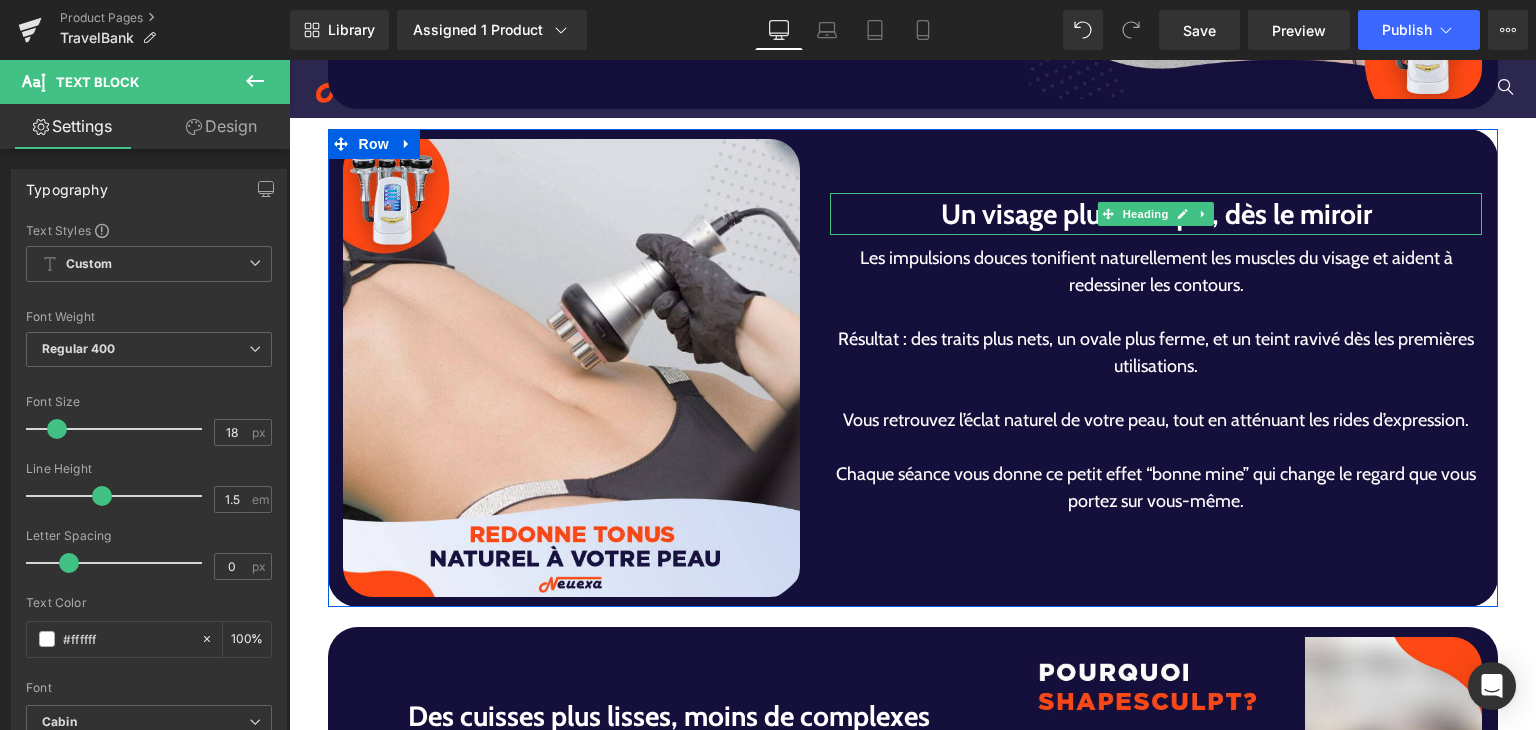 click on "Un visage plus tonique, dès le miroir" at bounding box center [1156, 214] 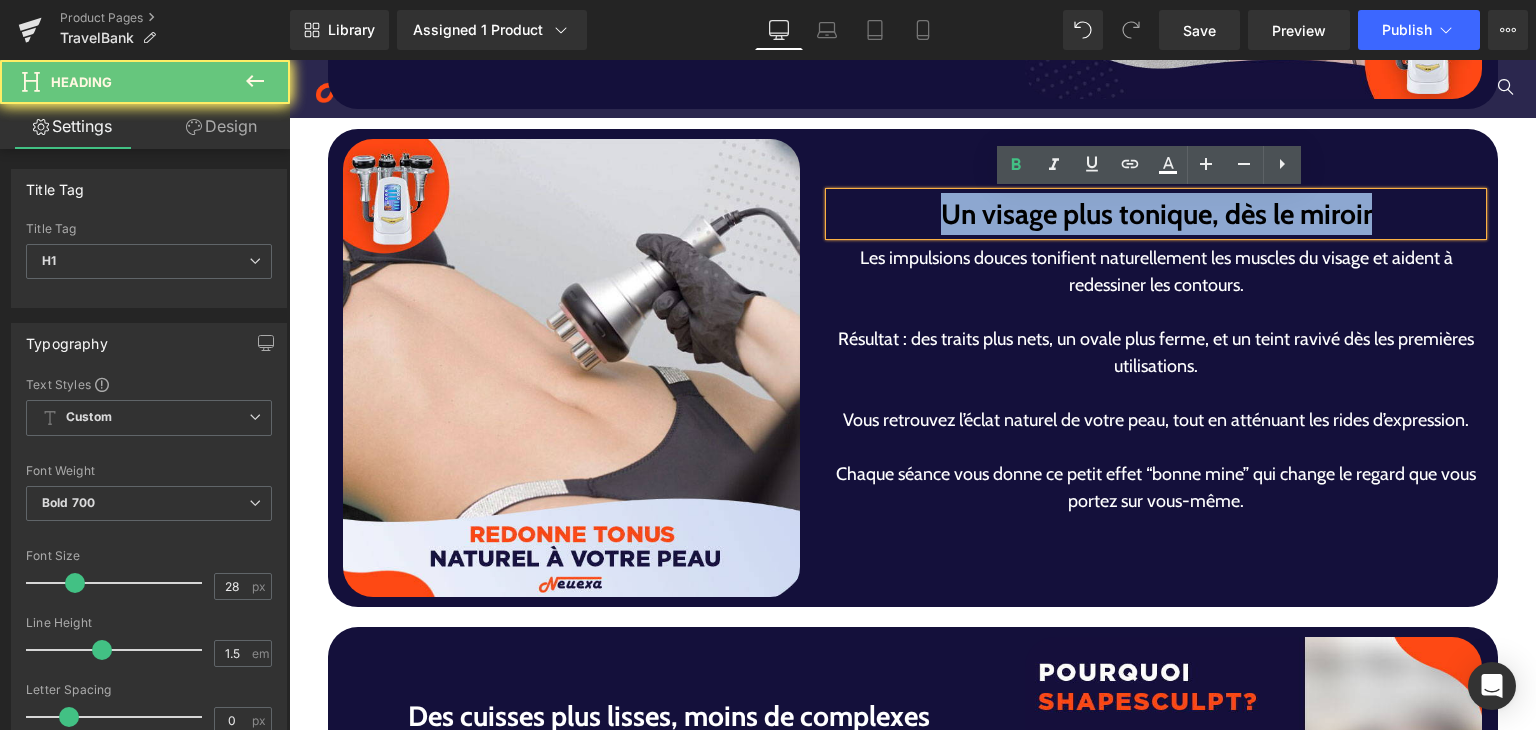 click on "Un visage plus tonique, dès le miroir" at bounding box center [1156, 214] 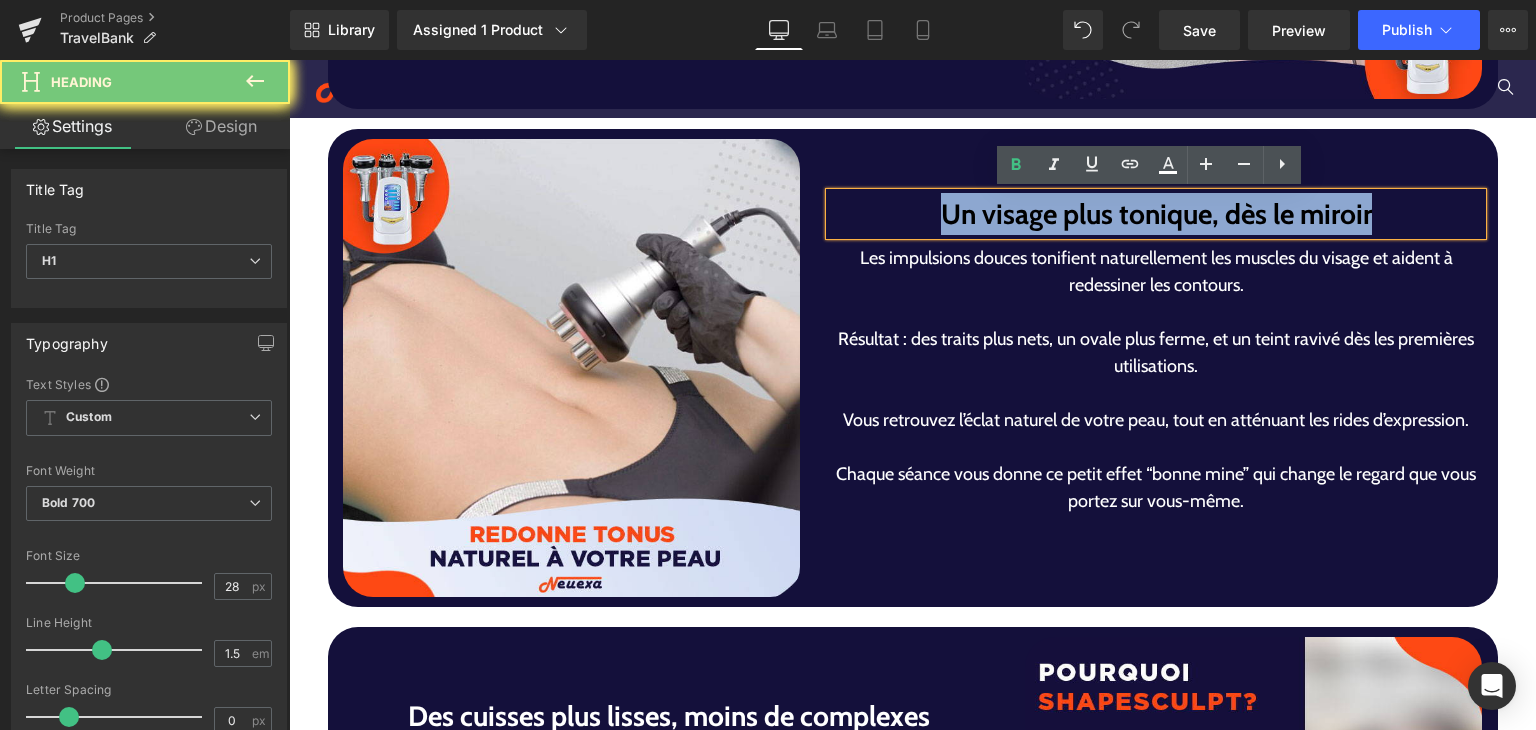 type 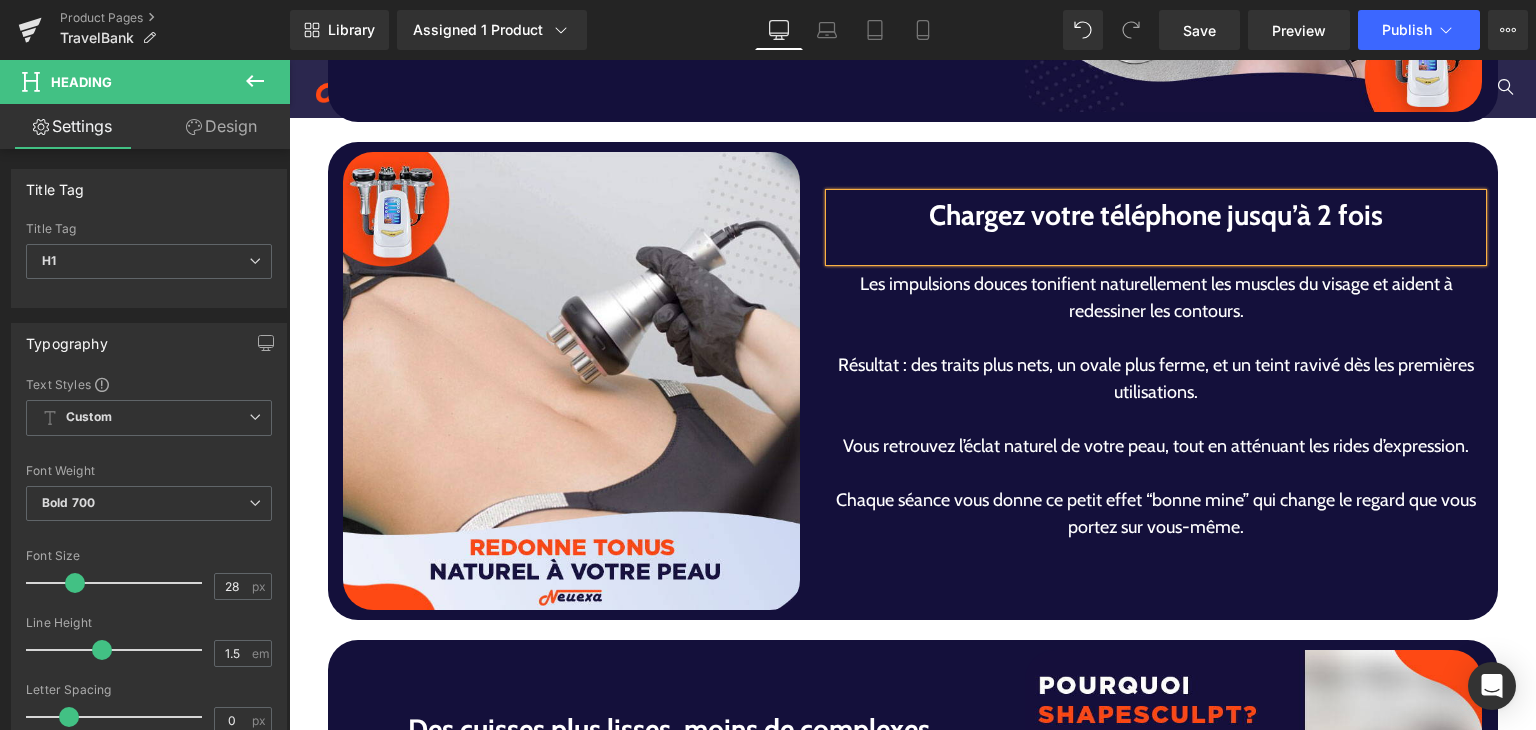 click on "Les impulsions douces tonifient naturellement les muscles du visage et aident à redessiner les contours." at bounding box center (1156, 298) 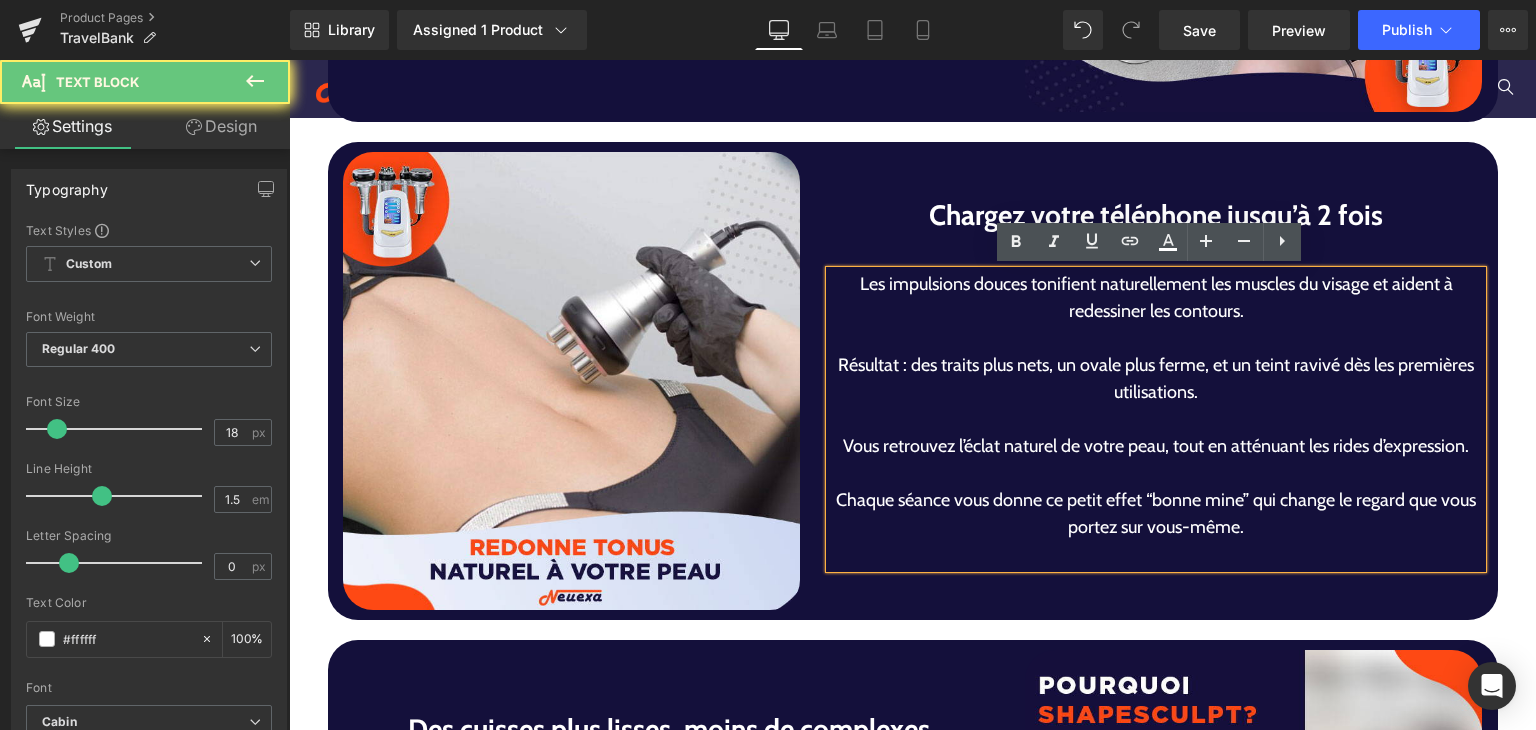 click at bounding box center (1156, 419) 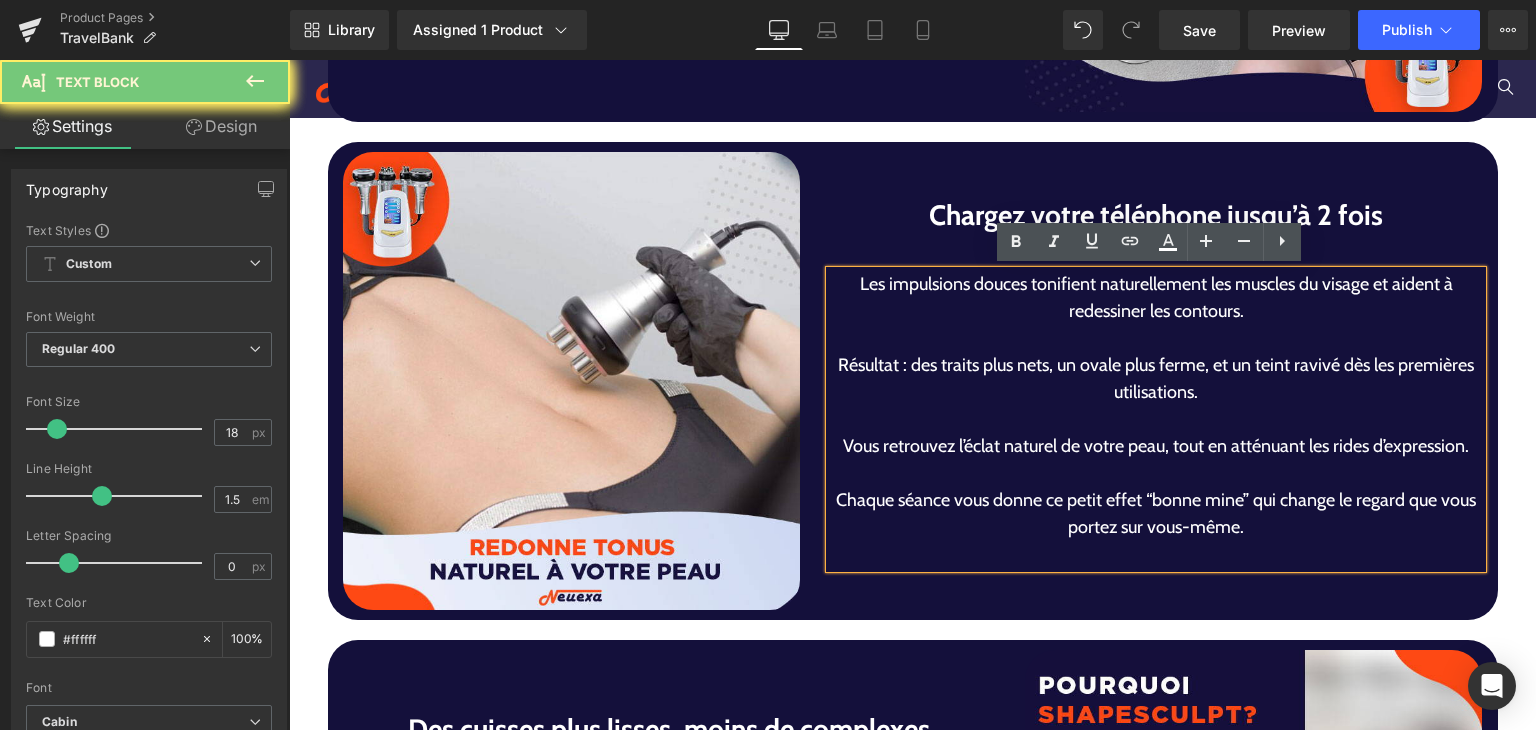 drag, startPoint x: 980, startPoint y: 387, endPoint x: 1032, endPoint y: 401, distance: 53.851646 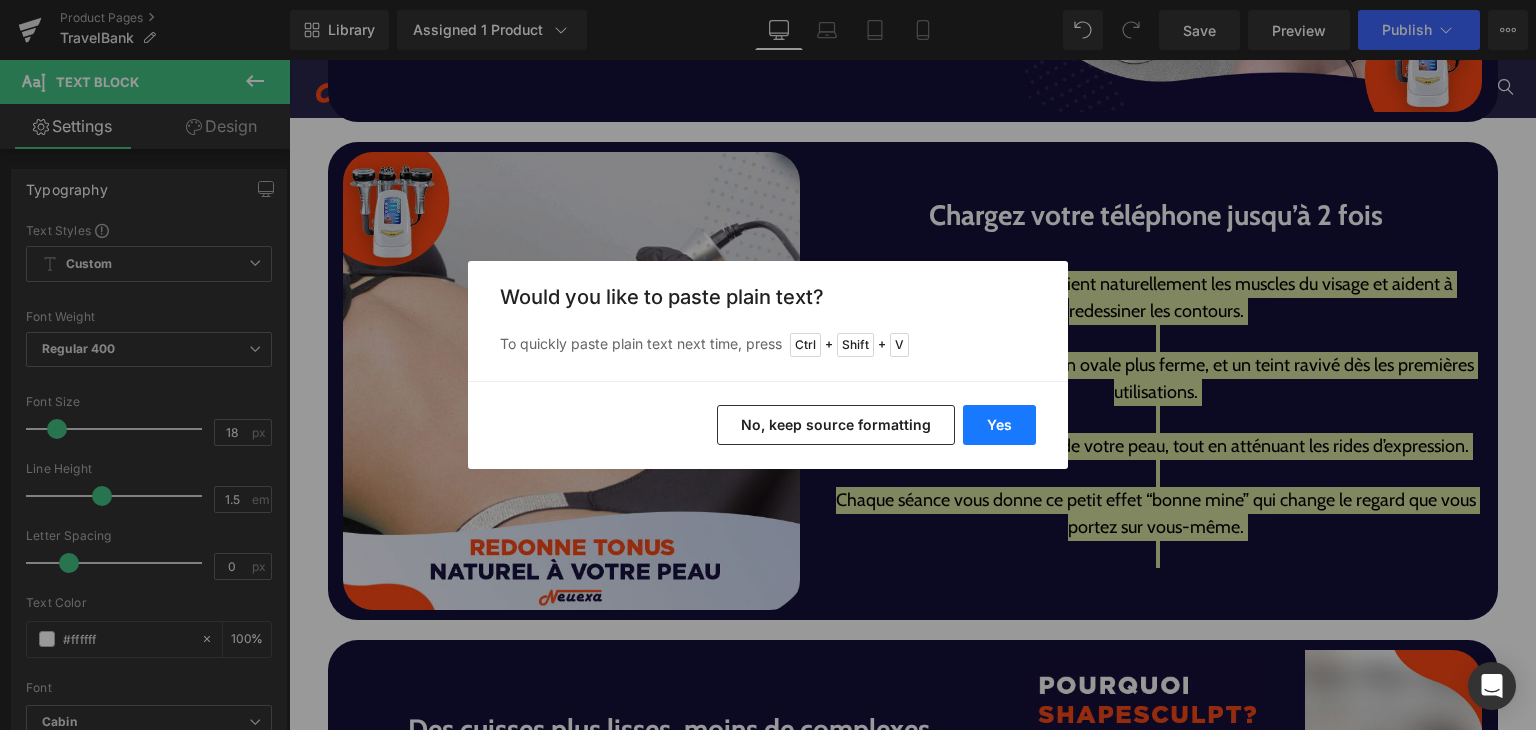 click on "Yes" at bounding box center (999, 425) 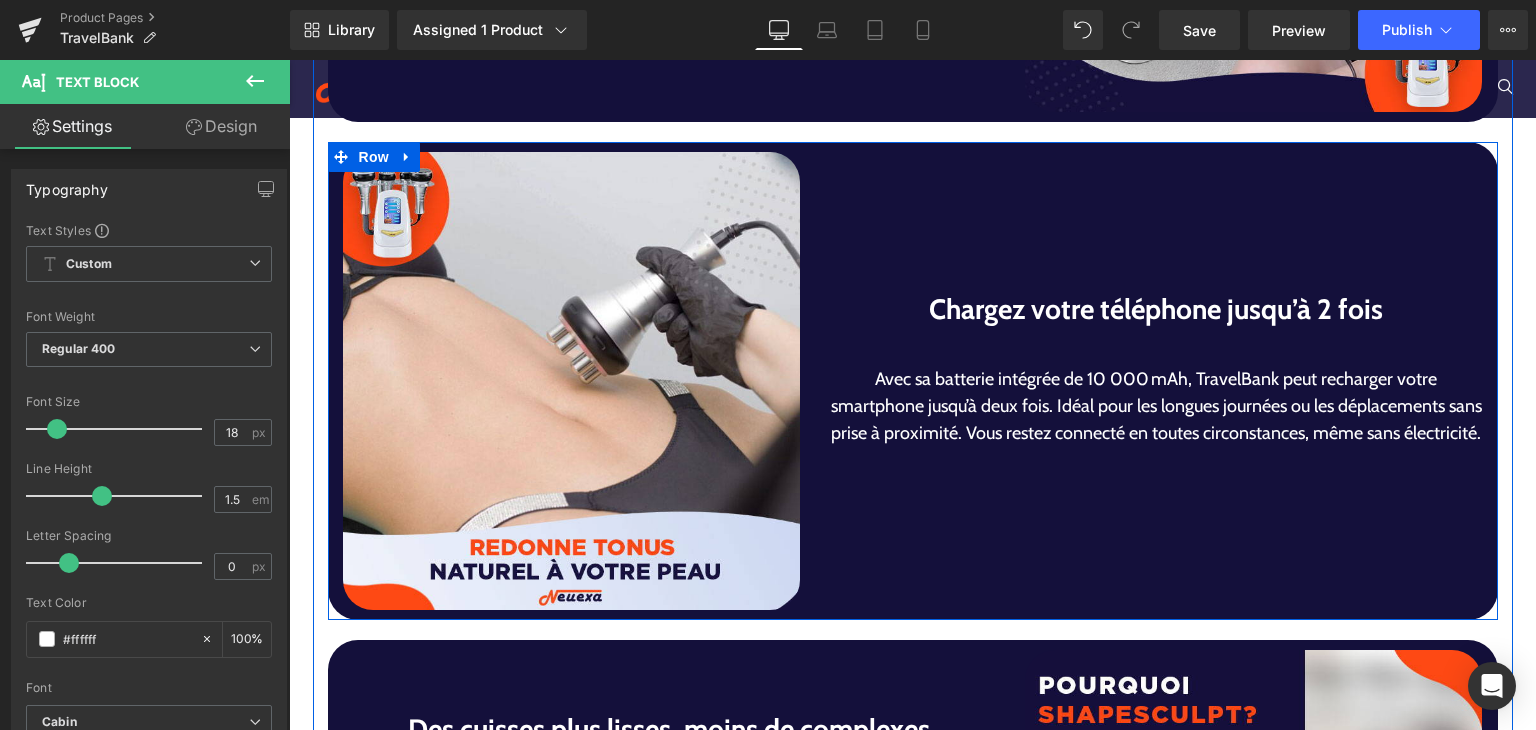 click at bounding box center (1156, 343) 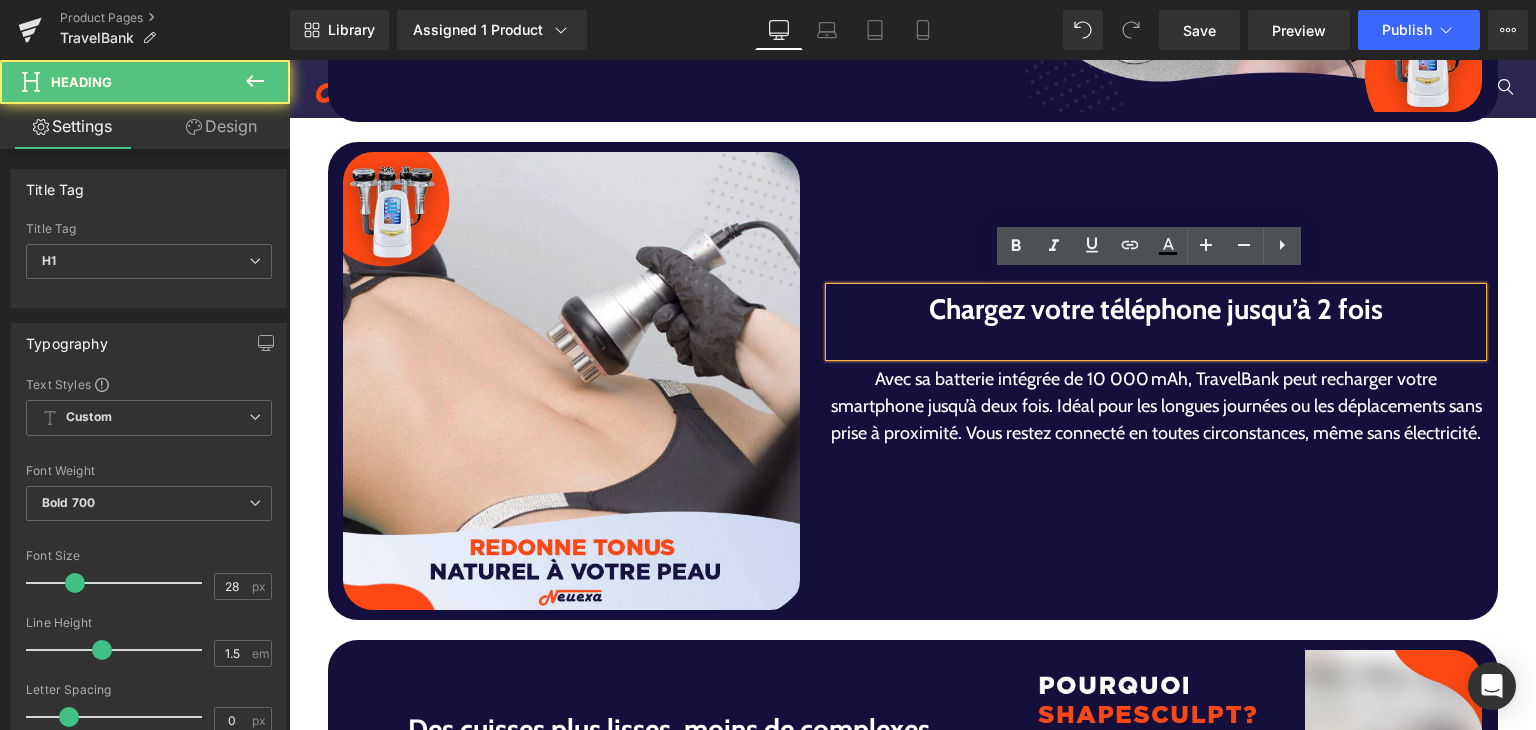 scroll, scrollTop: 3720, scrollLeft: 0, axis: vertical 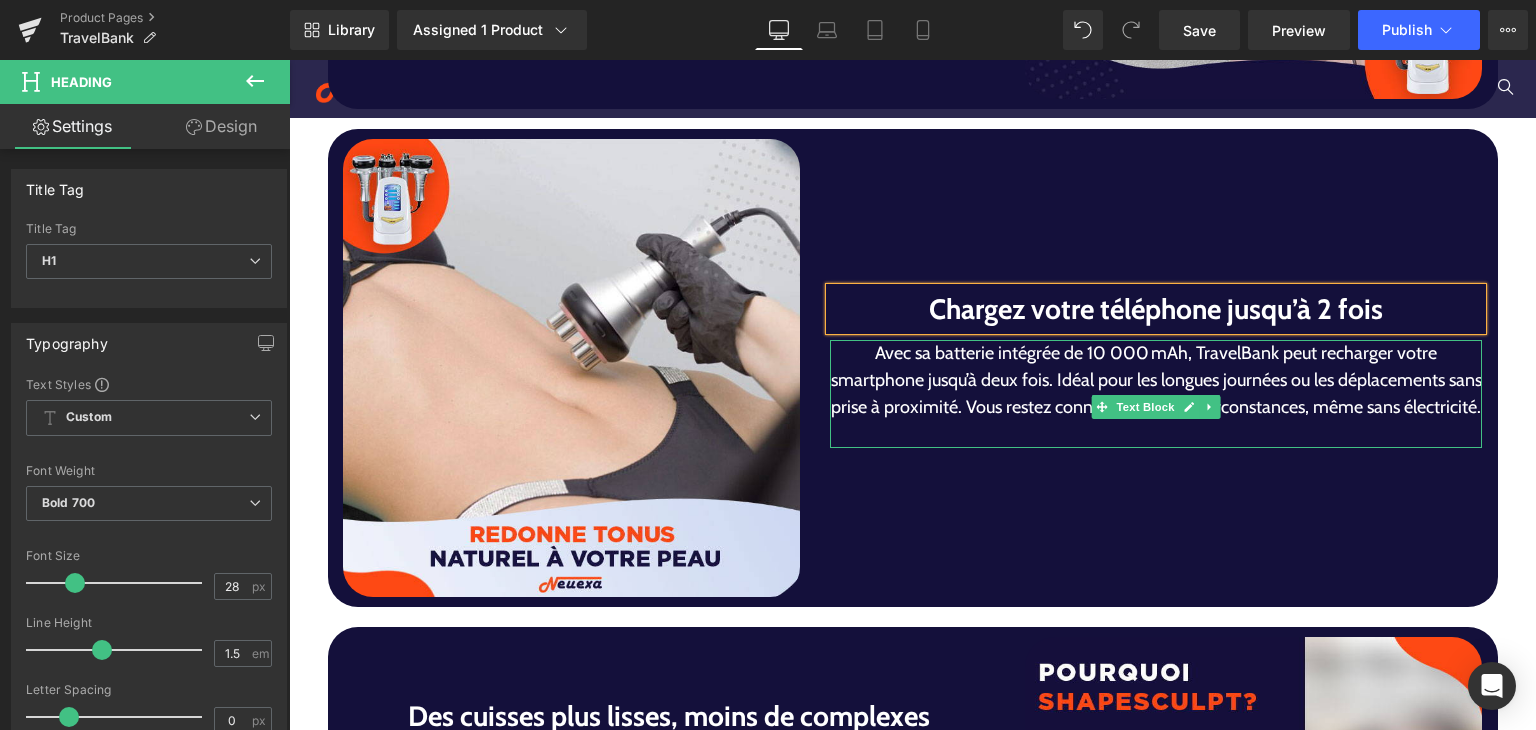 click on "Avec sa batterie intégrée de 10 000 mAh, TravelBank peut recharger votre smartphone jusqu’à deux fois. Idéal pour les longues journées ou les déplacements sans prise à proximité. Vous restez connecté en toutes circonstances, même sans électricité." at bounding box center (1156, 380) 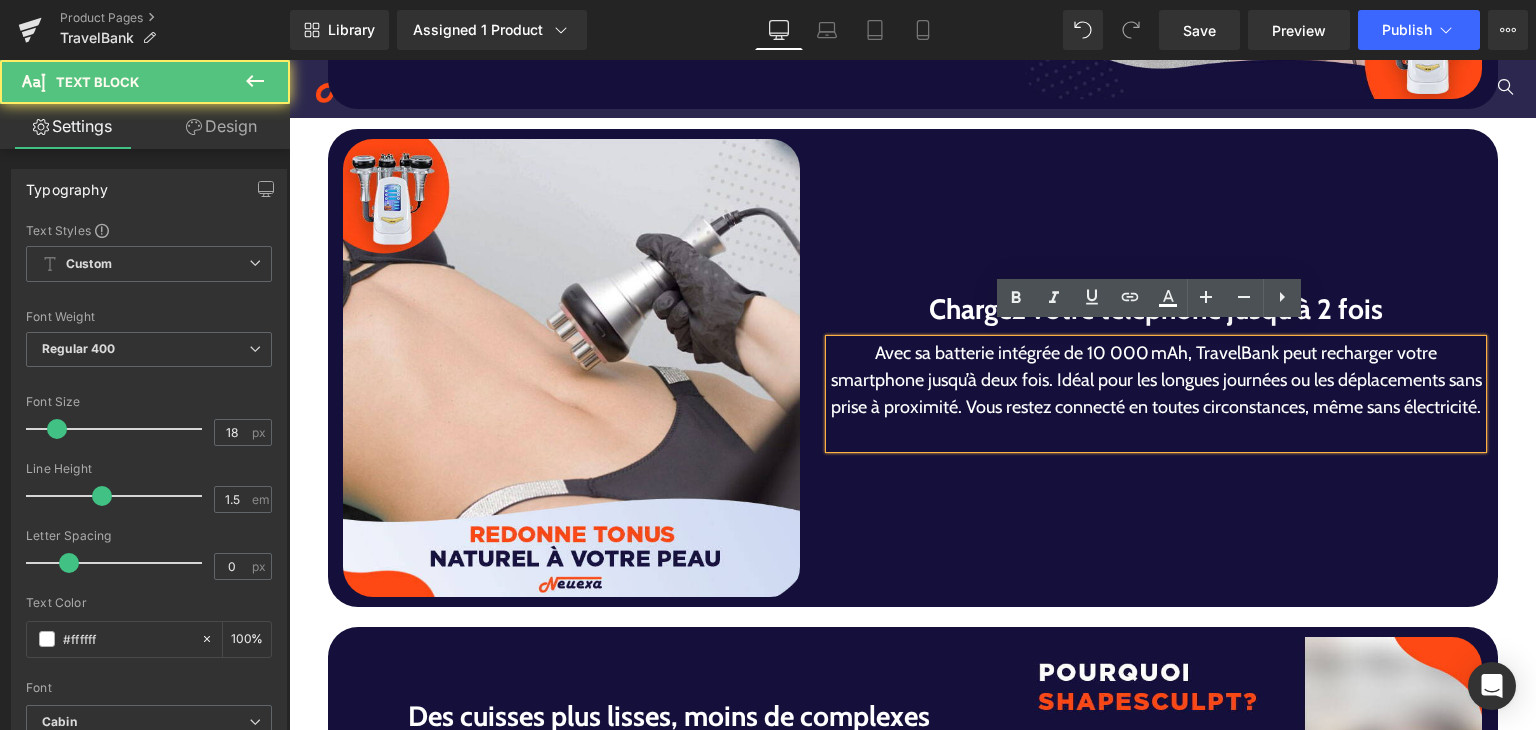 click on "Avec sa batterie intégrée de 10 000 mAh, TravelBank peut recharger votre smartphone jusqu’à deux fois. Idéal pour les longues journées ou les déplacements sans prise à proximité. Vous restez connecté en toutes circonstances, même sans électricité." at bounding box center (1156, 380) 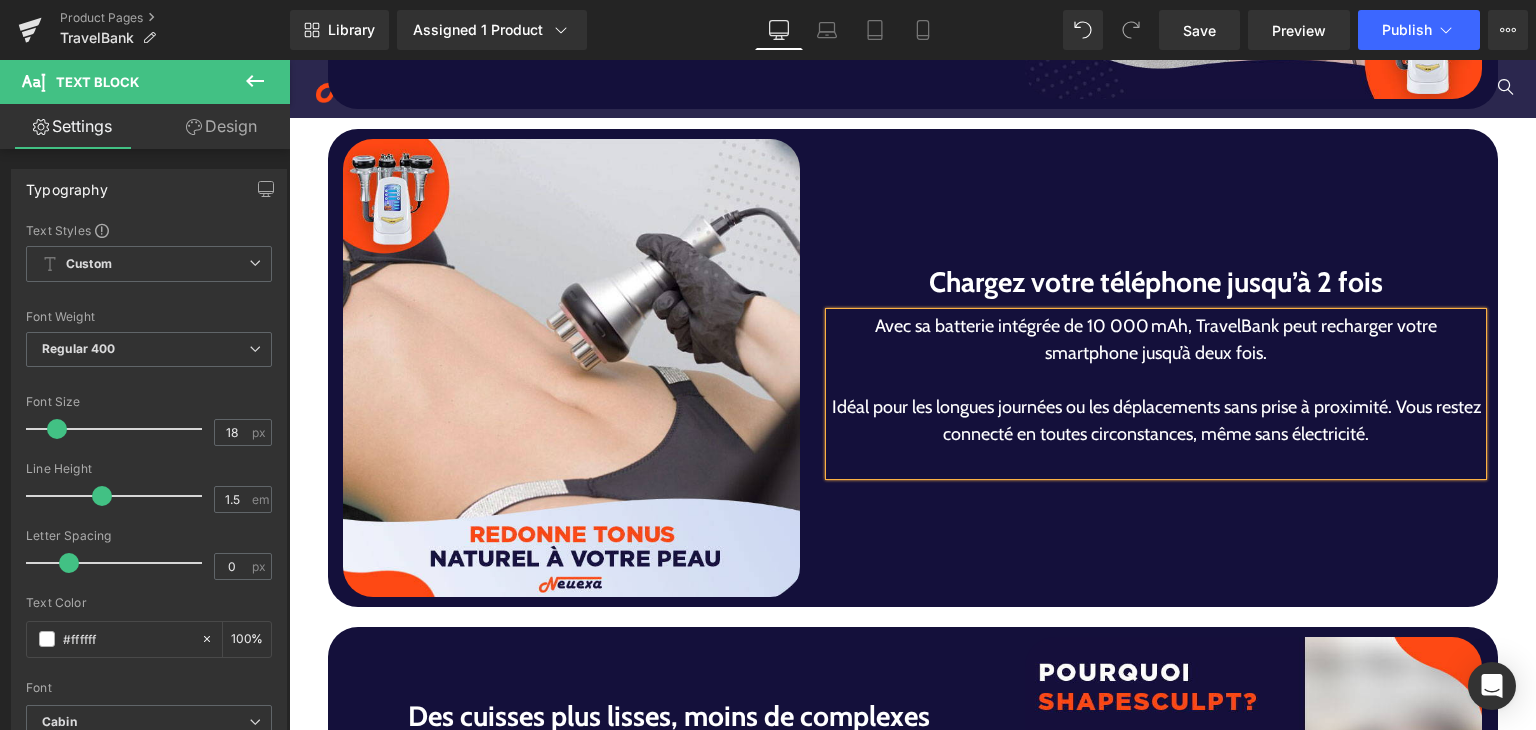 scroll, scrollTop: 3706, scrollLeft: 0, axis: vertical 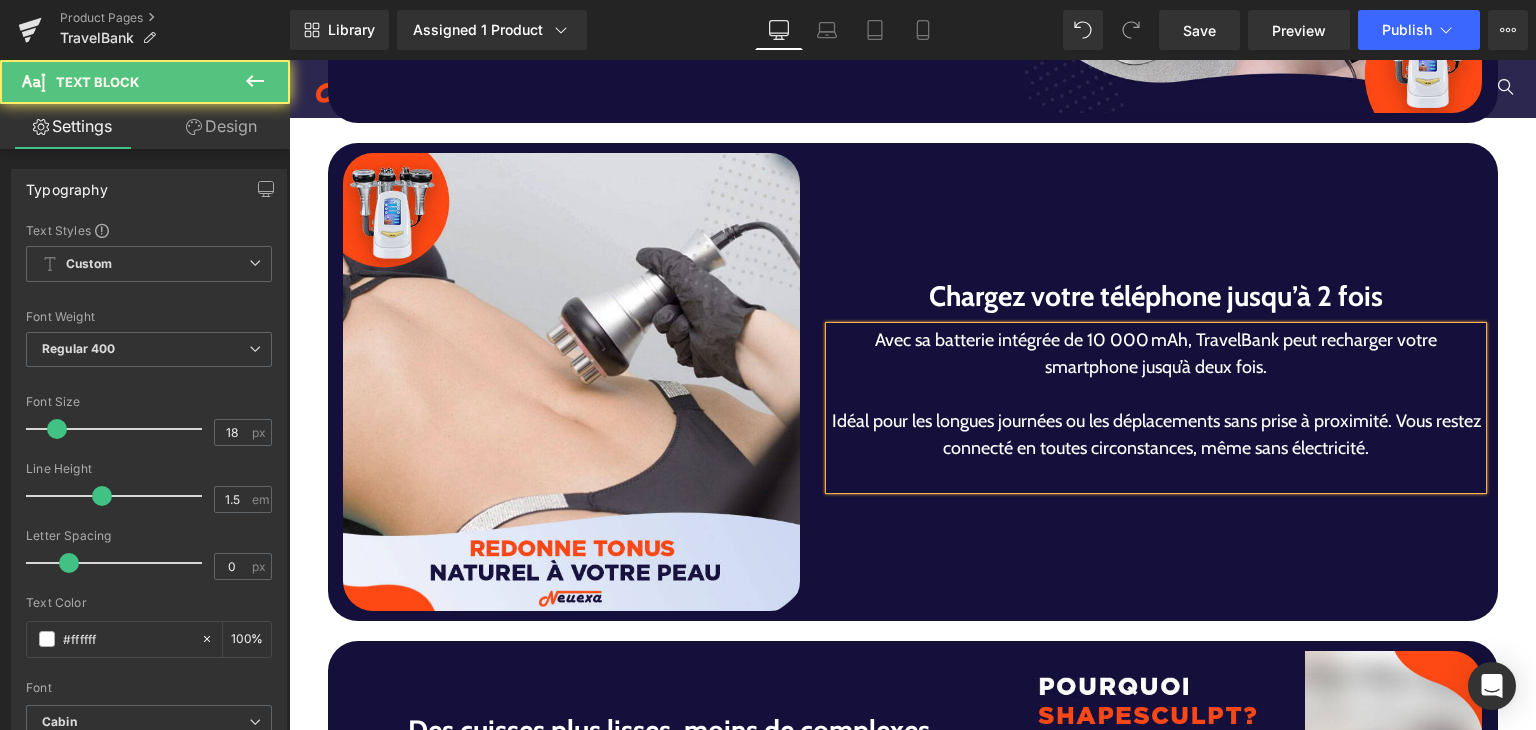 click on "Idéal pour les longues journées ou les déplacements sans prise à proximité. Vous restez connecté en toutes circonstances, même sans électricité." at bounding box center [1156, 435] 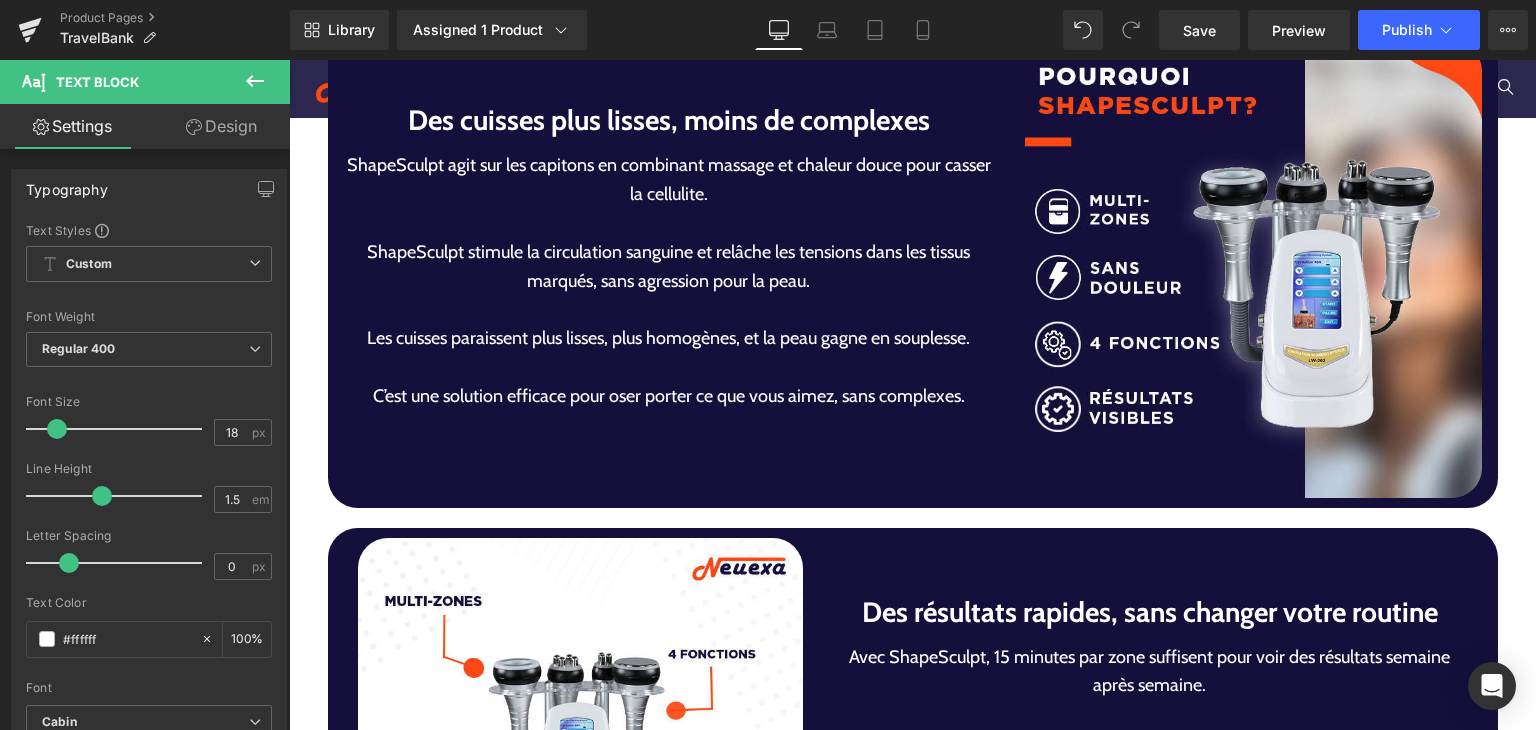 scroll, scrollTop: 4253, scrollLeft: 0, axis: vertical 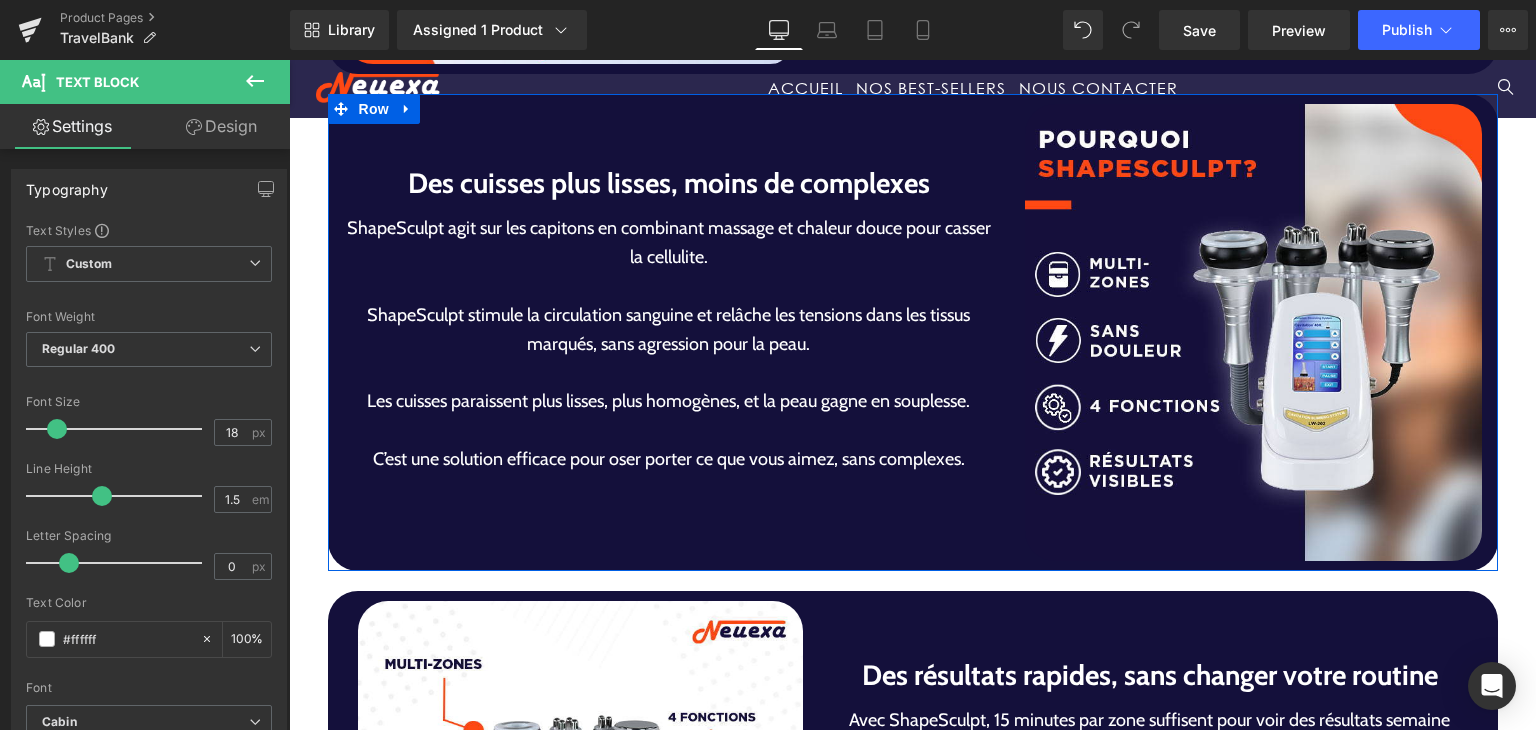 click on "Des cuisses plus lisses, moins de complexes" at bounding box center [669, 183] 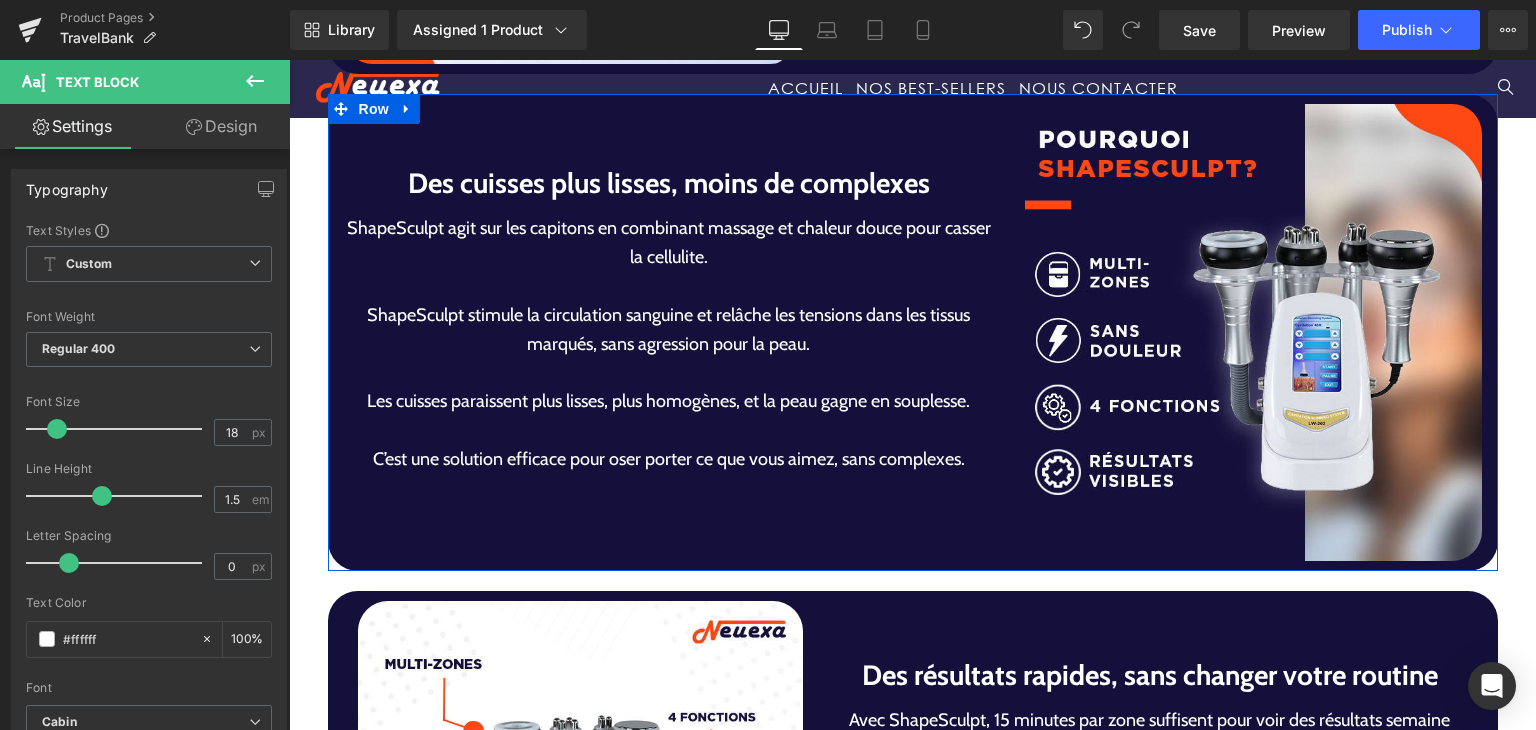 click on "Des cuisses plus lisses, moins de complexes" at bounding box center (669, 183) 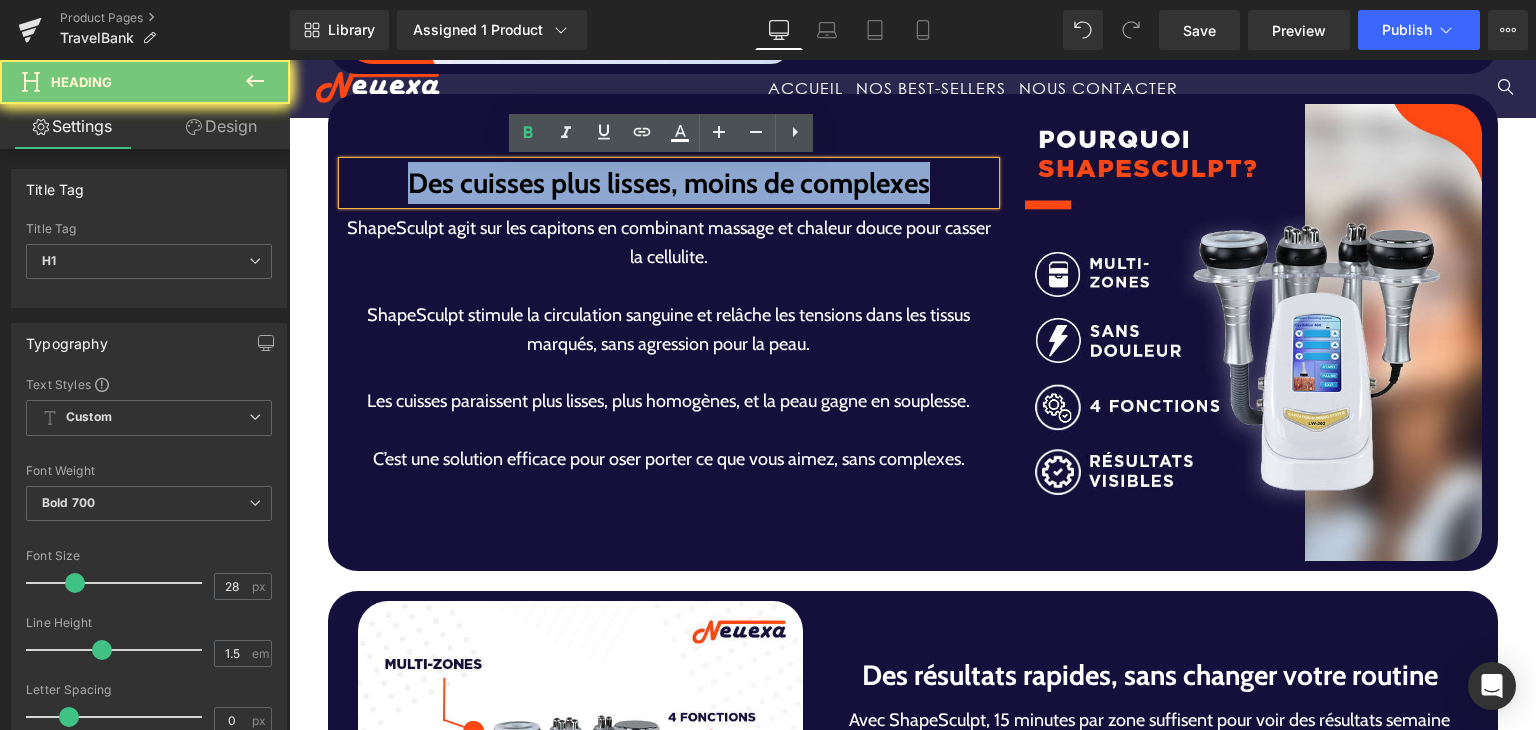 click on "Des cuisses plus lisses, moins de complexes" at bounding box center [669, 183] 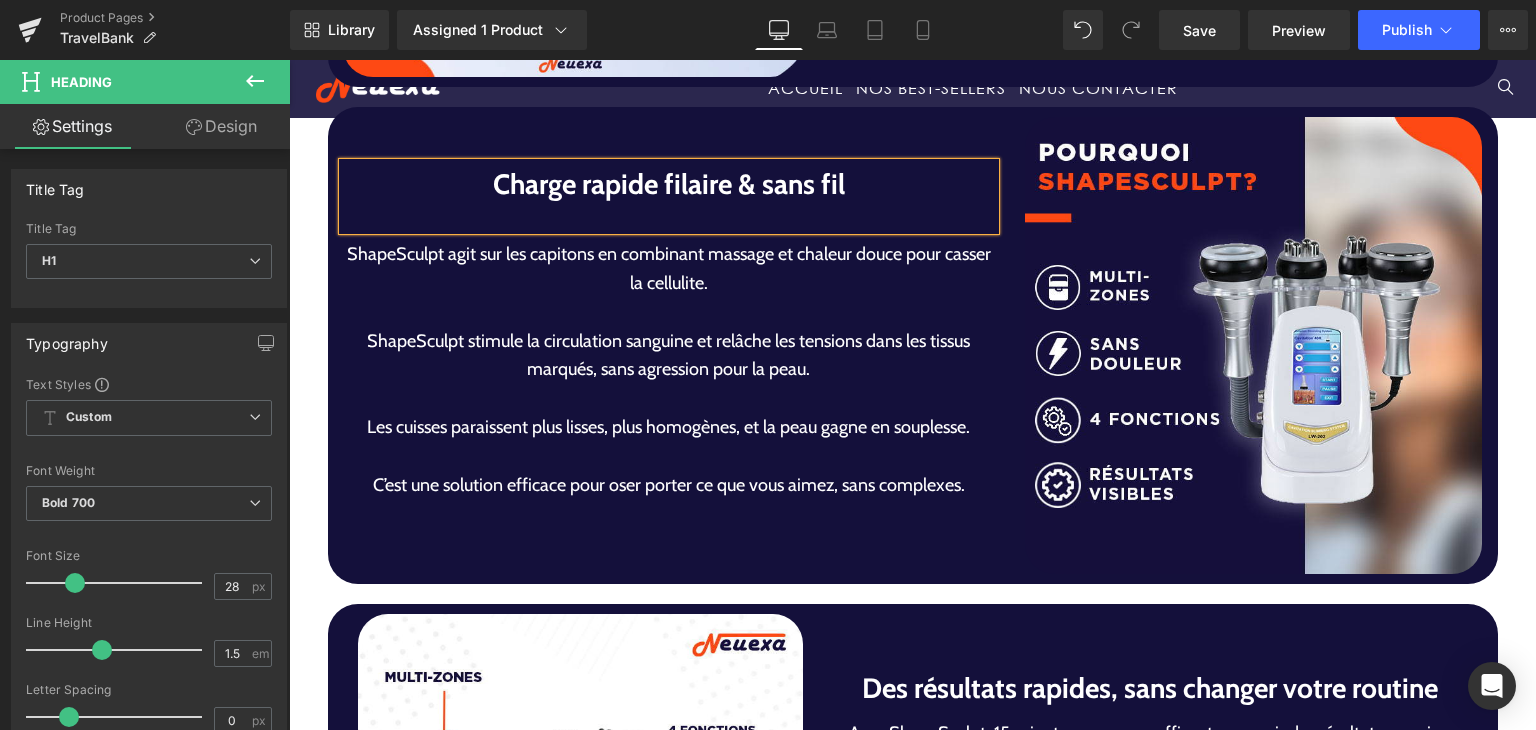 click on "ShapeSculpt agit sur les capitons en combinant massage et chaleur douce pour casser la cellulite. ShapeSculpt stimule la circulation sanguine et relâche les tensions dans les tissus marqués, sans agression pour la peau. Les cuisses paraissent plus lisses, plus homogènes, et la peau gagne en souplesse. C’est une solution efficace pour oser porter ce que vous aimez, sans complexes. Text Block" at bounding box center (669, 384) 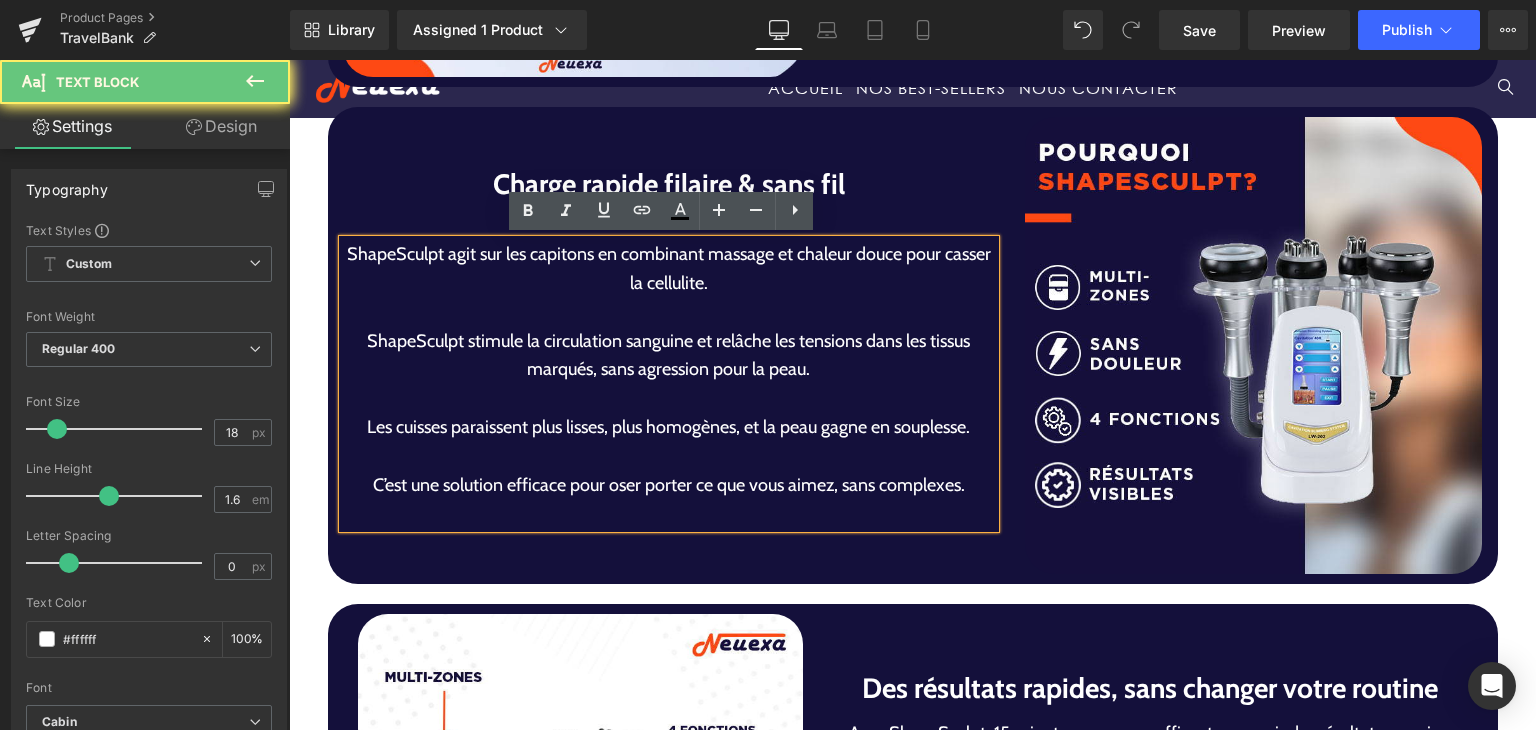 drag, startPoint x: 583, startPoint y: 343, endPoint x: 604, endPoint y: 361, distance: 27.658634 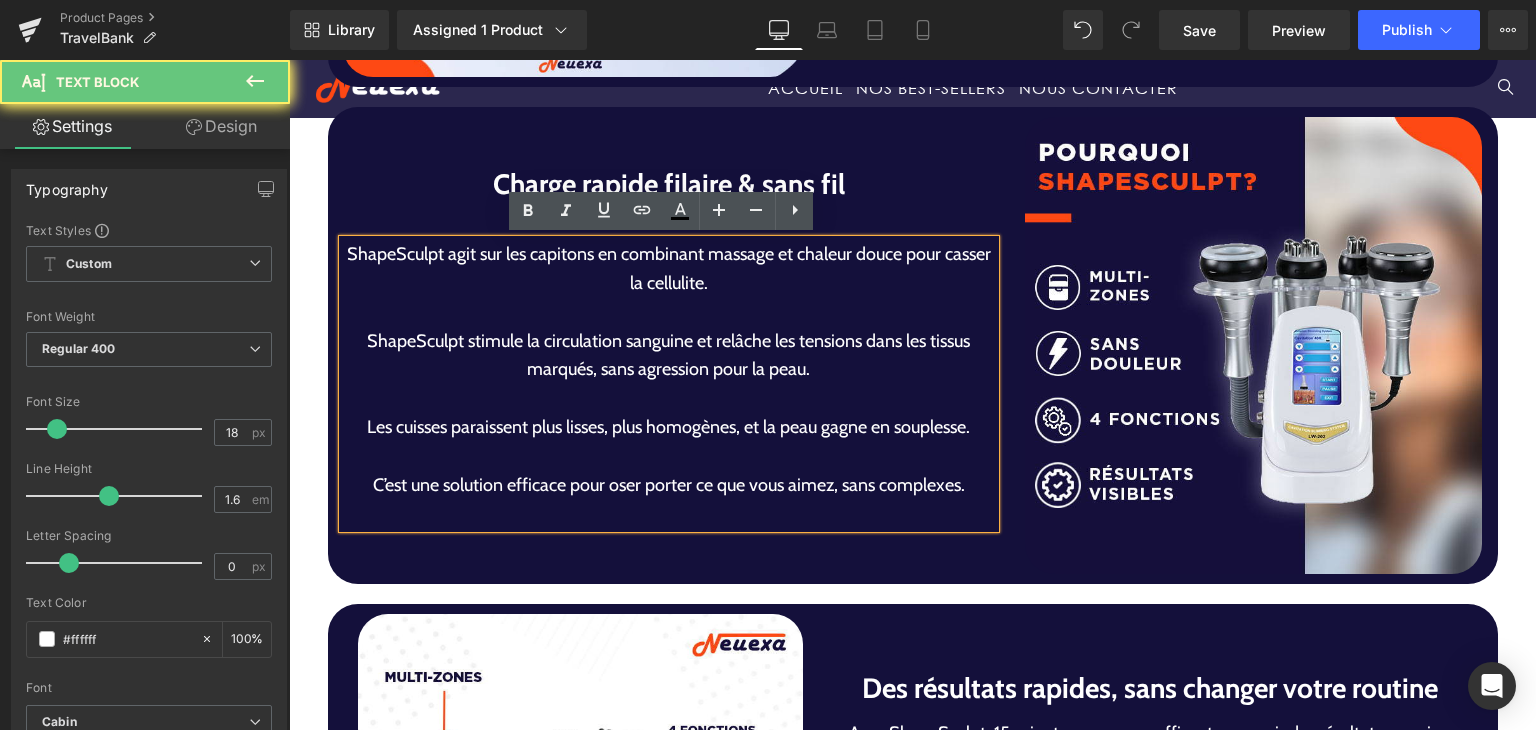 click on "ShapeSculpt stimule la circulation sanguine et relâche les tensions dans les tissus marqués, sans agression pour la peau." at bounding box center [669, 356] 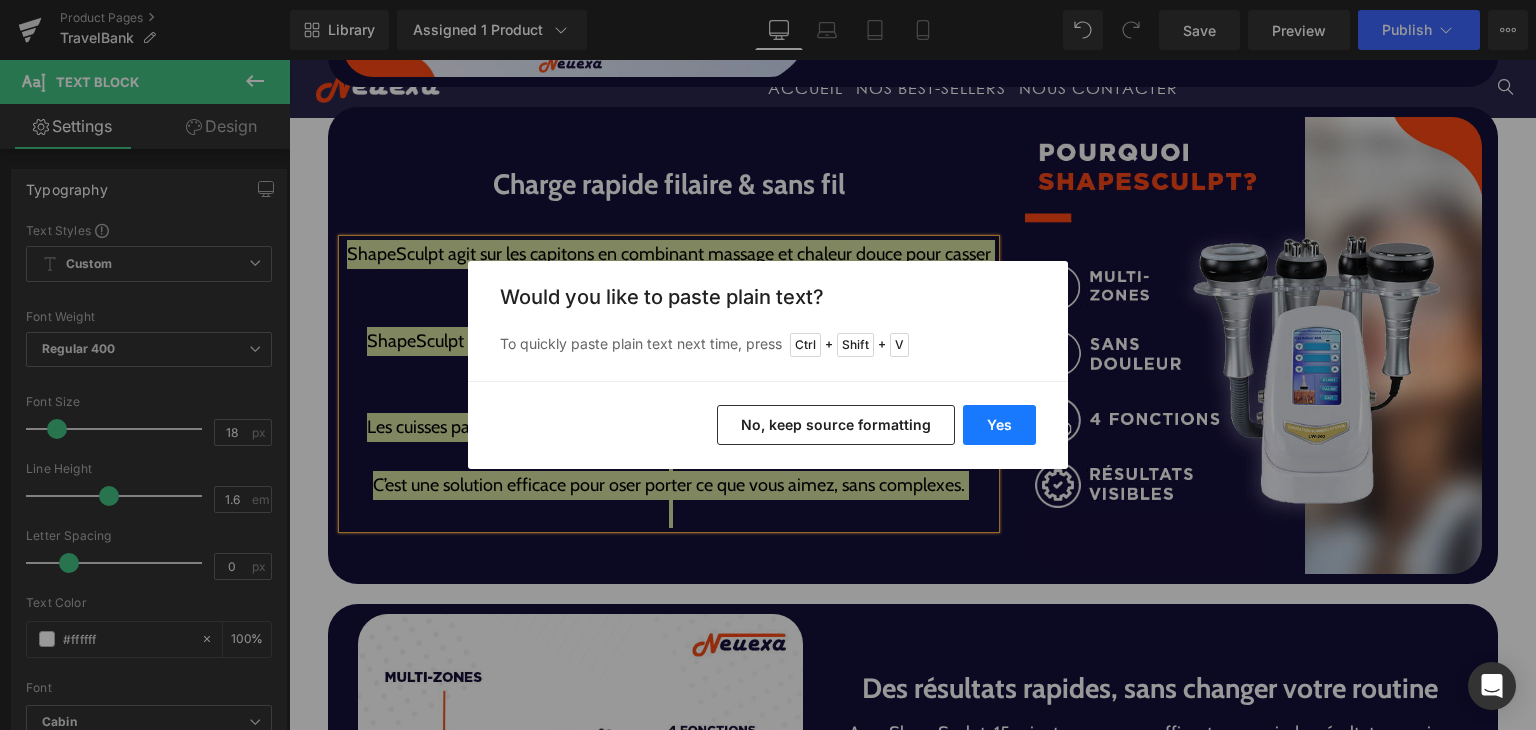 click on "Yes" at bounding box center (999, 425) 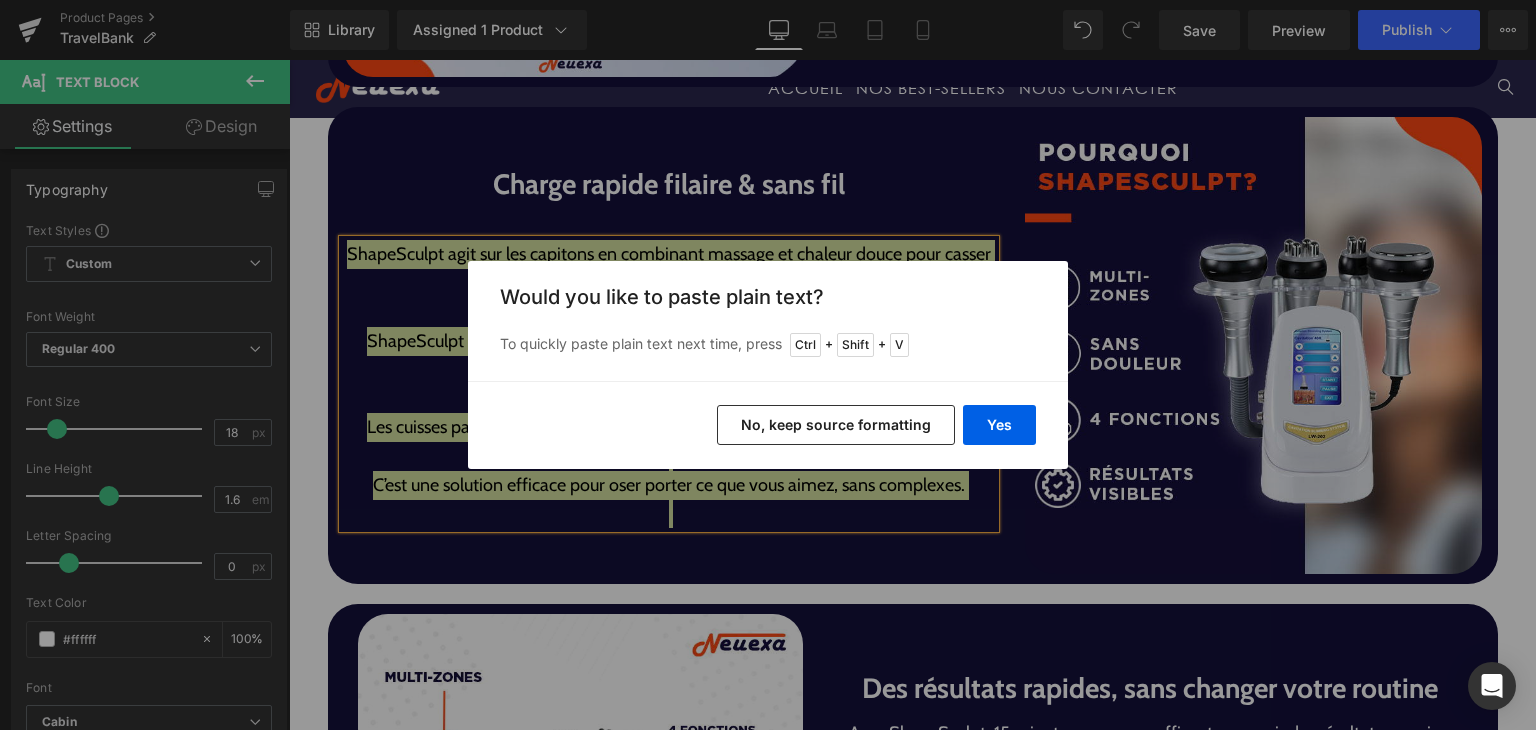 type 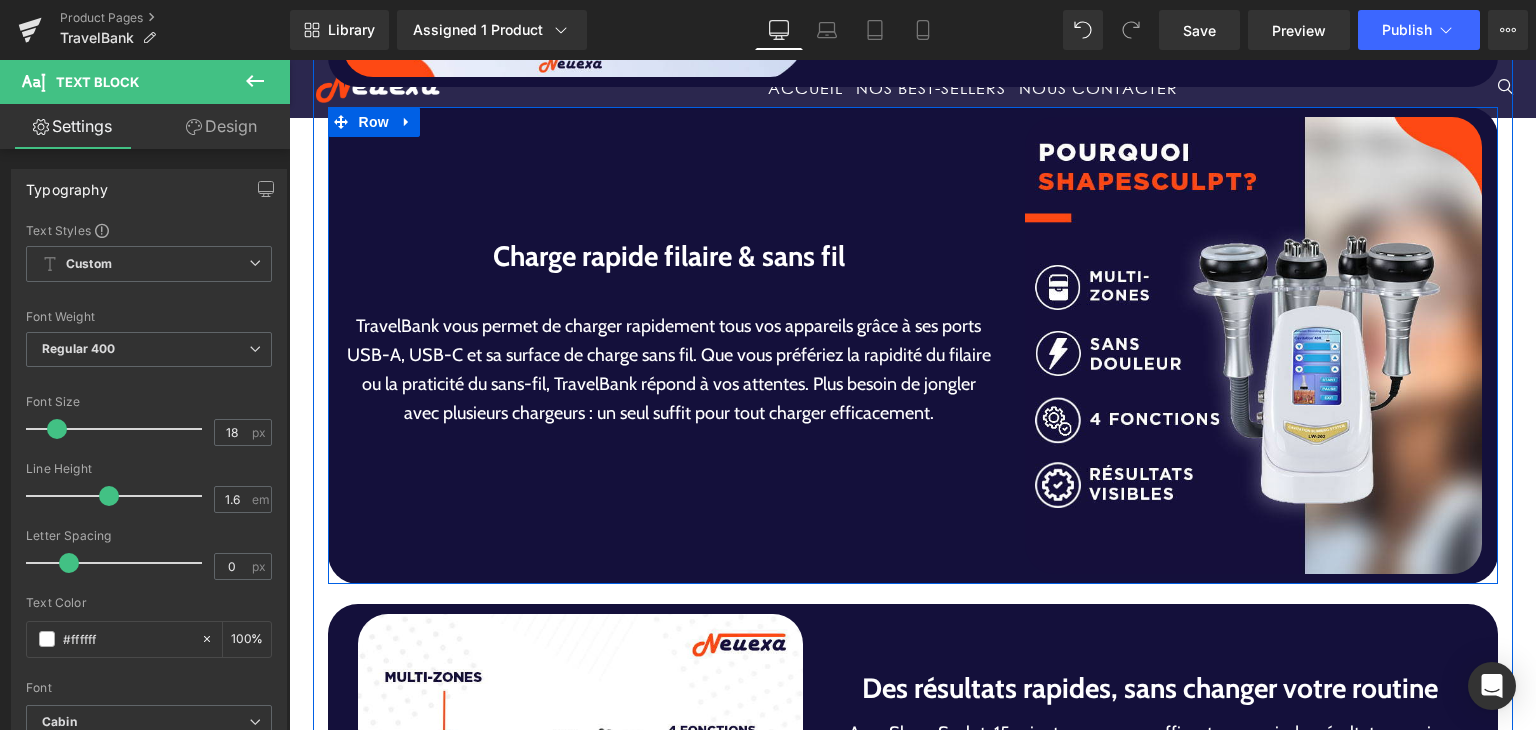 click at bounding box center (669, 290) 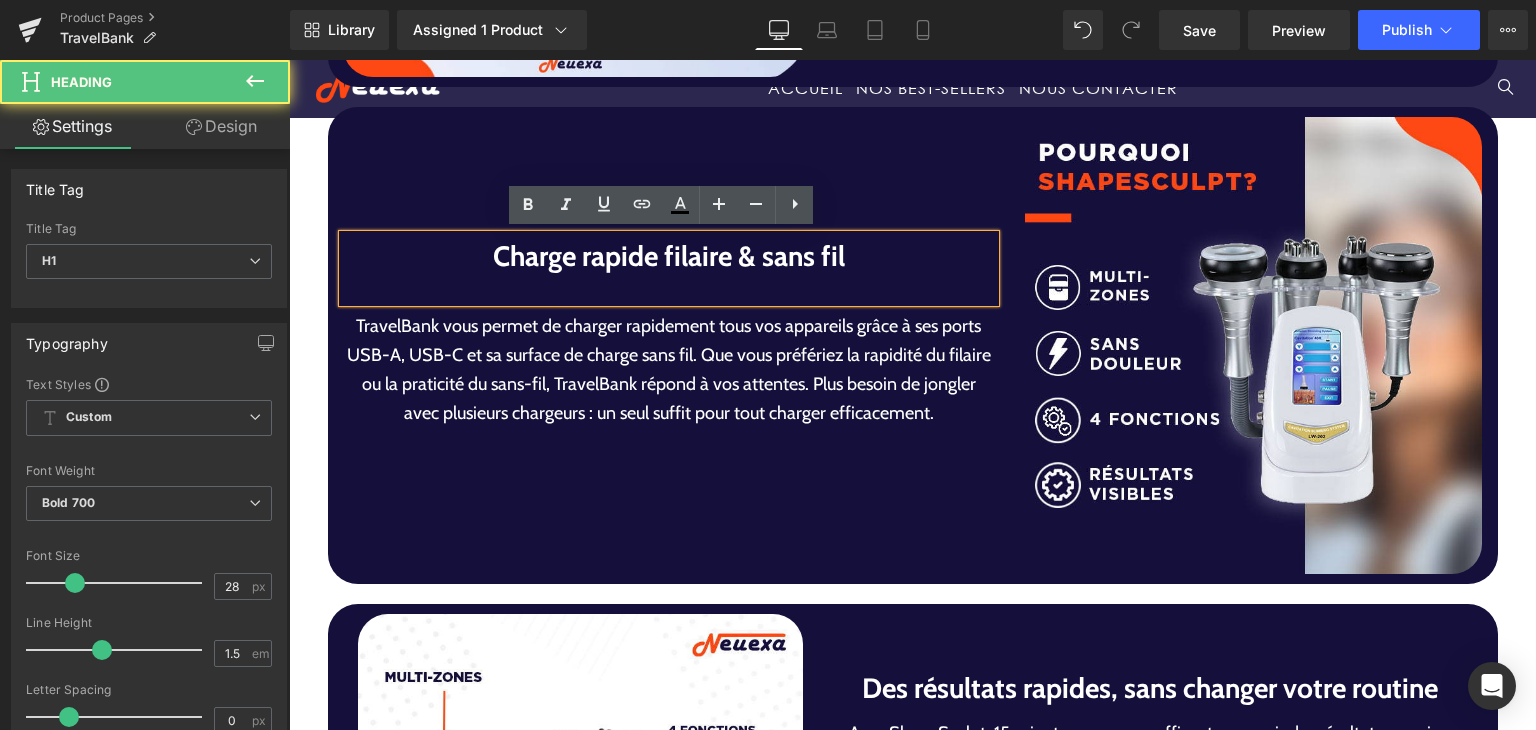 scroll, scrollTop: 4253, scrollLeft: 0, axis: vertical 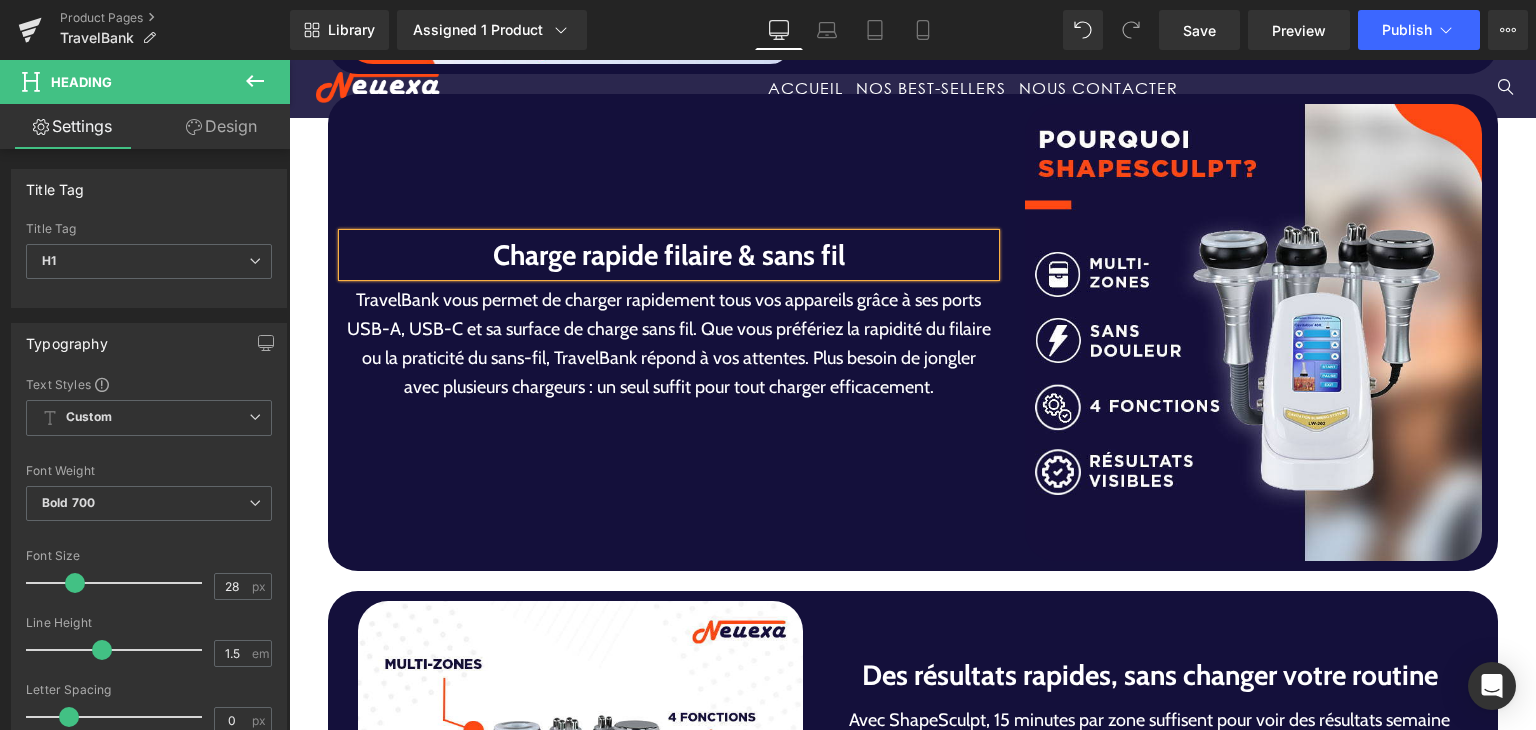 click on "TravelBank vous permet de charger rapidement tous vos appareils grâce à ses ports USB-A, USB-C et sa surface de charge sans fil. Que vous préfériez la rapidité du filaire ou la praticité du sans-fil, TravelBank répond à vos attentes. Plus besoin de jongler avec plusieurs chargeurs : un seul suffit pour tout charger efficacement." at bounding box center [669, 343] 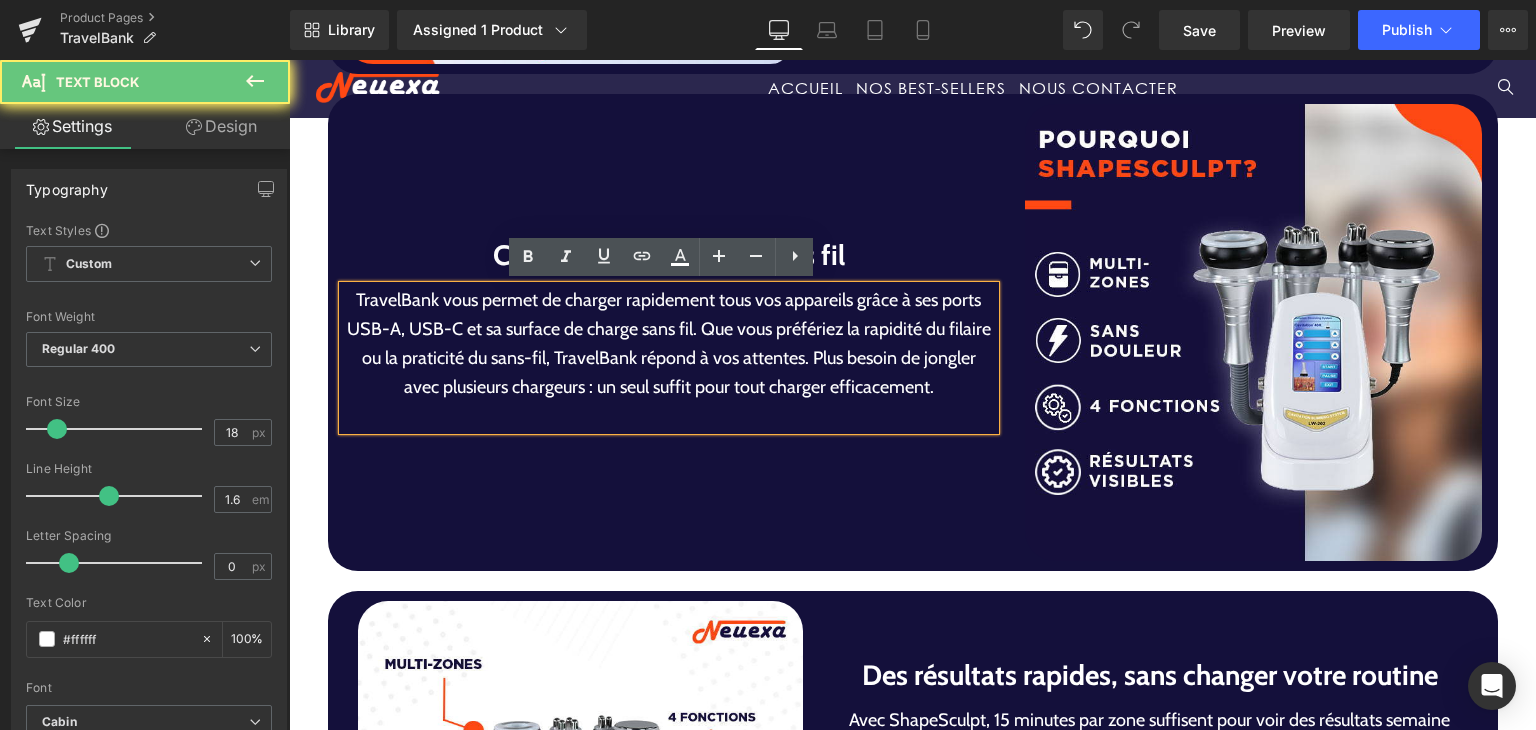 click on "TravelBank vous permet de charger rapidement tous vos appareils grâce à ses ports USB-A, USB-C et sa surface de charge sans fil. Que vous préfériez la rapidité du filaire ou la praticité du sans-fil, TravelBank répond à vos attentes. Plus besoin de jongler avec plusieurs chargeurs : un seul suffit pour tout charger efficacement." at bounding box center (669, 343) 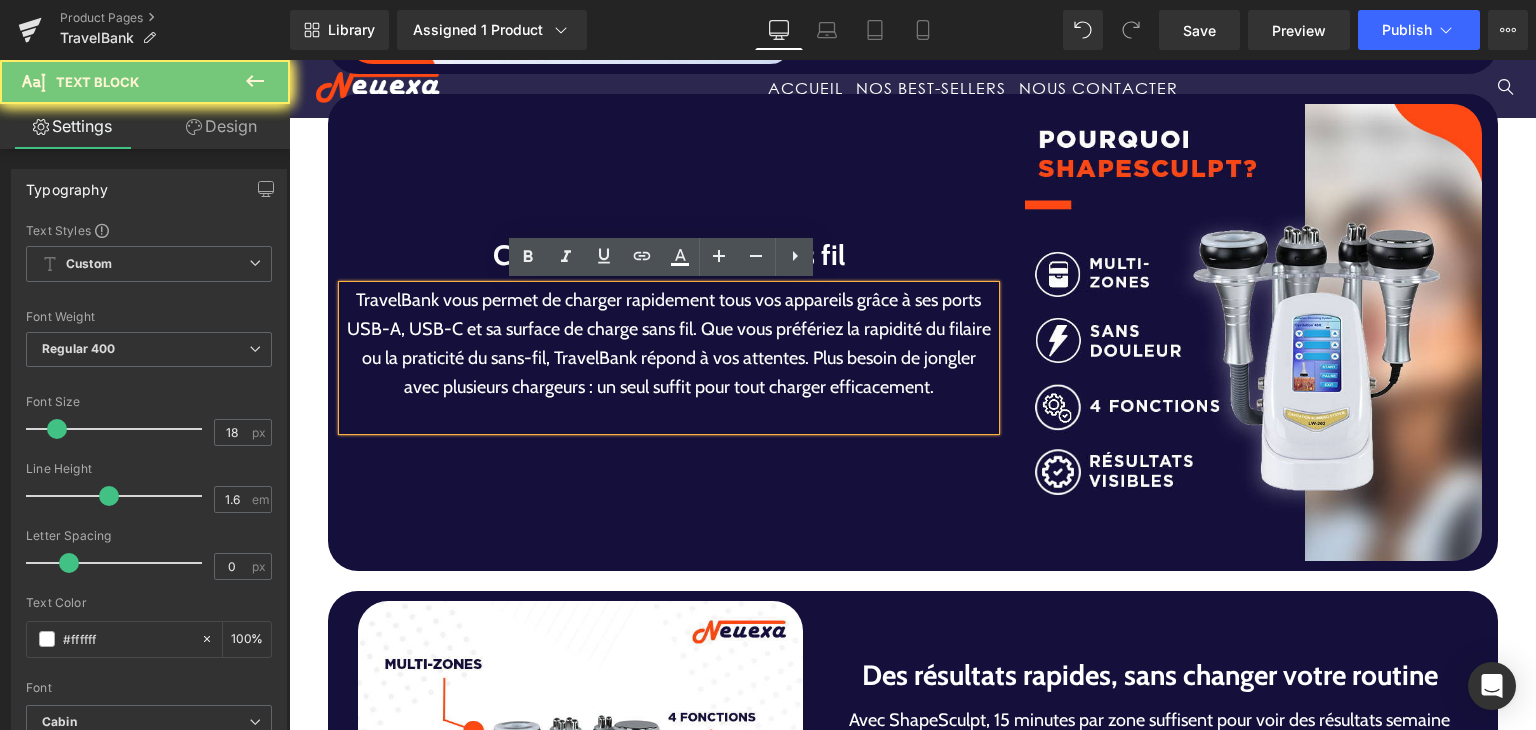 click on "TravelBank vous permet de charger rapidement tous vos appareils grâce à ses ports USB-A, USB-C et sa surface de charge sans fil. Que vous préfériez la rapidité du filaire ou la praticité du sans-fil, TravelBank répond à vos attentes. Plus besoin de jongler avec plusieurs chargeurs : un seul suffit pour tout charger efficacement." at bounding box center (669, 343) 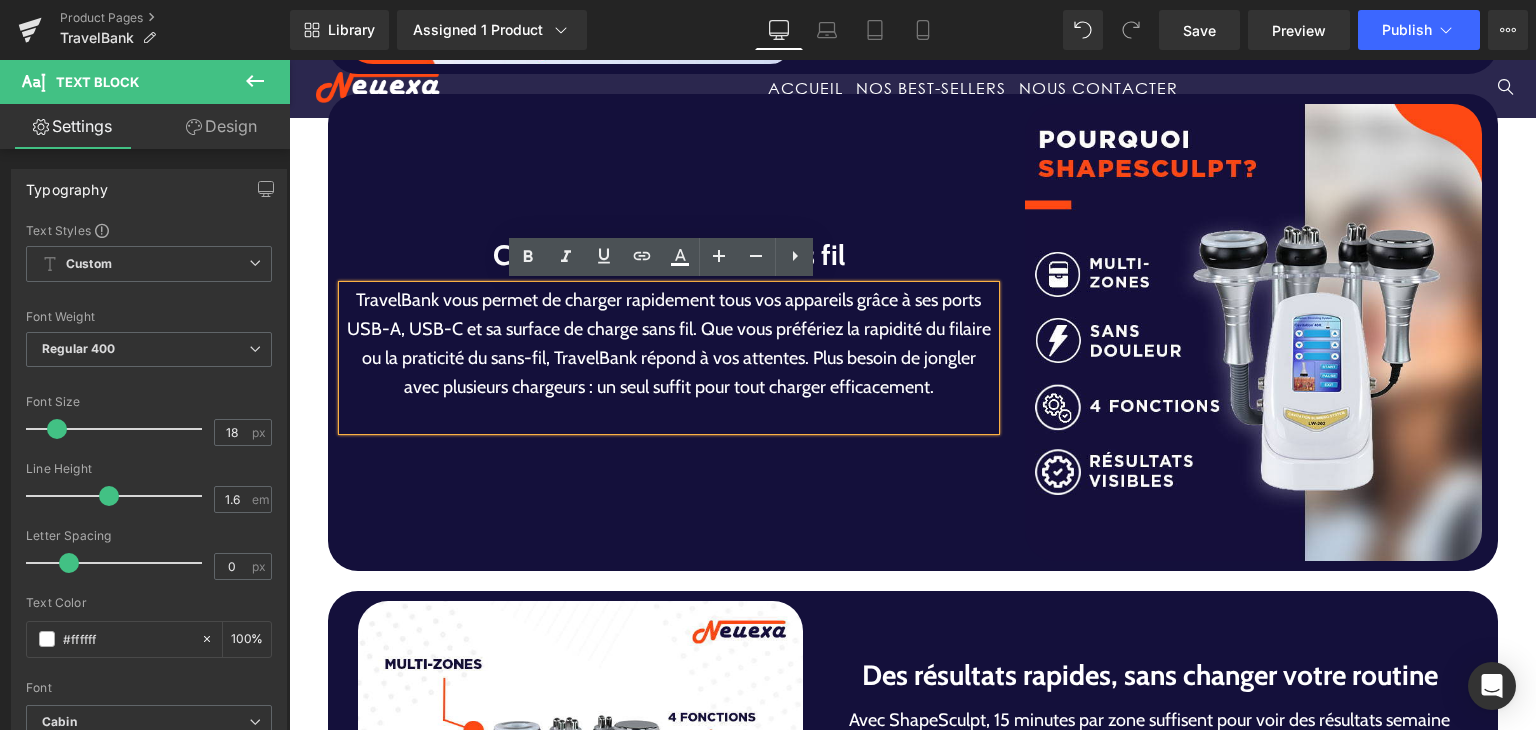 scroll, scrollTop: 4224, scrollLeft: 0, axis: vertical 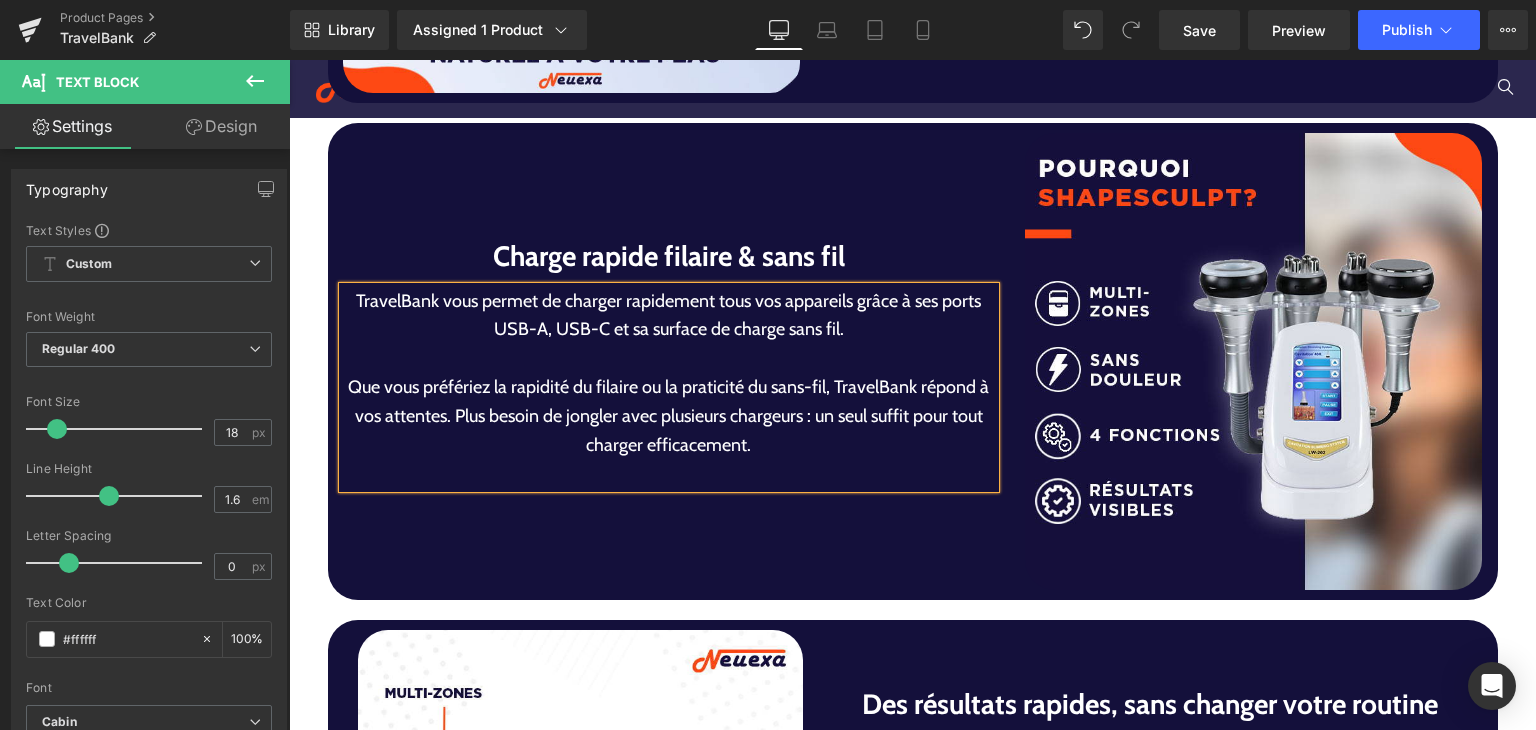 click on "Que vous préfériez la rapidité du filaire ou la praticité du sans-fil, TravelBank répond à vos attentes. Plus besoin de jongler avec plusieurs chargeurs : un seul suffit pour tout charger efficacement." at bounding box center (669, 416) 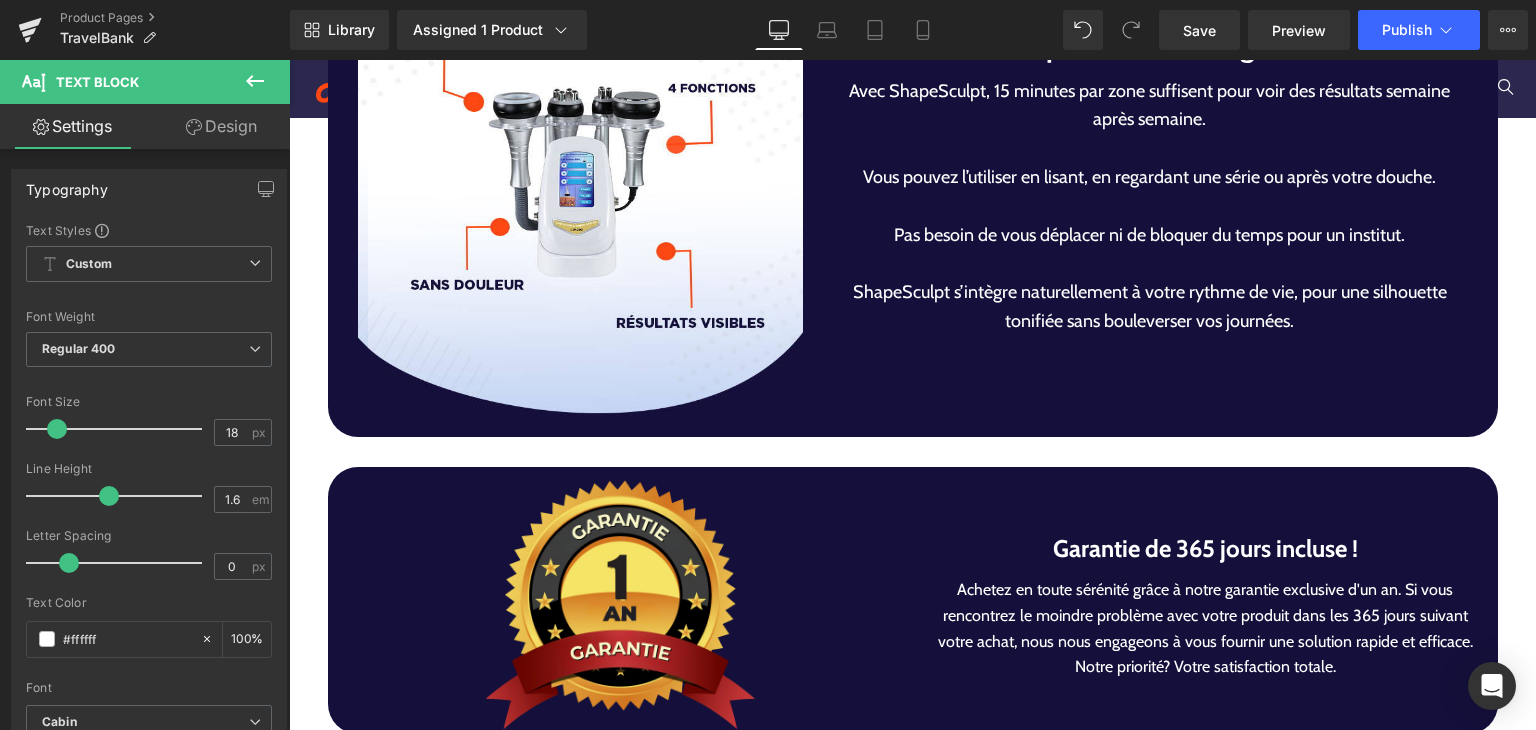 scroll, scrollTop: 4801, scrollLeft: 0, axis: vertical 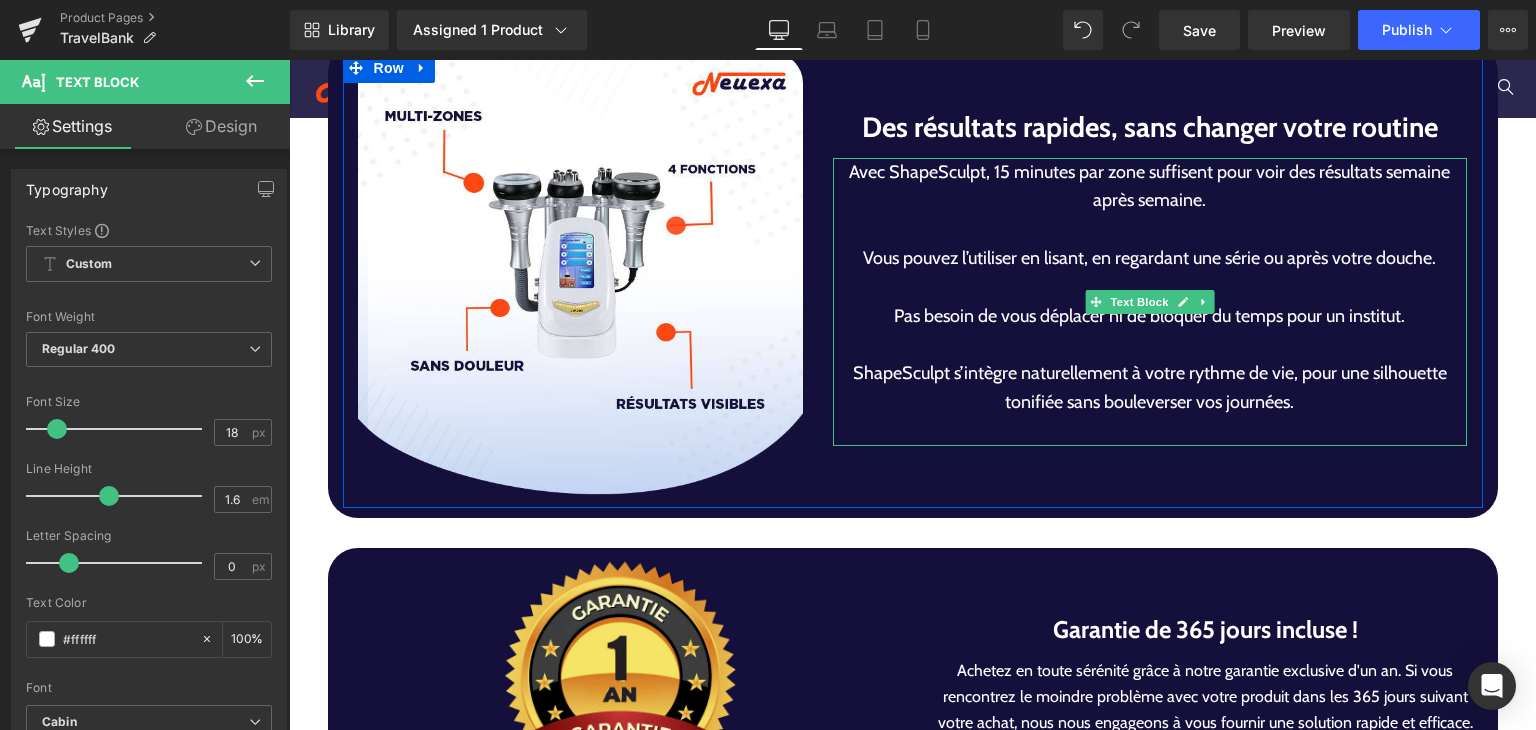click on "Des résultats rapides, sans changer votre routine" at bounding box center (1150, 127) 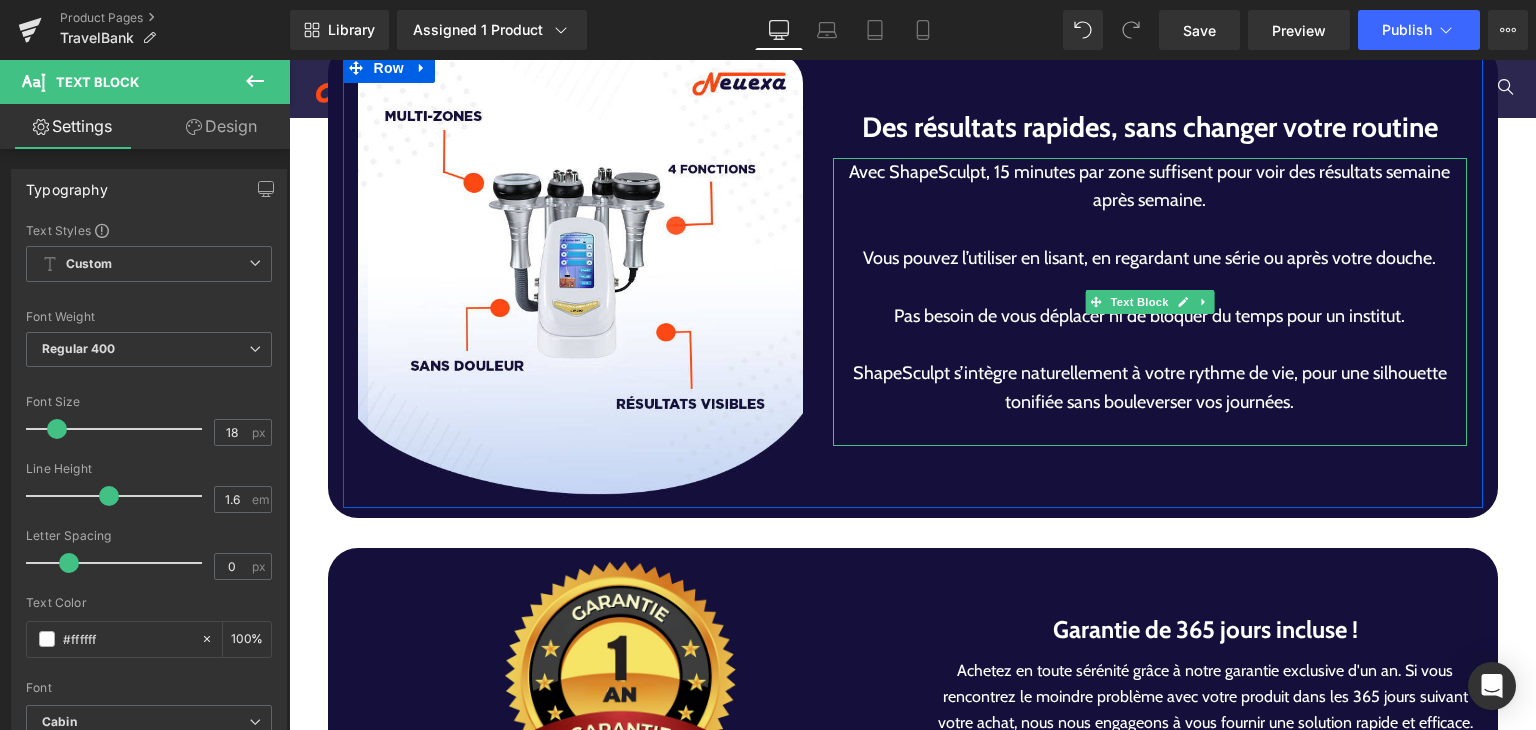 click on "Des résultats rapides, sans changer votre routine" at bounding box center (1150, 127) 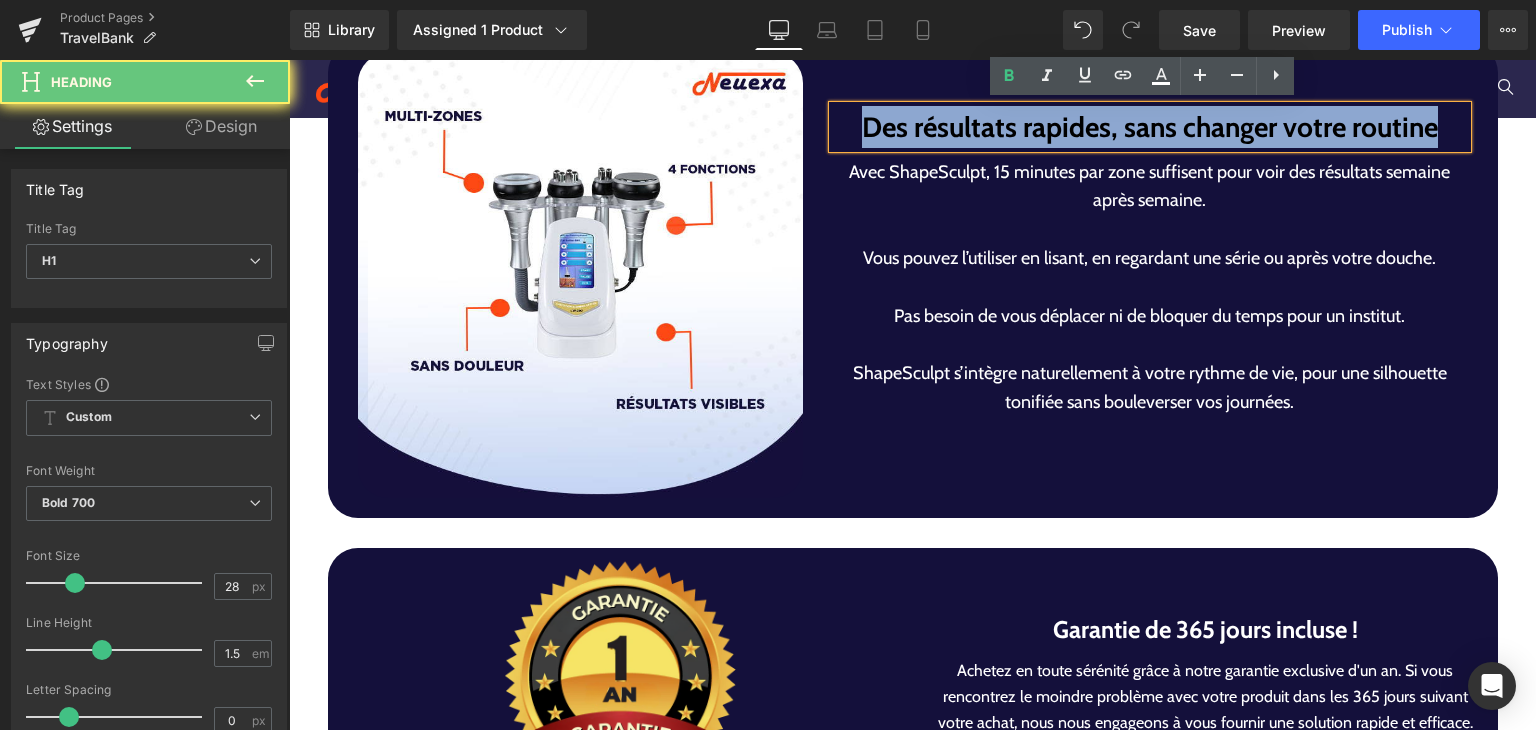paste 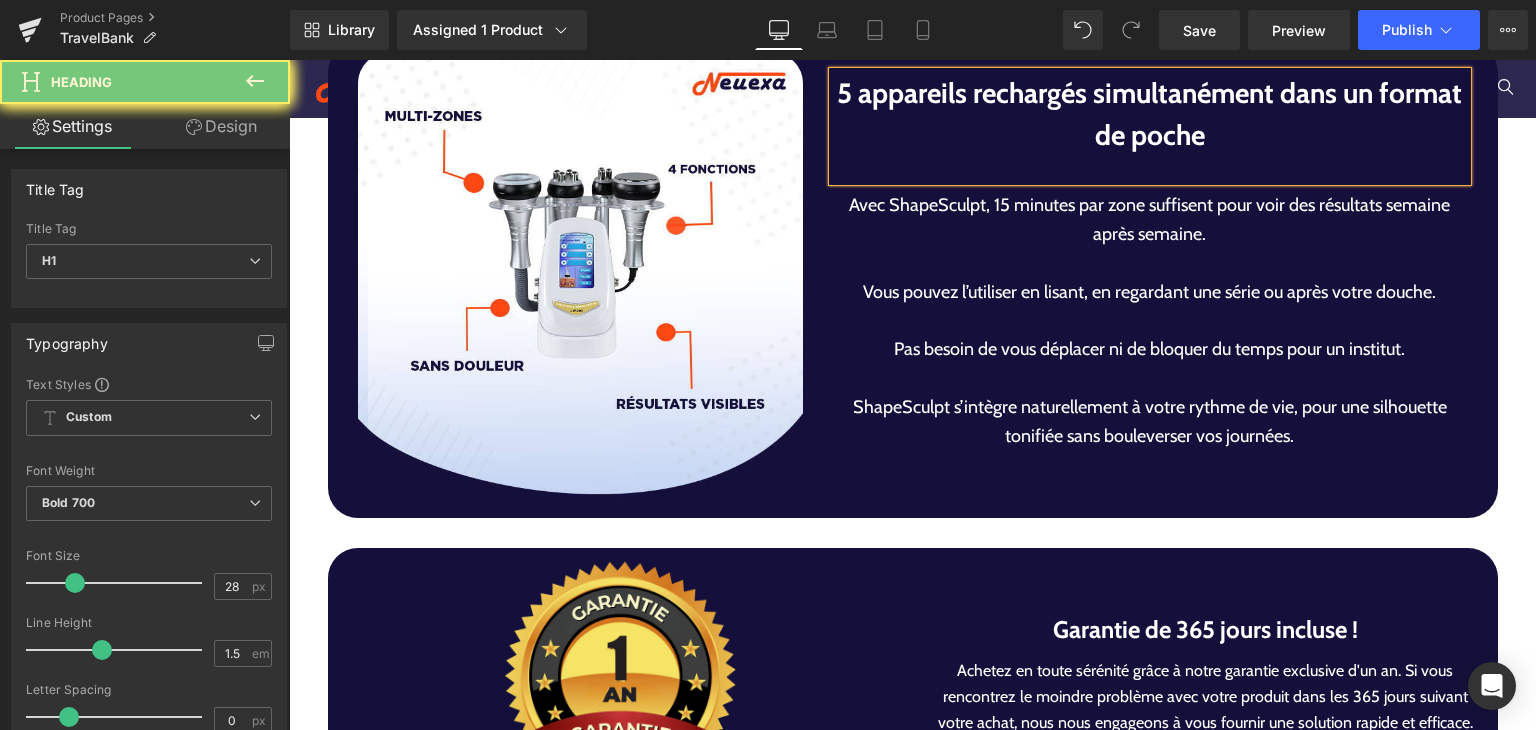 scroll, scrollTop: 4768, scrollLeft: 0, axis: vertical 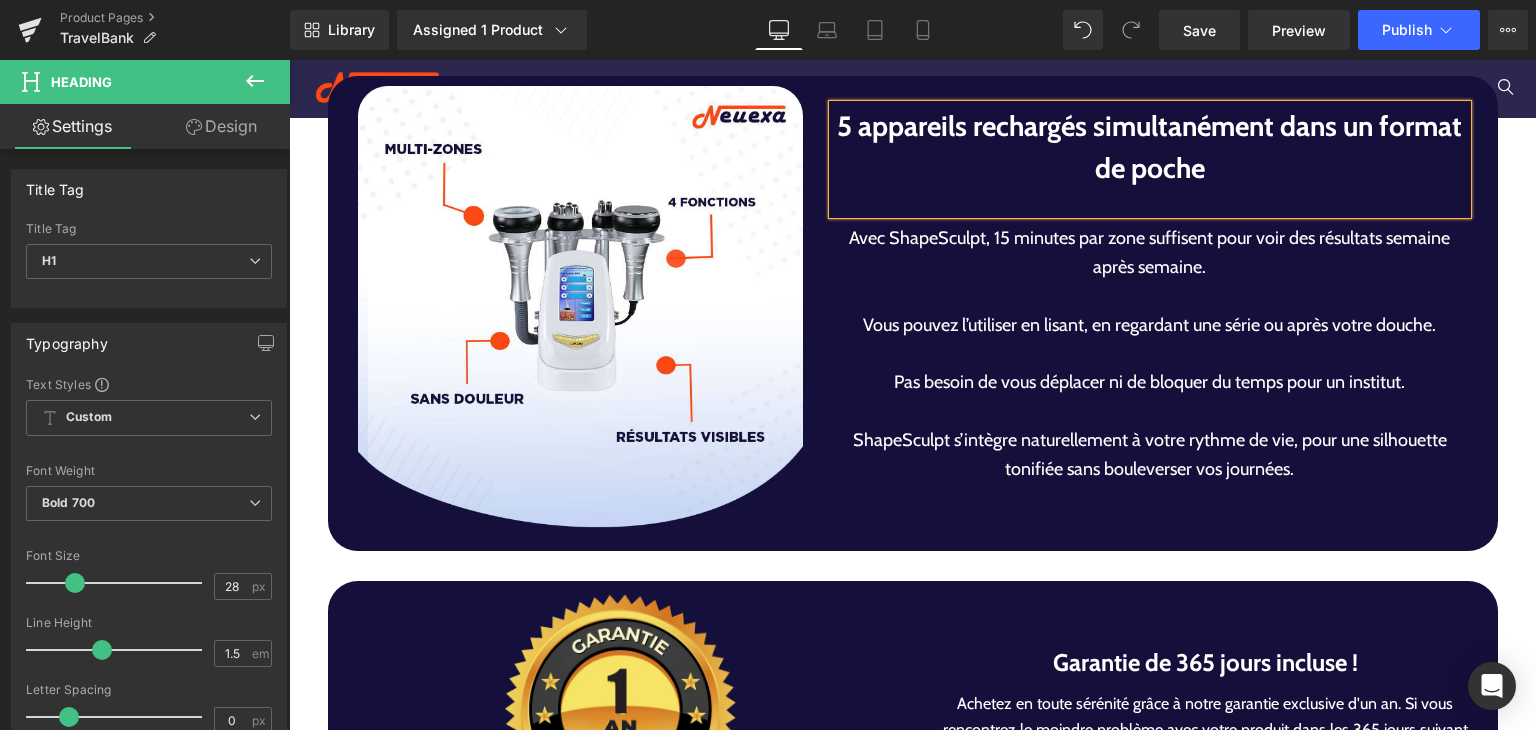 click at bounding box center (1150, 202) 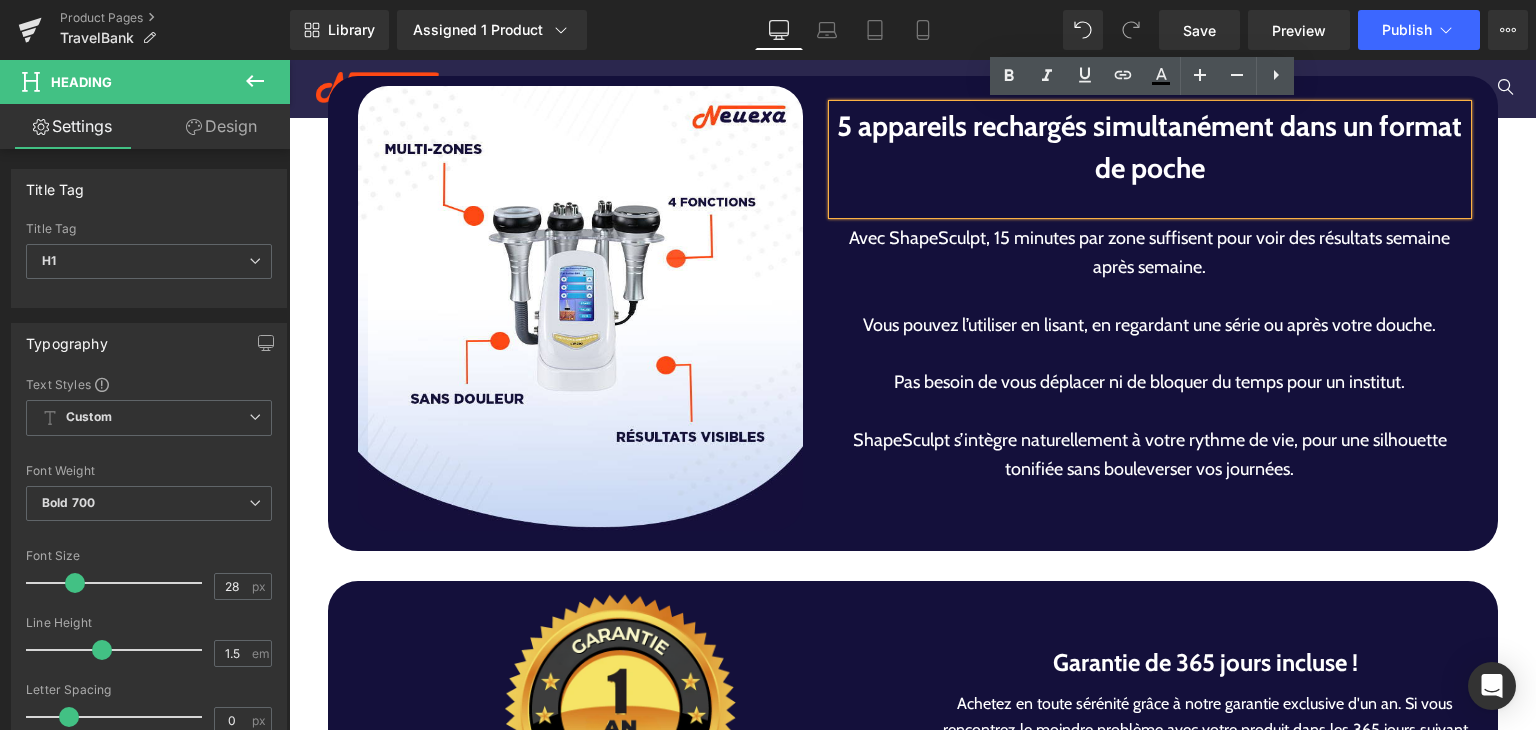 scroll, scrollTop: 4780, scrollLeft: 0, axis: vertical 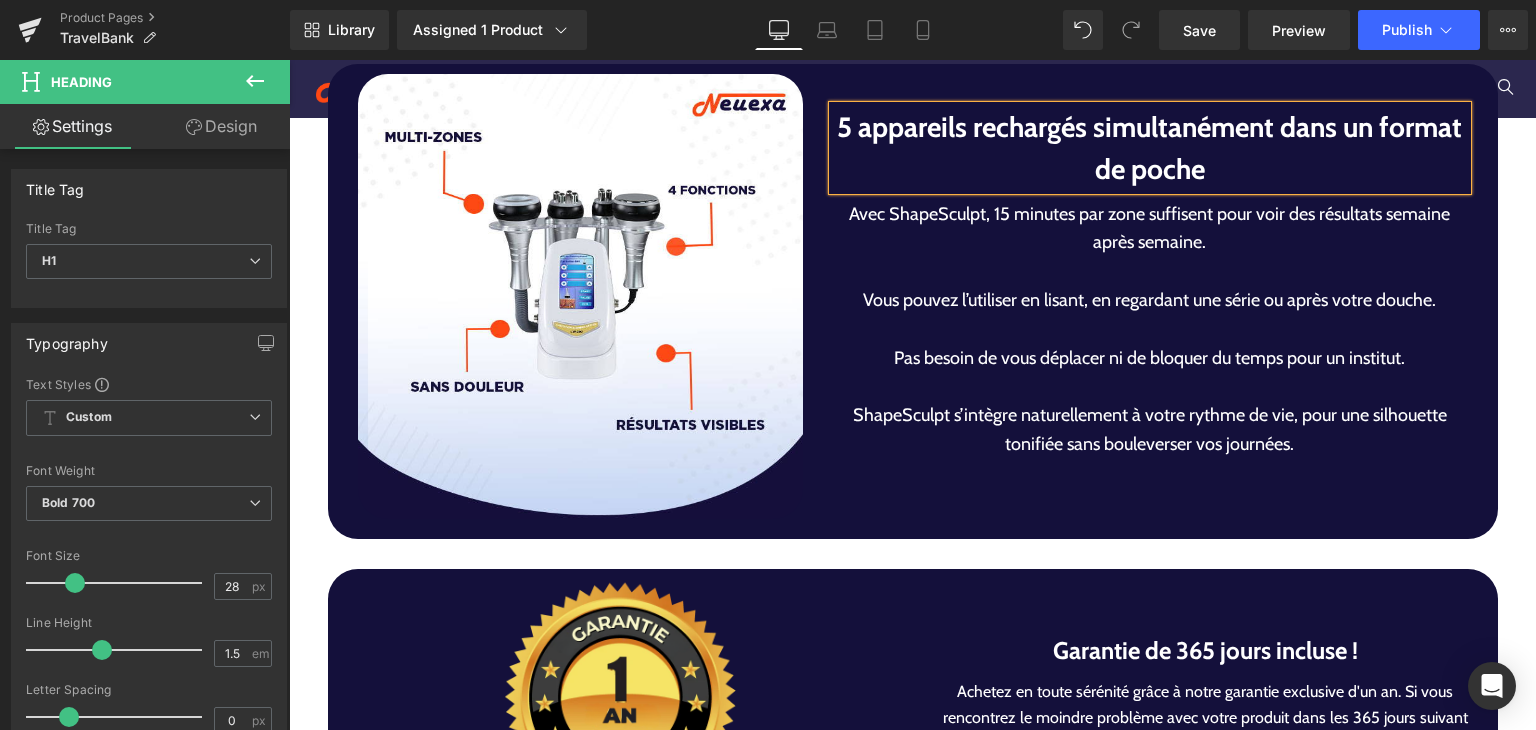 click on "Pas besoin de vous déplacer ni de bloquer du temps pour un institut." at bounding box center (1150, 358) 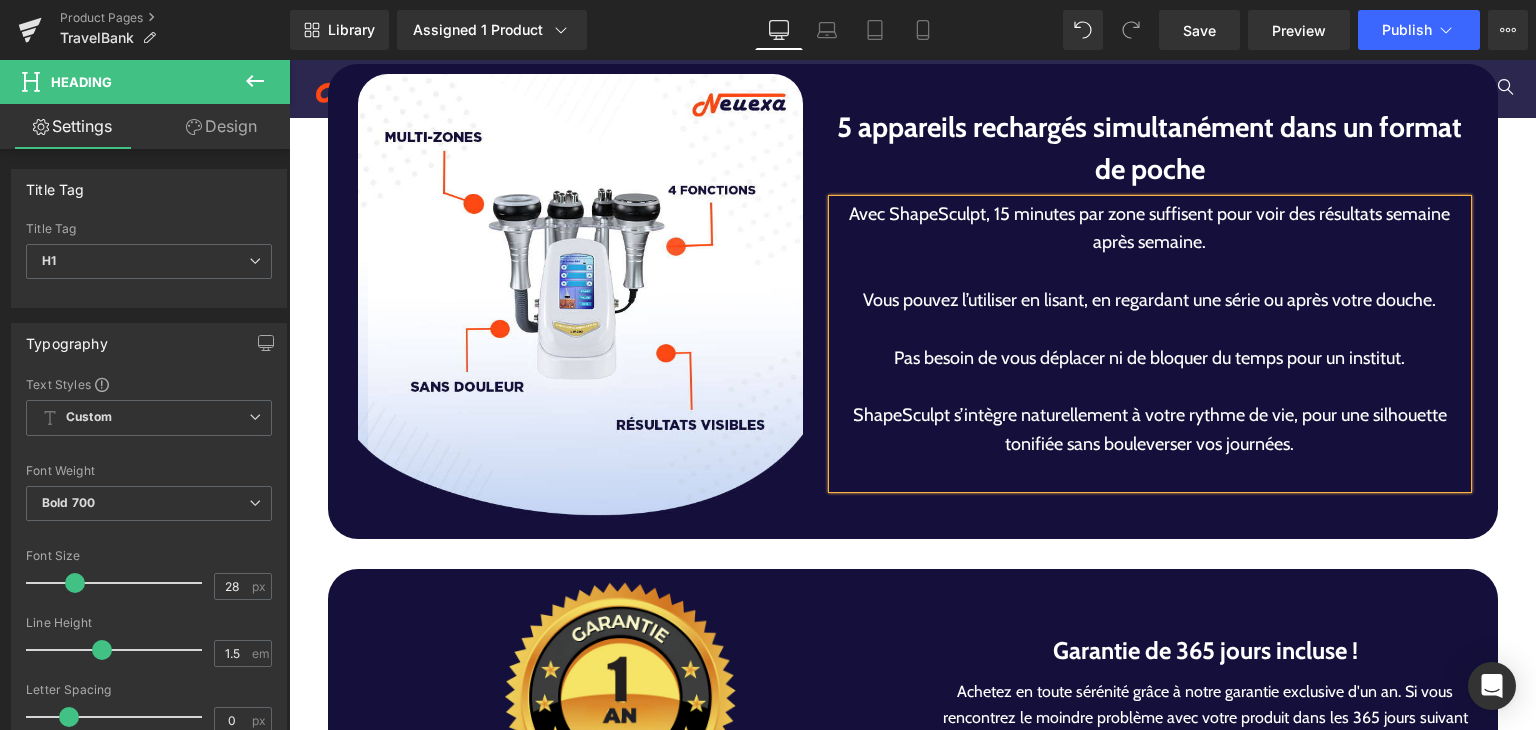 drag, startPoint x: 964, startPoint y: 350, endPoint x: 1014, endPoint y: 372, distance: 54.626 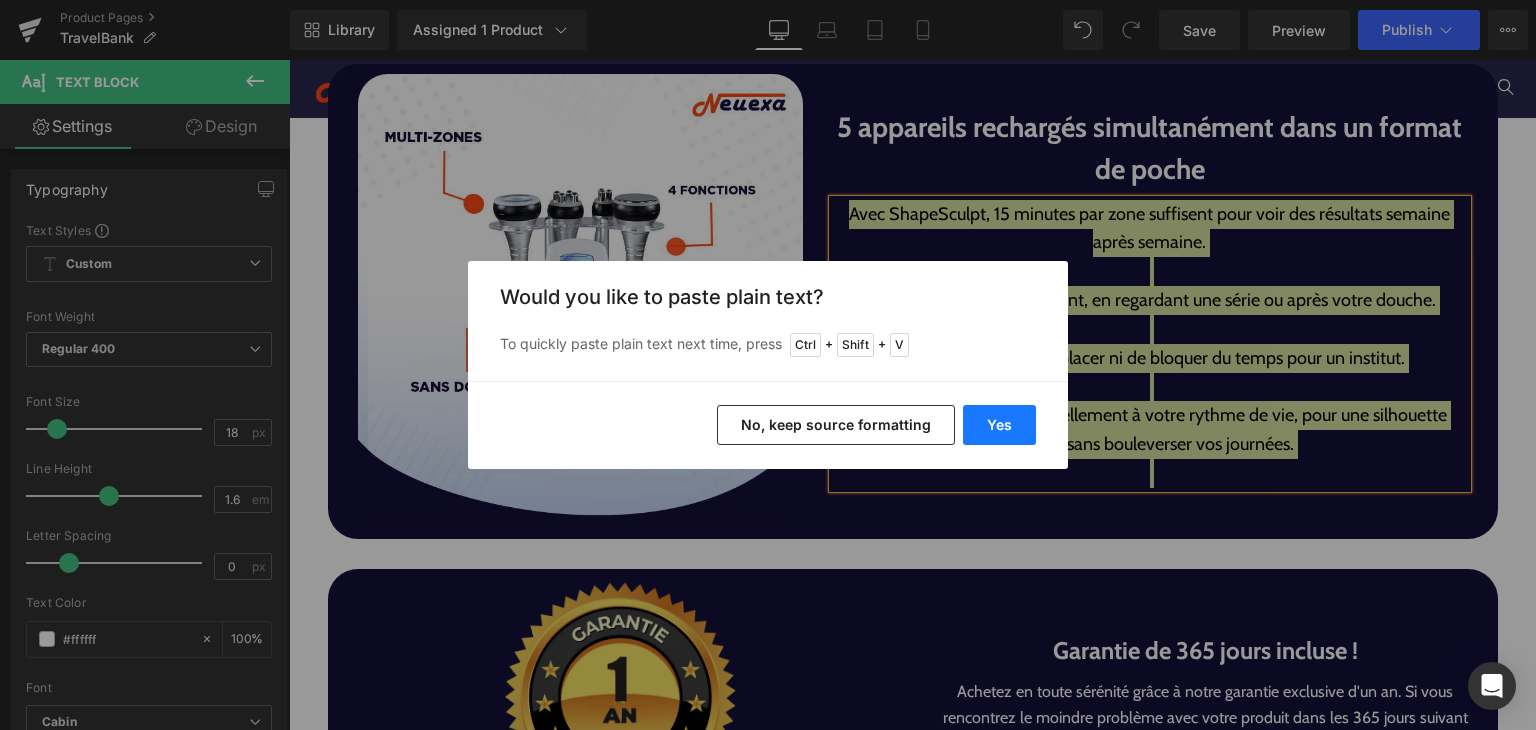 click on "Yes" at bounding box center [999, 425] 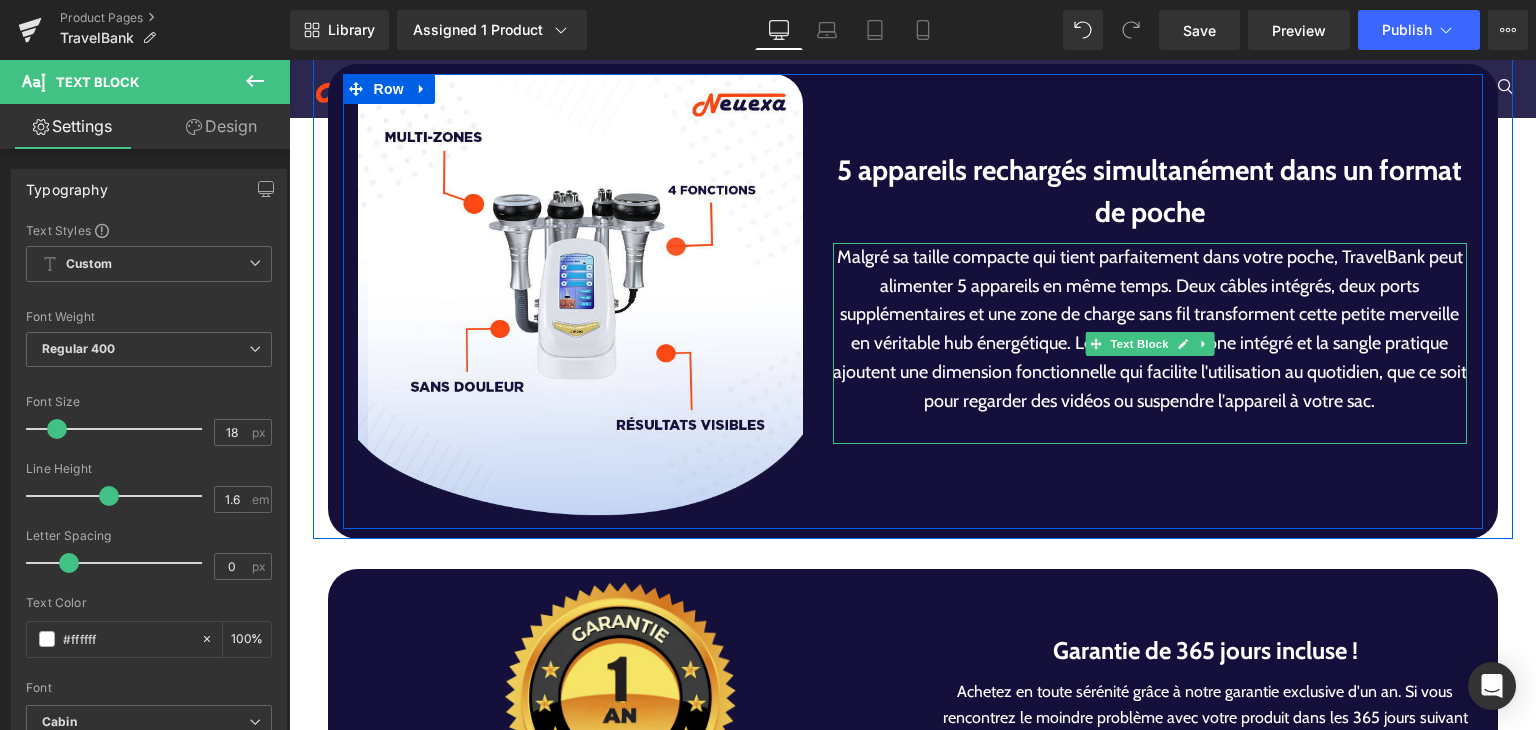 click on "Malgré sa taille compacte qui tient parfaitement dans votre poche, TravelBank peut alimenter 5 appareils en même temps. Deux câbles intégrés, deux ports supplémentaires et une zone de charge sans fil transforment cette petite merveille en véritable hub énergétique. Le support téléphone intégré et la sangle pratique ajoutent une dimension fonctionnelle qui facilite l'utilisation au quotidien, que ce soit pour regarder des vidéos ou suspendre l'appareil à votre sac." at bounding box center [1150, 329] 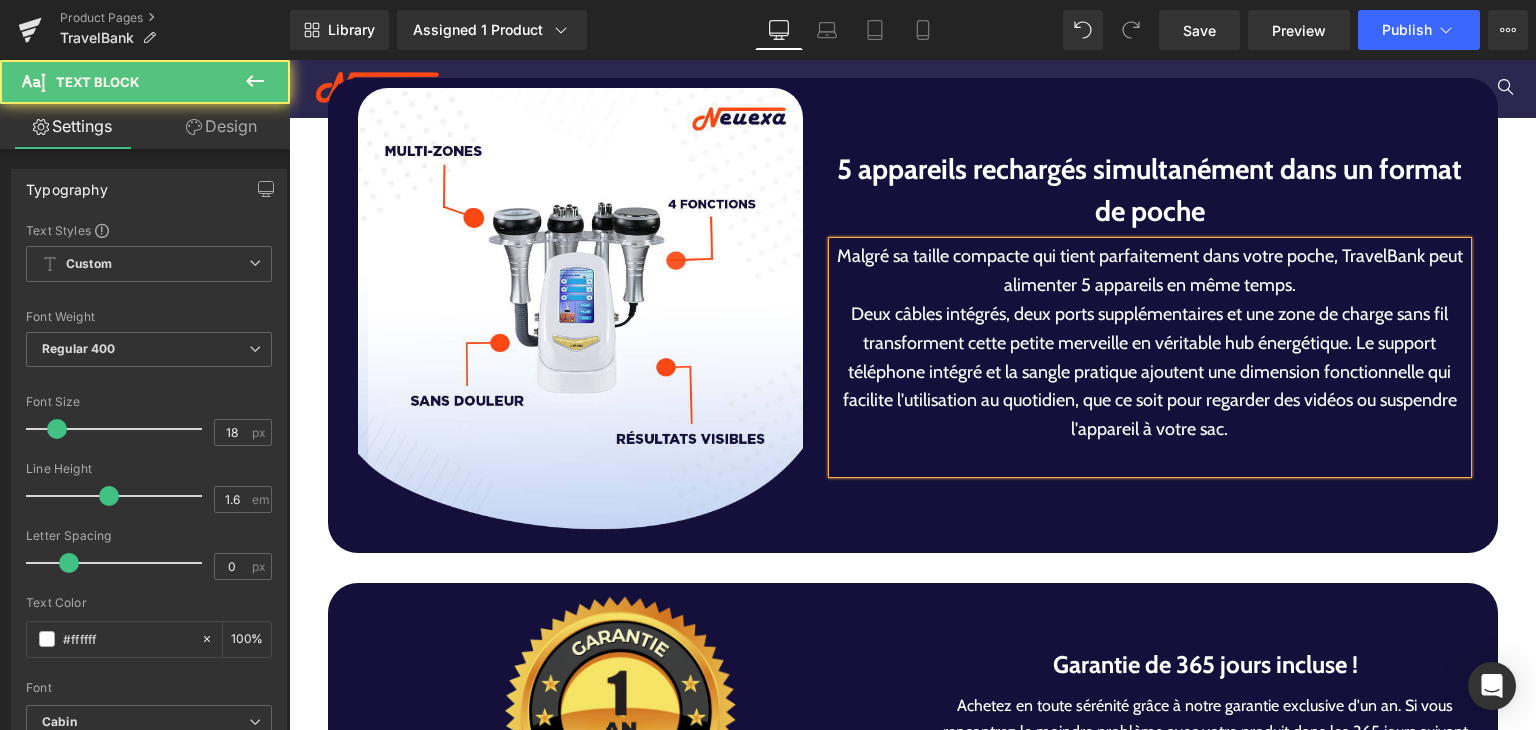 scroll, scrollTop: 4752, scrollLeft: 0, axis: vertical 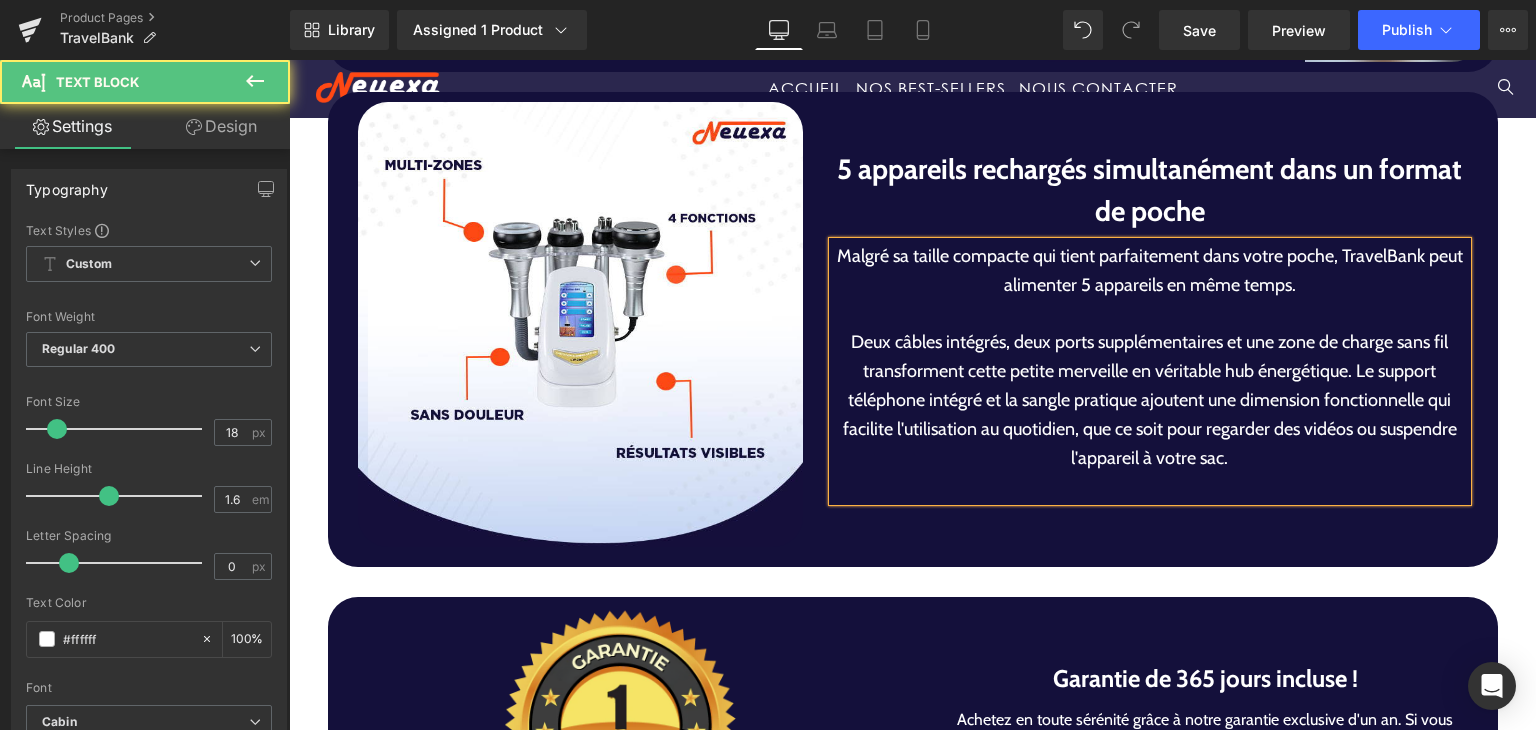 click on "Deux câbles intégrés, deux ports supplémentaires et une zone de charge sans fil transforment cette petite merveille en véritable hub énergétique. Le support téléphone intégré et la sangle pratique ajoutent une dimension fonctionnelle qui facilite l'utilisation au quotidien, que ce soit pour regarder des vidéos ou suspendre l'appareil à votre sac." at bounding box center (1150, 400) 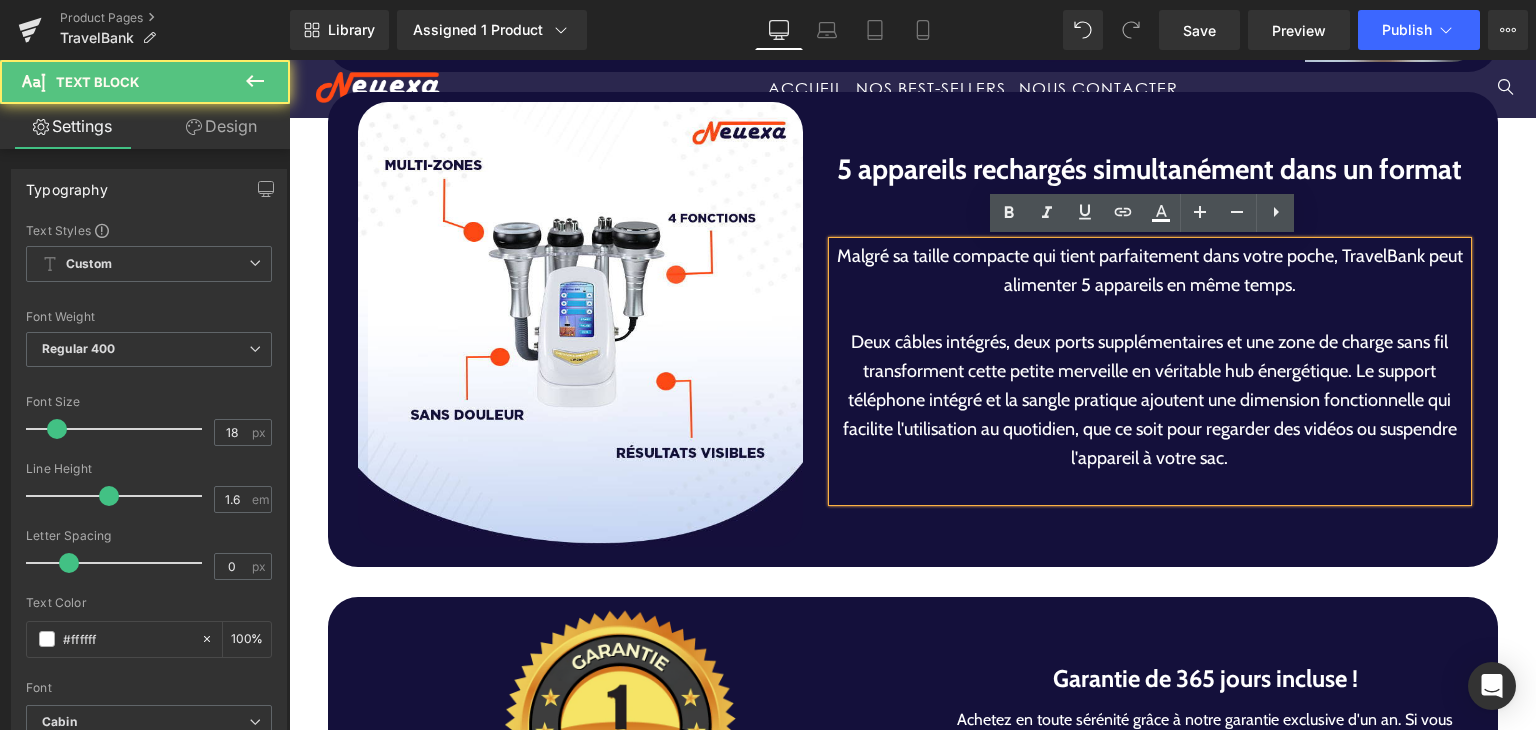 click on "Deux câbles intégrés, deux ports supplémentaires et une zone de charge sans fil transforment cette petite merveille en véritable hub énergétique. Le support téléphone intégré et la sangle pratique ajoutent une dimension fonctionnelle qui facilite l'utilisation au quotidien, que ce soit pour regarder des vidéos ou suspendre l'appareil à votre sac." at bounding box center [1150, 400] 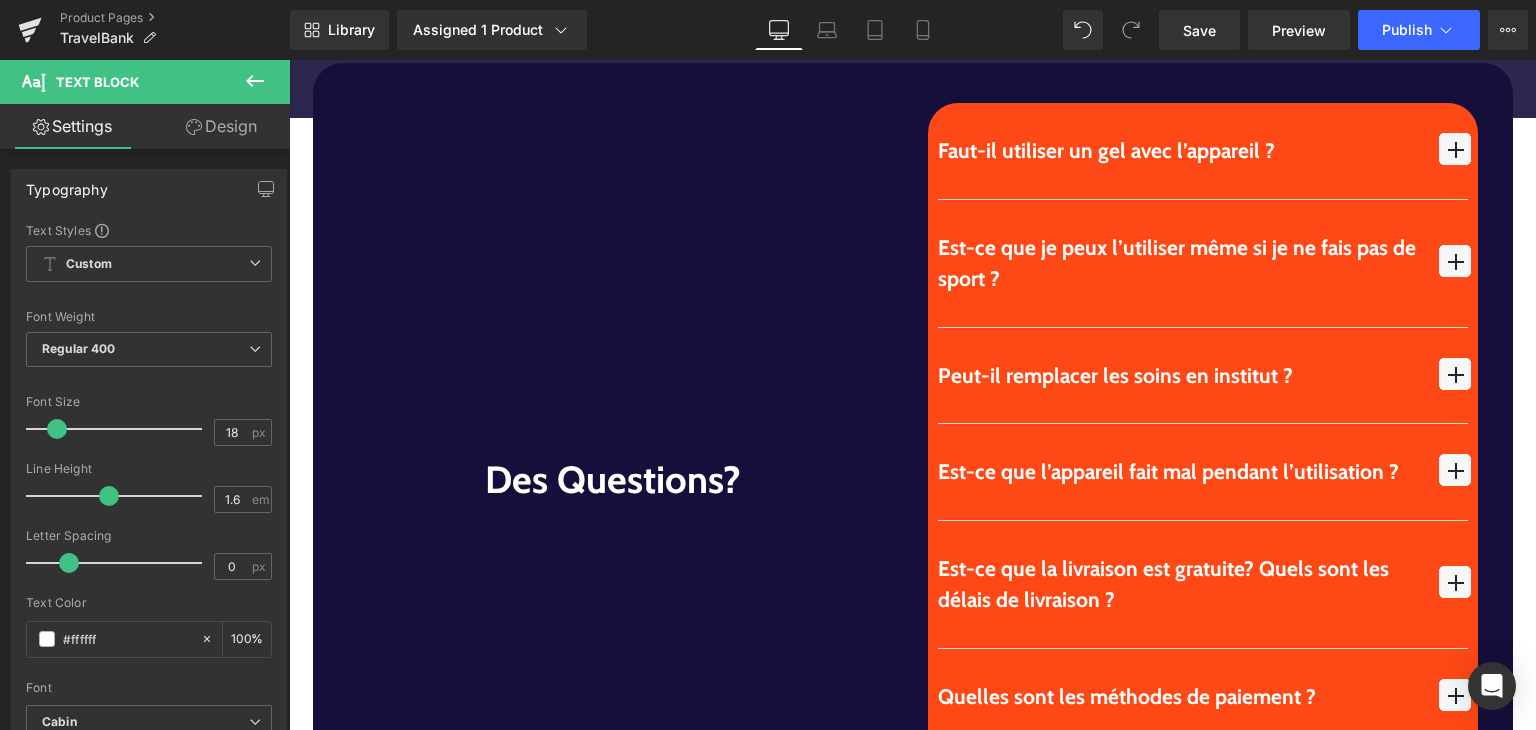 scroll, scrollTop: 5600, scrollLeft: 0, axis: vertical 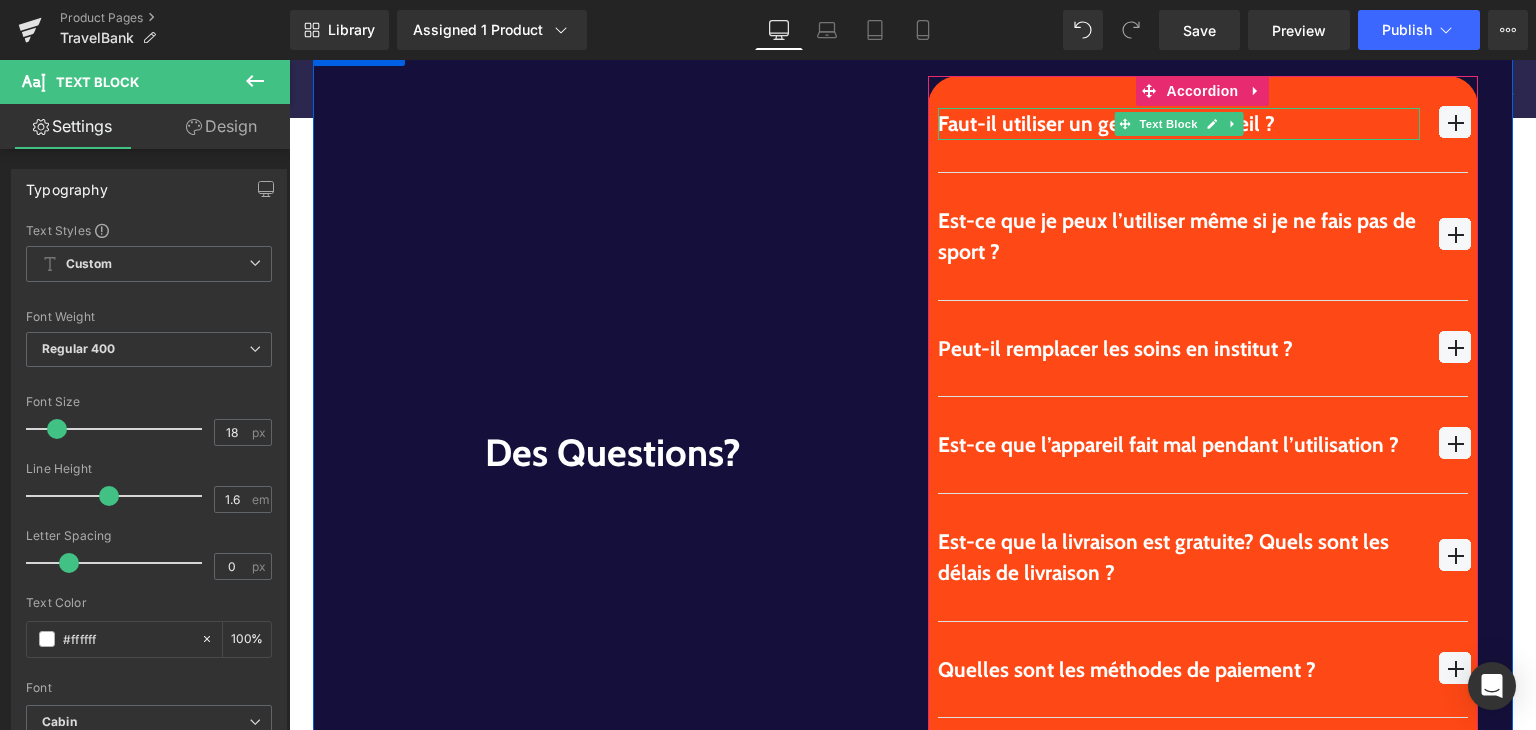 drag, startPoint x: 1058, startPoint y: 124, endPoint x: 990, endPoint y: 103, distance: 71.168816 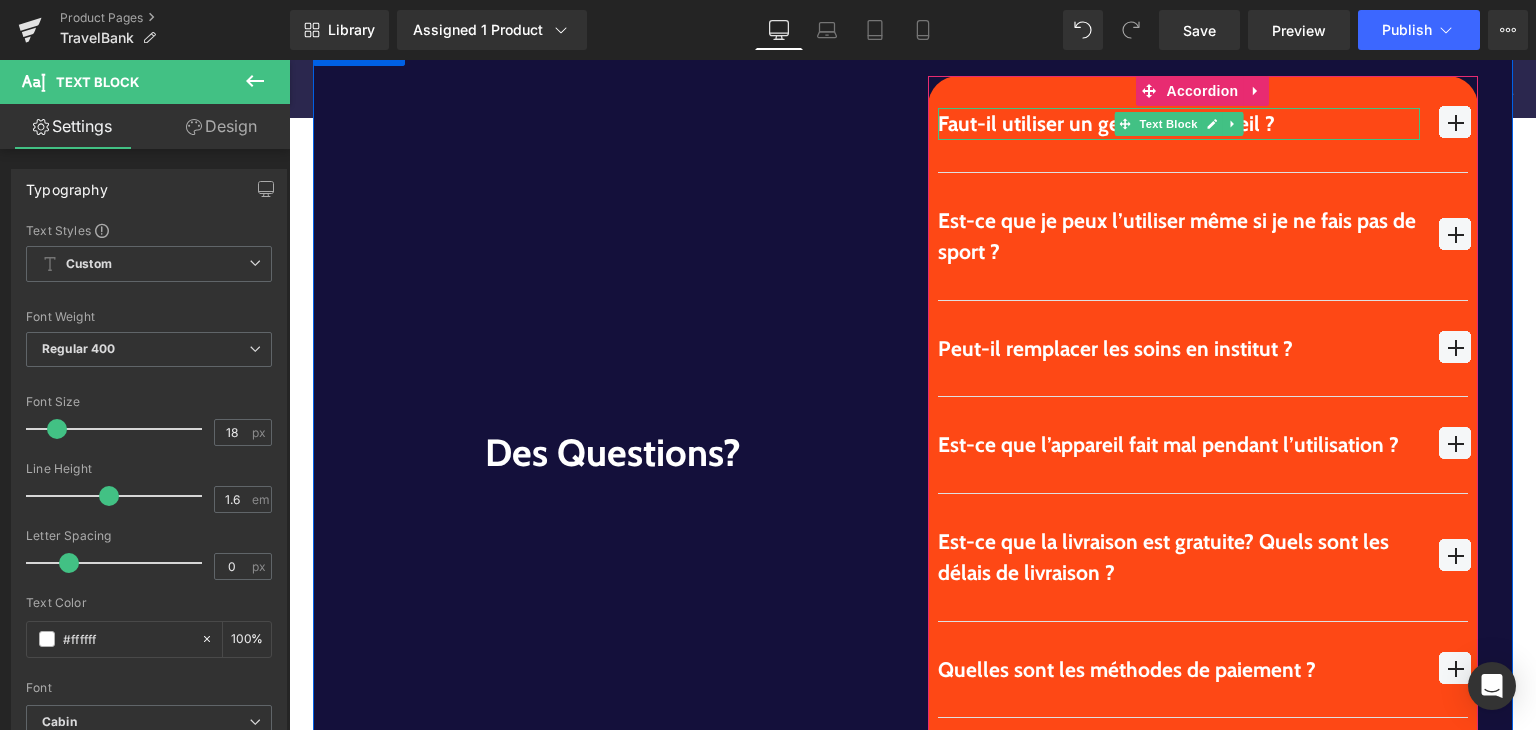 click on "Faut-il utiliser un gel avec l’appareil ?" at bounding box center (1179, 124) 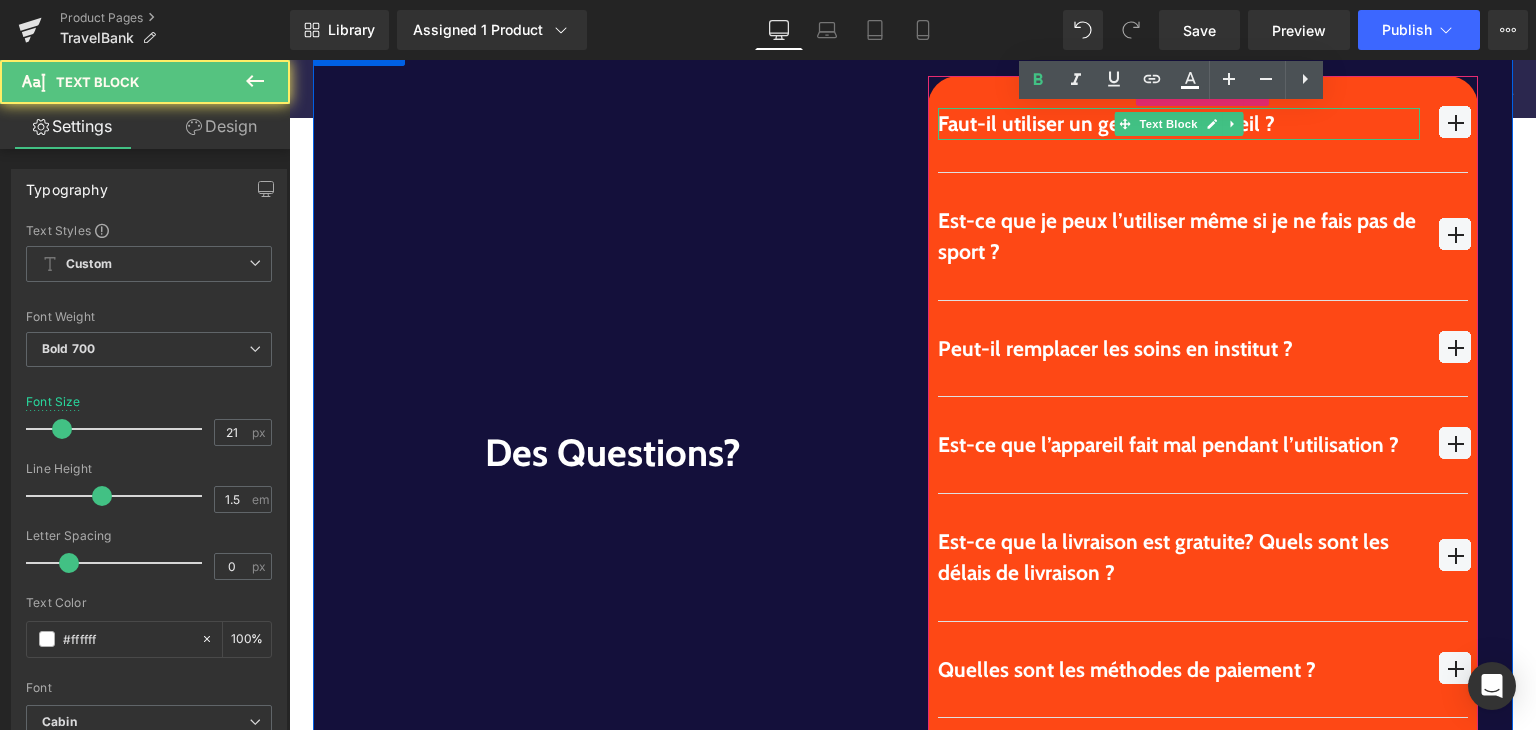 click on "Faut-il utiliser un gel avec l’appareil ?" at bounding box center (1179, 124) 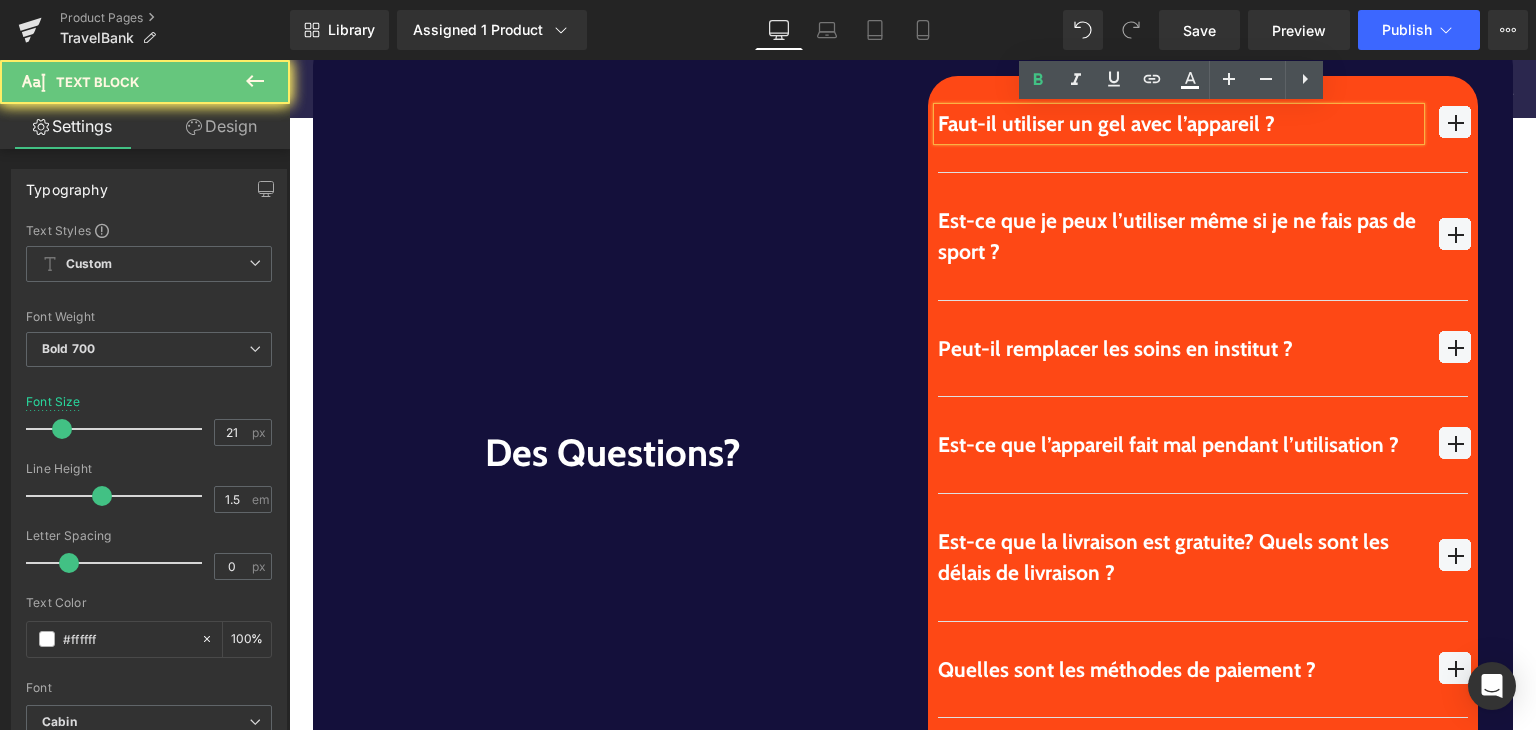 click on "Faut-il utiliser un gel avec l’appareil ?" at bounding box center (1179, 124) 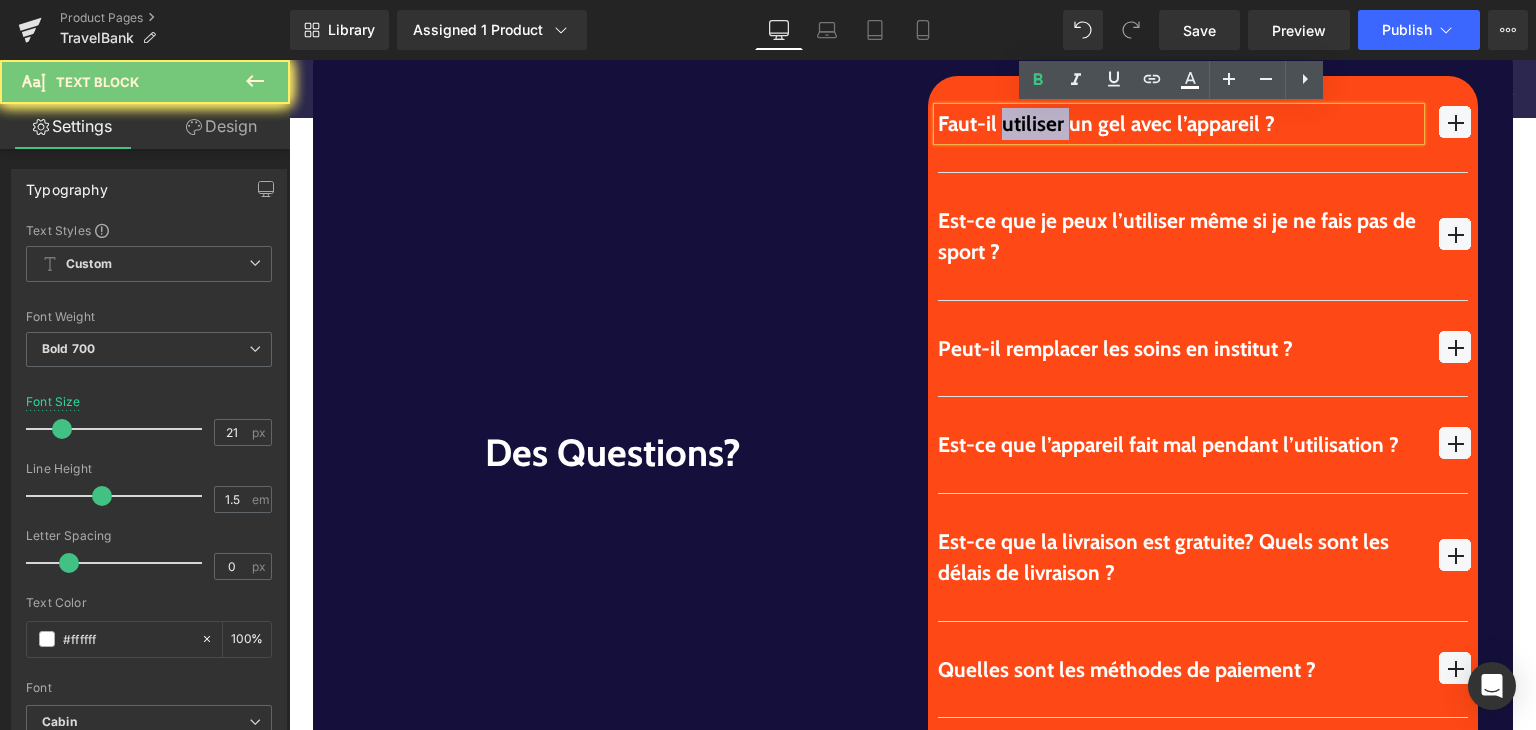 click on "Faut-il utiliser un gel avec l’appareil ?" at bounding box center (1179, 124) 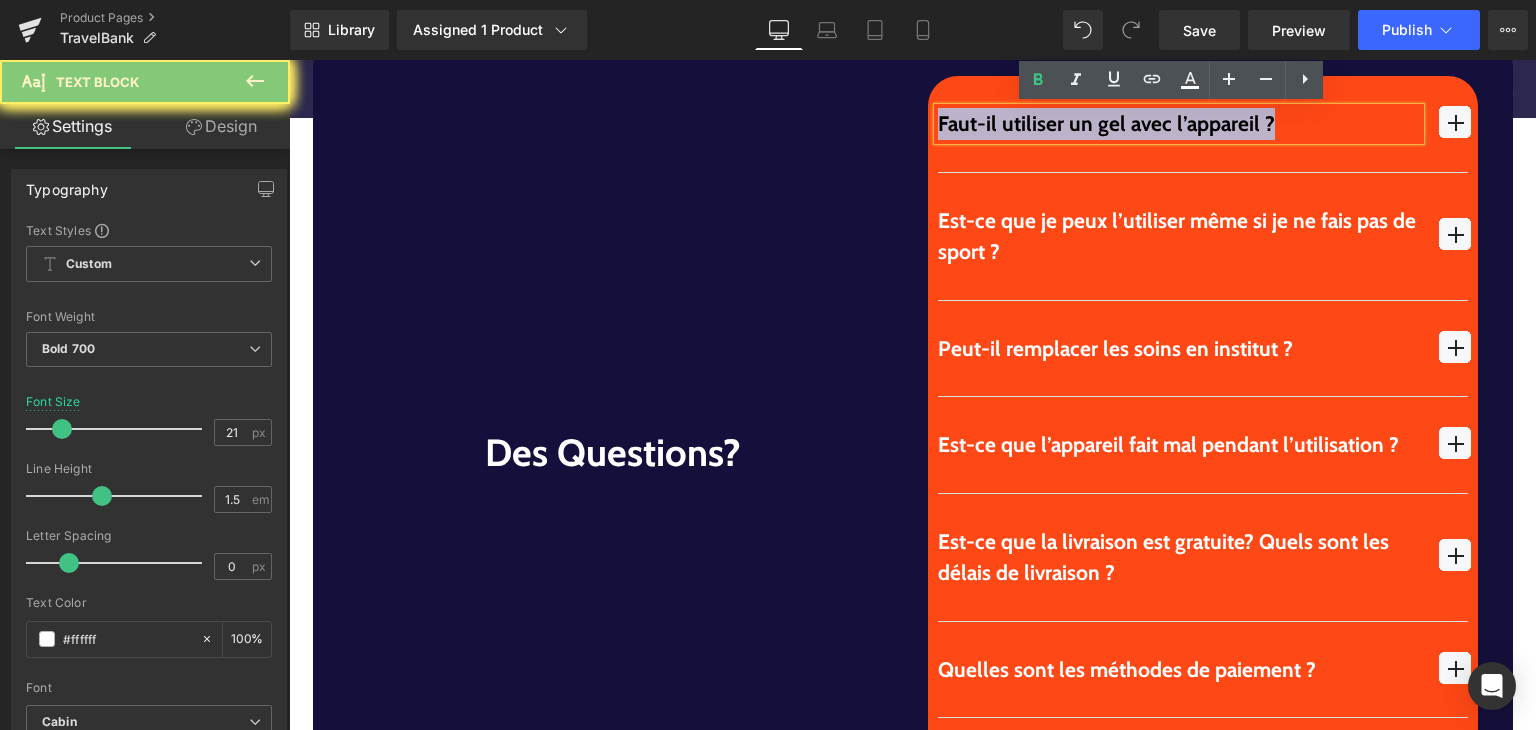 click on "Faut-il utiliser un gel avec l’appareil ?" at bounding box center [1179, 124] 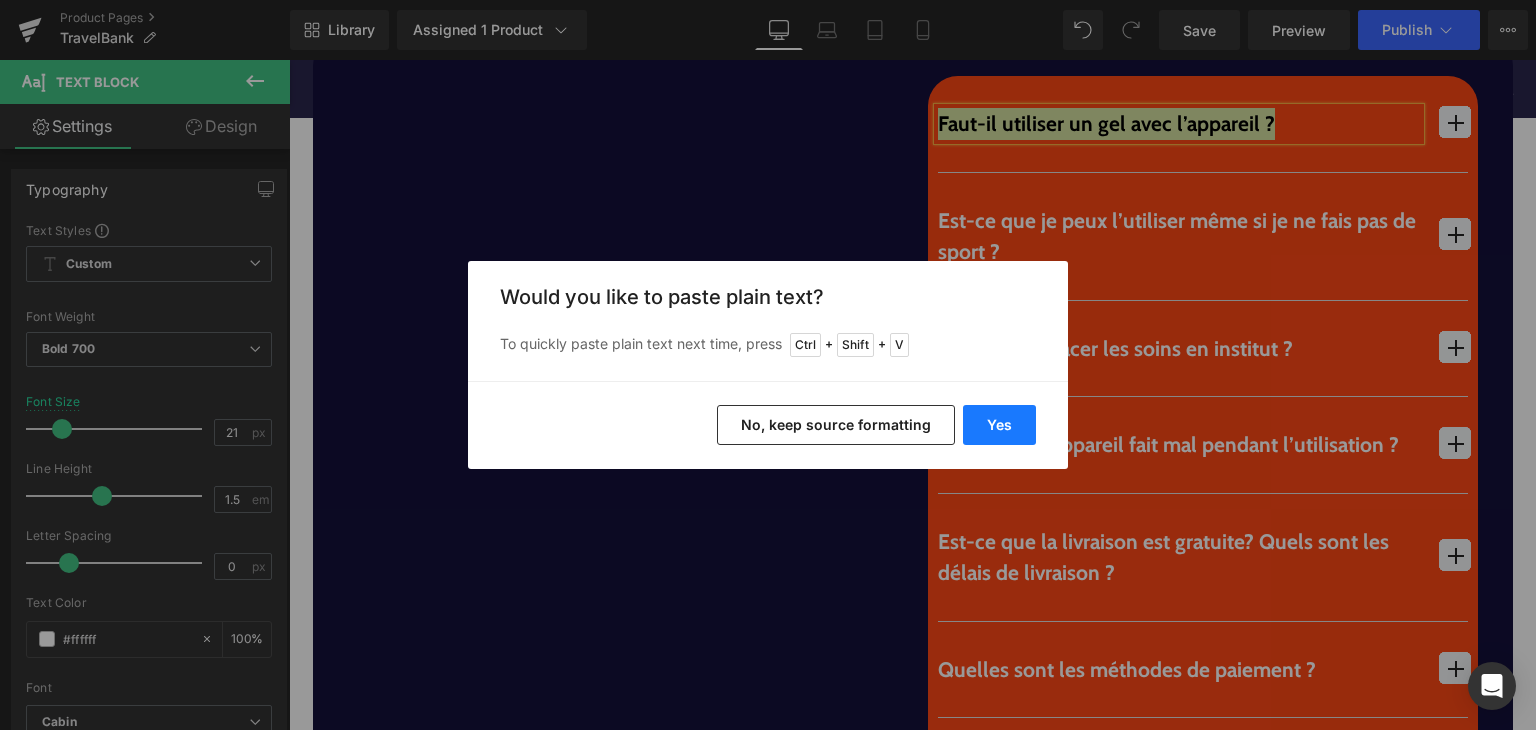 click on "Yes" at bounding box center [999, 425] 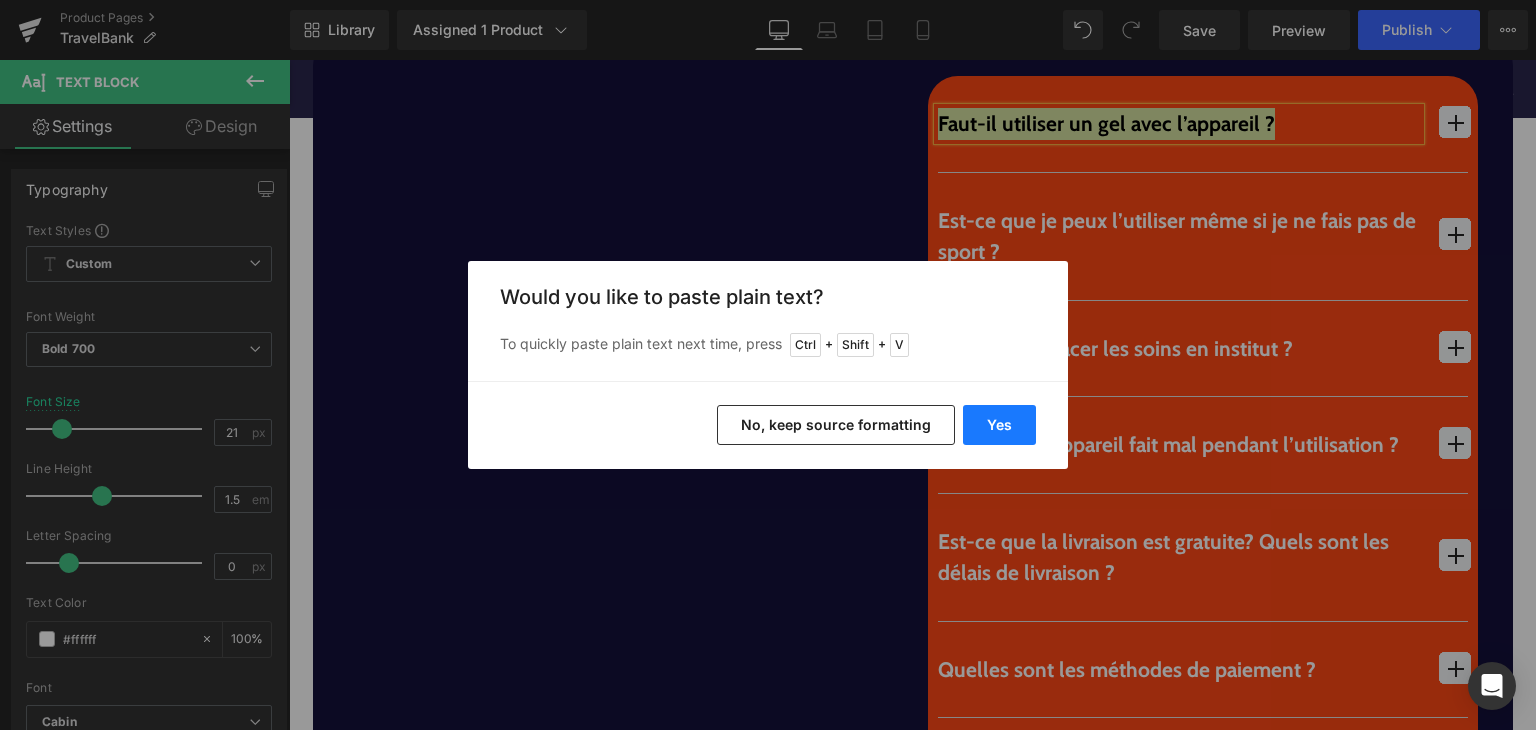 type 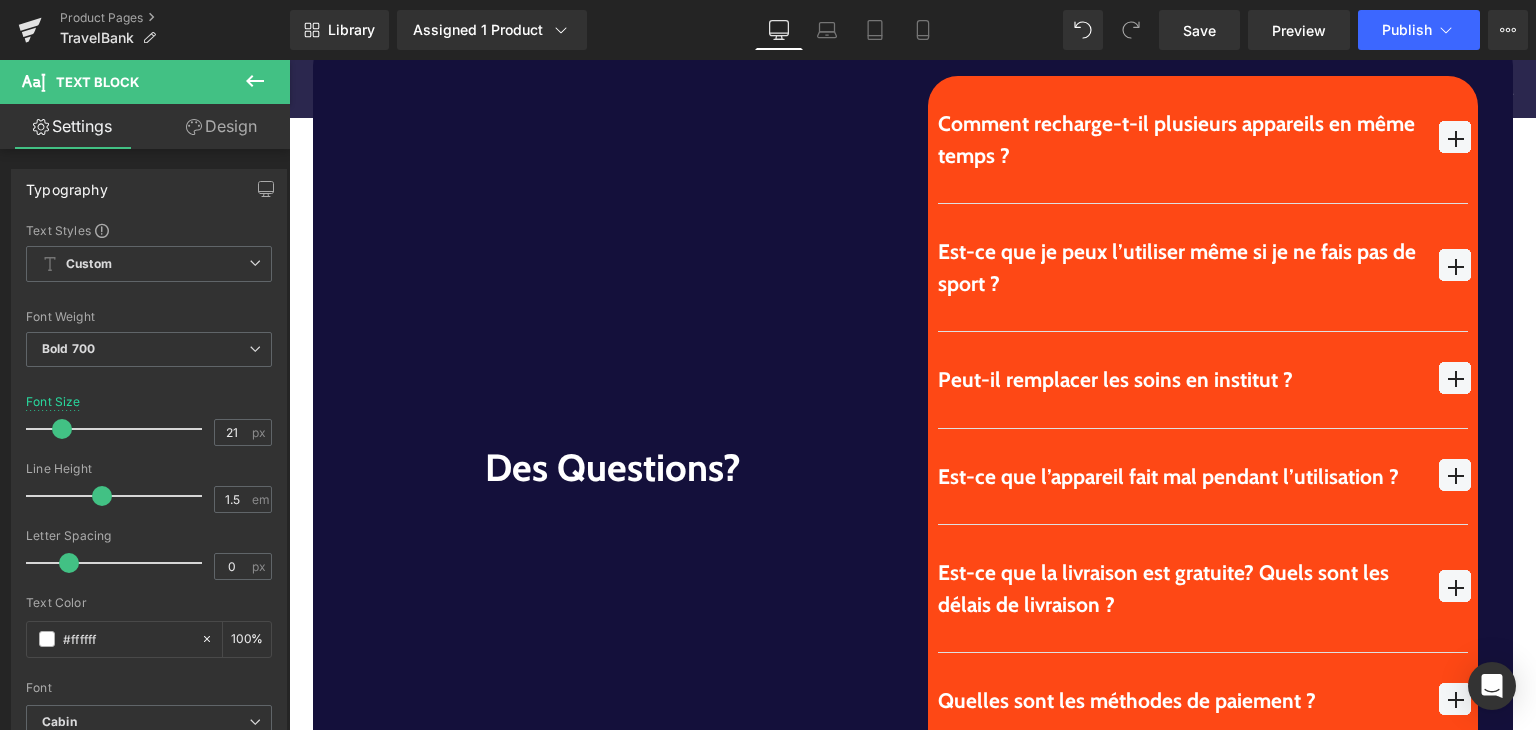 scroll, scrollTop: 5616, scrollLeft: 0, axis: vertical 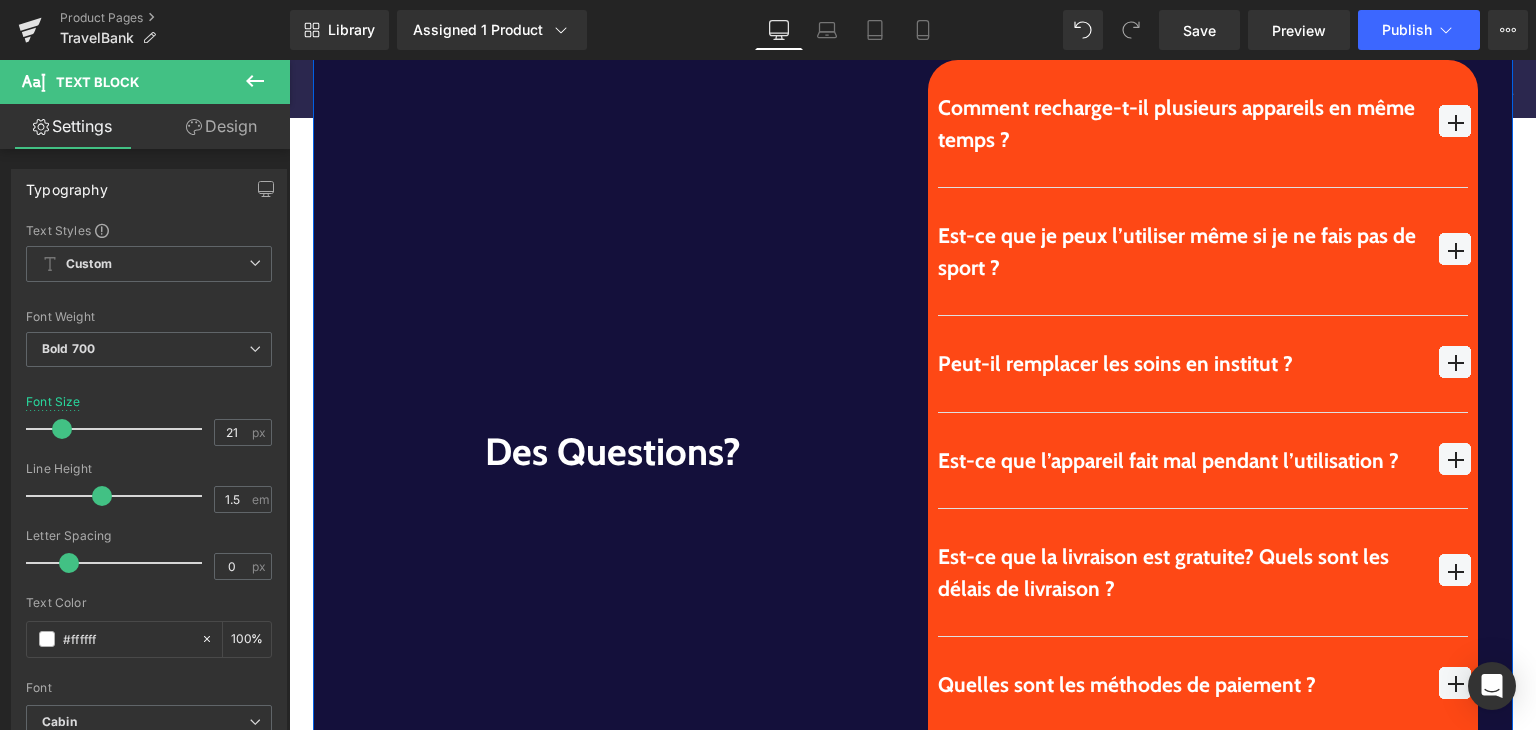 click at bounding box center (1455, 121) 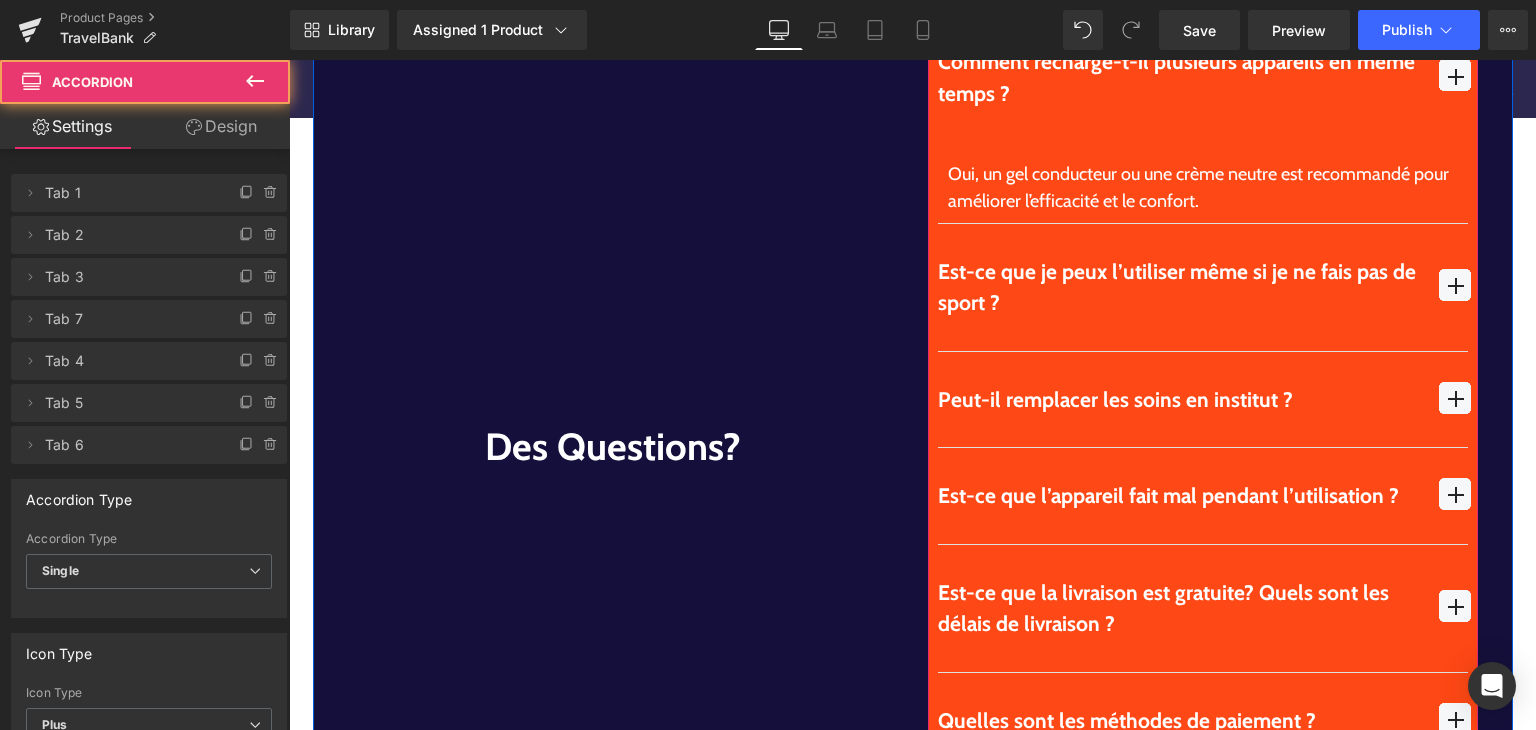 scroll, scrollTop: 5668, scrollLeft: 0, axis: vertical 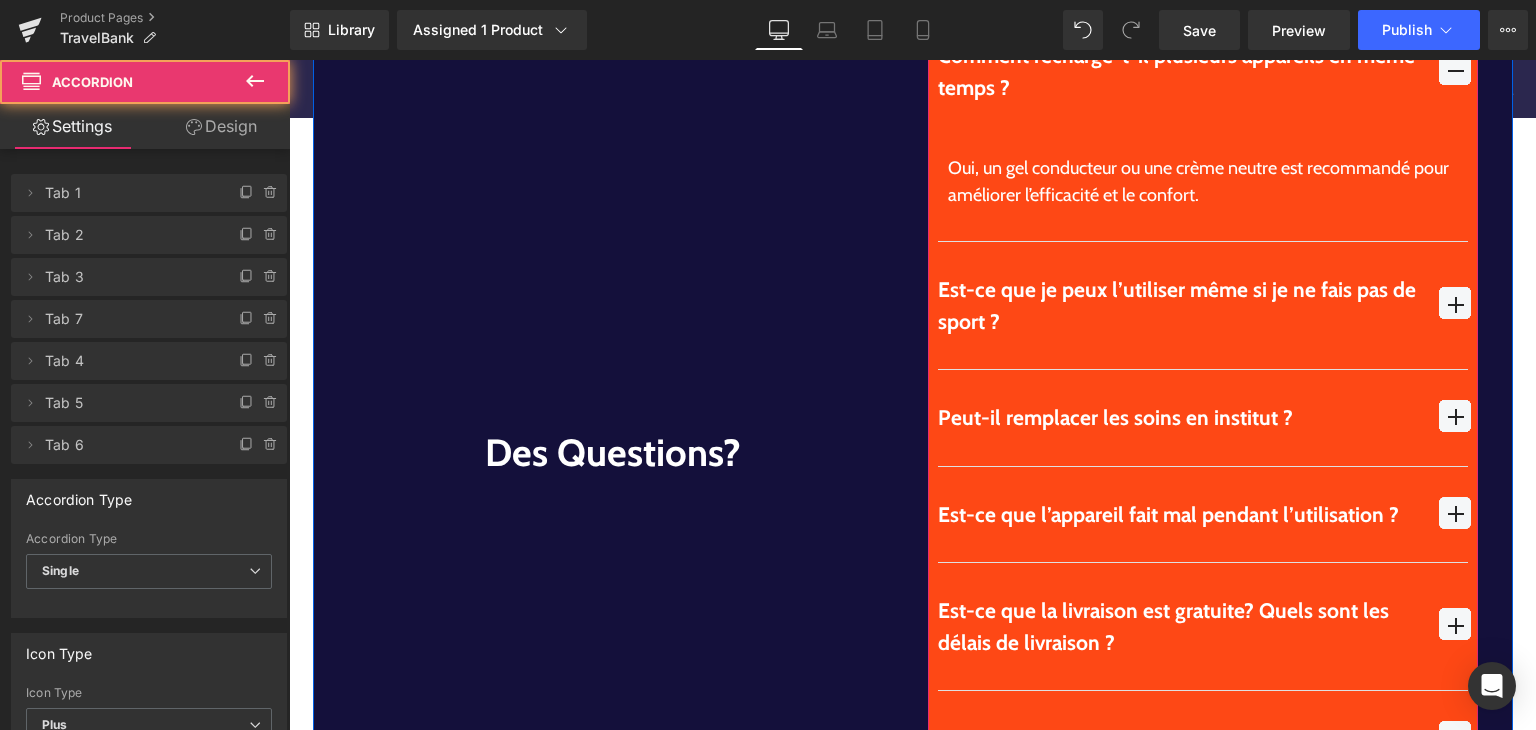 type 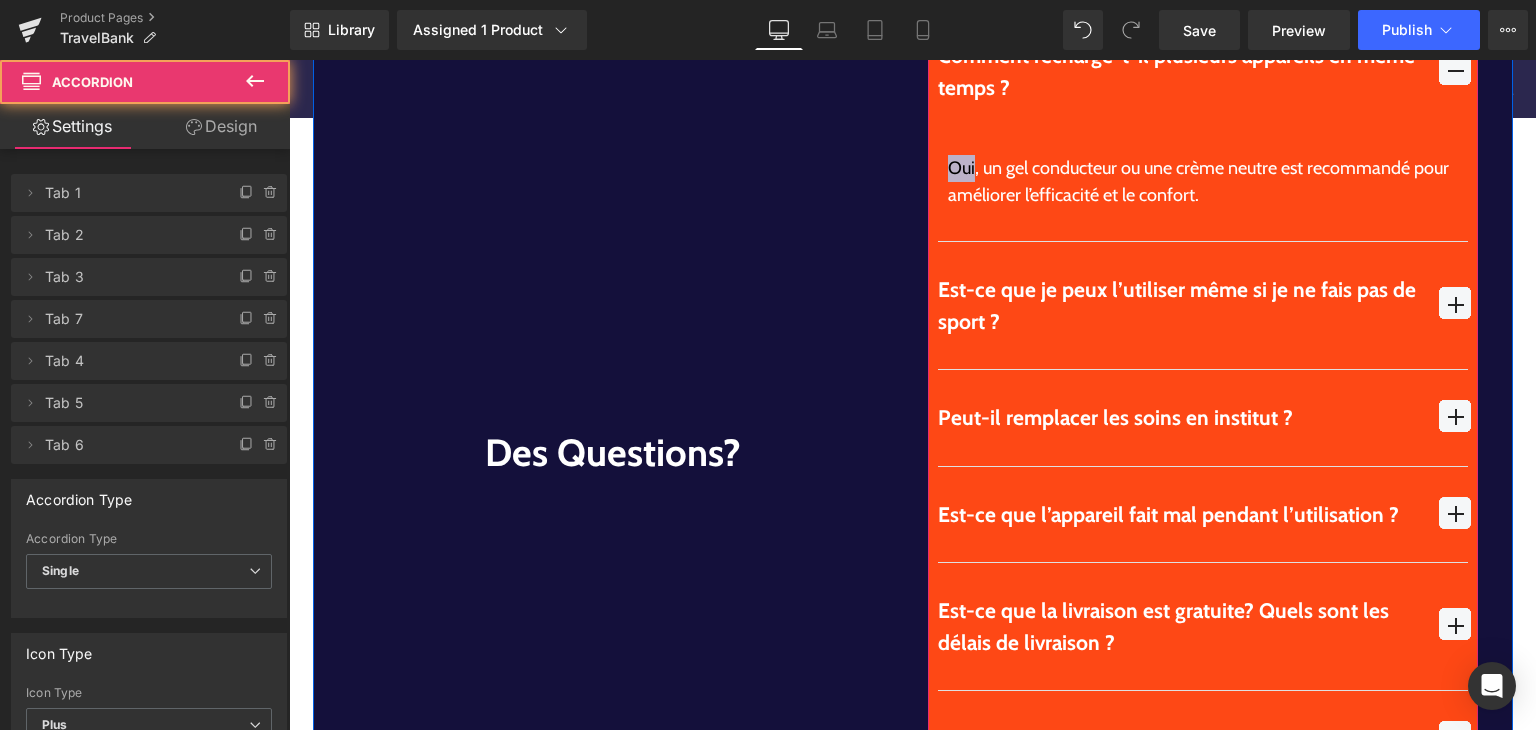 click on "Oui, un gel conducteur ou une crème neutre est recommandé pour améliorer l’efficacité et le confort." at bounding box center (1203, 182) 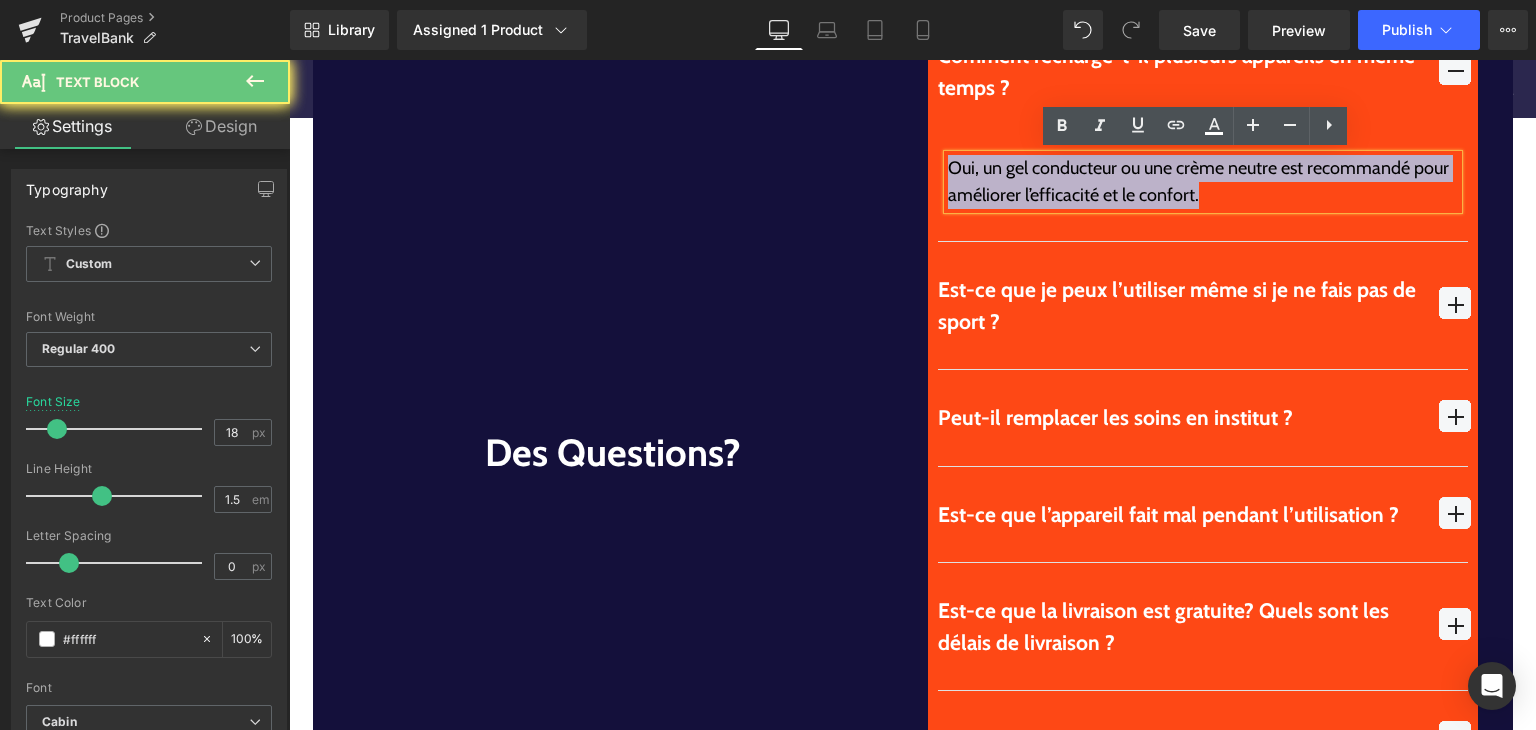 click on "Oui, un gel conducteur ou une crème neutre est recommandé pour améliorer l’efficacité et le confort." at bounding box center (1203, 182) 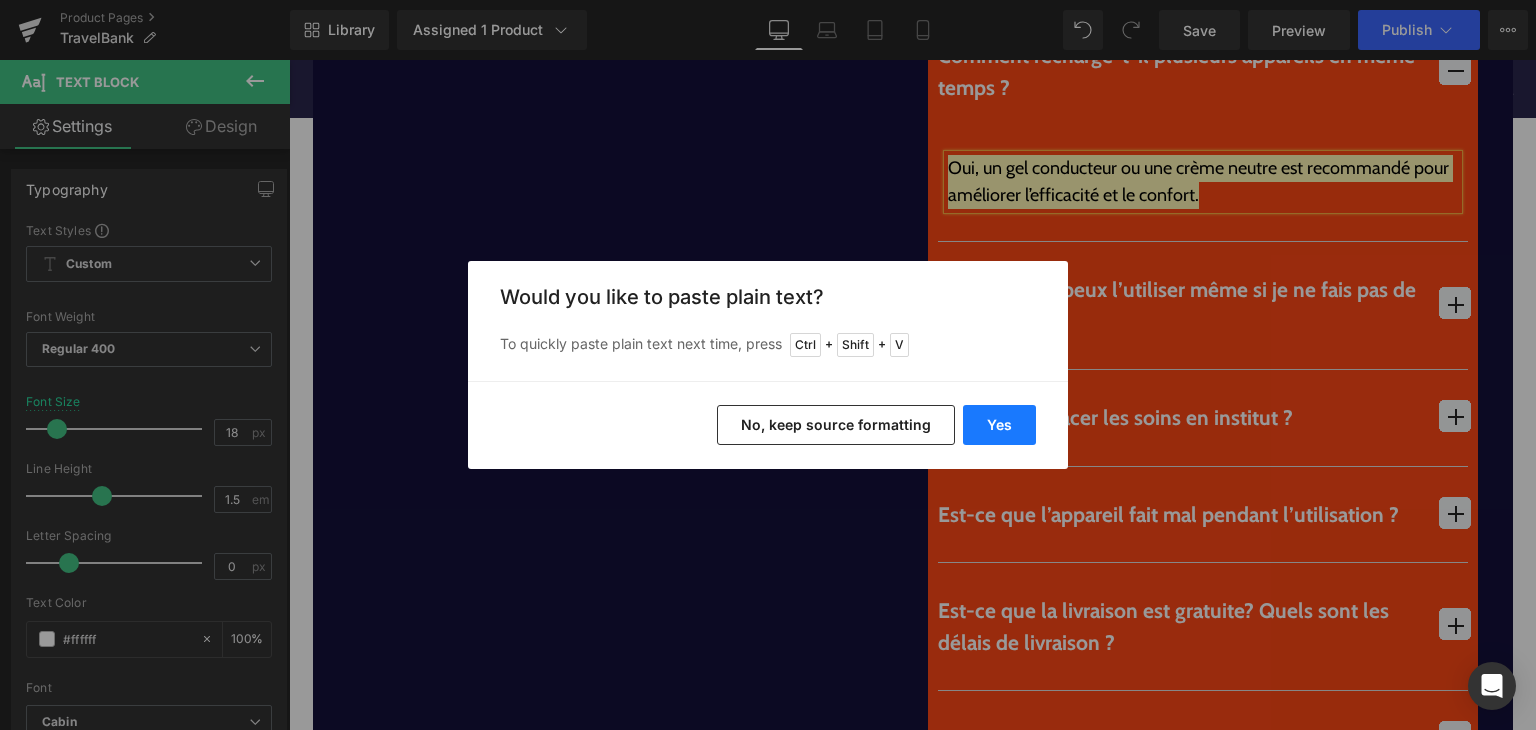 click on "Yes" at bounding box center [999, 425] 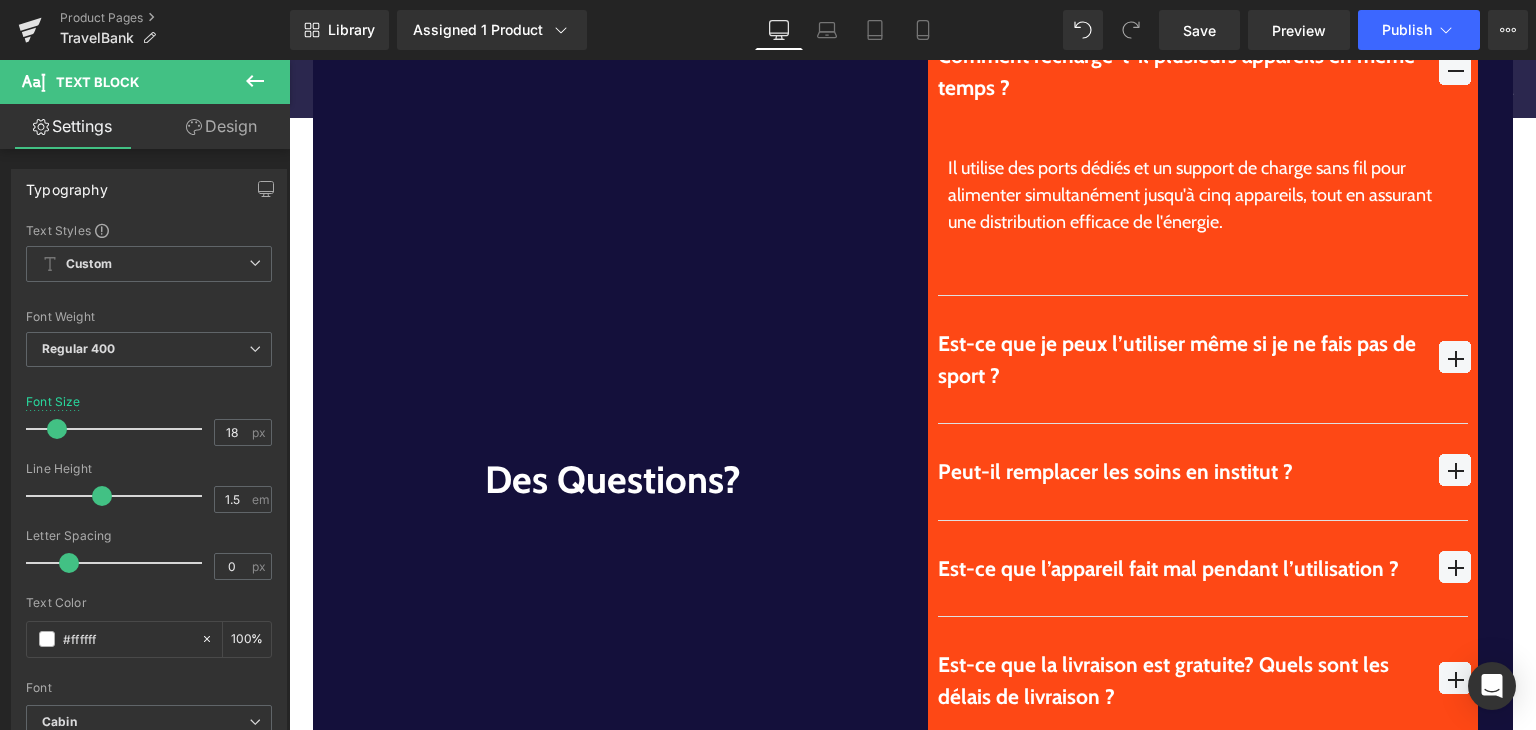 scroll, scrollTop: 5696, scrollLeft: 0, axis: vertical 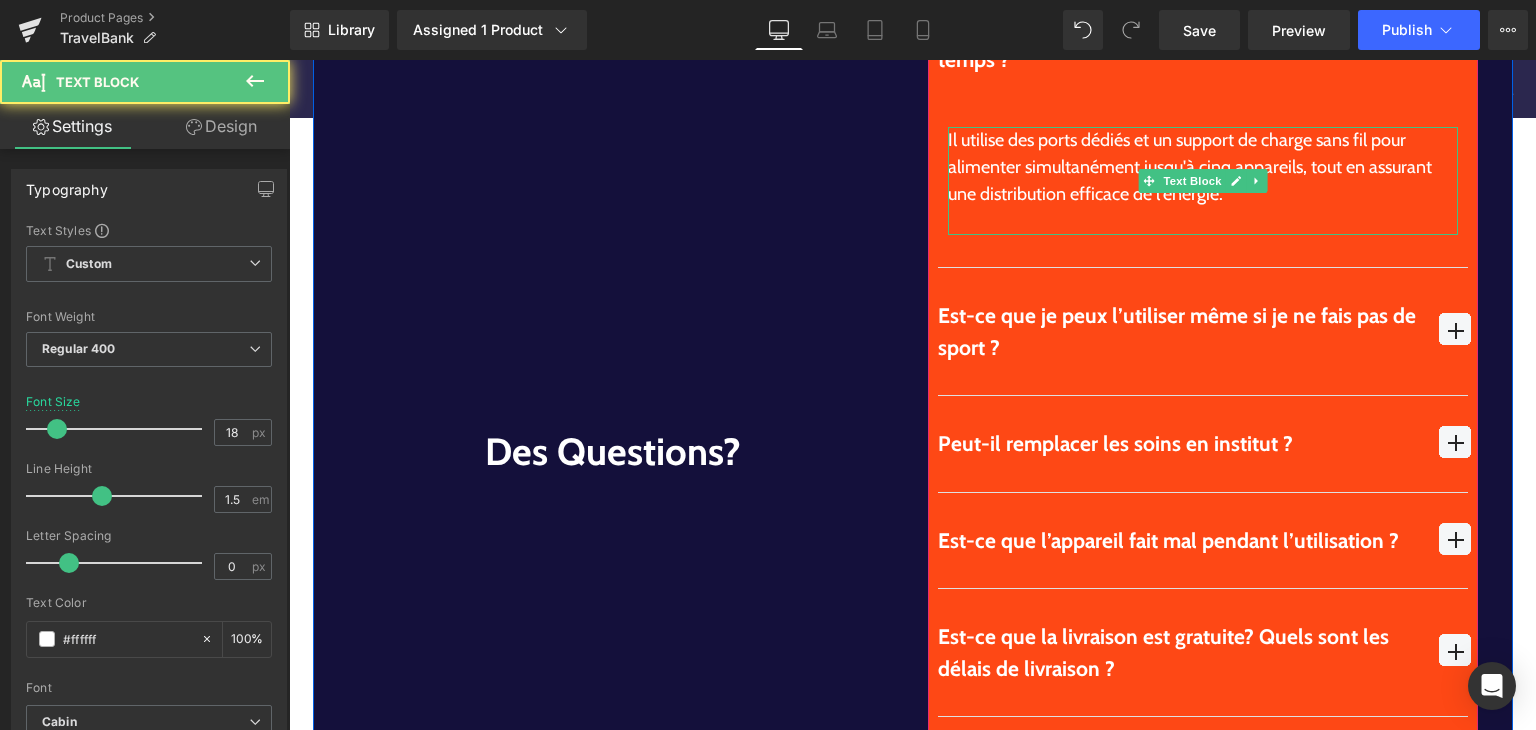 click at bounding box center (1203, 221) 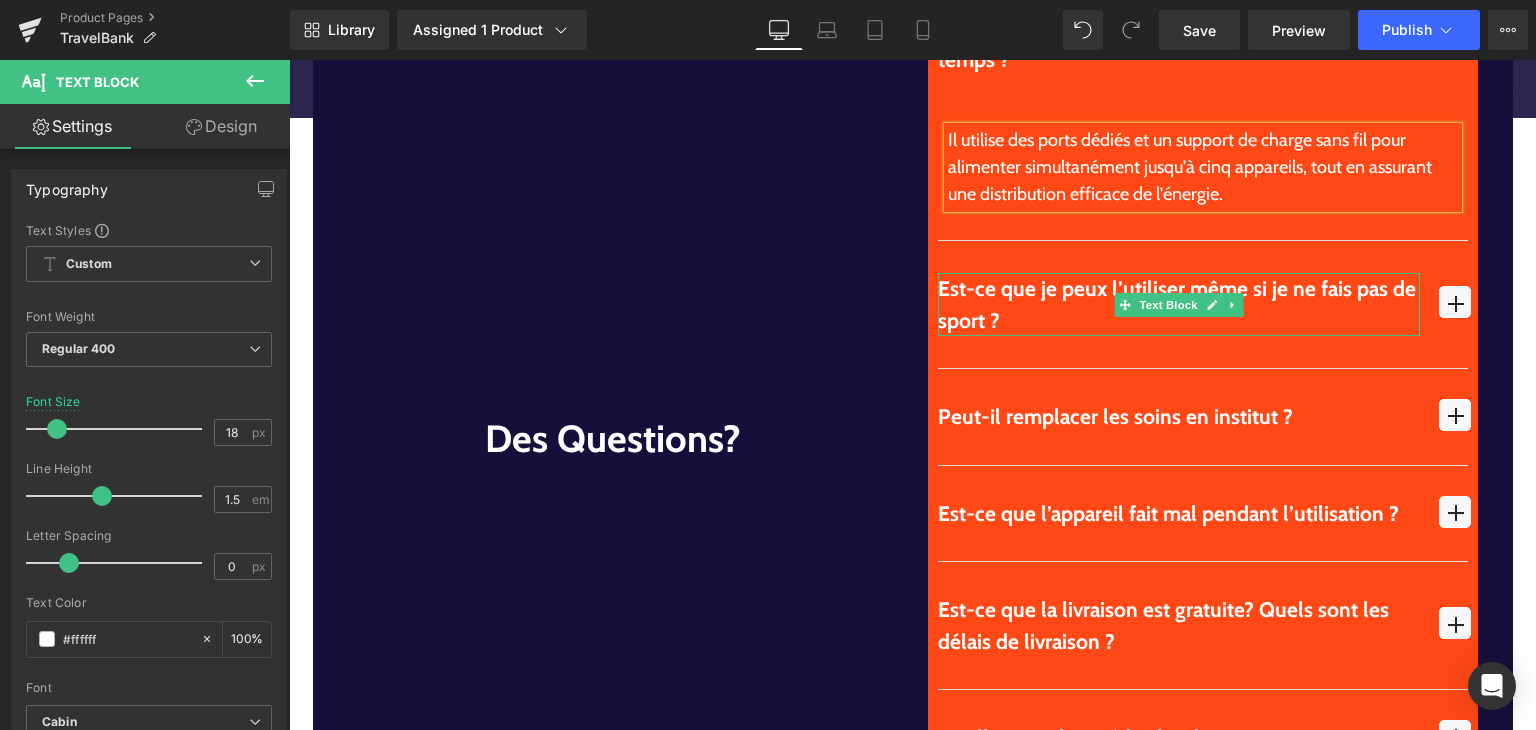 click on "Est-ce que je peux l’utiliser même si je ne fais pas de sport ?" at bounding box center (1179, 304) 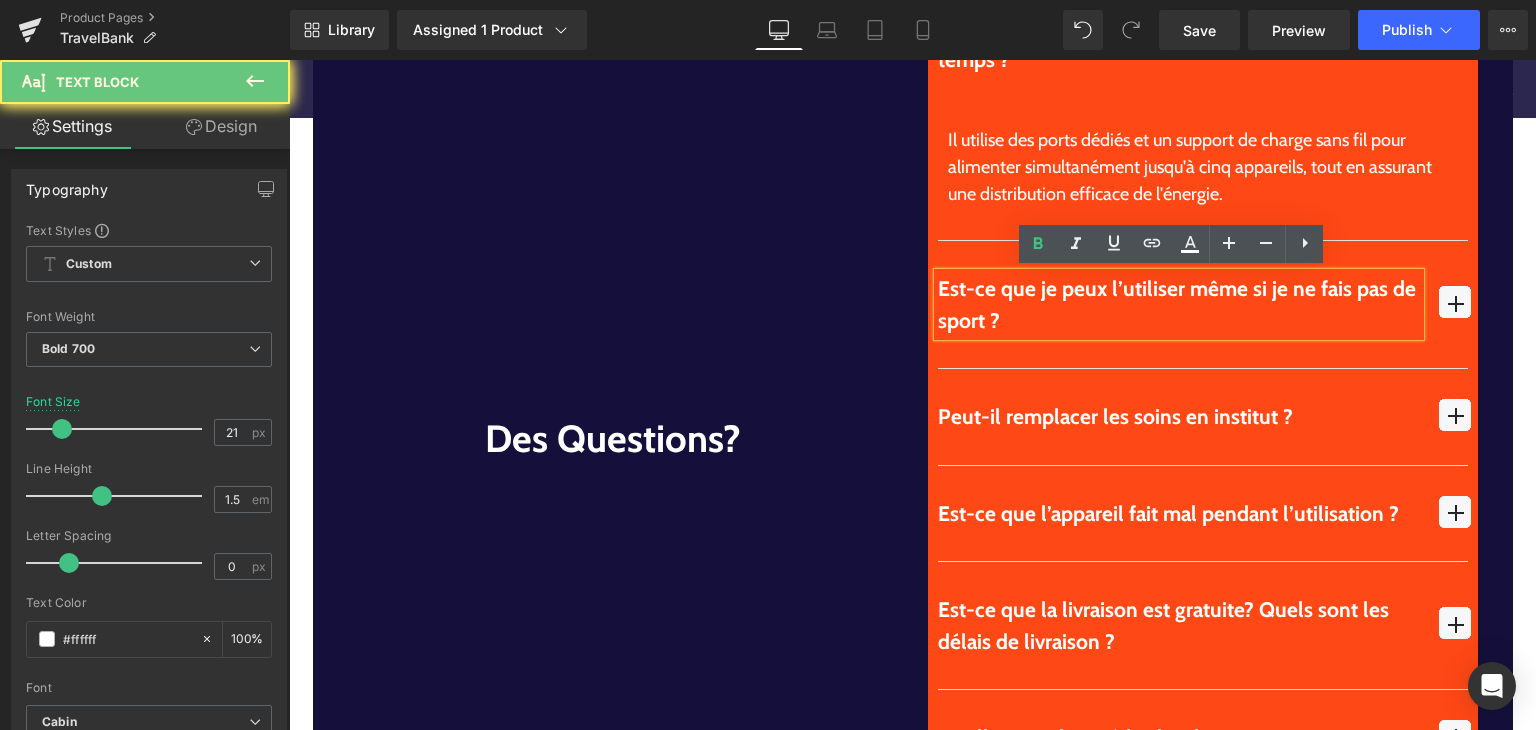 click on "Est-ce que je peux l’utiliser même si je ne fais pas de sport ?" at bounding box center [1179, 304] 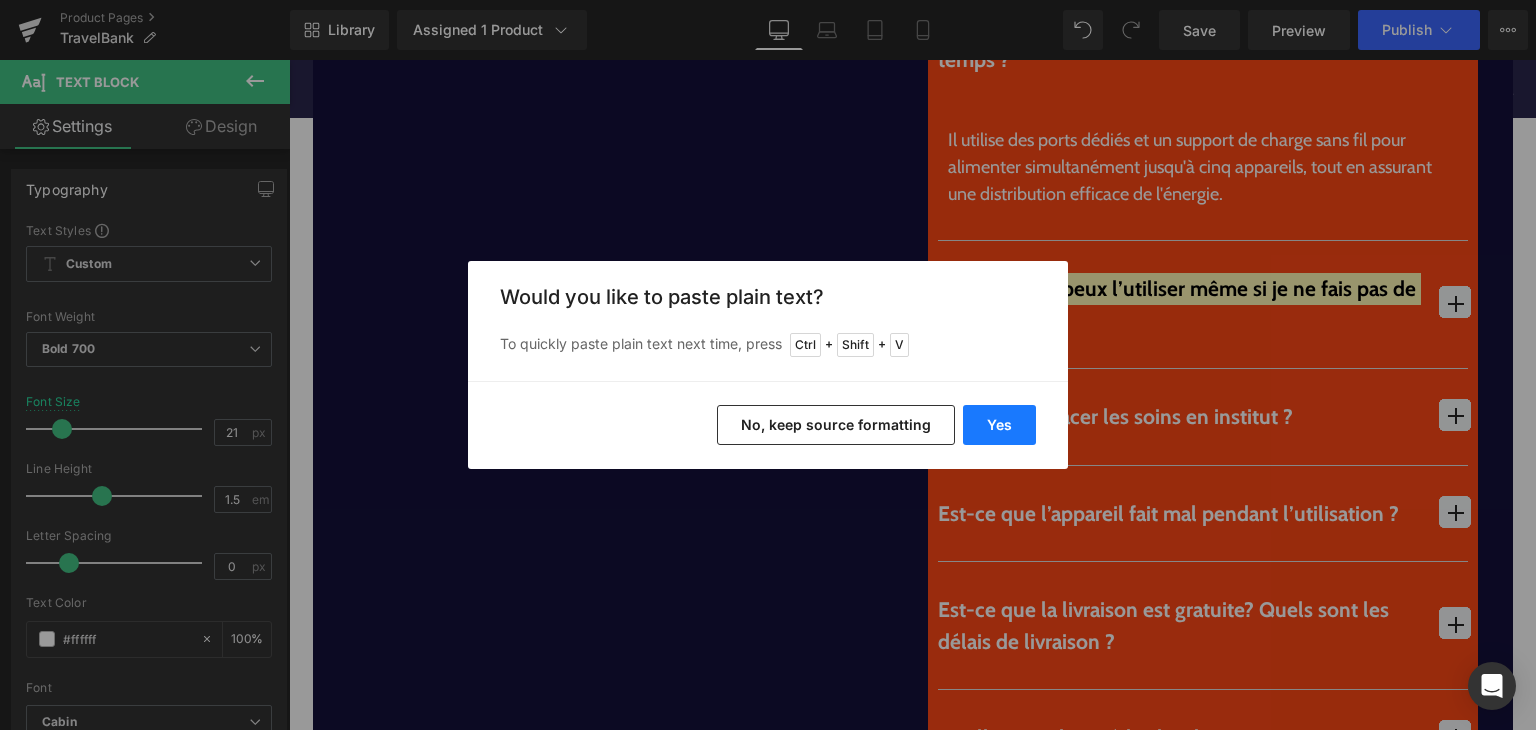 click on "Yes" at bounding box center (999, 425) 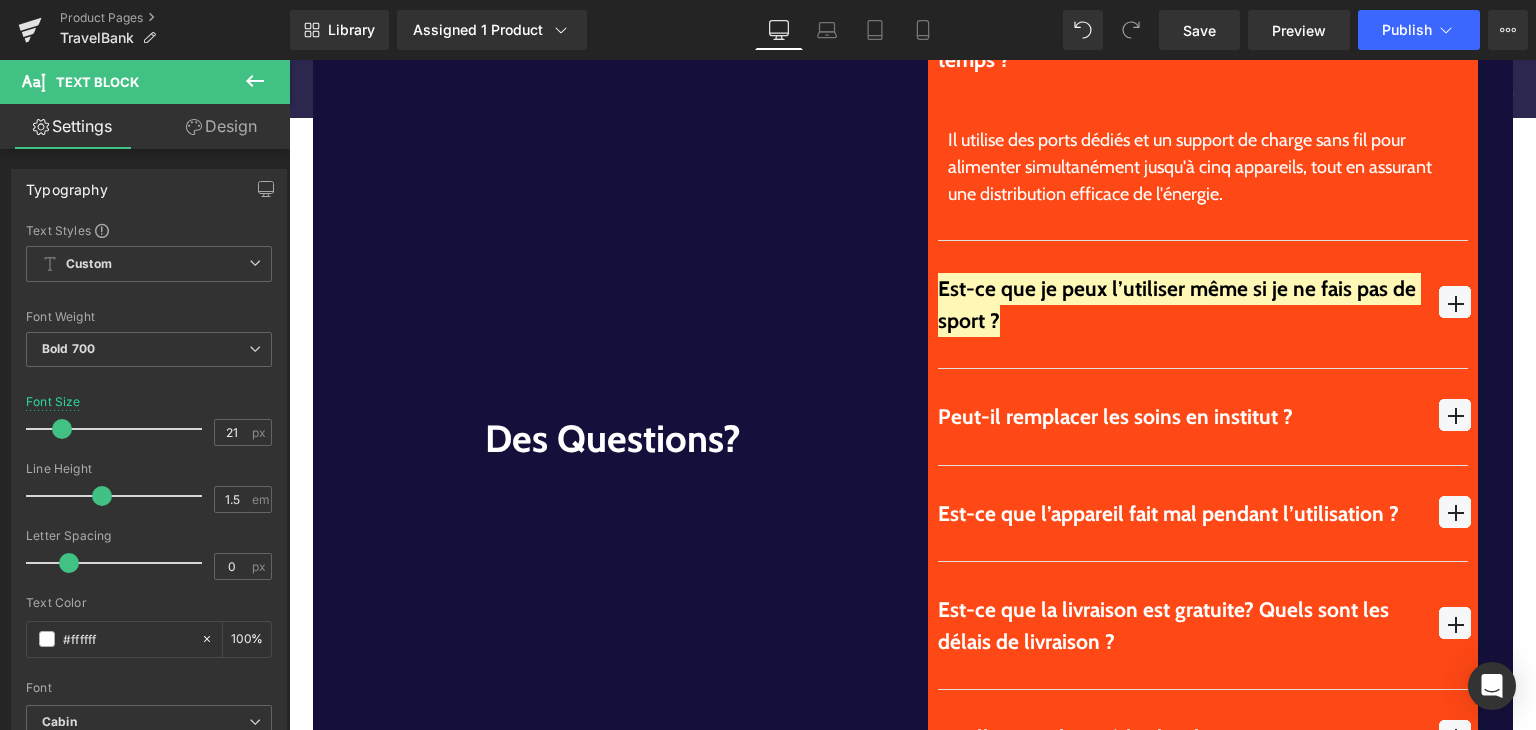 scroll, scrollTop: 5680, scrollLeft: 0, axis: vertical 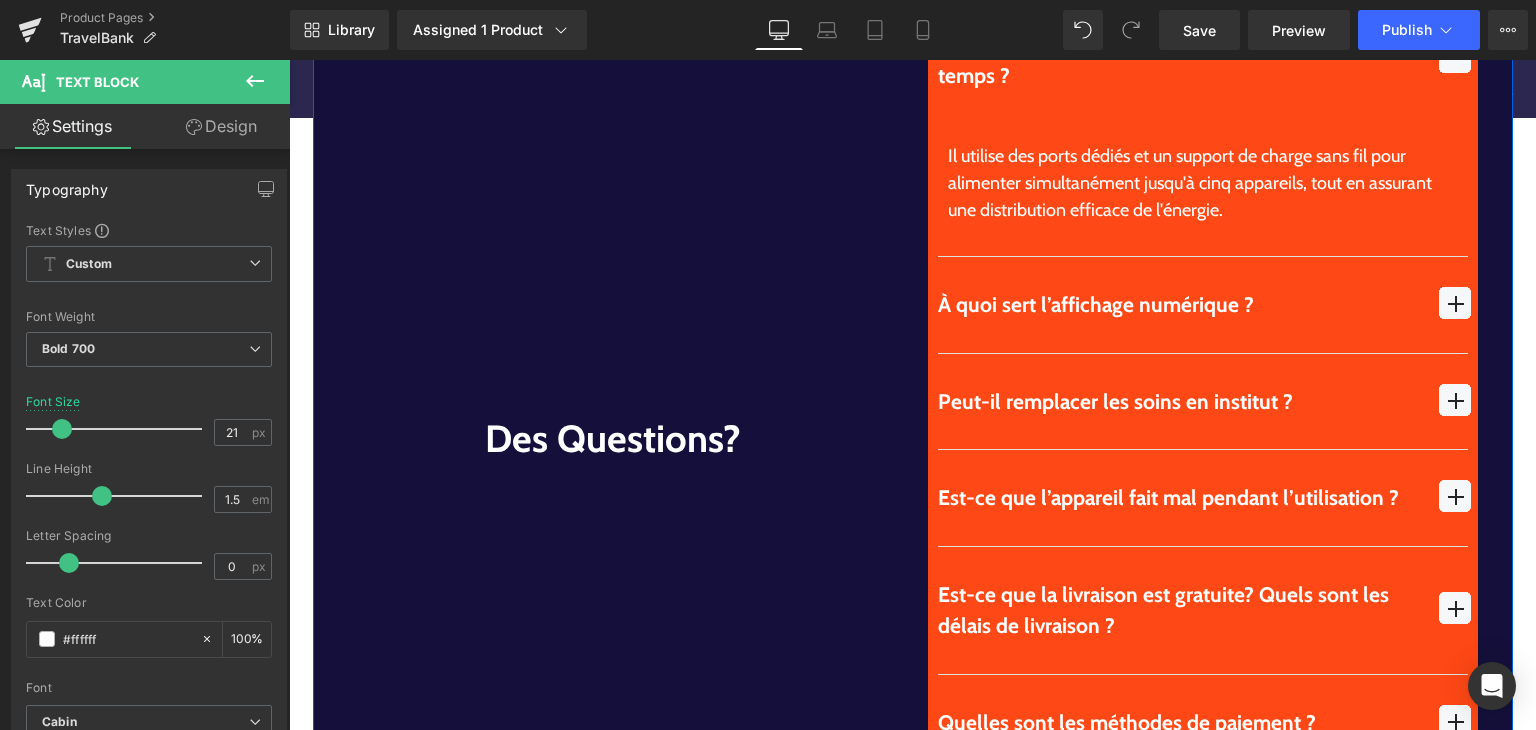 click on "Comment recharge-t-il plusieurs appareils en même temps ?
Text Block
Text Block" at bounding box center [1213, 439] 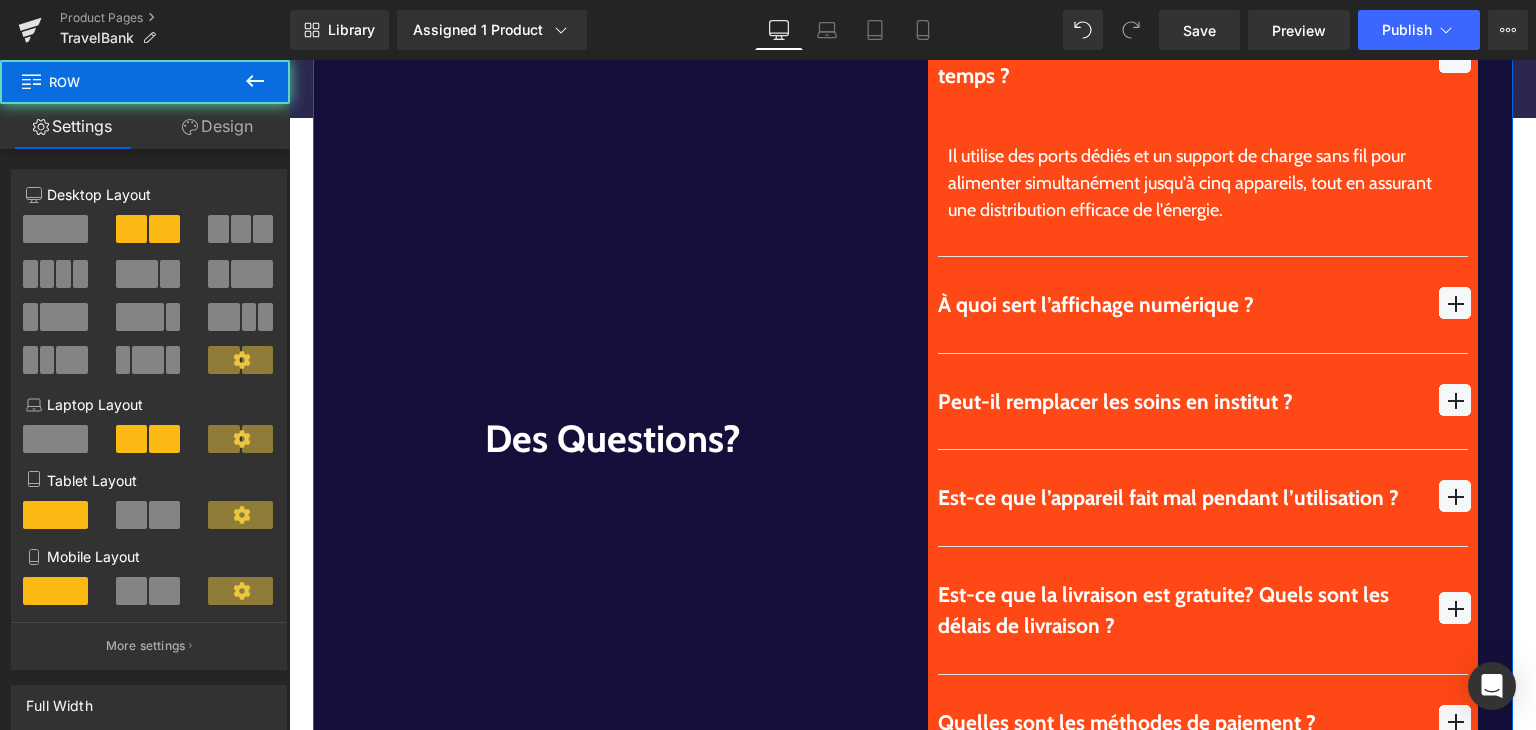 click at bounding box center [1455, 303] 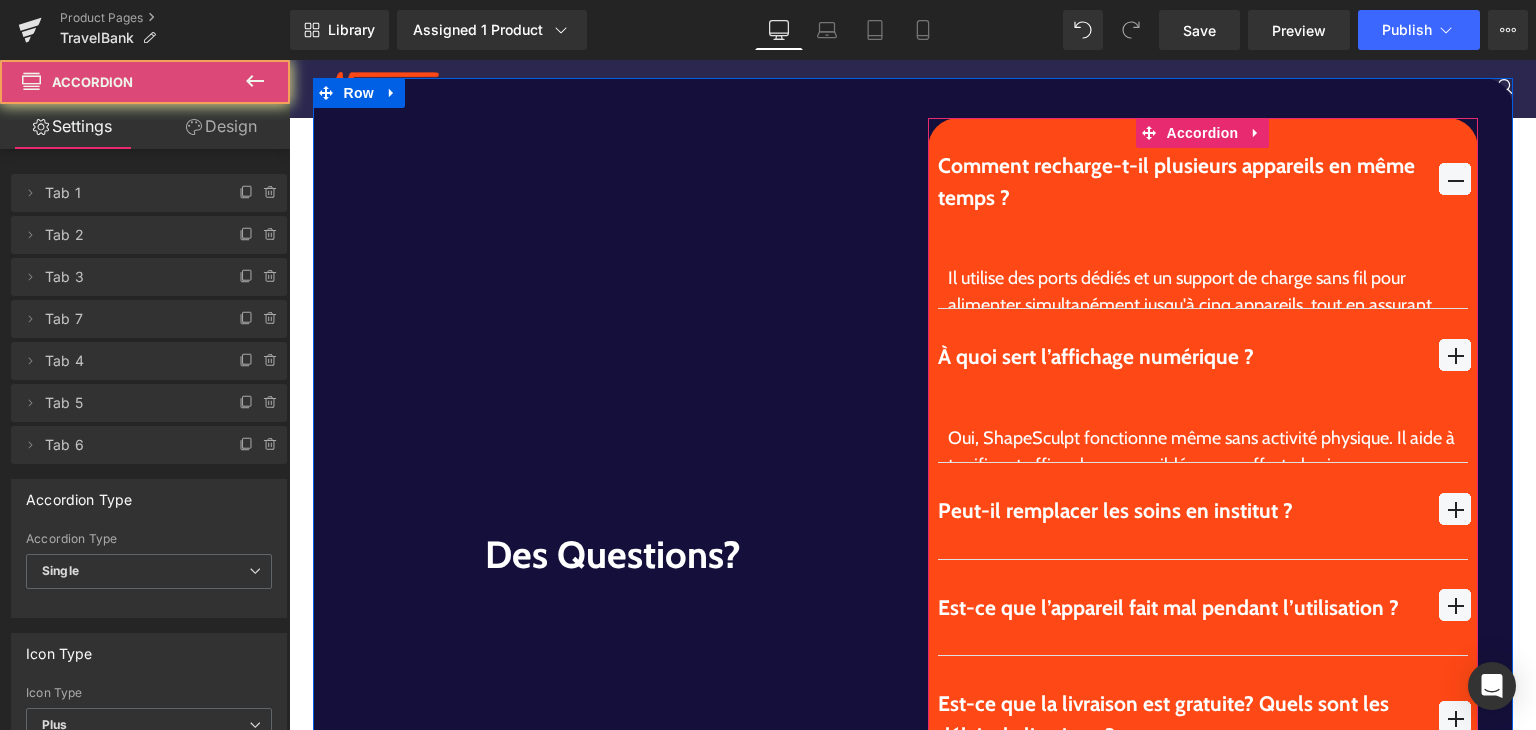 type 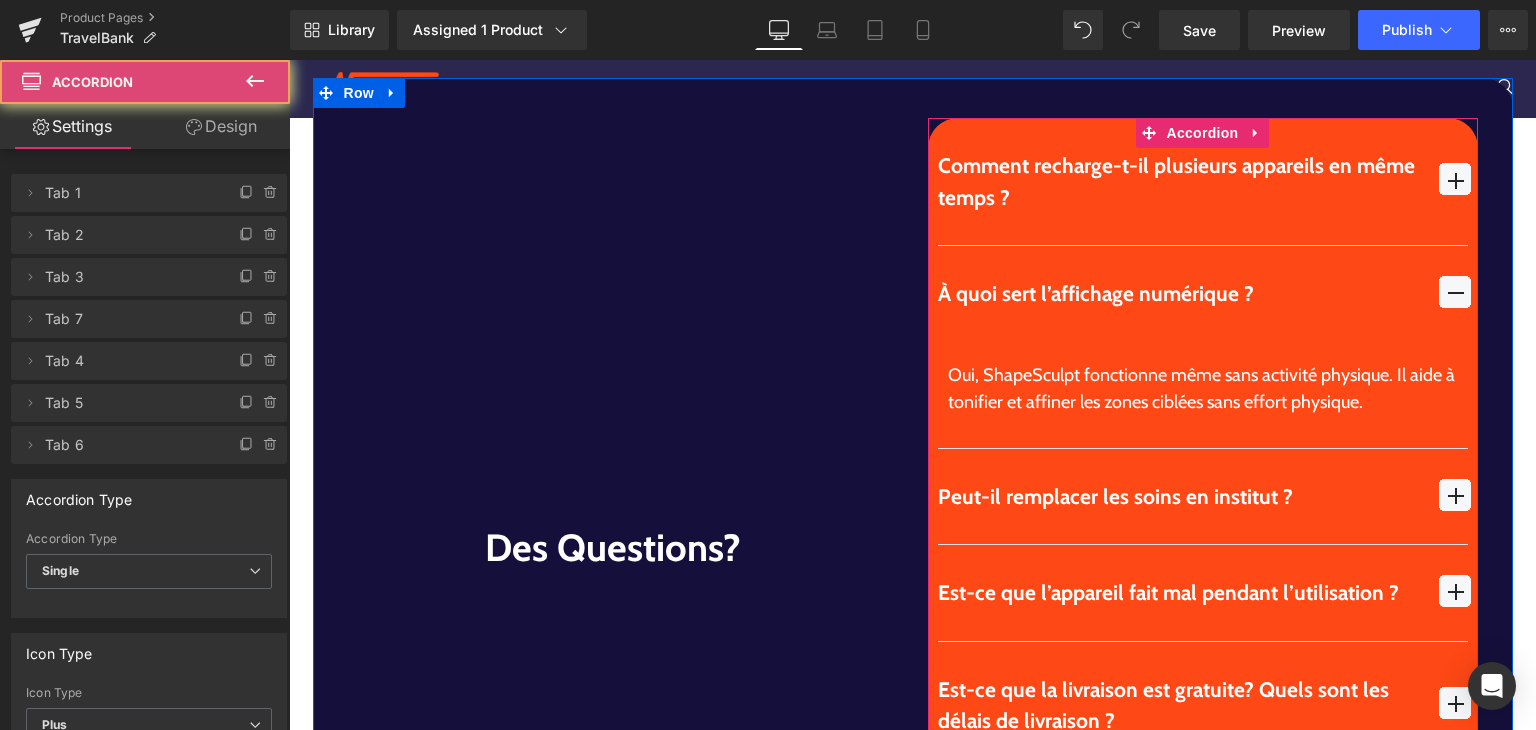 scroll, scrollTop: 5547, scrollLeft: 0, axis: vertical 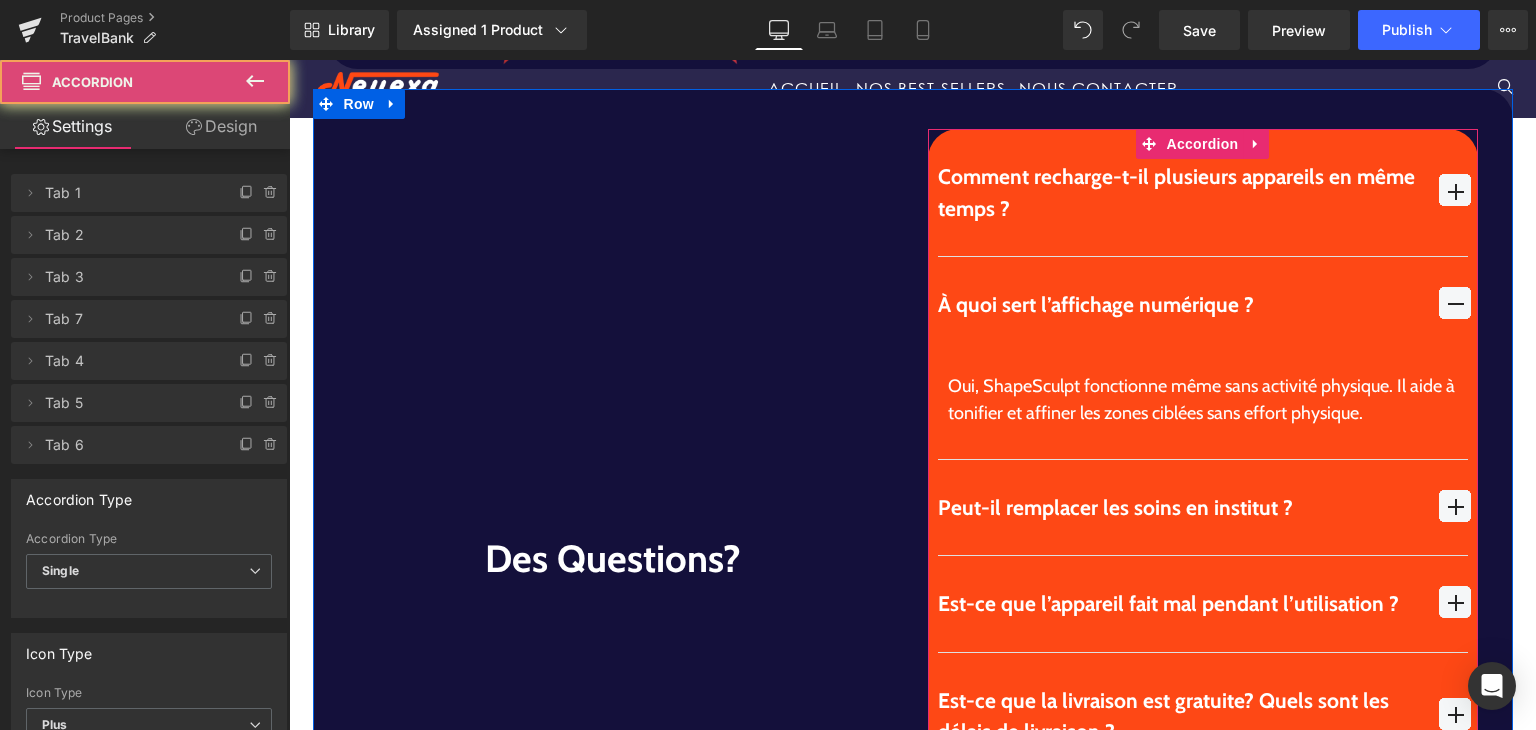 click on "Oui, ShapeSculpt fonctionne même sans activité physique. Il aide à tonifier et affiner les zones ciblées sans effort physique." at bounding box center (1203, 400) 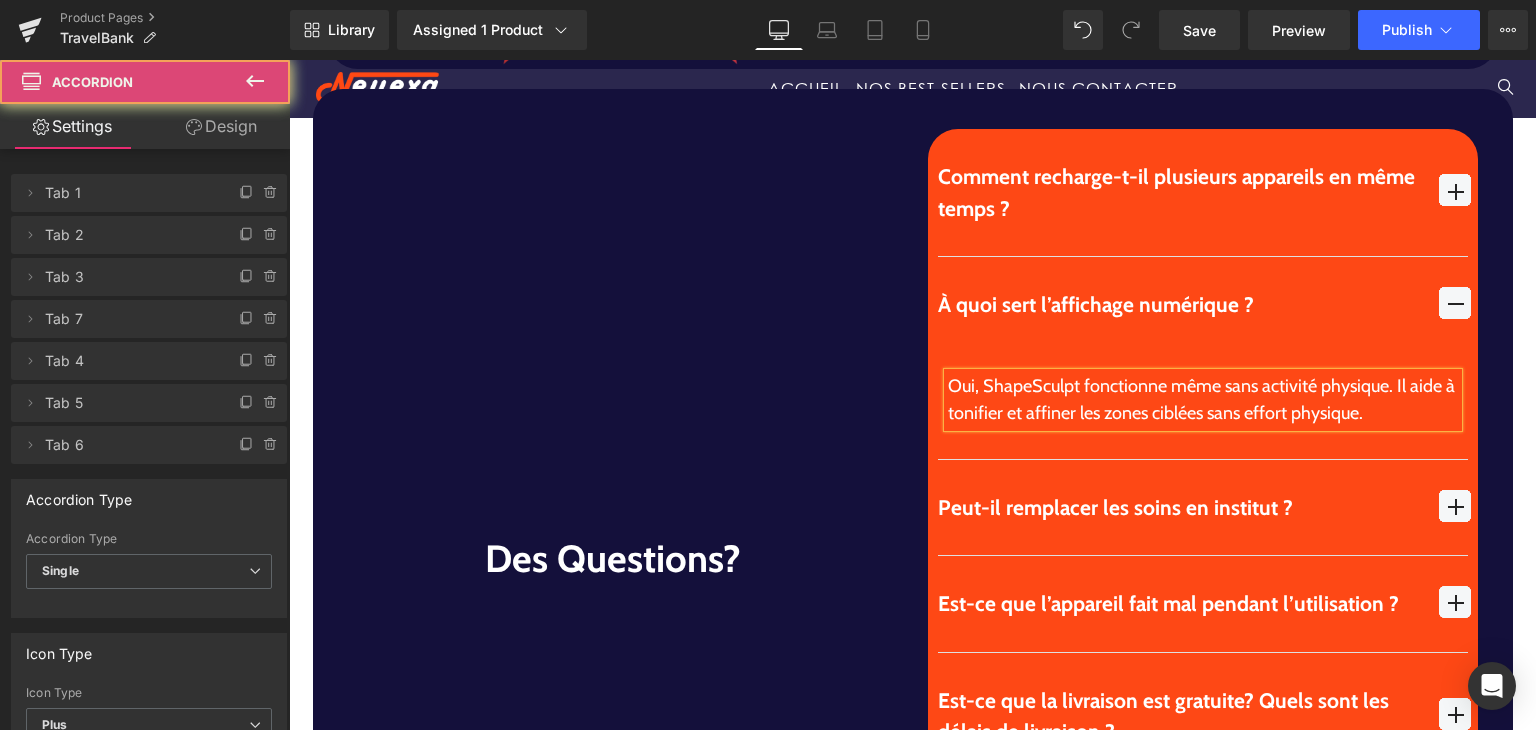 click on "Oui, ShapeSculpt fonctionne même sans activité physique. Il aide à tonifier et affiner les zones ciblées sans effort physique." at bounding box center [1203, 400] 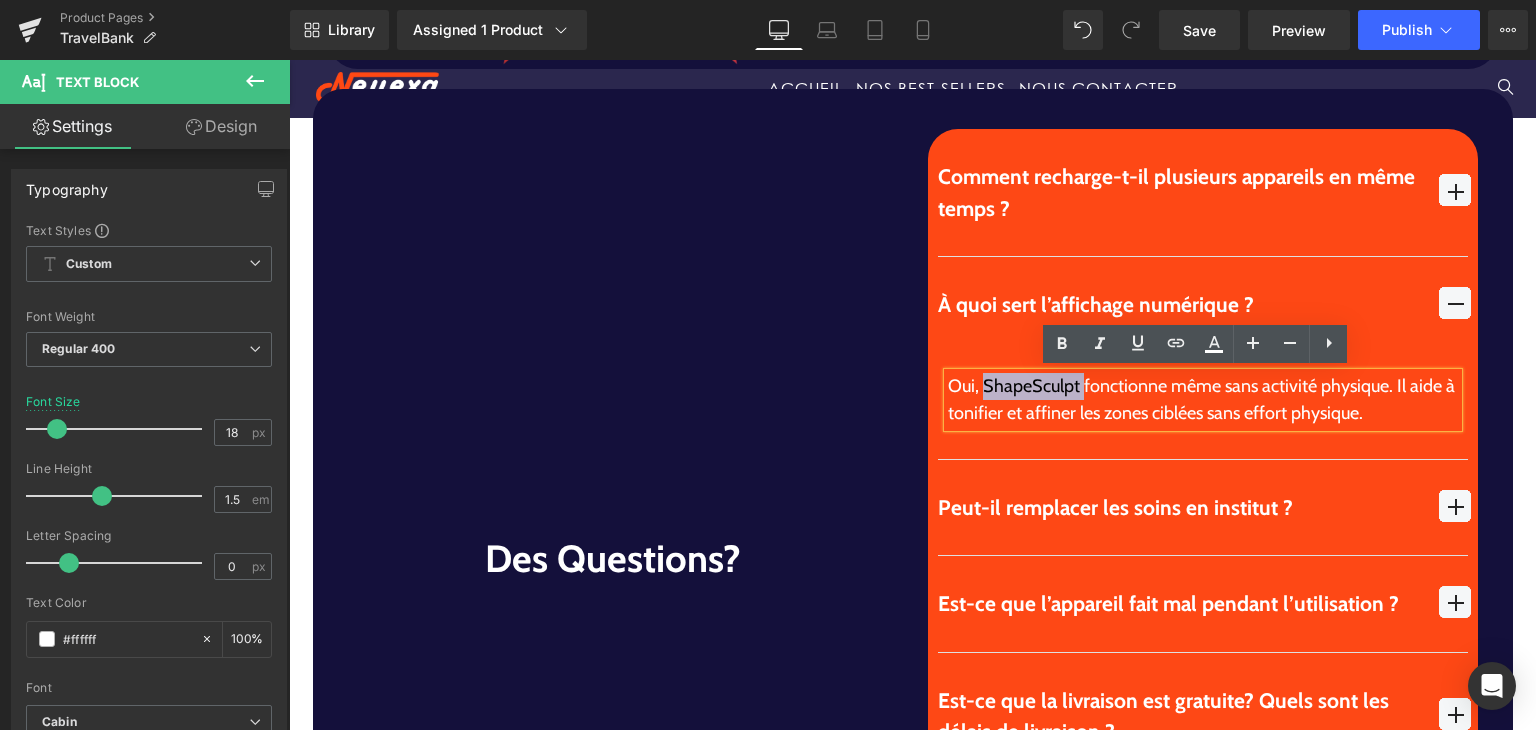 click on "Oui, ShapeSculpt fonctionne même sans activité physique. Il aide à tonifier et affiner les zones ciblées sans effort physique." at bounding box center [1203, 400] 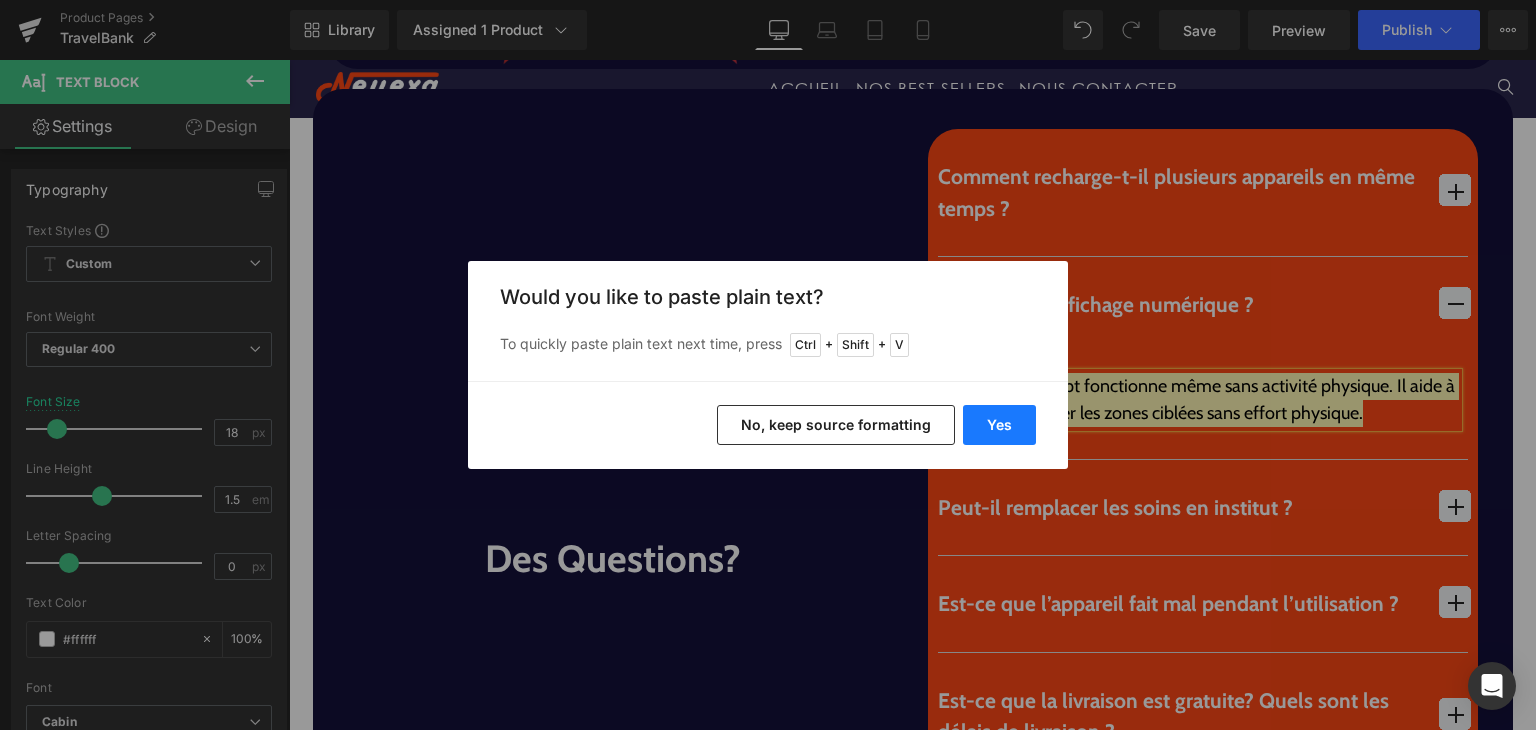 click on "Yes" at bounding box center [999, 425] 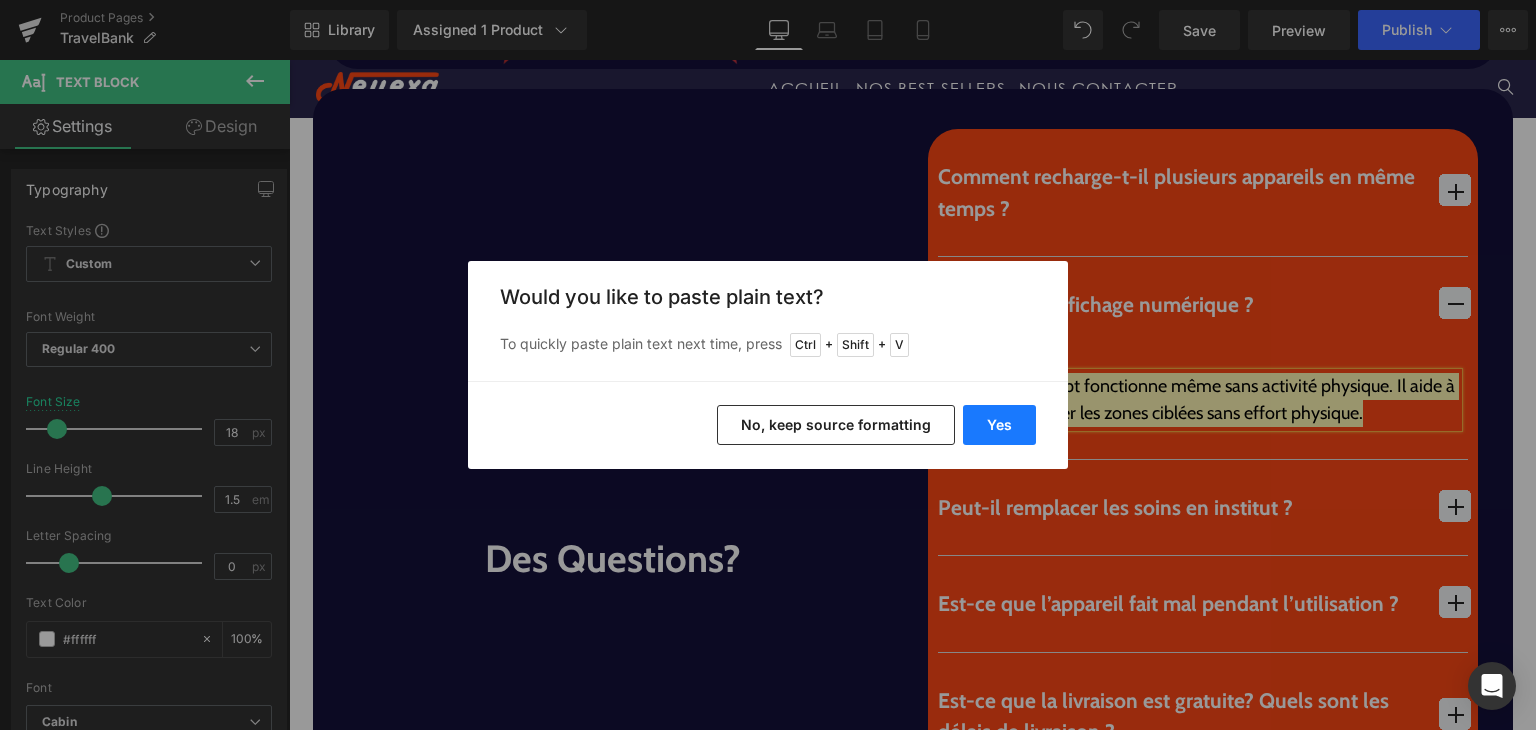 type 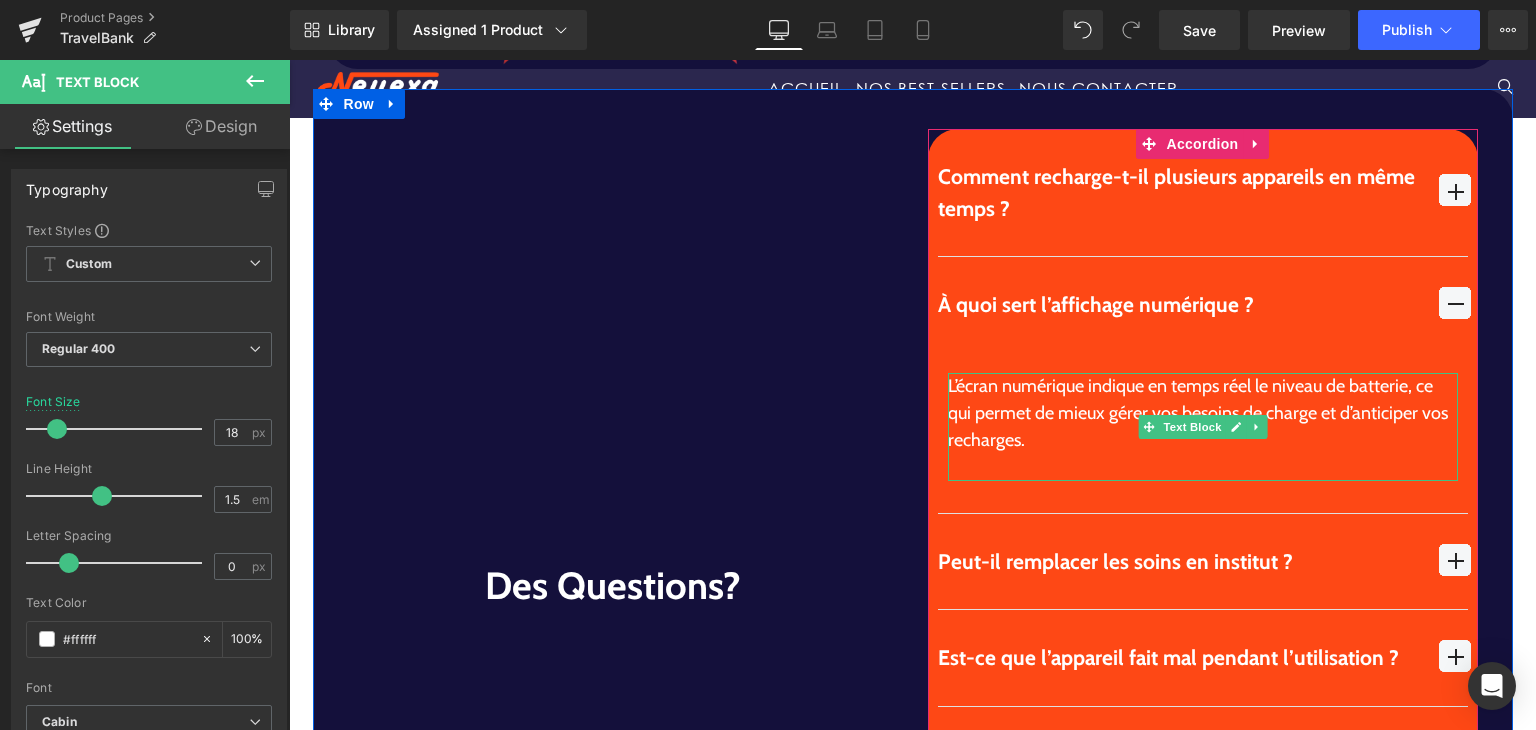 click at bounding box center (1203, 467) 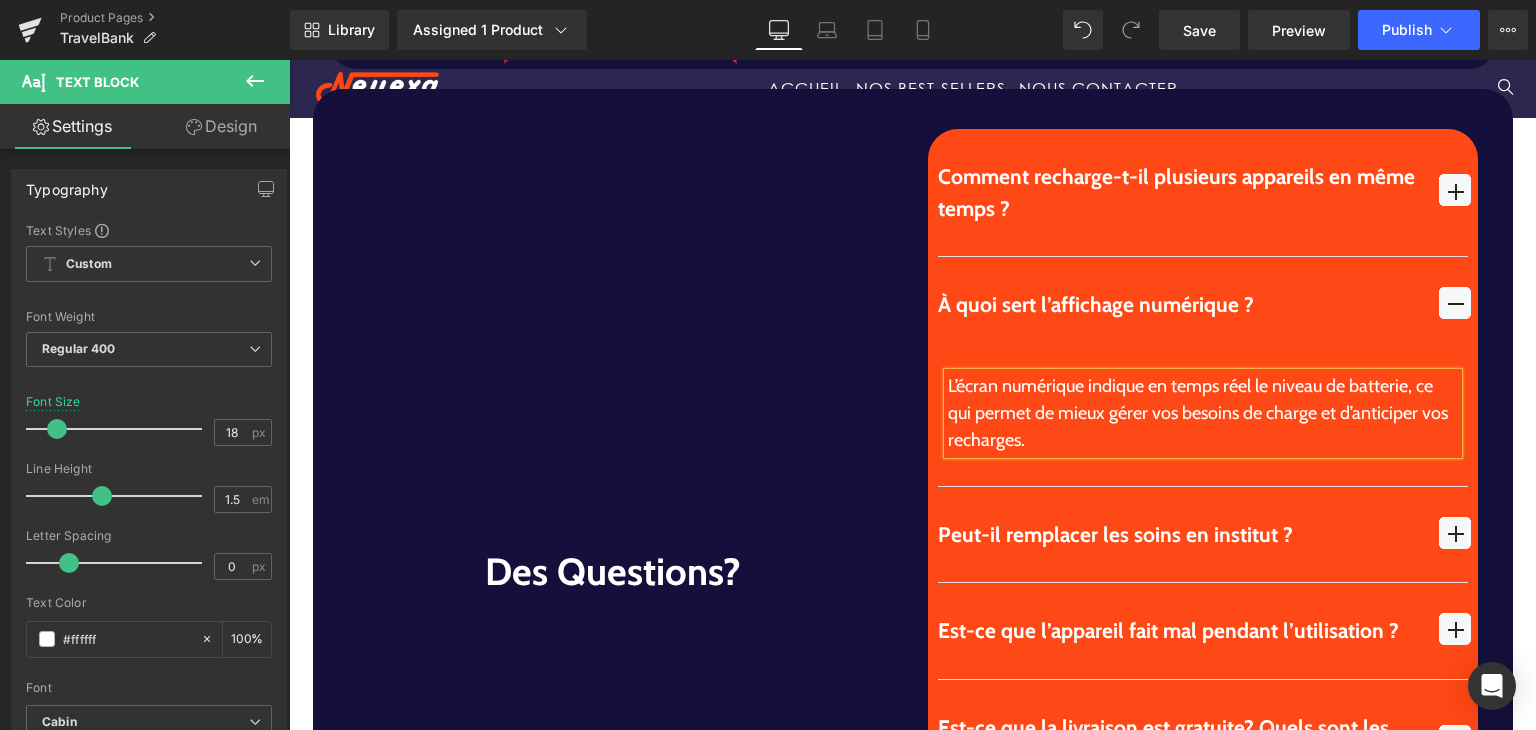 click on "Peut-il remplacer les soins en institut ?" at bounding box center (1179, 535) 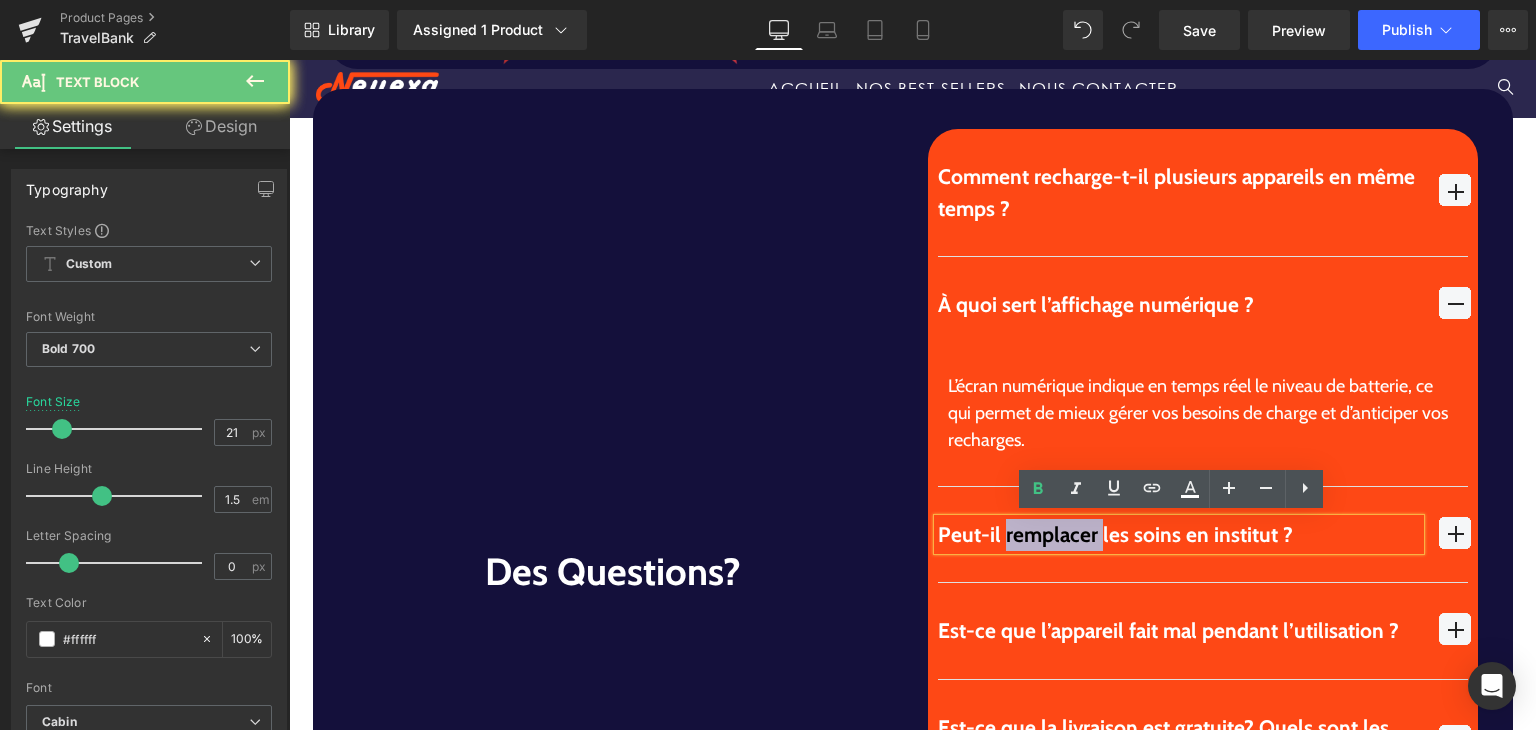 click on "Peut-il remplacer les soins en institut ?" at bounding box center [1179, 535] 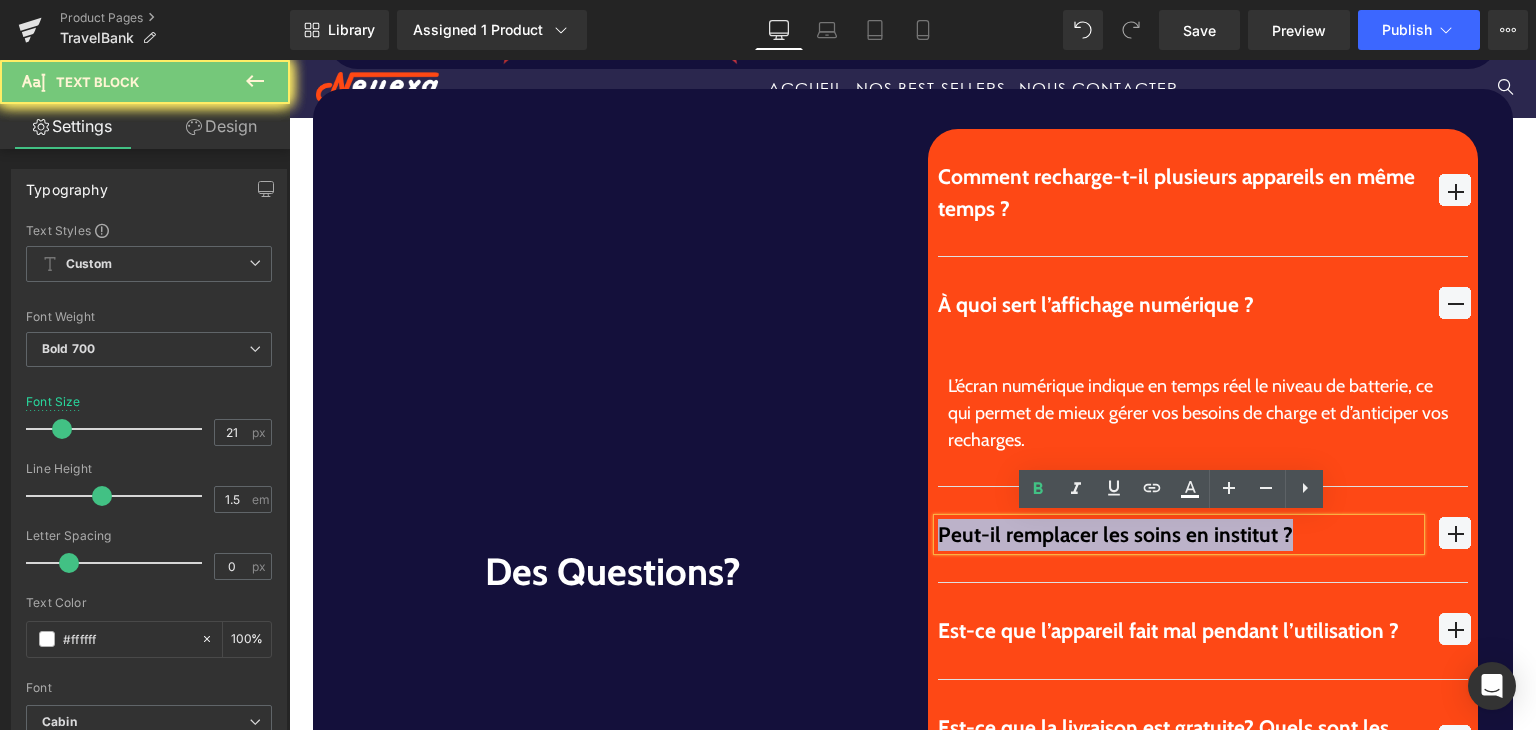 click on "Peut-il remplacer les soins en institut ?" at bounding box center (1179, 535) 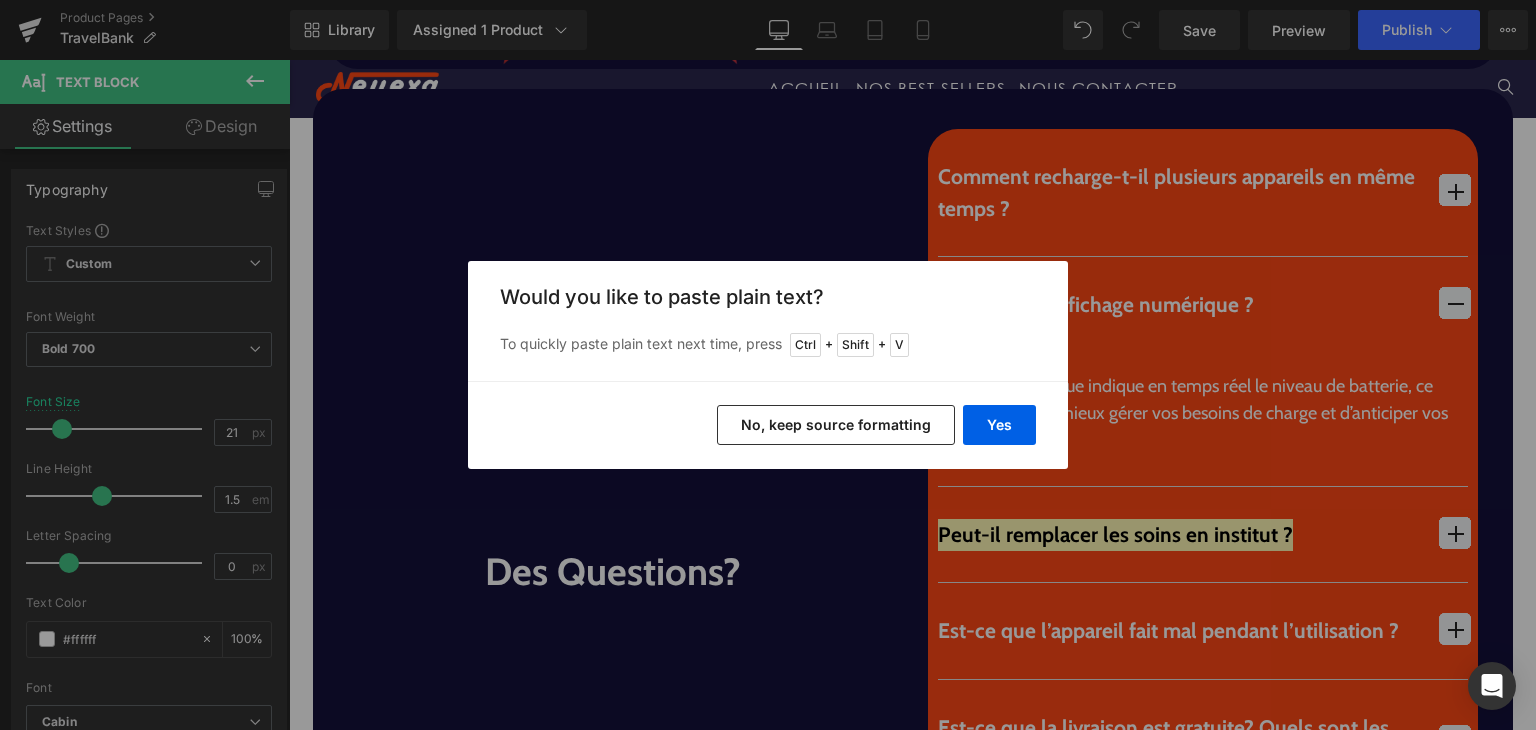 click on "Yes No, keep source formatting" at bounding box center (768, 425) 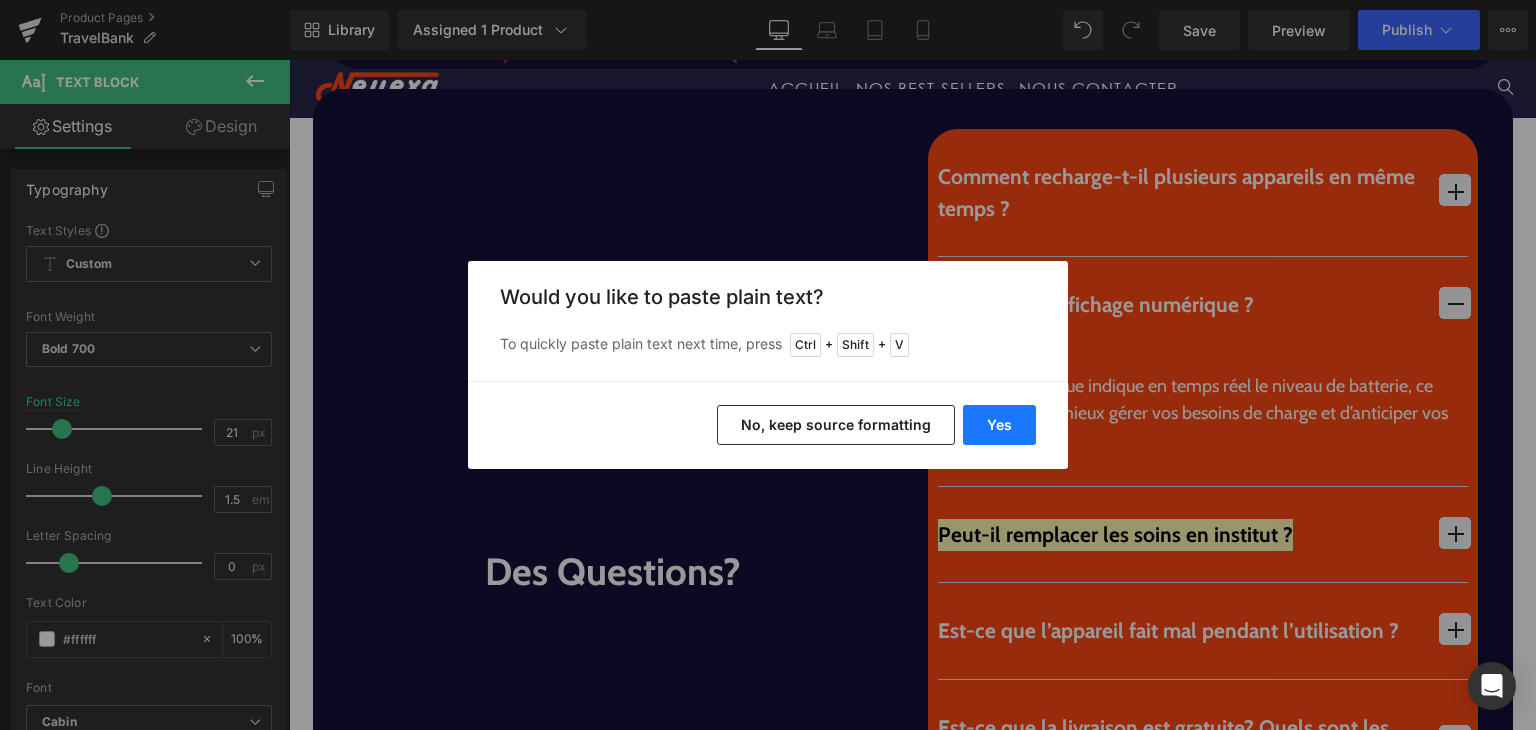 click on "Yes" at bounding box center (999, 425) 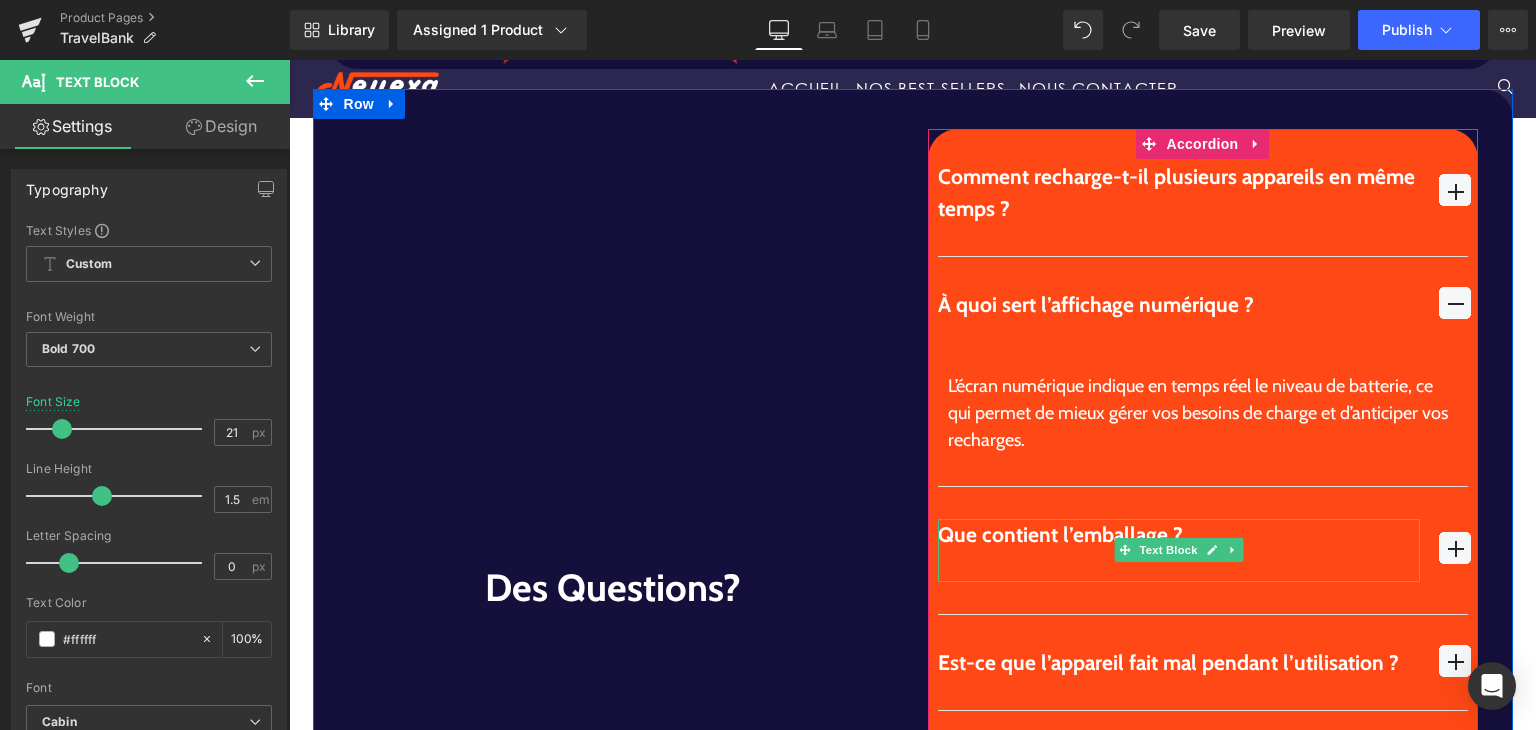 click at bounding box center [1179, 566] 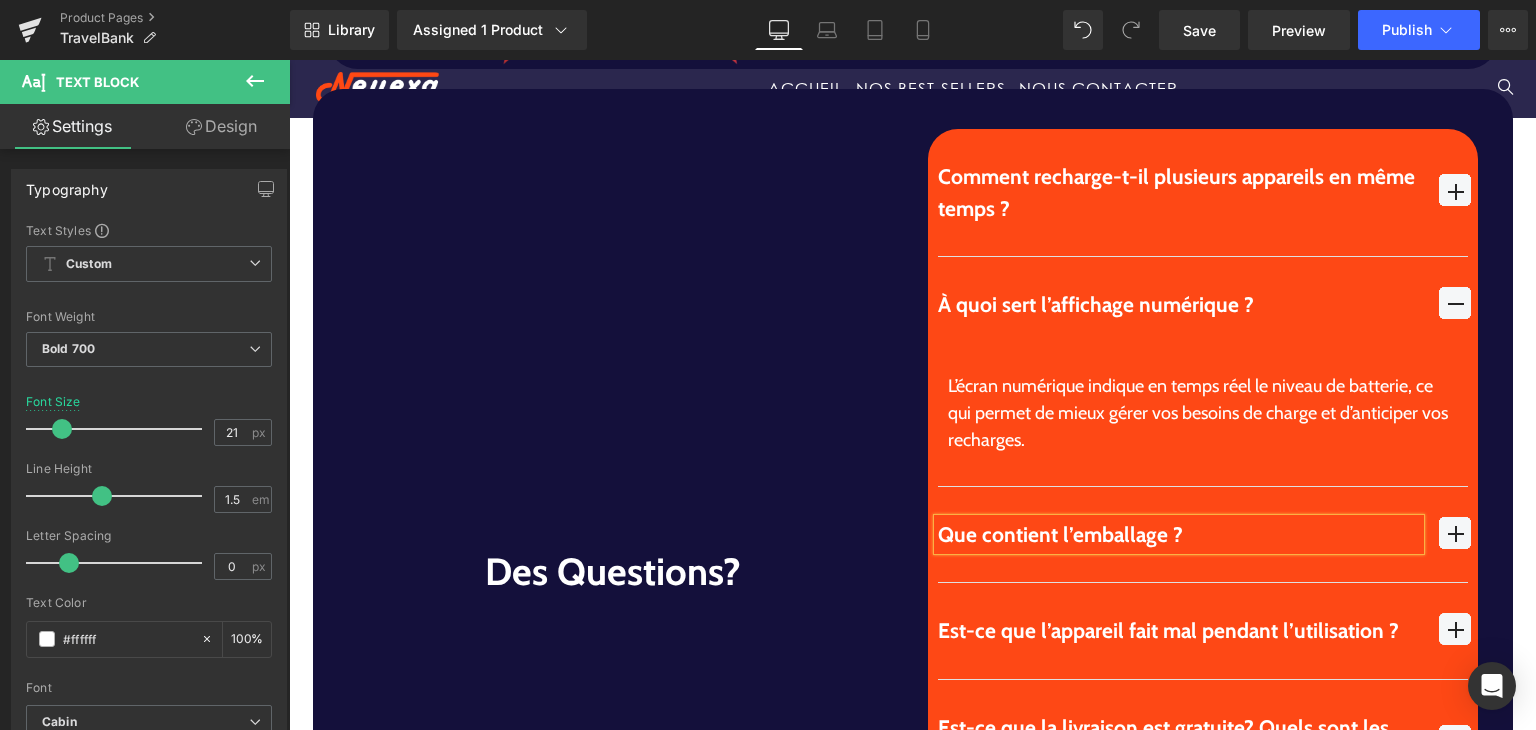 click on "À quoi sert l’affichage numérique ? Text Block" at bounding box center [1203, 305] 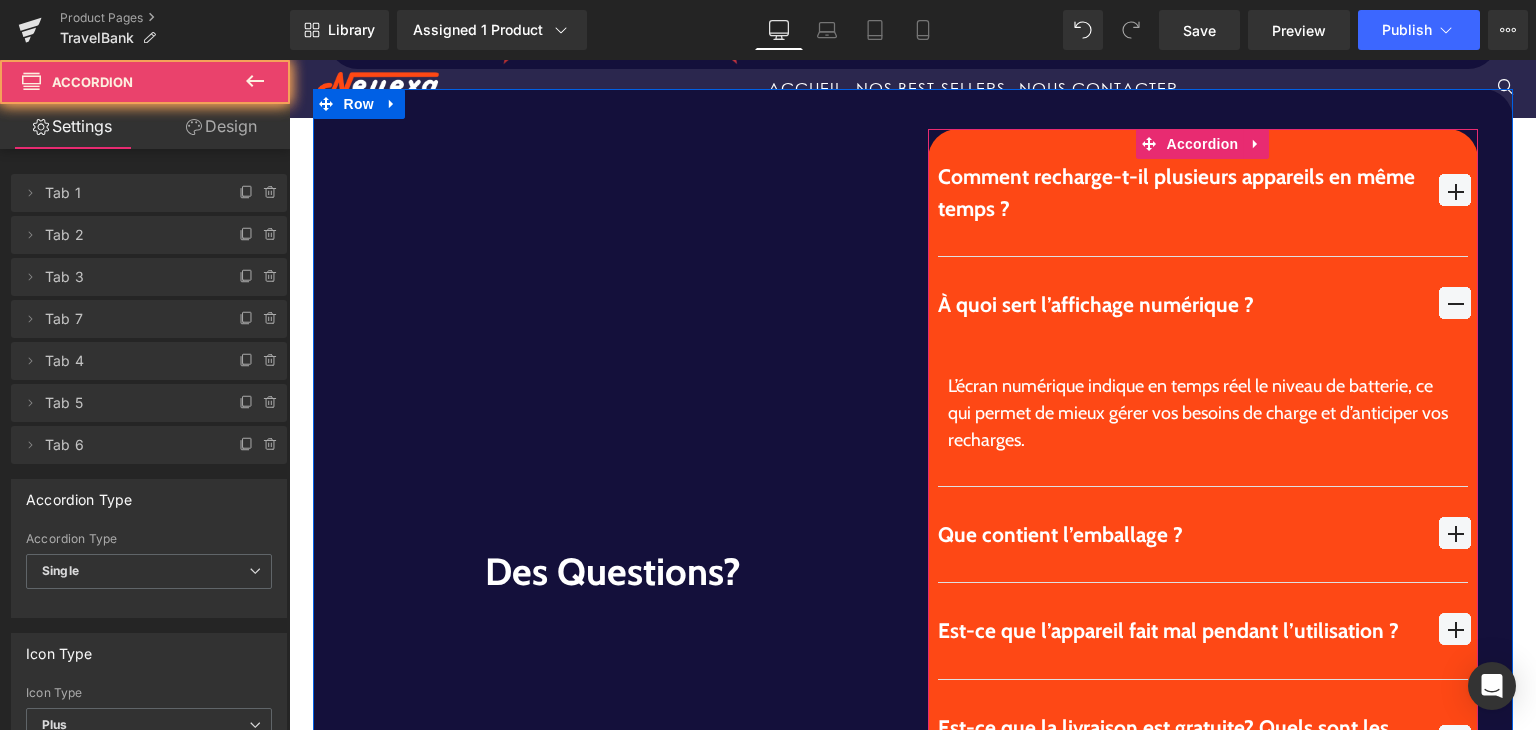 click on "À quoi sert l’affichage numérique ? Text Block" at bounding box center [1203, 305] 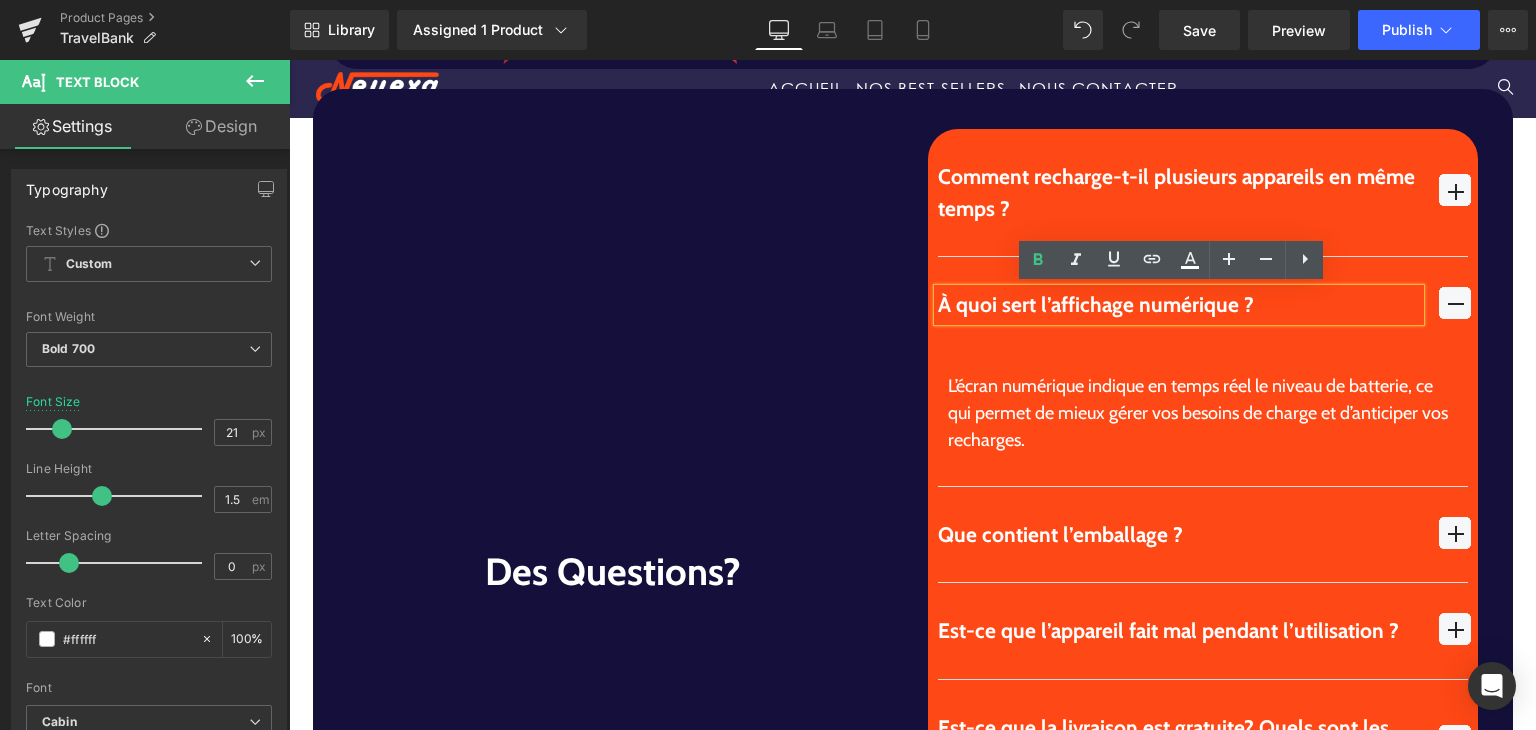 click at bounding box center [1455, 533] 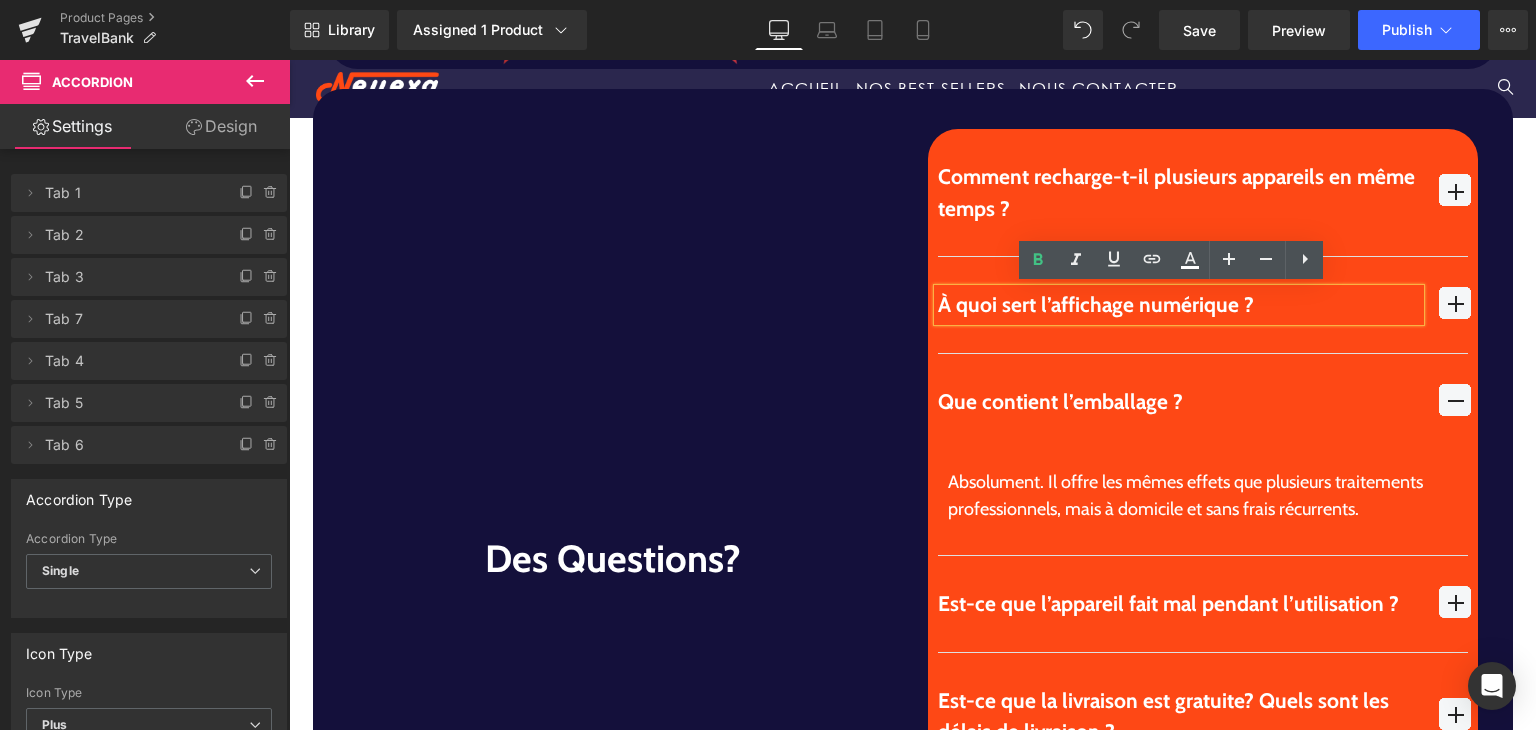 click on "Absolument. Il offre les mêmes effets que plusieurs traitements professionnels, mais à domicile et sans frais récurrents." at bounding box center [1203, 496] 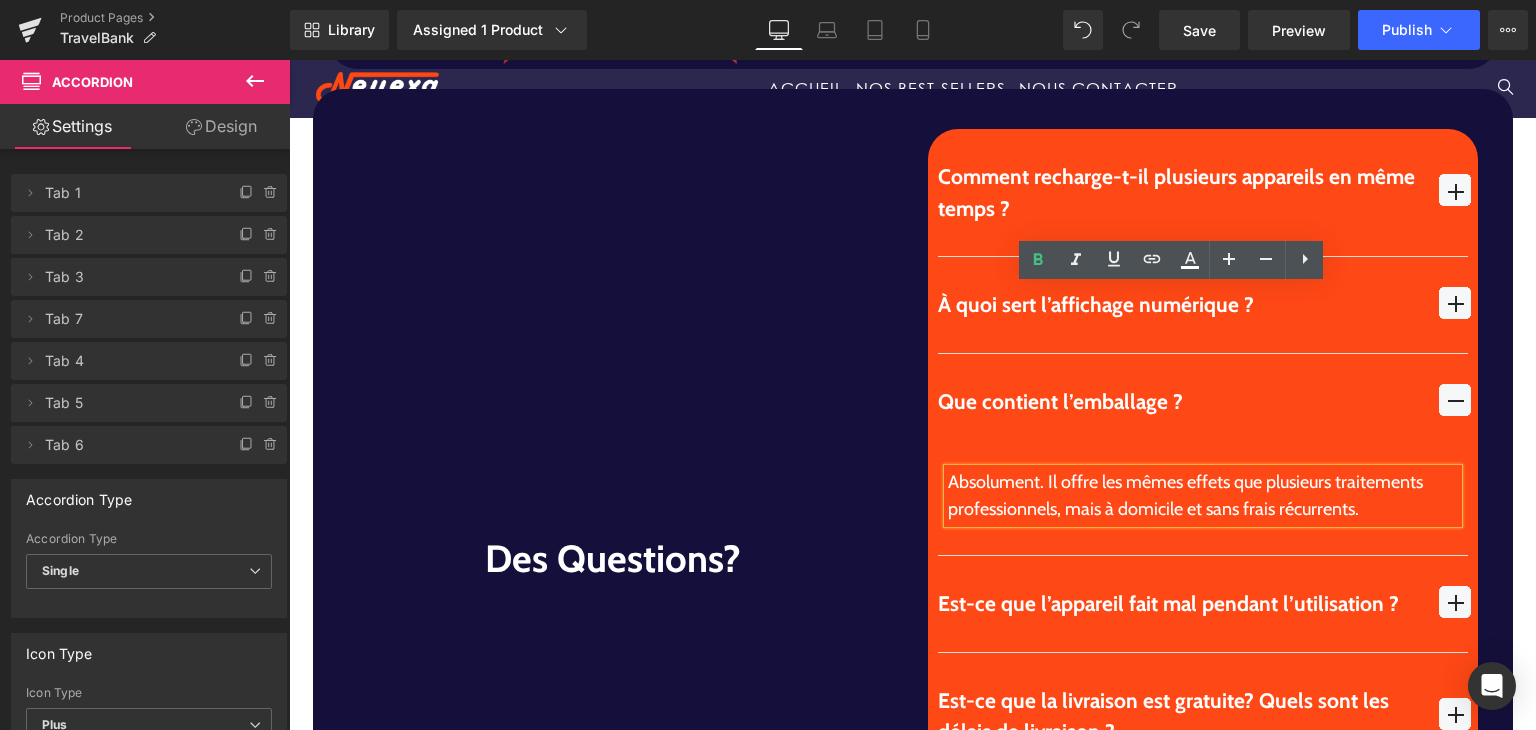 click on "Absolument. Il offre les mêmes effets que plusieurs traitements professionnels, mais à domicile et sans frais récurrents." at bounding box center [1203, 496] 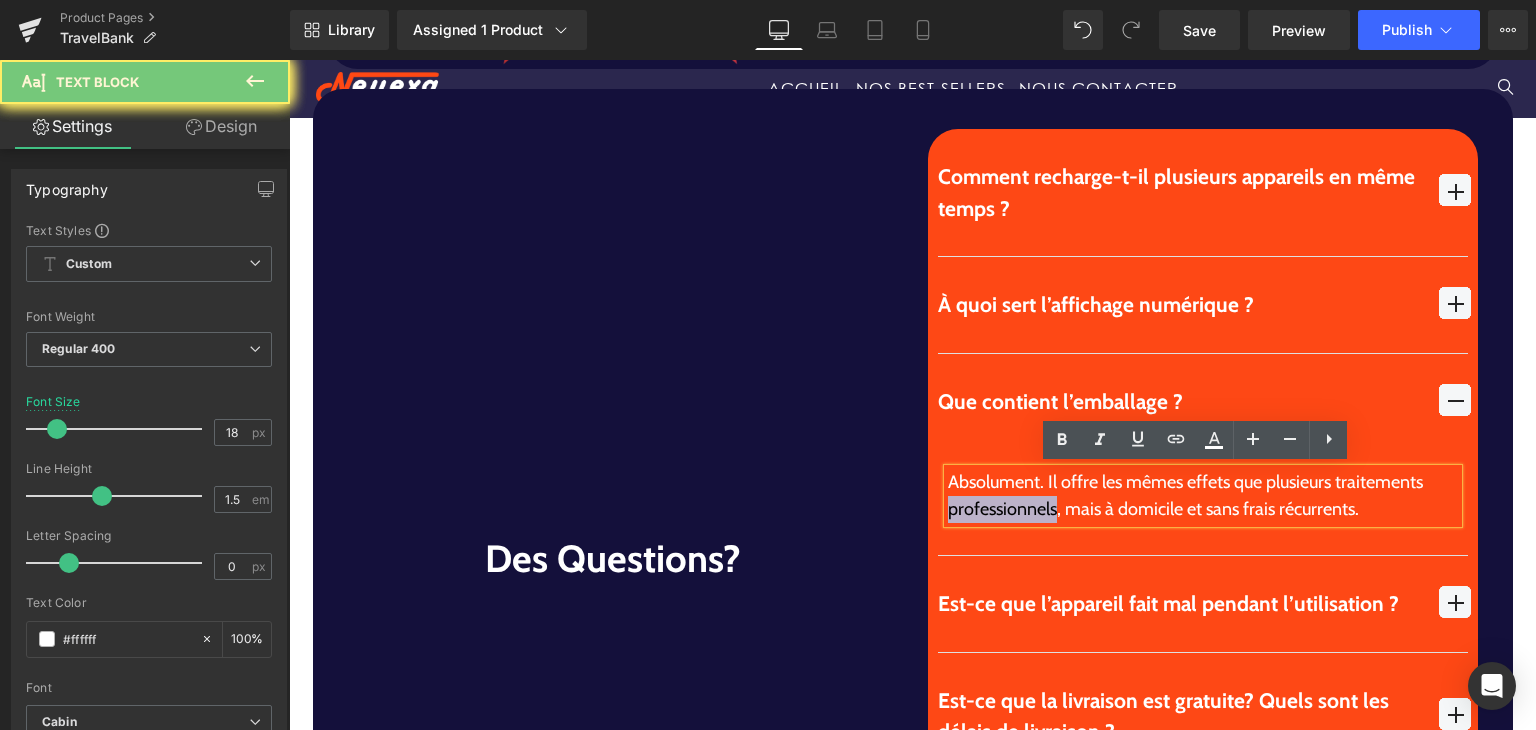 click on "Absolument. Il offre les mêmes effets que plusieurs traitements professionnels, mais à domicile et sans frais récurrents." at bounding box center [1203, 496] 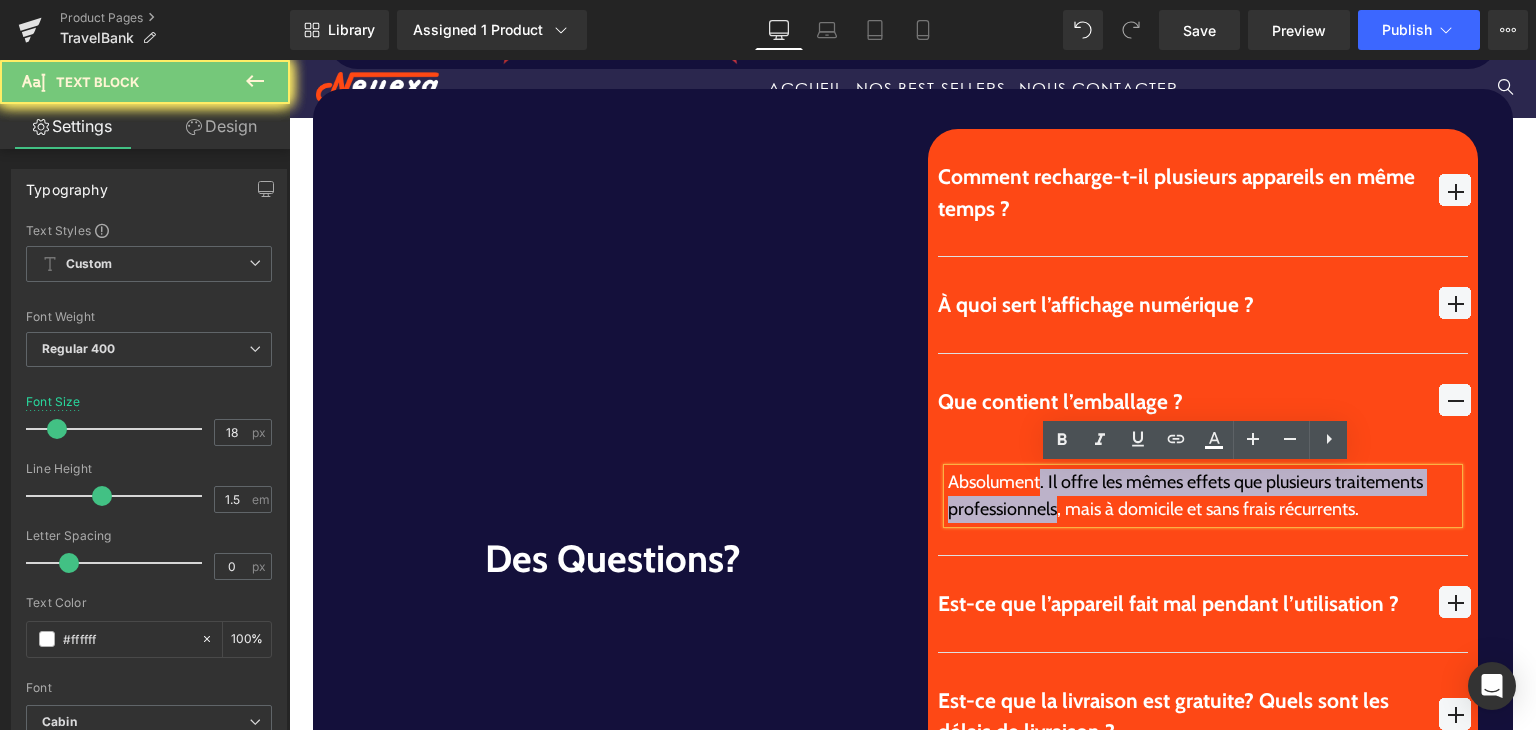 click on "Absolument. Il offre les mêmes effets que plusieurs traitements professionnels, mais à domicile et sans frais récurrents." at bounding box center [1203, 496] 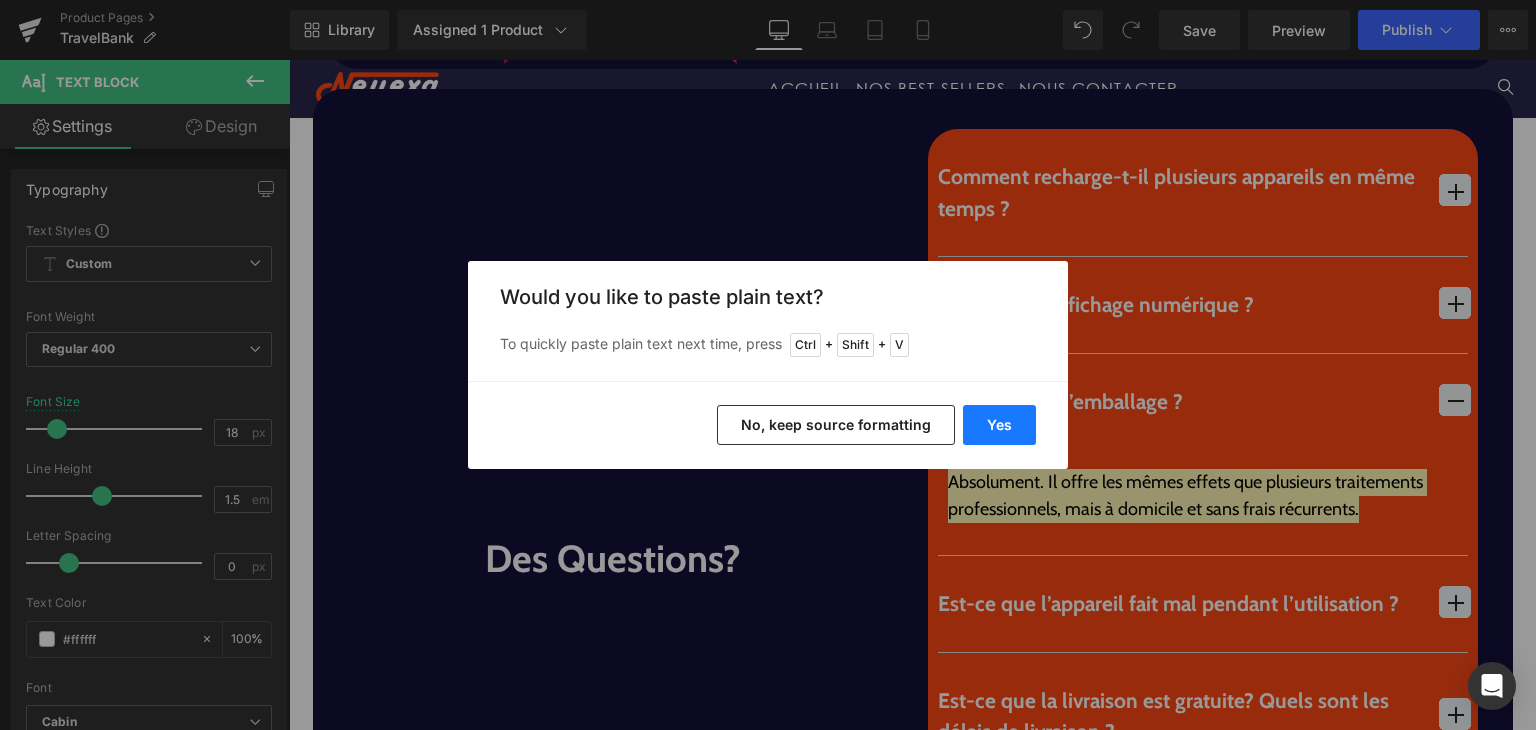 click on "Yes" at bounding box center (999, 425) 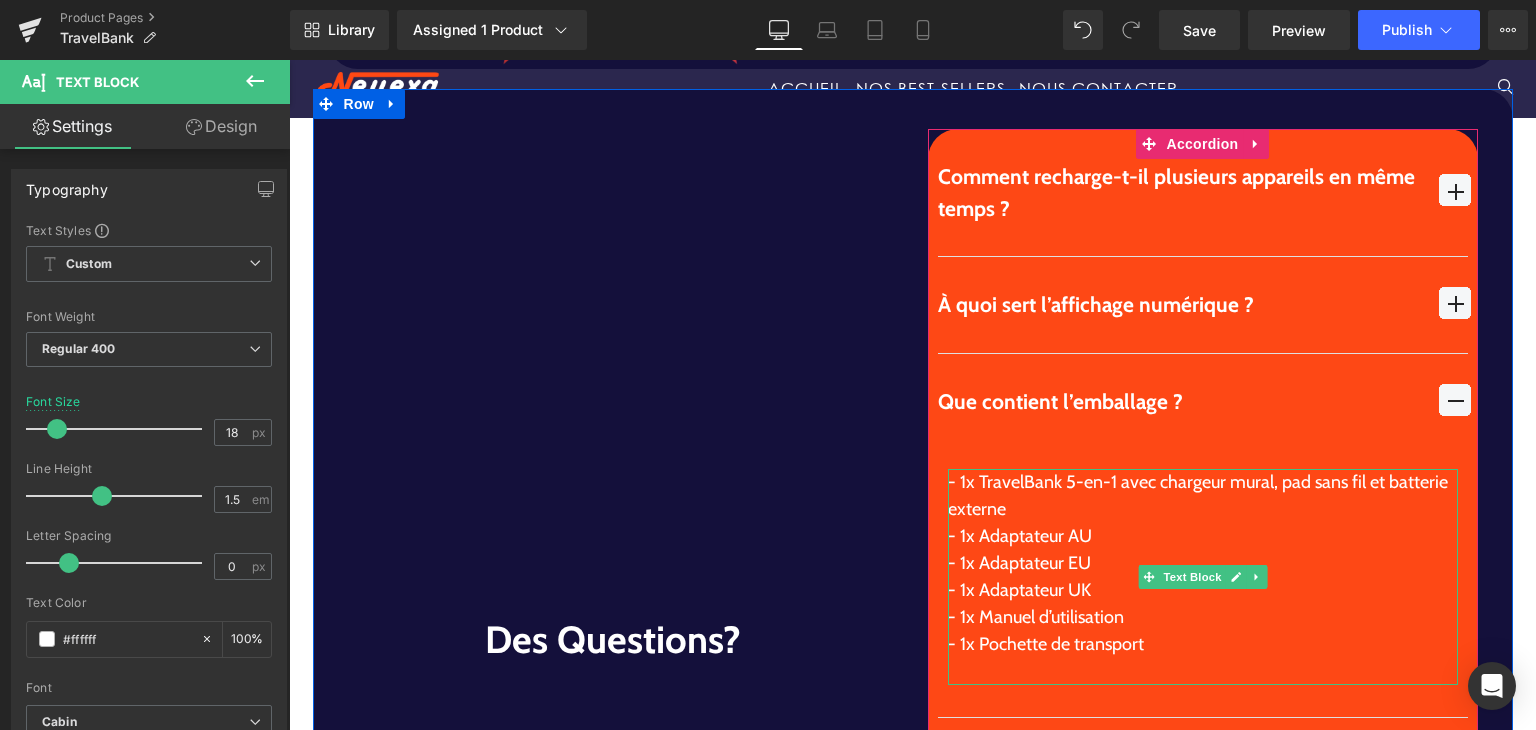 click at bounding box center [1203, 671] 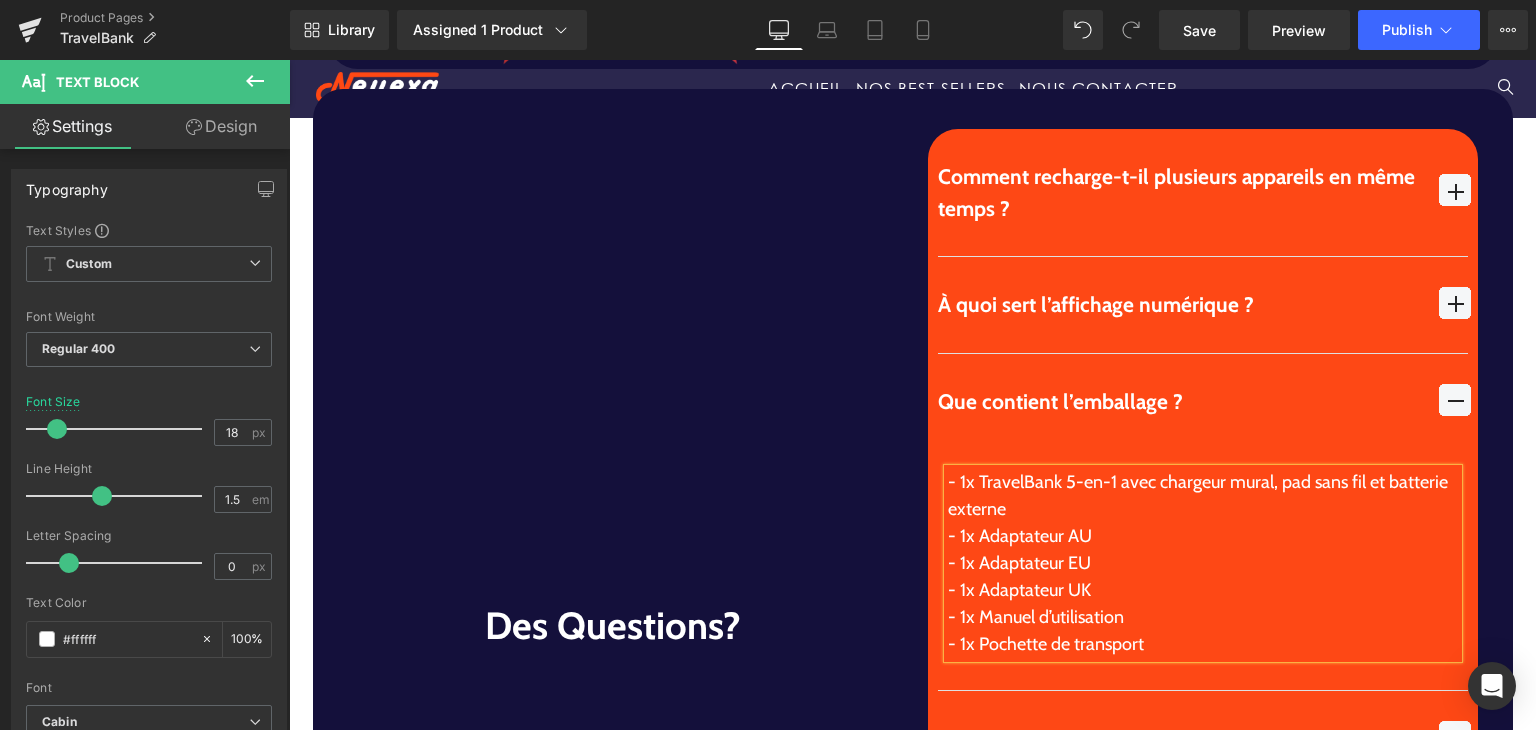 click at bounding box center [1455, 400] 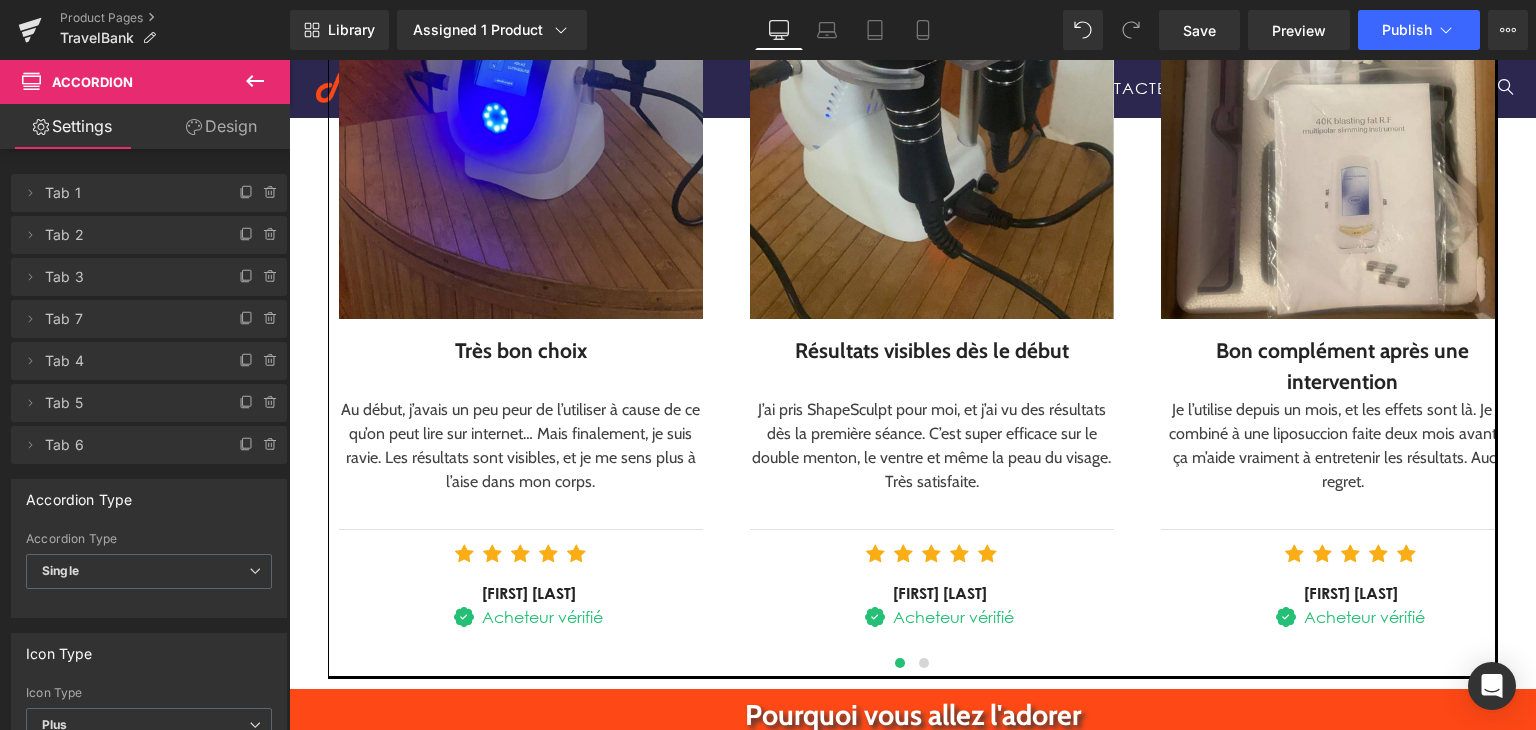 scroll, scrollTop: 2560, scrollLeft: 0, axis: vertical 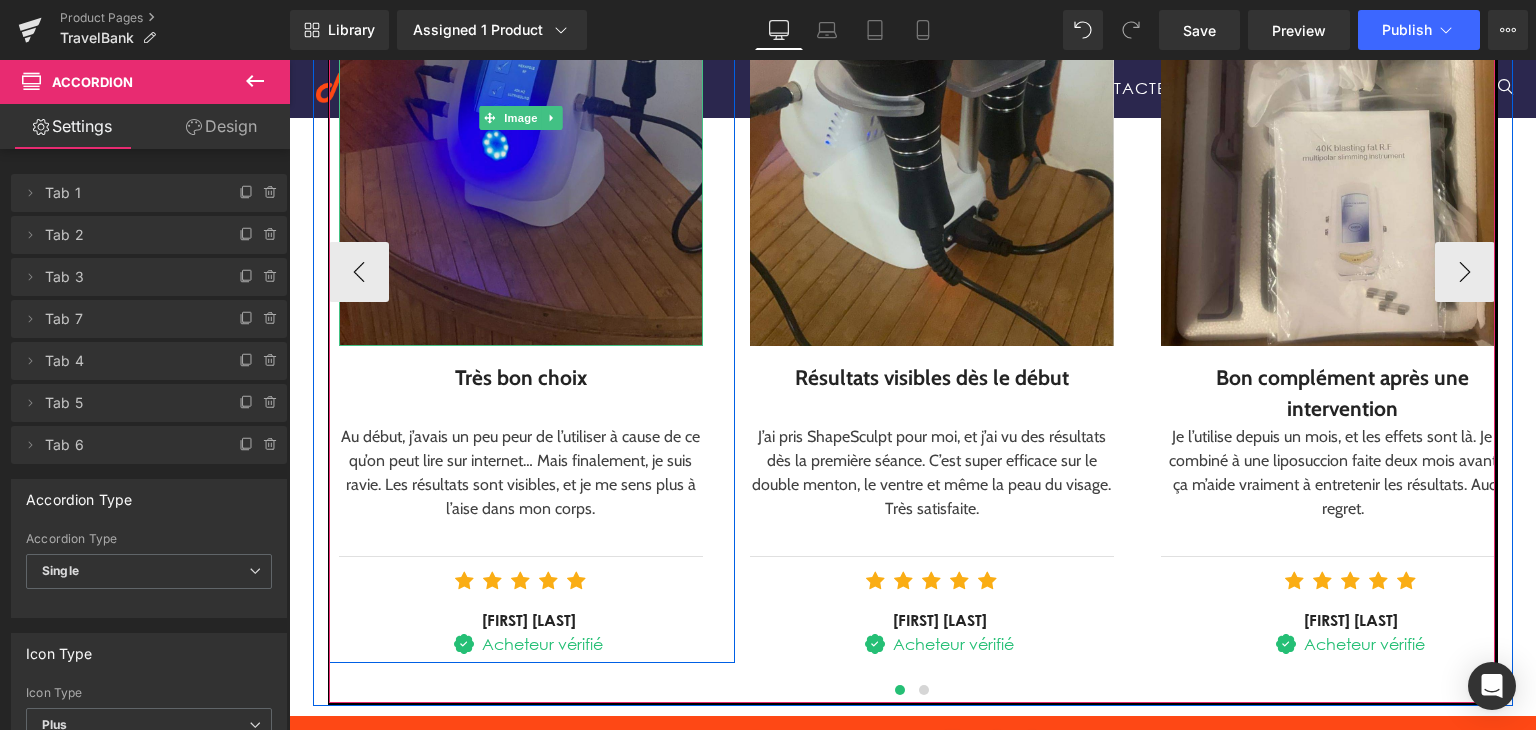 click at bounding box center [521, 118] 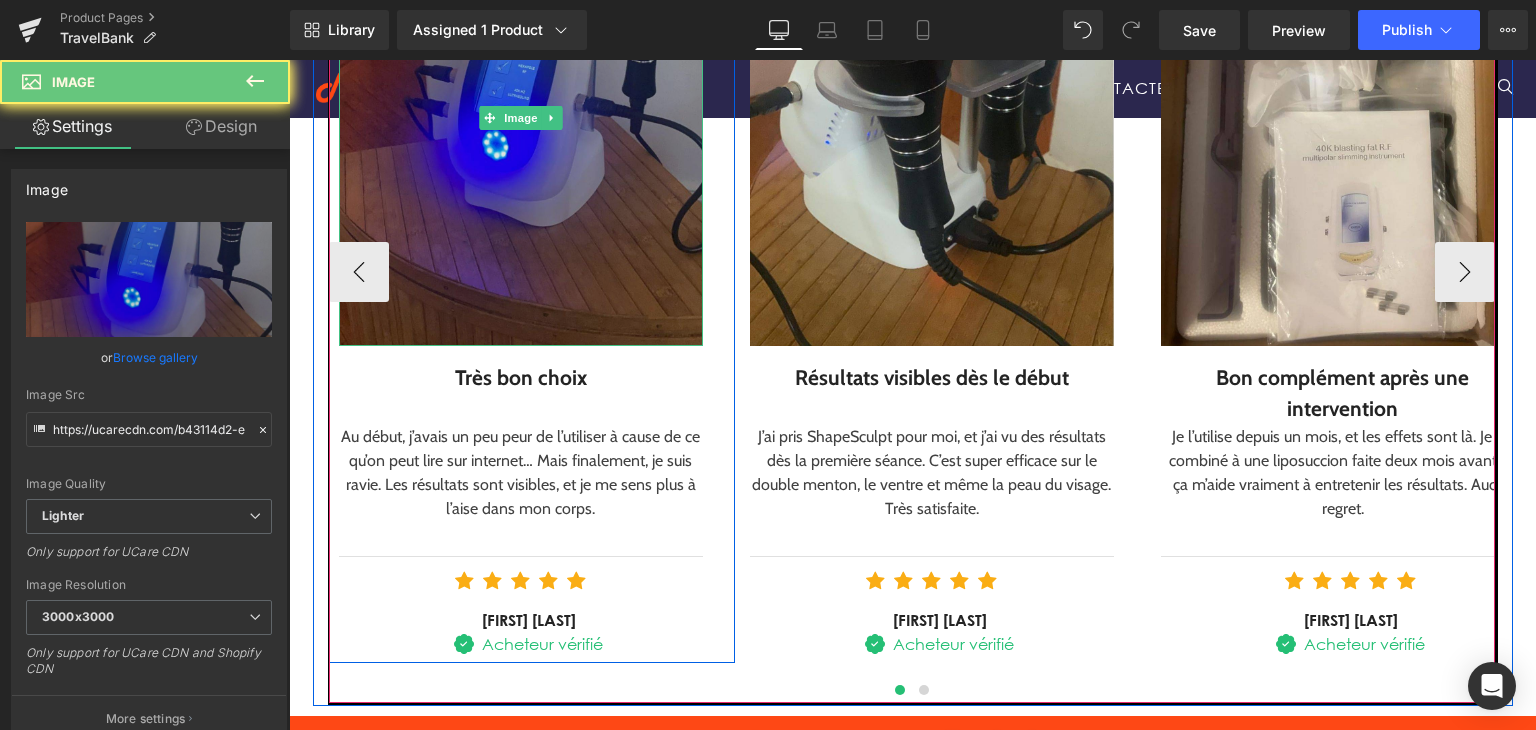 click at bounding box center (521, 118) 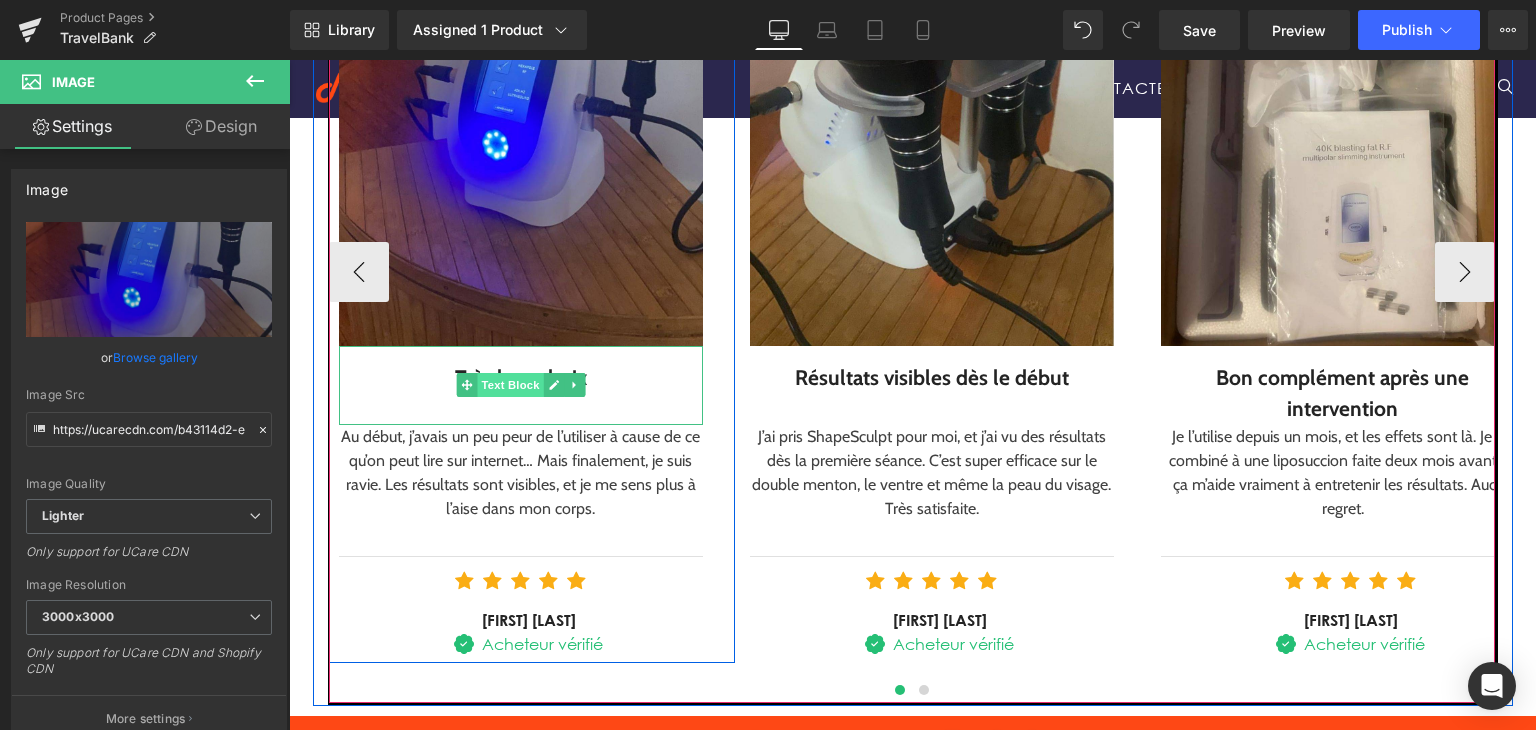click on "Text Block" at bounding box center (510, 385) 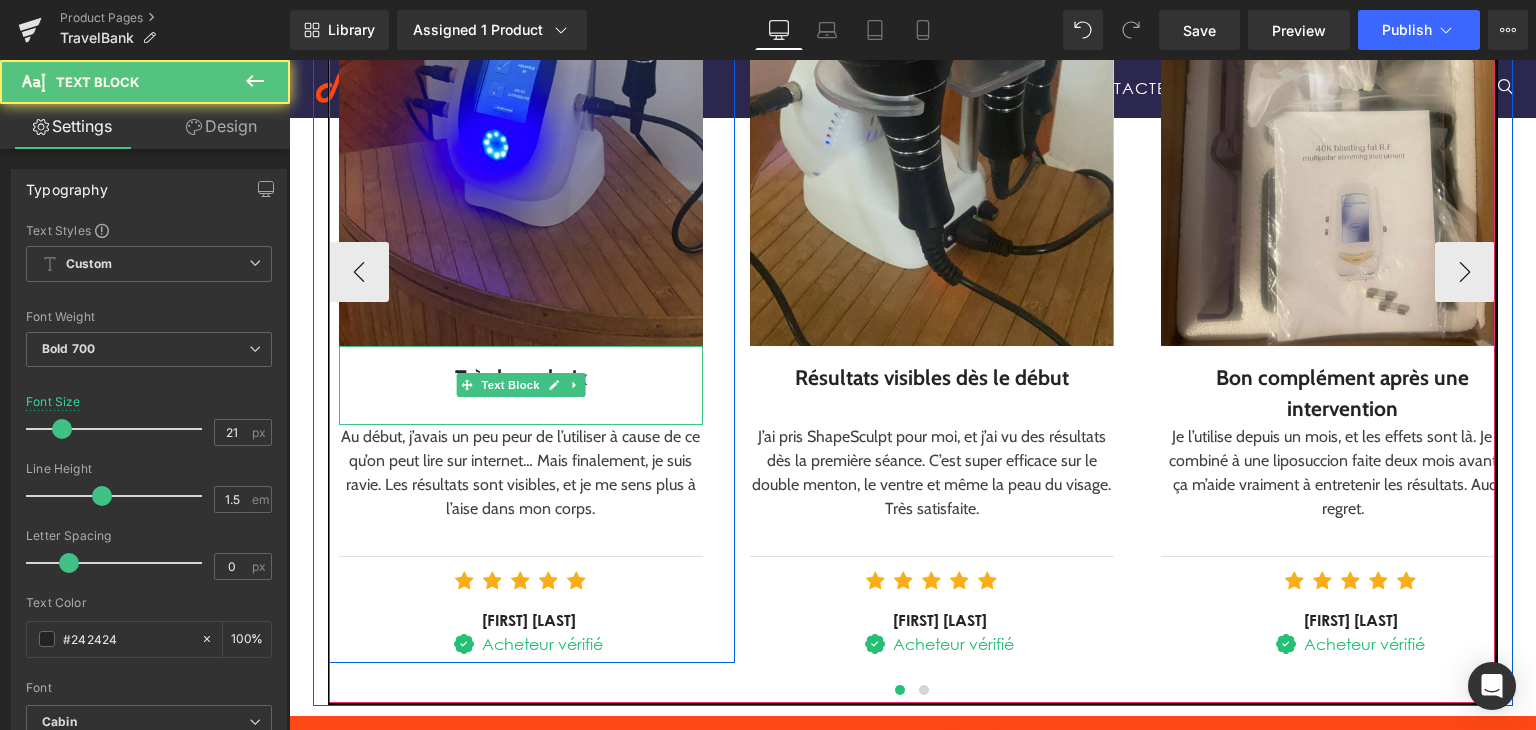 click on "Très bon choix" at bounding box center (521, 378) 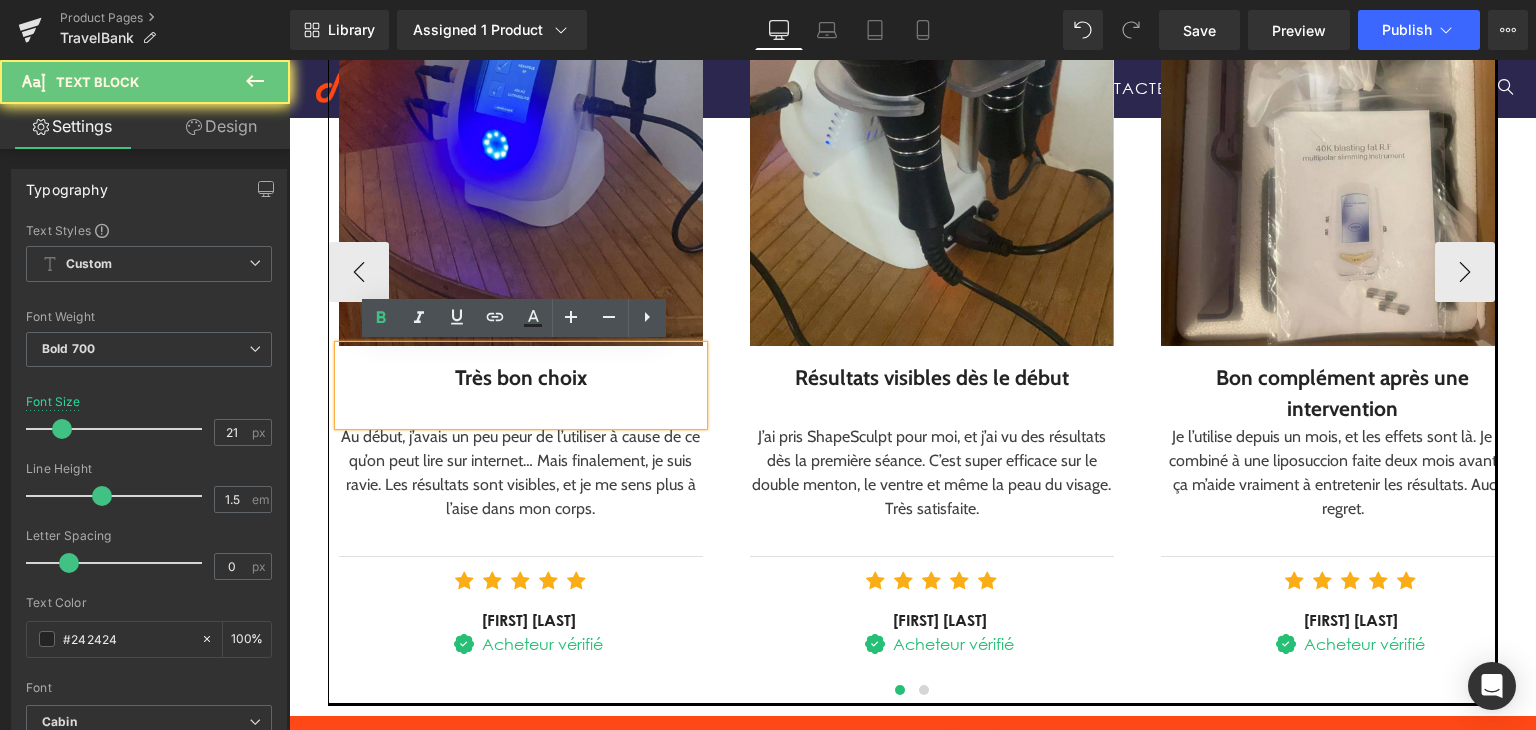 click on "Très bon choix" at bounding box center (521, 378) 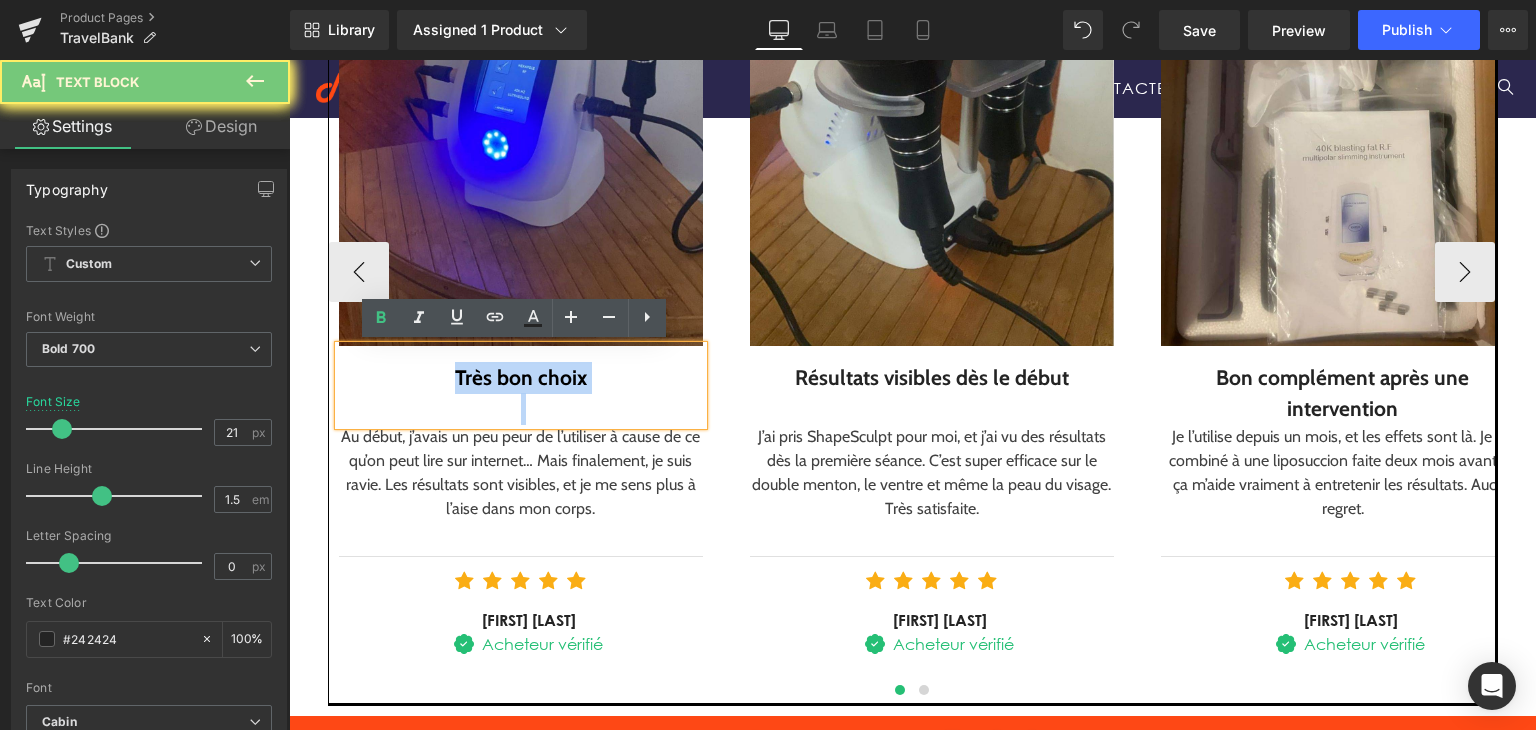 click on "Très bon choix" at bounding box center (521, 378) 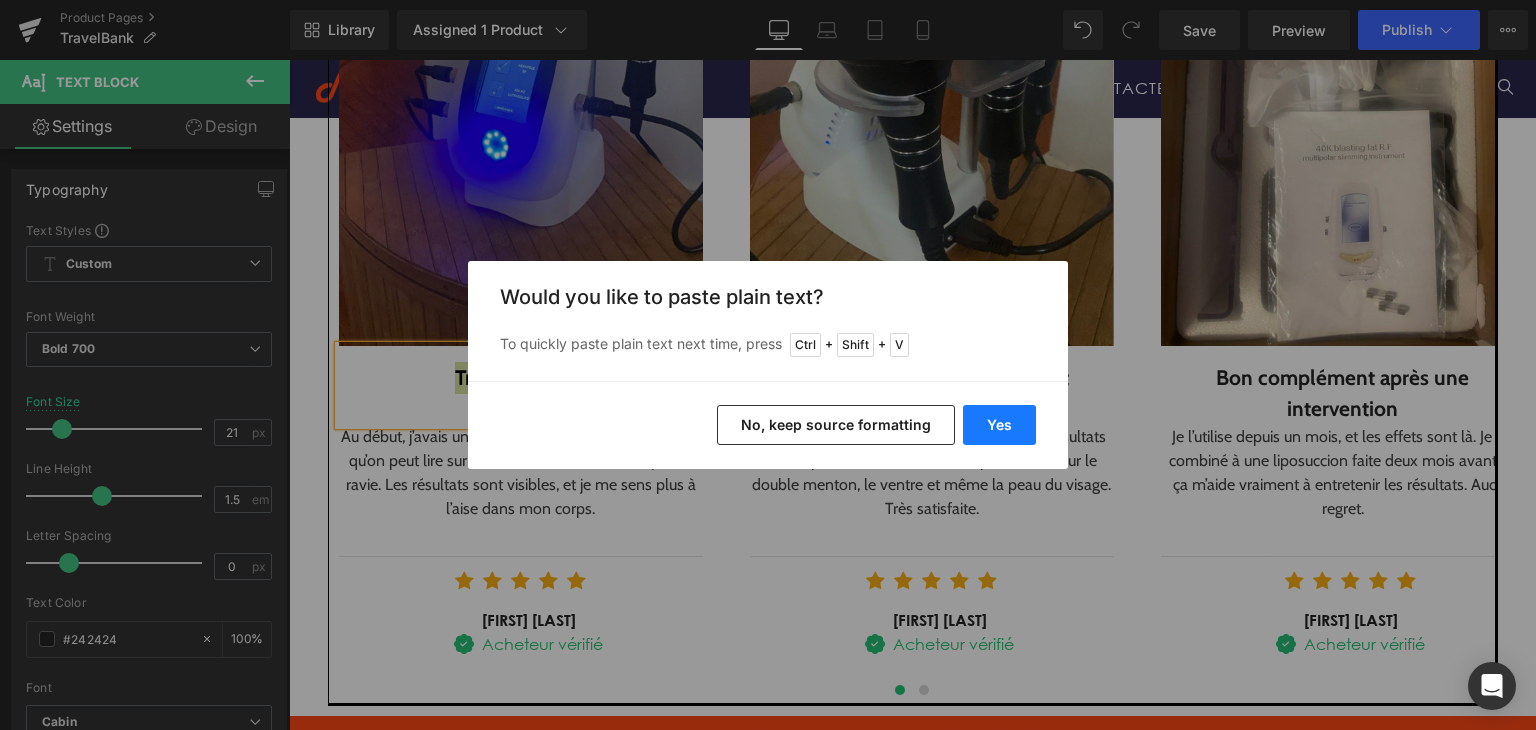 drag, startPoint x: 1000, startPoint y: 428, endPoint x: 687, endPoint y: 357, distance: 320.95172 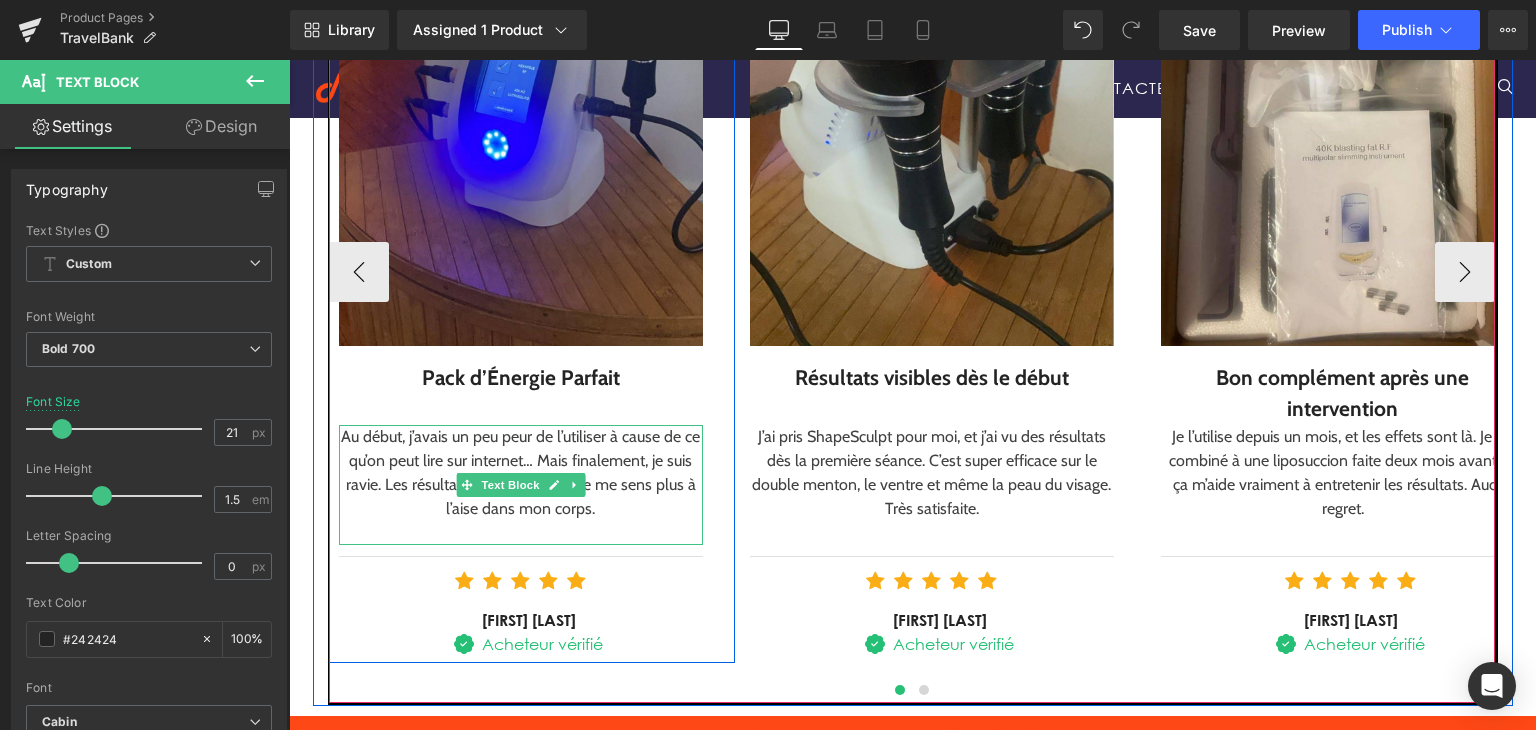click on "Au début, j’avais un peu peur de l’utiliser à cause de ce qu’on peut lire sur internet… Mais finalement, je suis ravie. Les résultats sont visibles, et je me sens plus à l’aise dans mon corps." at bounding box center (521, 473) 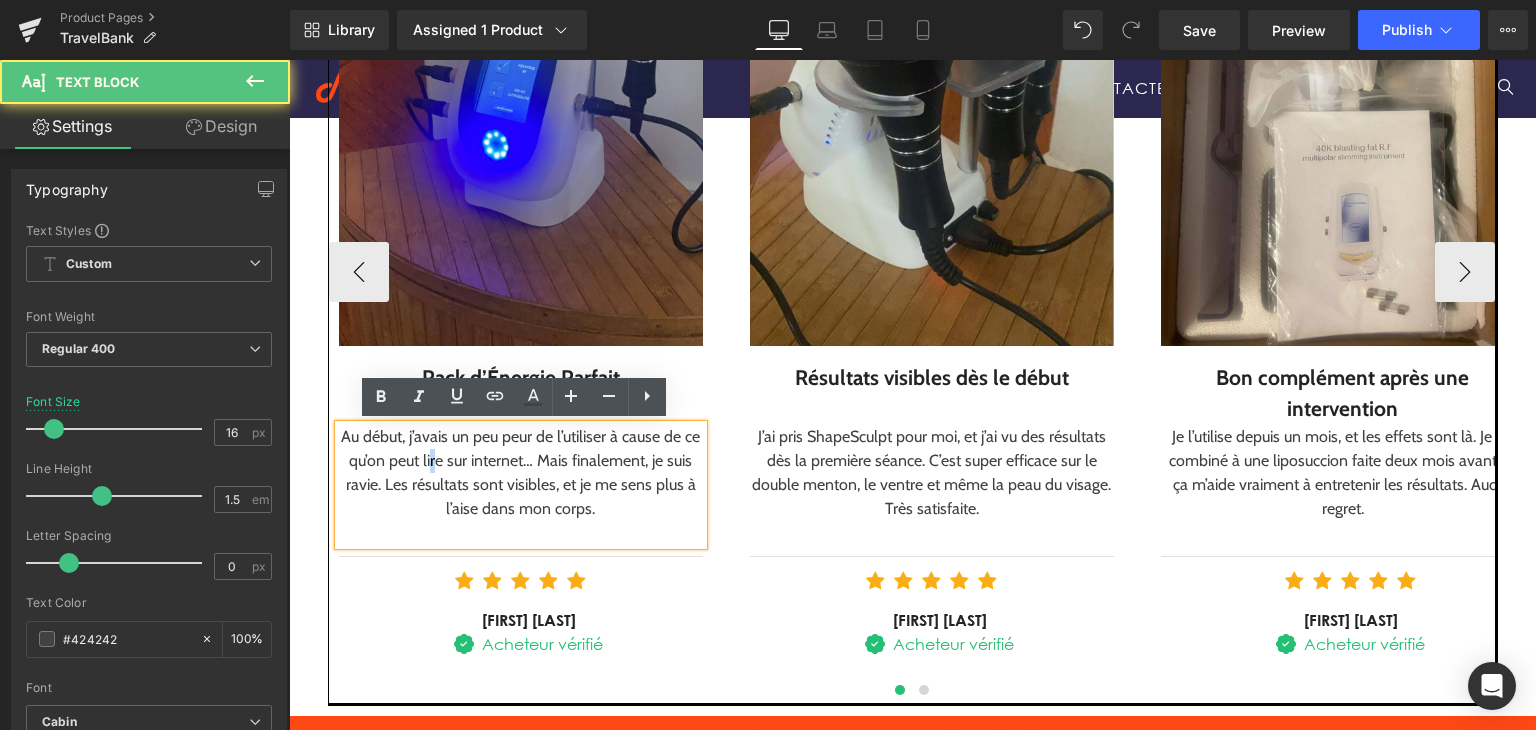 drag, startPoint x: 423, startPoint y: 461, endPoint x: 451, endPoint y: 471, distance: 29.732138 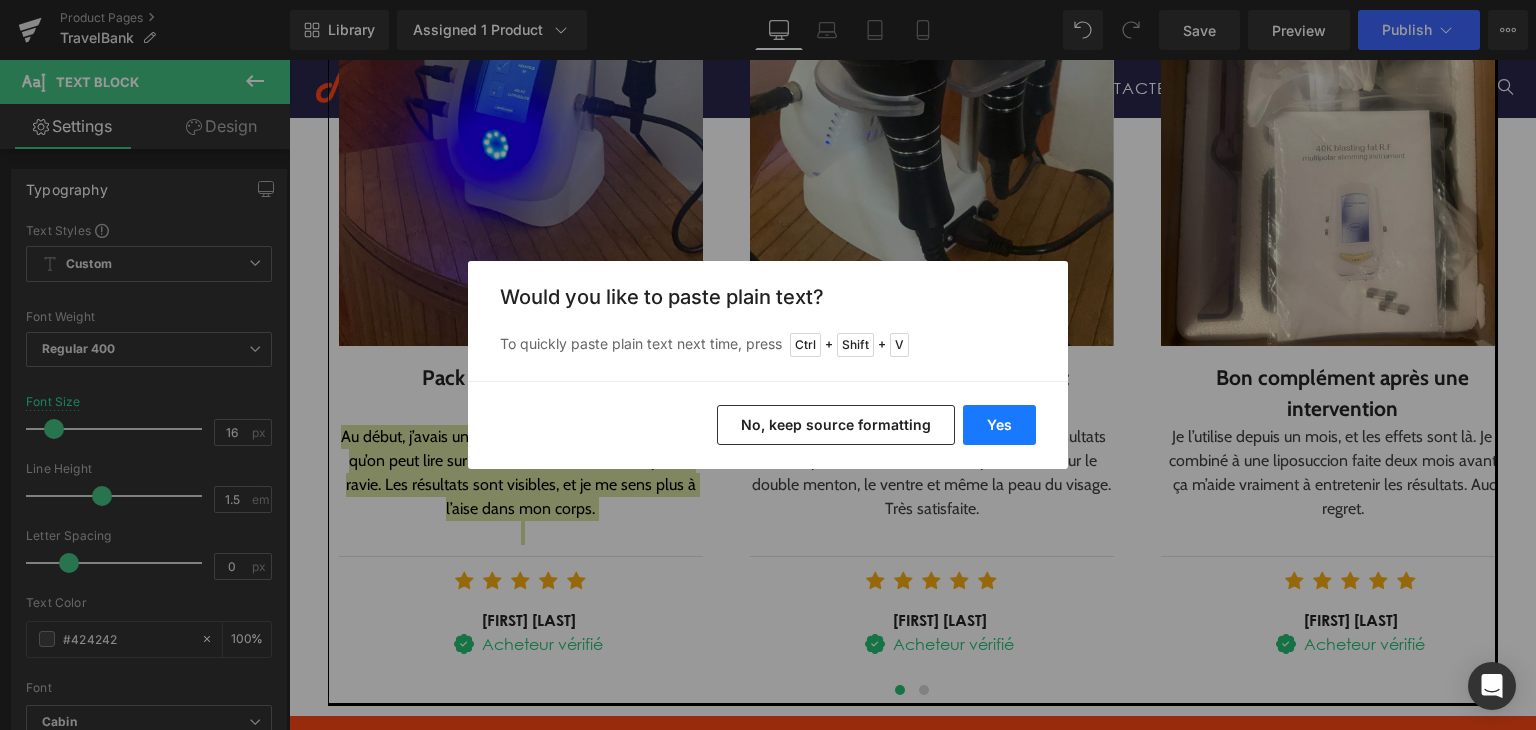 drag, startPoint x: 1005, startPoint y: 424, endPoint x: 704, endPoint y: 362, distance: 307.31906 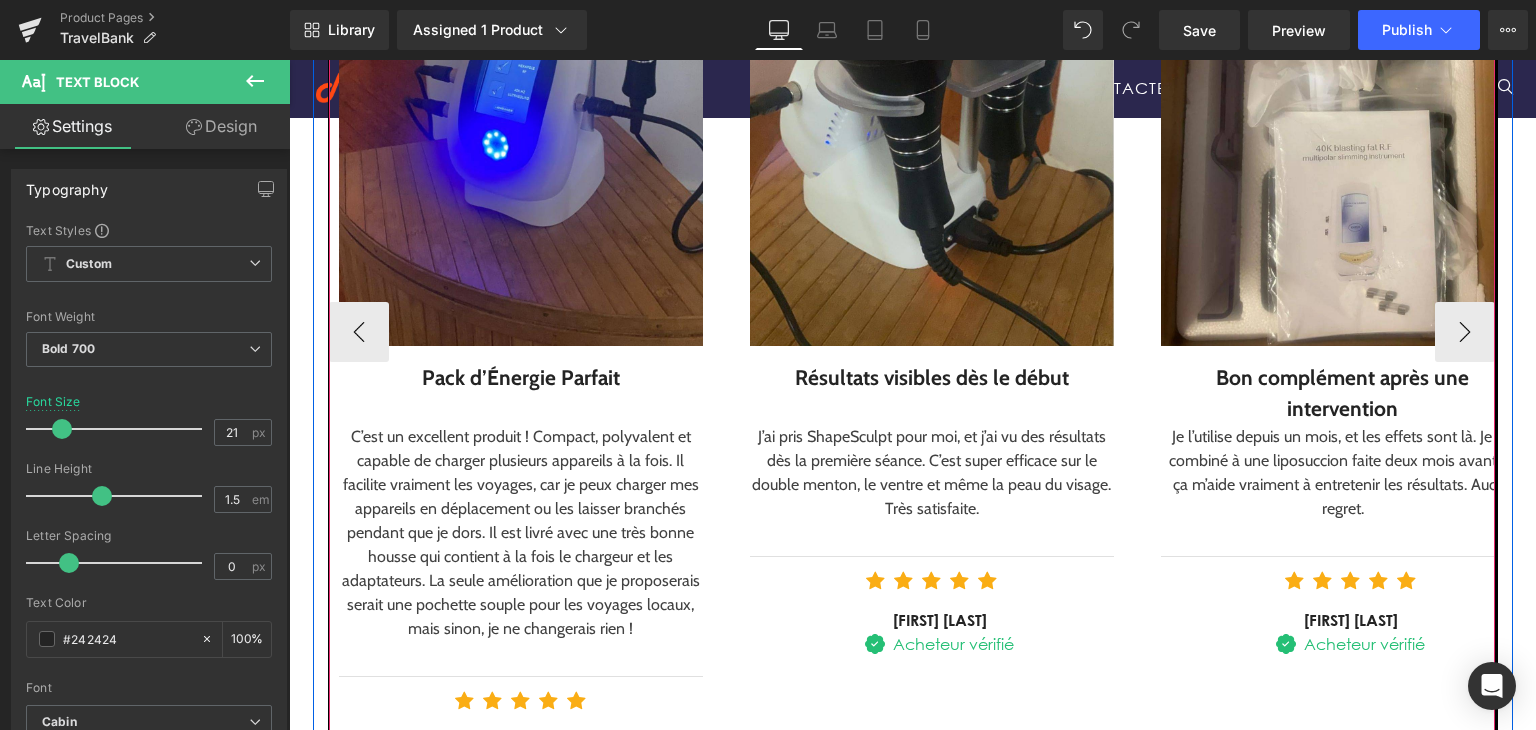 click on "Résultats visibles dès le début" at bounding box center [932, 378] 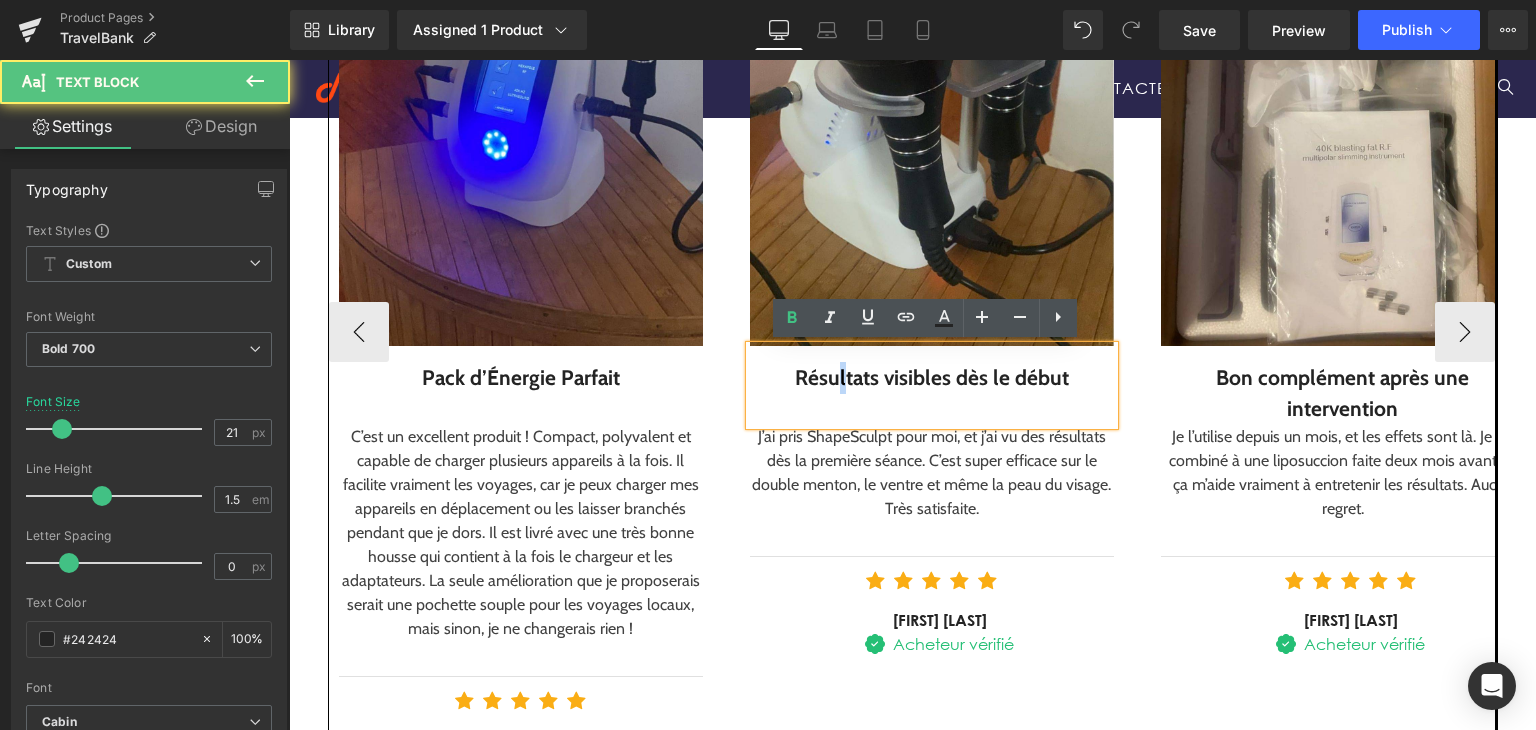 click on "Résultats visibles dès le début" at bounding box center (932, 378) 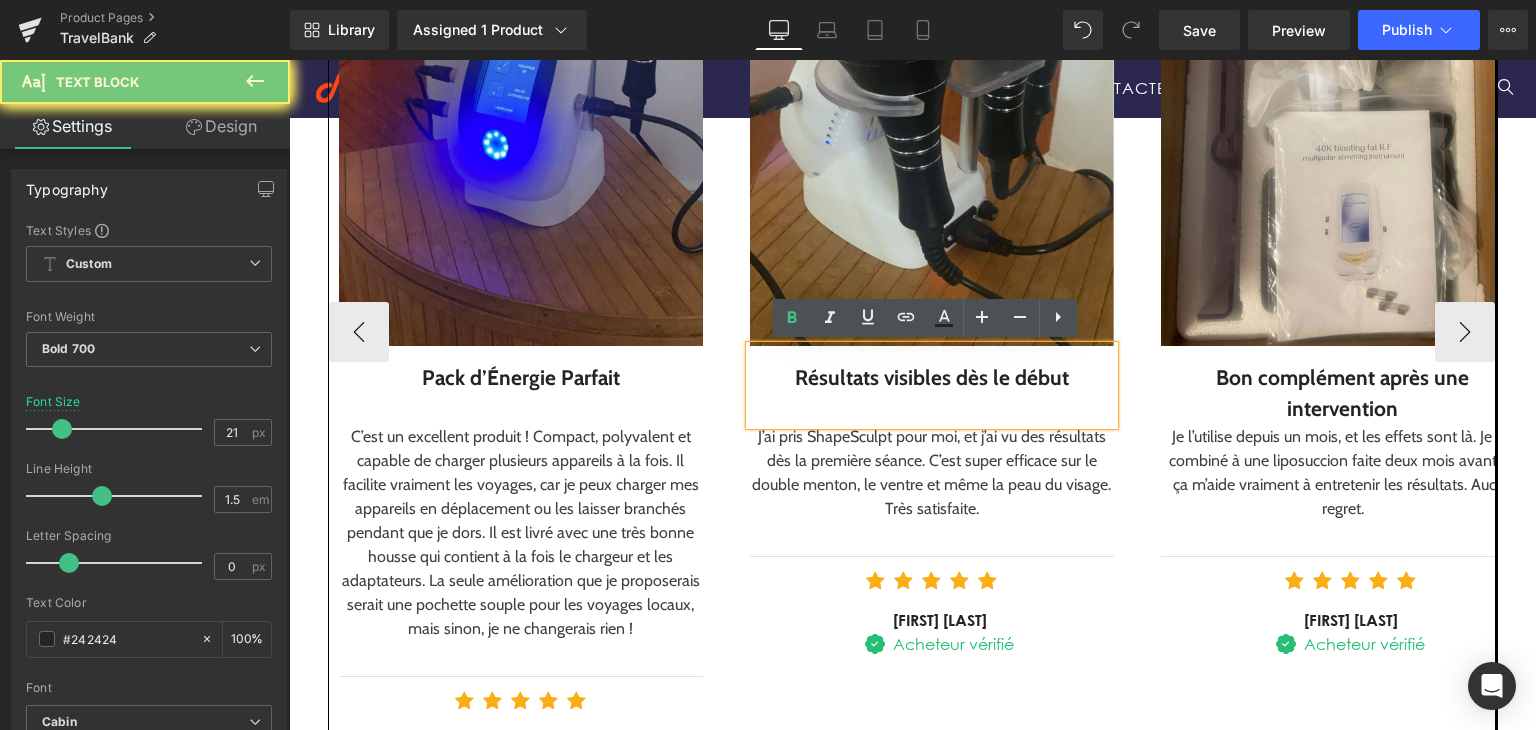 click on "Résultats visibles dès le début" at bounding box center (932, 378) 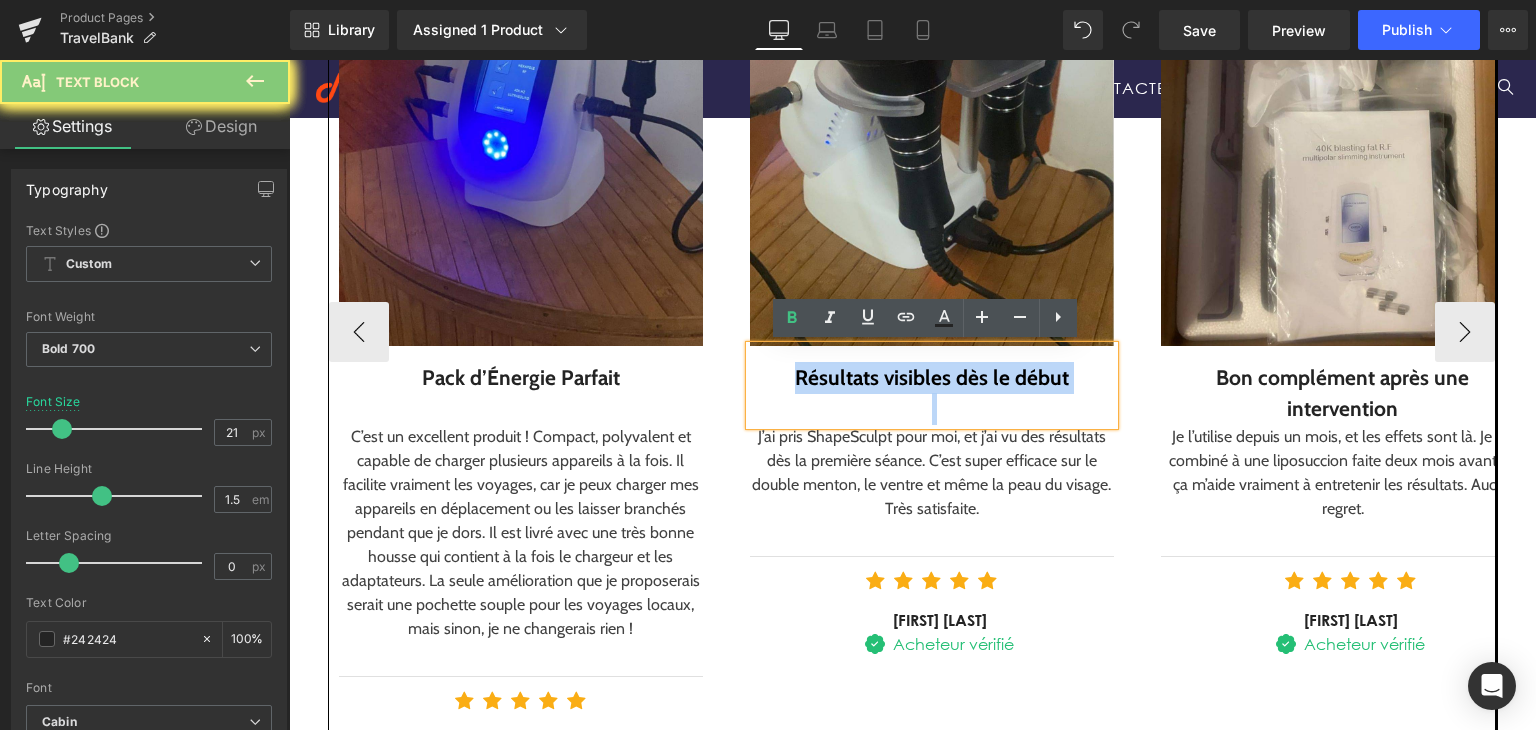 click on "Résultats visibles dès le début" at bounding box center [932, 378] 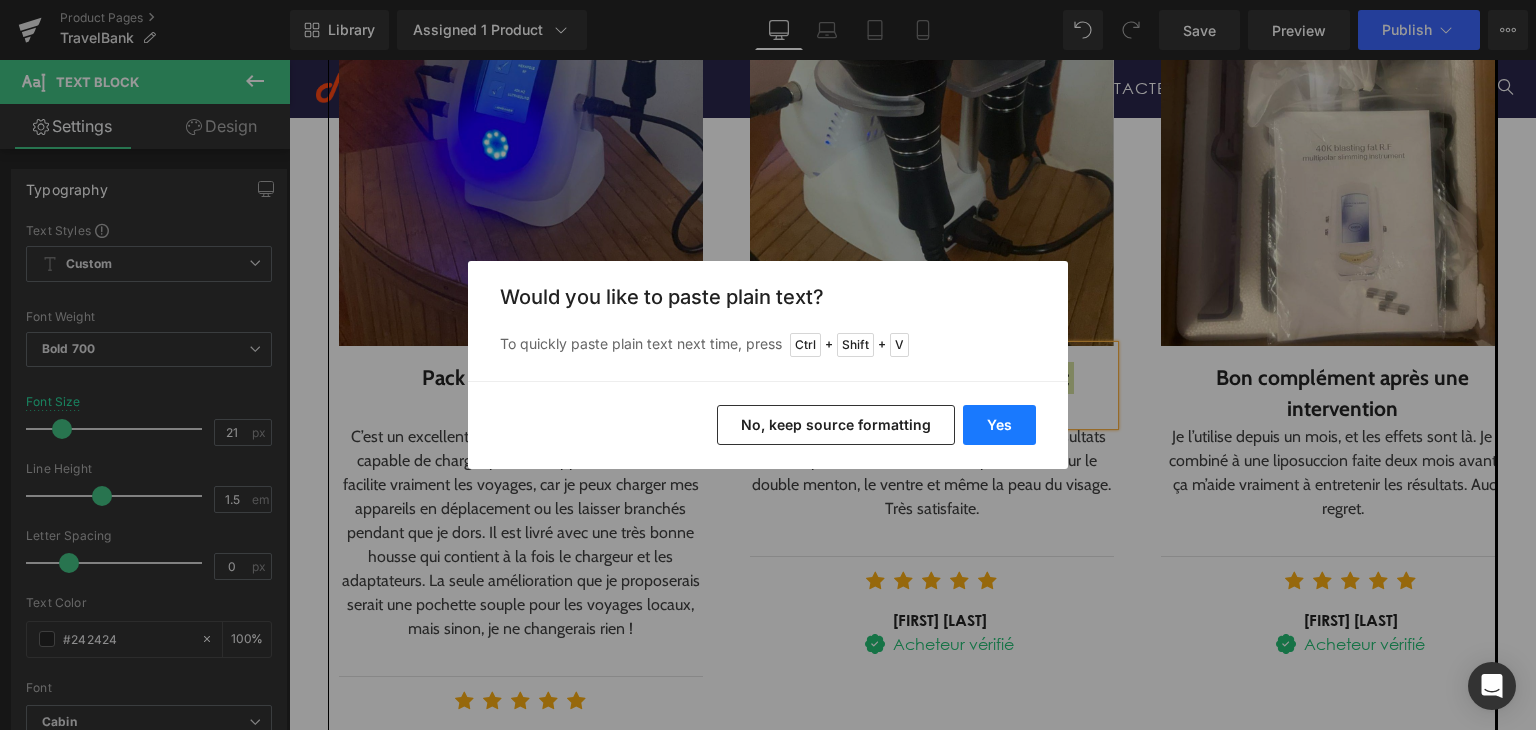 drag, startPoint x: 988, startPoint y: 430, endPoint x: 699, endPoint y: 369, distance: 295.36755 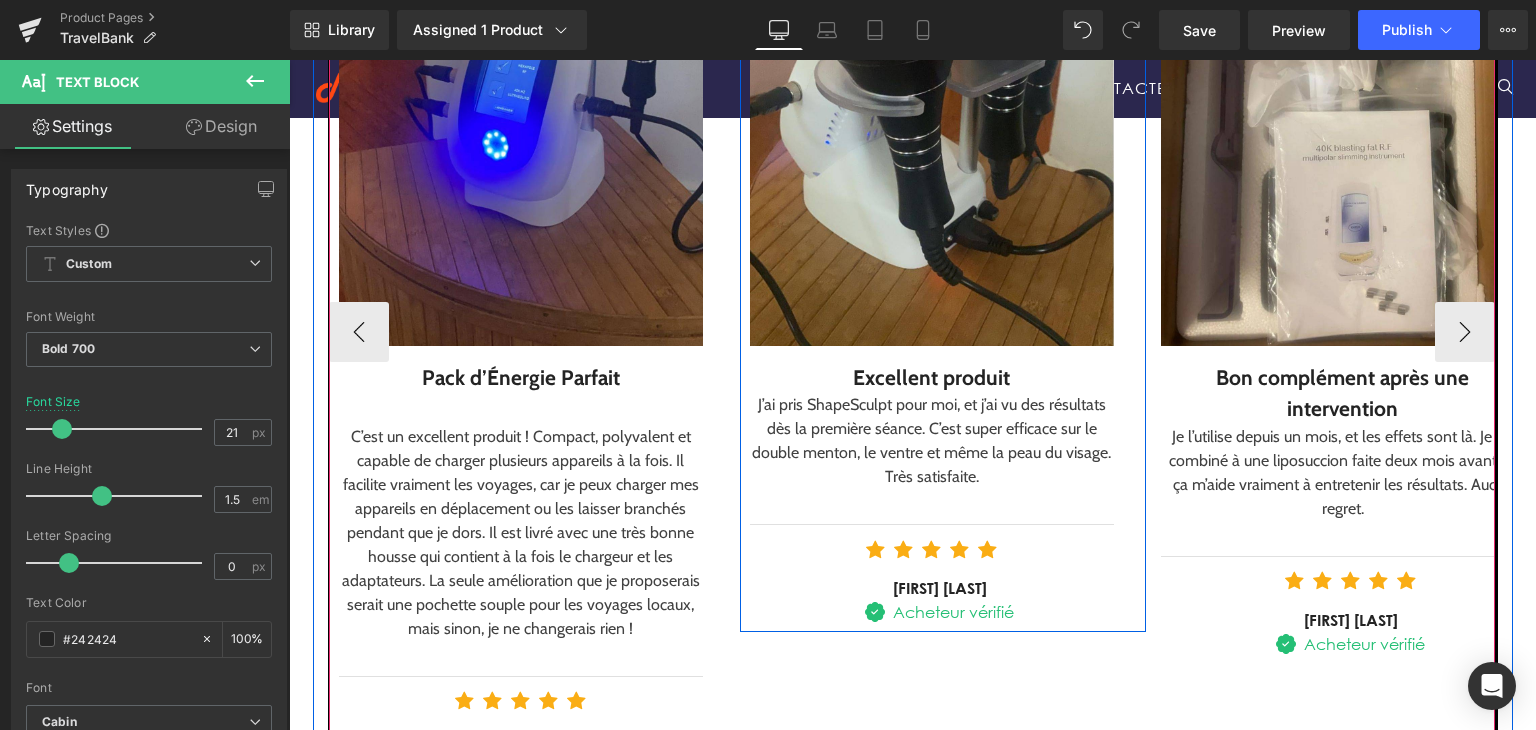 click on "J’ai pris ShapeSculpt pour moi, et j’ai vu des résultats dès la première séance. C’est super efficace sur le double menton, le ventre et même la peau du visage. Très satisfaite." at bounding box center [932, 441] 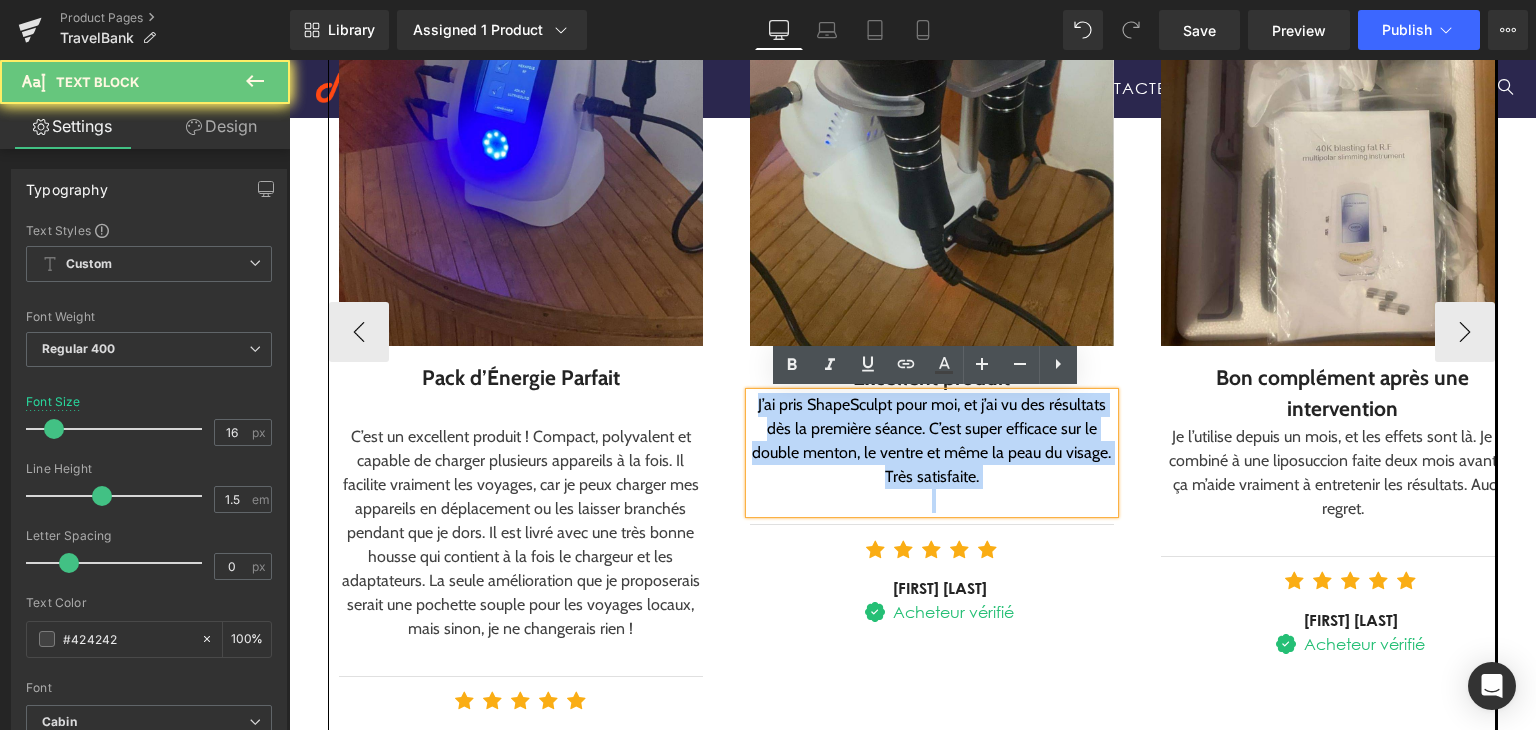 click on "J’ai pris ShapeSculpt pour moi, et j’ai vu des résultats dès la première séance. C’est super efficace sur le double menton, le ventre et même la peau du visage. Très satisfaite." at bounding box center (932, 441) 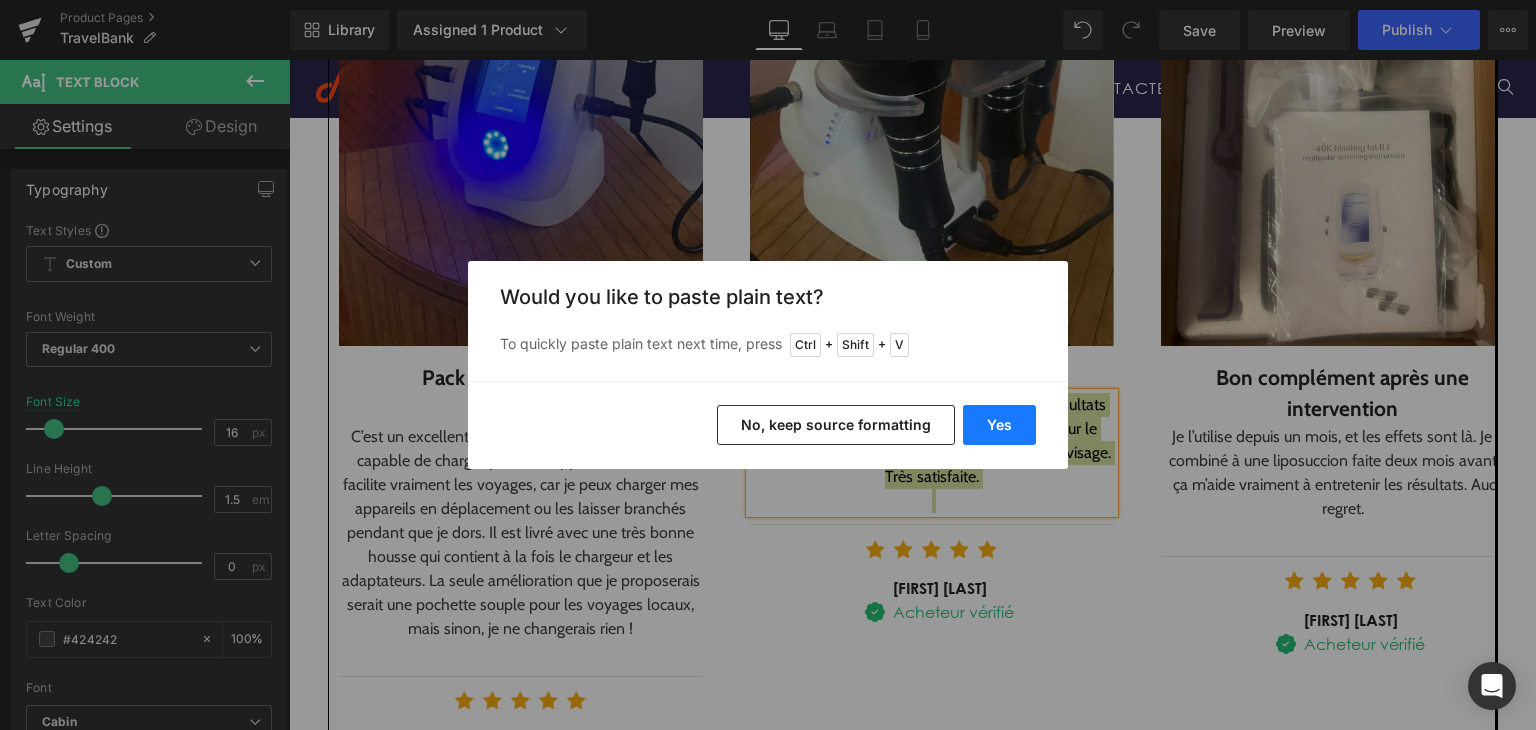 drag, startPoint x: 988, startPoint y: 428, endPoint x: 711, endPoint y: 357, distance: 285.95453 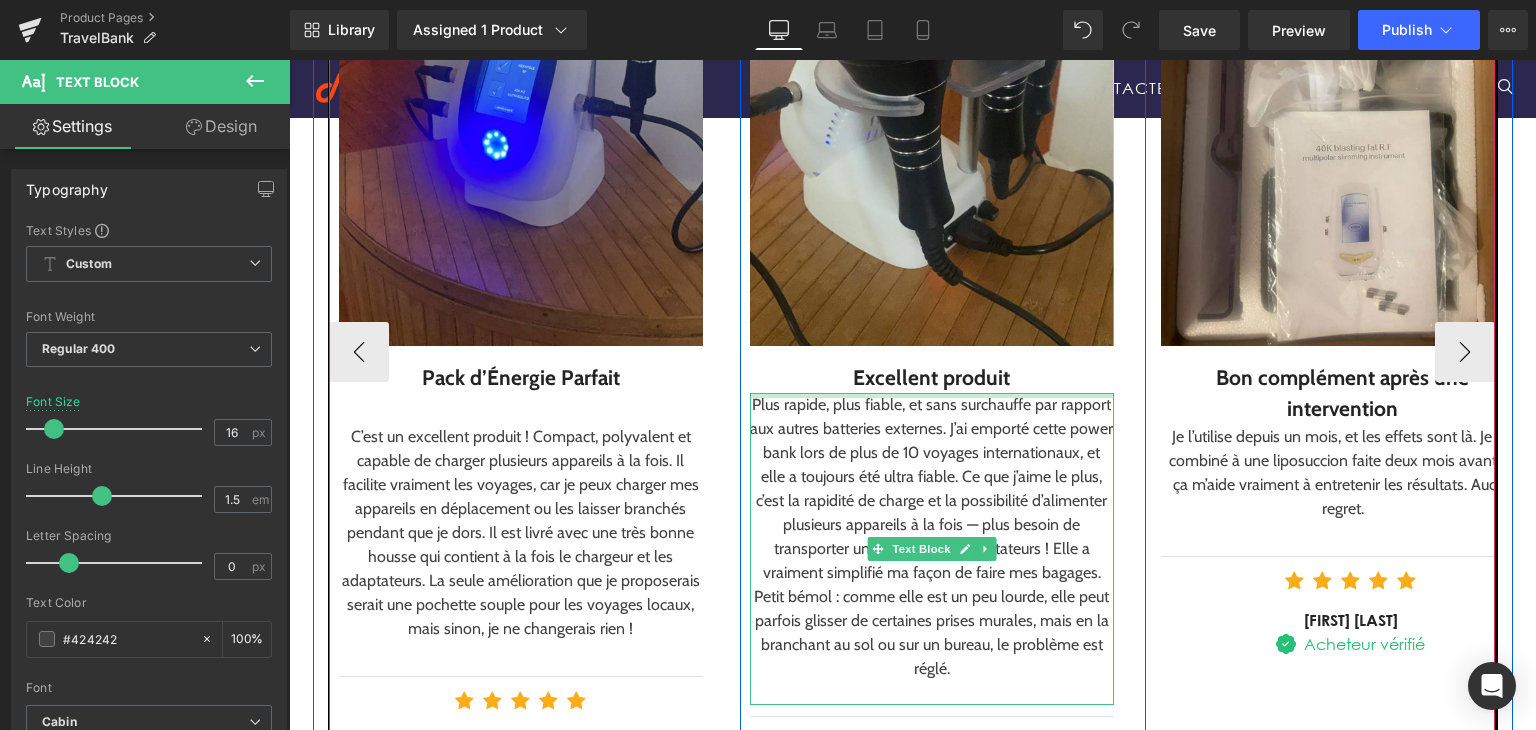 click on "Excellent produit" at bounding box center (932, 378) 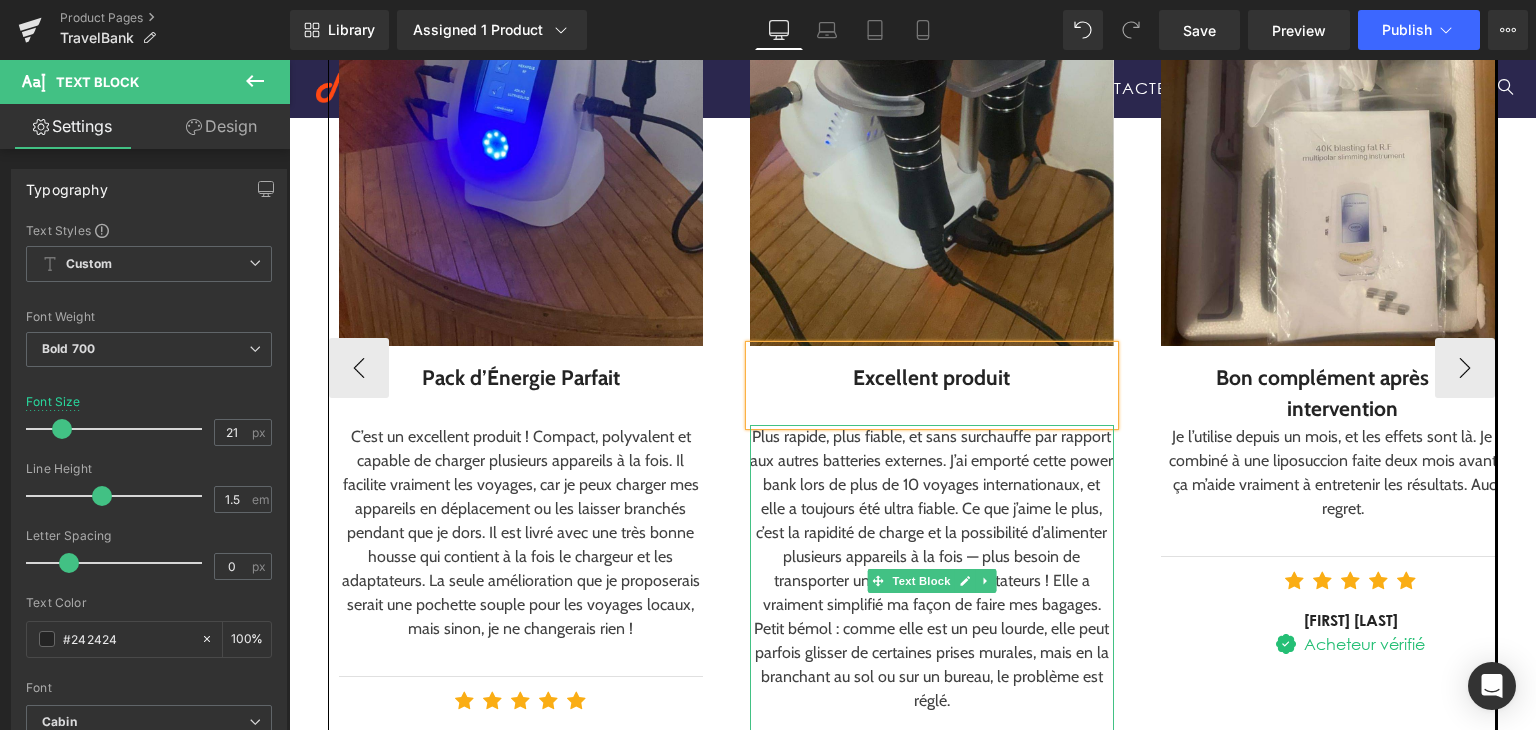 click on "Plus rapide, plus fiable, et sans surchauffe par rapport aux autres batteries externes. J’ai emporté cette power bank lors de plus de 10 voyages internationaux, et elle a toujours été ultra fiable. Ce que j’aime le plus, c’est la rapidité de charge et la possibilité d’alimenter plusieurs appareils à la fois — plus besoin de transporter une multitude d’adaptateurs ! Elle a vraiment simplifié ma façon de faire mes bagages. Petit bémol : comme elle est un peu lourde, elle peut parfois glisser de certaines prises murales, mais en la branchant au sol ou sur un bureau, le problème est réglé." at bounding box center (932, 569) 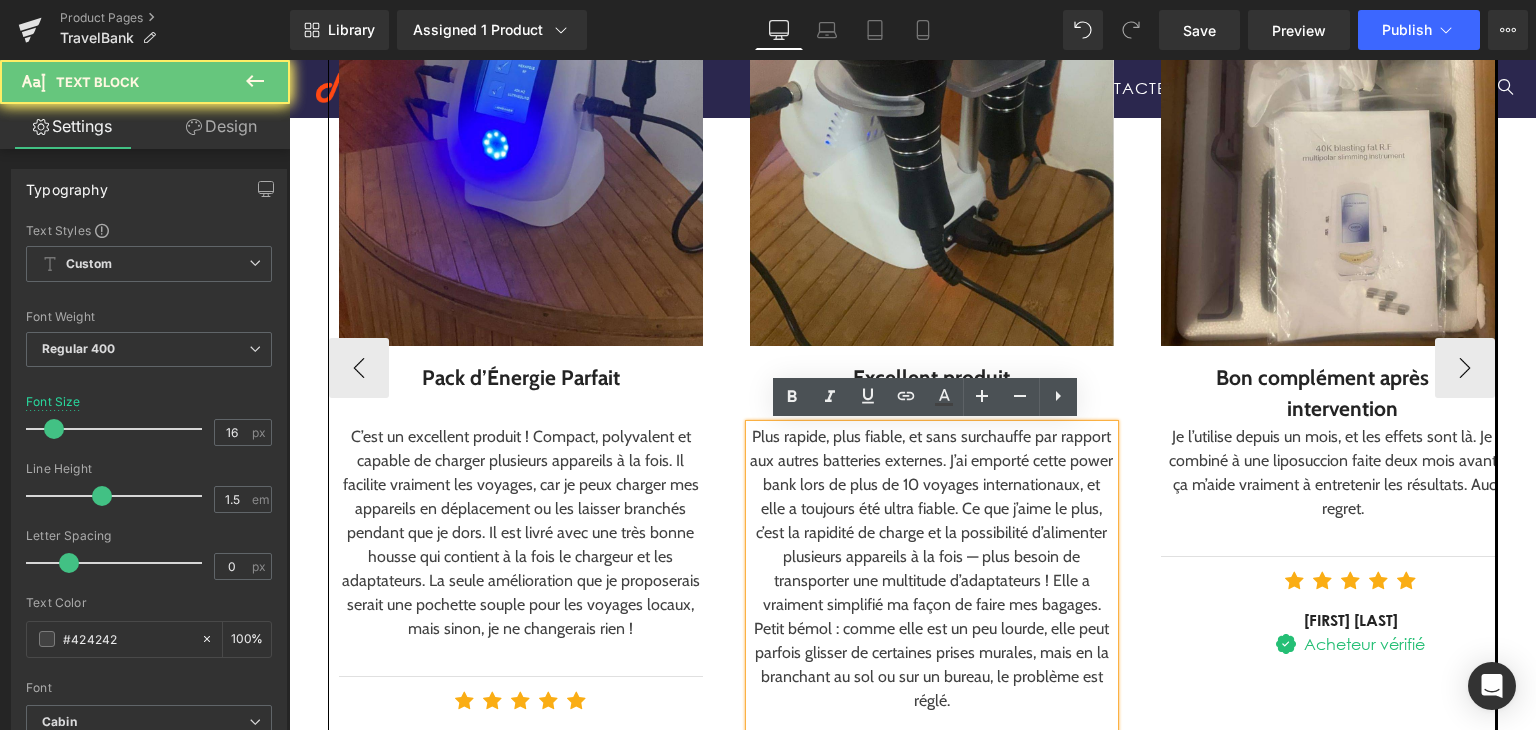 drag, startPoint x: 845, startPoint y: 501, endPoint x: 883, endPoint y: 517, distance: 41.231056 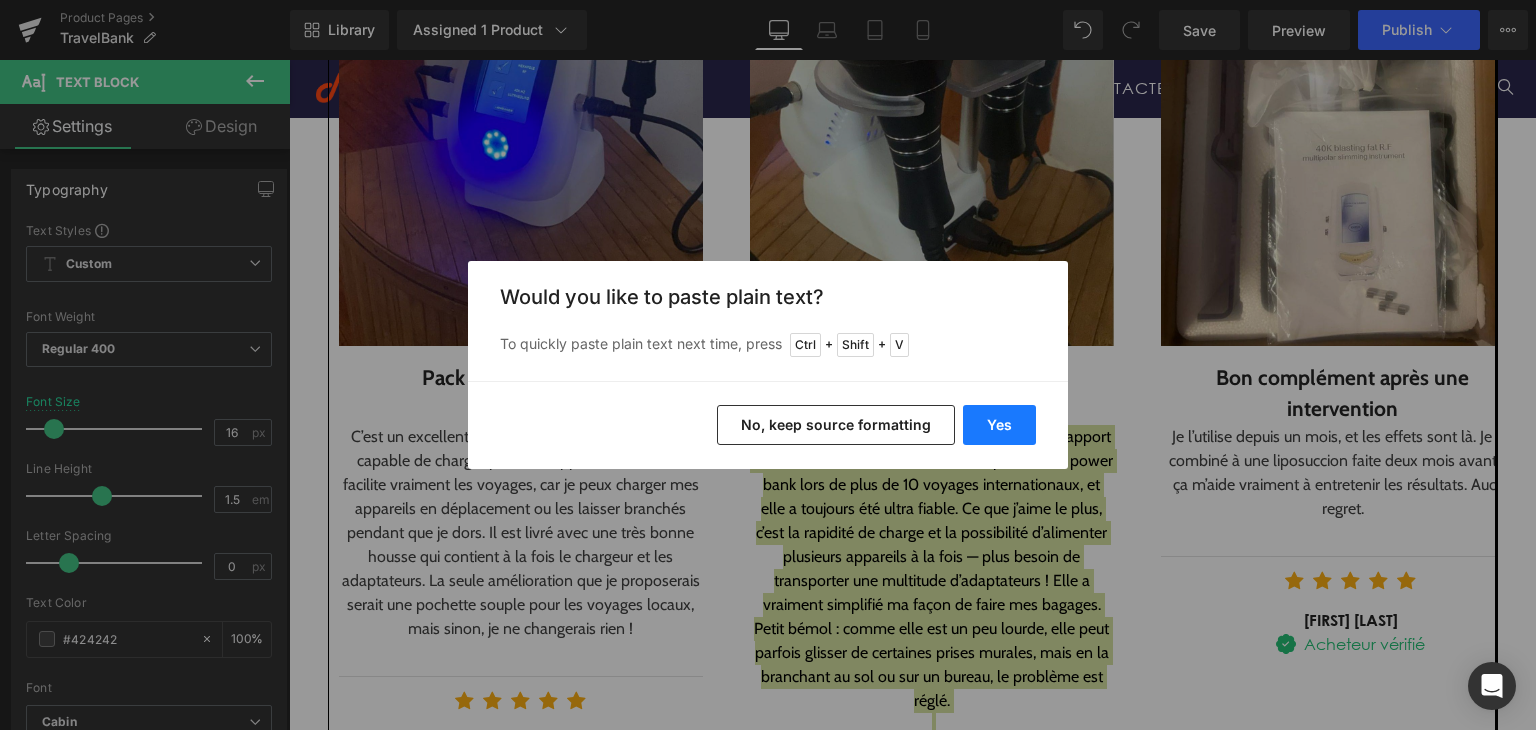 click on "Yes" at bounding box center [999, 425] 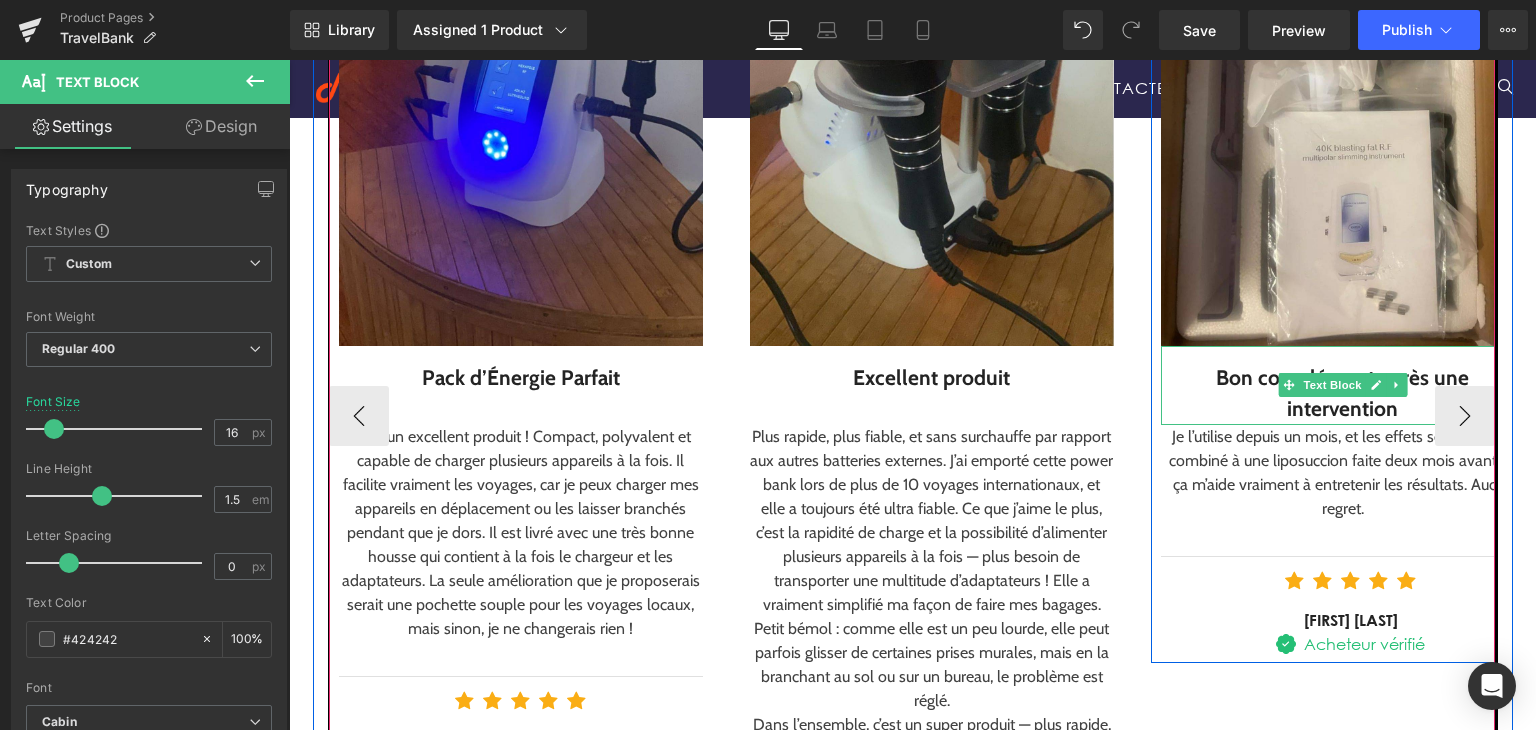 click on "Bon complément après une intervention" at bounding box center (1343, 393) 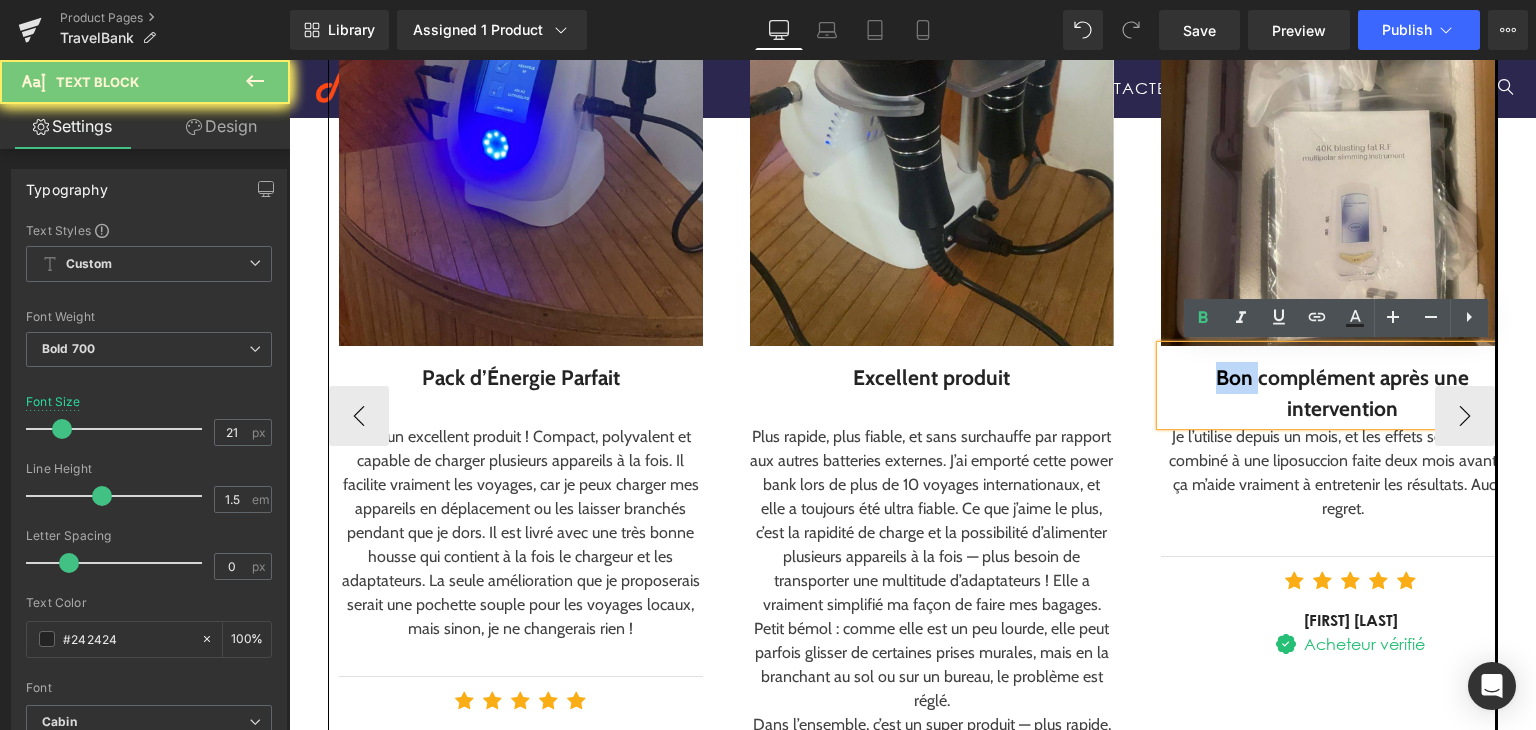 click on "Bon complément après une intervention" at bounding box center [1343, 393] 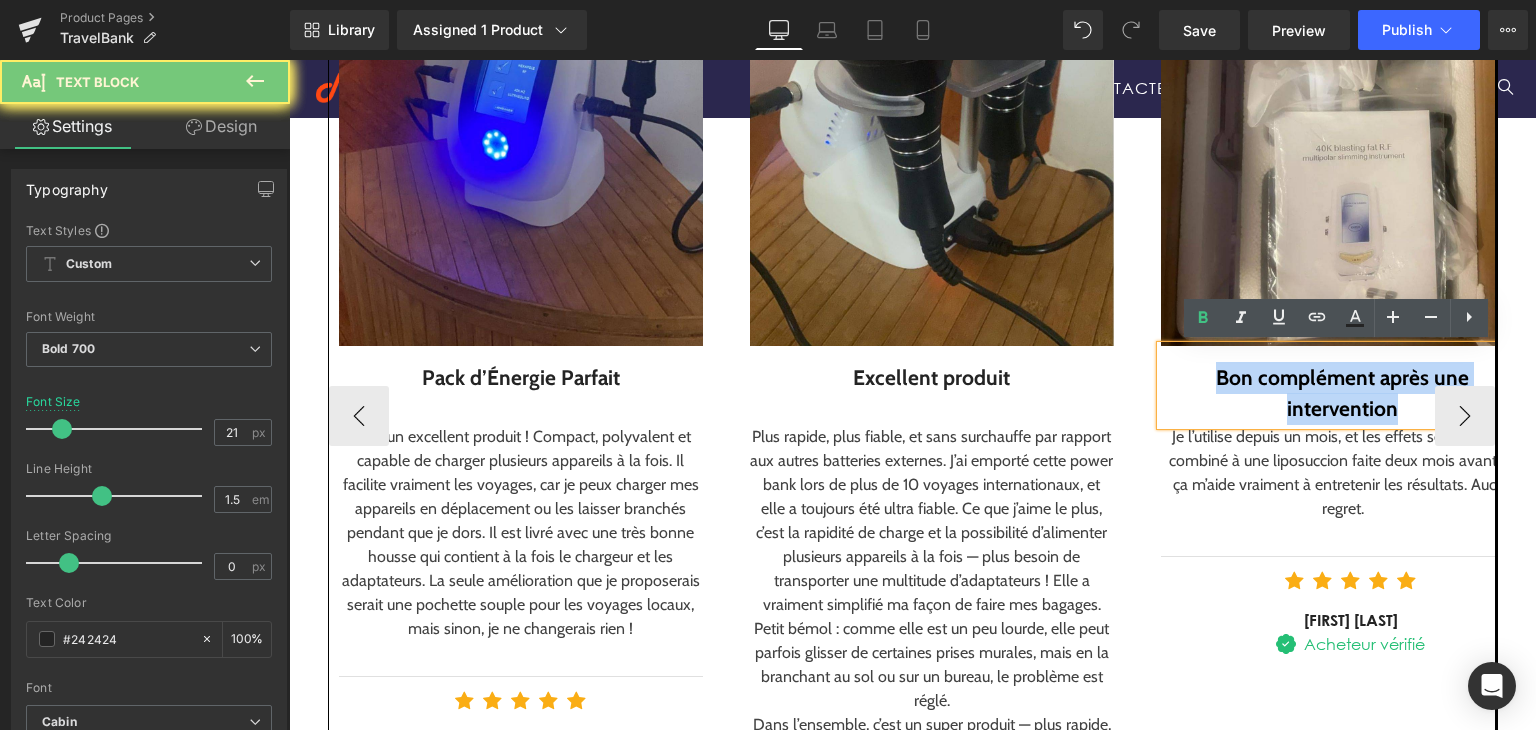 click on "Bon complément après une intervention" at bounding box center (1343, 393) 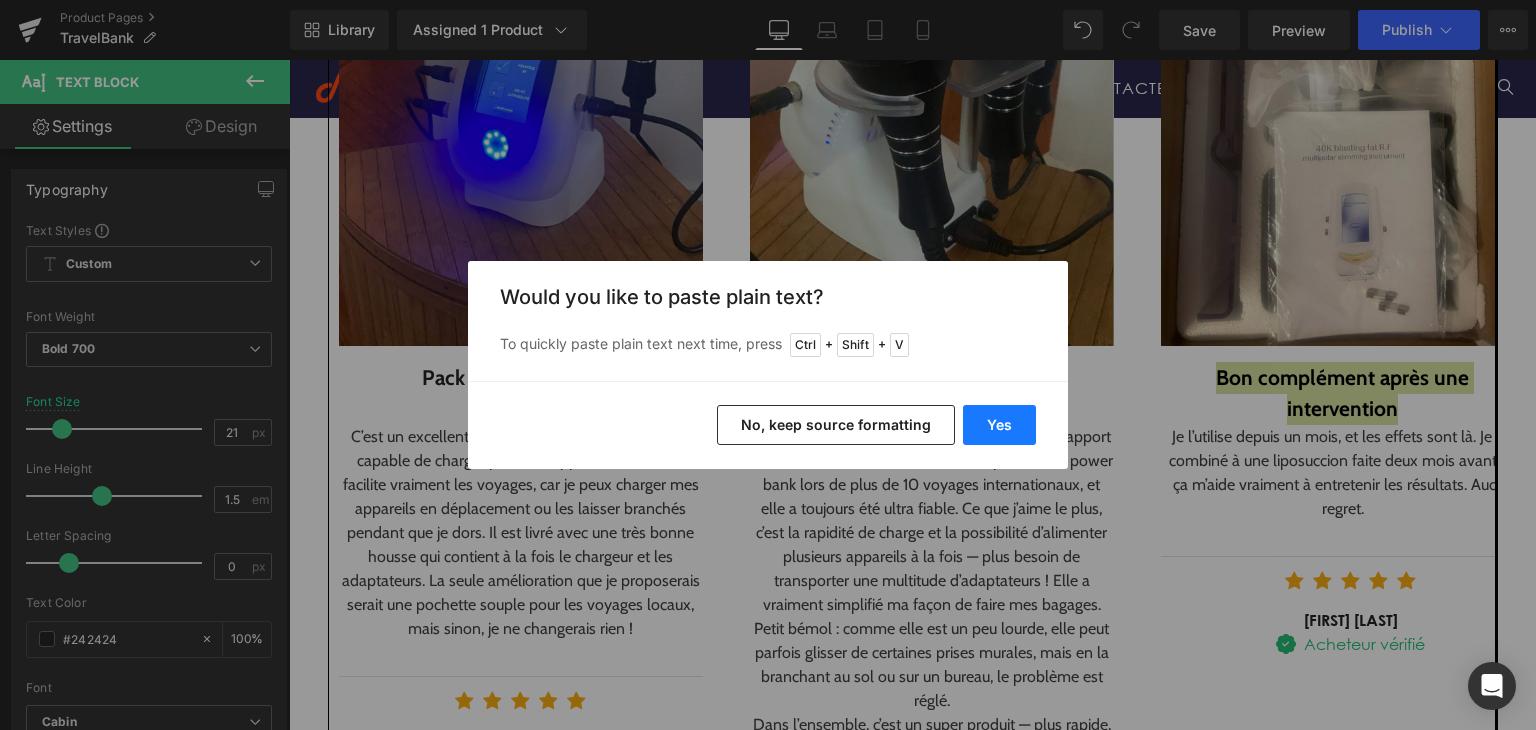 click on "Yes" at bounding box center [999, 425] 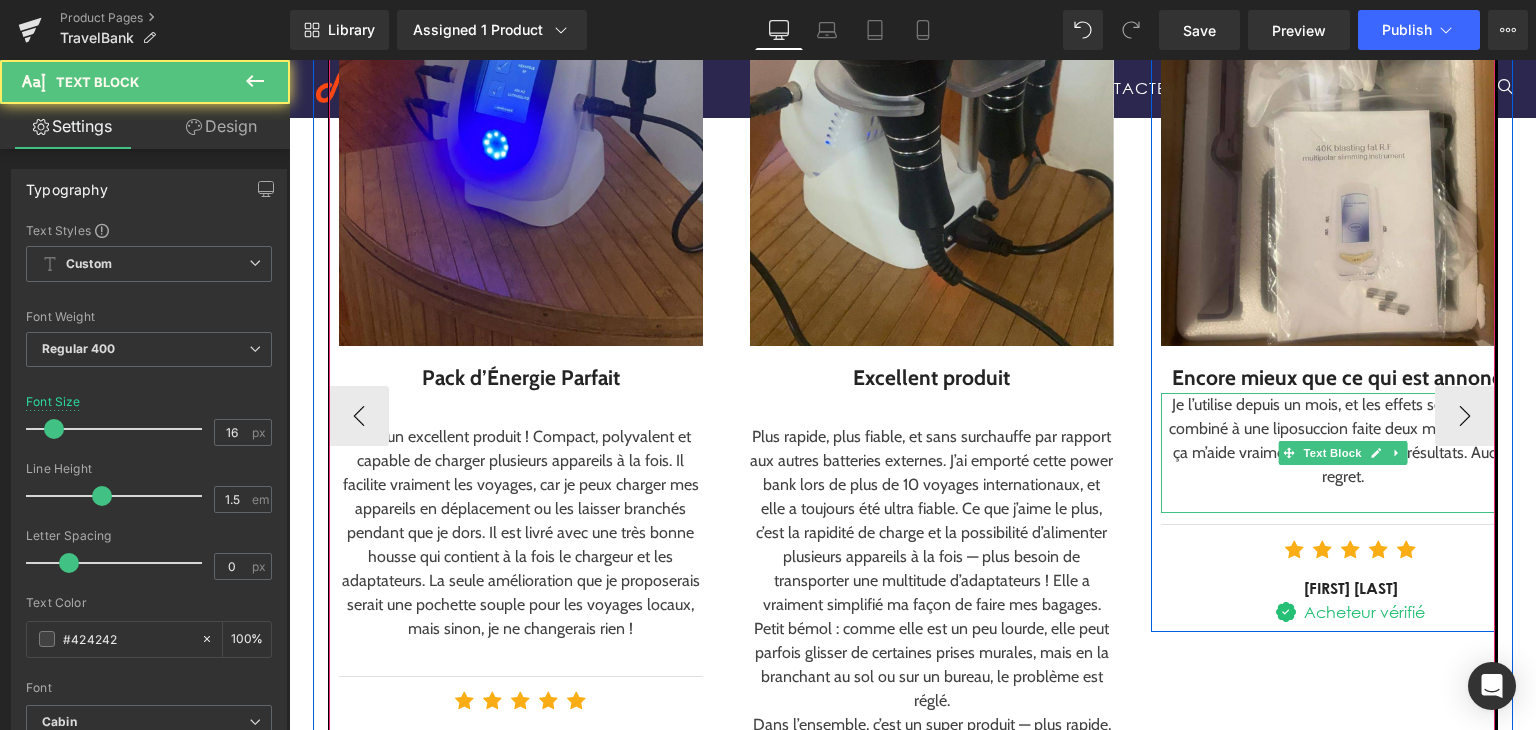 click on "Je l’utilise depuis un mois, et les effets sont là. Je l’ai combiné à une liposuccion faite deux mois avant, et ça m’aide vraiment à entretenir les résultats. Aucun regret." at bounding box center (1343, 441) 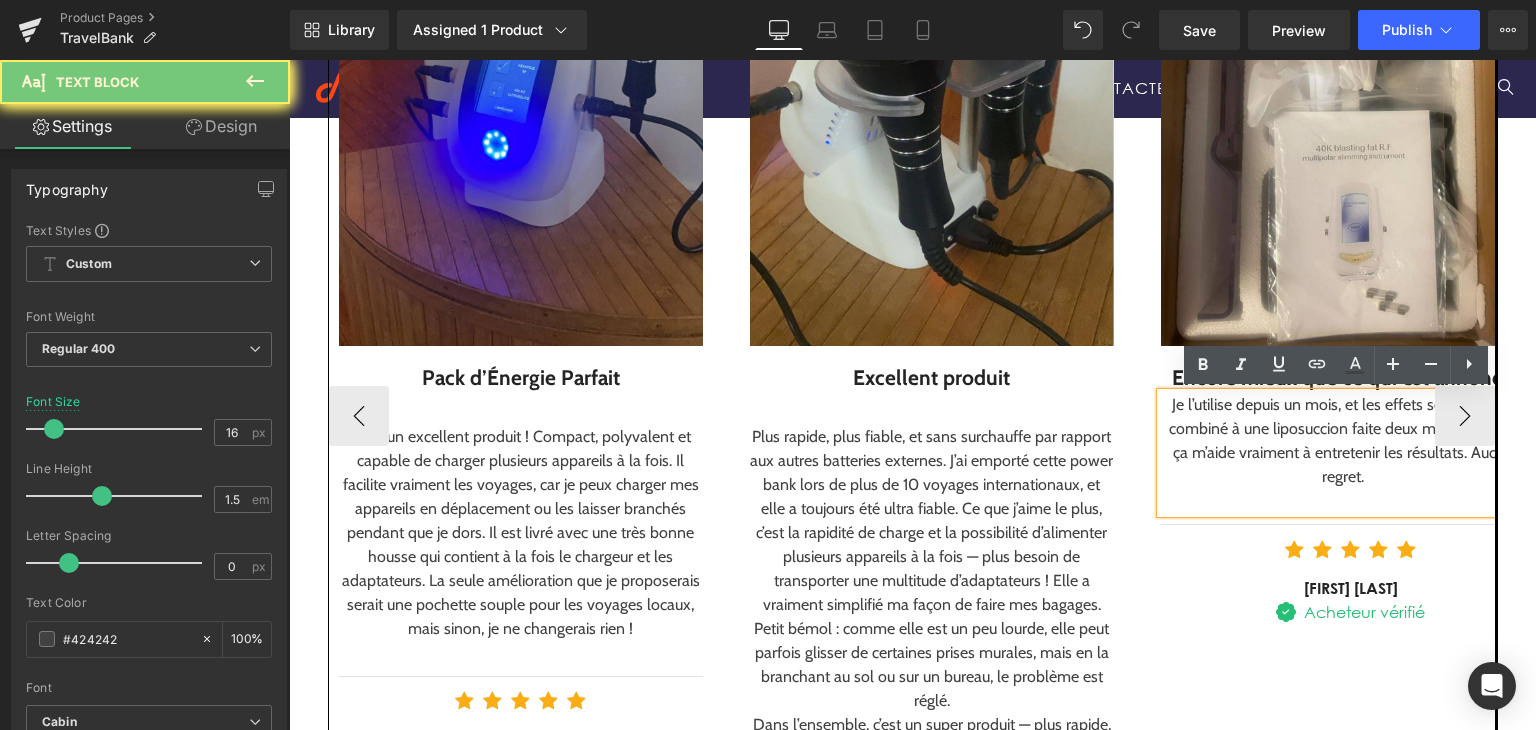 click on "Je l’utilise depuis un mois, et les effets sont là. Je l’ai combiné à une liposuccion faite deux mois avant, et ça m’aide vraiment à entretenir les résultats. Aucun regret." at bounding box center (1343, 441) 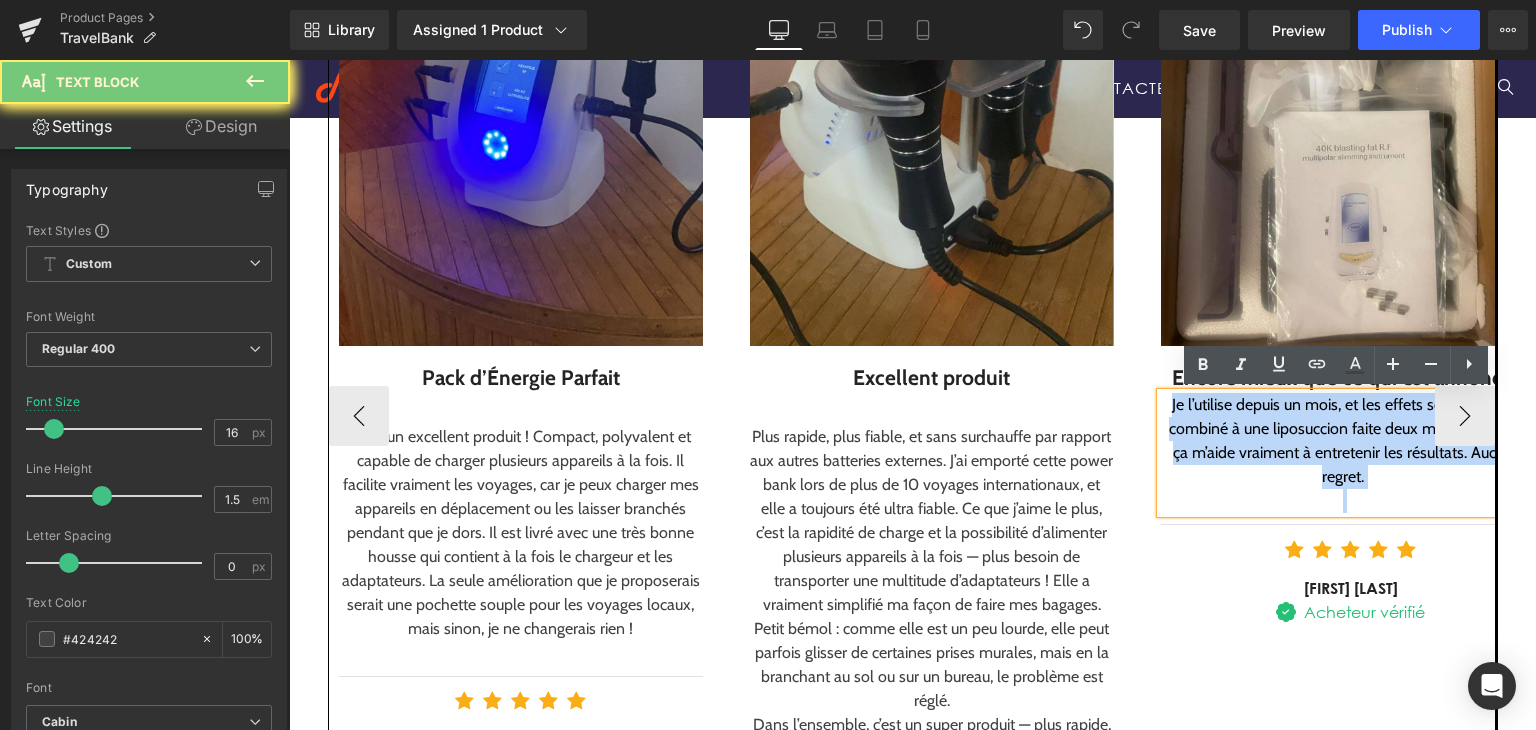 click on "Je l’utilise depuis un mois, et les effets sont là. Je l’ai combiné à une liposuccion faite deux mois avant, et ça m’aide vraiment à entretenir les résultats. Aucun regret." at bounding box center [1343, 441] 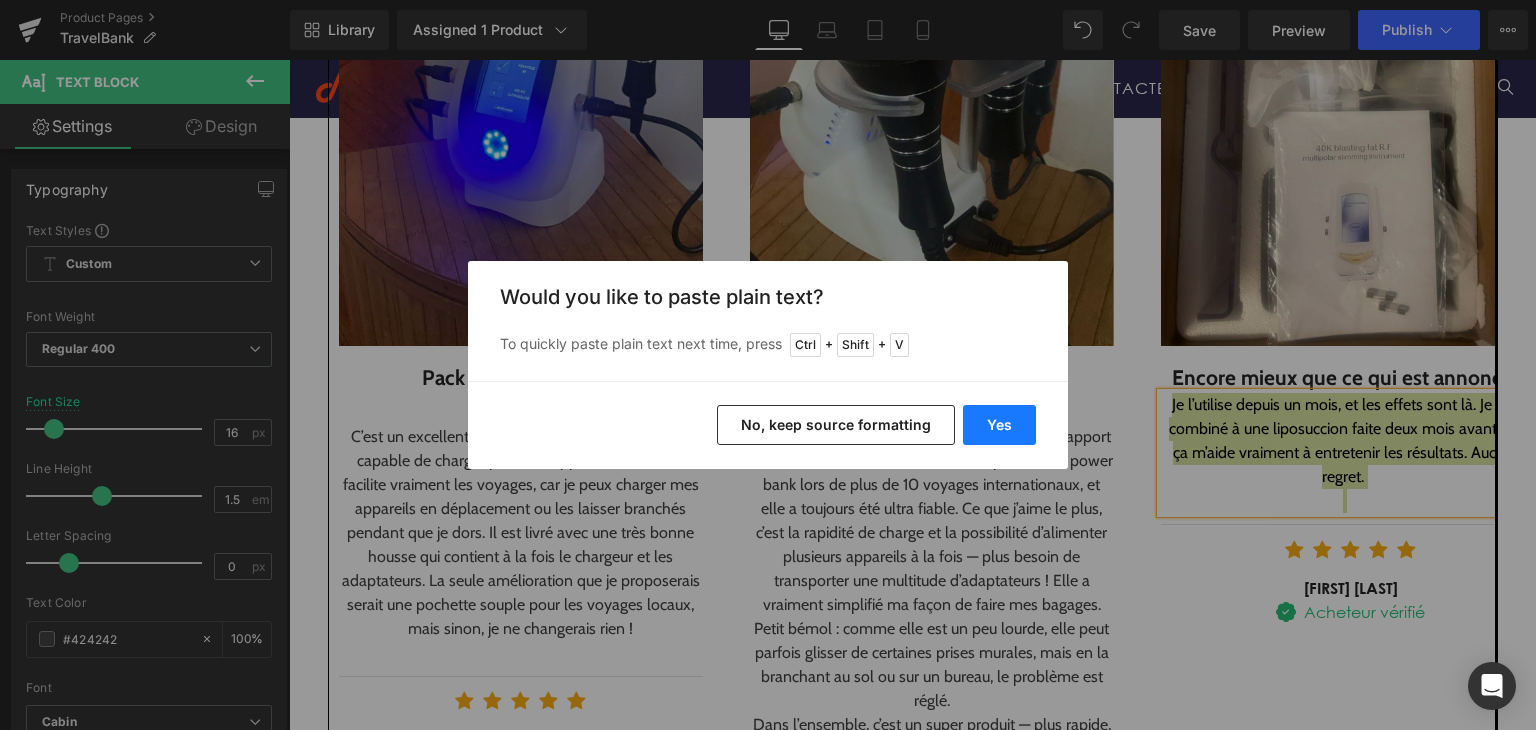 drag, startPoint x: 1005, startPoint y: 415, endPoint x: 731, endPoint y: 353, distance: 280.92703 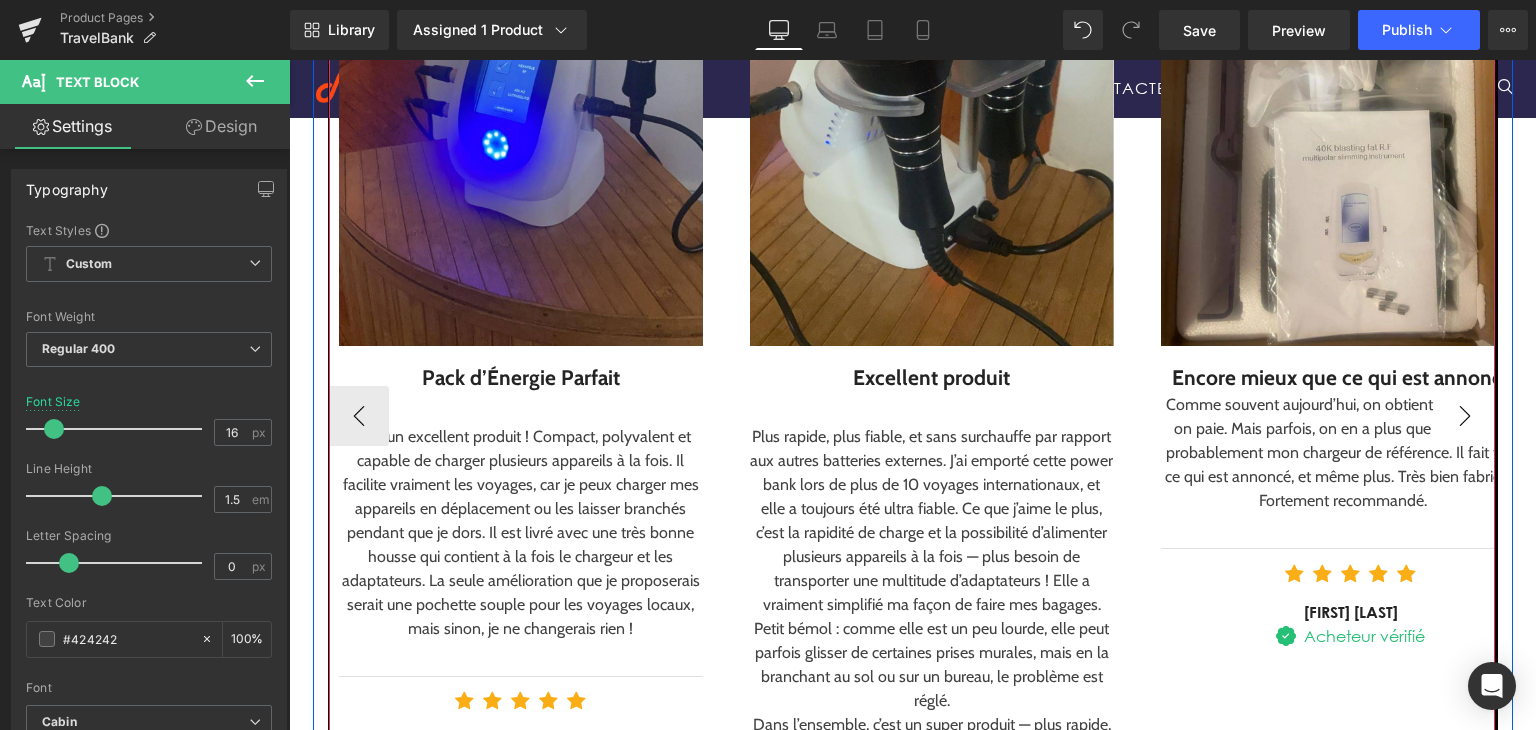 click on "›" at bounding box center [1465, 416] 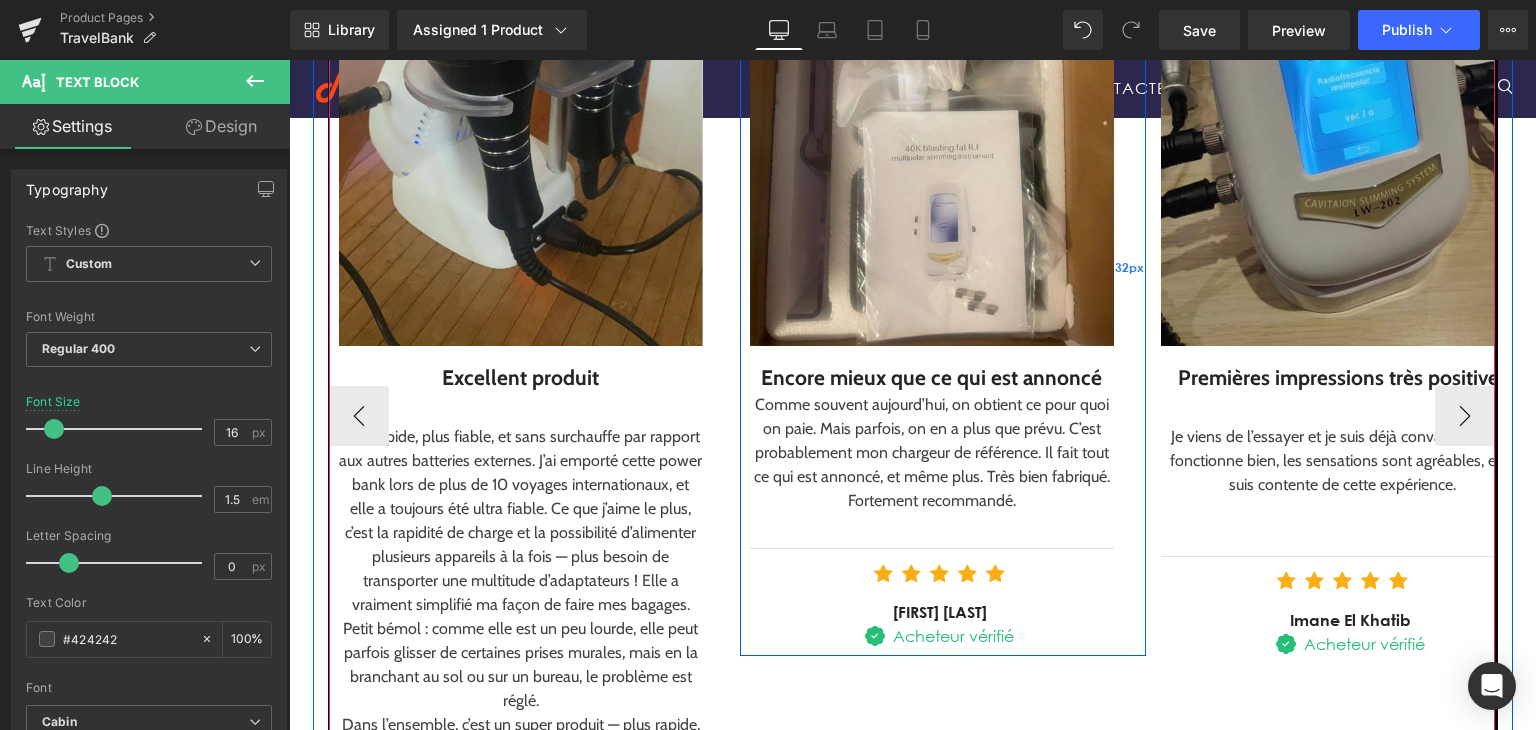 click on "32px" at bounding box center [1130, 268] 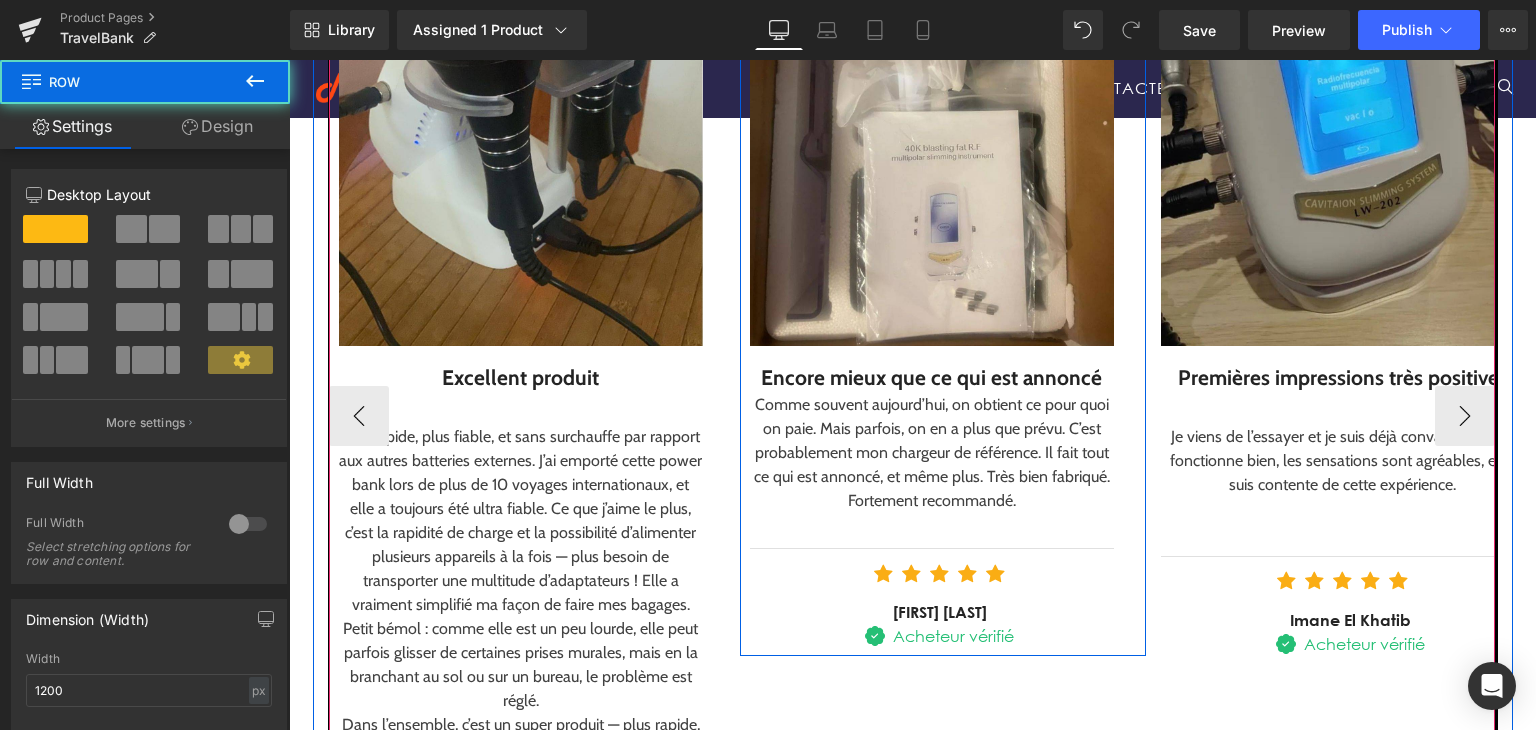 click at bounding box center (289, 60) 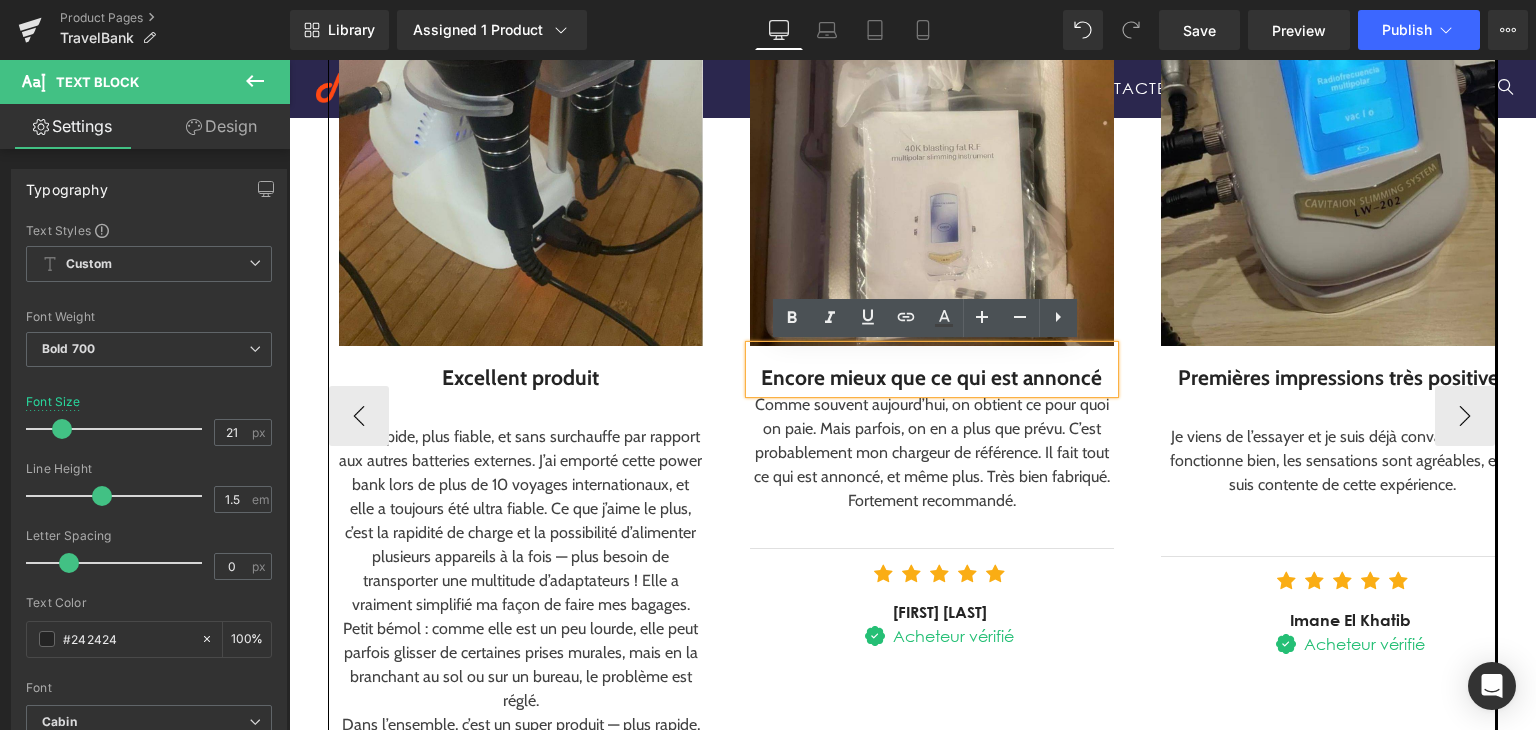 click on "Encore mieux que ce qui est annoncé" at bounding box center [932, 378] 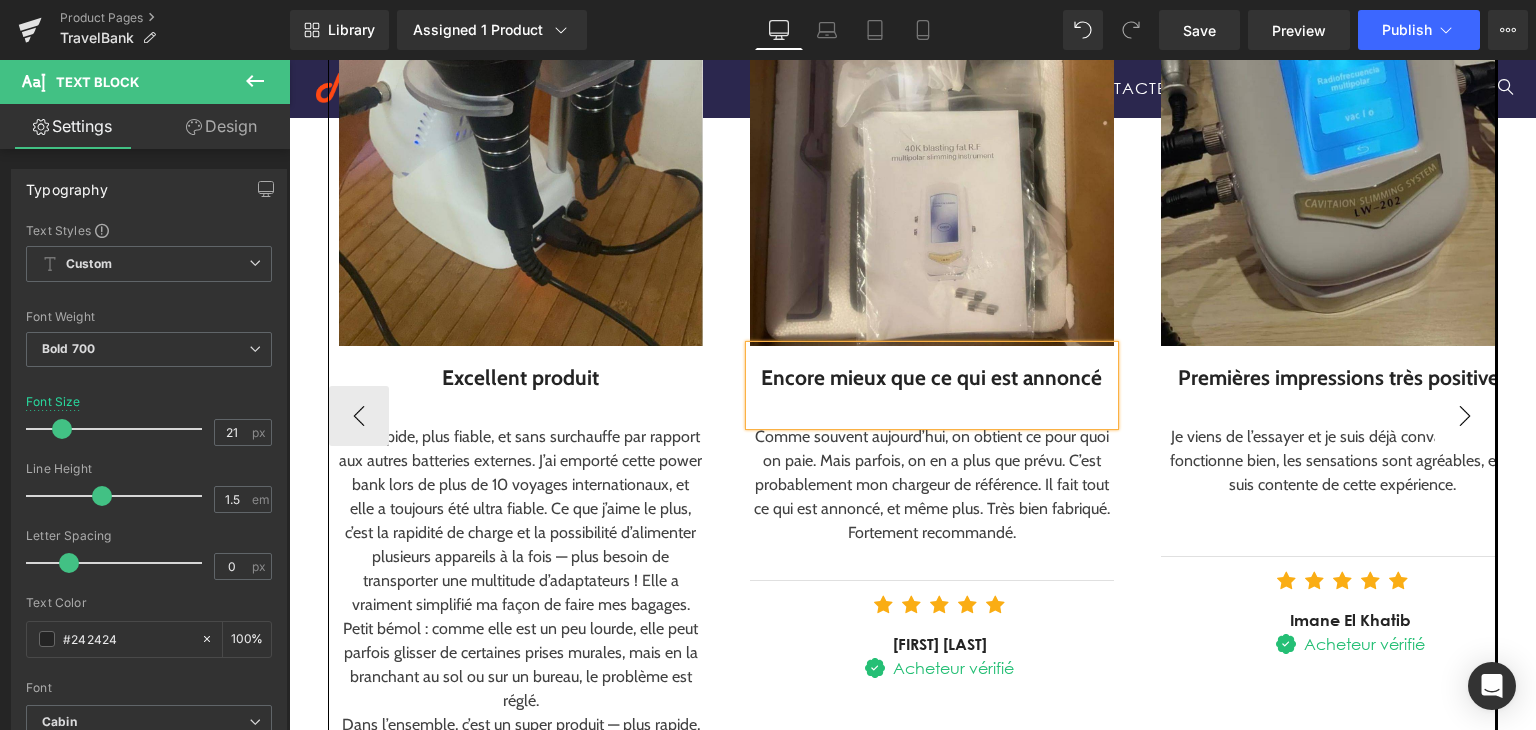 click on "›" at bounding box center [1465, 416] 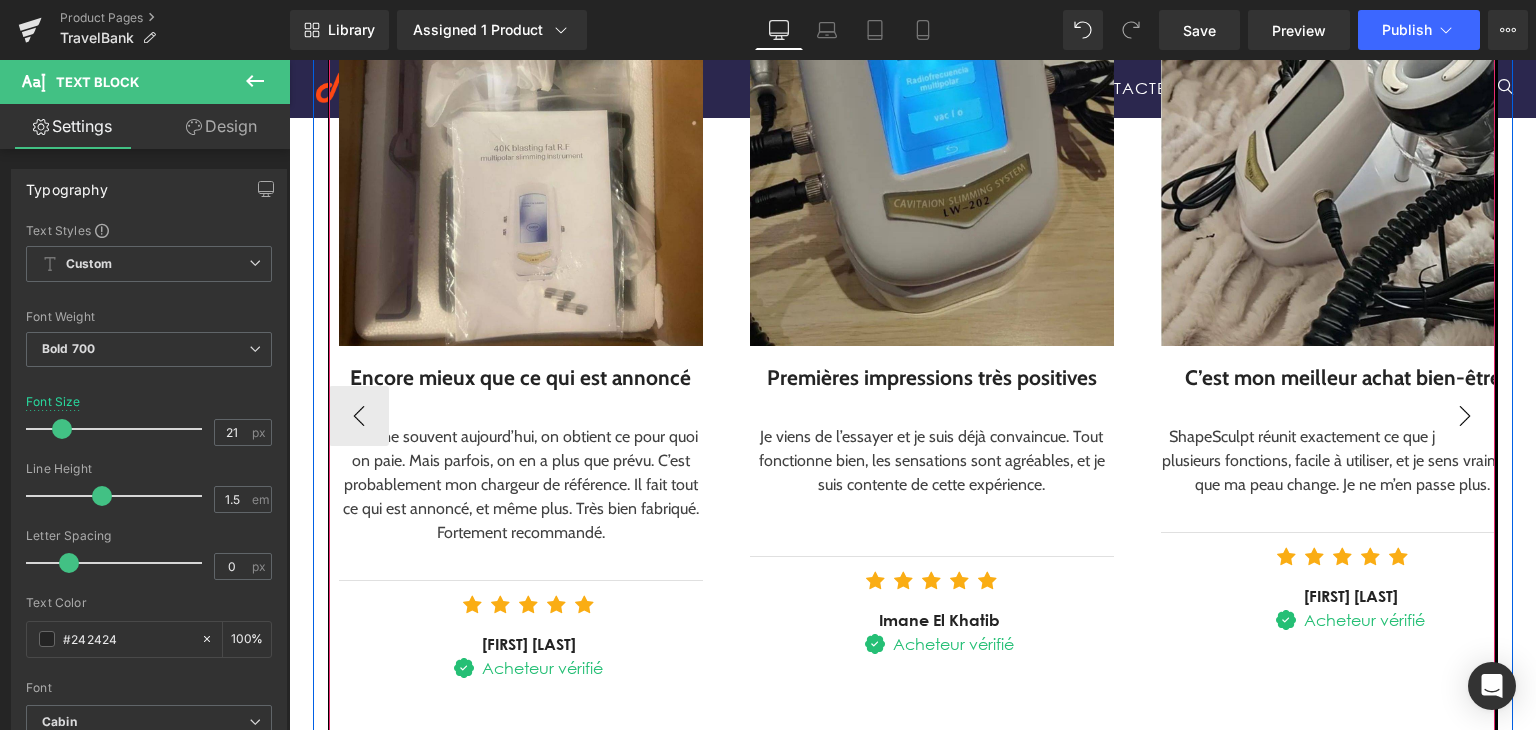 click on "›" at bounding box center (1465, 416) 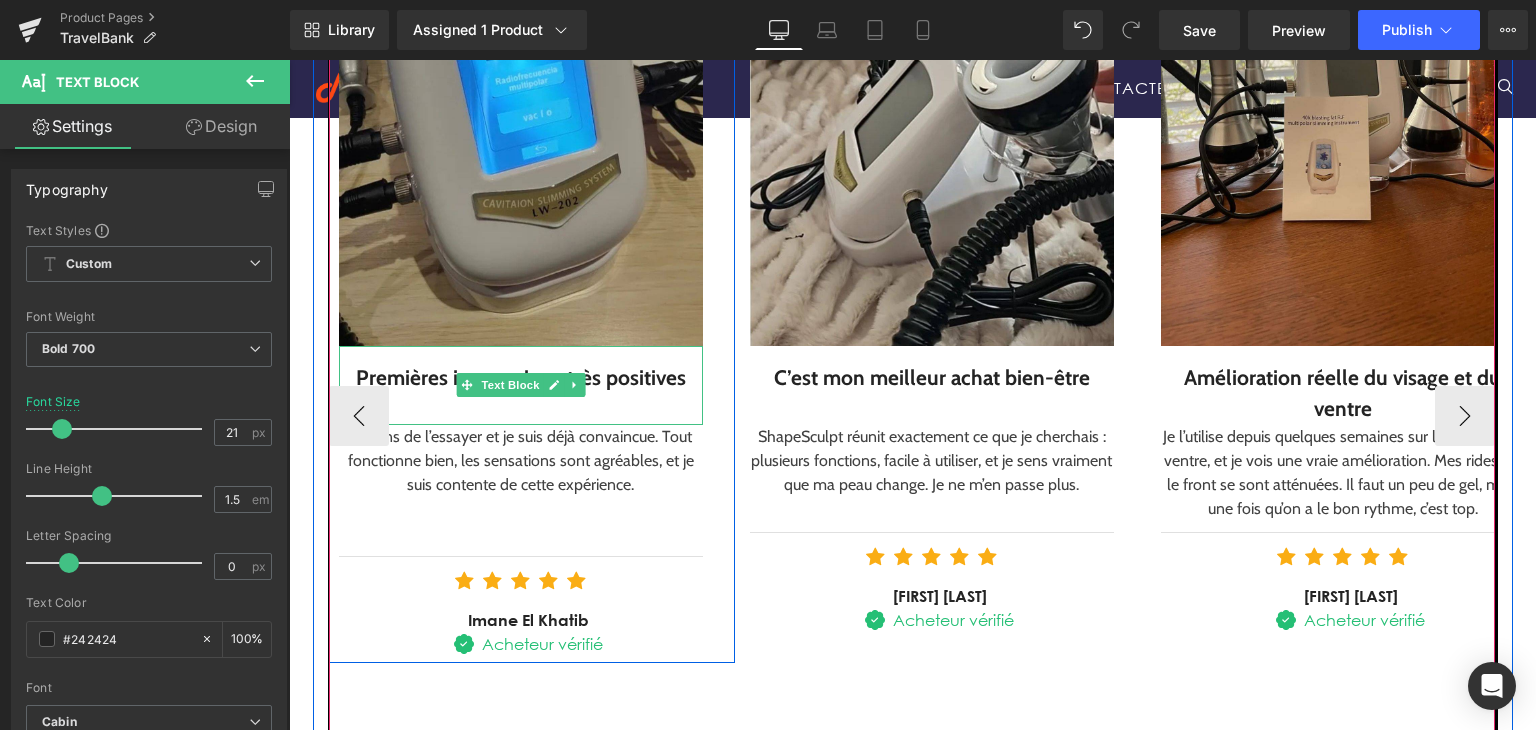 click on "Premières impressions très positives" at bounding box center (521, 378) 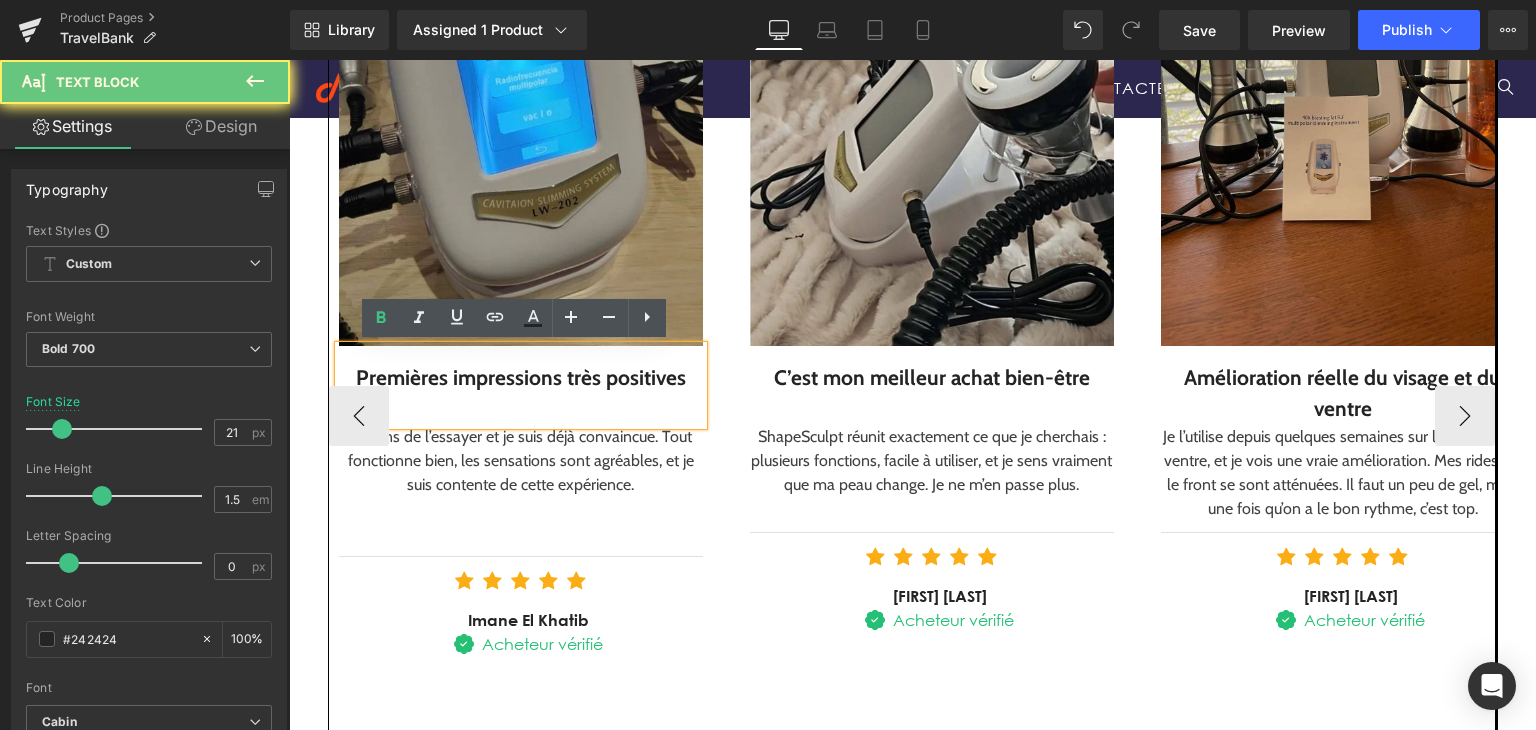 click on "Premières impressions très positives" at bounding box center [521, 378] 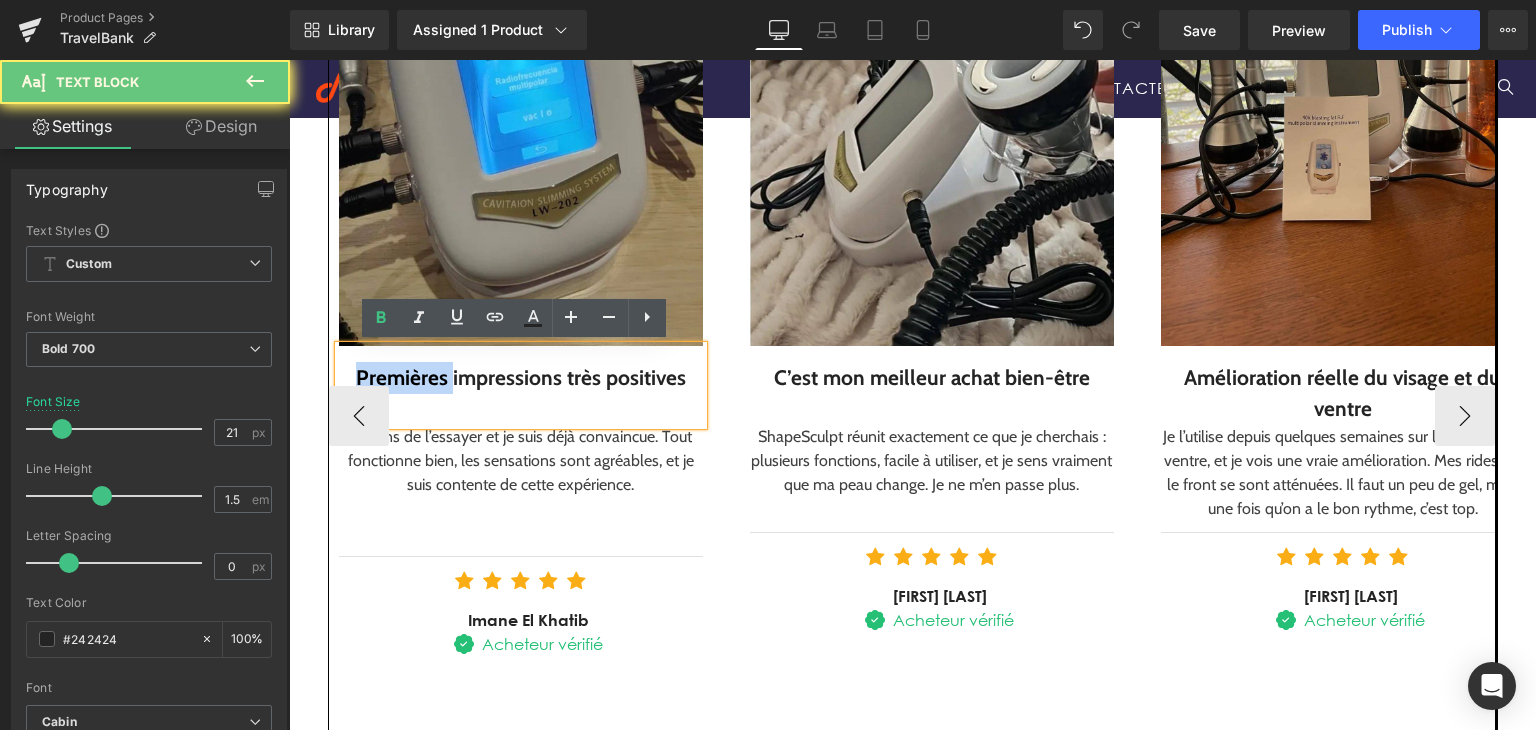 click on "Premières impressions très positives" at bounding box center (521, 378) 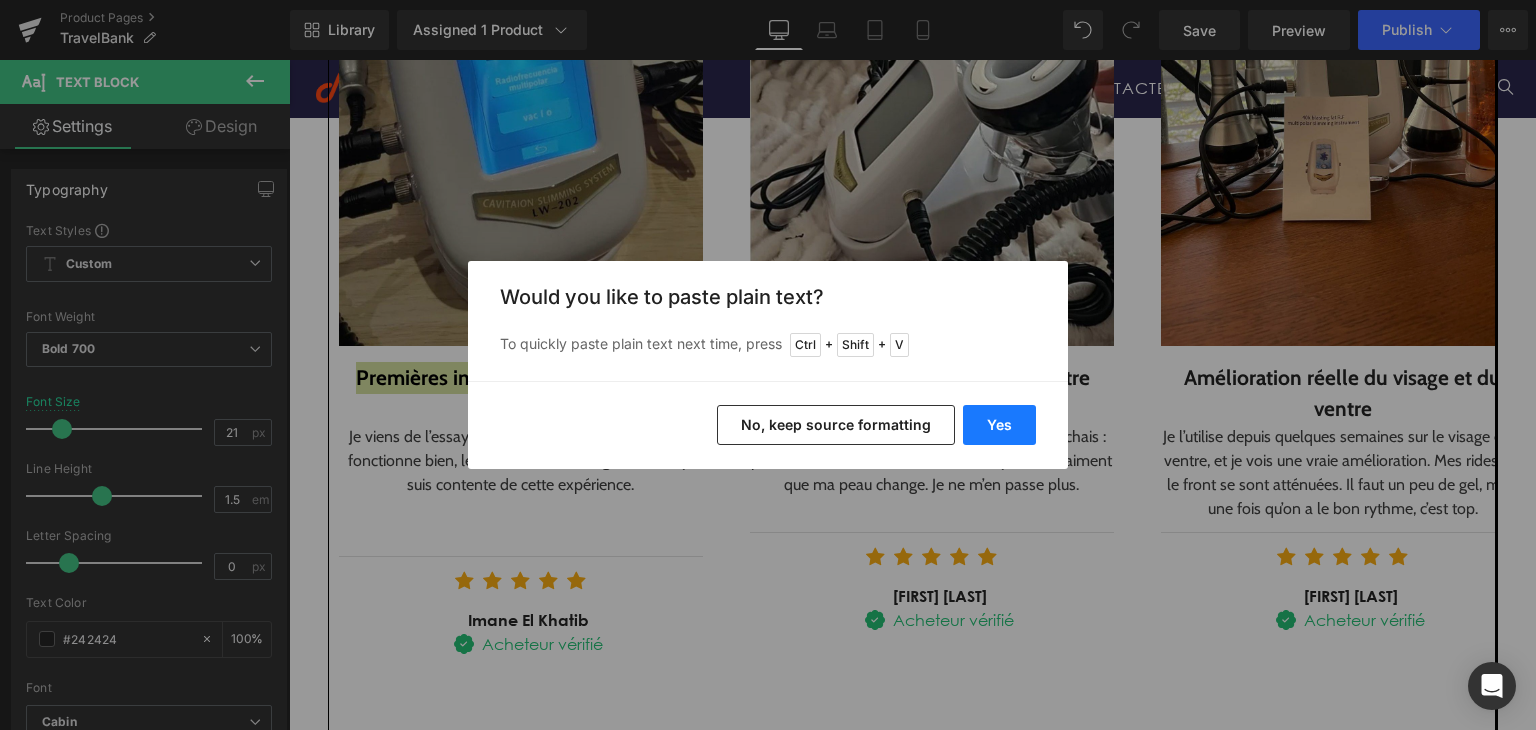 click on "Yes" at bounding box center [999, 425] 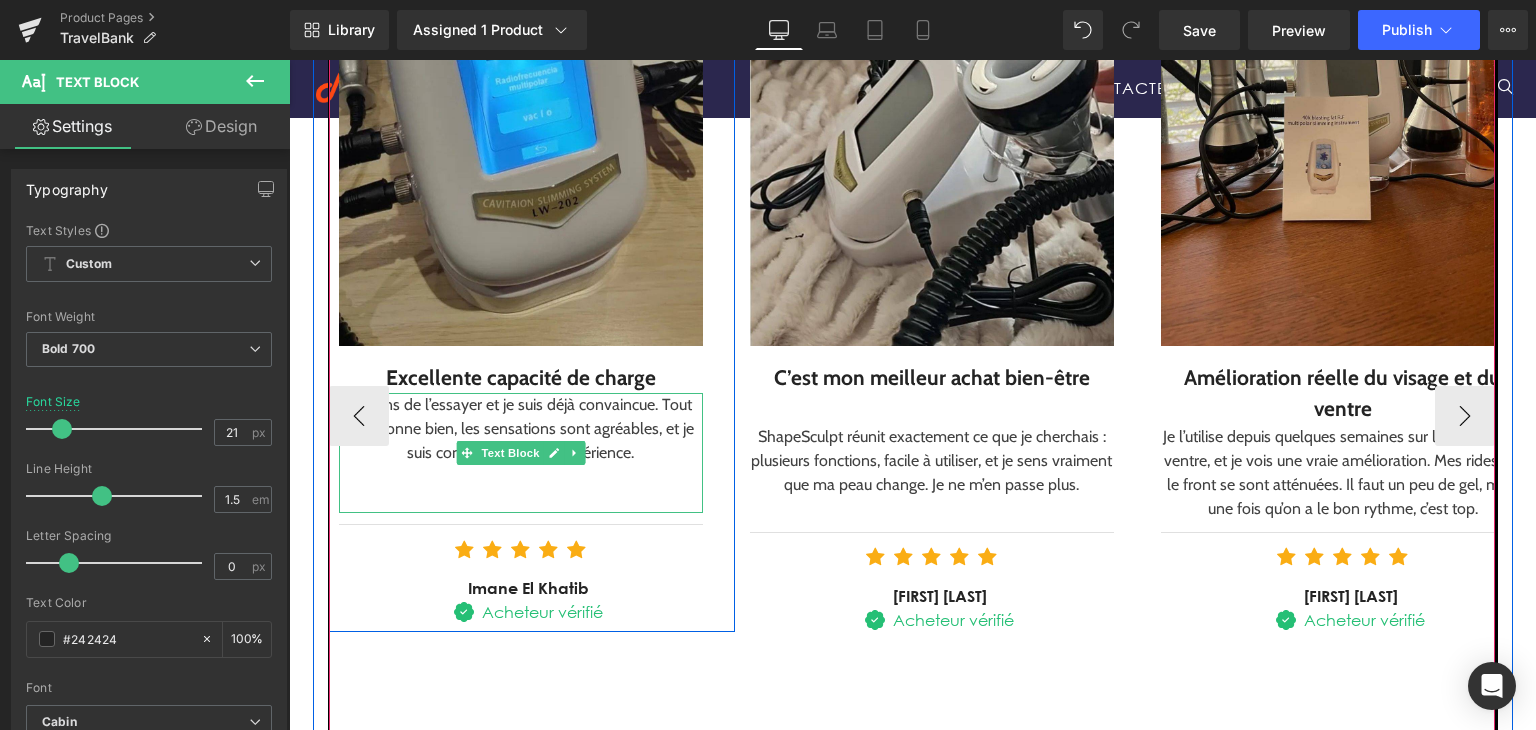 click at bounding box center [466, 453] 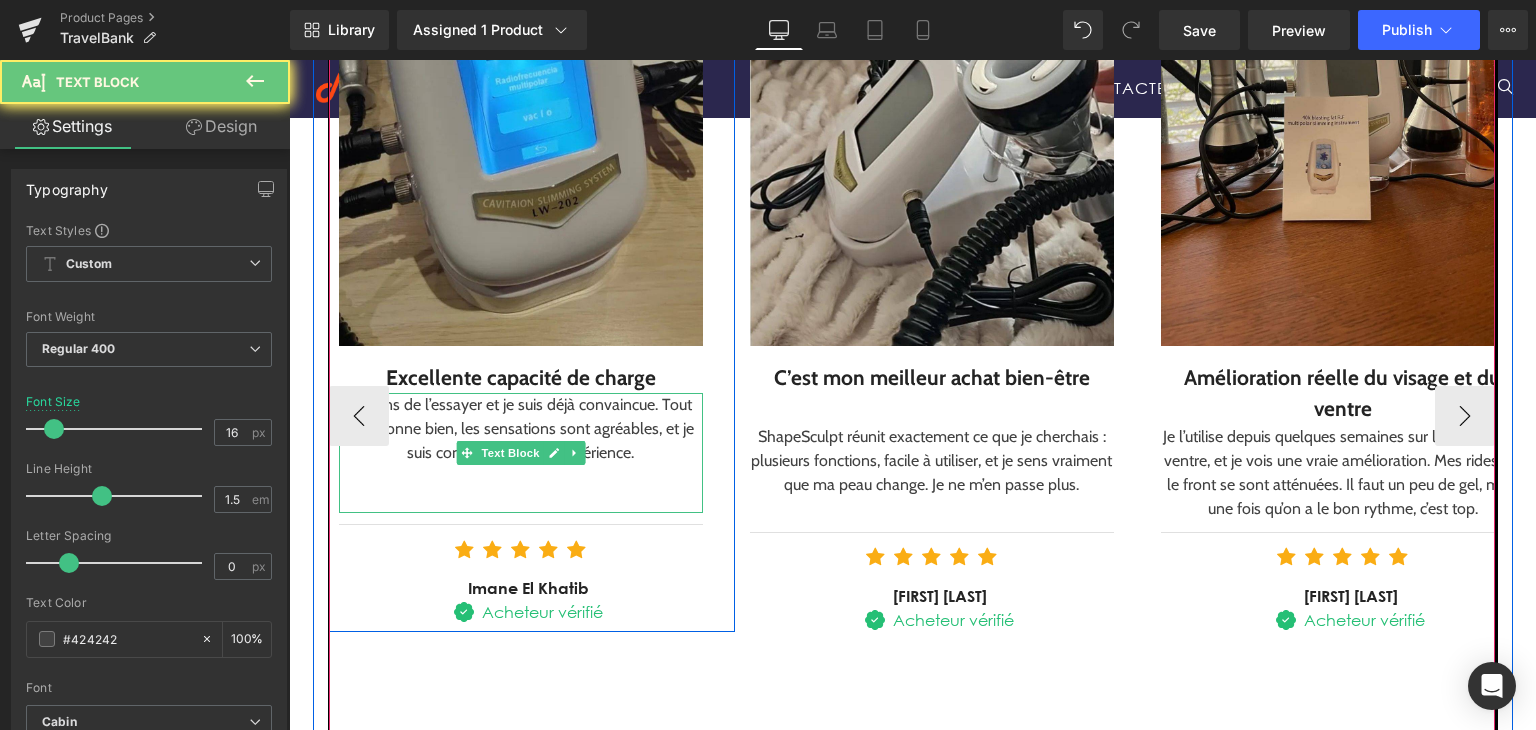click at bounding box center (466, 453) 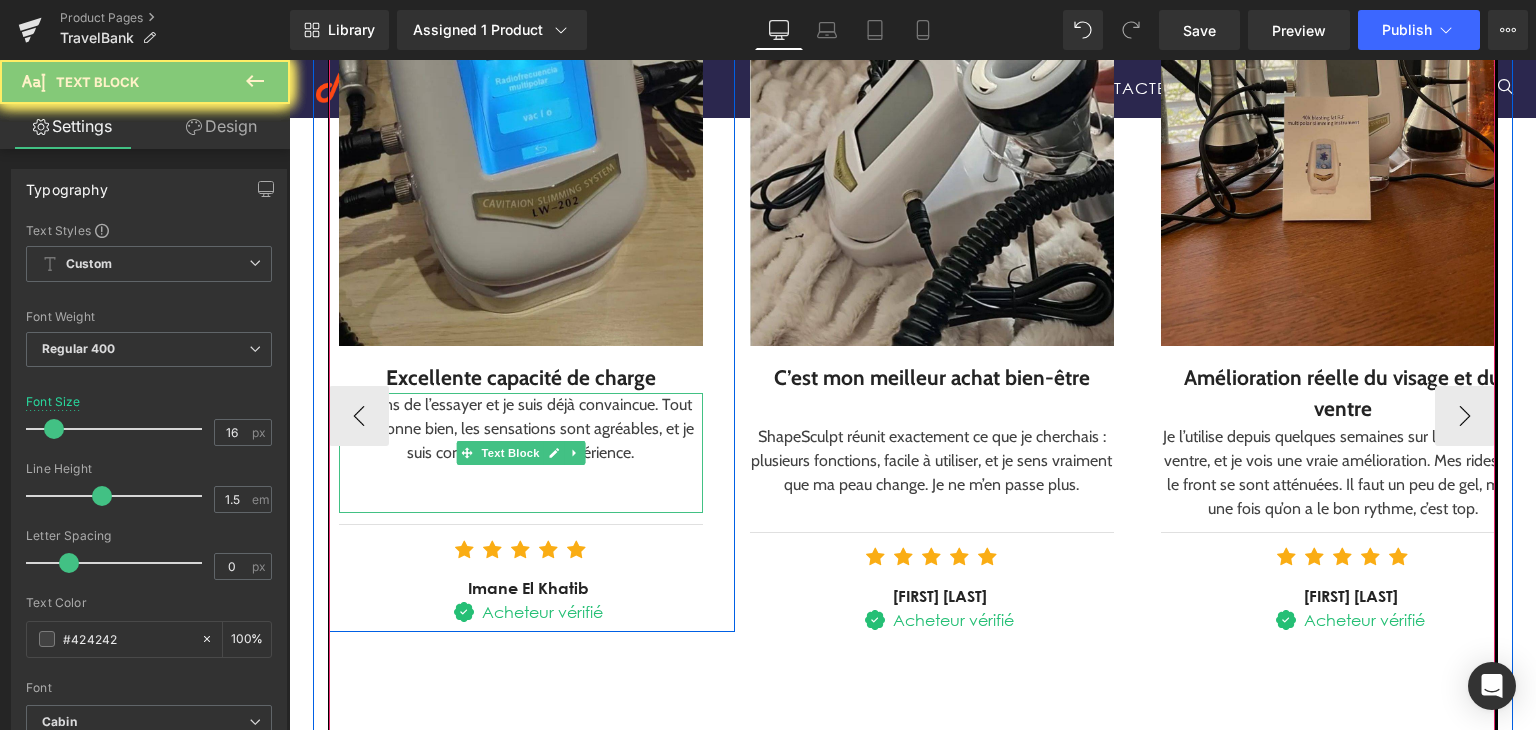click on "Je viens de l’essayer et je suis déjà convaincue. Tout fonctionne bien, les sensations sont agréables, et je suis contente de cette expérience." at bounding box center [521, 429] 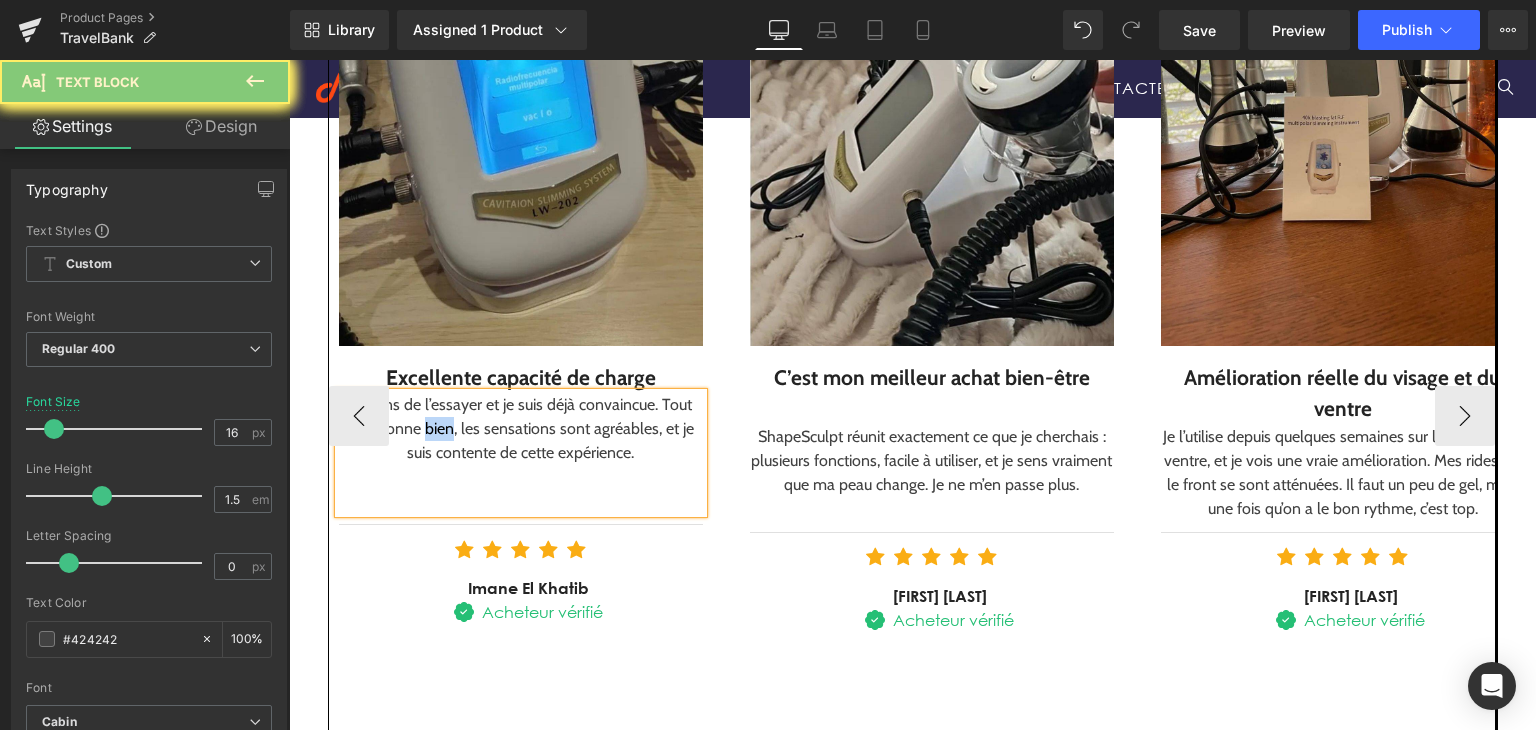 click on "Je viens de l’essayer et je suis déjà convaincue. Tout fonctionne bien, les sensations sont agréables, et je suis contente de cette expérience." at bounding box center [521, 429] 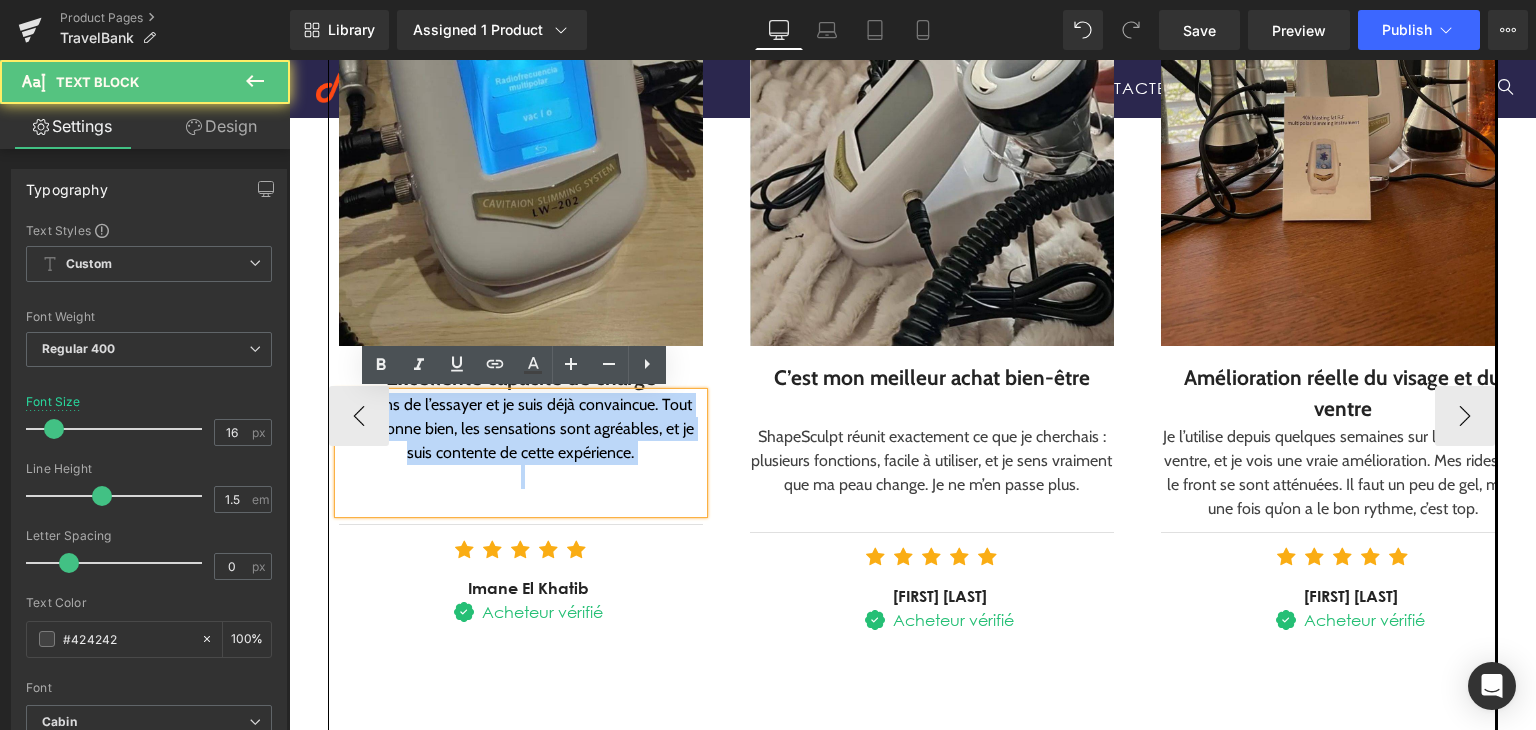 click on "Je viens de l’essayer et je suis déjà convaincue. Tout fonctionne bien, les sensations sont agréables, et je suis contente de cette expérience." at bounding box center [521, 429] 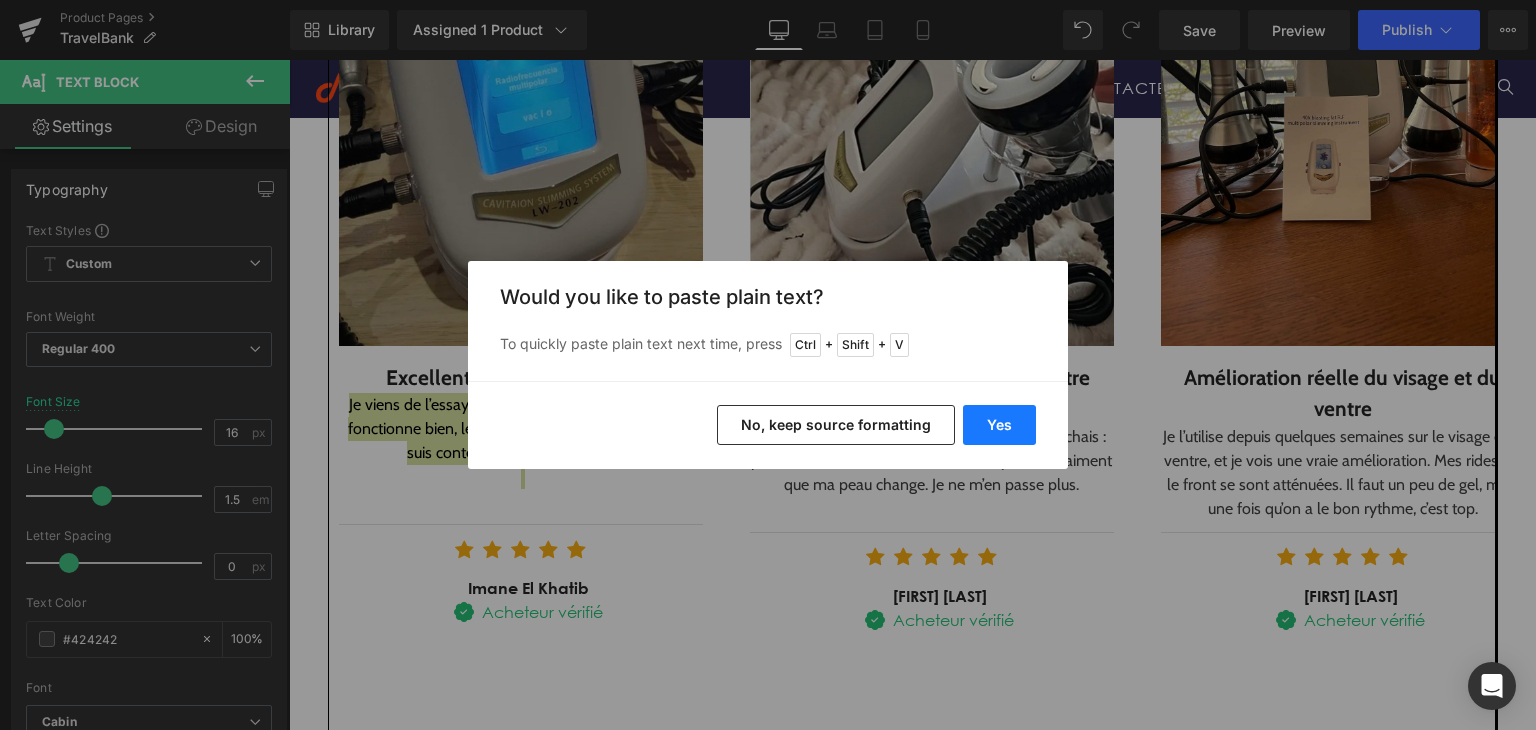 click on "Yes" at bounding box center [999, 425] 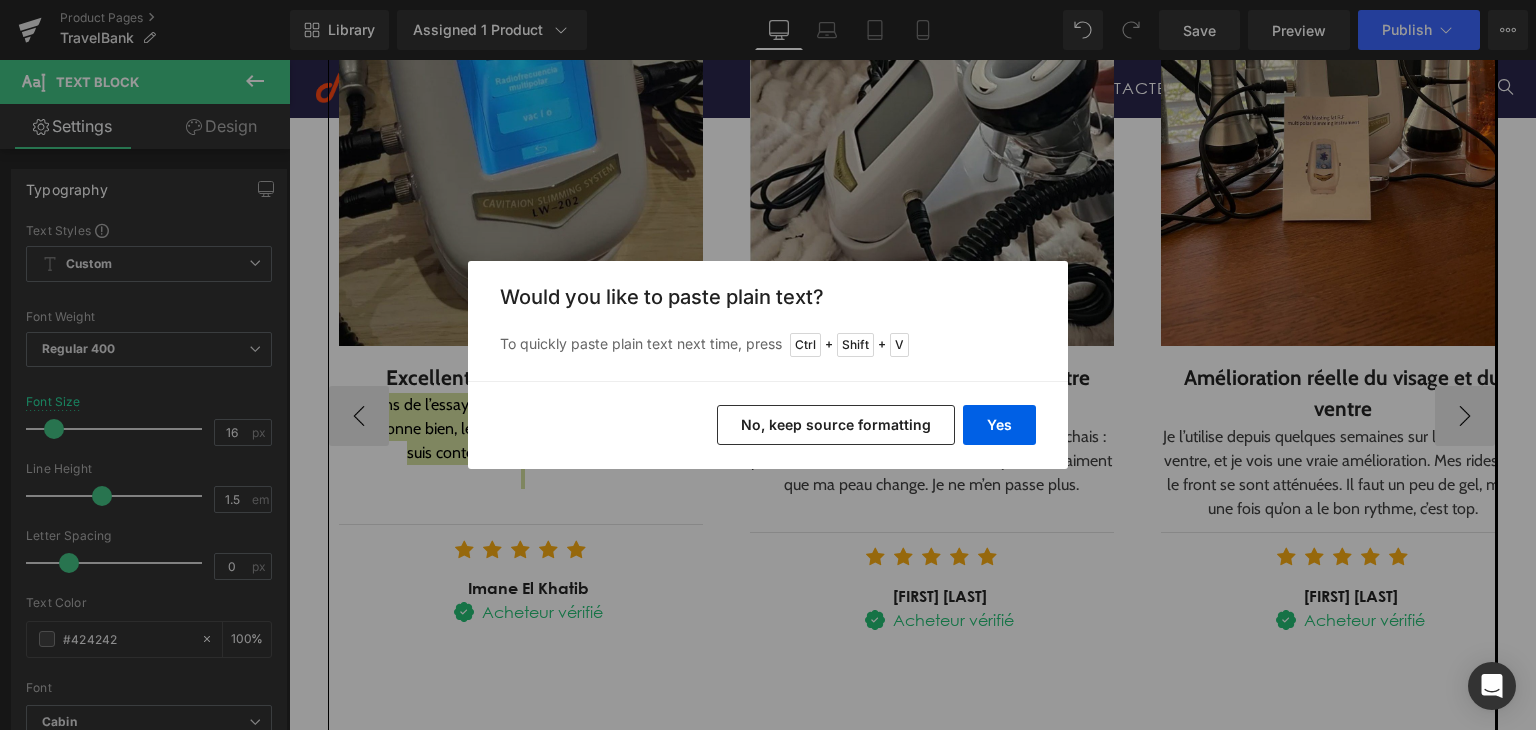 type 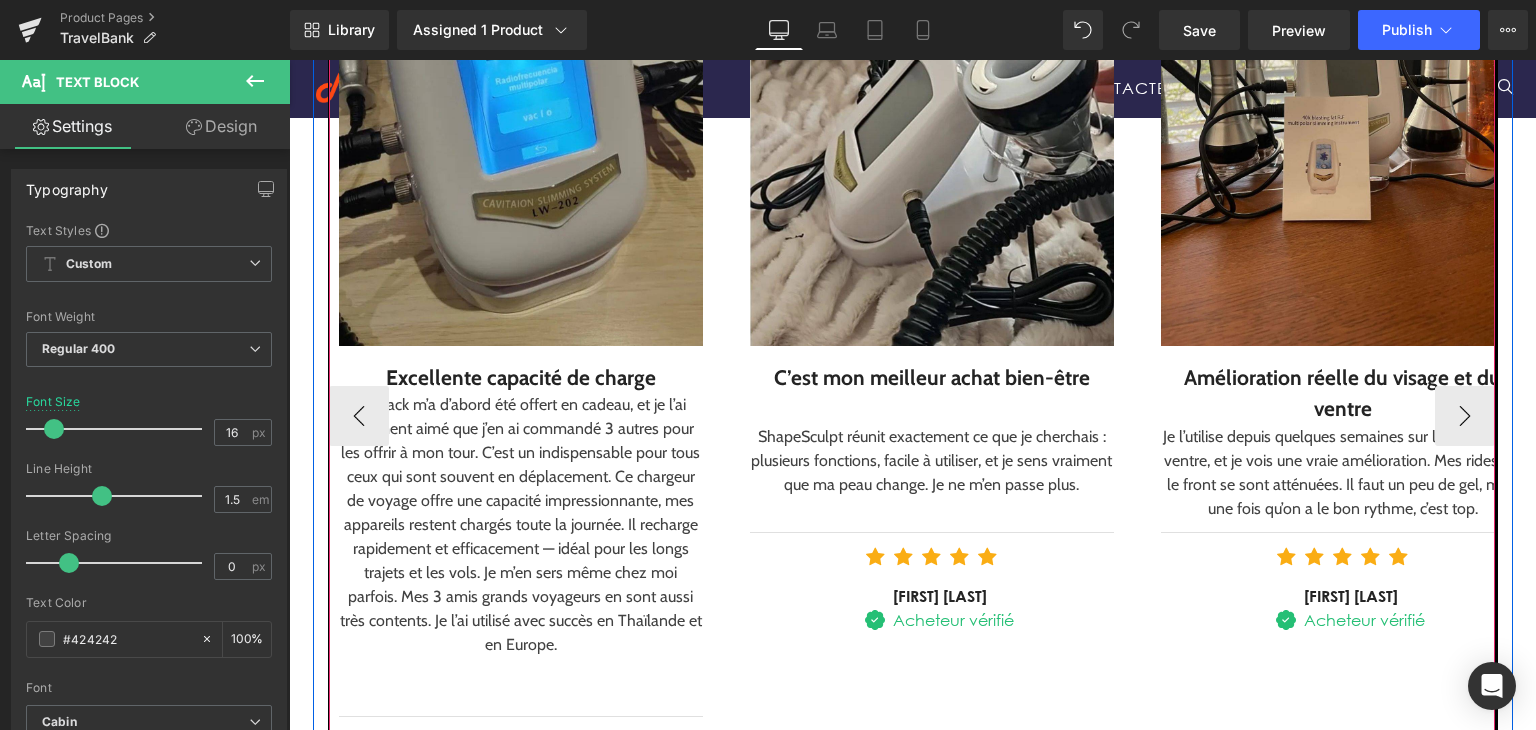 click at bounding box center [932, 409] 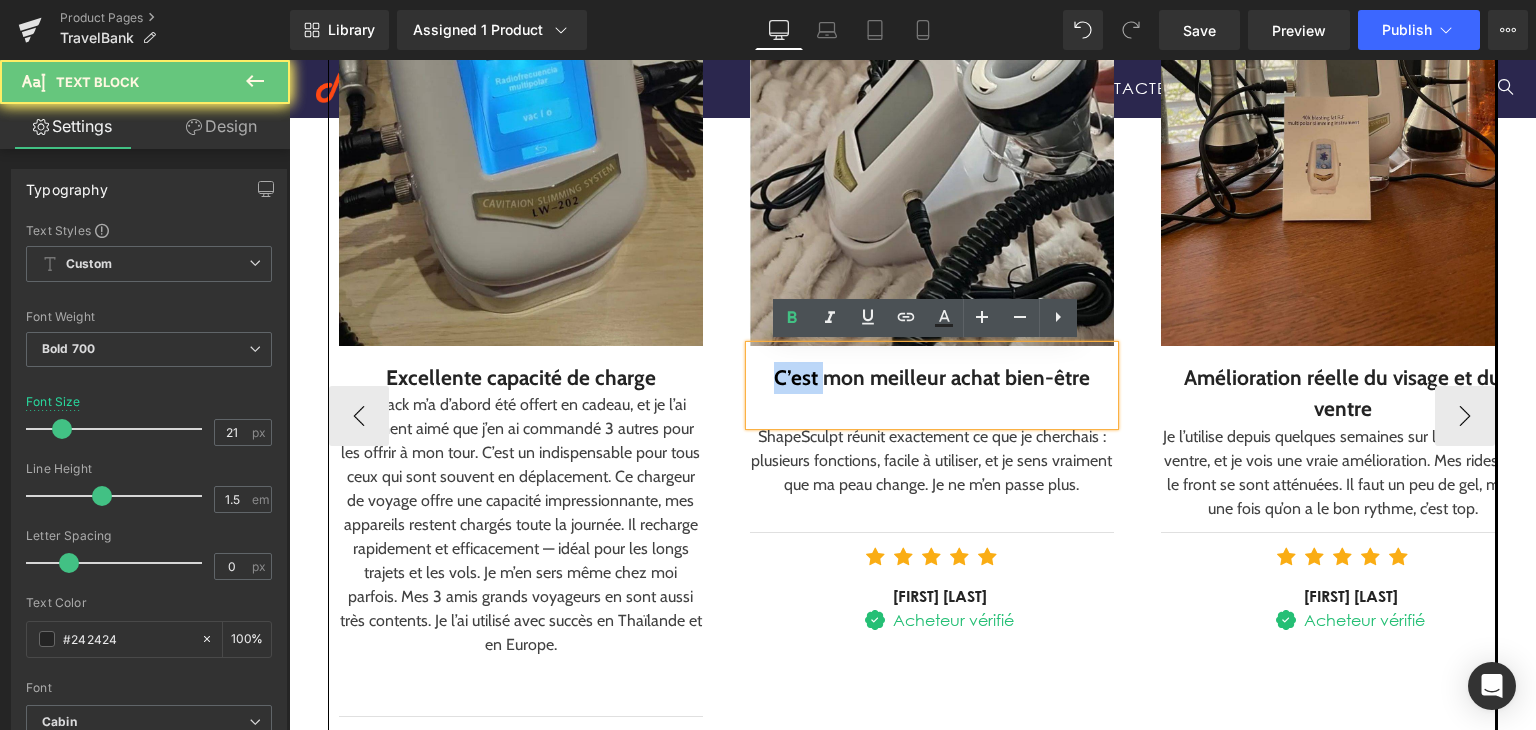 click on "C’est mon meilleur achat bien-être" at bounding box center [932, 378] 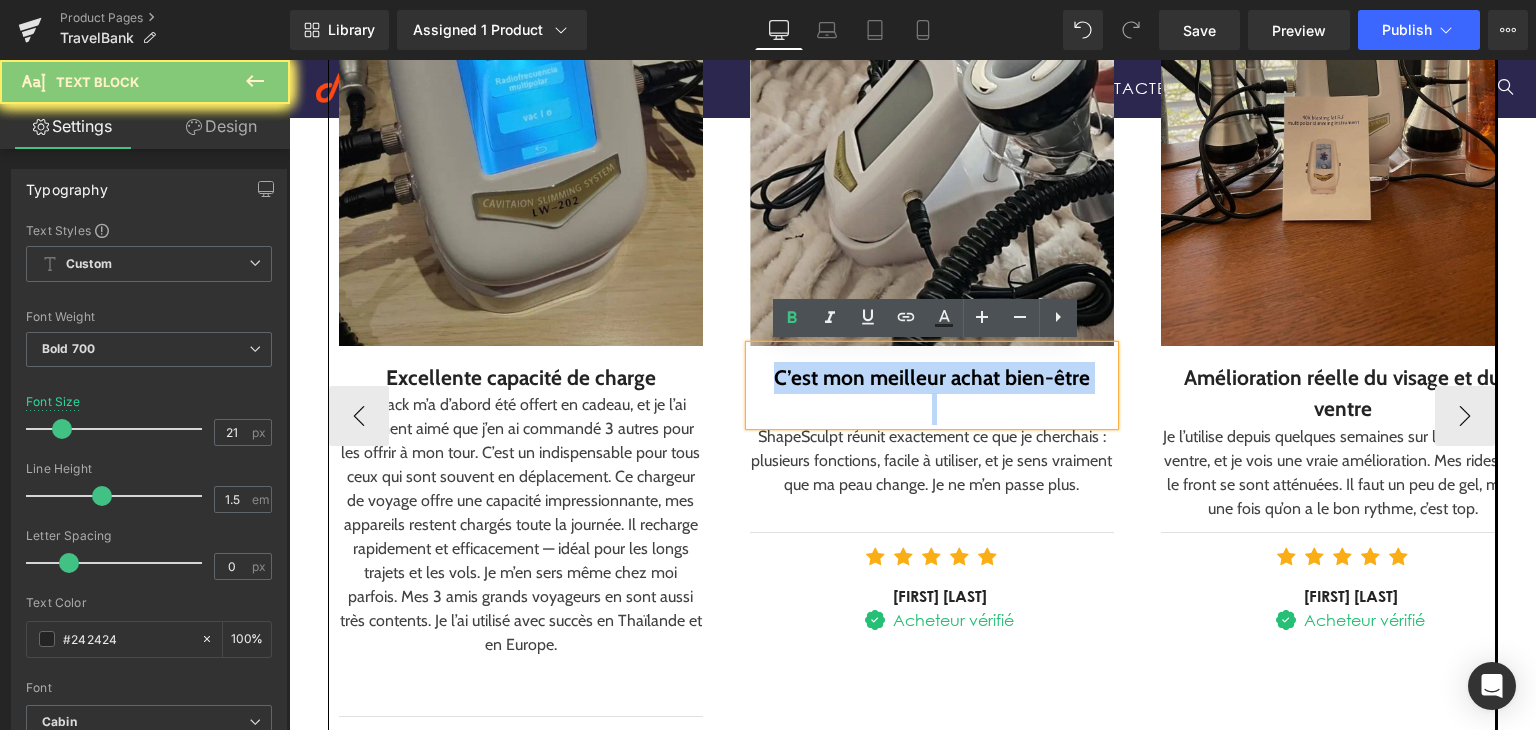 click on "C’est mon meilleur achat bien-être" at bounding box center (932, 378) 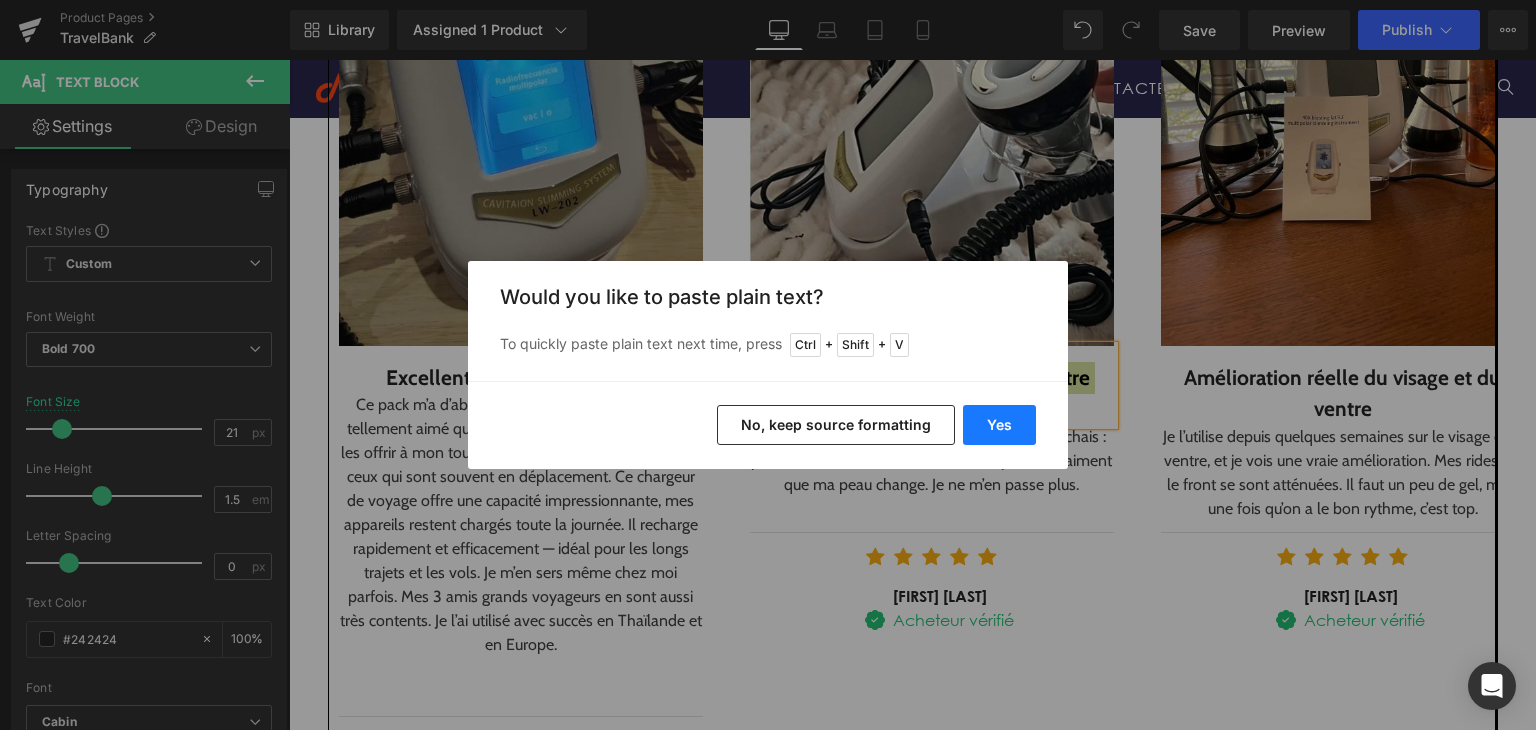 click on "Yes" at bounding box center (999, 425) 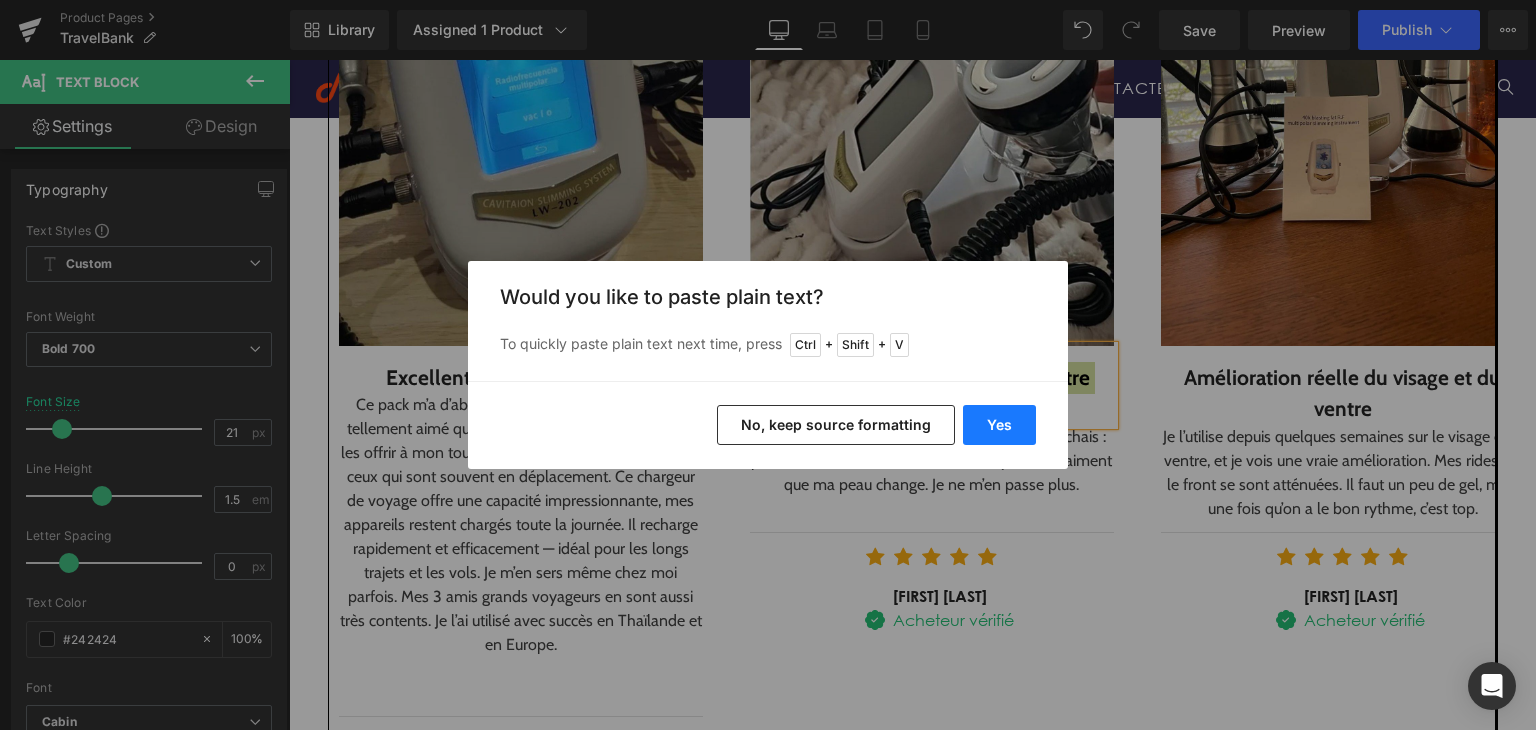 type 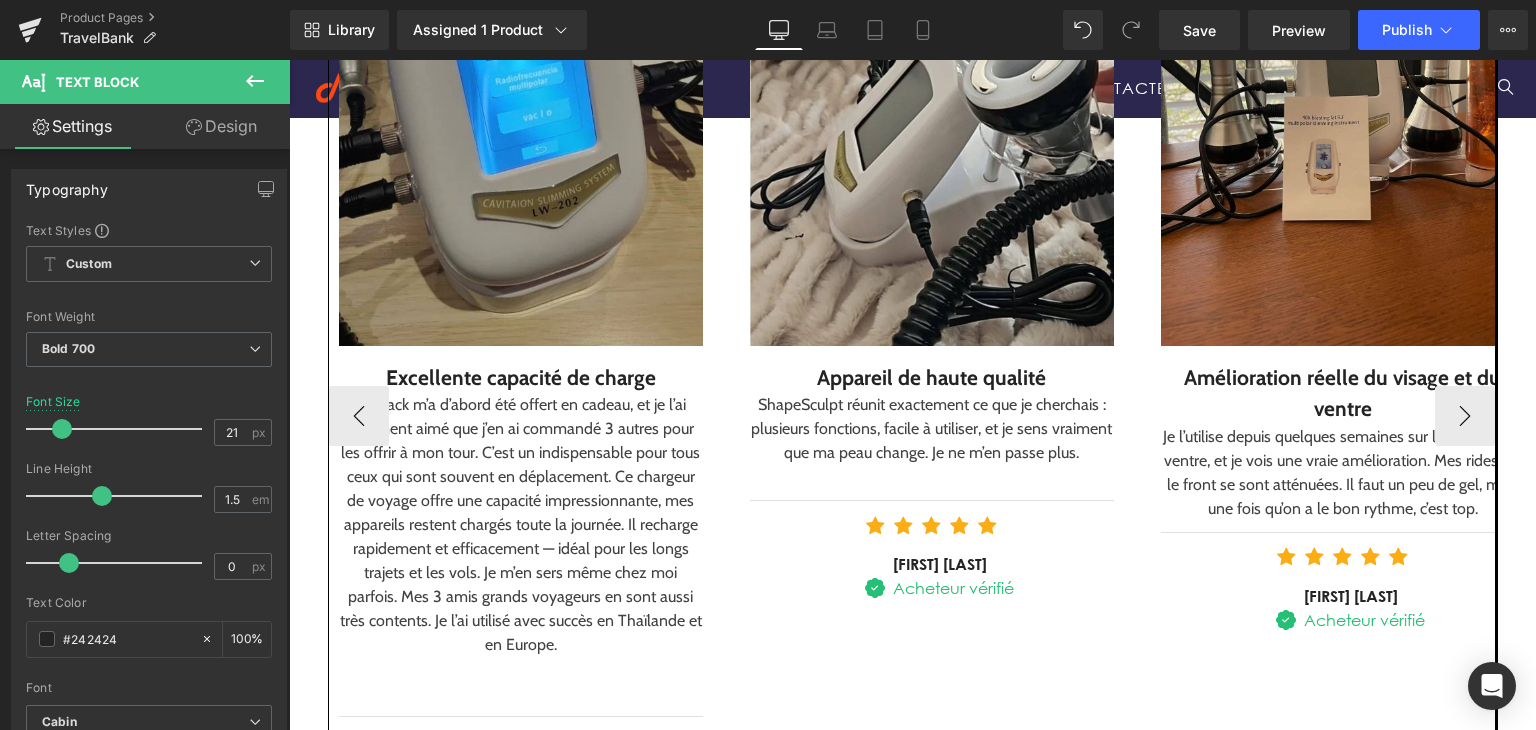 click at bounding box center [932, 477] 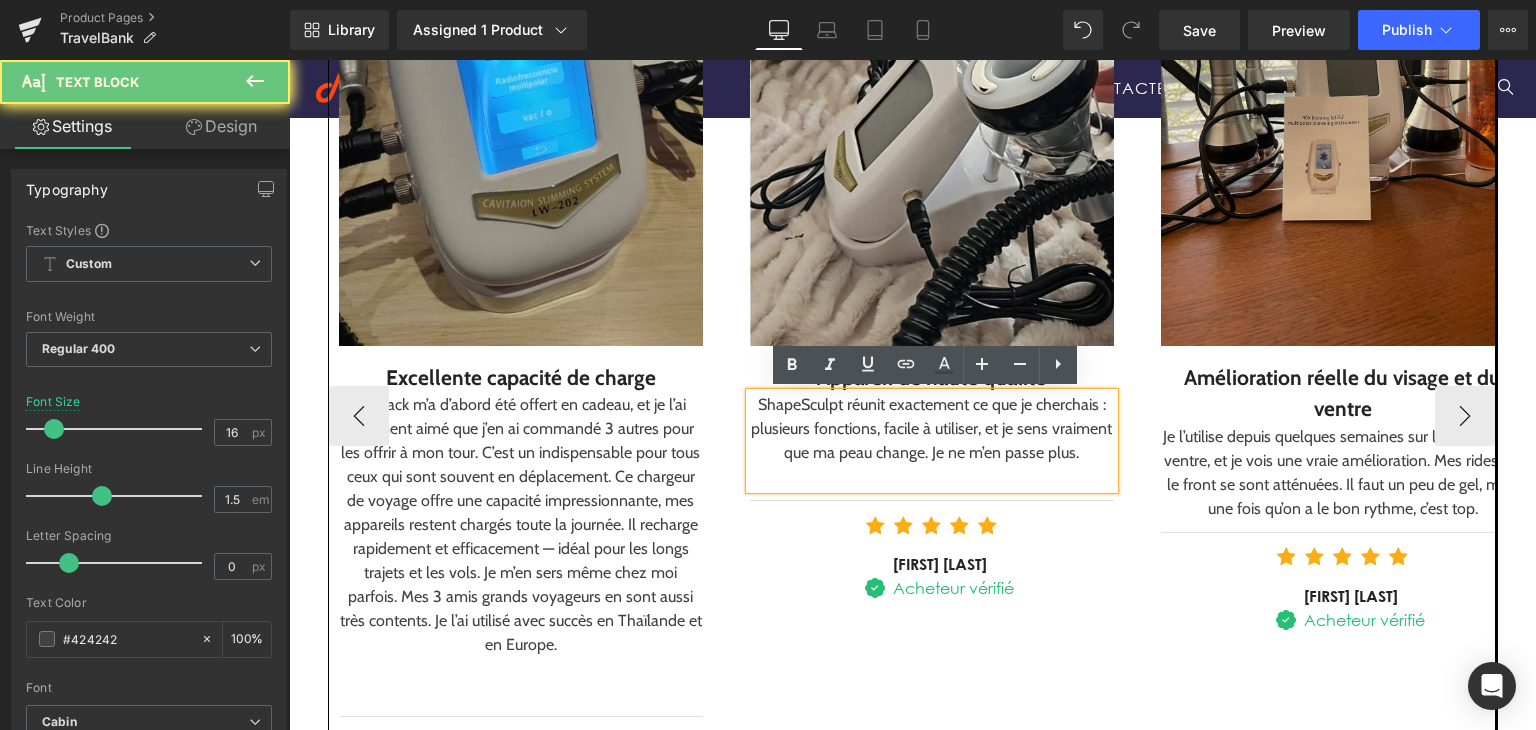 click on "ShapeSculpt réunit exactement ce que je cherchais : plusieurs fonctions, facile à utiliser, et je sens vraiment que ma peau change. Je ne m’en passe plus." at bounding box center [932, 429] 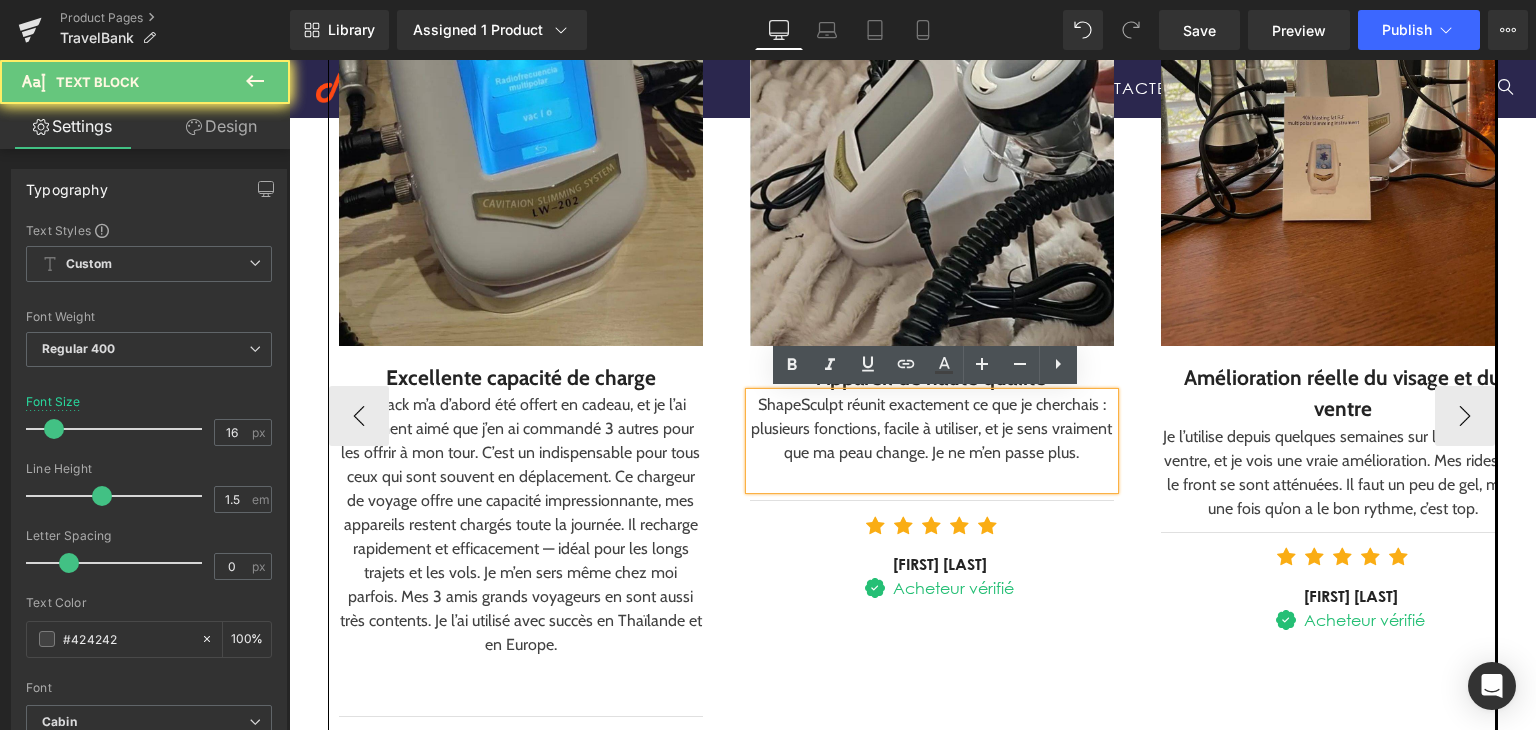 click on "ShapeSculpt réunit exactement ce que je cherchais : plusieurs fonctions, facile à utiliser, et je sens vraiment que ma peau change. Je ne m’en passe plus." at bounding box center [932, 429] 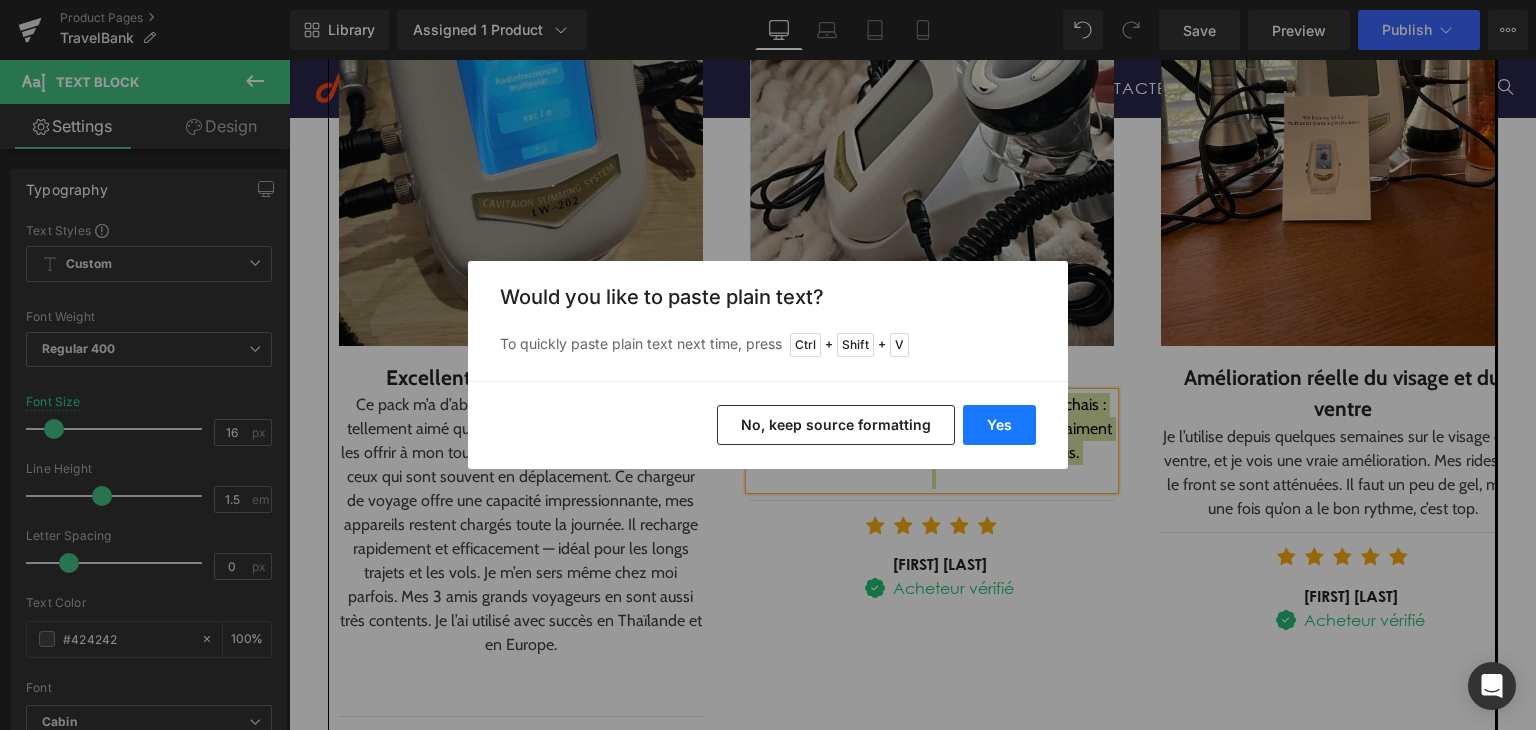 click on "Yes" at bounding box center [999, 425] 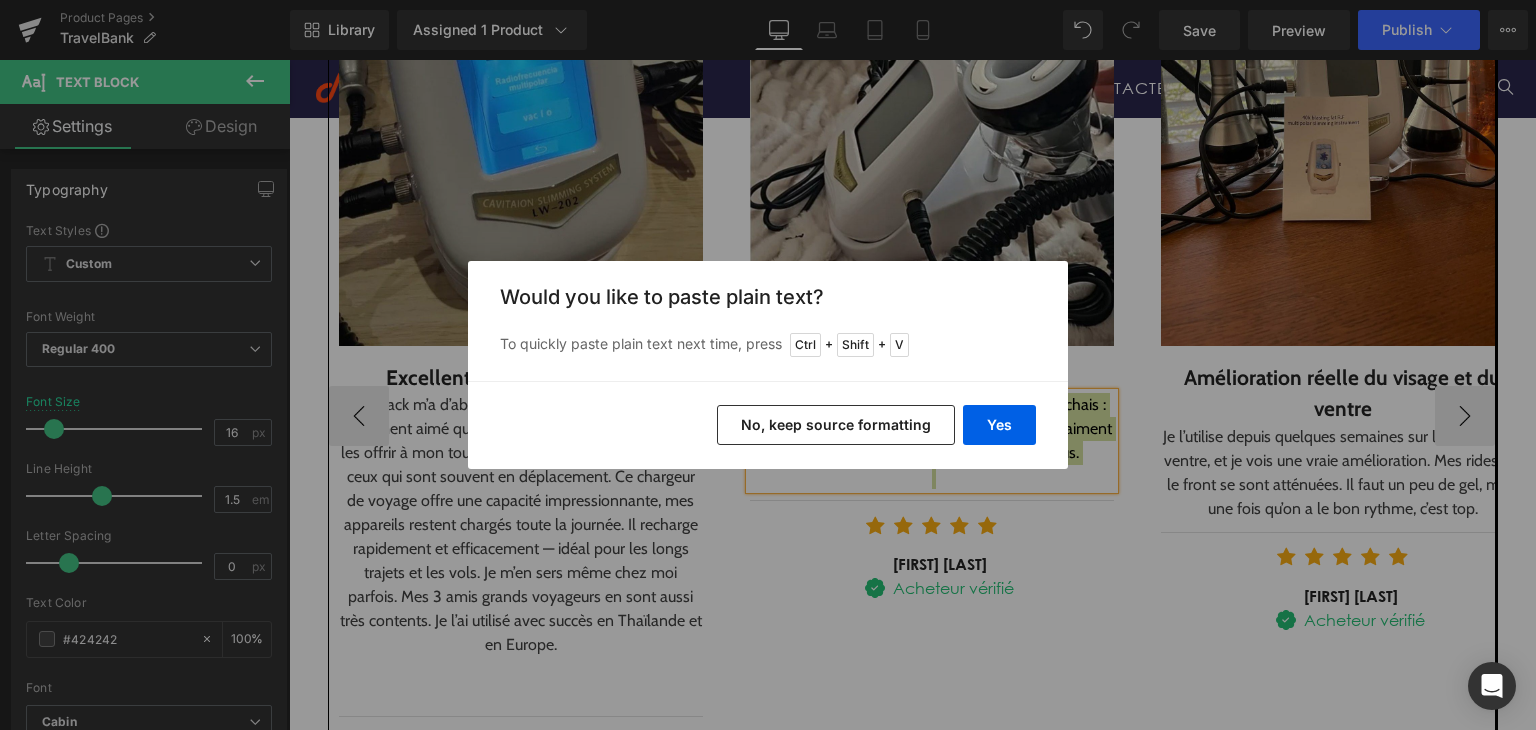 type 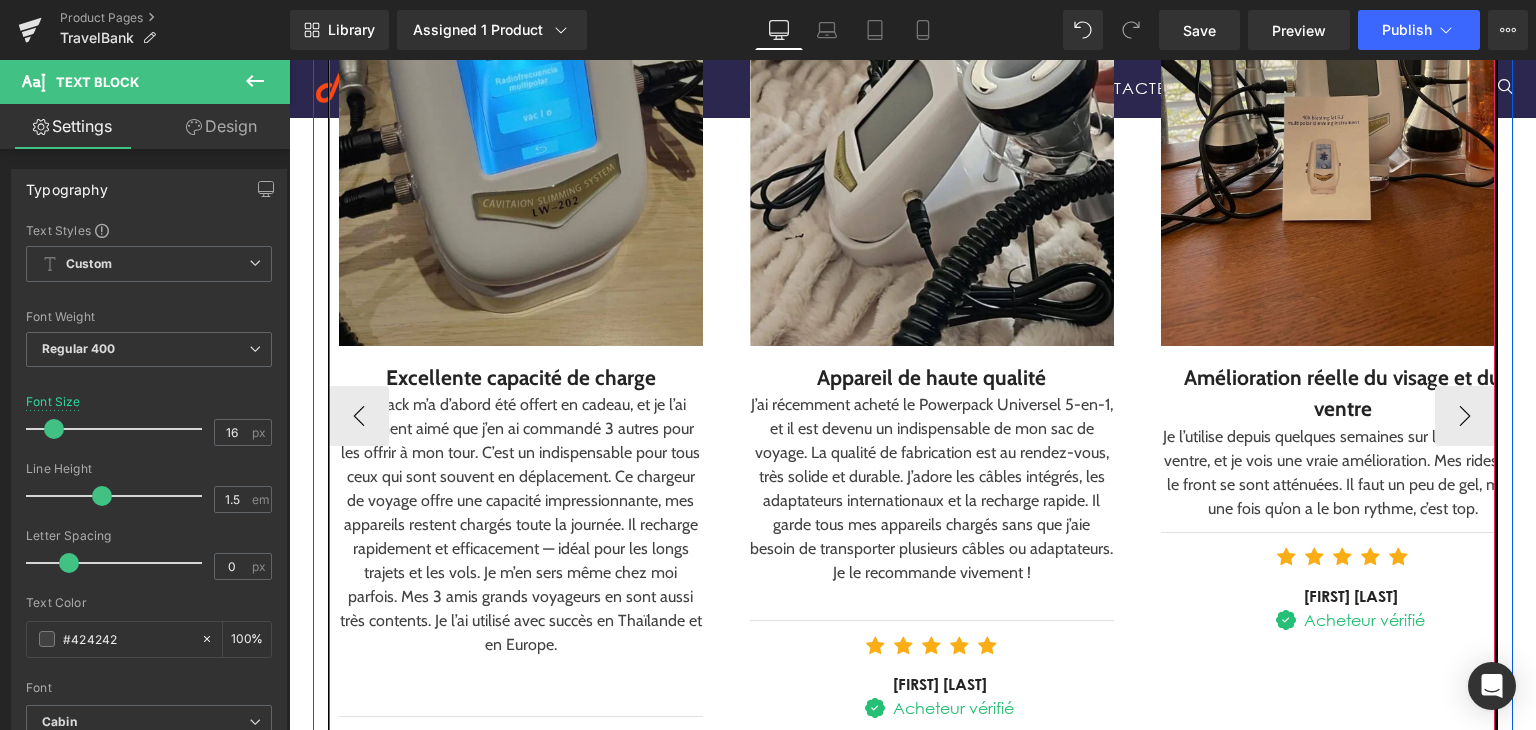 click on "Amélioration réelle du visage et du ventre" at bounding box center (1343, 393) 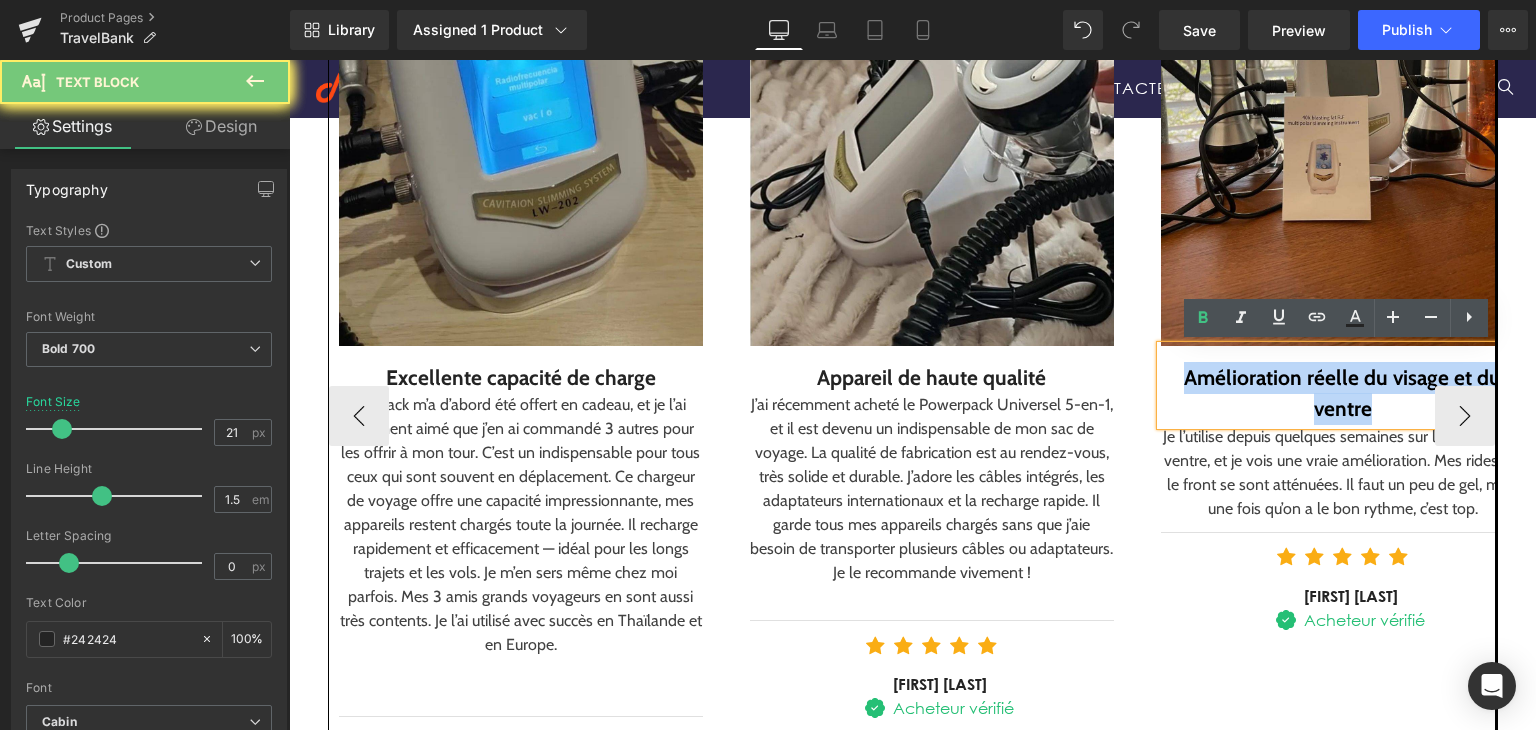 click on "Amélioration réelle du visage et du ventre" at bounding box center [1343, 393] 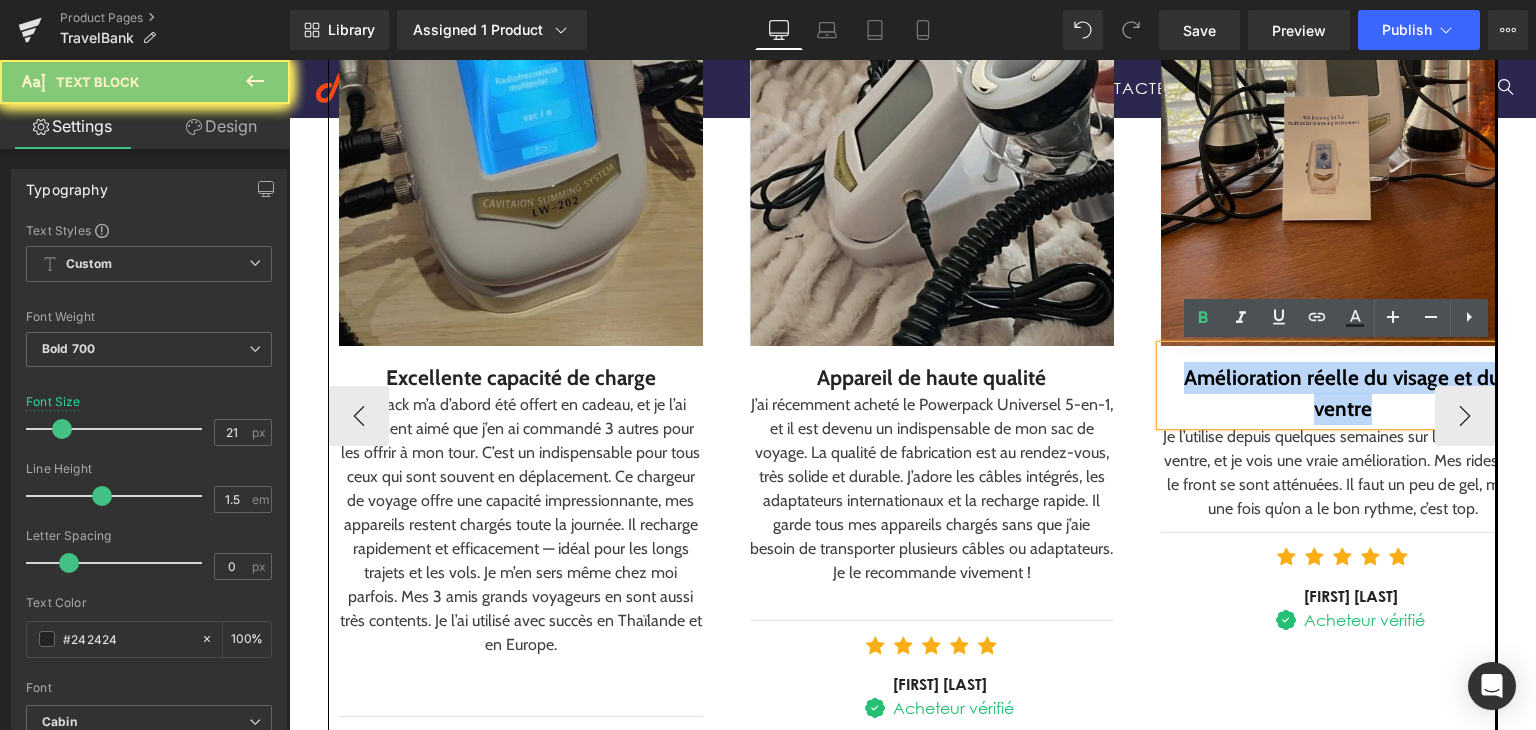 click on "Amélioration réelle du visage et du ventre" at bounding box center (1343, 393) 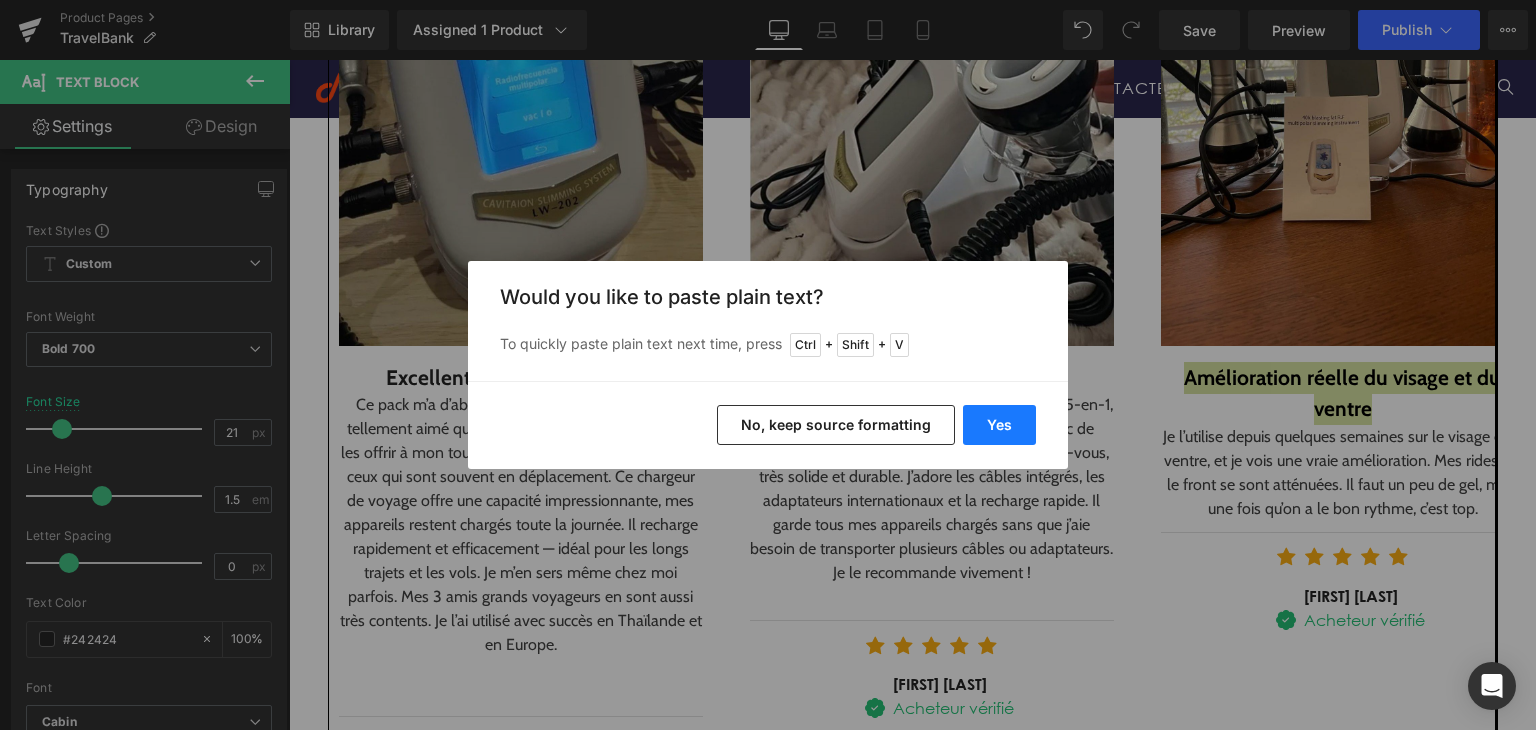 click on "Yes" at bounding box center (999, 425) 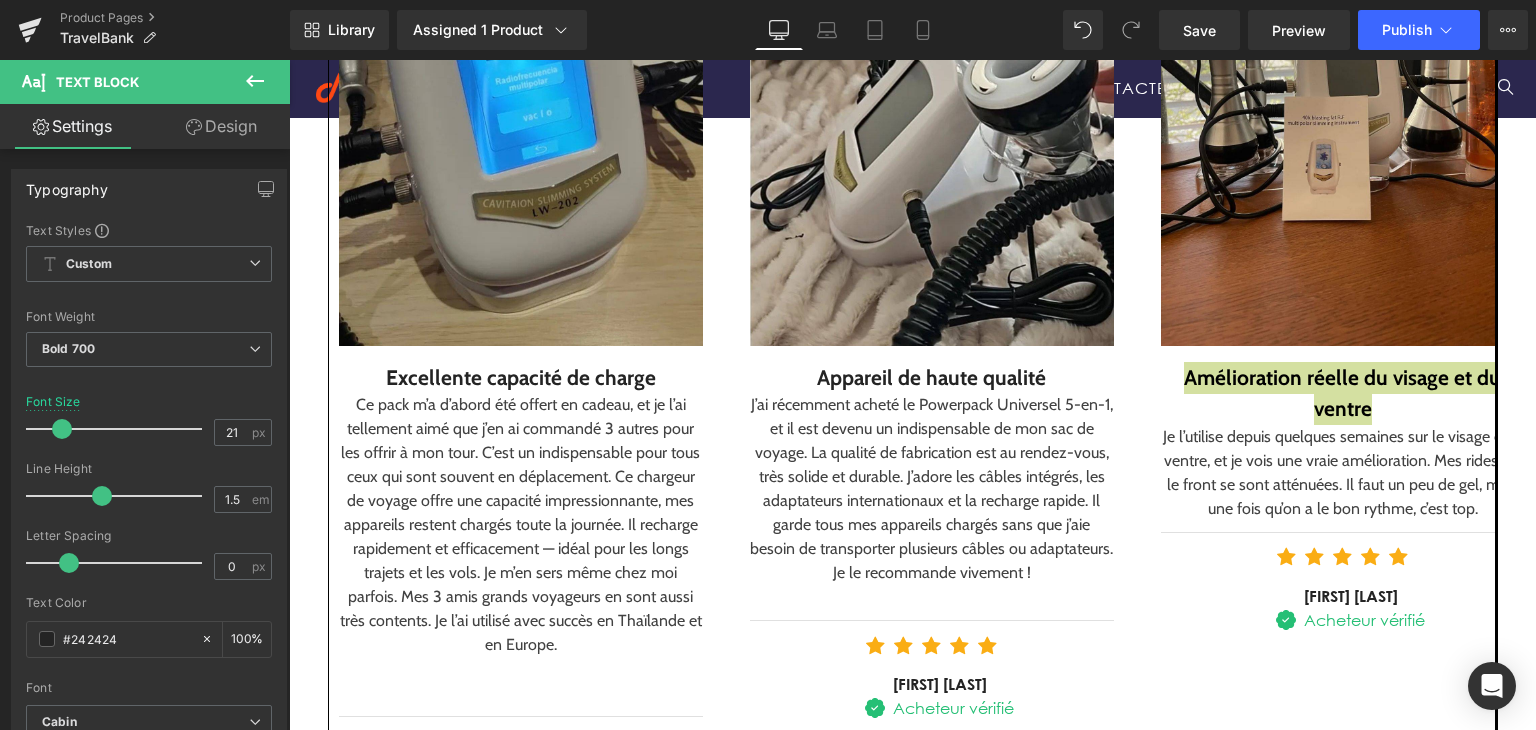 type 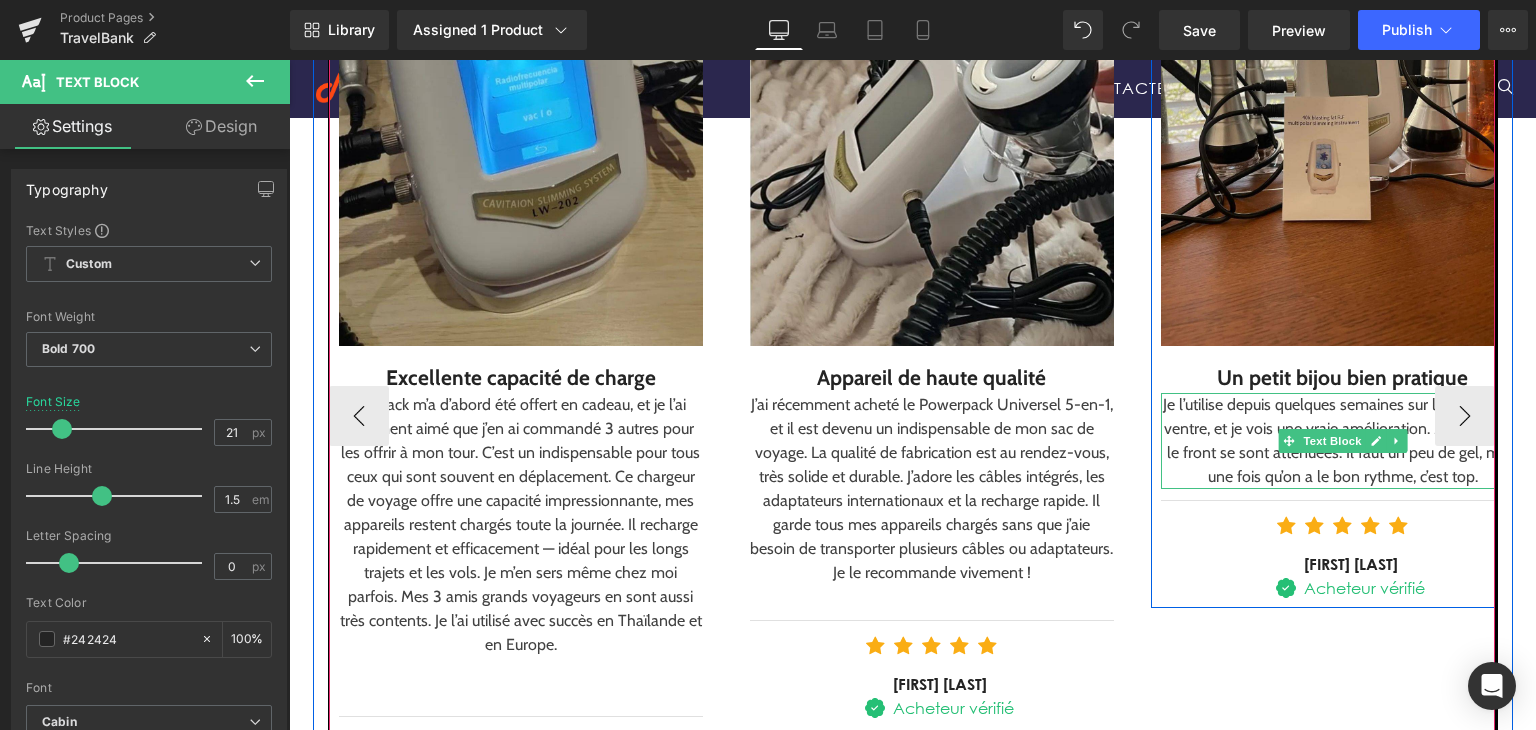 click on "Je l’utilise depuis quelques semaines sur le visage et le ventre, et je vois une vraie amélioration. Mes rides sur le front se sont atténuées. Il faut un peu de gel, mais une fois qu’on a le bon rythme, c’est top." at bounding box center (1343, 441) 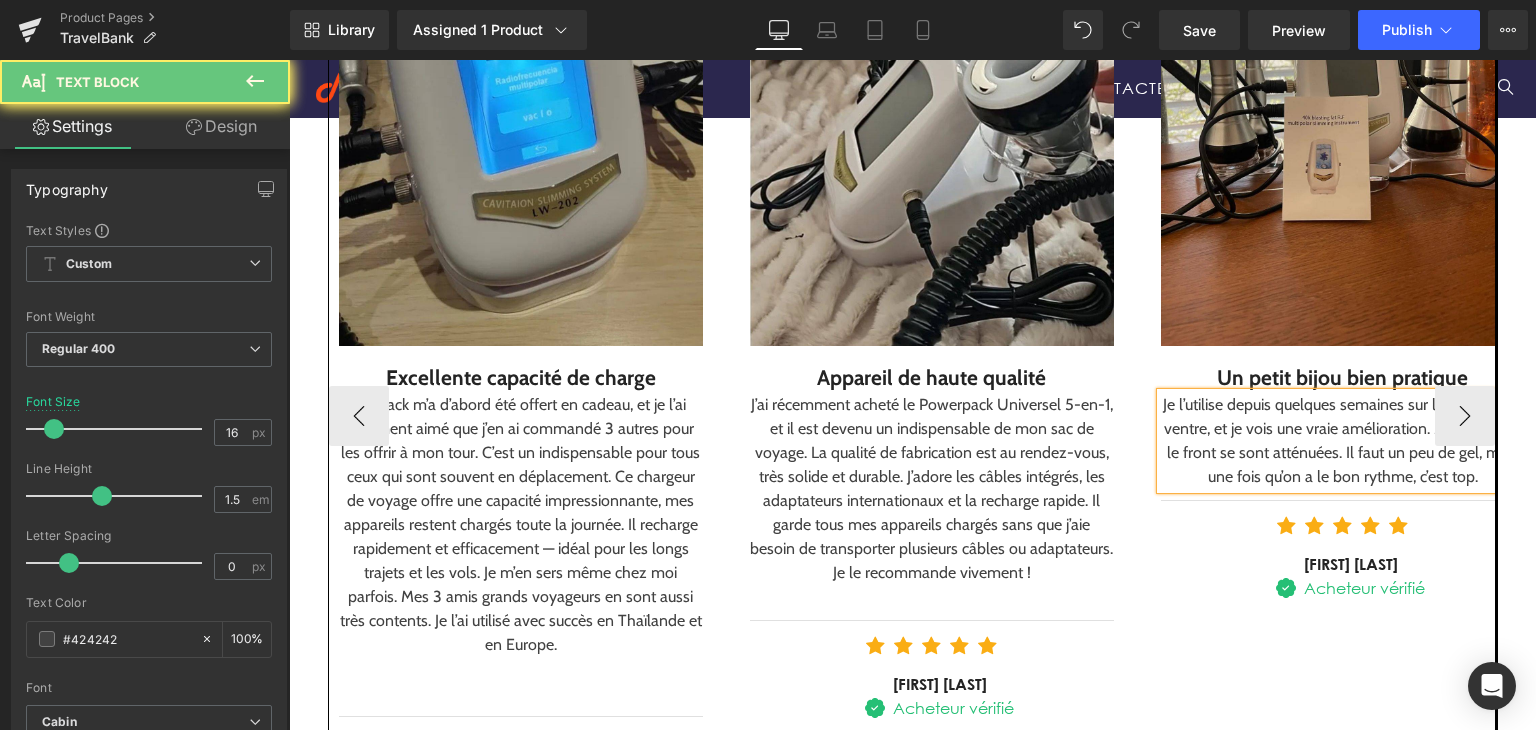 click on "Je l’utilise depuis quelques semaines sur le visage et le ventre, et je vois une vraie amélioration. Mes rides sur le front se sont atténuées. Il faut un peu de gel, mais une fois qu’on a le bon rythme, c’est top." at bounding box center [1343, 441] 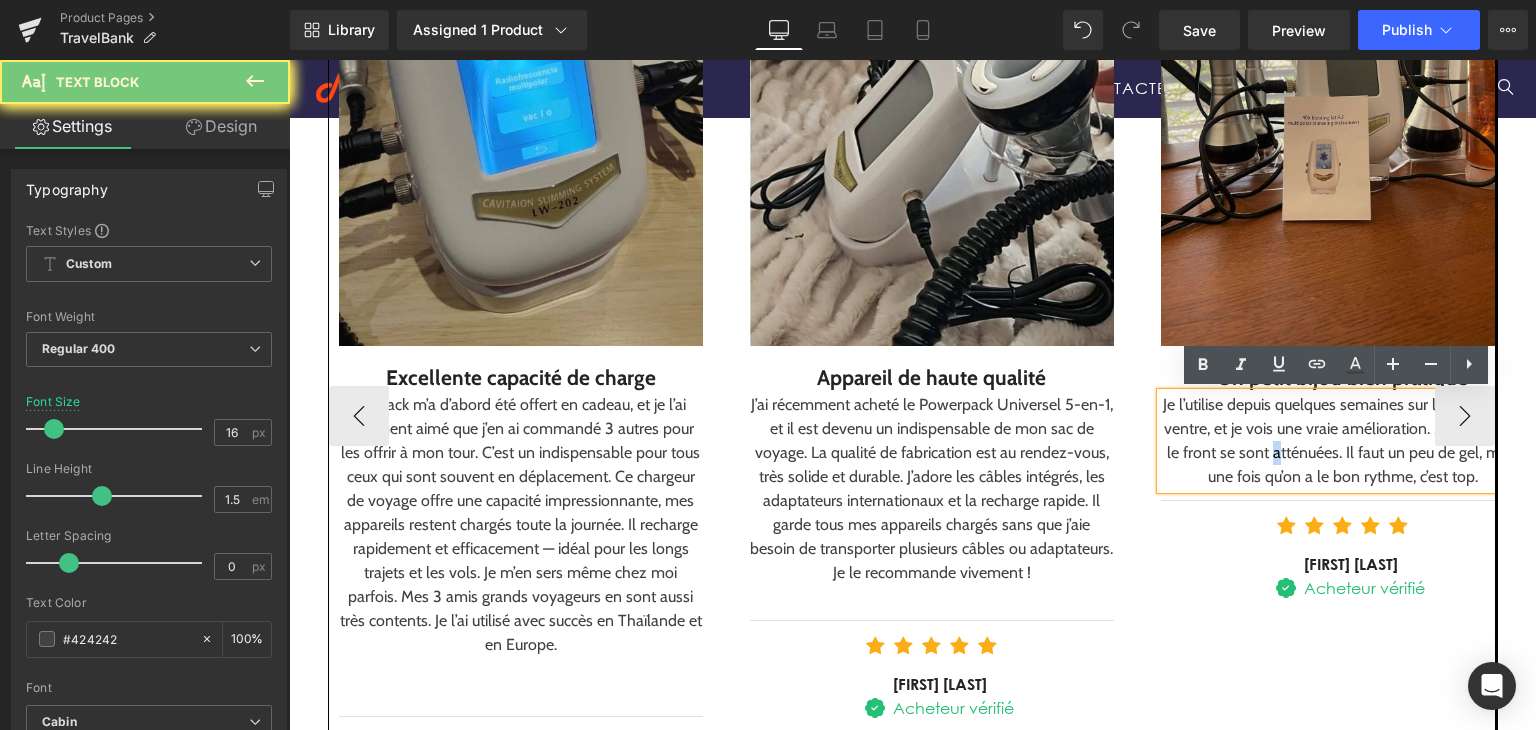 click on "Je l’utilise depuis quelques semaines sur le visage et le ventre, et je vois une vraie amélioration. Mes rides sur le front se sont atténuées. Il faut un peu de gel, mais une fois qu’on a le bon rythme, c’est top." at bounding box center [1343, 441] 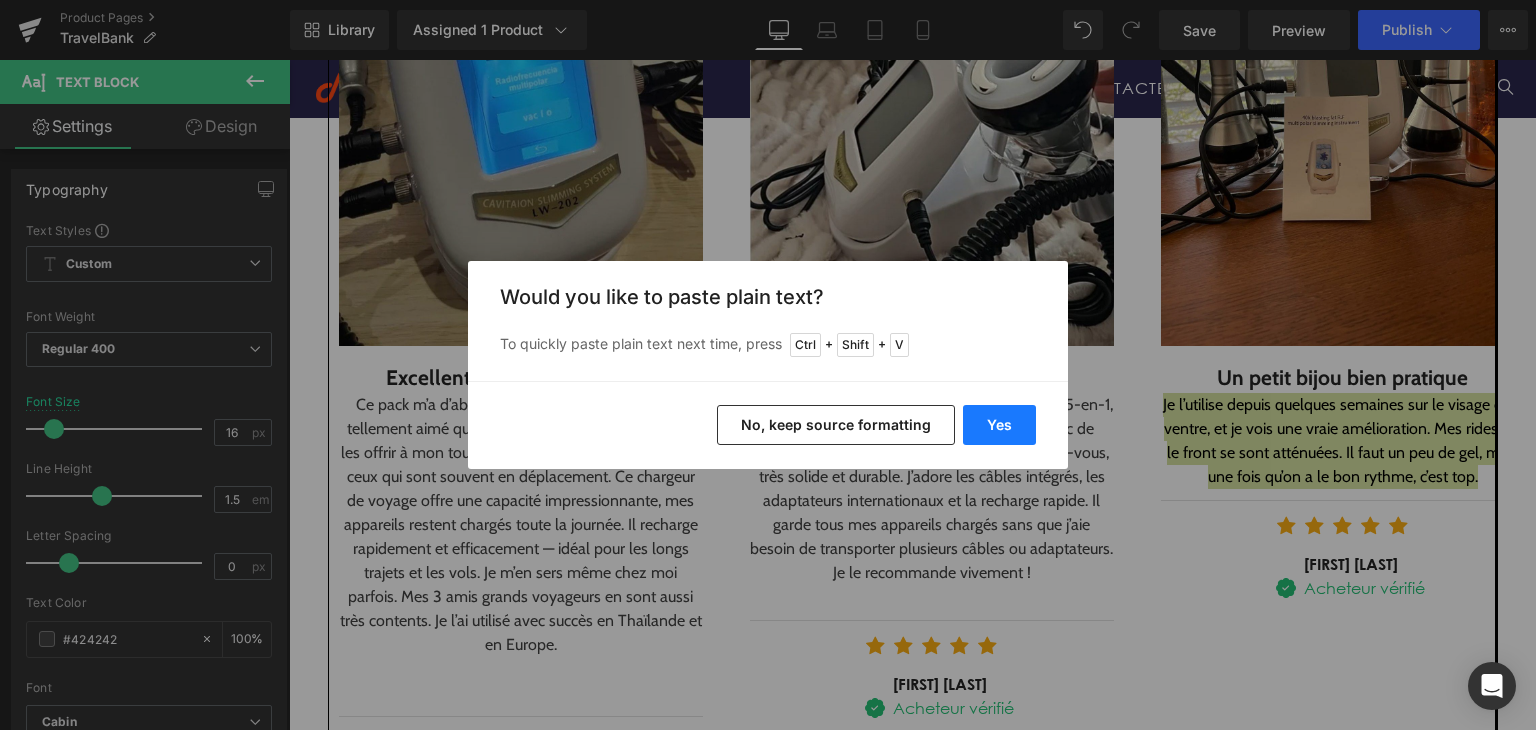 click on "Yes" at bounding box center (999, 425) 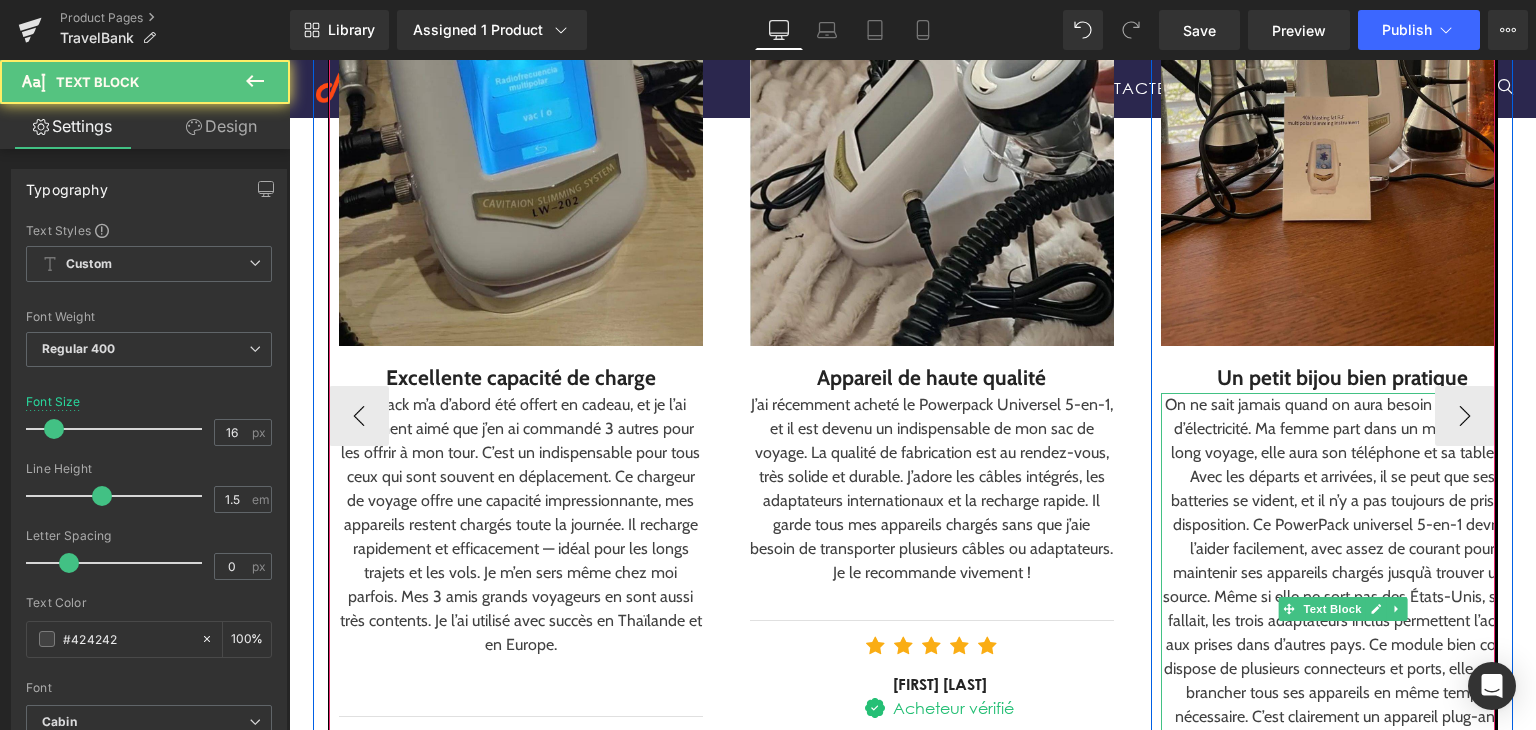 click on "On ne sait jamais quand on aura besoin d’une source d’électricité. Ma femme part dans un mois pour un long voyage, elle aura son téléphone et sa tablette. Avec les départs et arrivées, il se peut que ses batteries se vident, et il n’y a pas toujours de prise à disposition. Ce PowerPack universel 5-en-1 devrait l’aider facilement, avec assez de courant pour maintenir ses appareils chargés jusqu’à trouver une source. Même si elle ne sort pas des États-Unis, s’il le fallait, les trois adaptateurs inclus permettent l’accès aux prises dans d’autres pays. Ce module bien conçu dispose de plusieurs connecteurs et ports, elle pourra brancher tous ses appareils en même temps si nécessaire. C’est clairement un appareil plug-and-play très pratique. Et pour nos futurs téléphones compatibles lightning ou recharge sans fil — ce petit bijou couvre aussi ces besoins." at bounding box center (1343, 597) 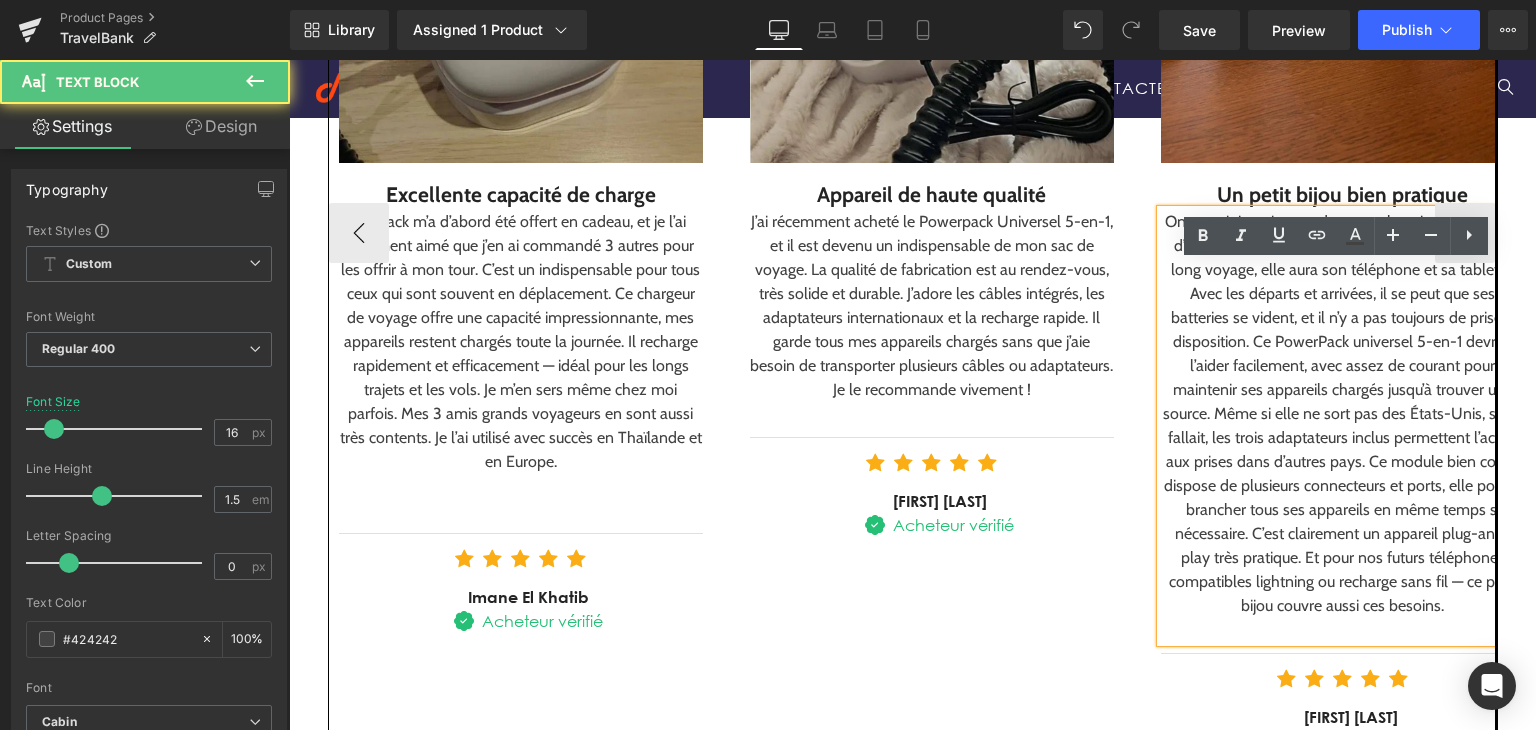 scroll, scrollTop: 2760, scrollLeft: 0, axis: vertical 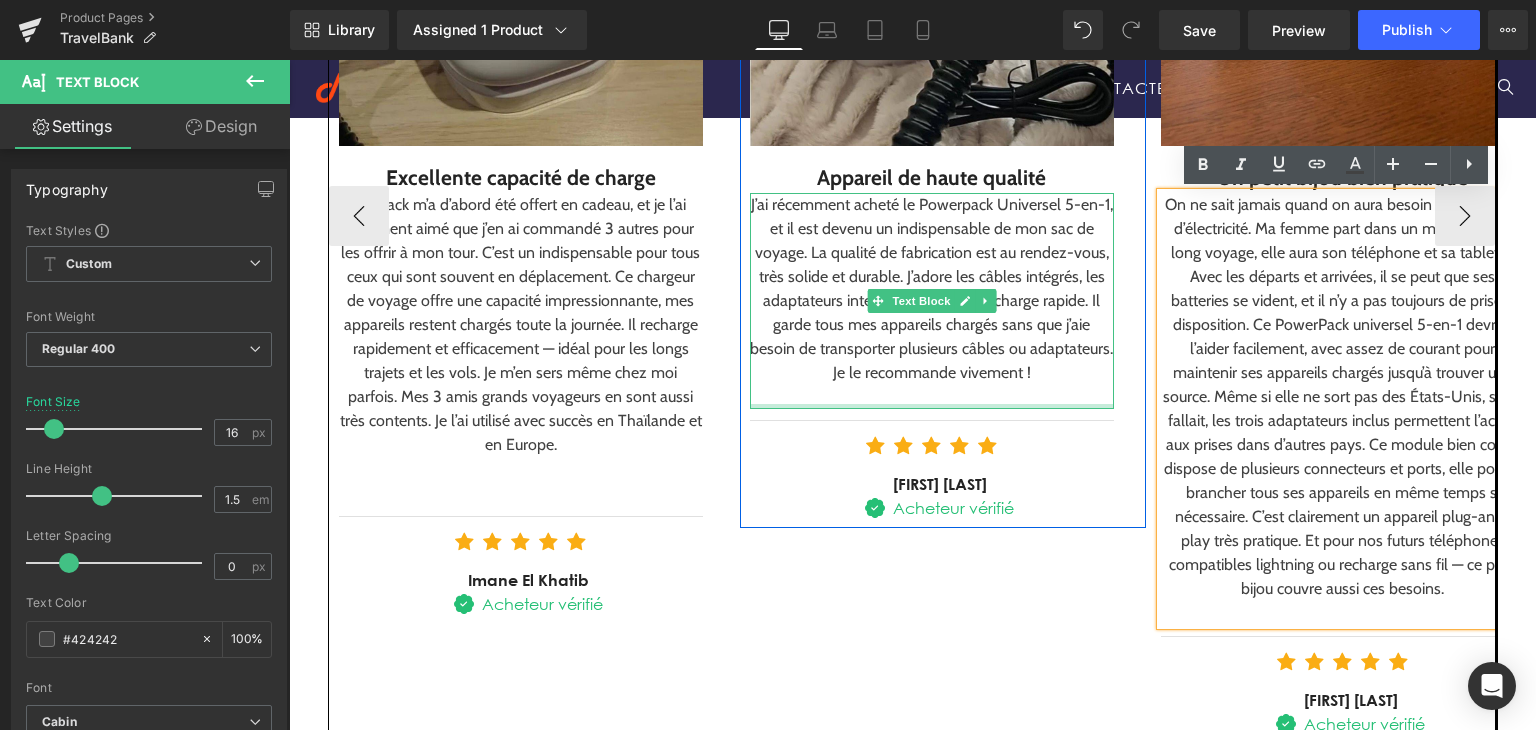 click at bounding box center [932, 406] 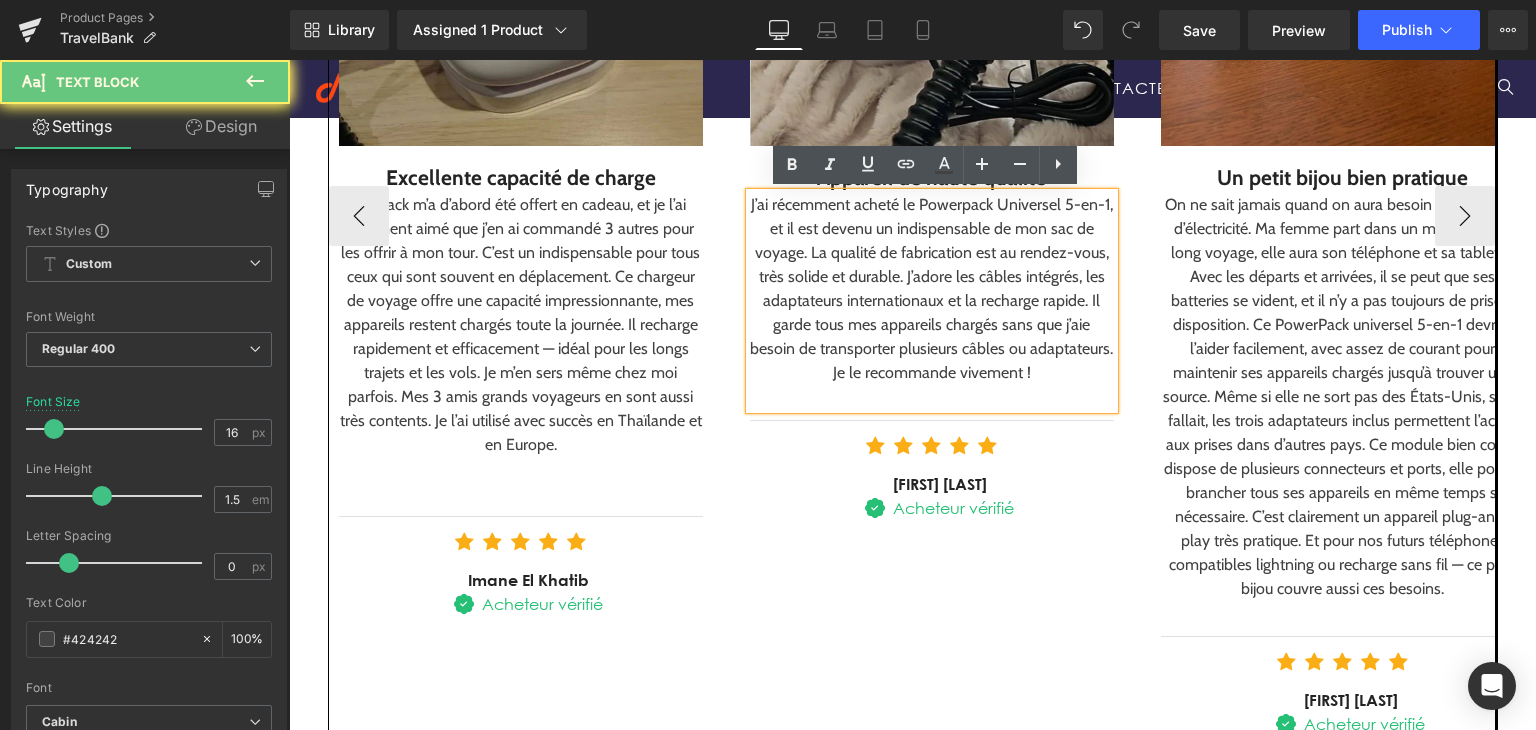 click at bounding box center (932, 397) 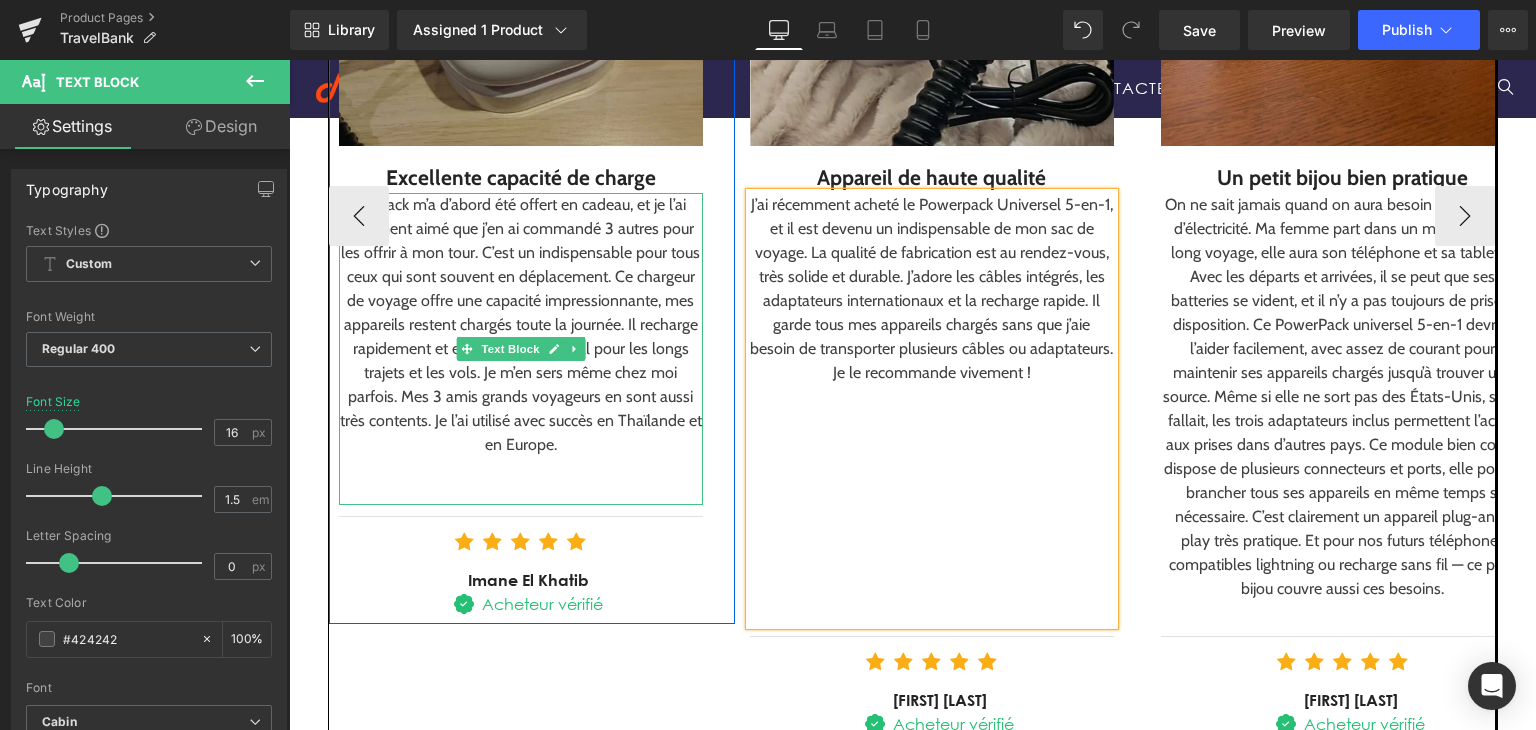 click at bounding box center (521, 518) 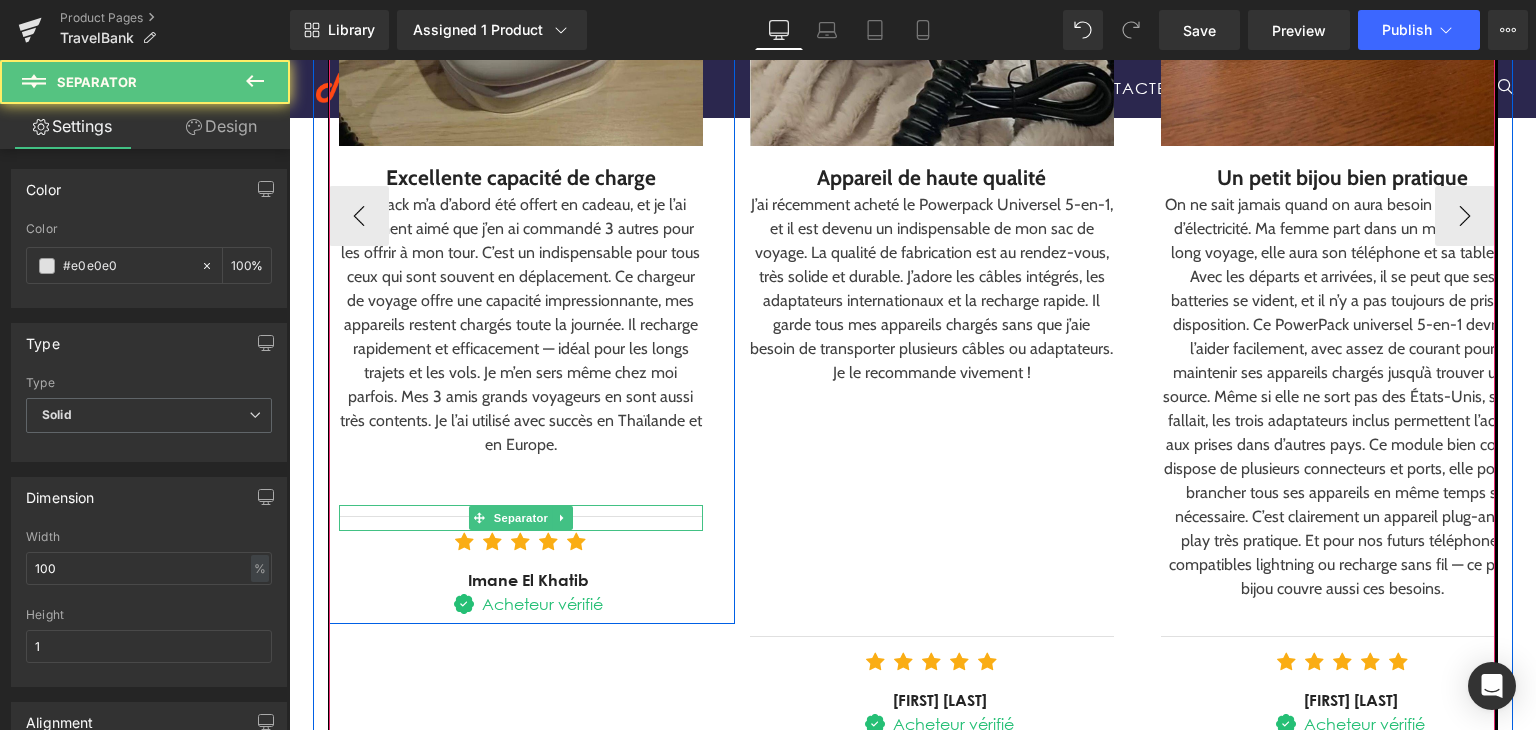 click at bounding box center [521, 493] 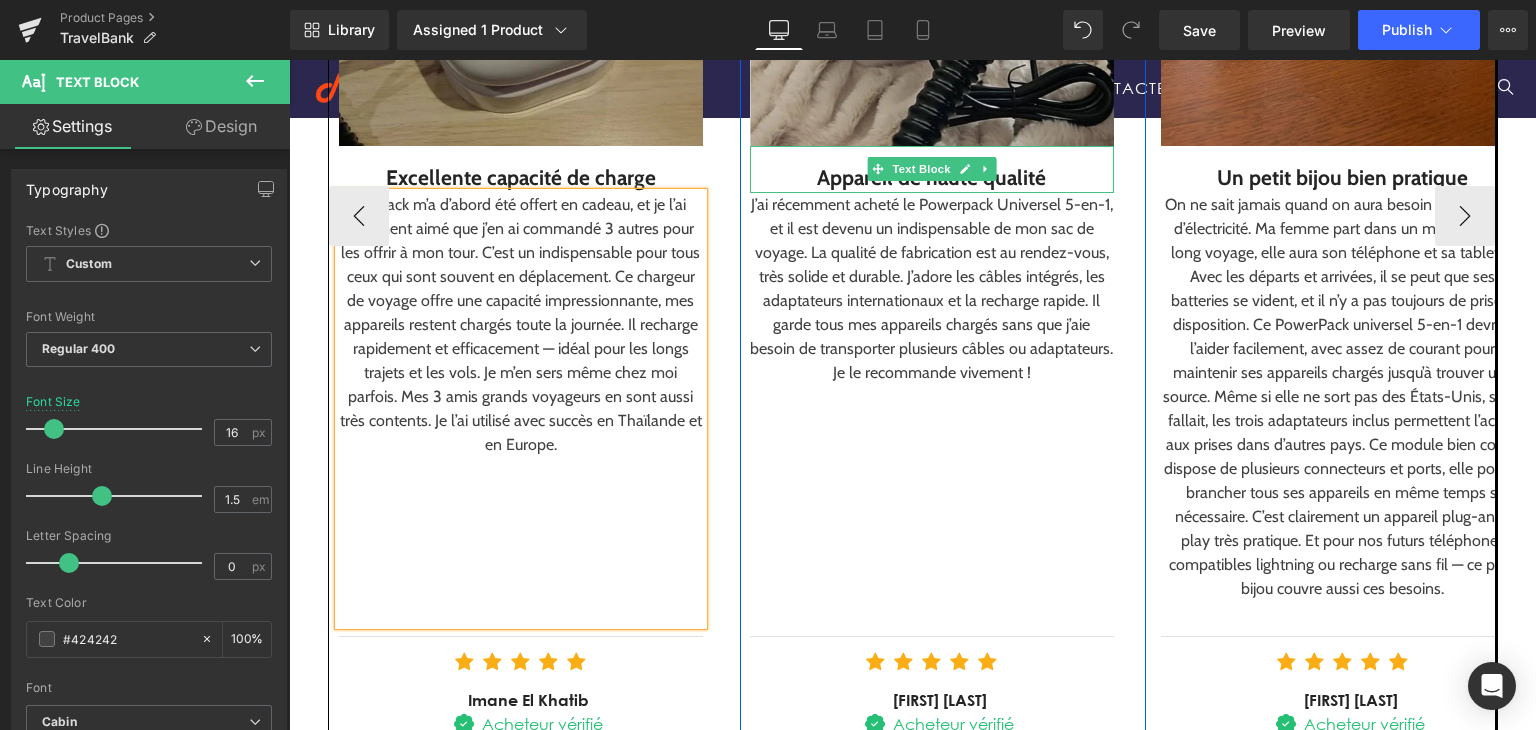 click on "Appareil de haute qualité" at bounding box center (932, 178) 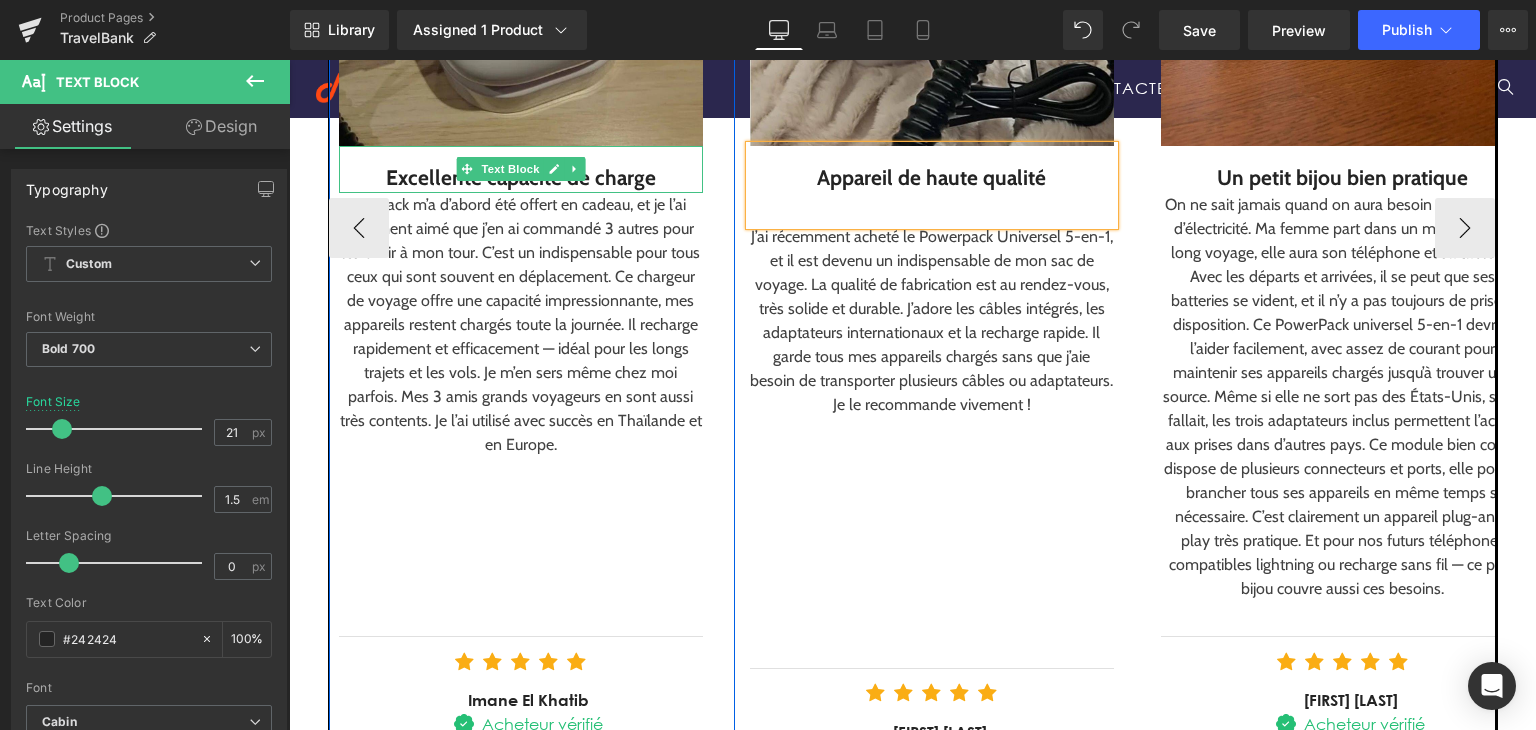 click on "Excellente capacité de charge" at bounding box center (521, 178) 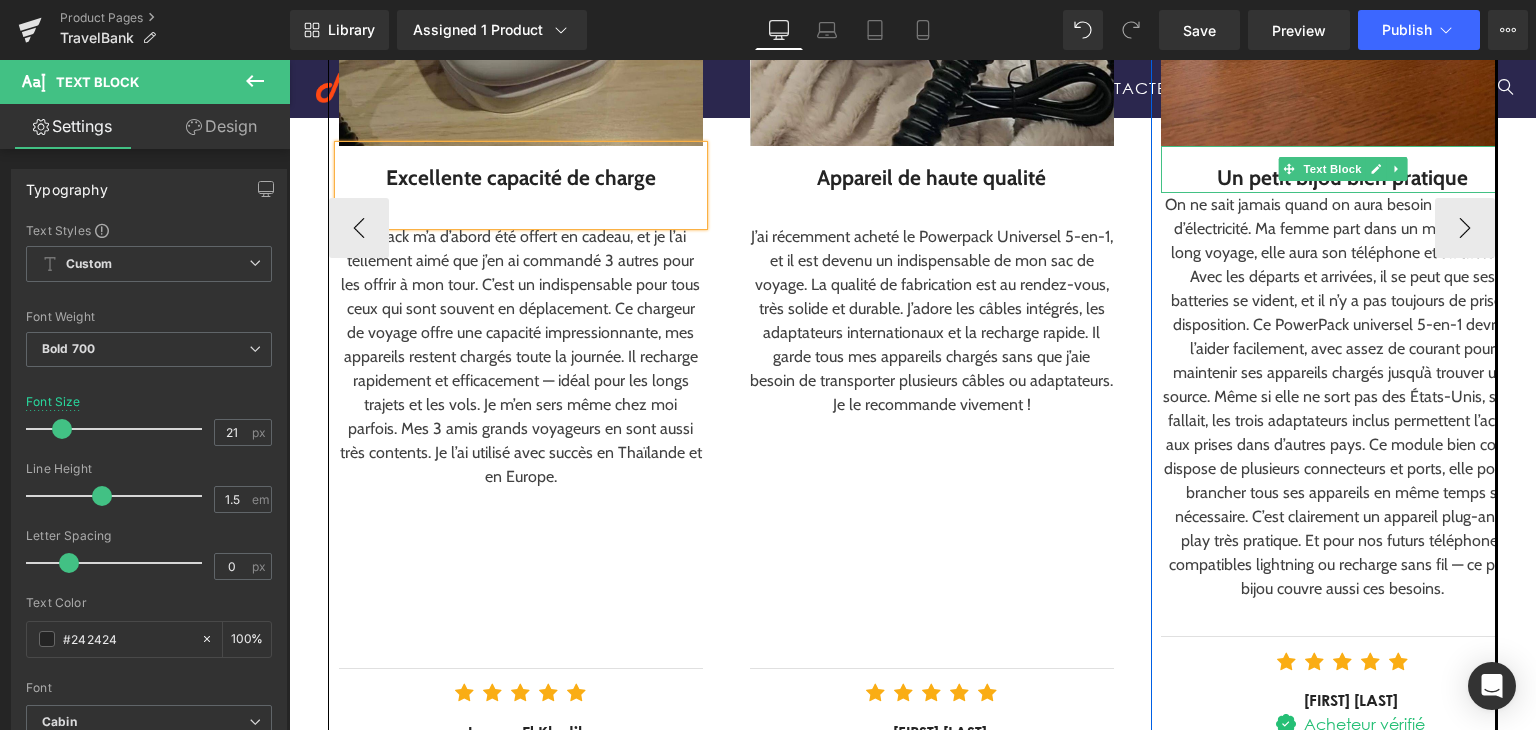 click on "Un petit bijou bien pratique" at bounding box center (1343, 178) 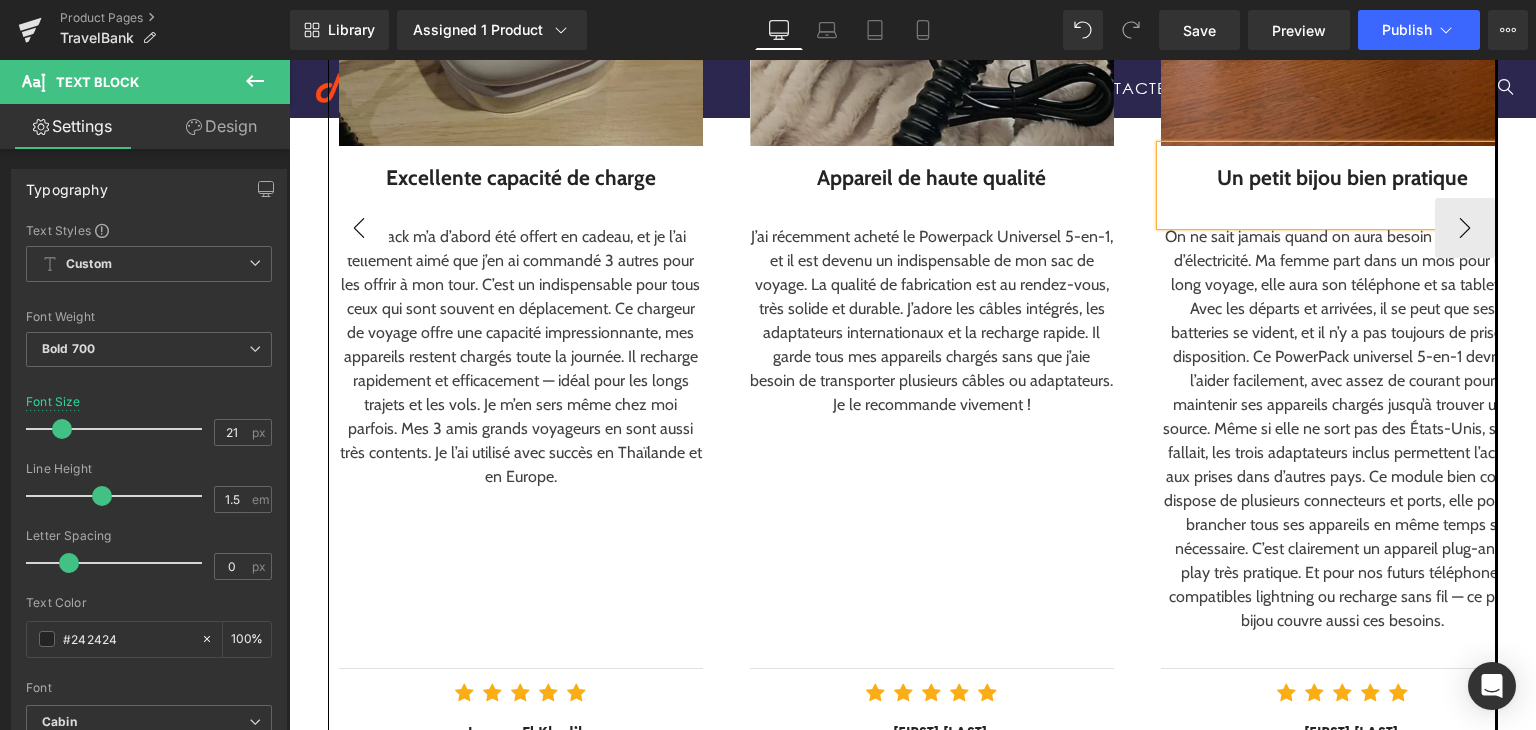 click on "‹" at bounding box center (359, 228) 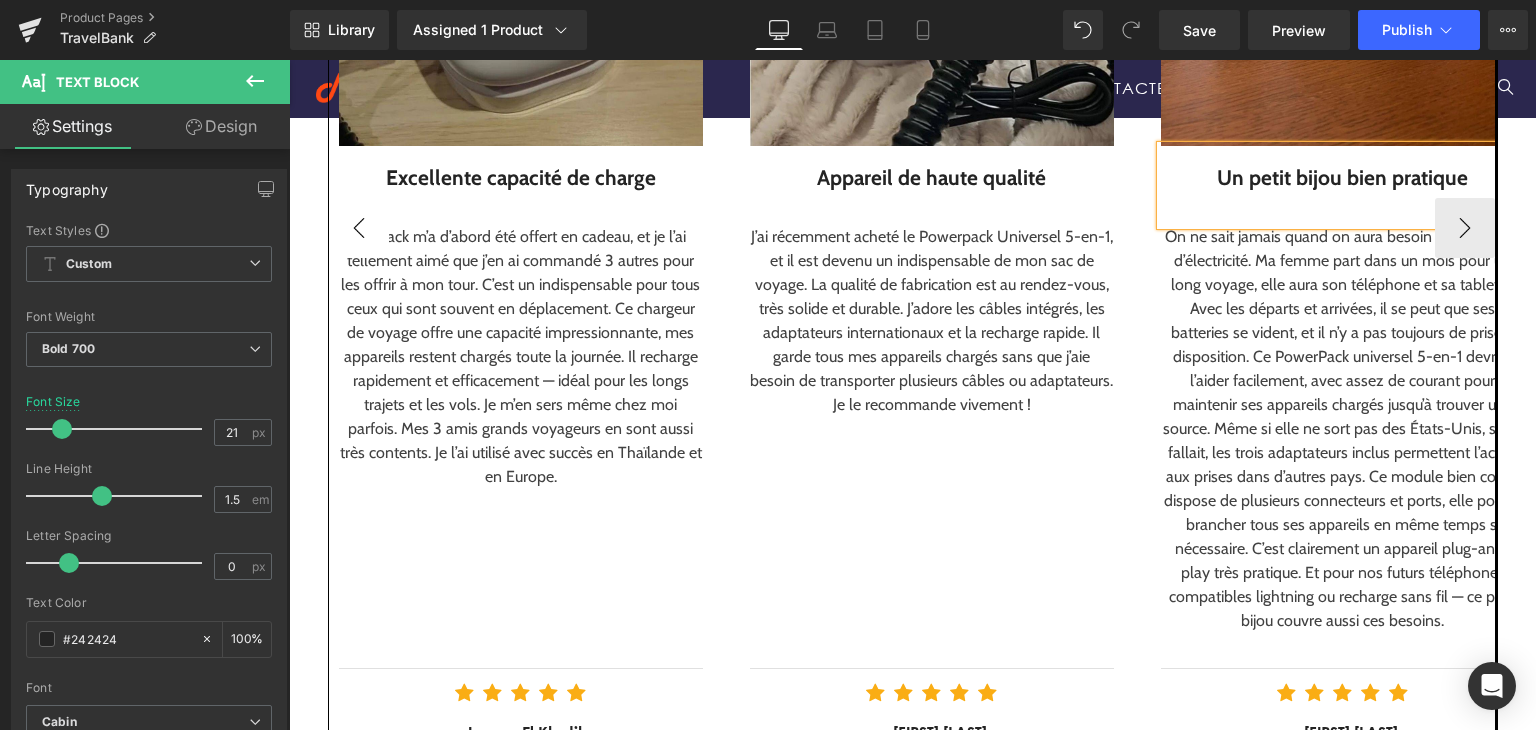 click on "‹" at bounding box center [359, 228] 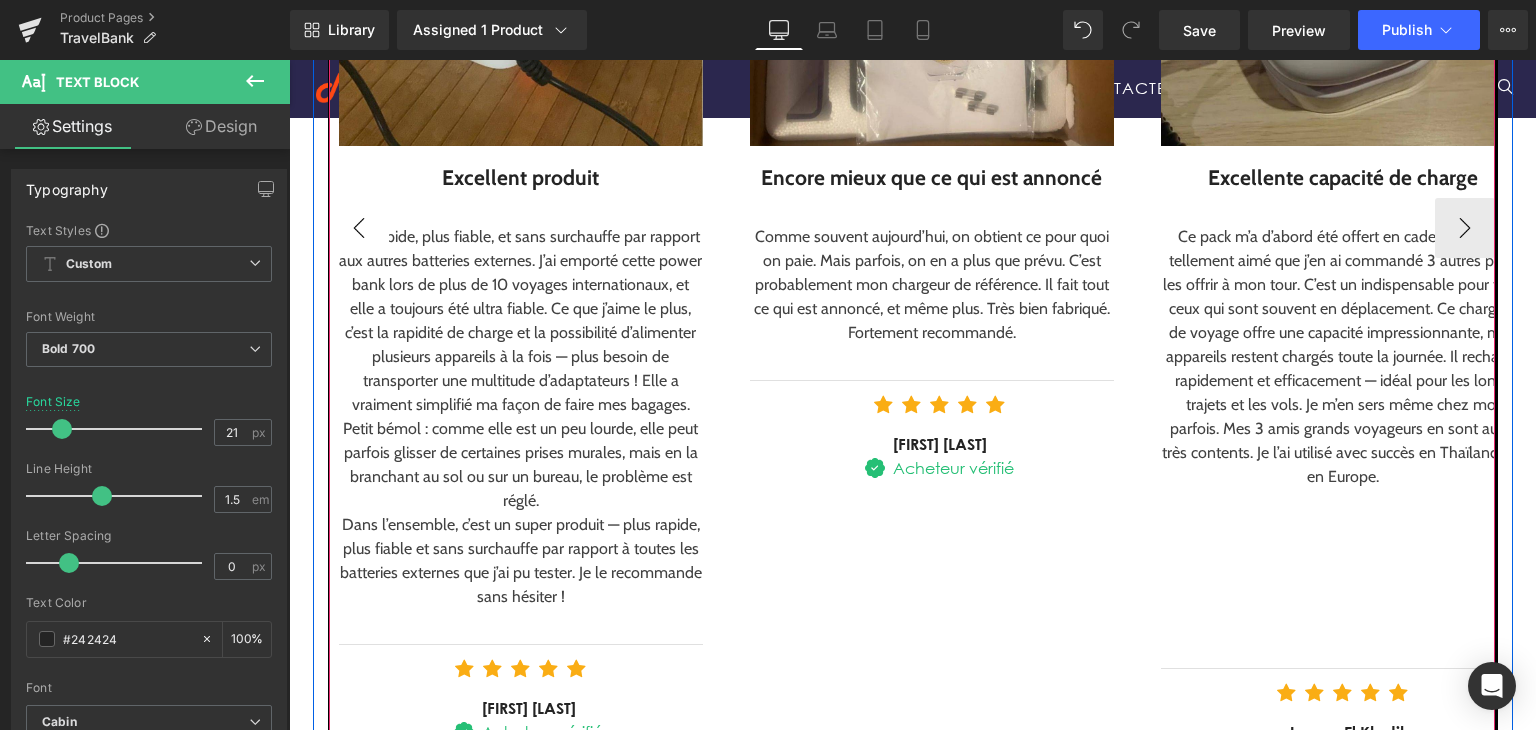 click on "‹" at bounding box center (359, 228) 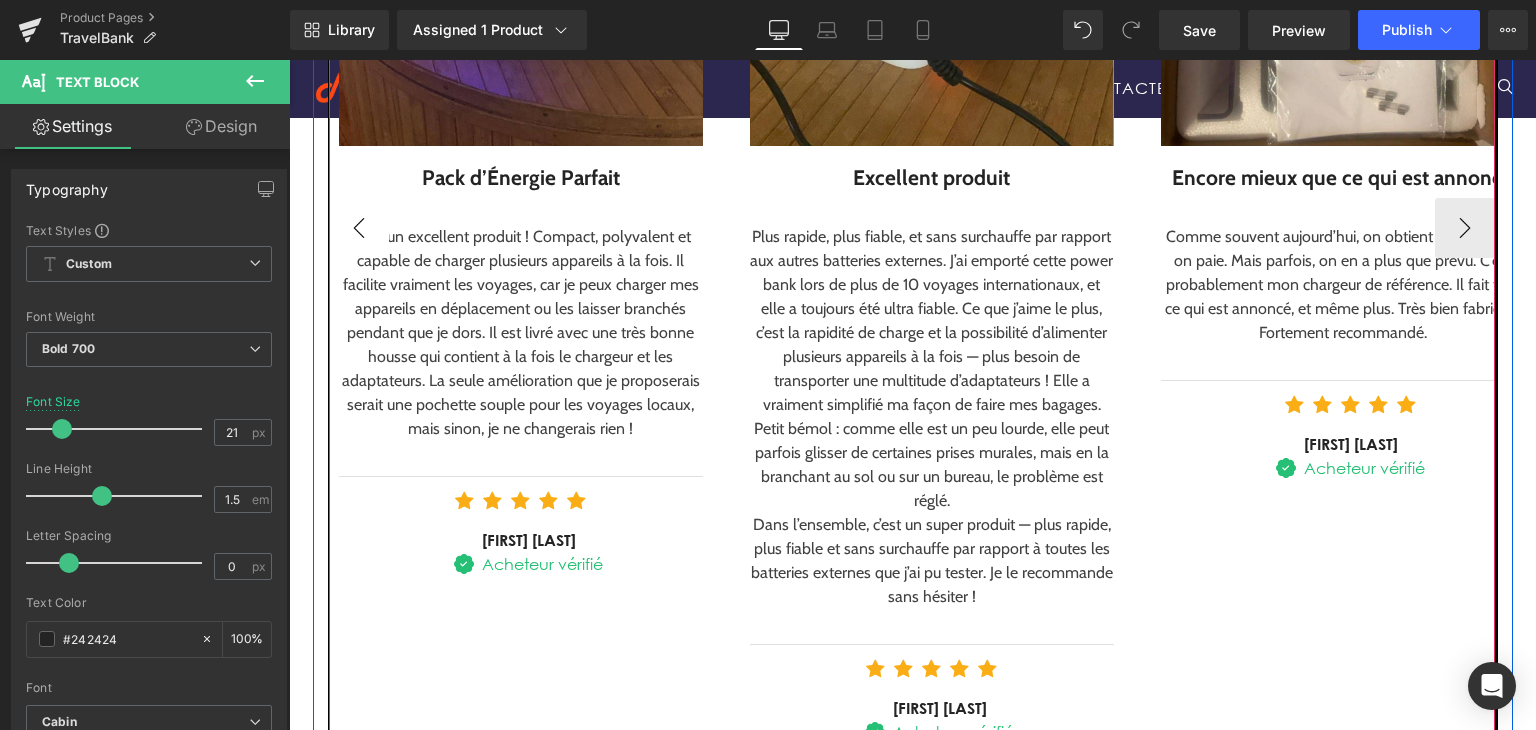 click on "Image          Pack d’Énergie Parfait Text Block         C’est un excellent produit ! Compact, polyvalent et capable de charger plusieurs appareils à la fois. Il facilite vraiment les voyages, car je peux charger mes appareils en déplacement ou les laisser branchés pendant que je dors. Il est livré avec une très bonne housse qui contient à la fois le chargeur et les adaptateurs. La seule amélioration que je proposerais serait une pochette souple pour les voyages locaux, mais sinon, je ne changerais rien ! Text Block         Separator
Icon" at bounding box center (1562, 228) 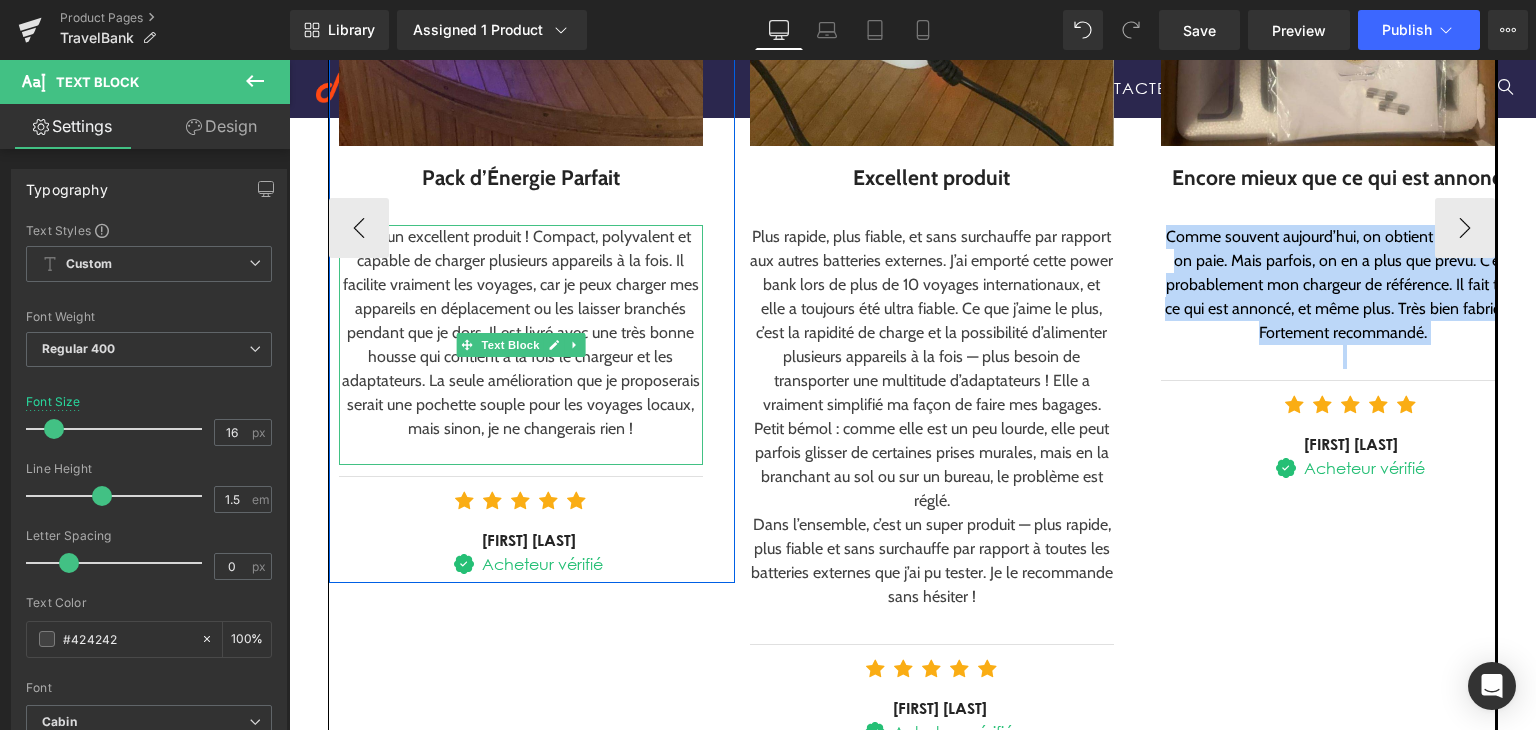 click at bounding box center (521, 453) 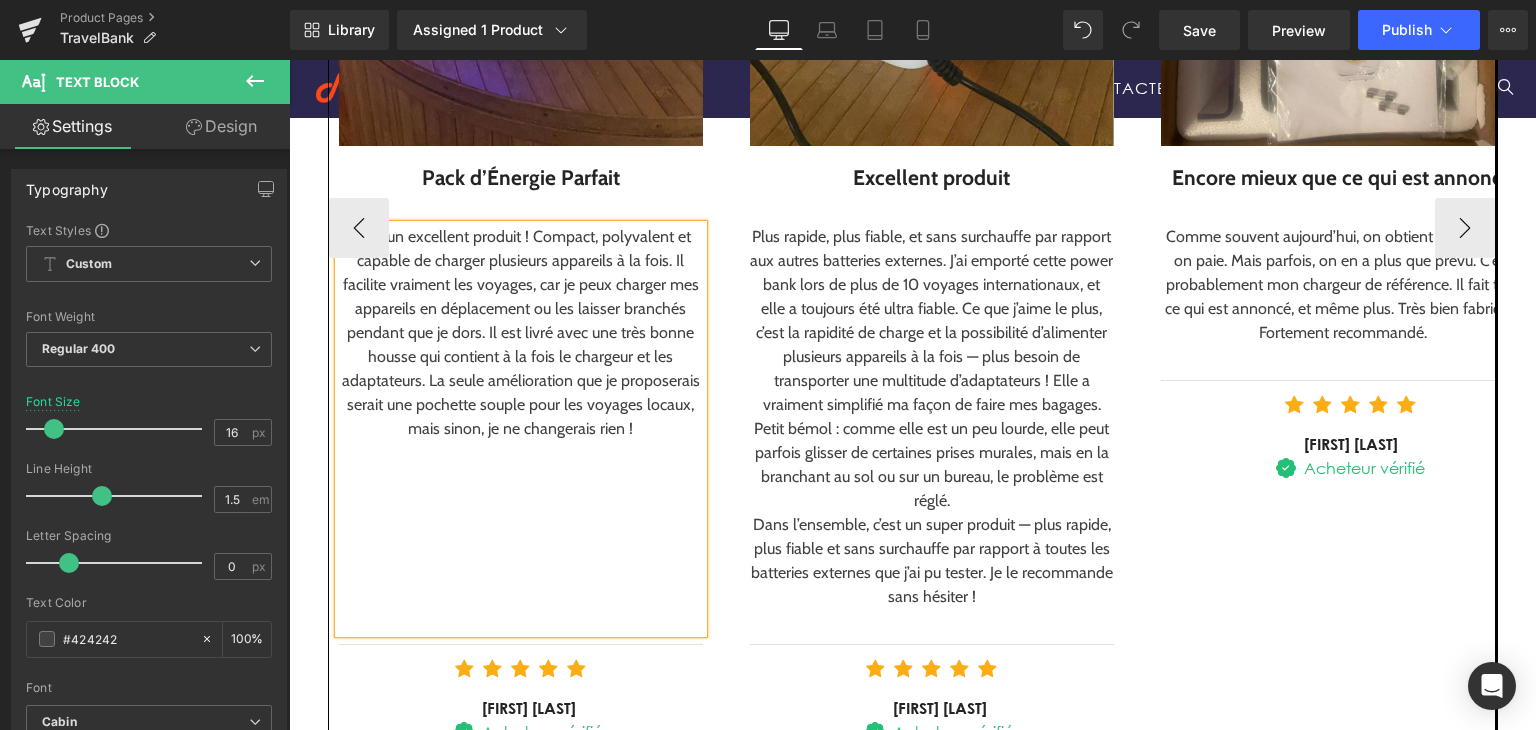 click on "Comme souvent aujourd’hui, on obtient ce pour quoi on paie. Mais parfois, on en a plus que prévu. C’est probablement mon chargeur de référence. Il fait tout ce qui est annoncé, et même plus. Très bien fabriqué. Fortement recommandé." at bounding box center (1343, 285) 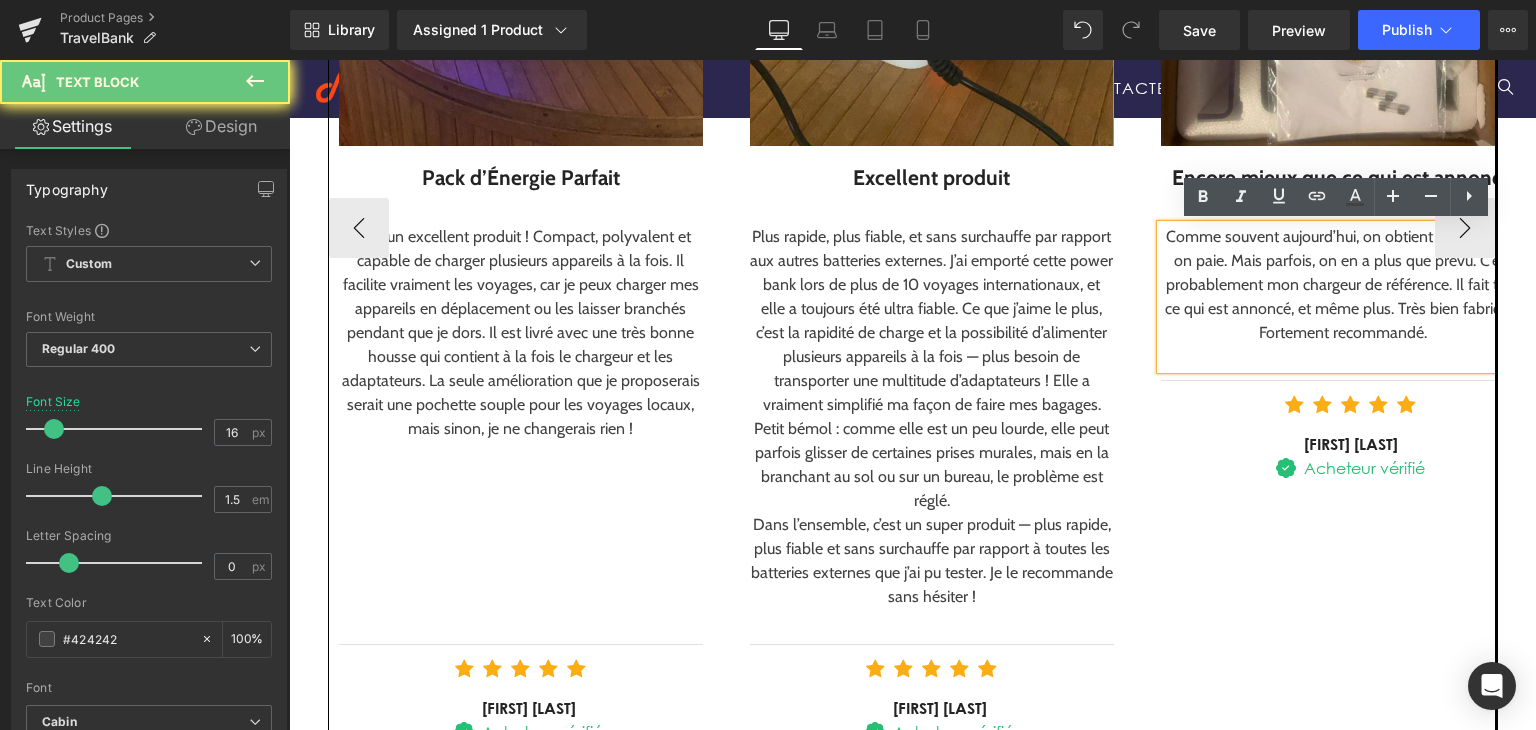 click at bounding box center [1343, 357] 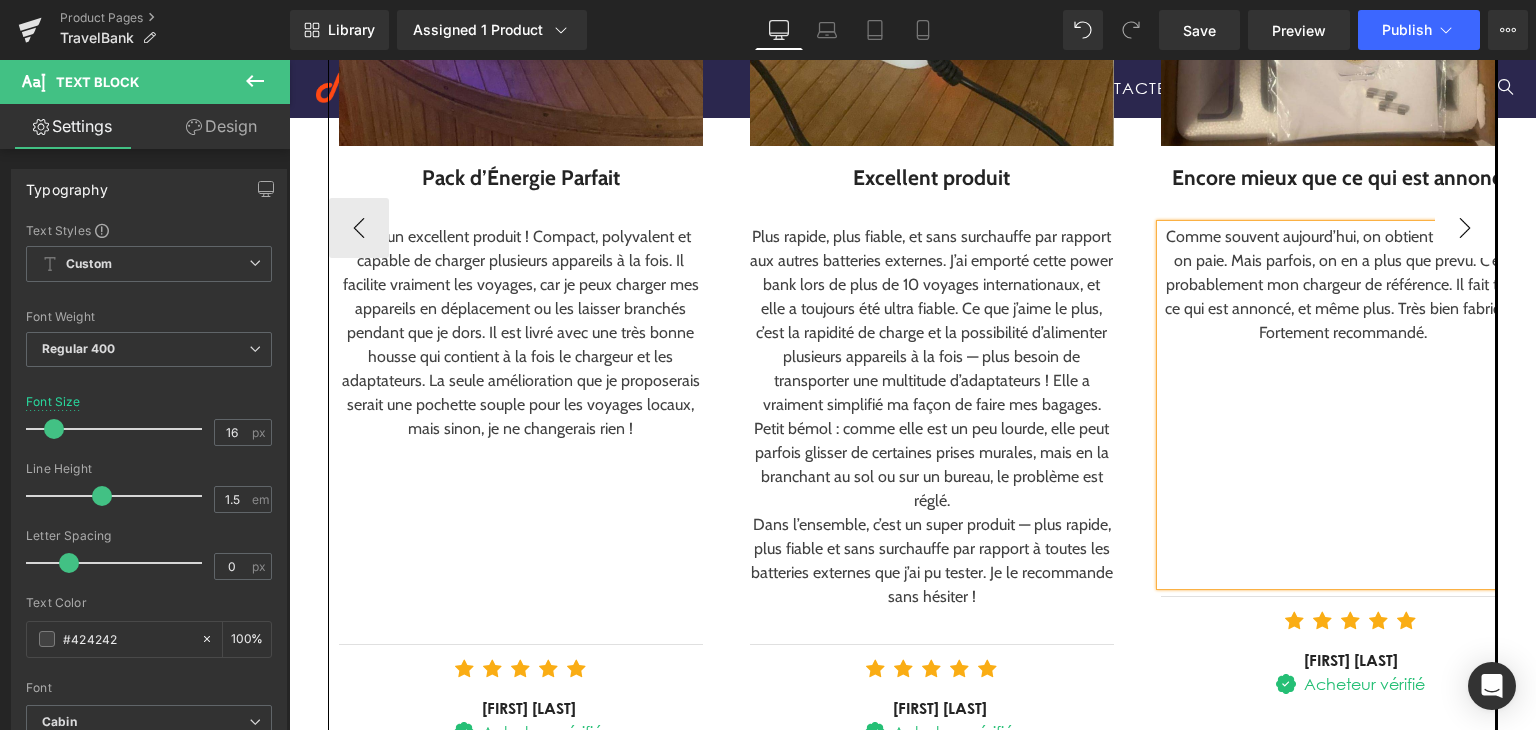 click on "›" at bounding box center (1465, 228) 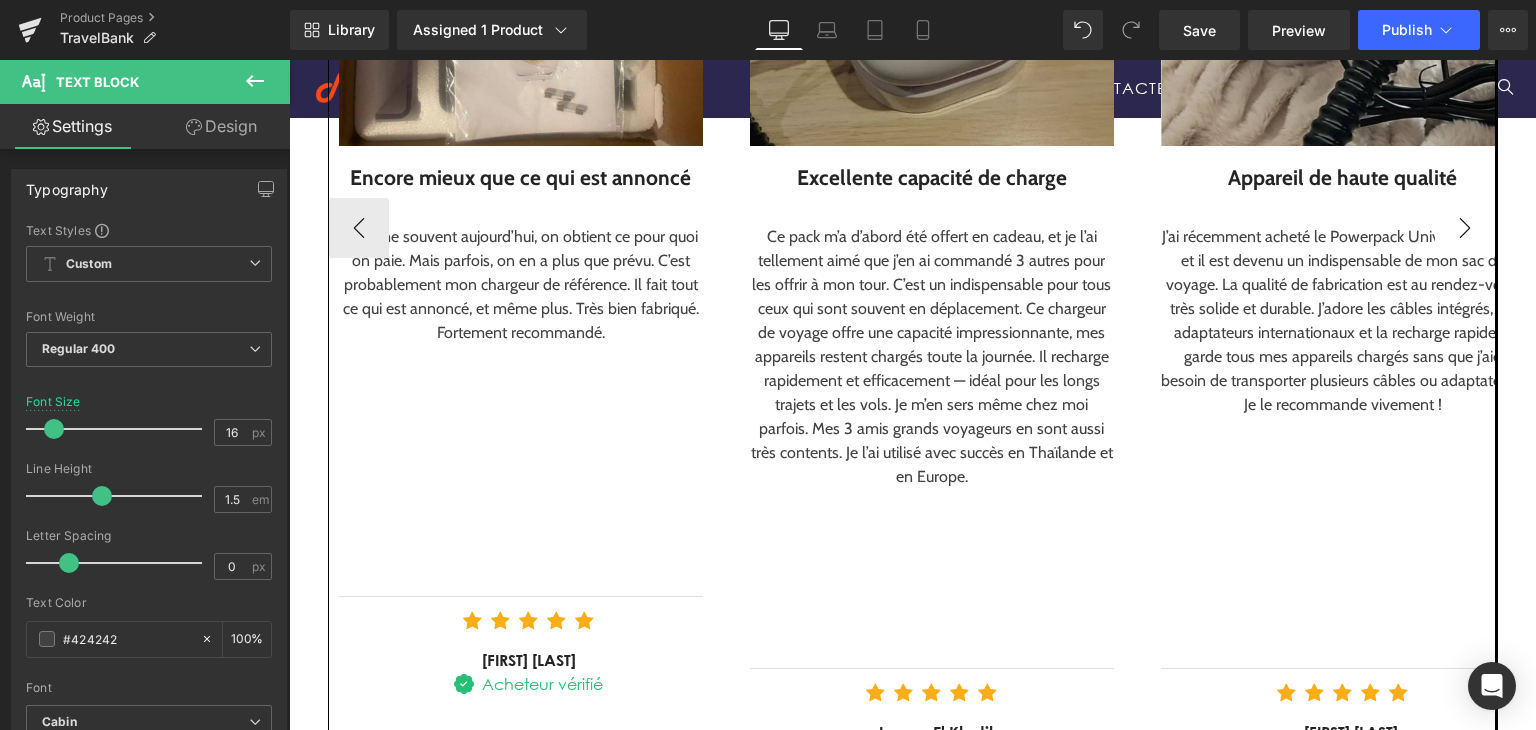 click on "›" at bounding box center [1465, 228] 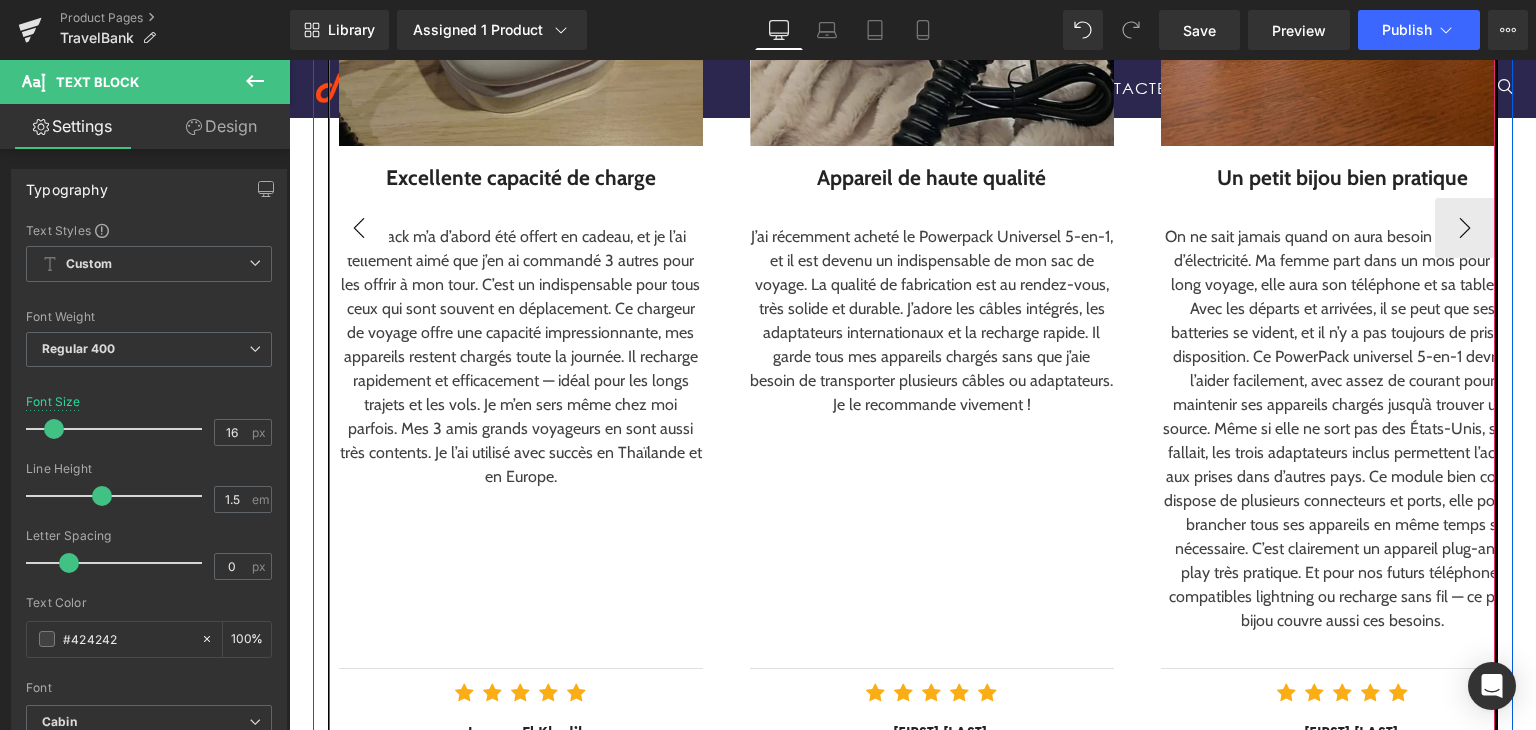 click on "‹" at bounding box center [359, 228] 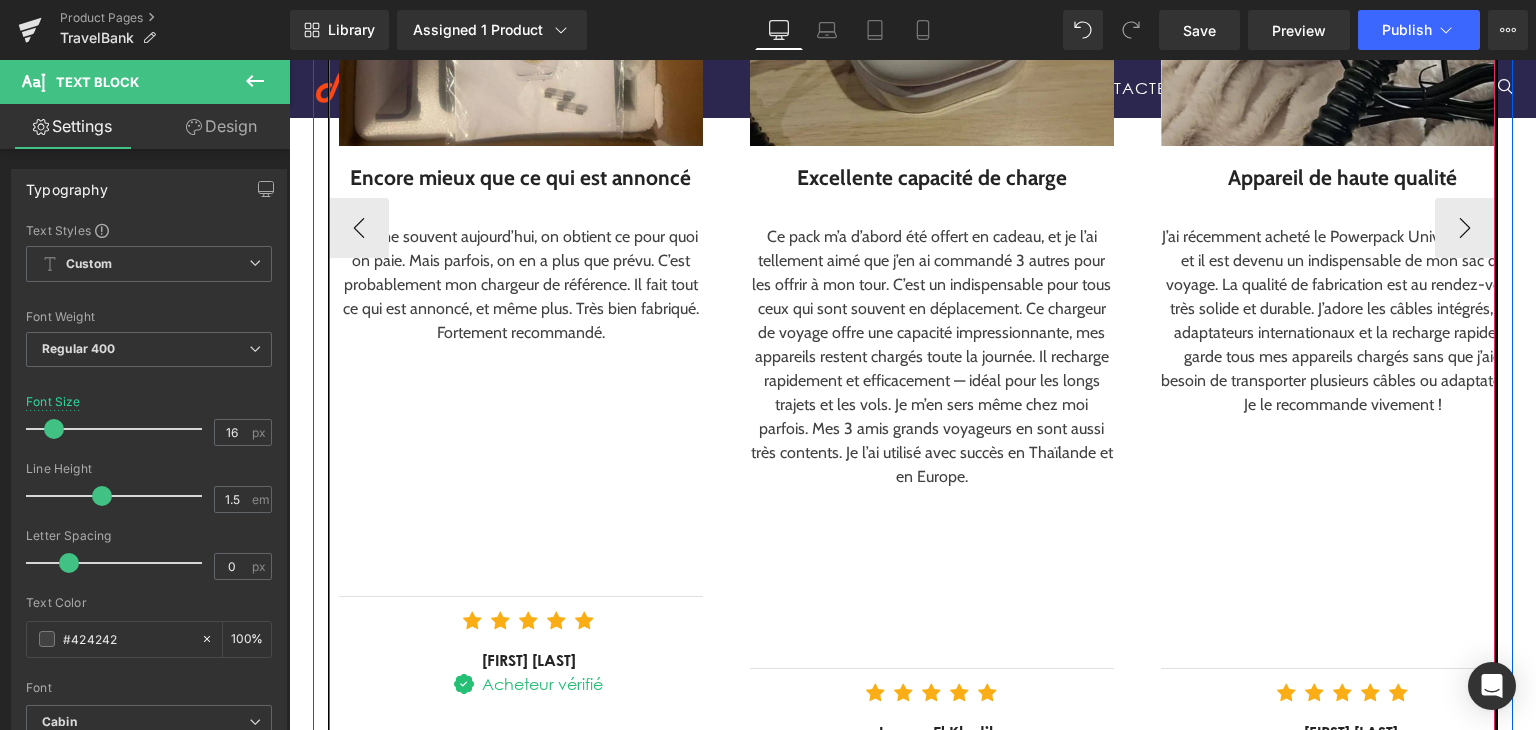 click at bounding box center (521, 525) 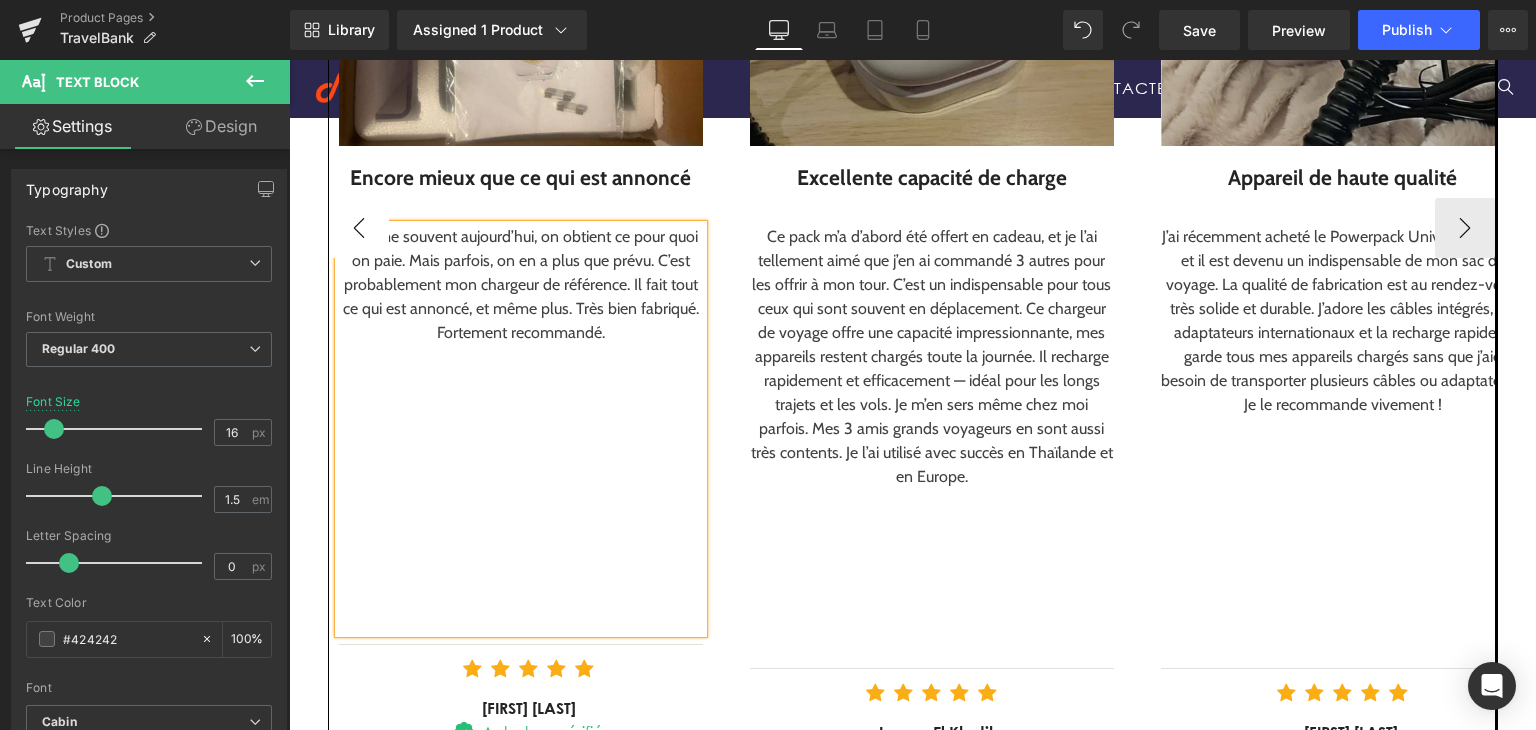 click on "‹" at bounding box center [359, 228] 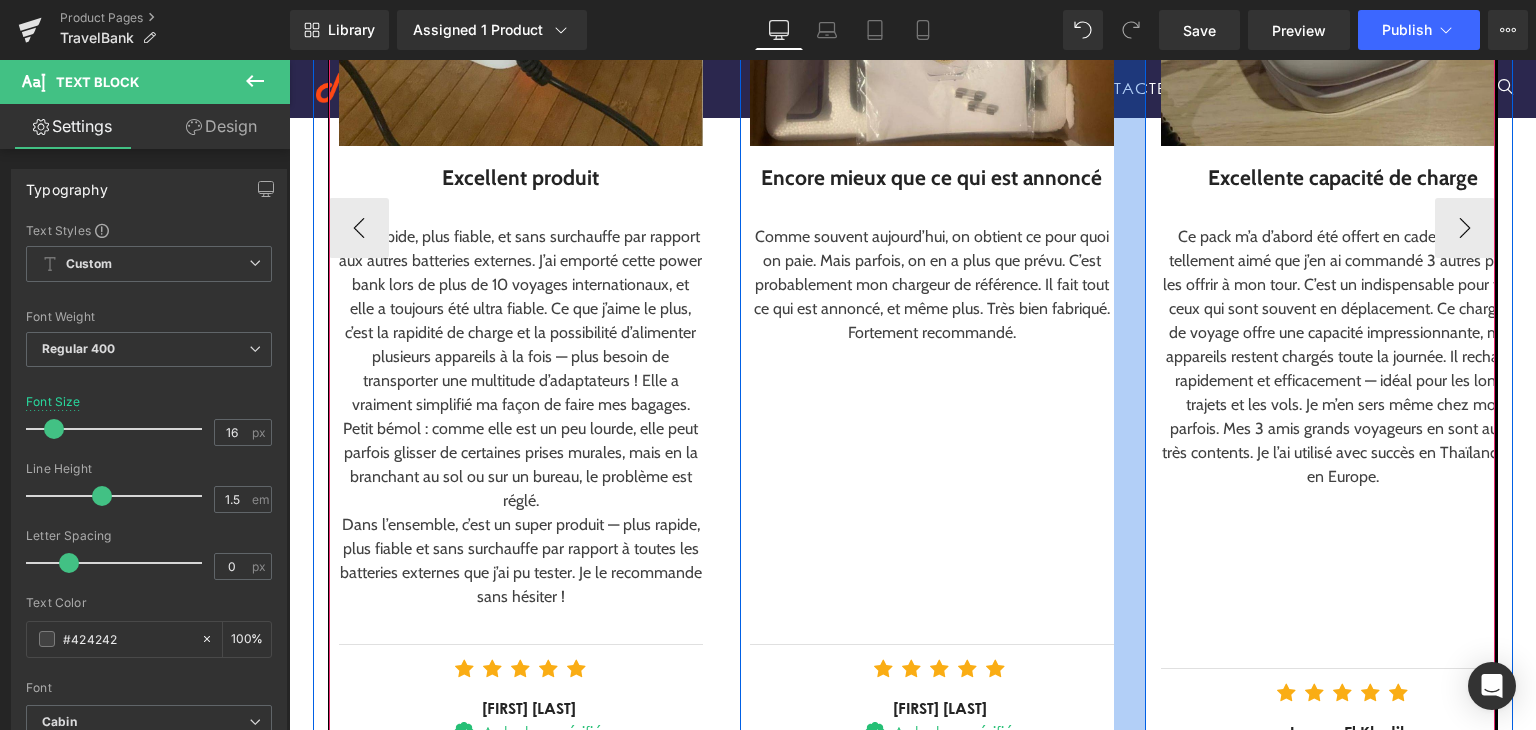 click at bounding box center [1343, 621] 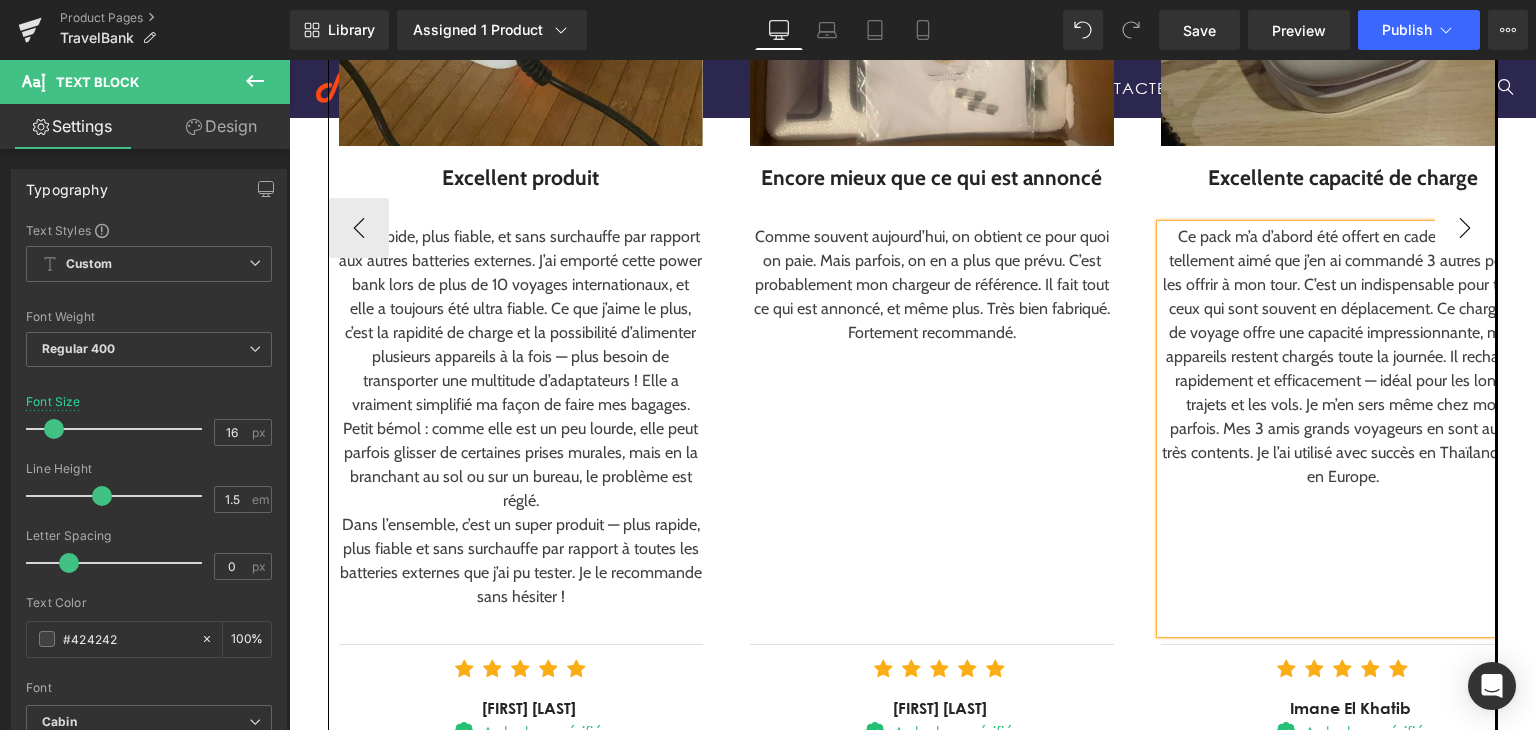 click on "›" at bounding box center [1465, 228] 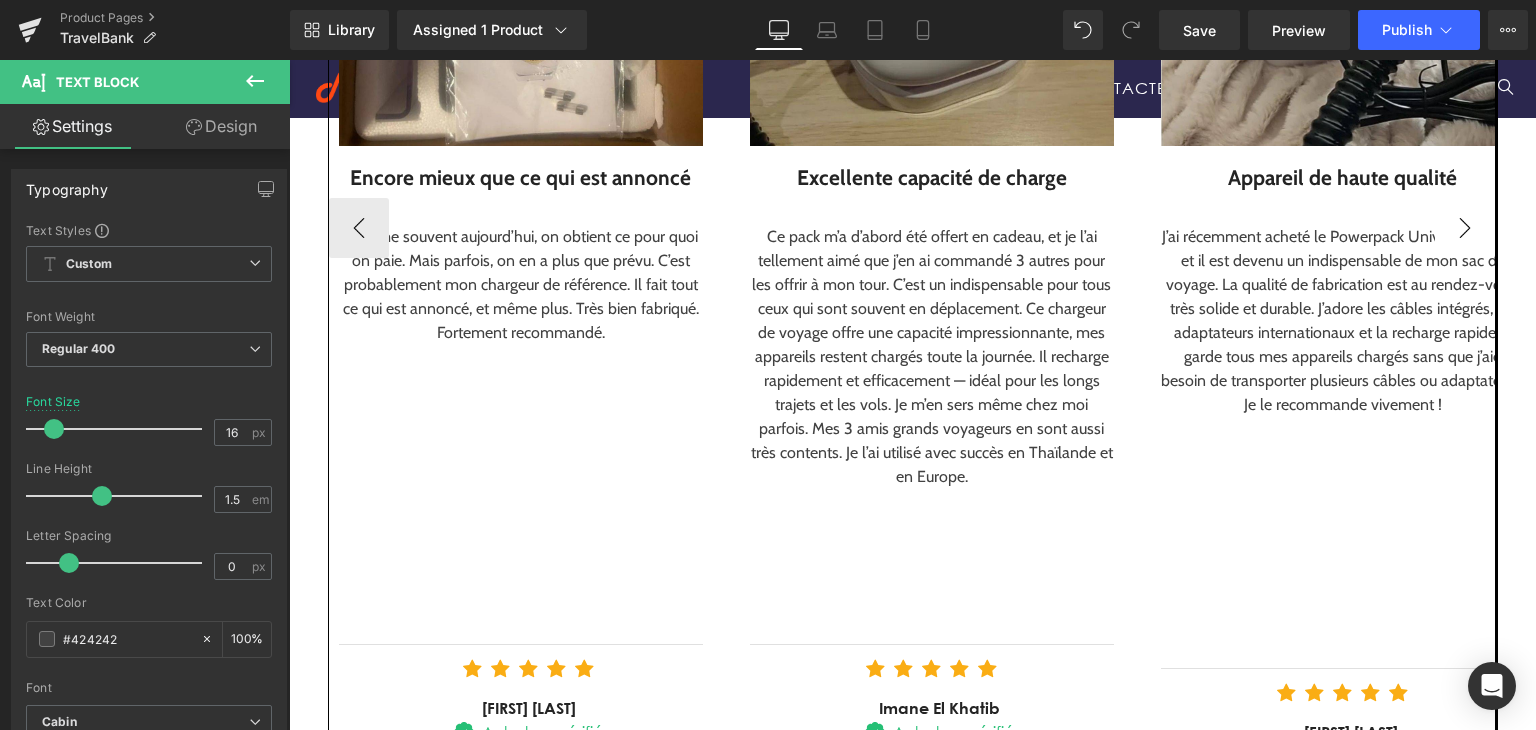 click on "›" at bounding box center [1465, 228] 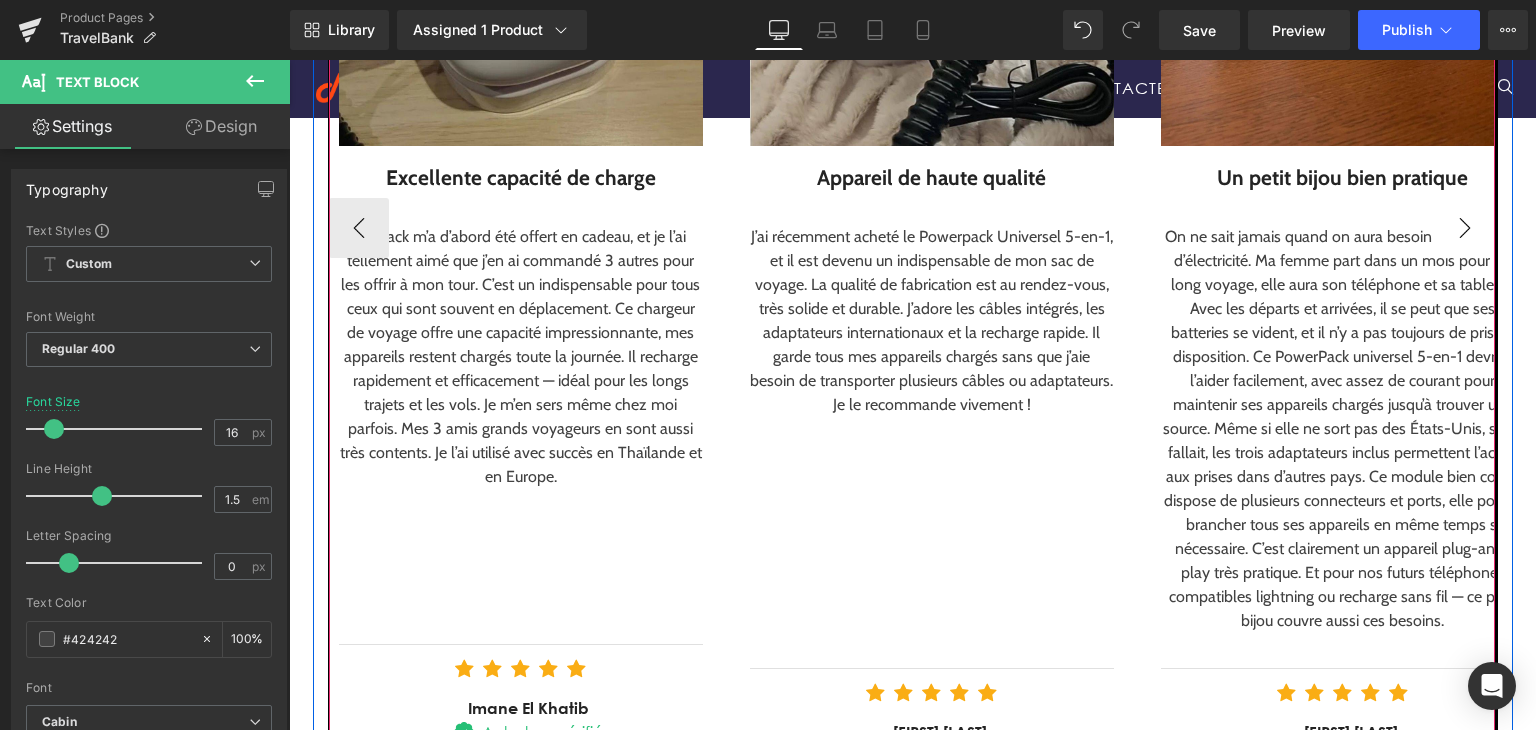 click on "Image         Appareil de haute qualité Text Block         J’ai récemment acheté le Powerpack Universel 5-en-1, et il est devenu un indispensable de mon sac de voyage. La qualité de fabrication est au rendez-vous, très solide et durable. J’adore les câbles intégrés, les adaptateurs internationaux et la recharge rapide. Il garde tous mes appareils chargés sans que j’aie besoin de transporter plusieurs câbles ou adaptateurs. Je le recommande vivement ! Text Block         Separator
Icon
Icon
Icon
Icon
Icon
Icon List Hoz         Sofia Benyahia Text Block" at bounding box center [943, 228] 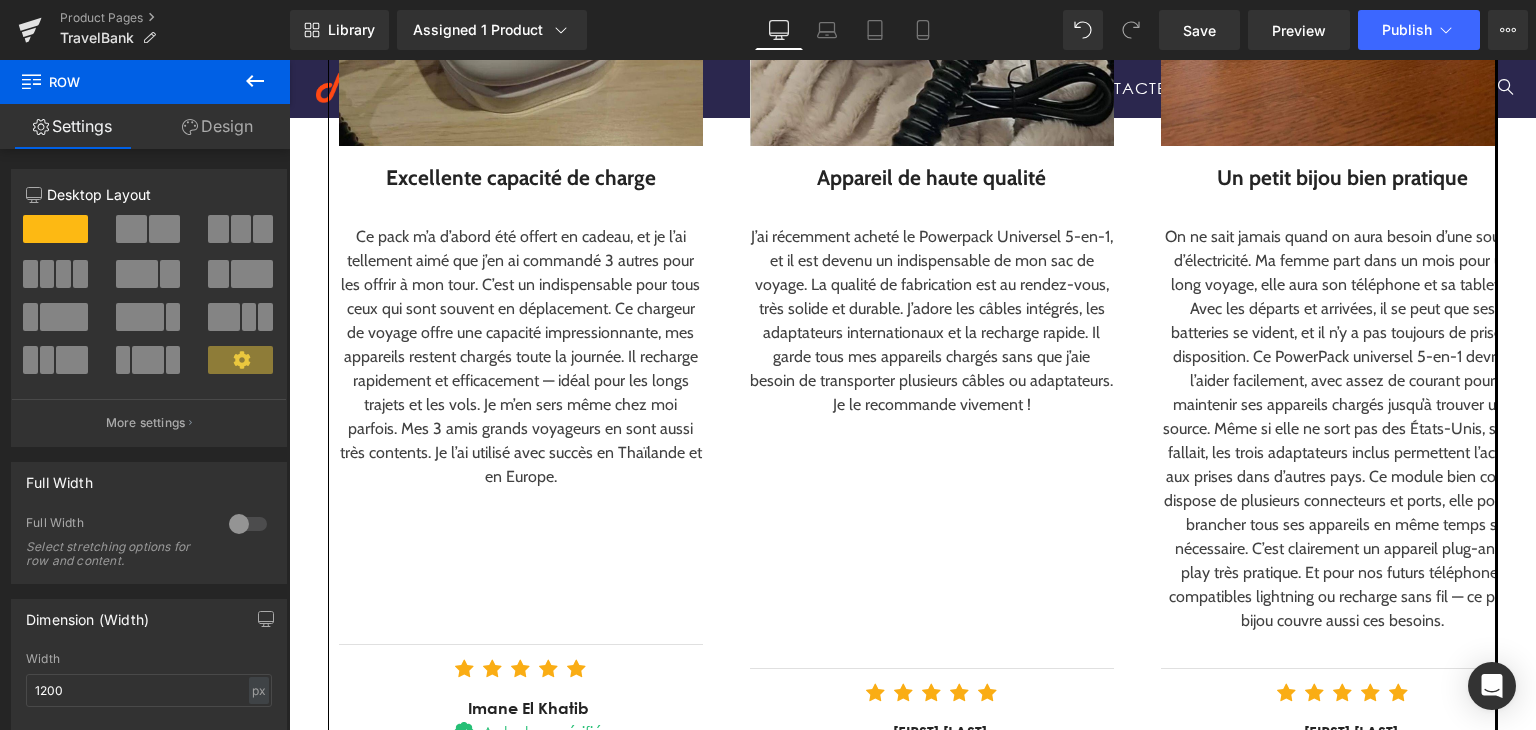 click at bounding box center (932, 621) 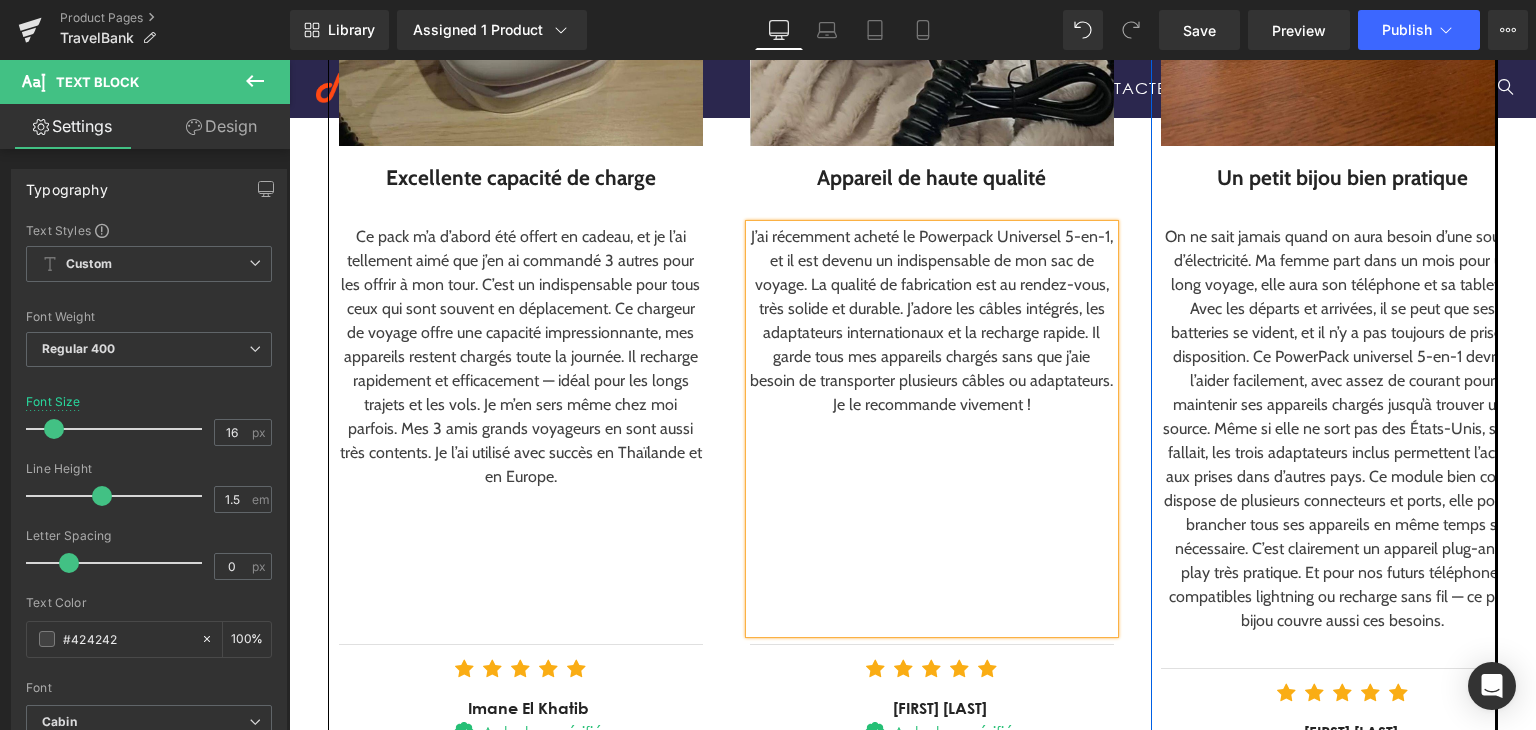 click on "Plus De 10.000+ Clients Nous Font Confiance Heading         ⭐⭐⭐⭐⭐ Text Block         Row         Row         Row
Image          Pack d’Énergie Parfait Text Block         Text Block         Separator
Icon
Icon
Icon
Icon
Icon" at bounding box center (913, 171) 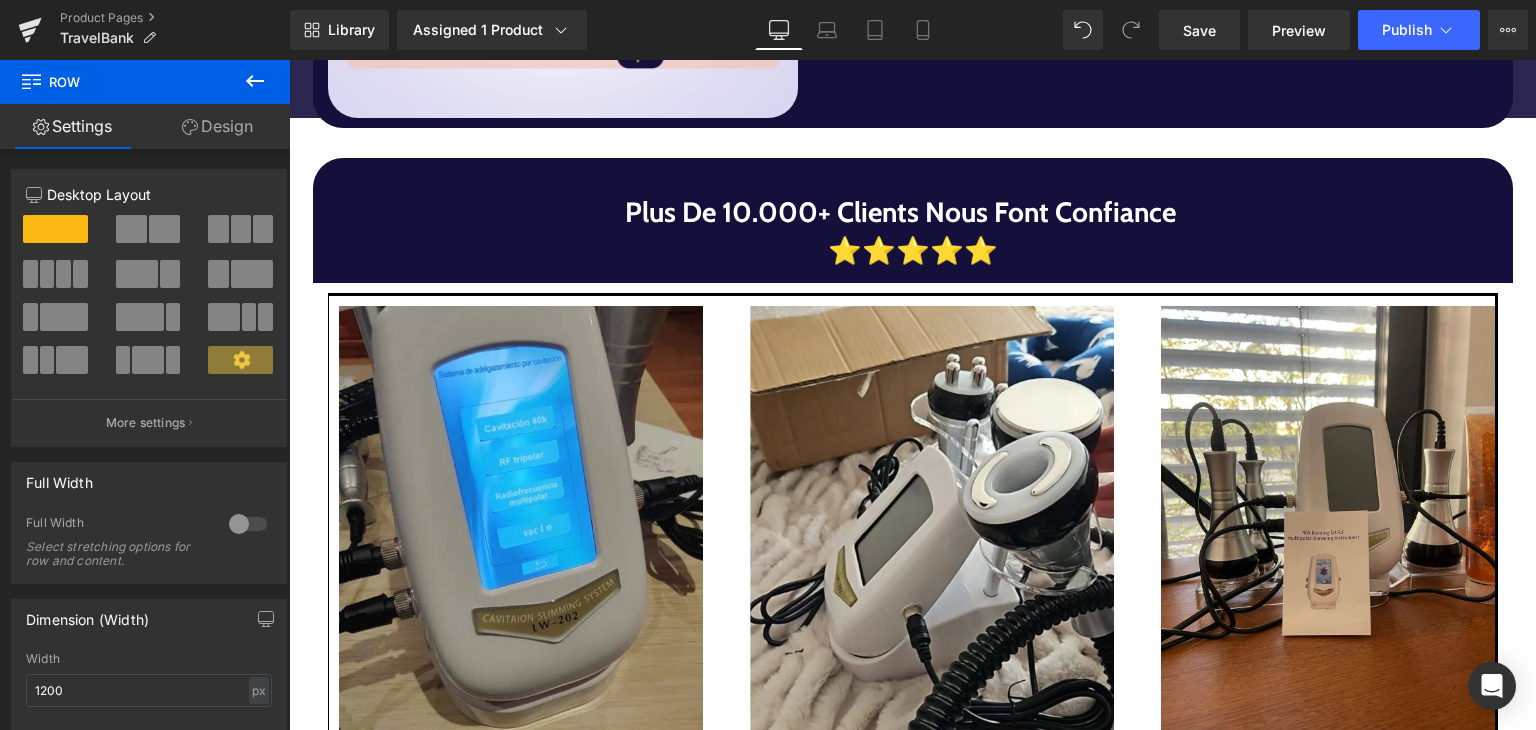 scroll, scrollTop: 2547, scrollLeft: 0, axis: vertical 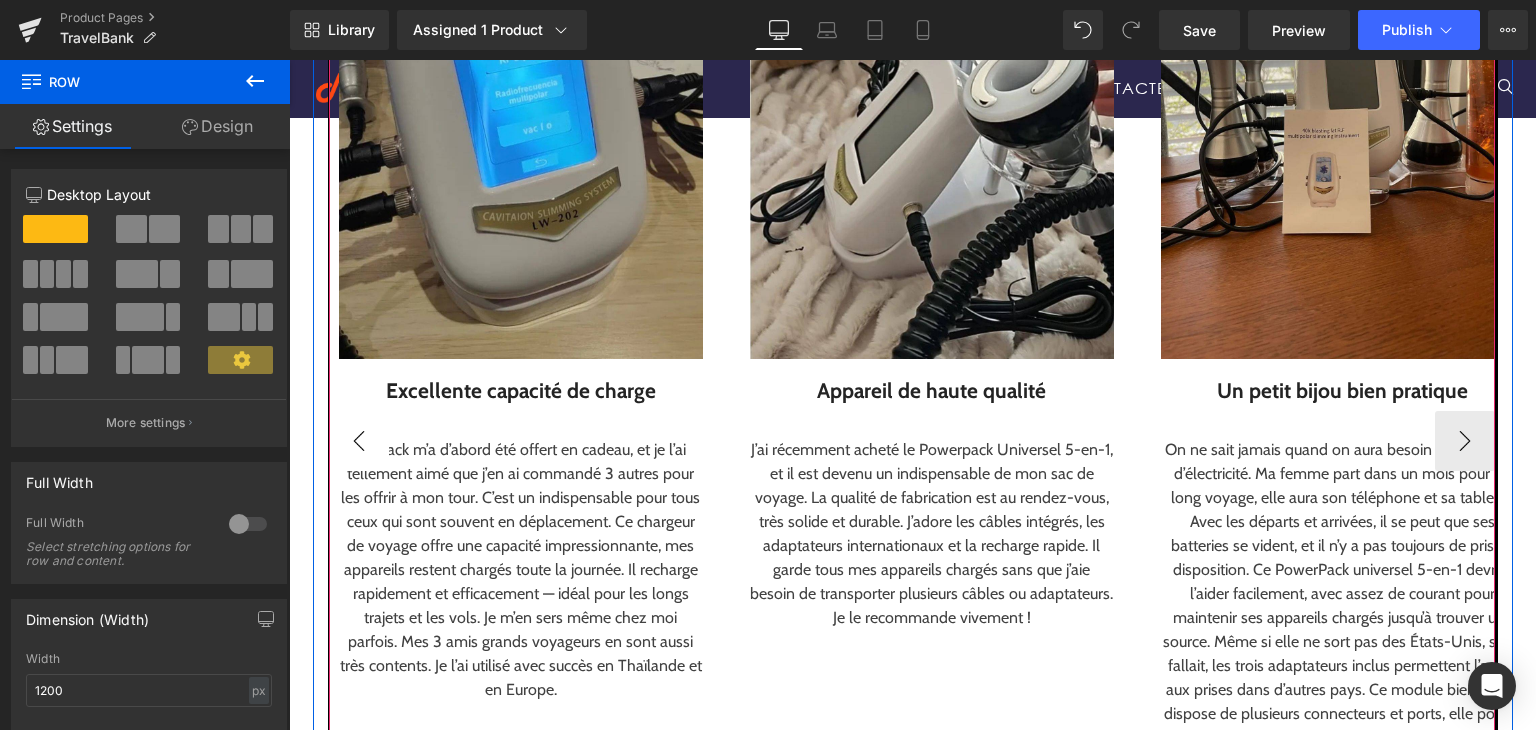 click on "‹" at bounding box center [359, 441] 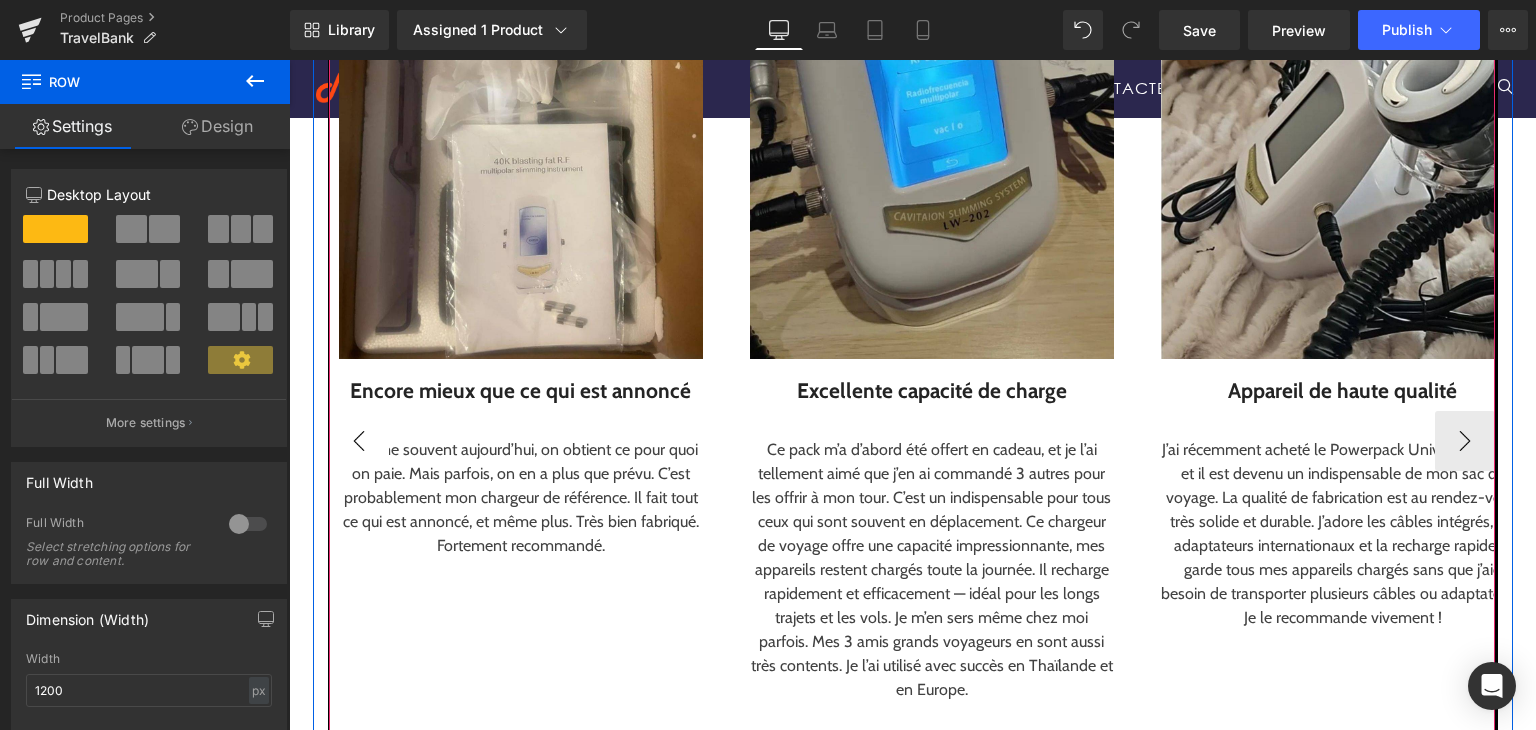 click on "‹" at bounding box center (359, 441) 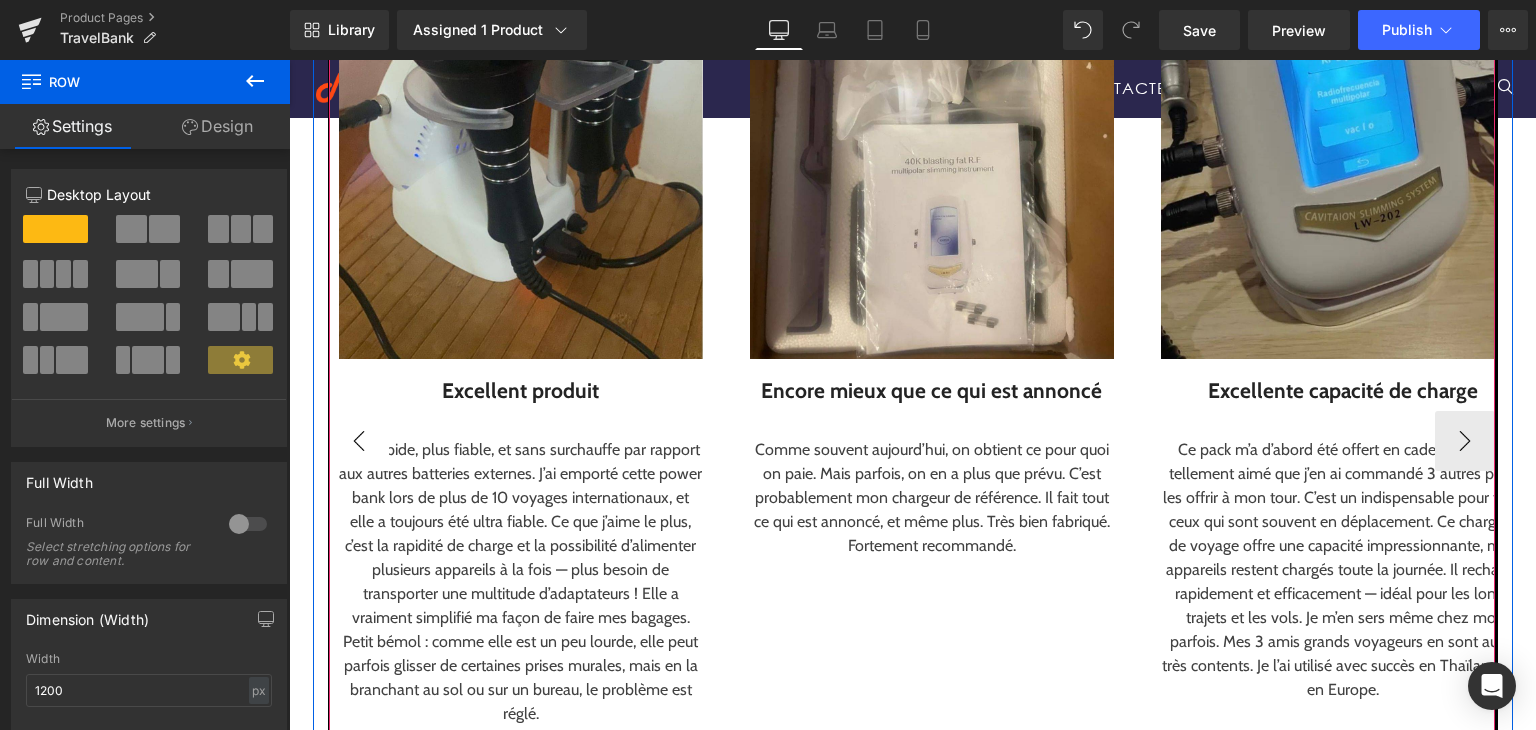 click on "‹" at bounding box center [359, 441] 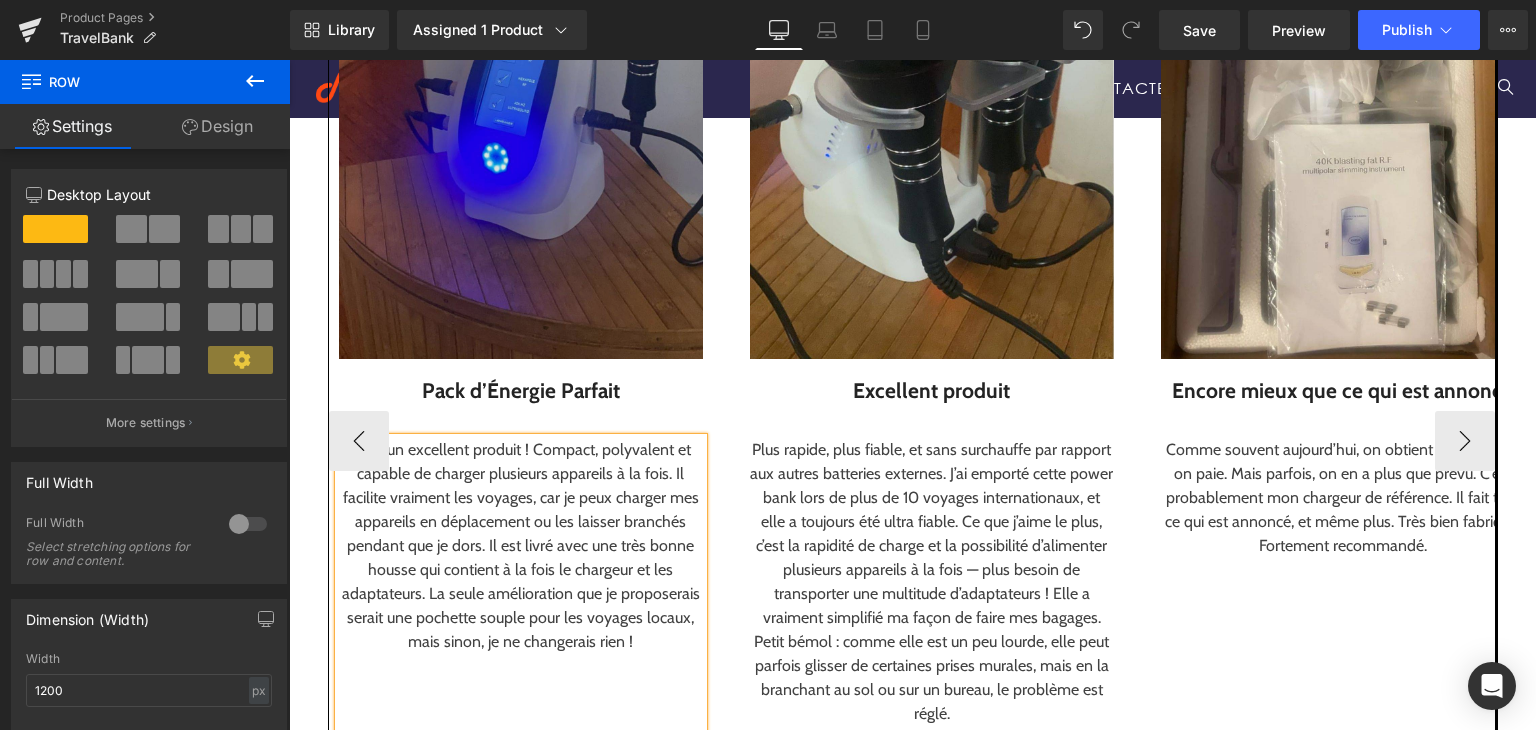 click at bounding box center [521, 131] 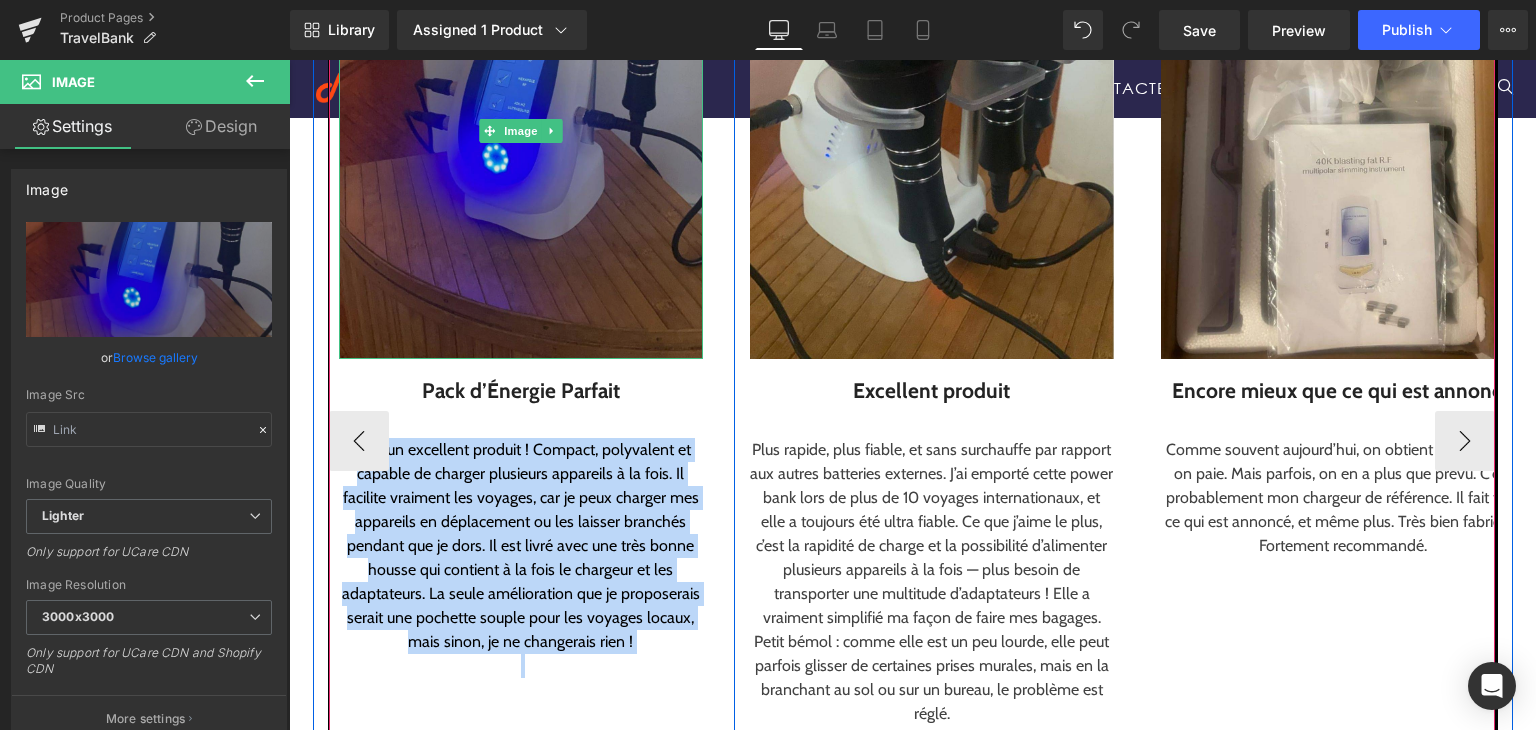 click at bounding box center [521, 131] 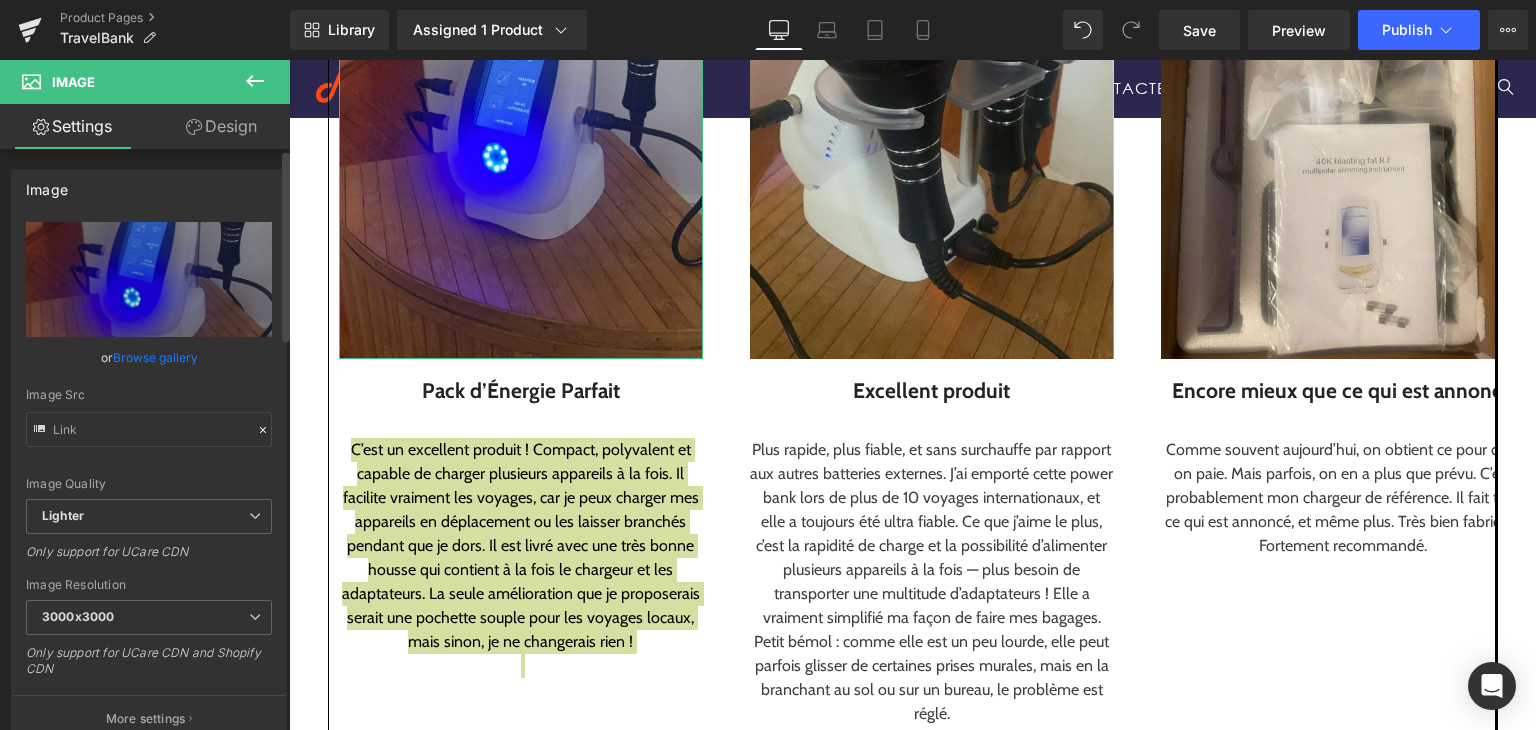 click on "Browse gallery" at bounding box center (155, 357) 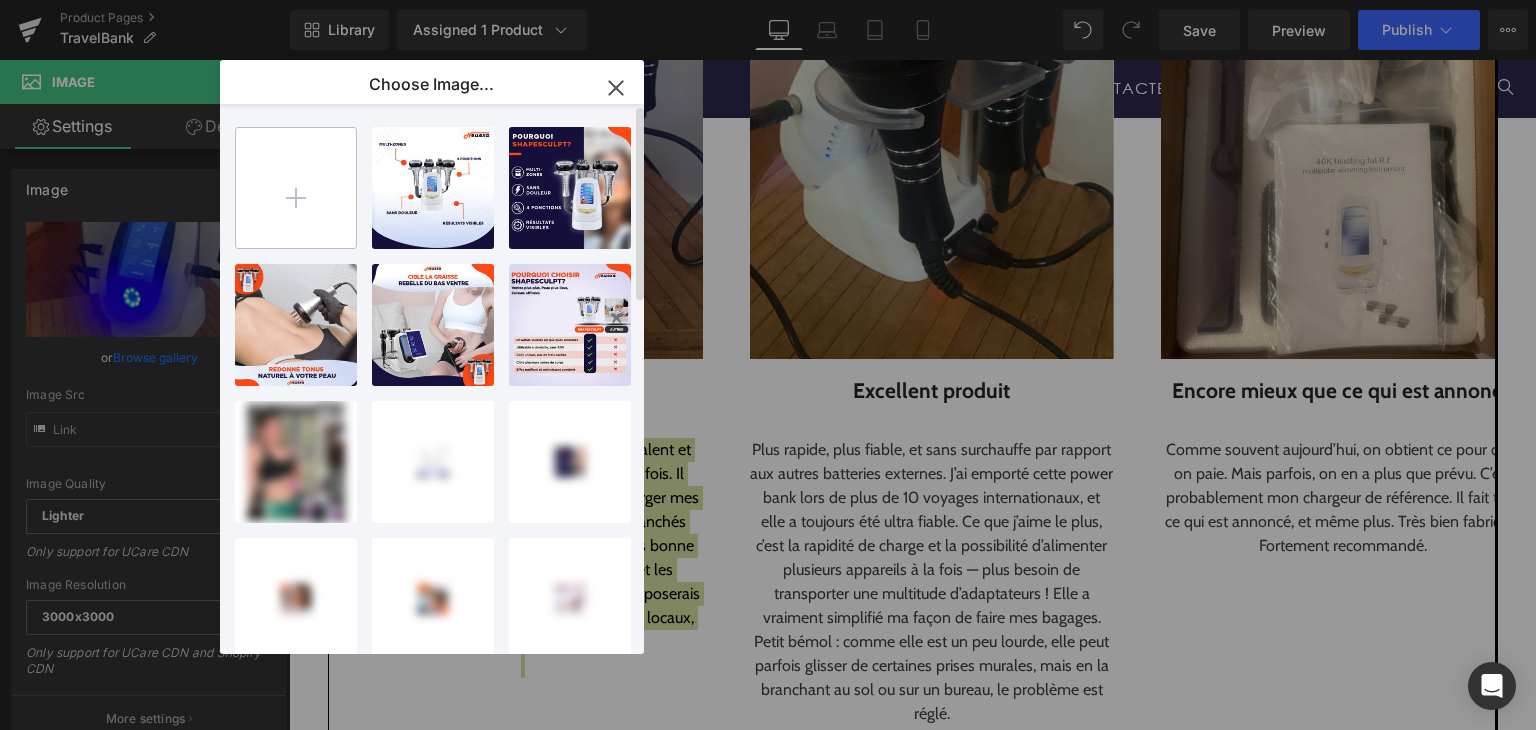 click at bounding box center (296, 188) 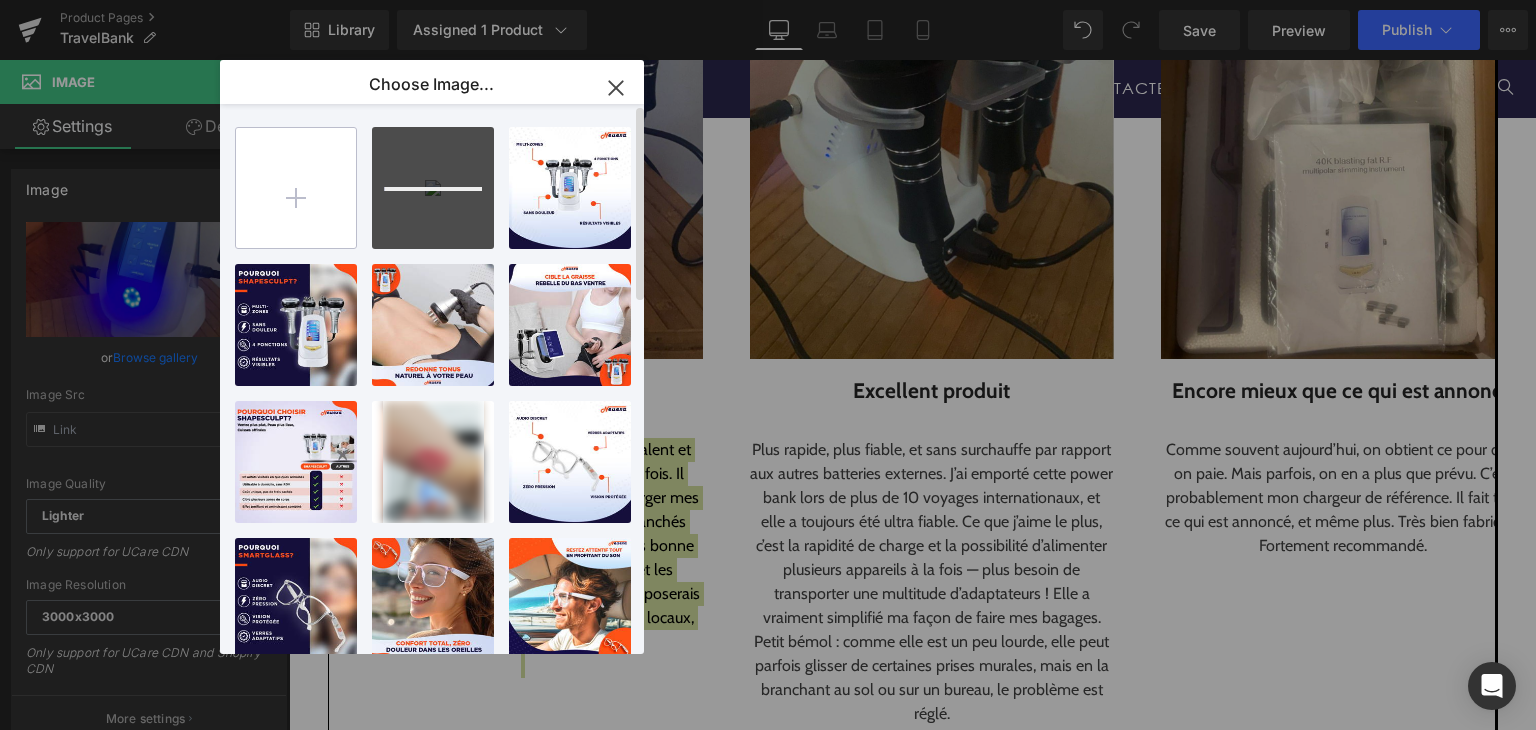 click at bounding box center (296, 188) 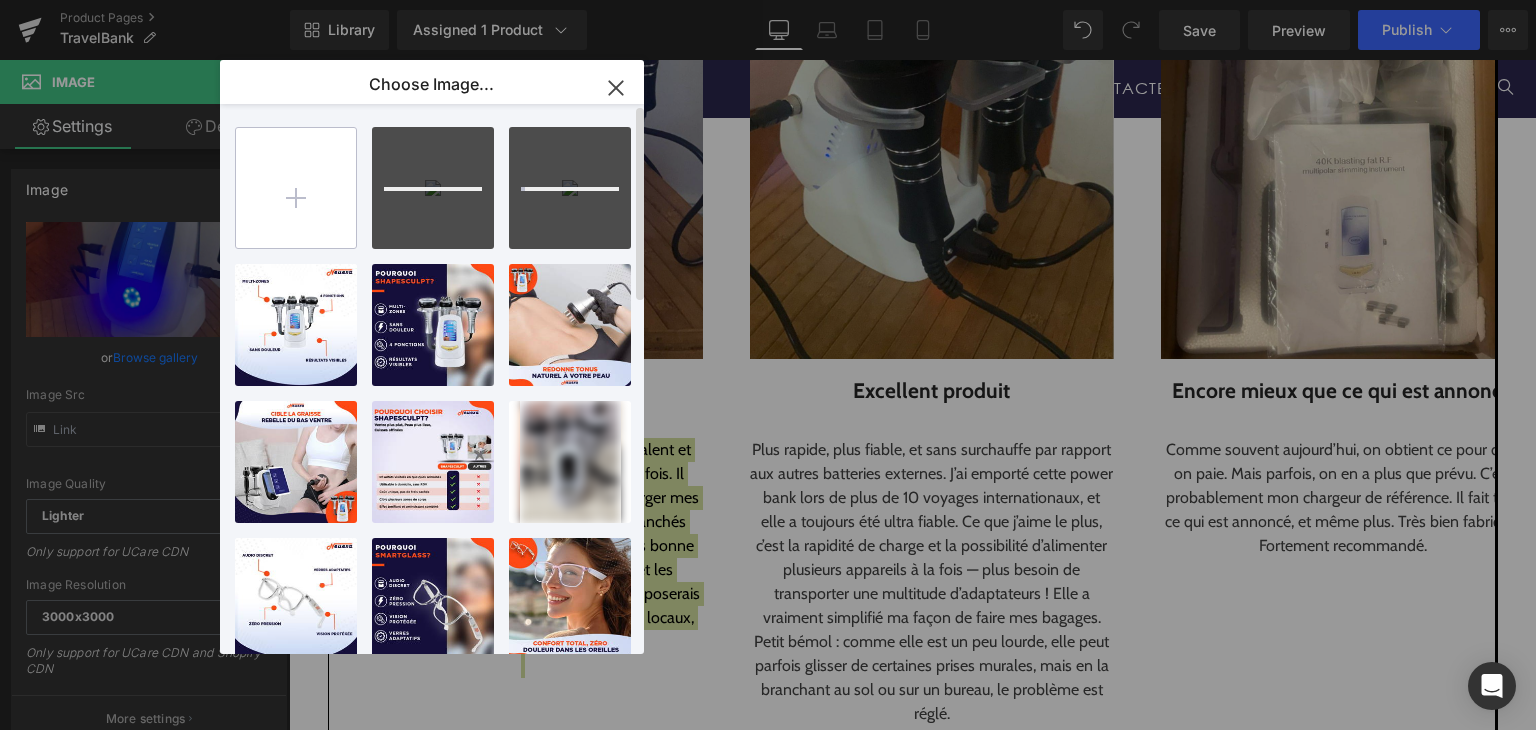 click at bounding box center (296, 188) 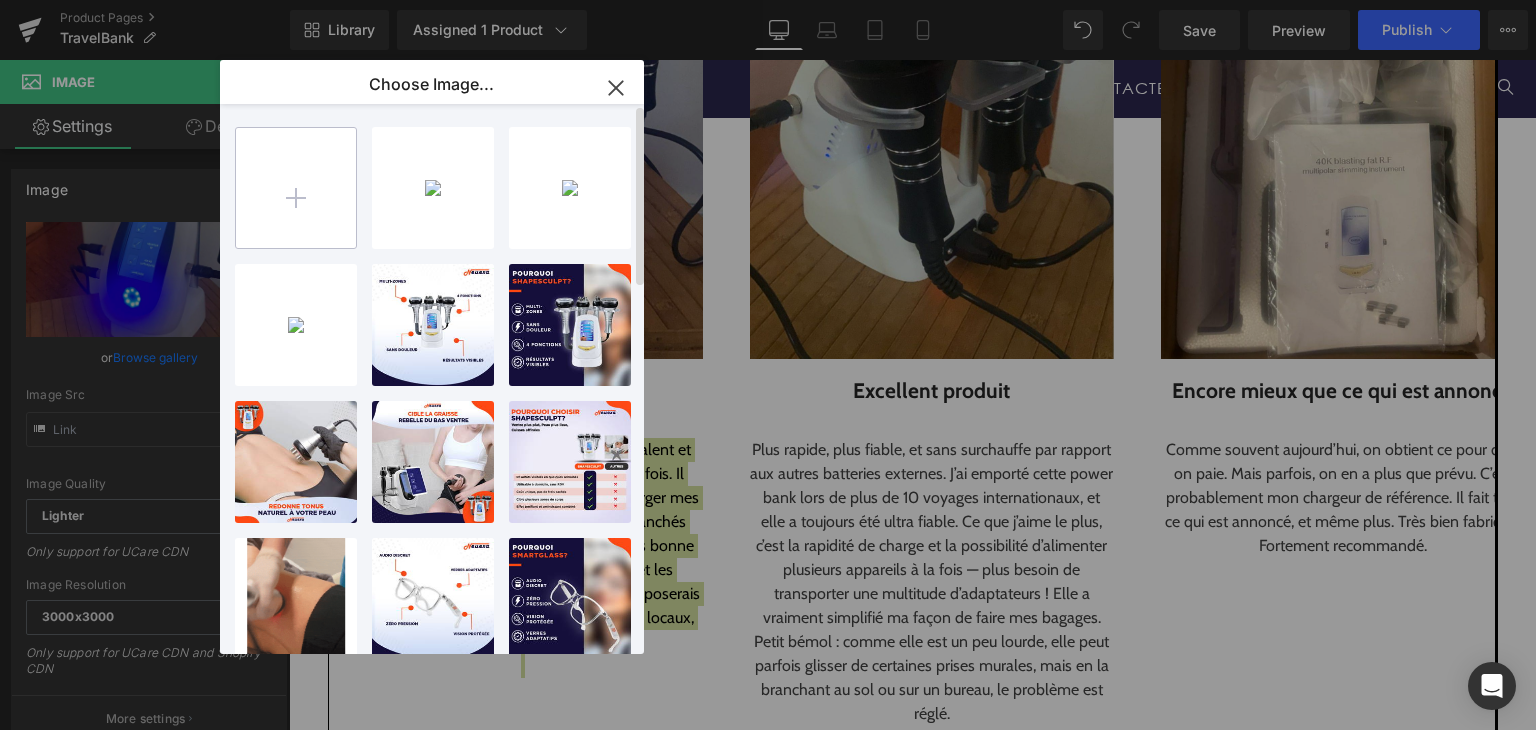 click at bounding box center (296, 188) 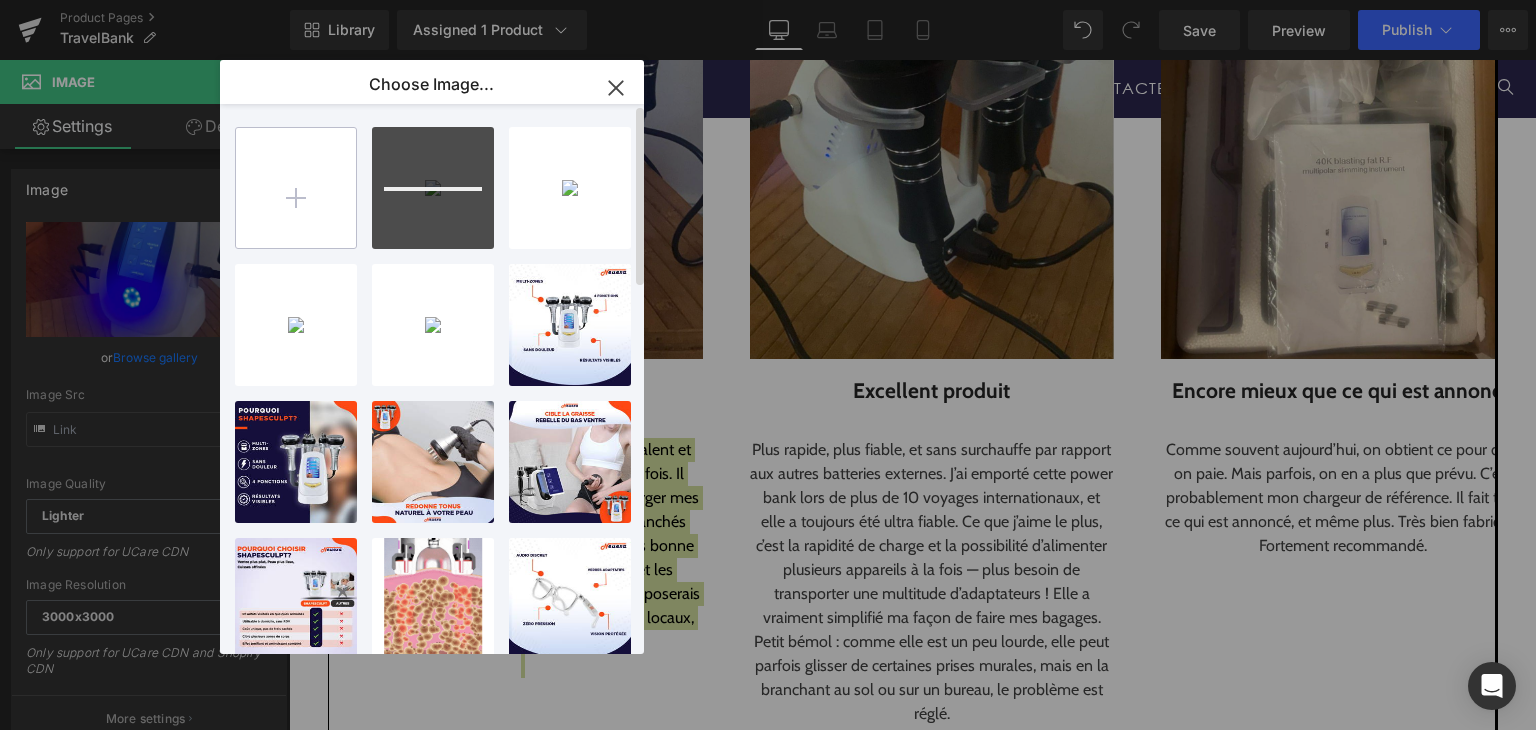 click at bounding box center (296, 188) 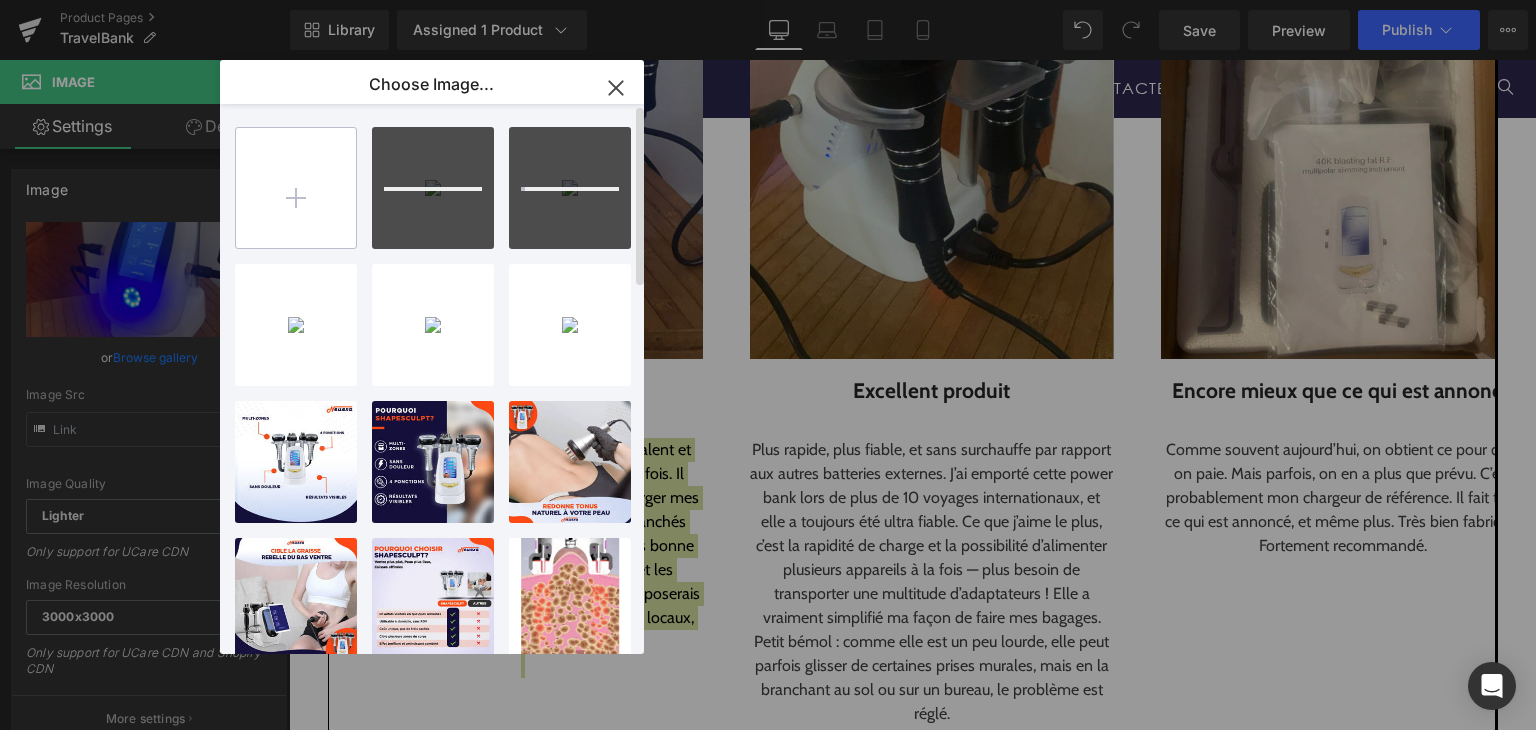 click at bounding box center (296, 188) 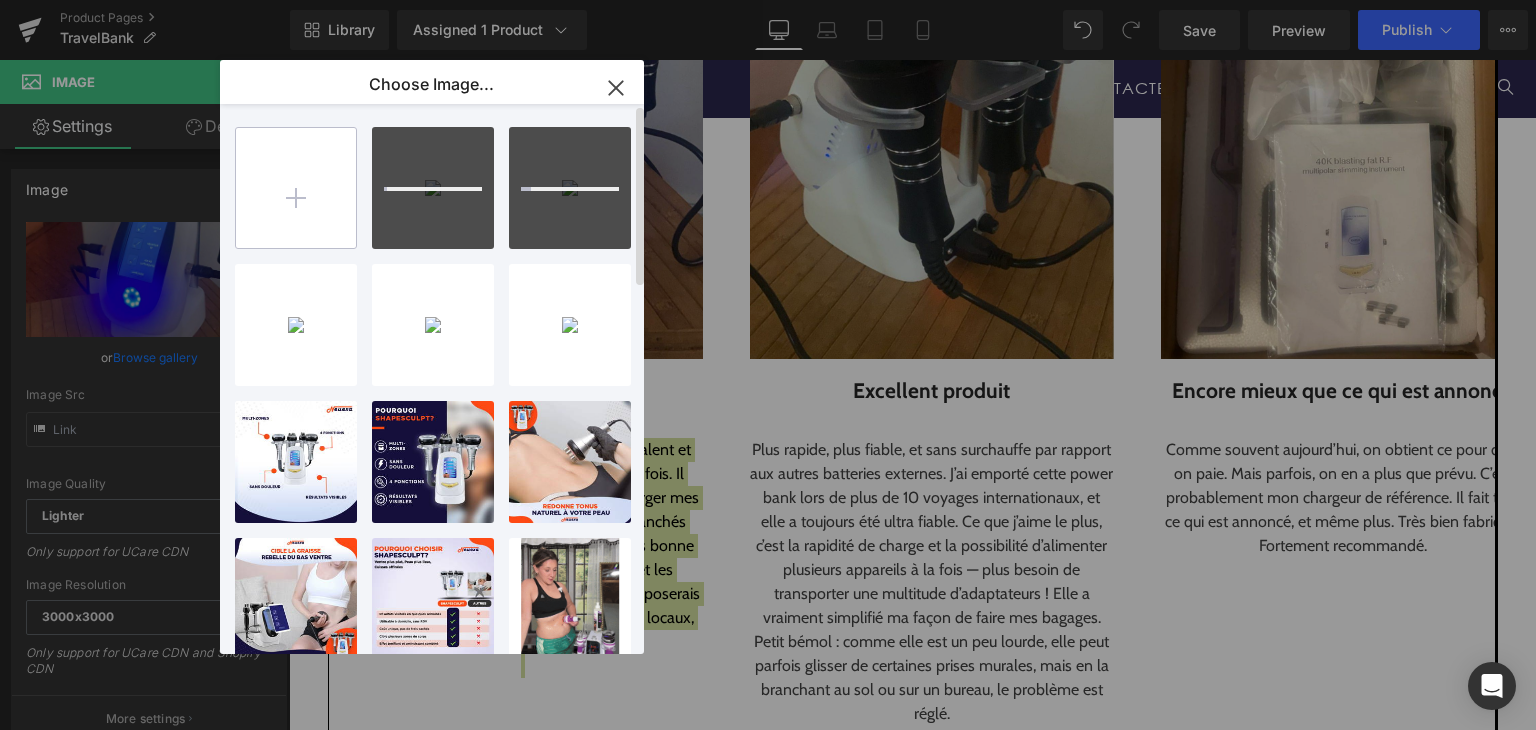type on "C:\fakepath\6.png" 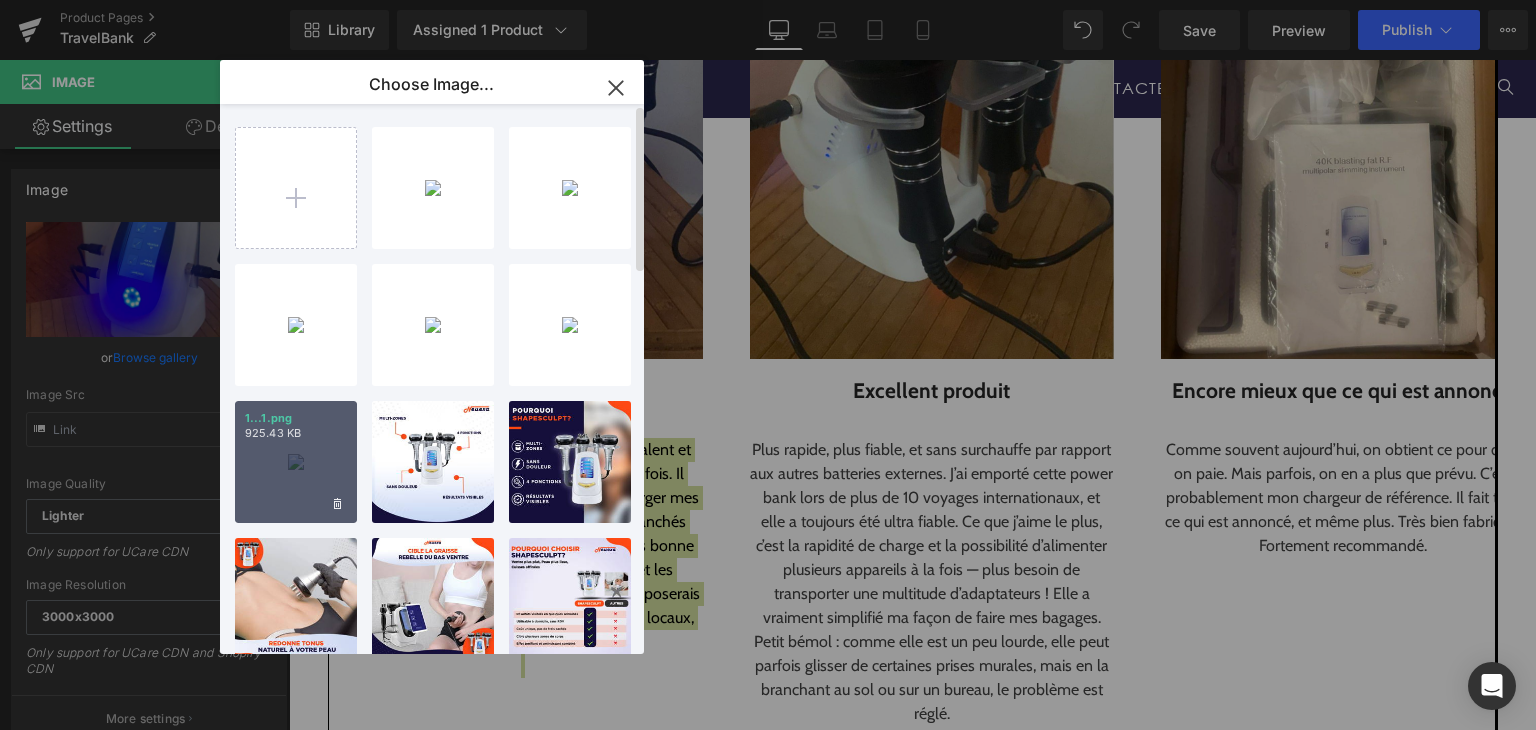 click on "1...1.png 925.43 KB" at bounding box center [296, 462] 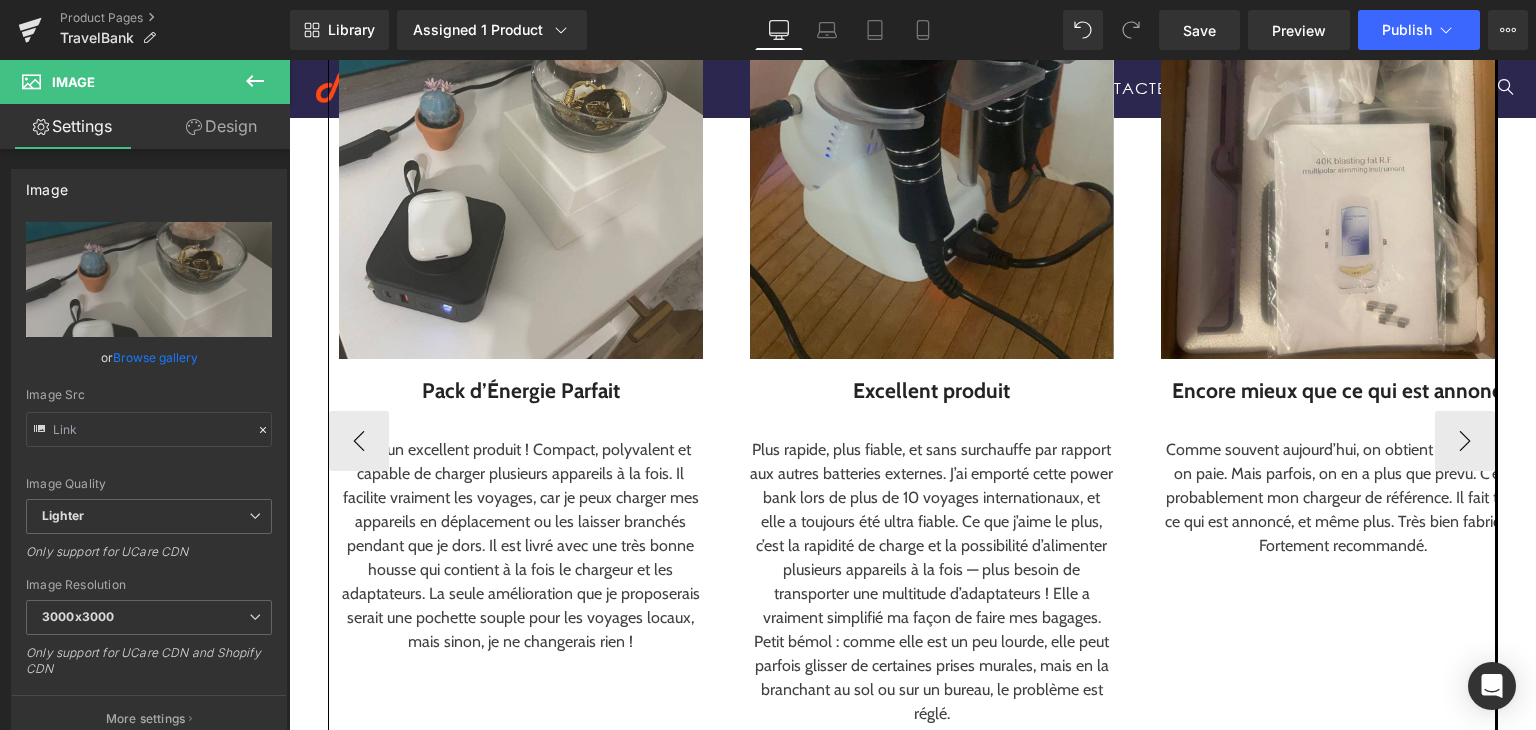 drag, startPoint x: 590, startPoint y: 519, endPoint x: 835, endPoint y: 201, distance: 401.4337 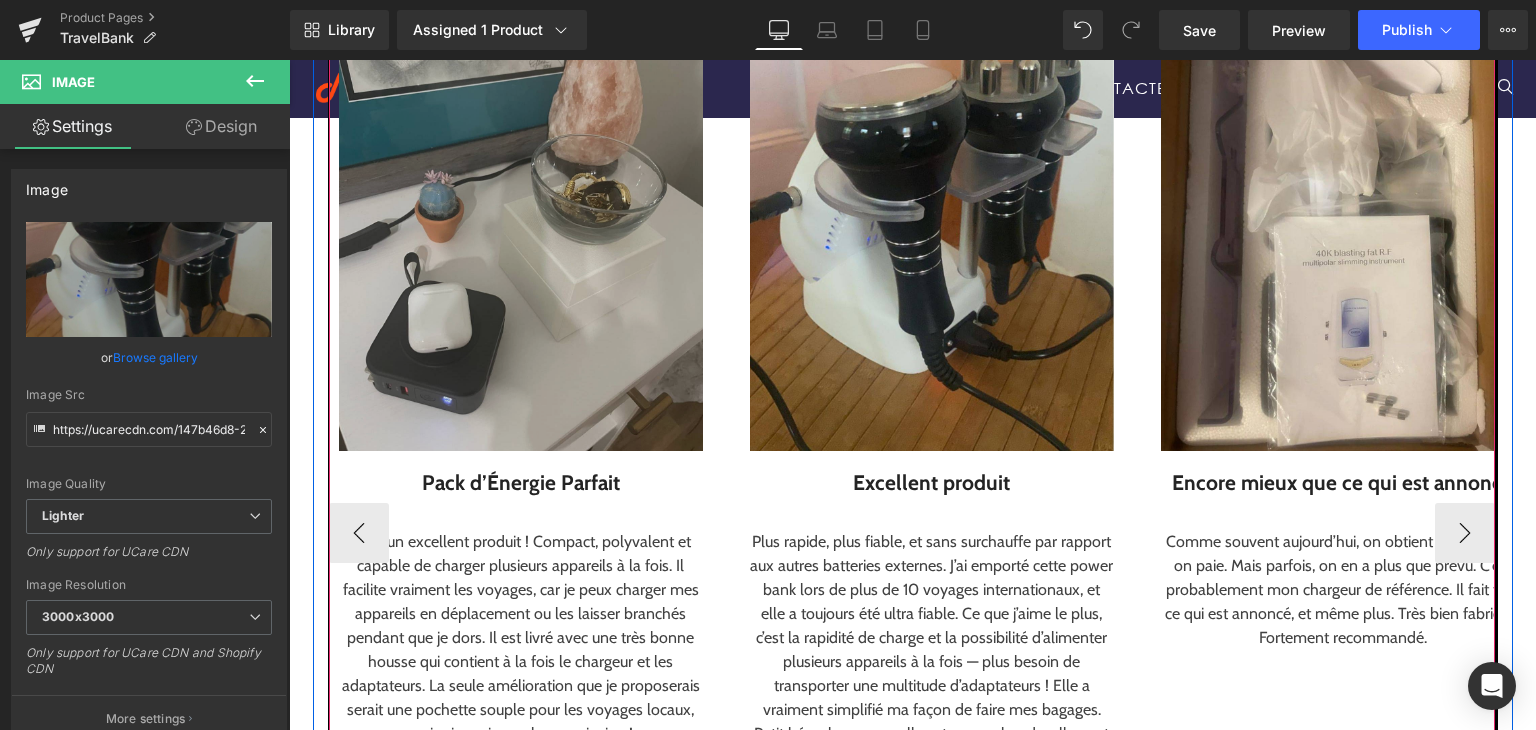 scroll, scrollTop: 2247, scrollLeft: 0, axis: vertical 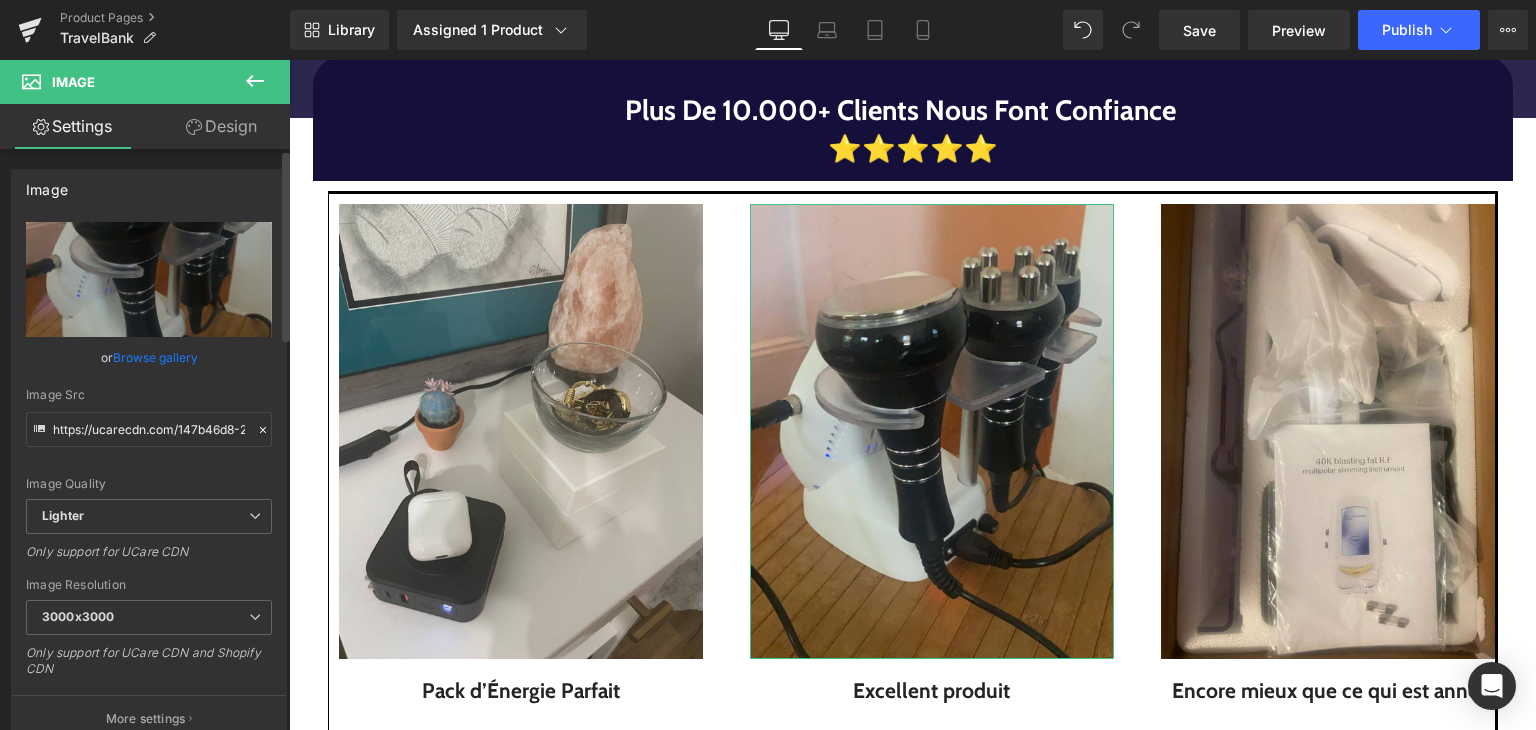 click on "Browse gallery" at bounding box center [155, 357] 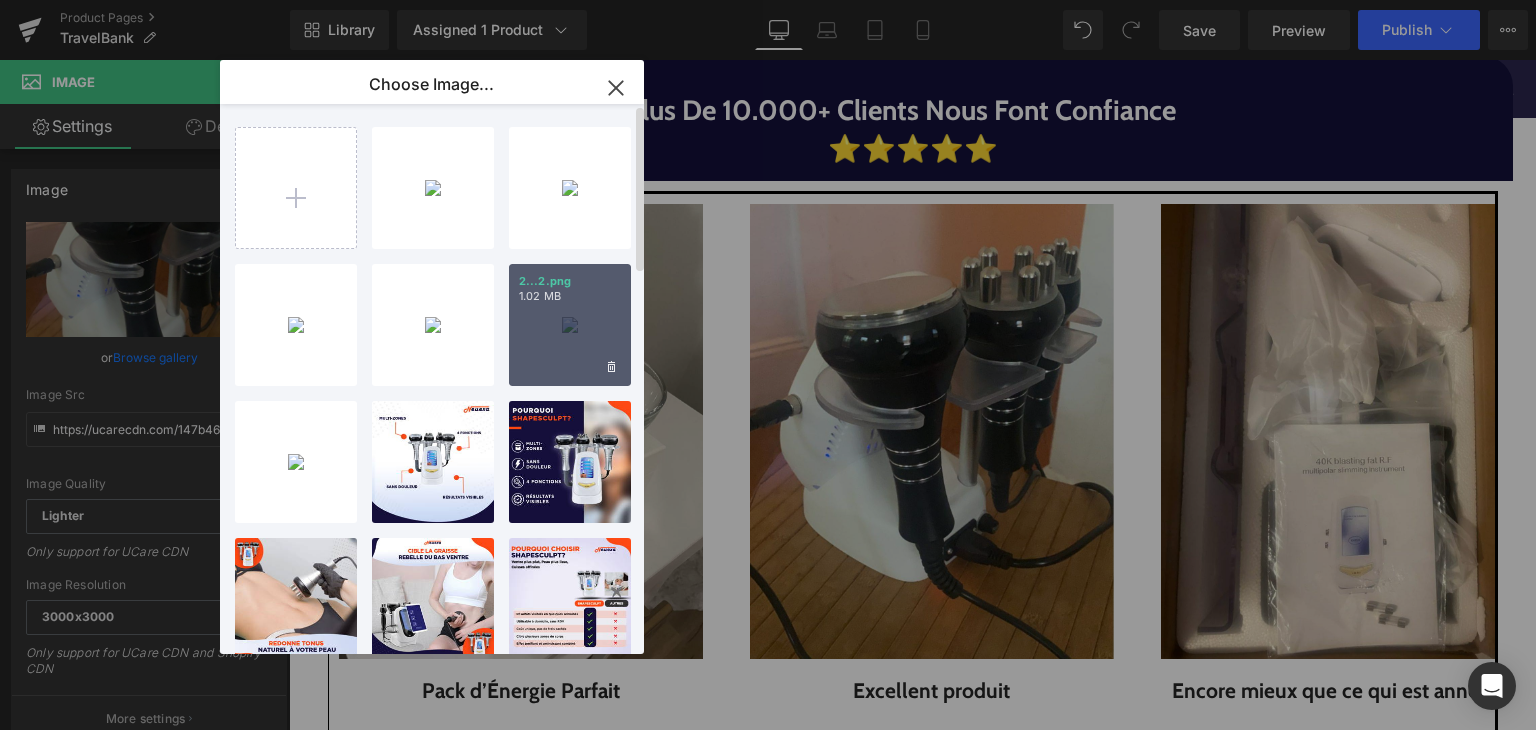 click on "2...2.png 1.02 MB" at bounding box center (570, 325) 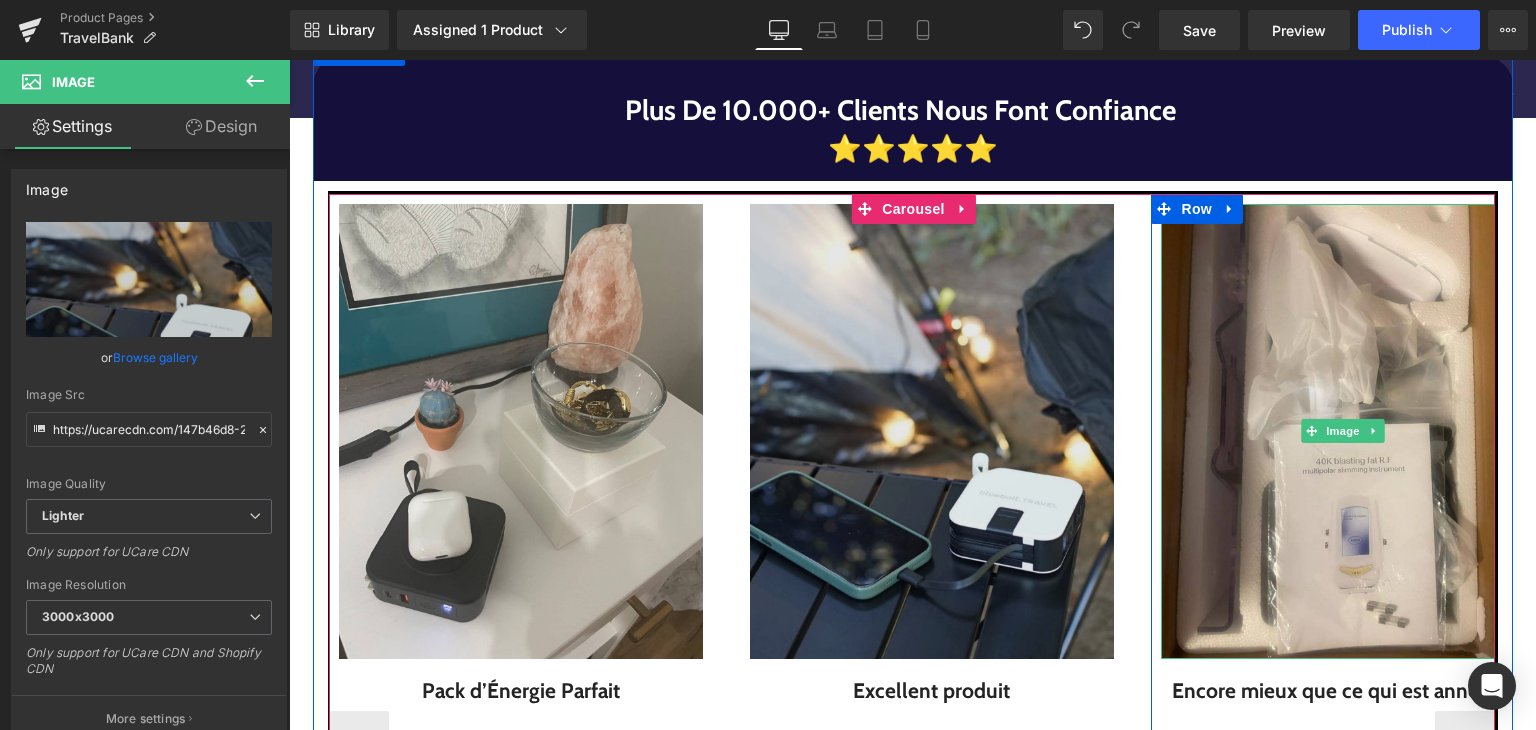 click at bounding box center (1343, 431) 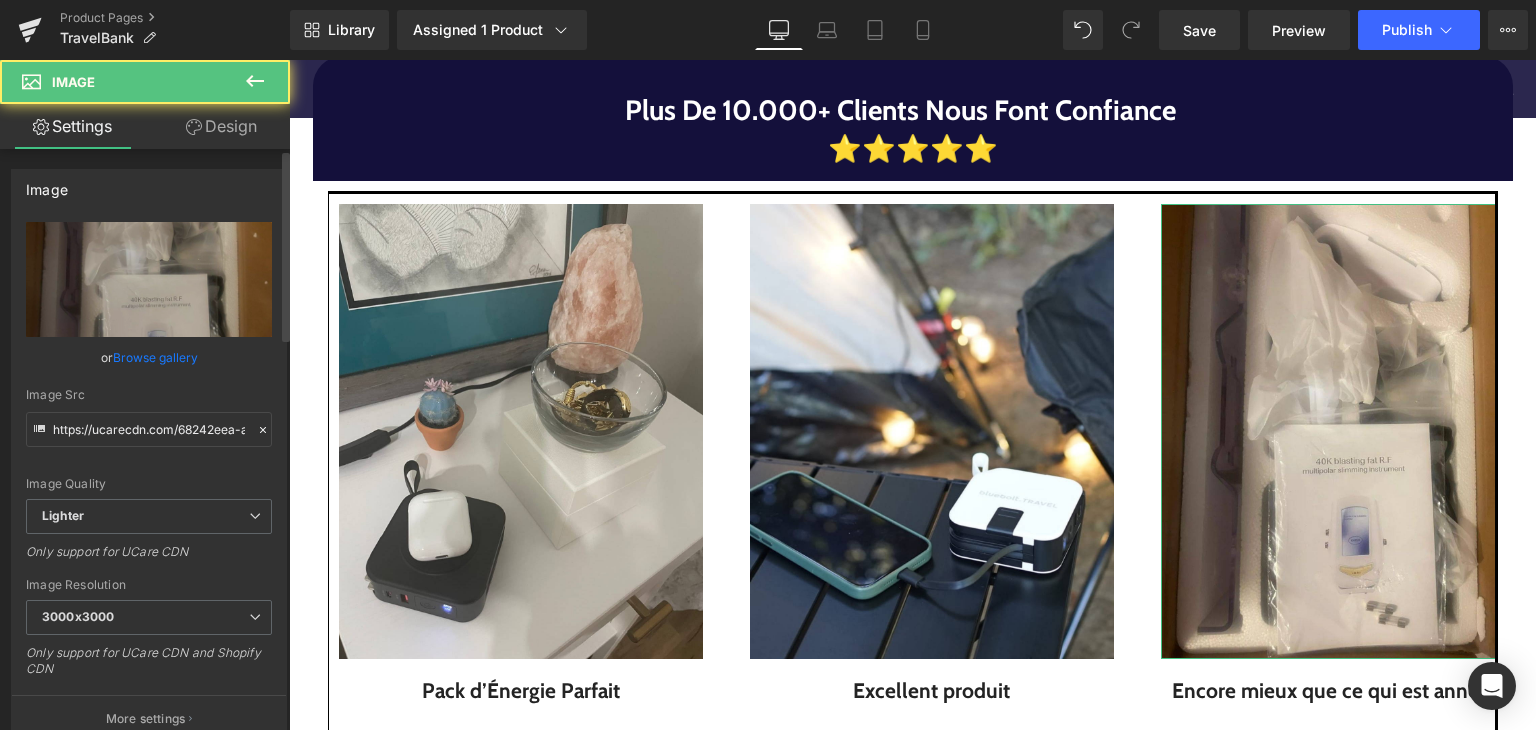 click on "Browse gallery" at bounding box center [155, 357] 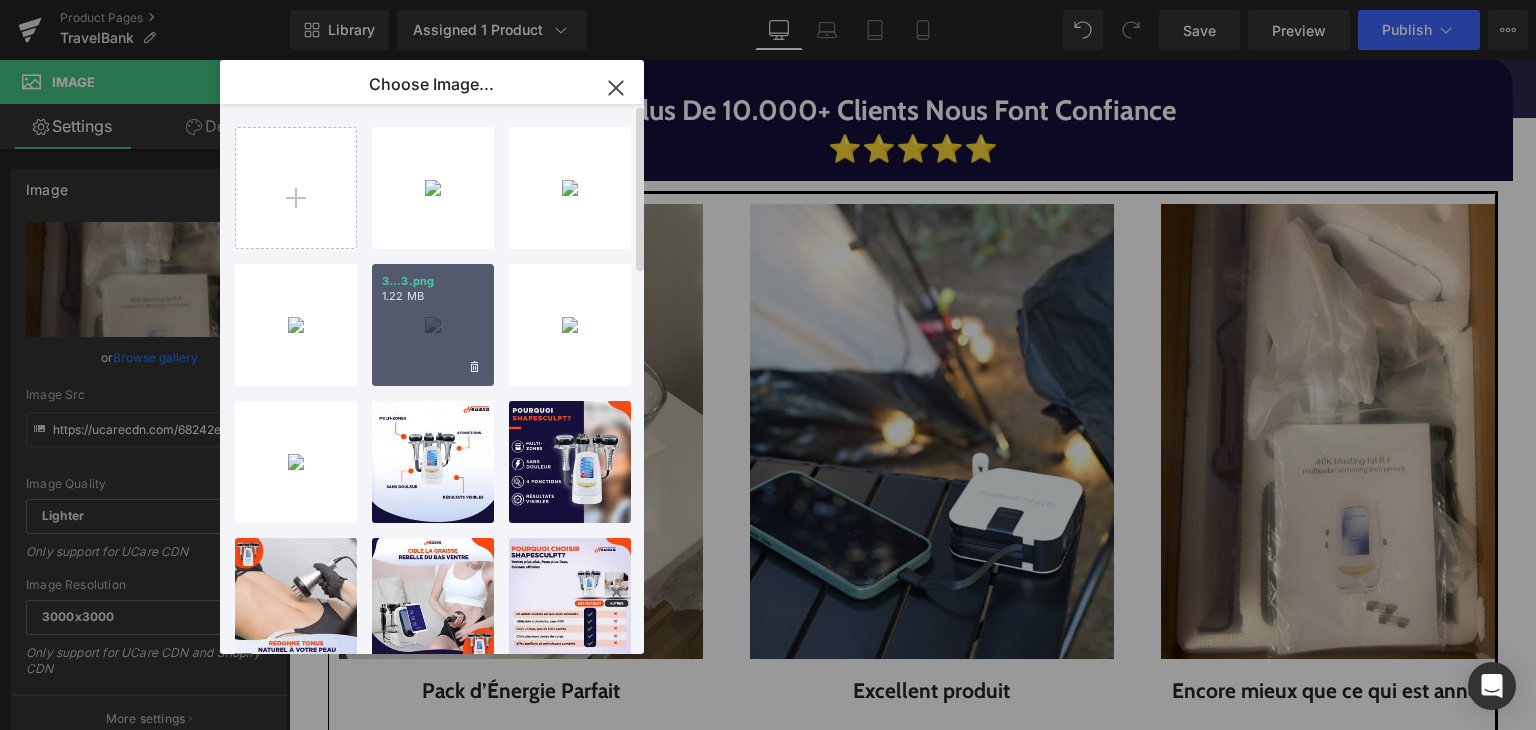 click on "3...3.png 1.22 MB" at bounding box center (433, 325) 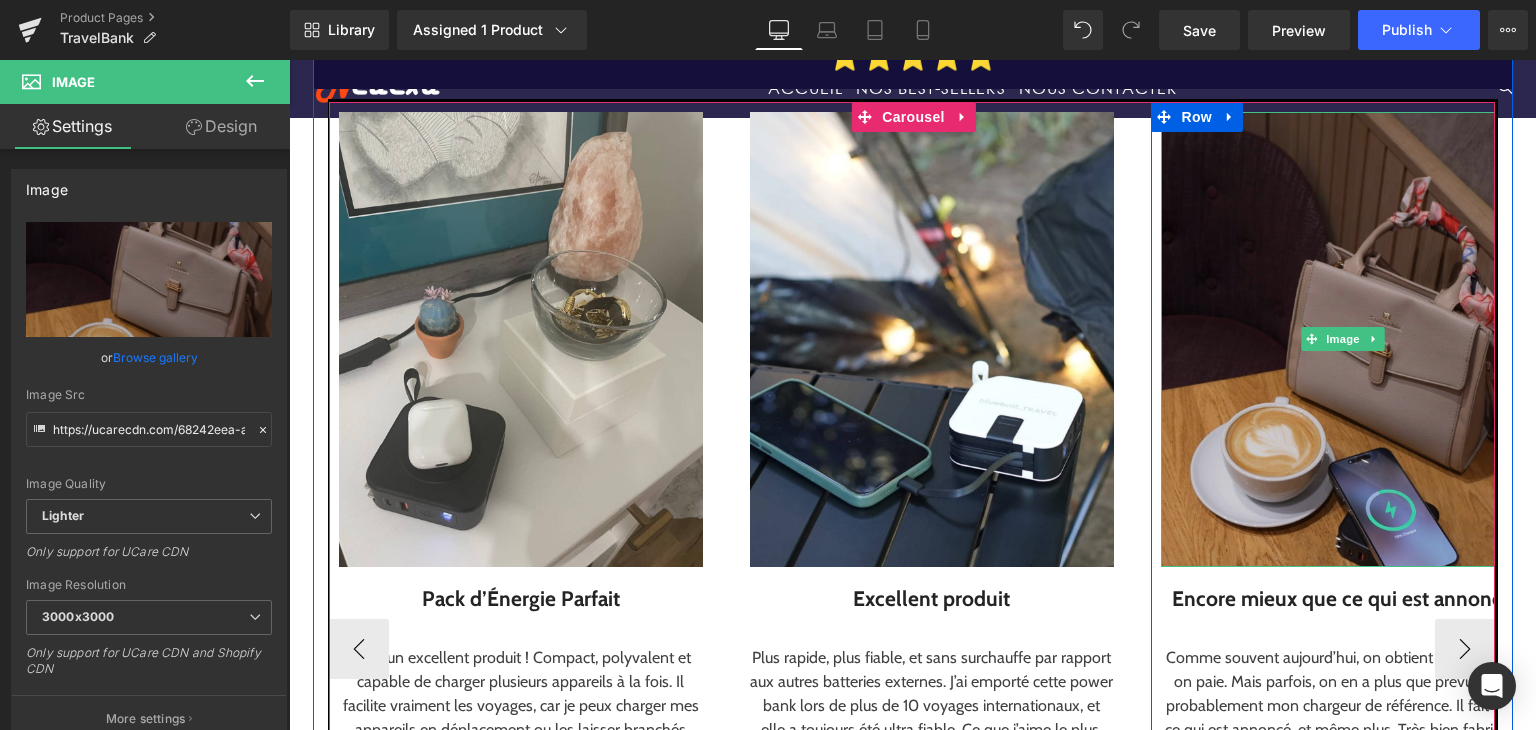 scroll, scrollTop: 2447, scrollLeft: 0, axis: vertical 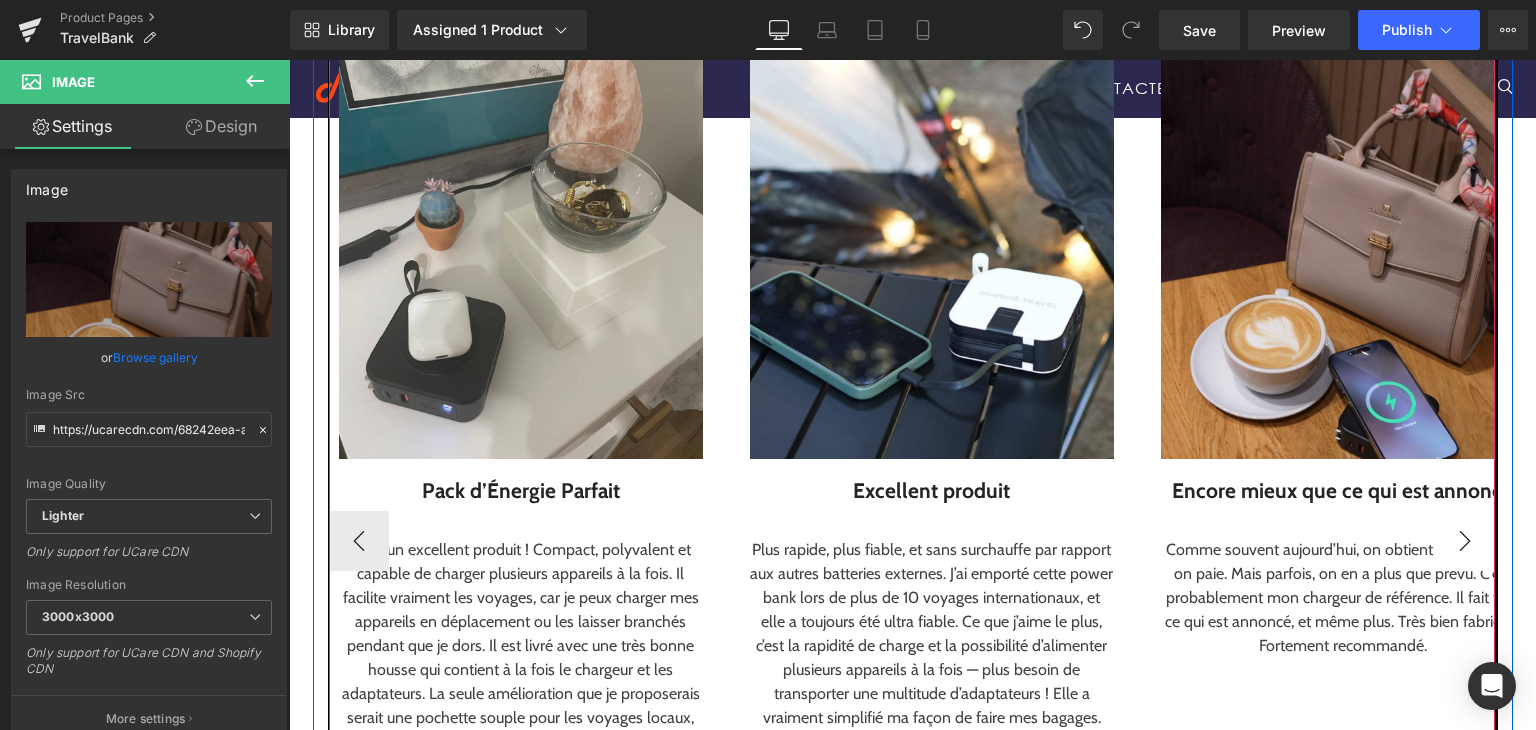 click on "›" at bounding box center [1465, 541] 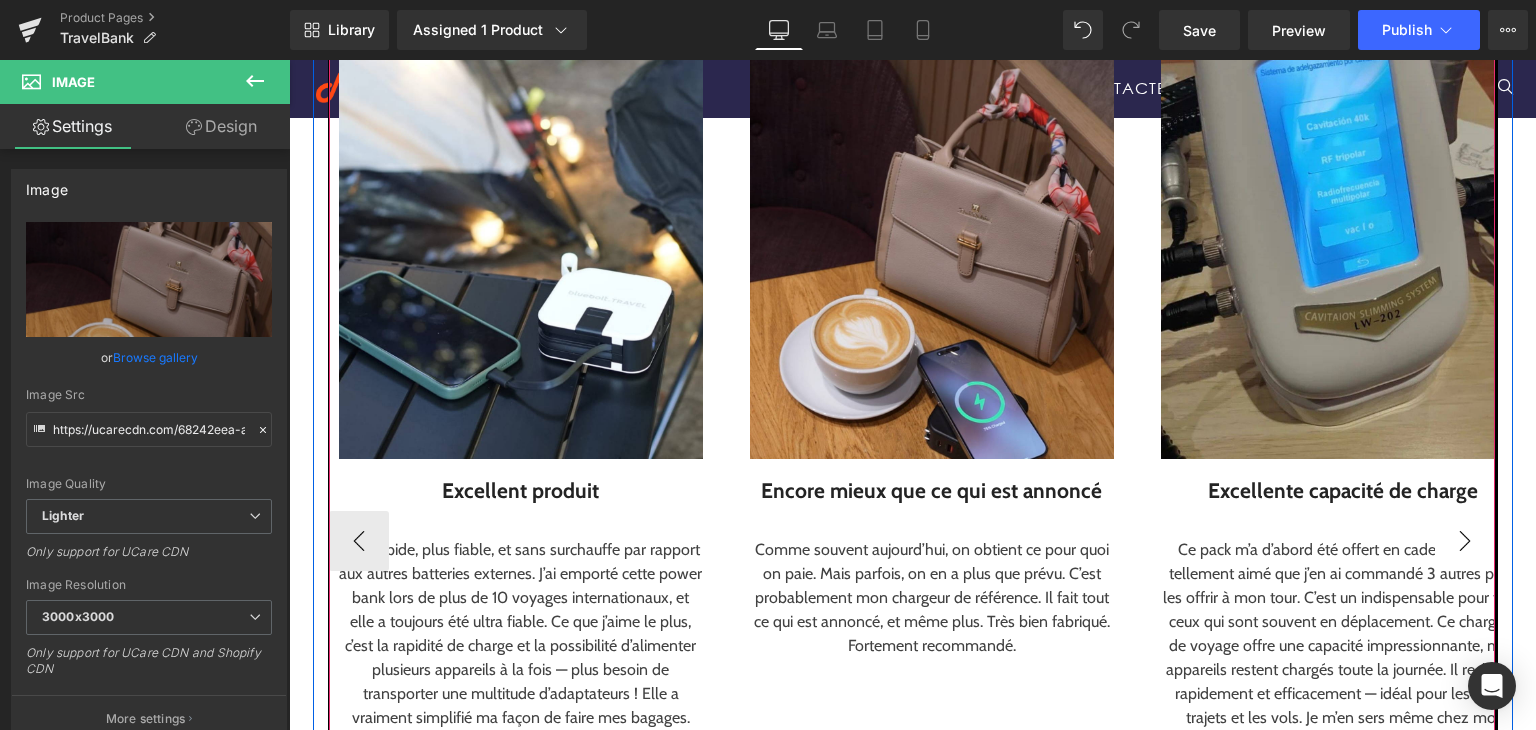 click on "›" at bounding box center [1465, 541] 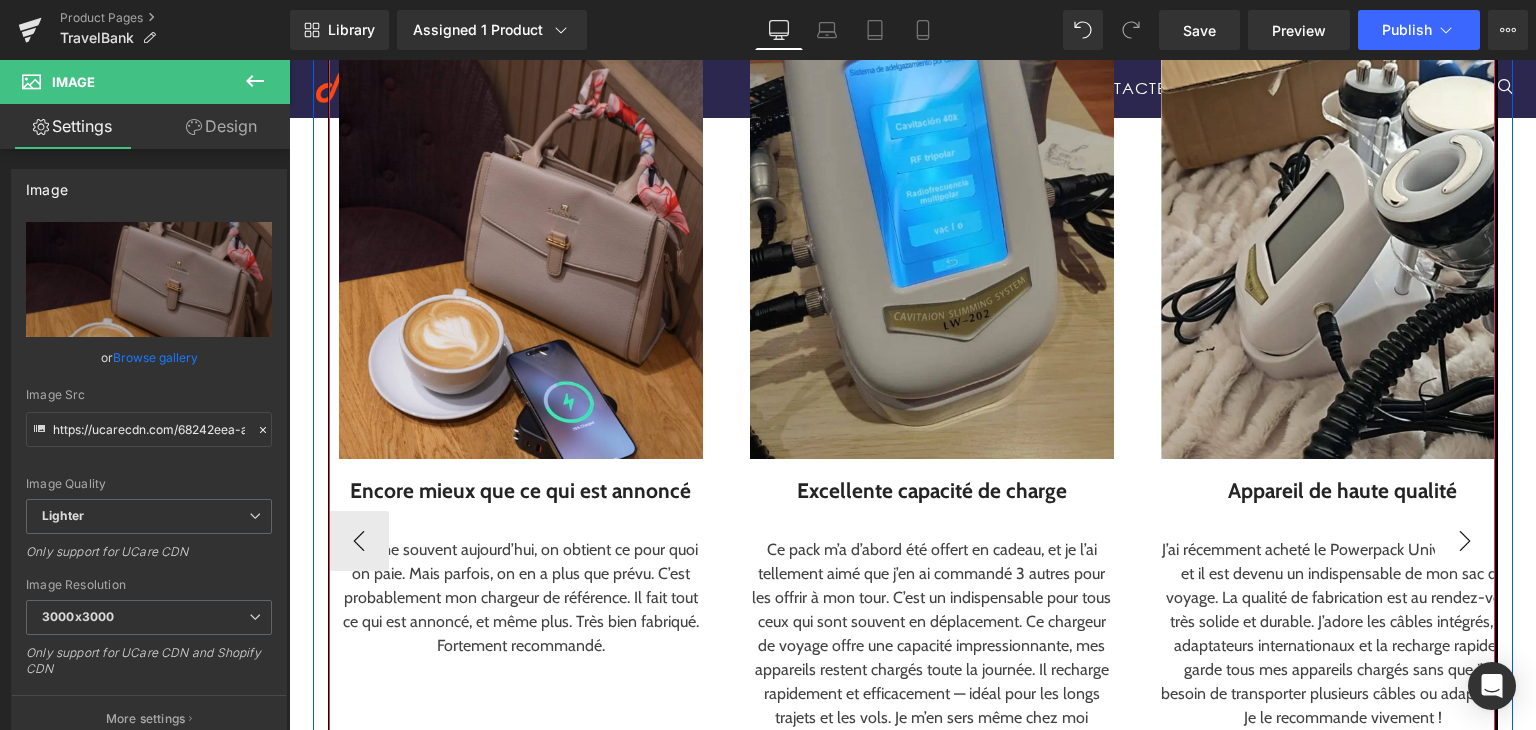 click on "›" at bounding box center (1465, 541) 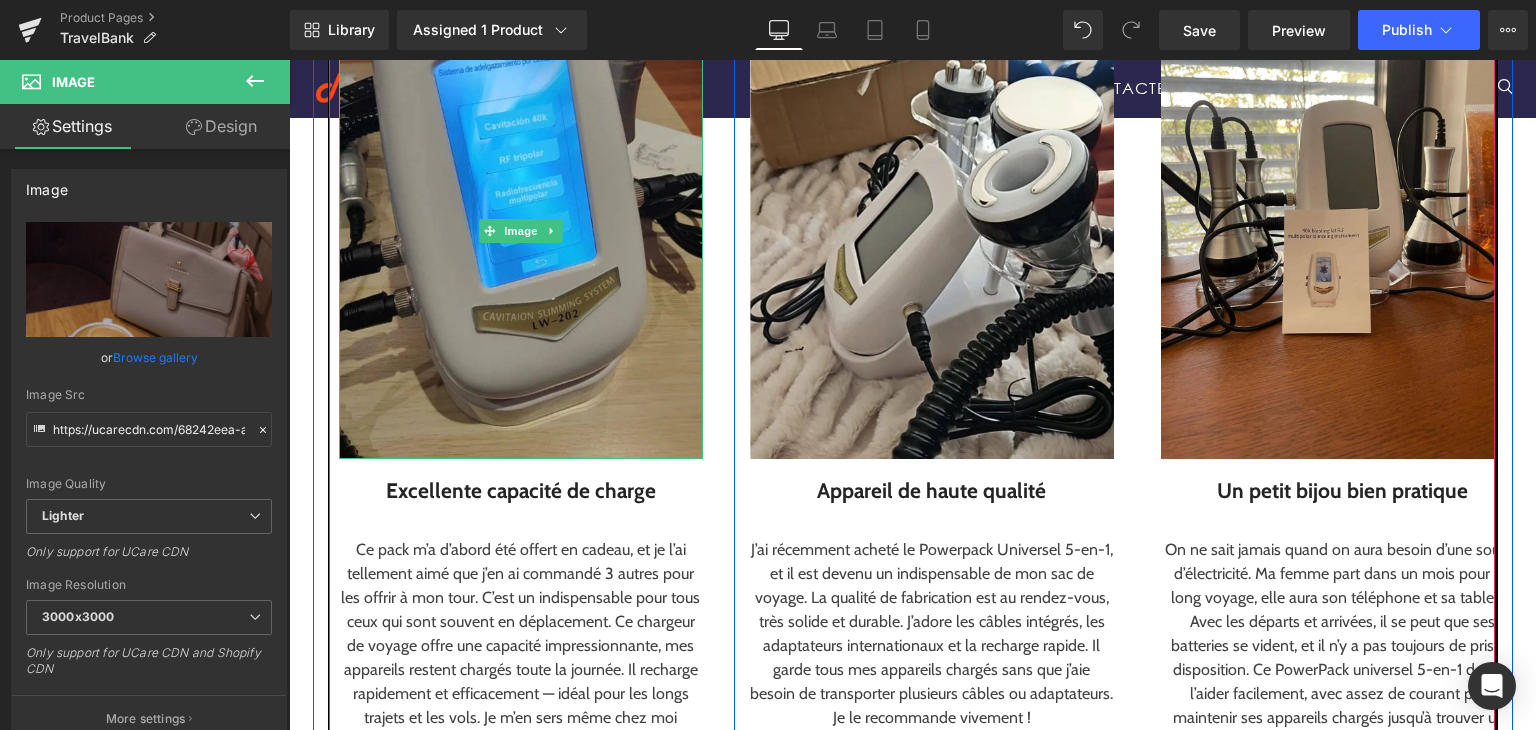 click at bounding box center [521, 231] 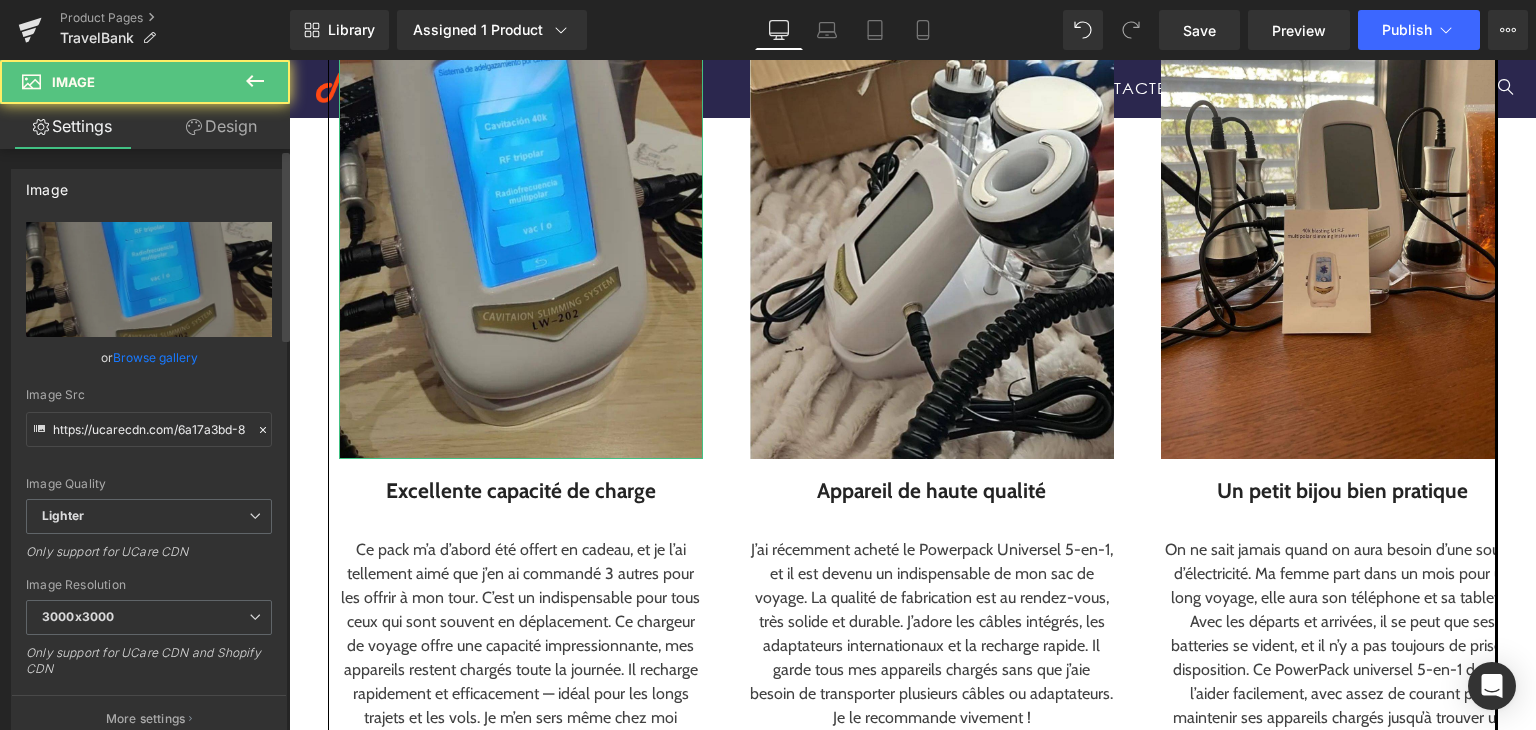 click on "Browse gallery" at bounding box center [155, 357] 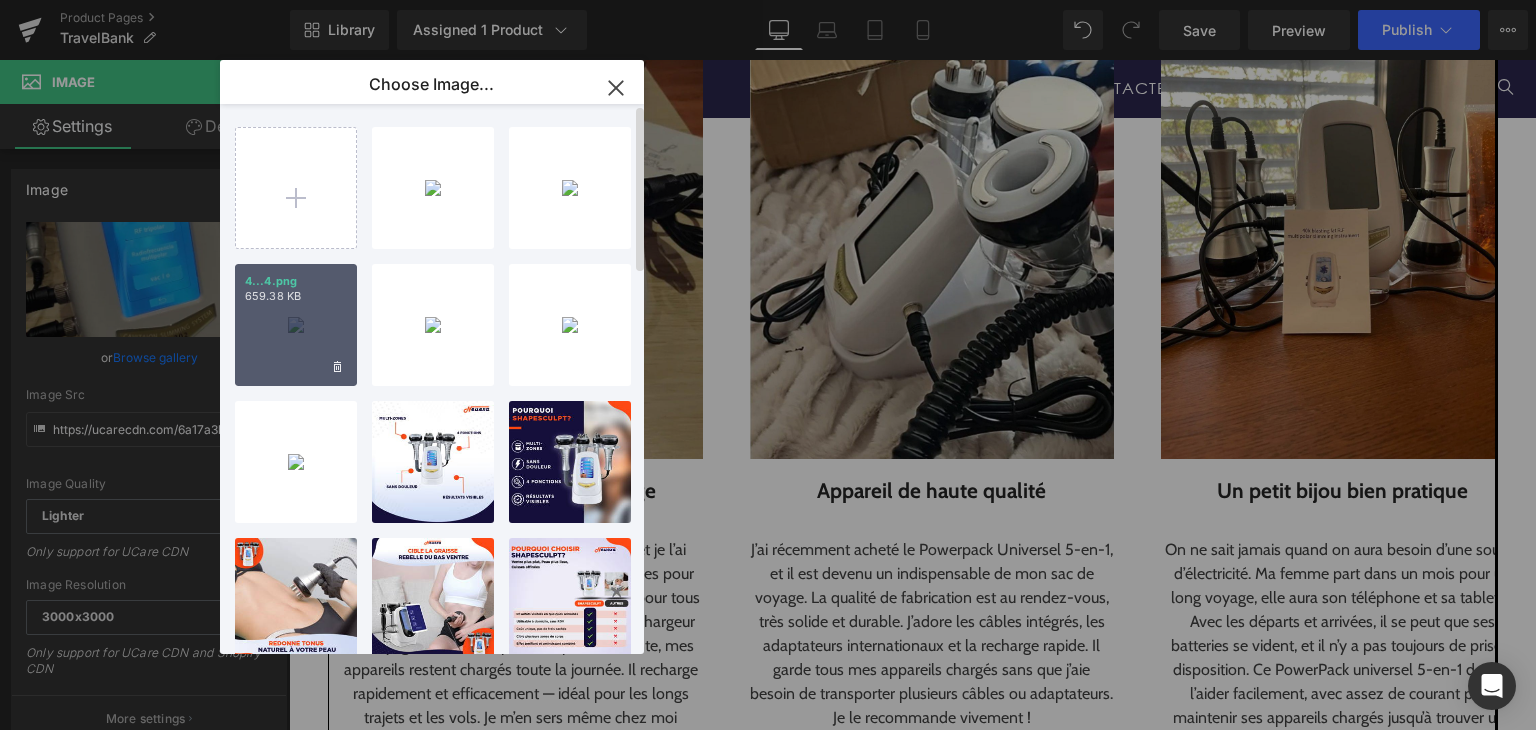 click on "4...4.png 659.38 KB" at bounding box center (296, 325) 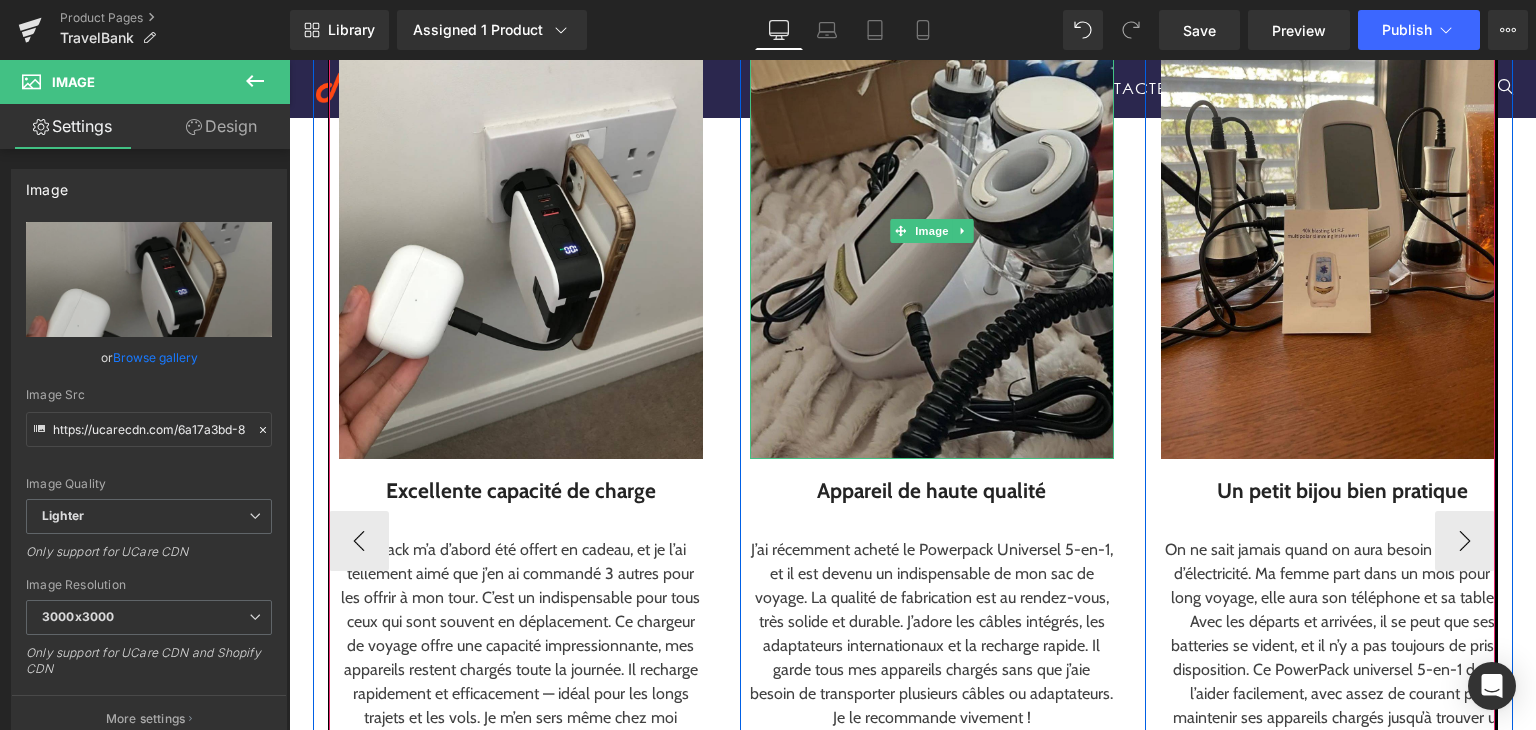 click at bounding box center (932, 231) 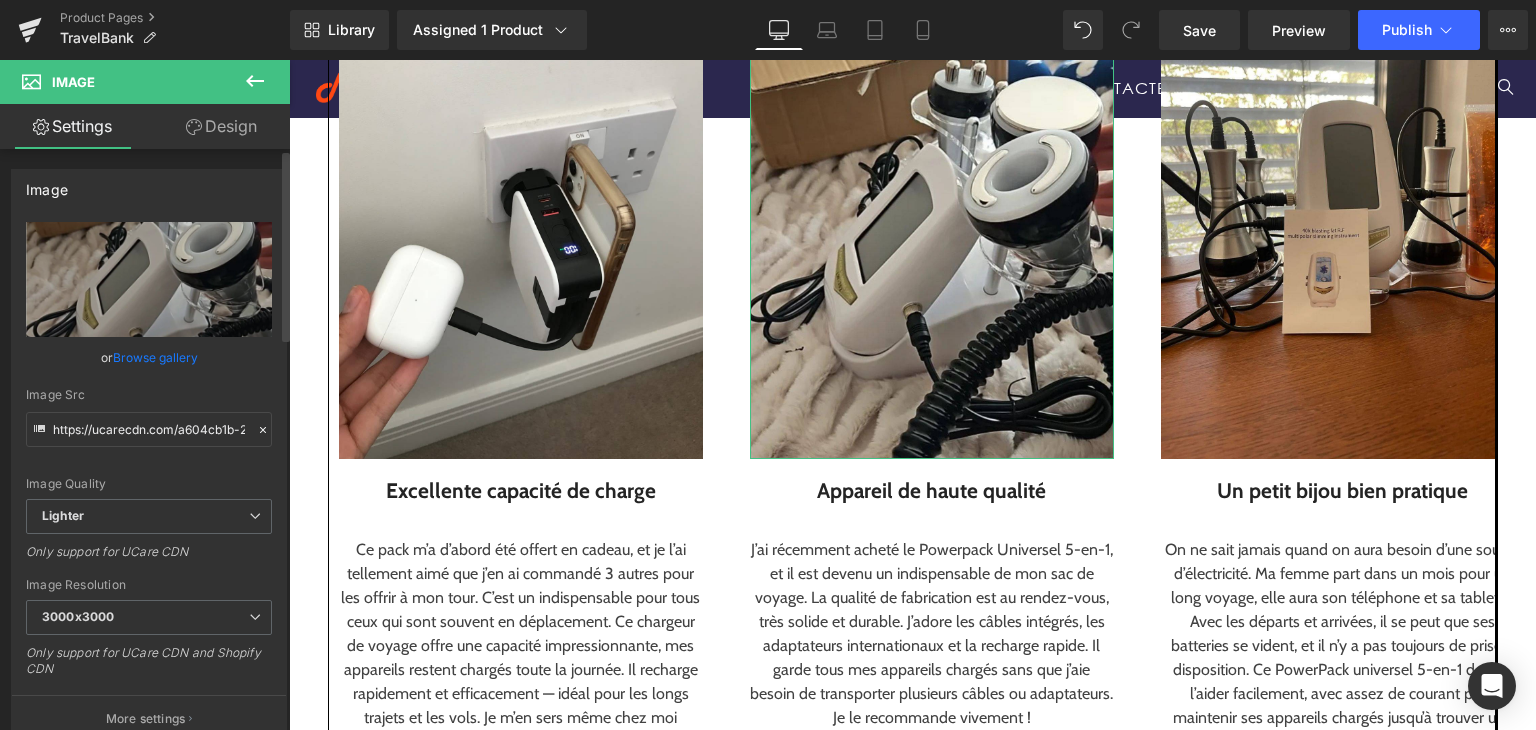 click on "Browse gallery" at bounding box center [155, 357] 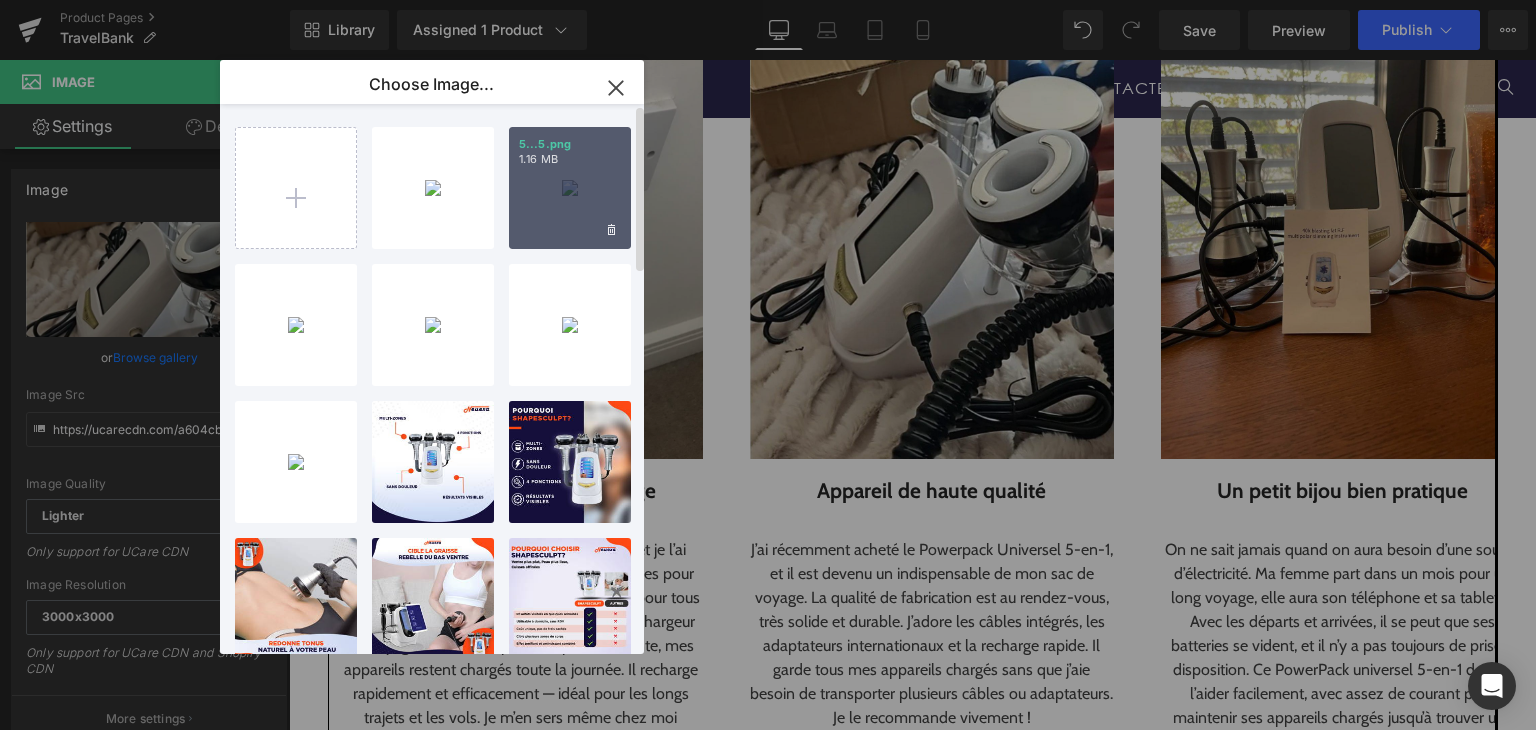 click on "5...5.png 1.16 MB" at bounding box center [570, 188] 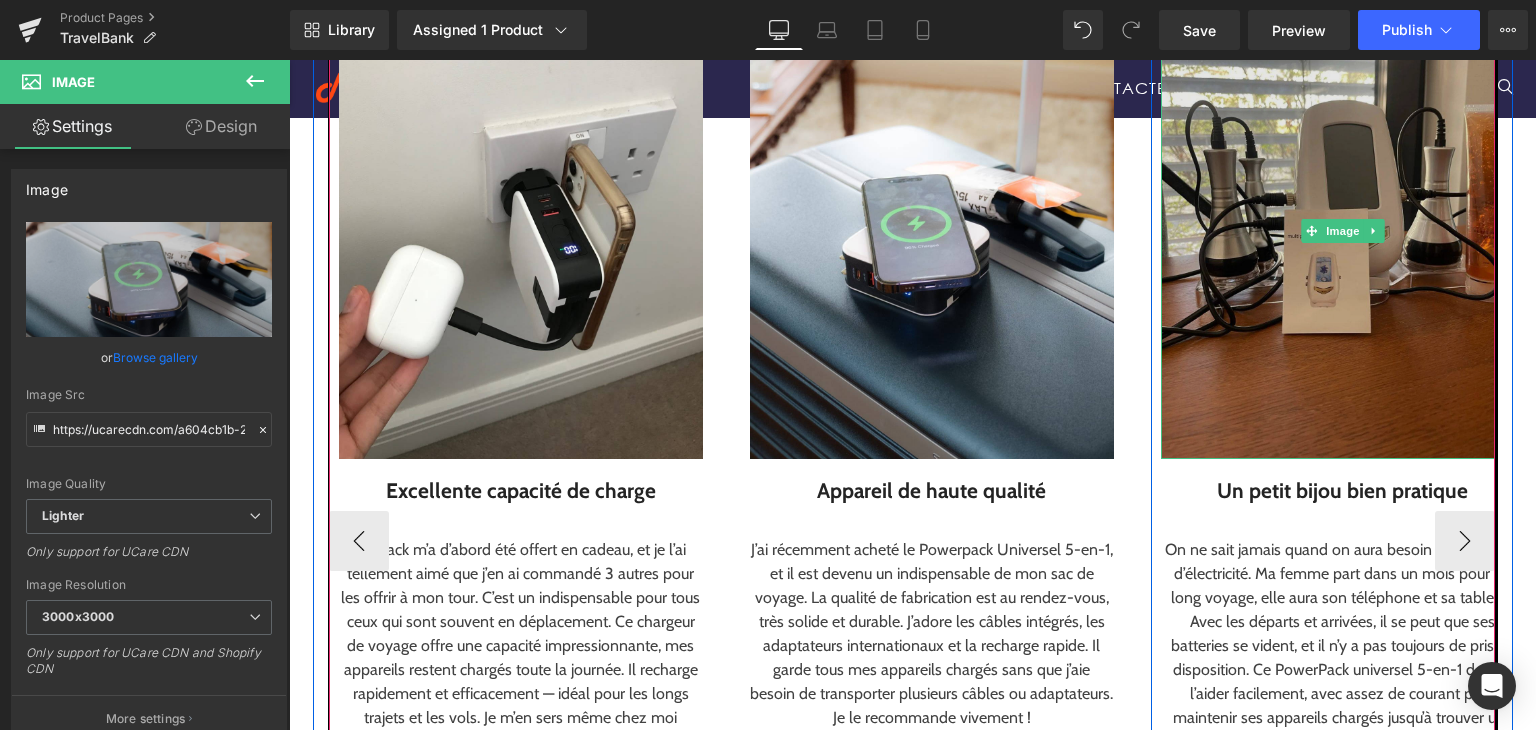 click at bounding box center (1343, 231) 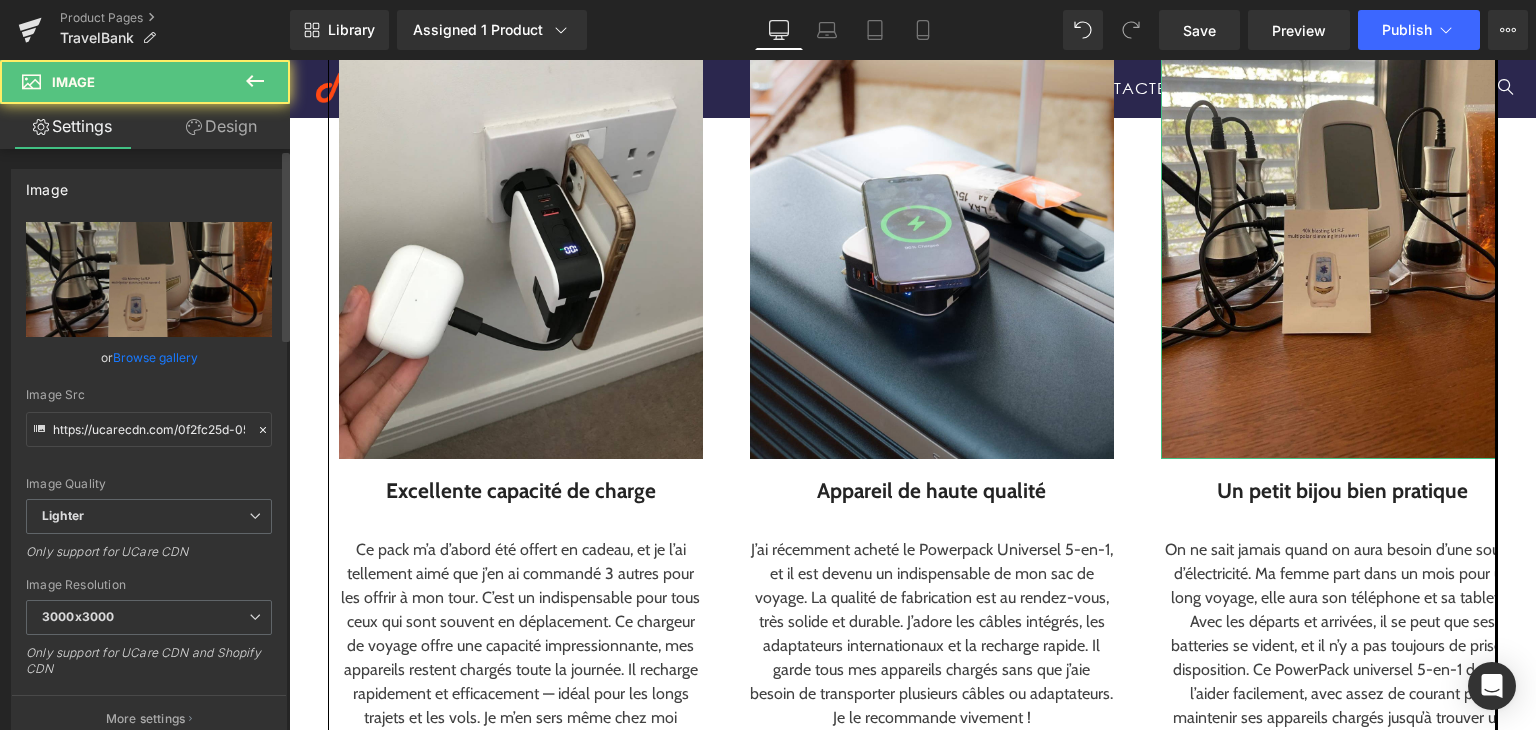 click on "Browse gallery" at bounding box center (155, 357) 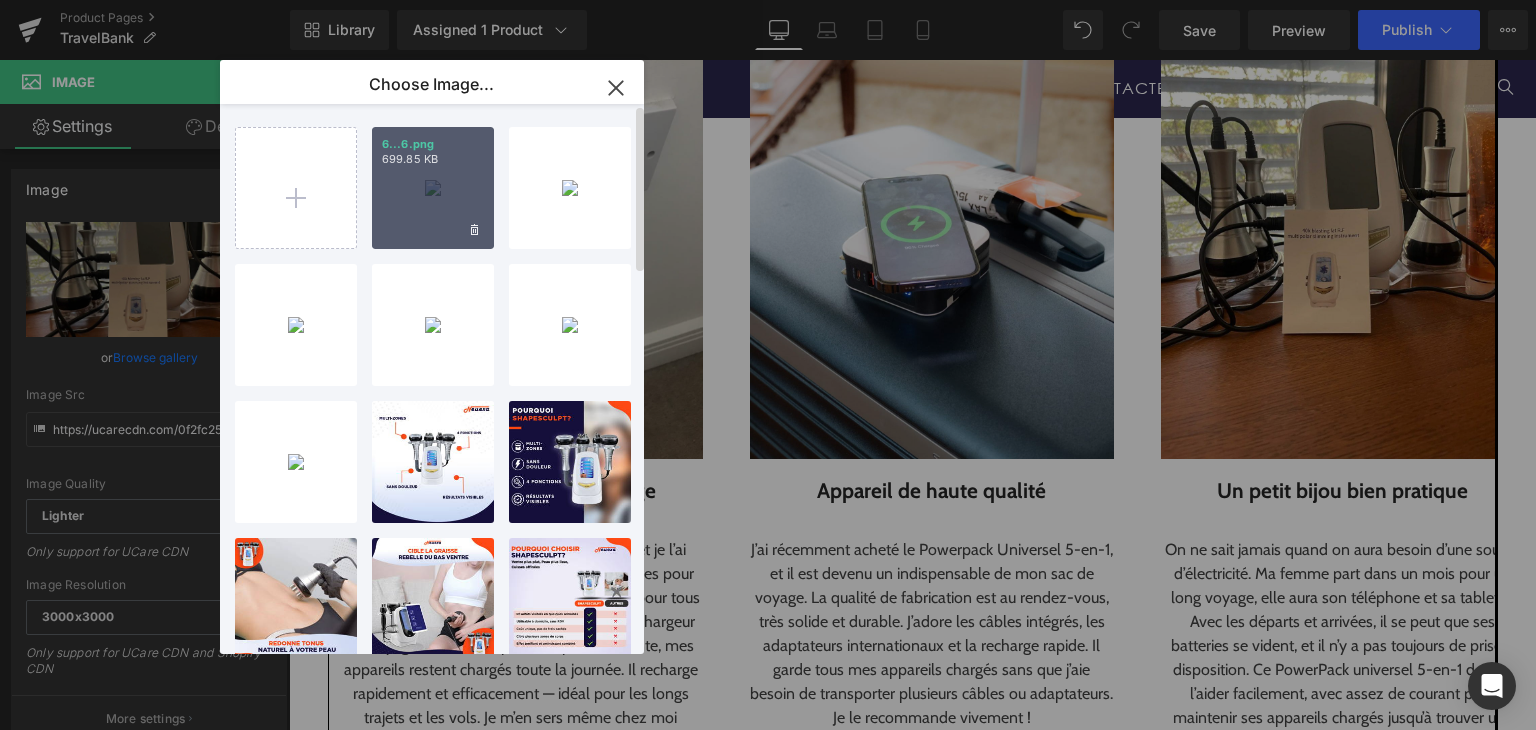 click on "6...6.png 699.85 KB" at bounding box center [433, 188] 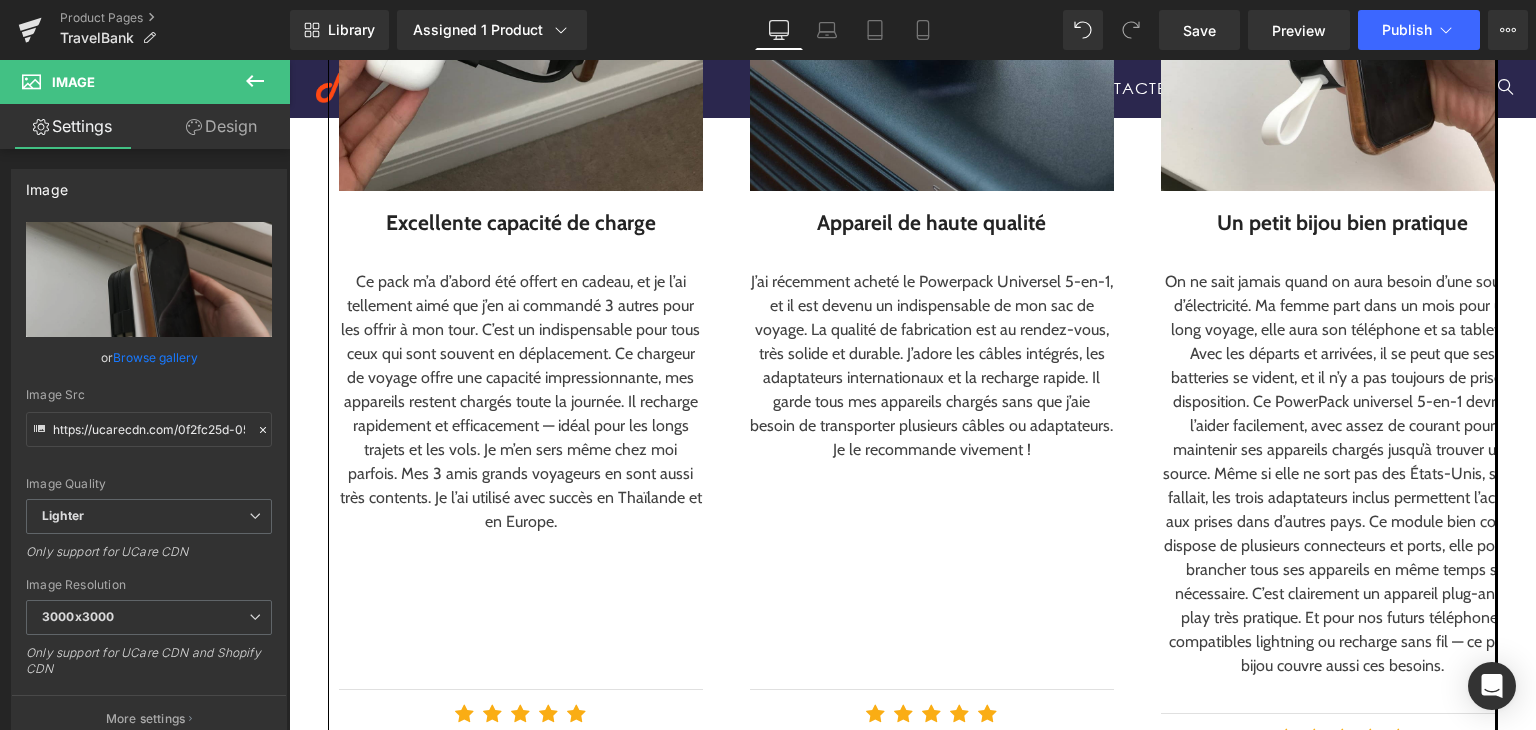 scroll, scrollTop: 2547, scrollLeft: 0, axis: vertical 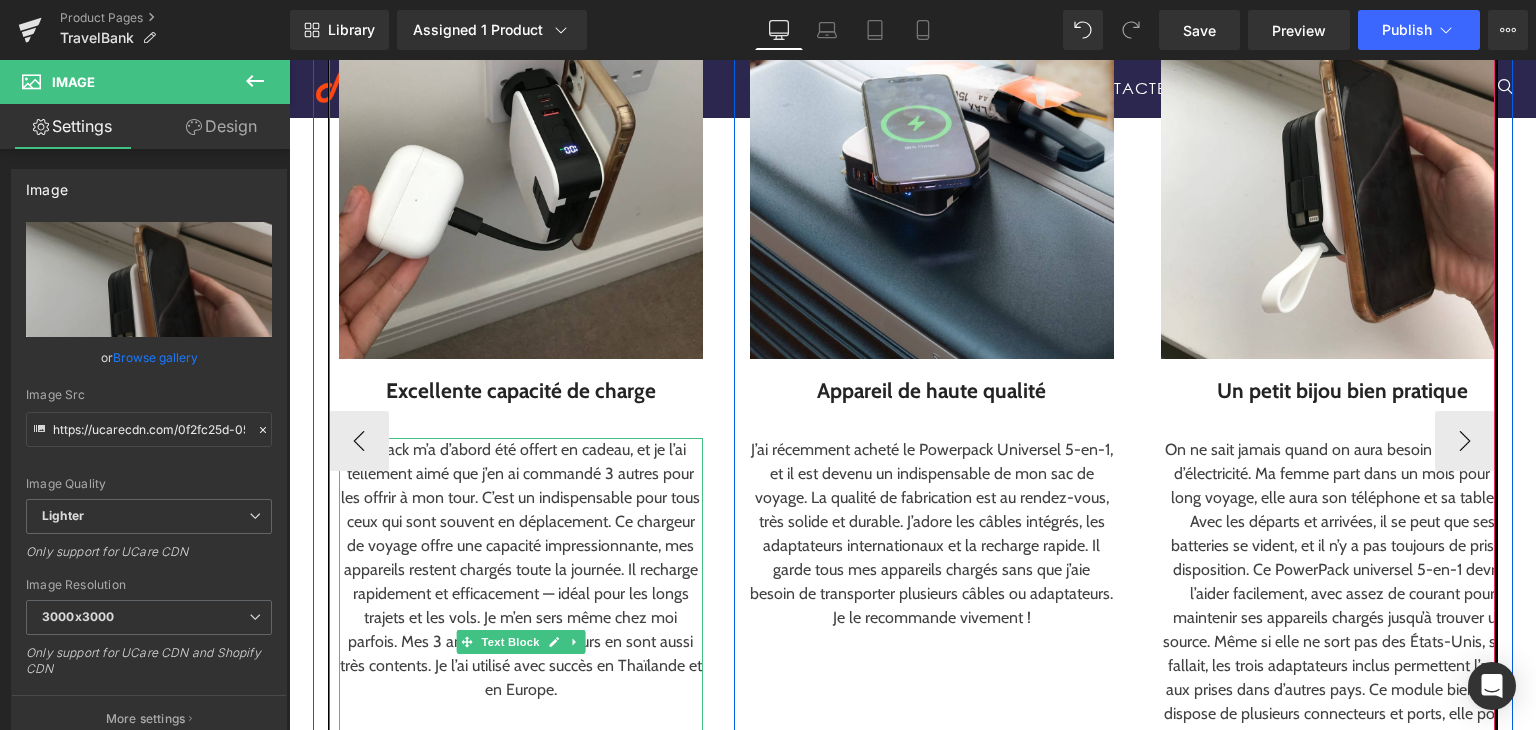 click at bounding box center (331, 461) 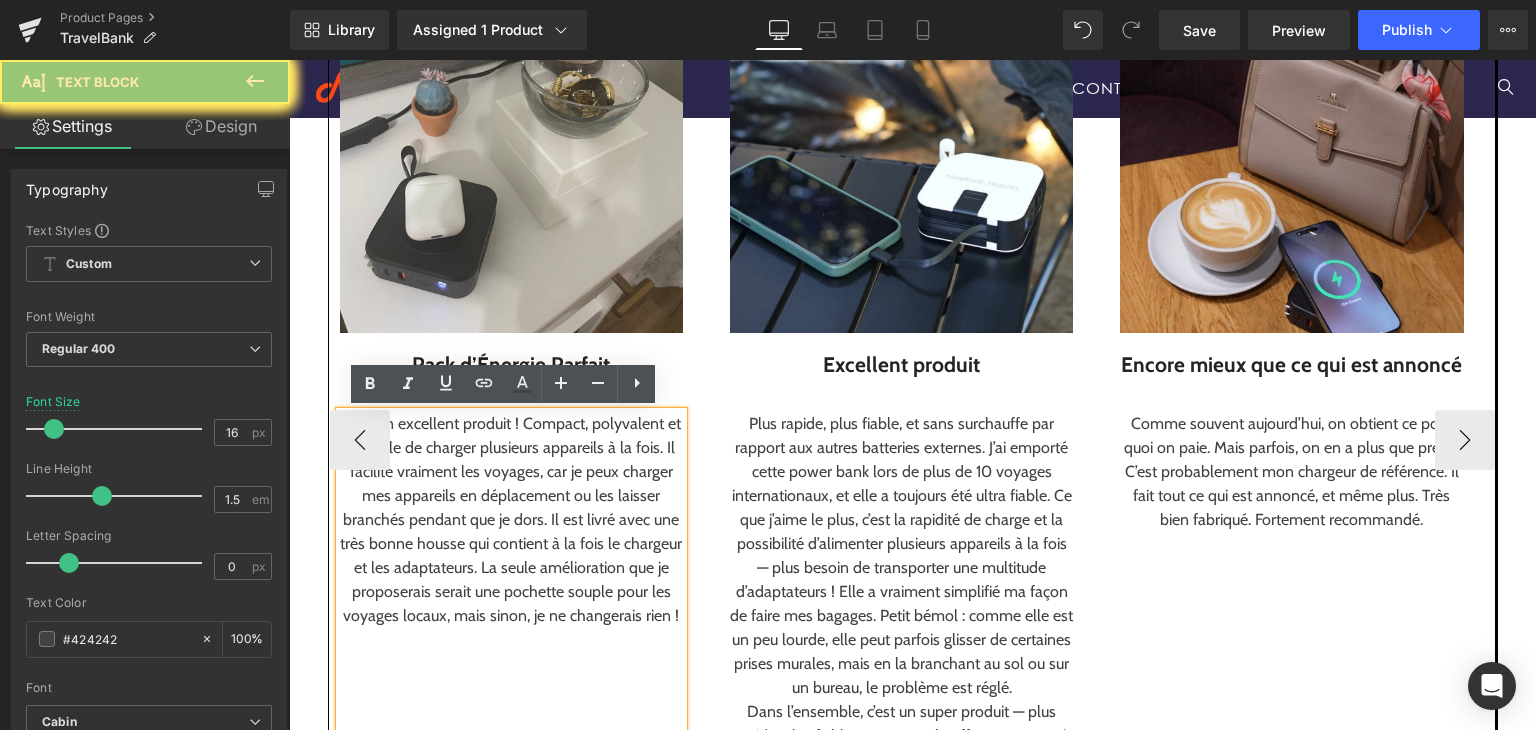 click on "Image         Excellent produit Text Block         Plus rapide, plus fiable, et sans surchauffe par rapport aux autres batteries externes. J’ai emporté cette power bank lors de plus de 10 voyages internationaux, et elle a toujours été ultra fiable. Ce que j’aime le plus, c’est la rapidité de charge et la possibilité d’alimenter plusieurs appareils à la fois — plus besoin de transporter une multitude d’adaptateurs ! Elle a vraiment simplifié ma façon de faire mes bagages. Petit bémol : comme elle est un peu lourde, elle peut parfois glisser de certaines prises murales, mais en la branchant au sol ou sur un bureau, le problème est réglé.
Dans l’ensemble, c’est un super produit — plus rapide, plus fiable et sans surchauffe par rapport à toutes les batteries externes que j’ai pu tester. Je le recommande sans hésiter !
Text Block         Separator
Icon" at bounding box center (912, 416) 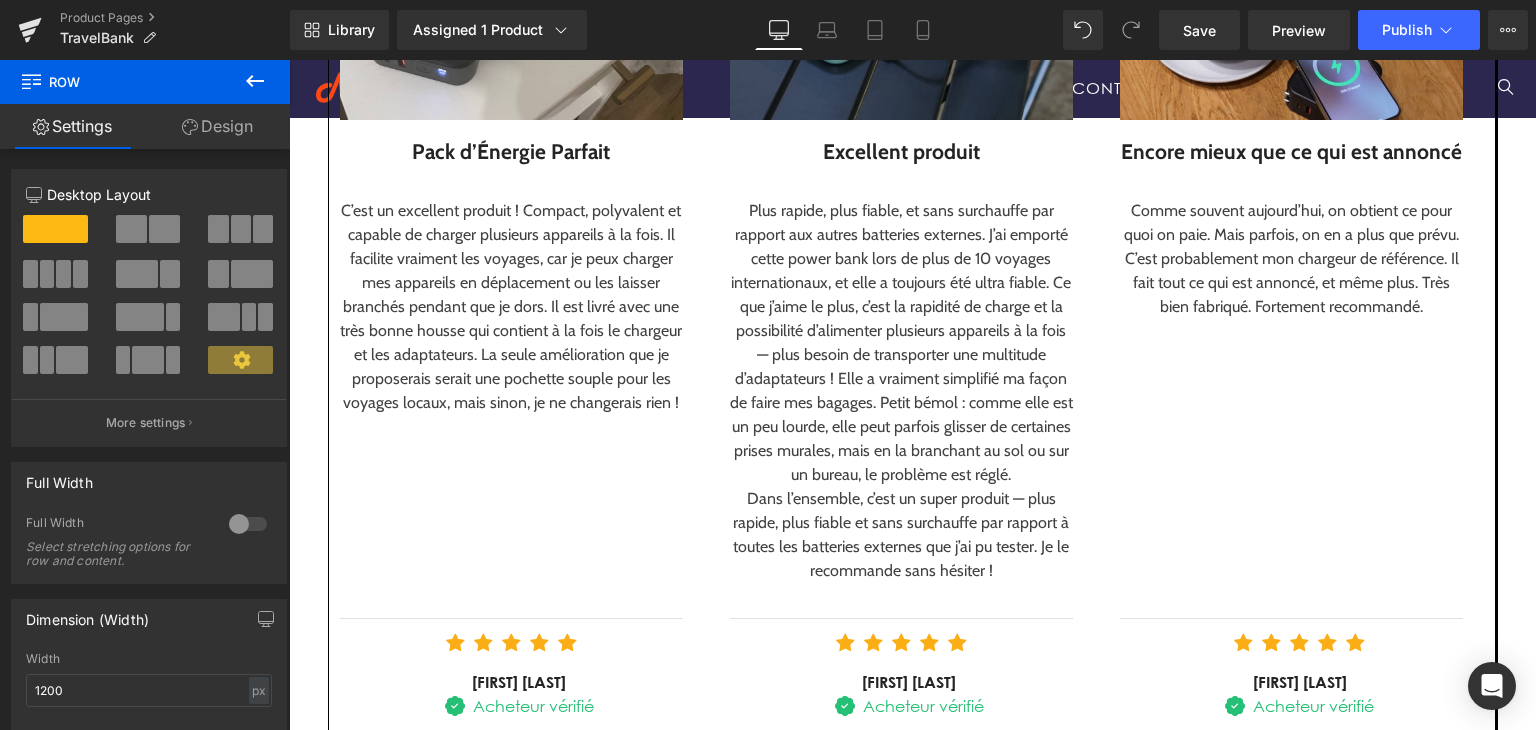 scroll, scrollTop: 2750, scrollLeft: 0, axis: vertical 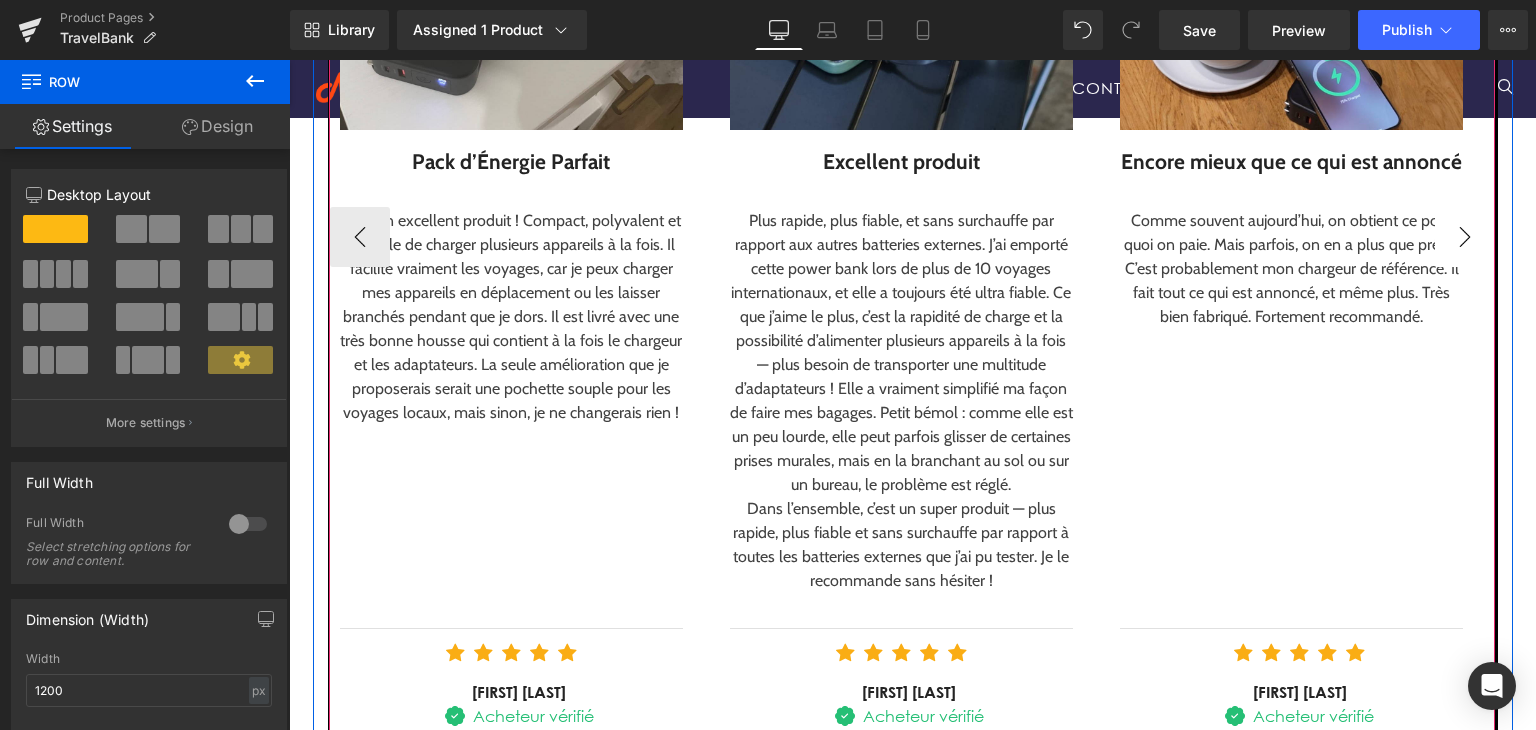 click on "›" at bounding box center (1465, 237) 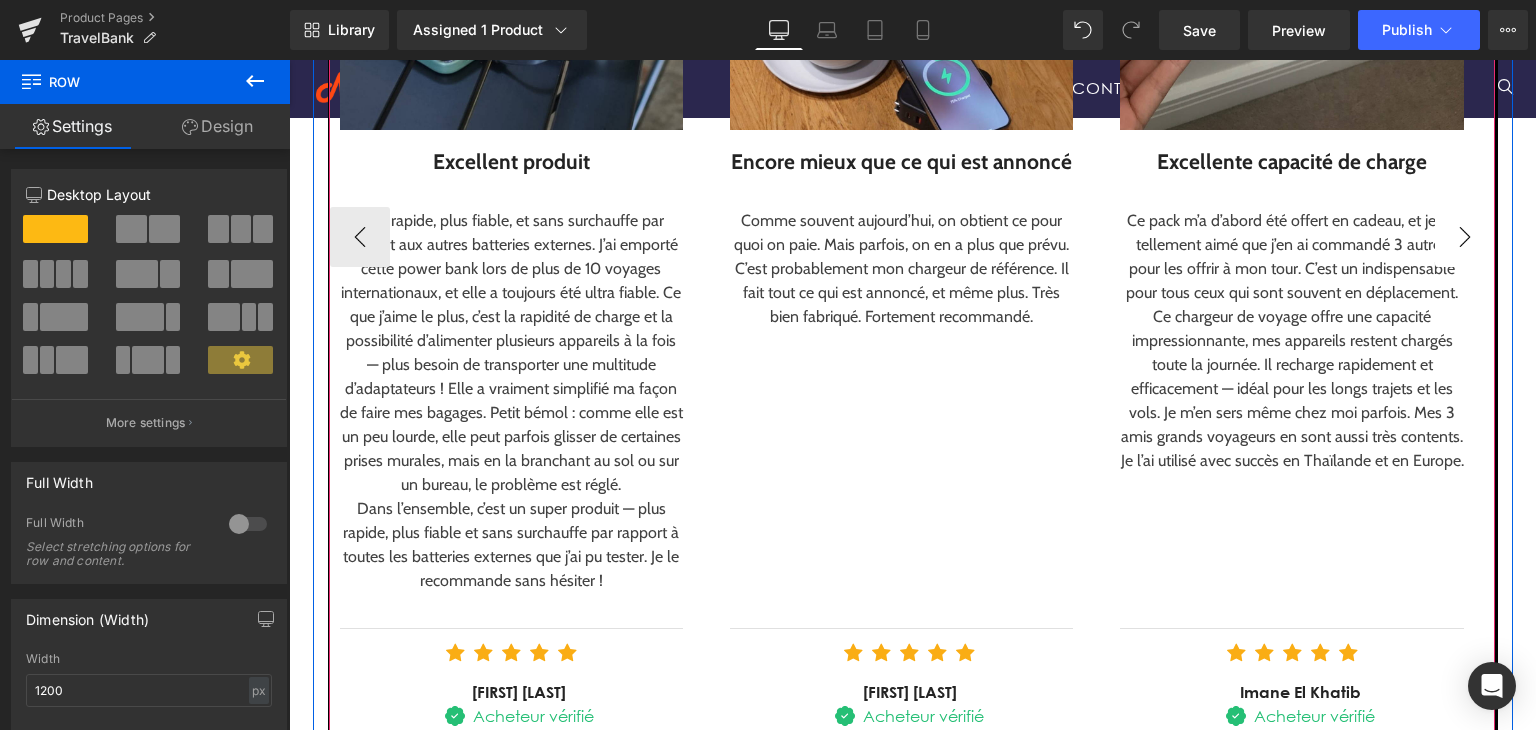 click on "›" at bounding box center [1465, 237] 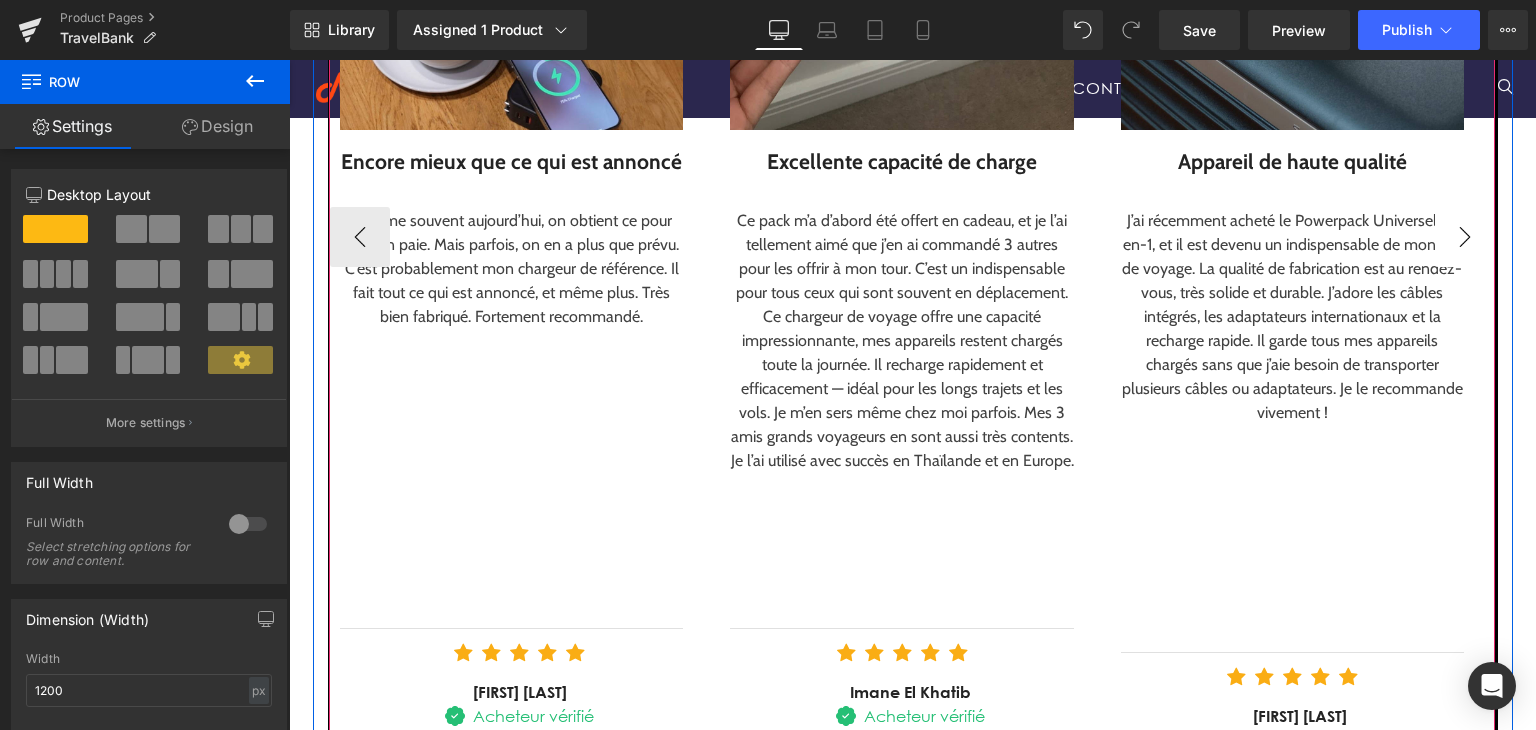 click on "›" at bounding box center [1465, 237] 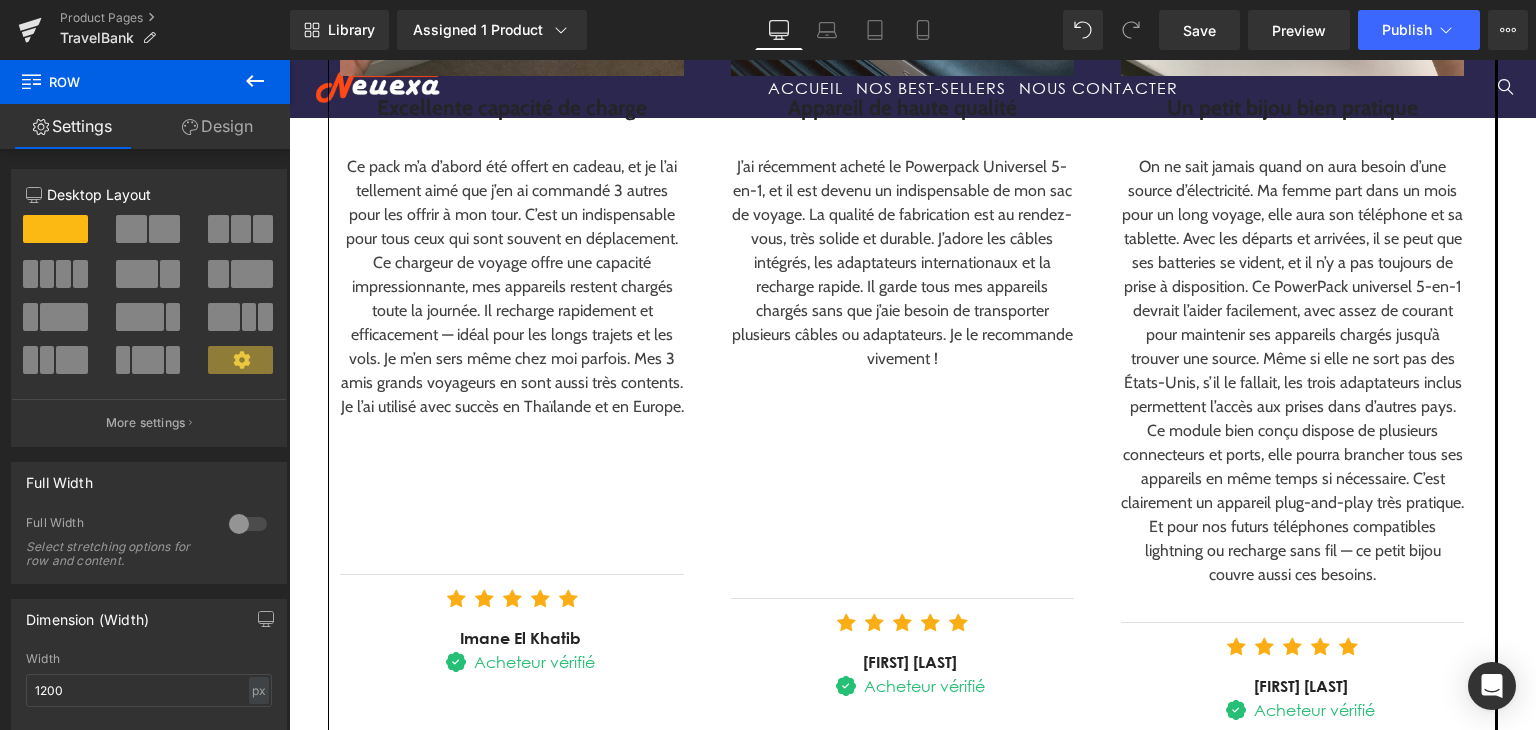 scroll, scrollTop: 2897, scrollLeft: 0, axis: vertical 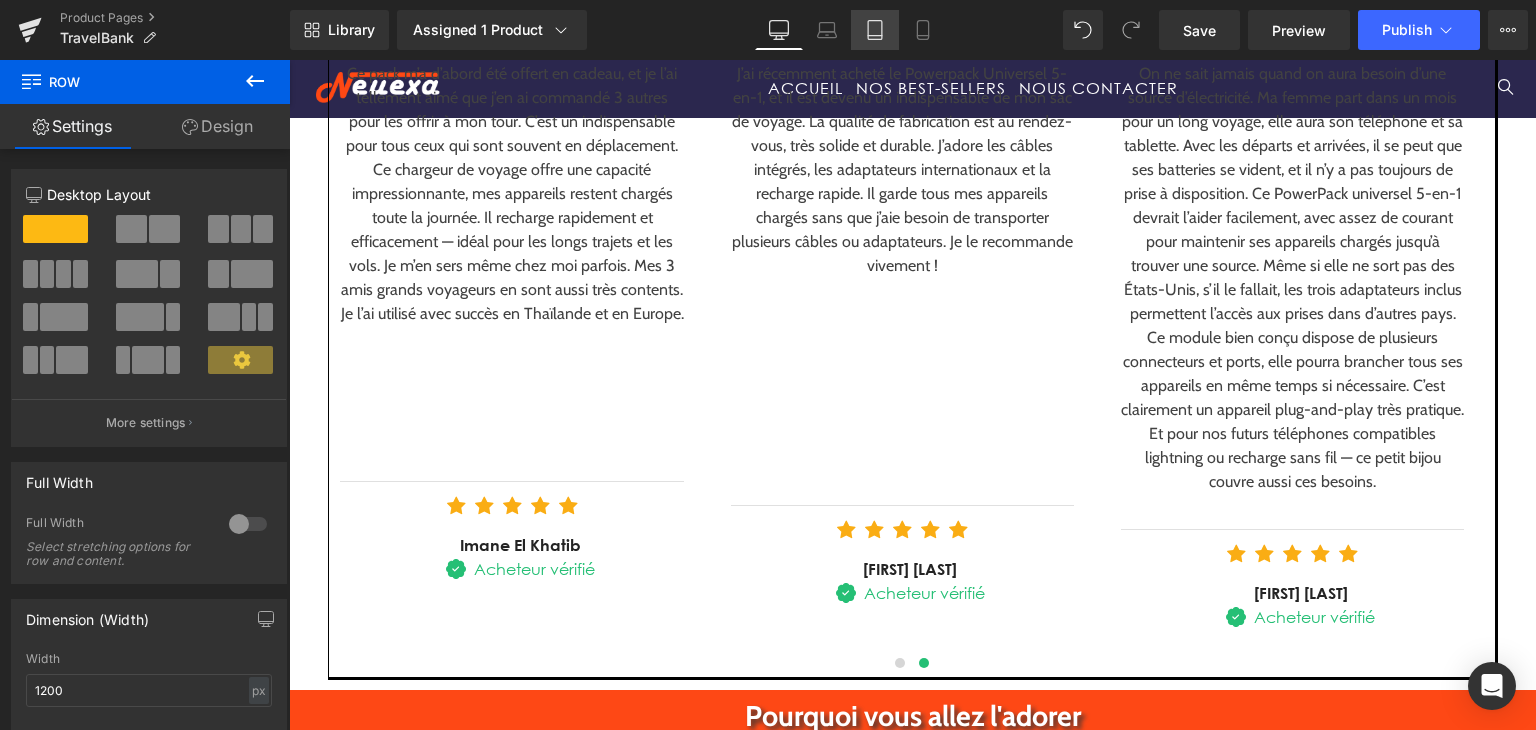 click on "Tablet" at bounding box center (875, 30) 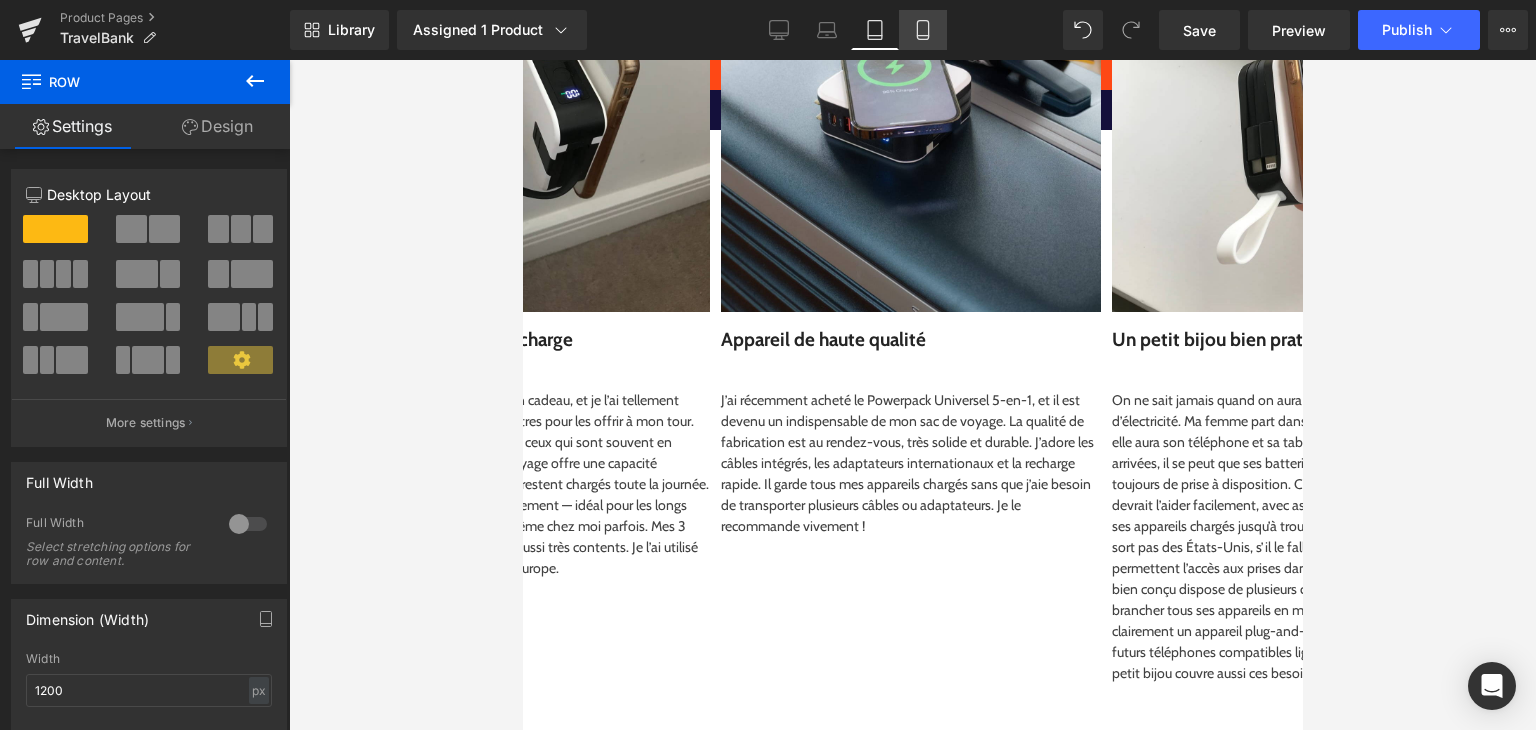 click on "Mobile" at bounding box center (923, 30) 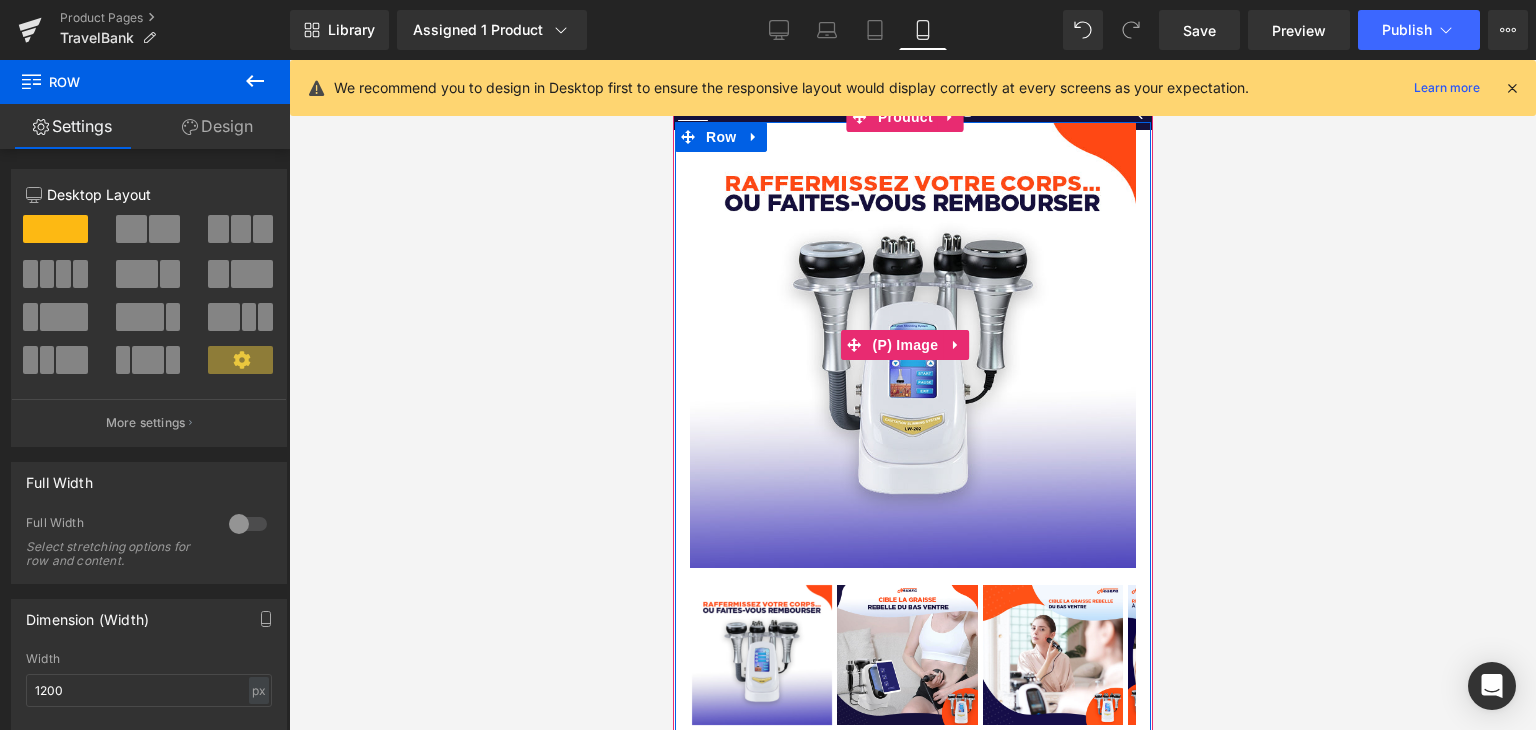 scroll, scrollTop: 0, scrollLeft: 0, axis: both 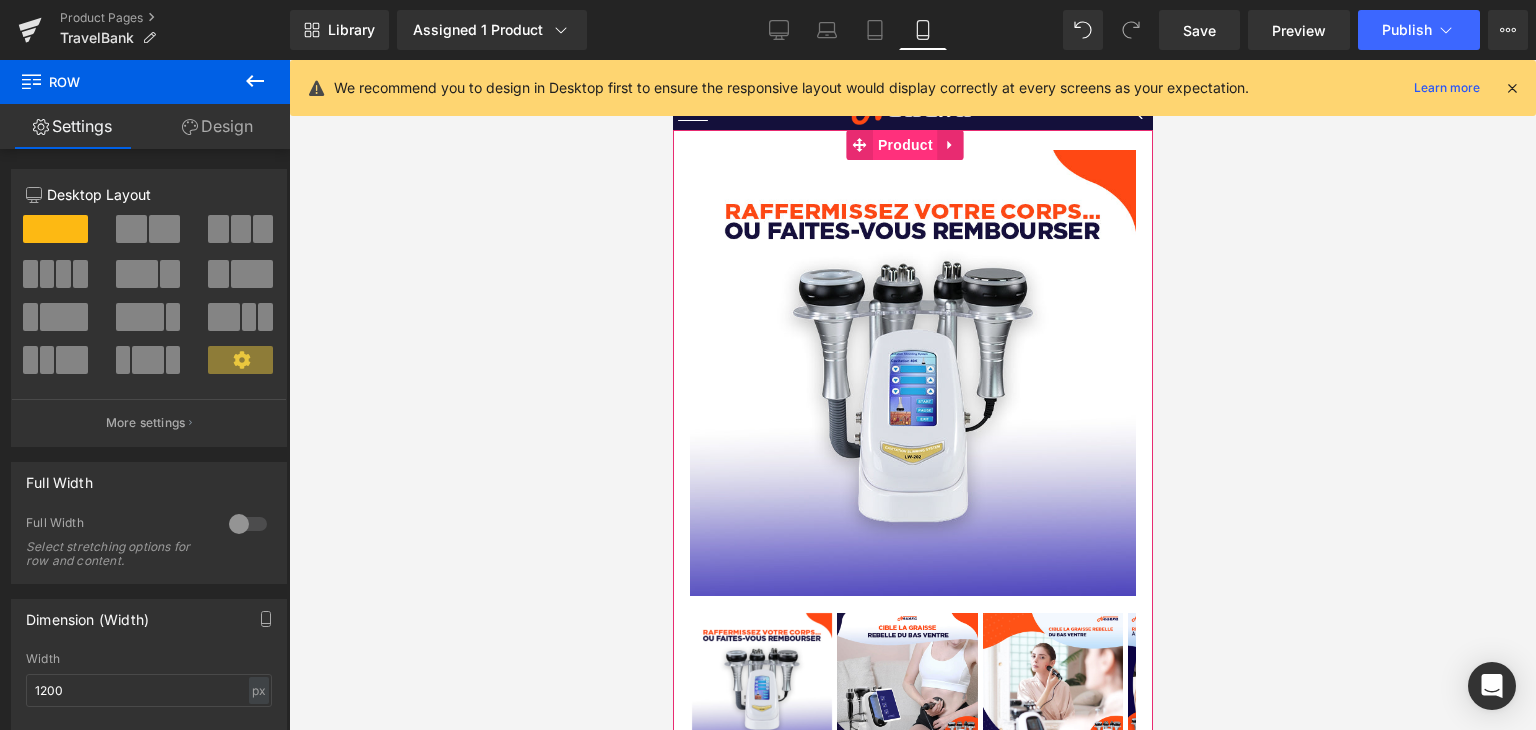 click on "Product" at bounding box center (904, 145) 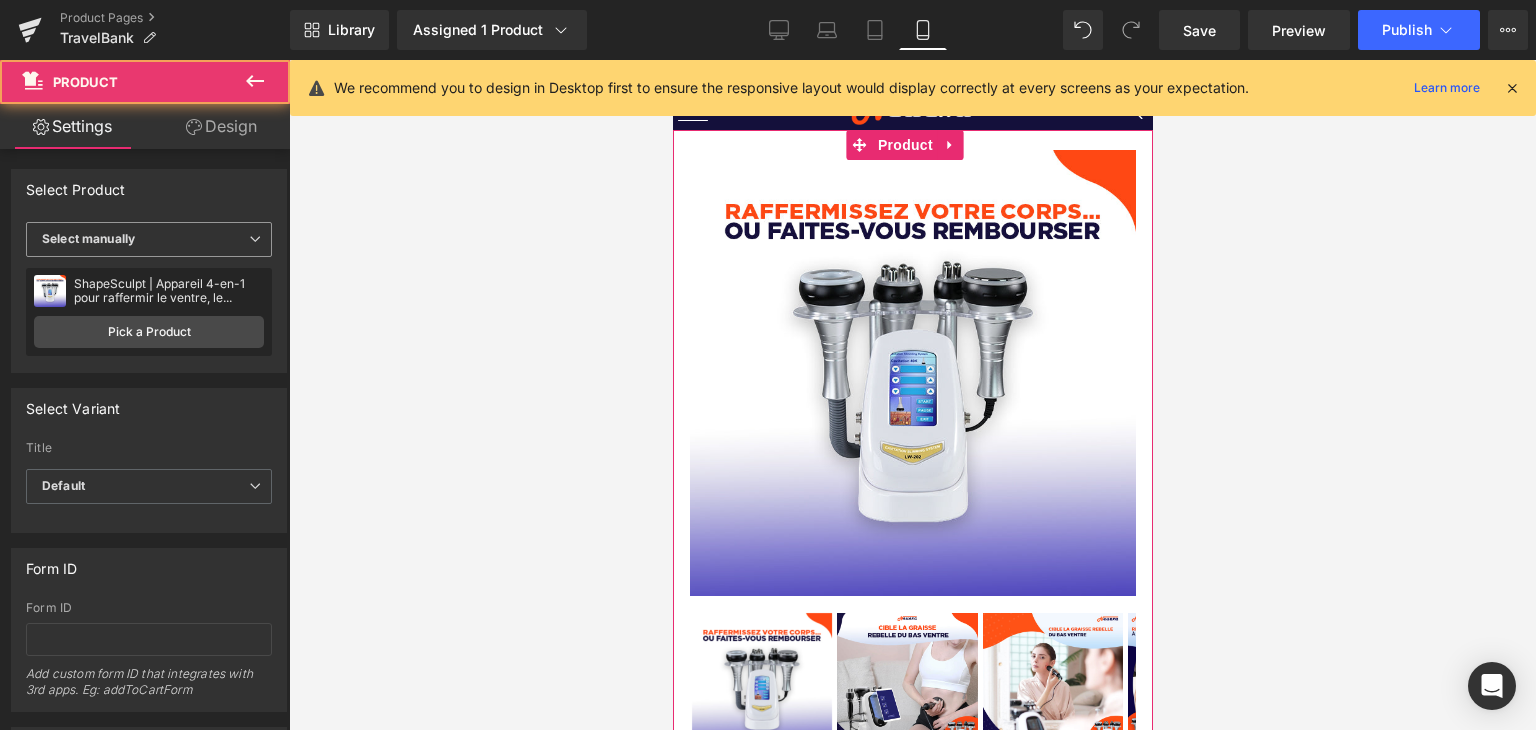 click on "Select manually" at bounding box center (149, 239) 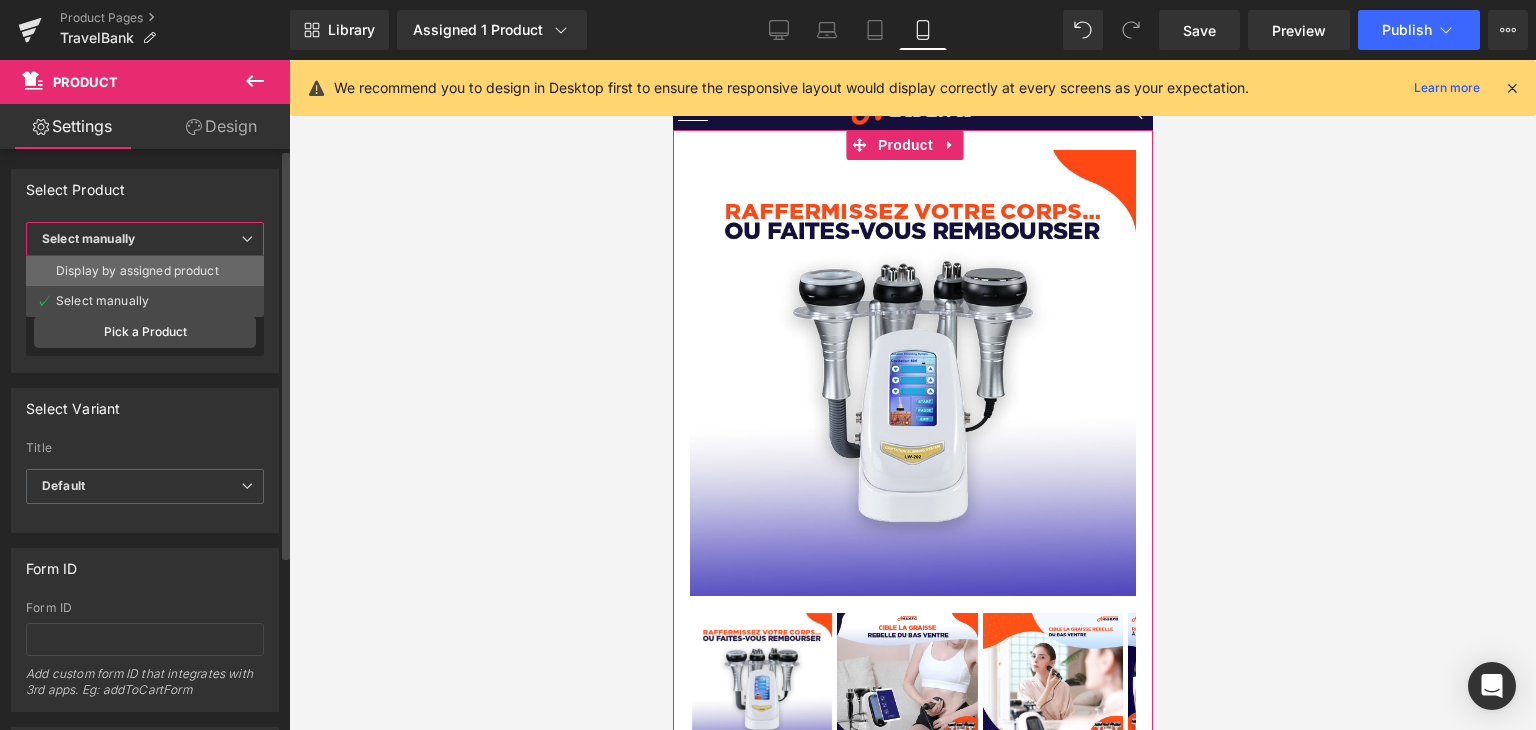 click on "Display by assigned product" at bounding box center (137, 271) 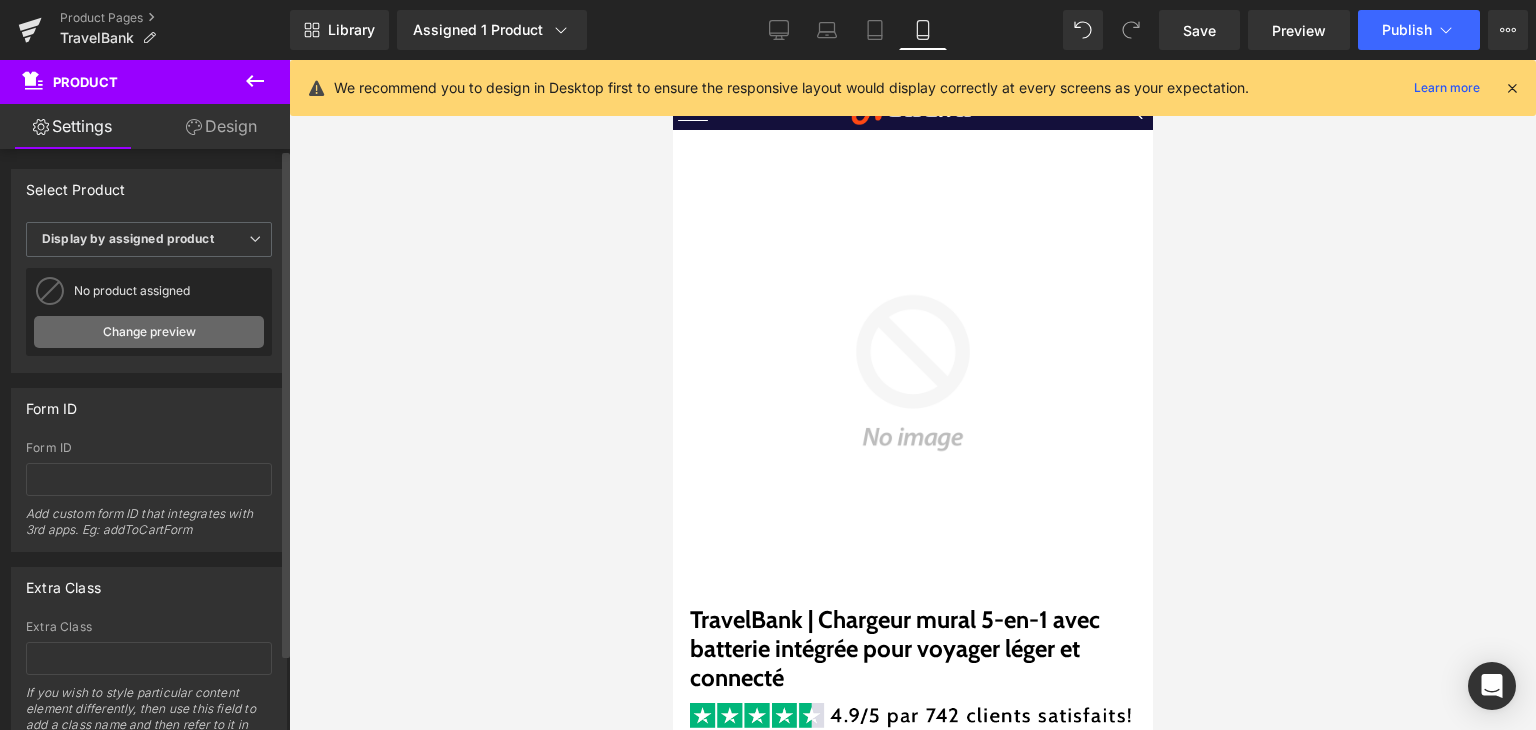 click on "Change preview" at bounding box center [149, 332] 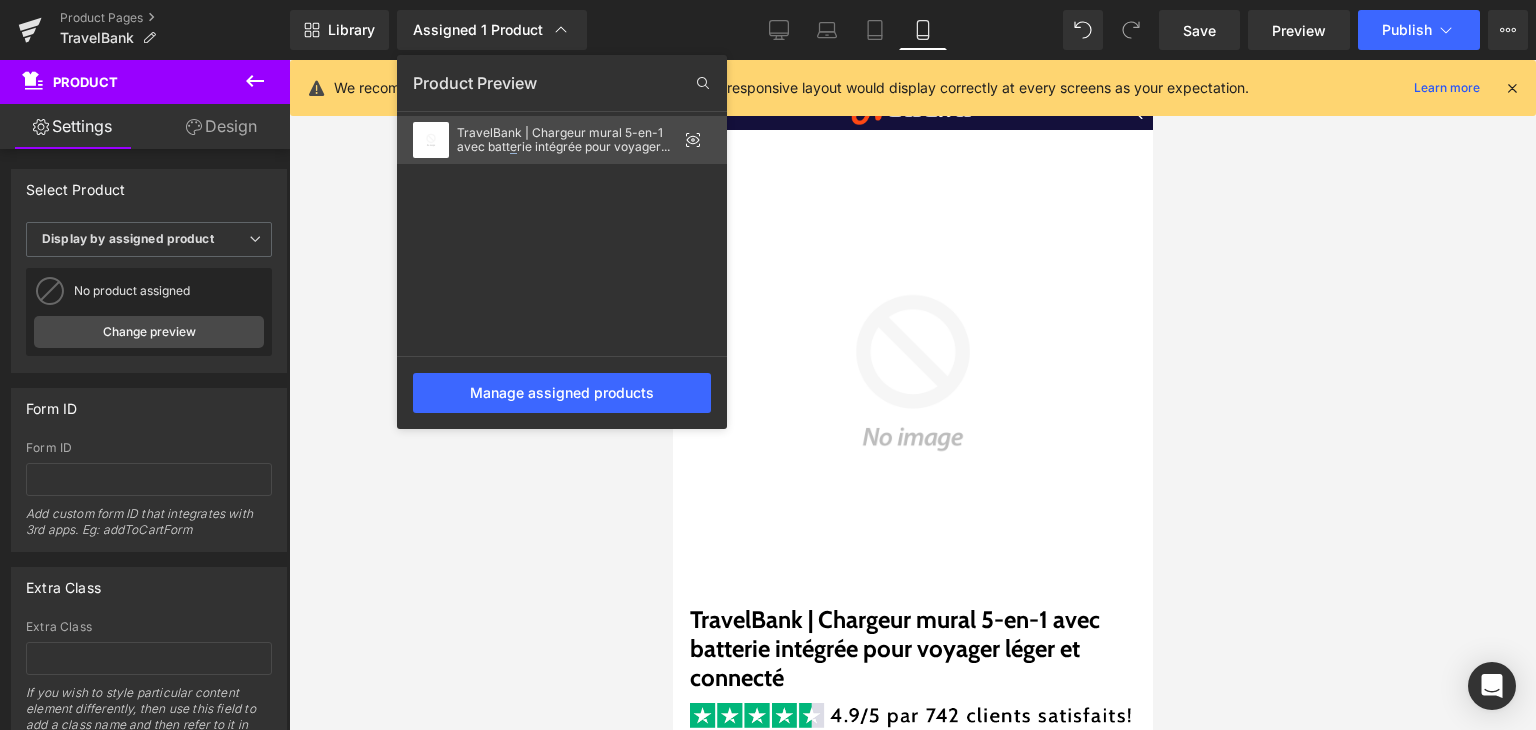 click on "TravelBank | Chargeur mural 5-en-1 avec batterie intégrée pour voyager léger et connecté" 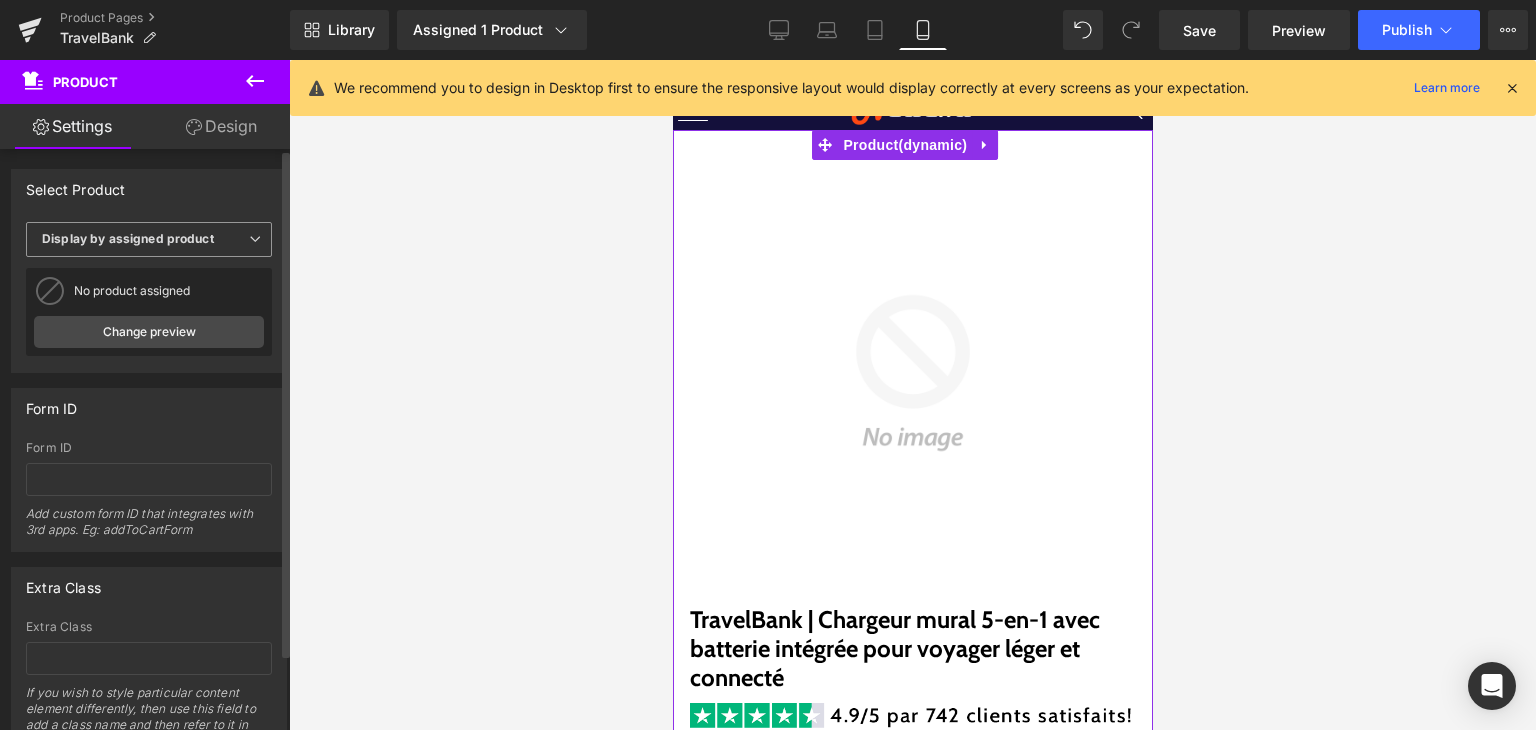 click on "Display by assigned product" at bounding box center (149, 239) 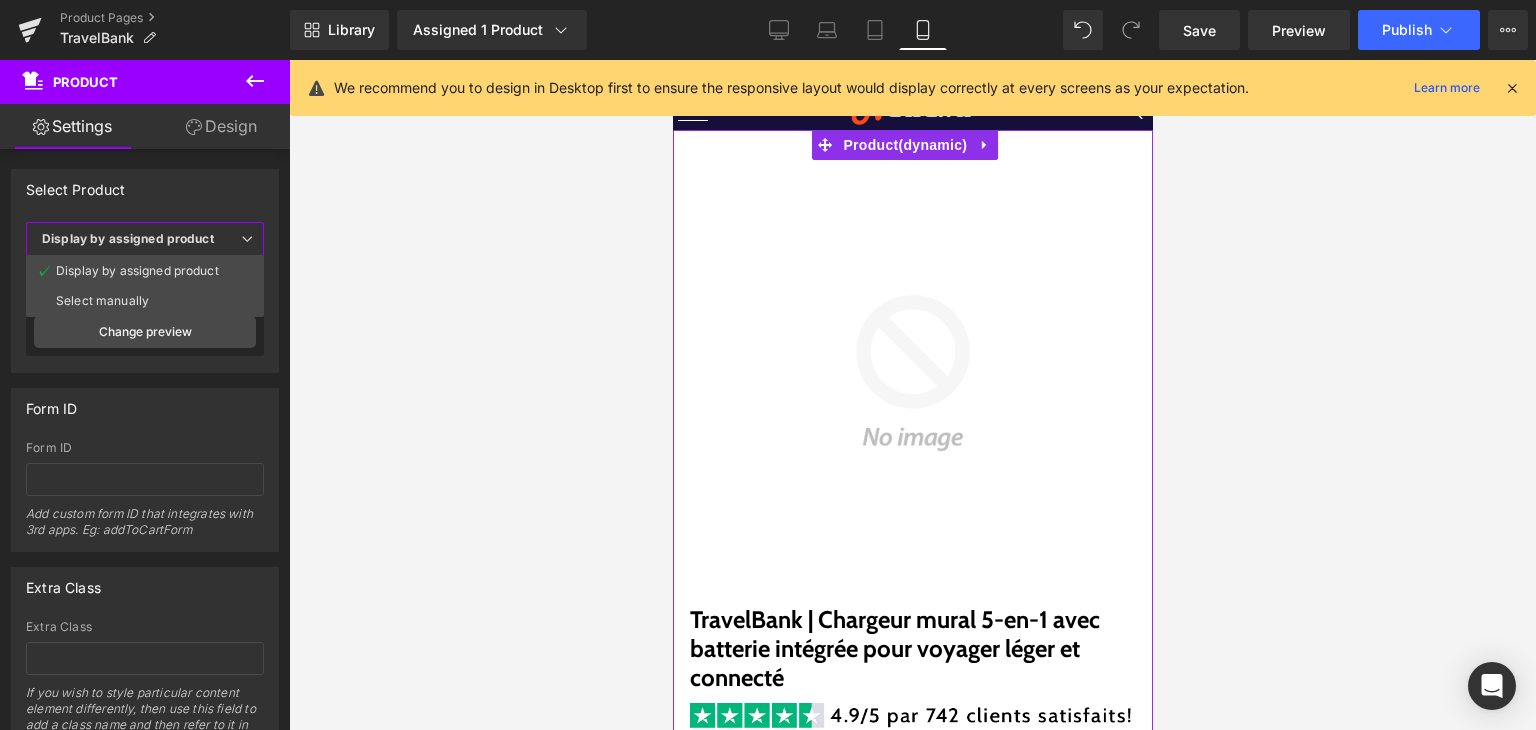 click at bounding box center [912, 395] 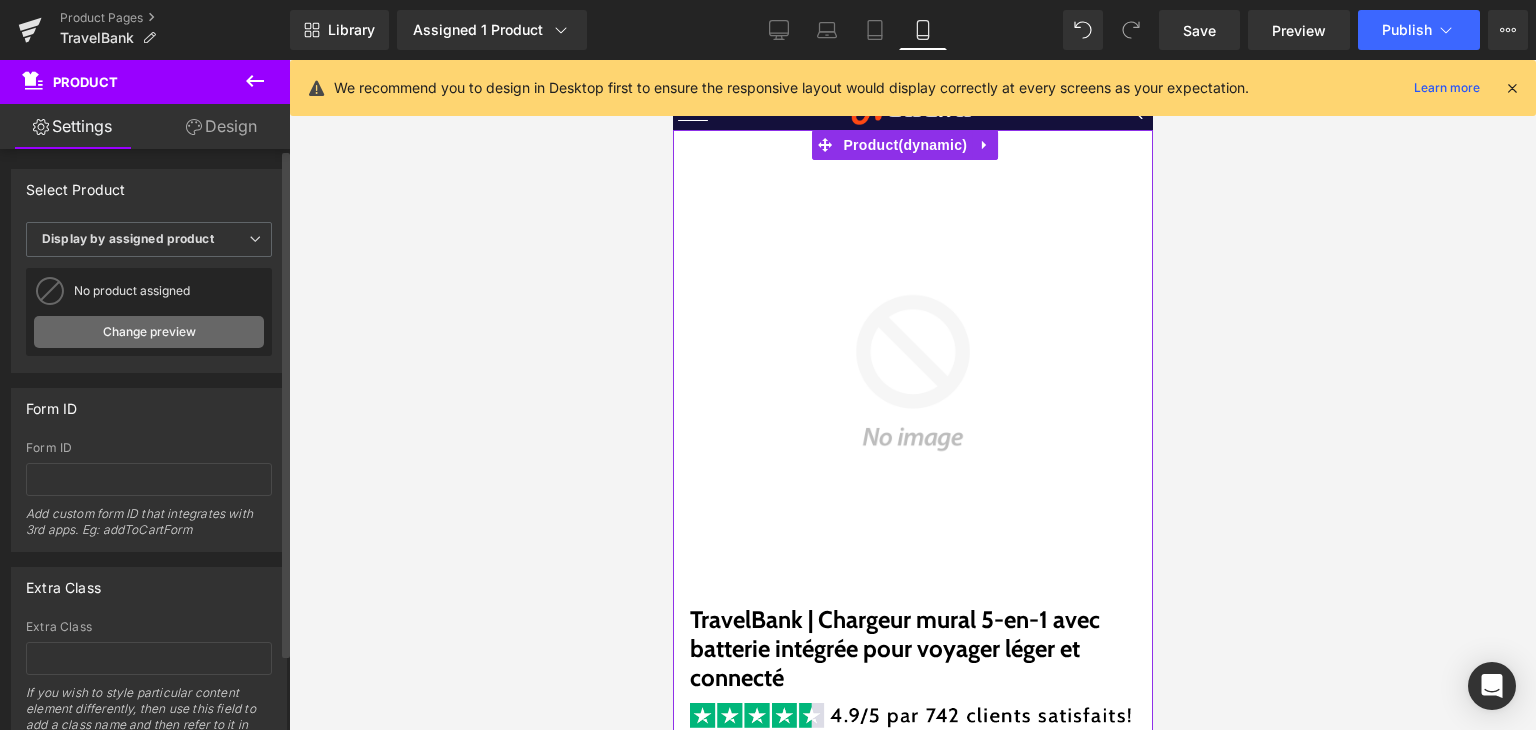 click on "Change preview" at bounding box center (149, 332) 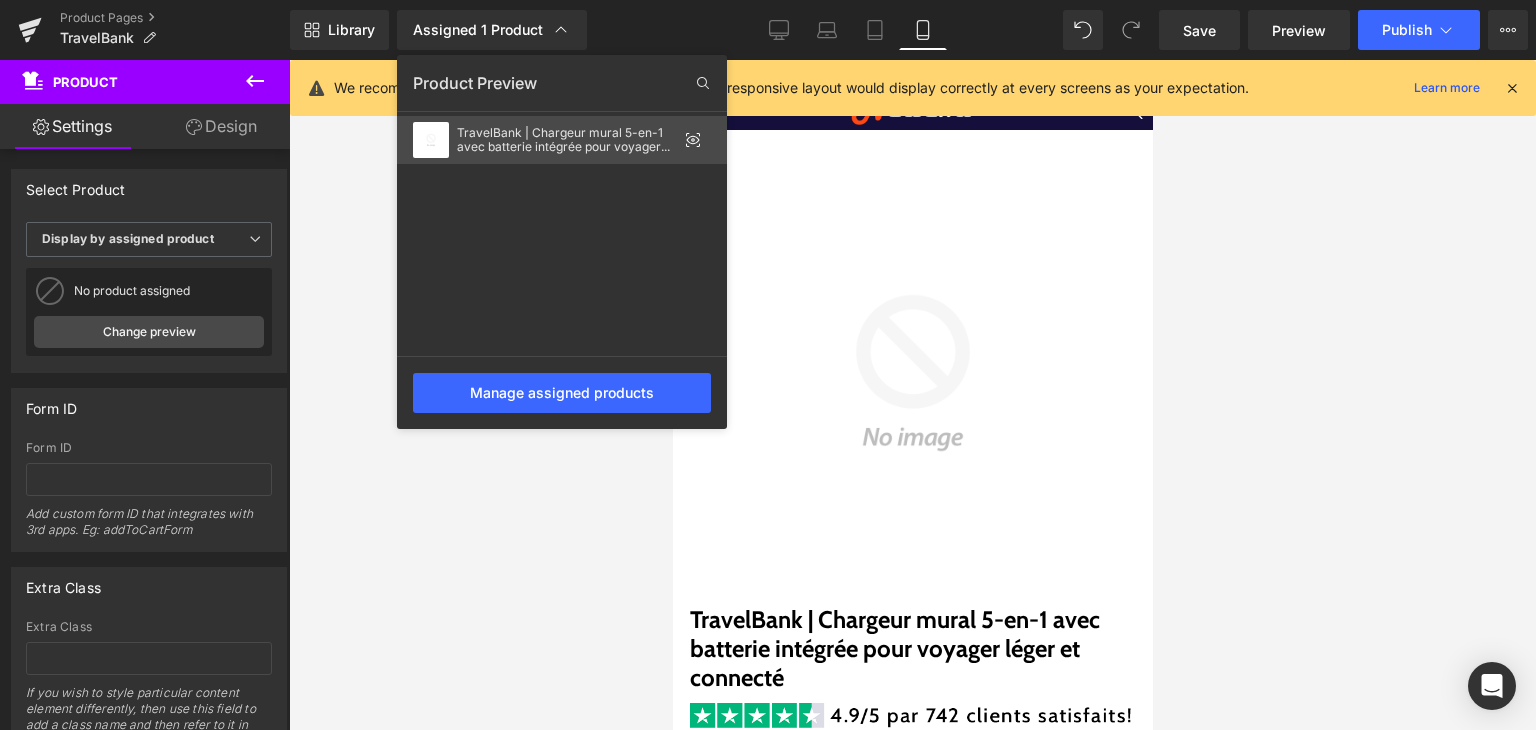 click on "TravelBank | Chargeur mural 5-en-1 avec batterie intégrée pour voyager léger et connecté" 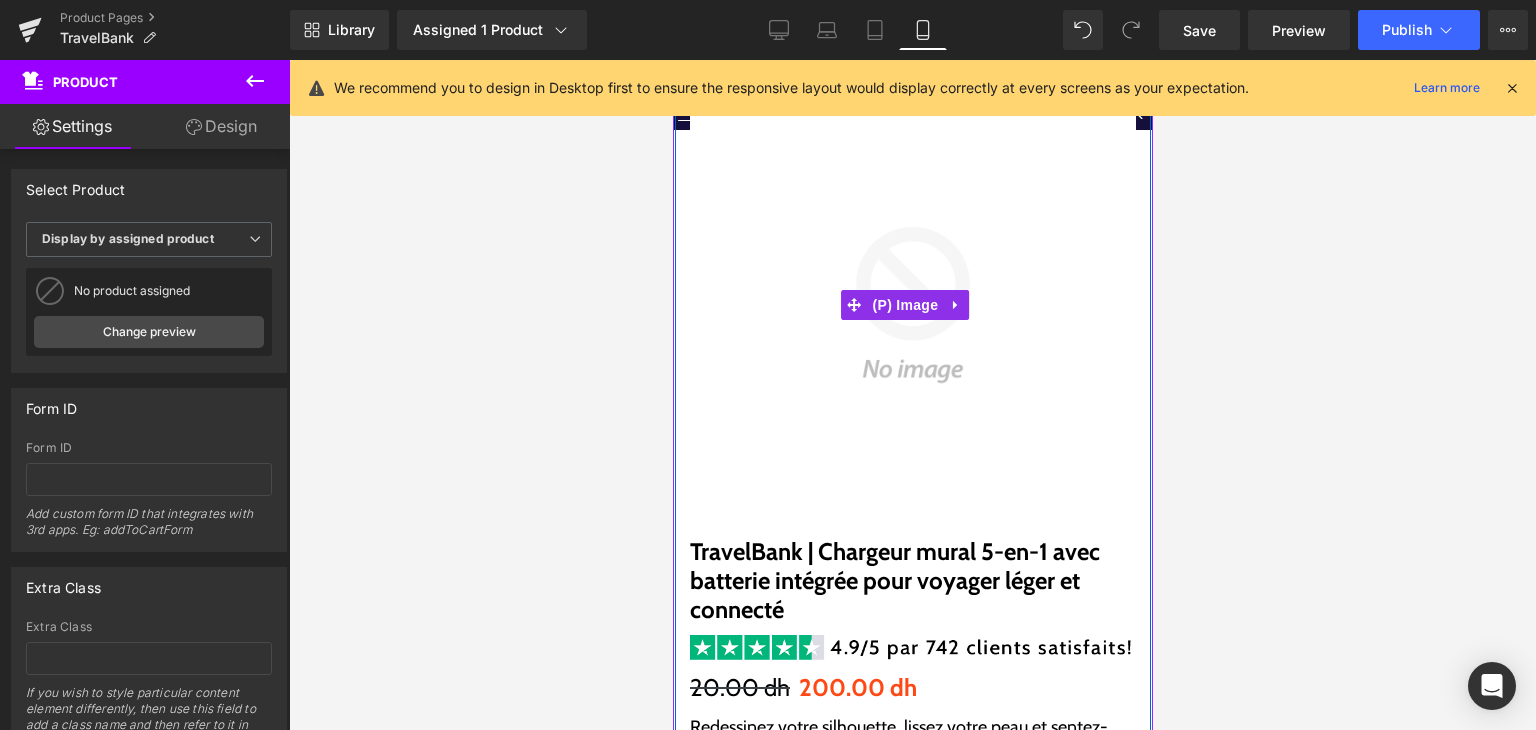 scroll, scrollTop: 0, scrollLeft: 0, axis: both 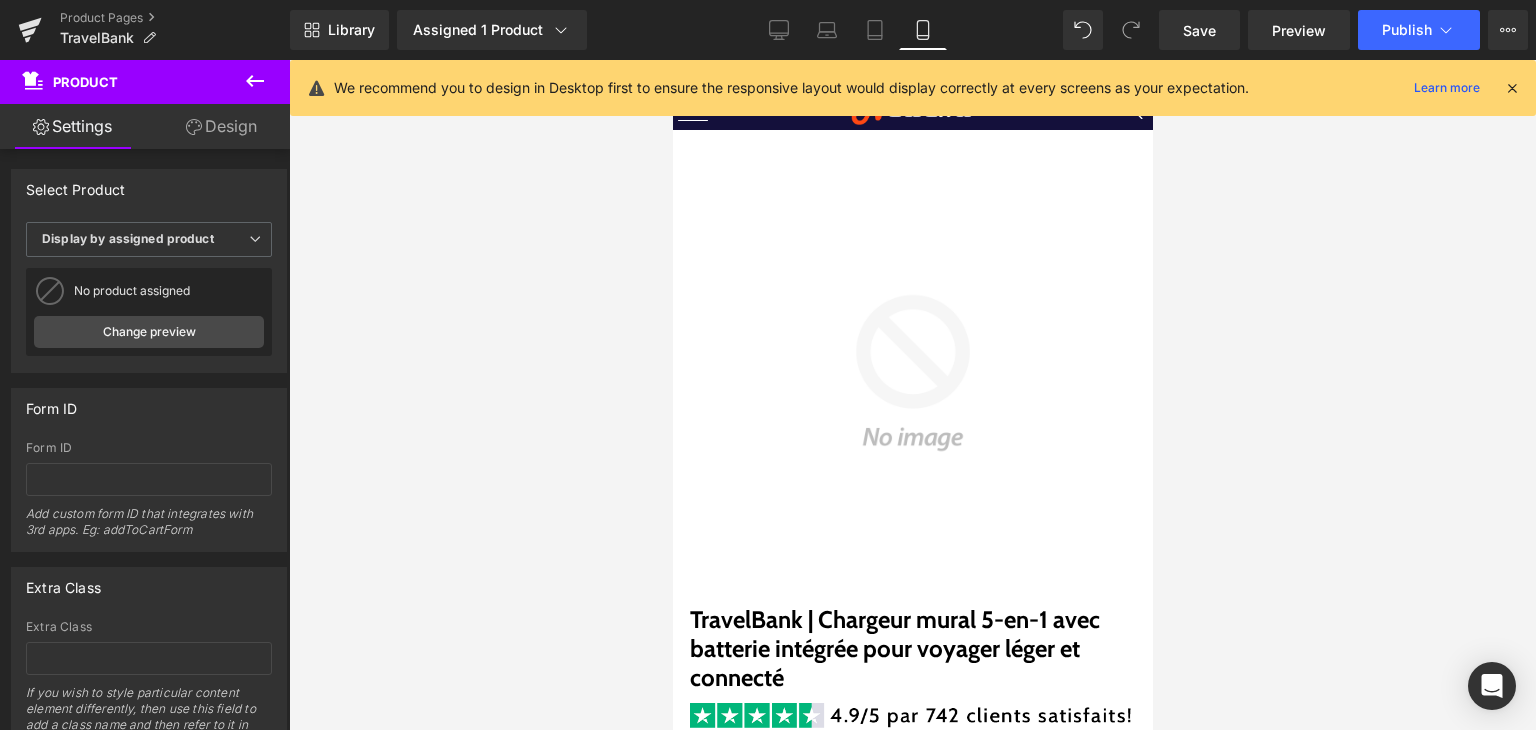 click at bounding box center [1512, 88] 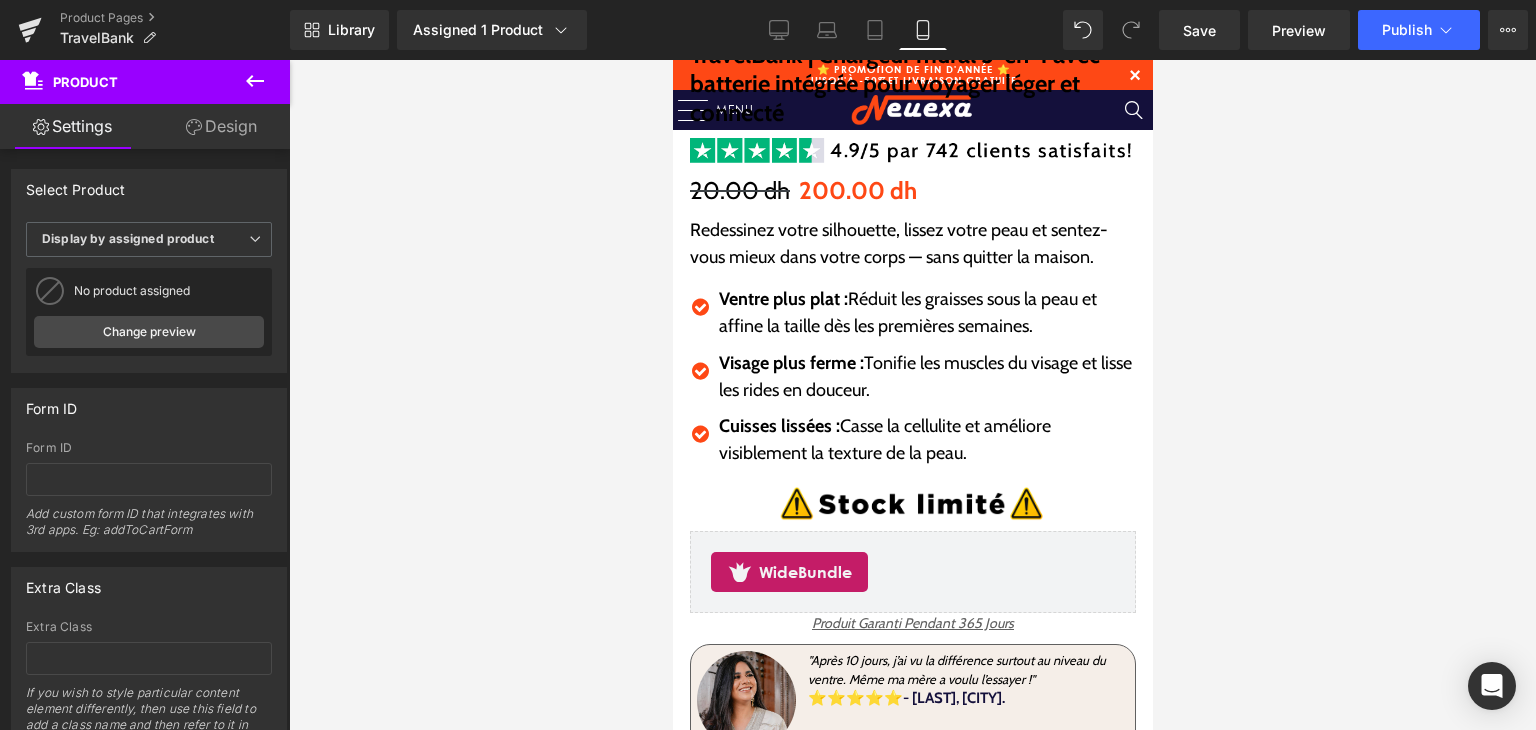 scroll, scrollTop: 617, scrollLeft: 0, axis: vertical 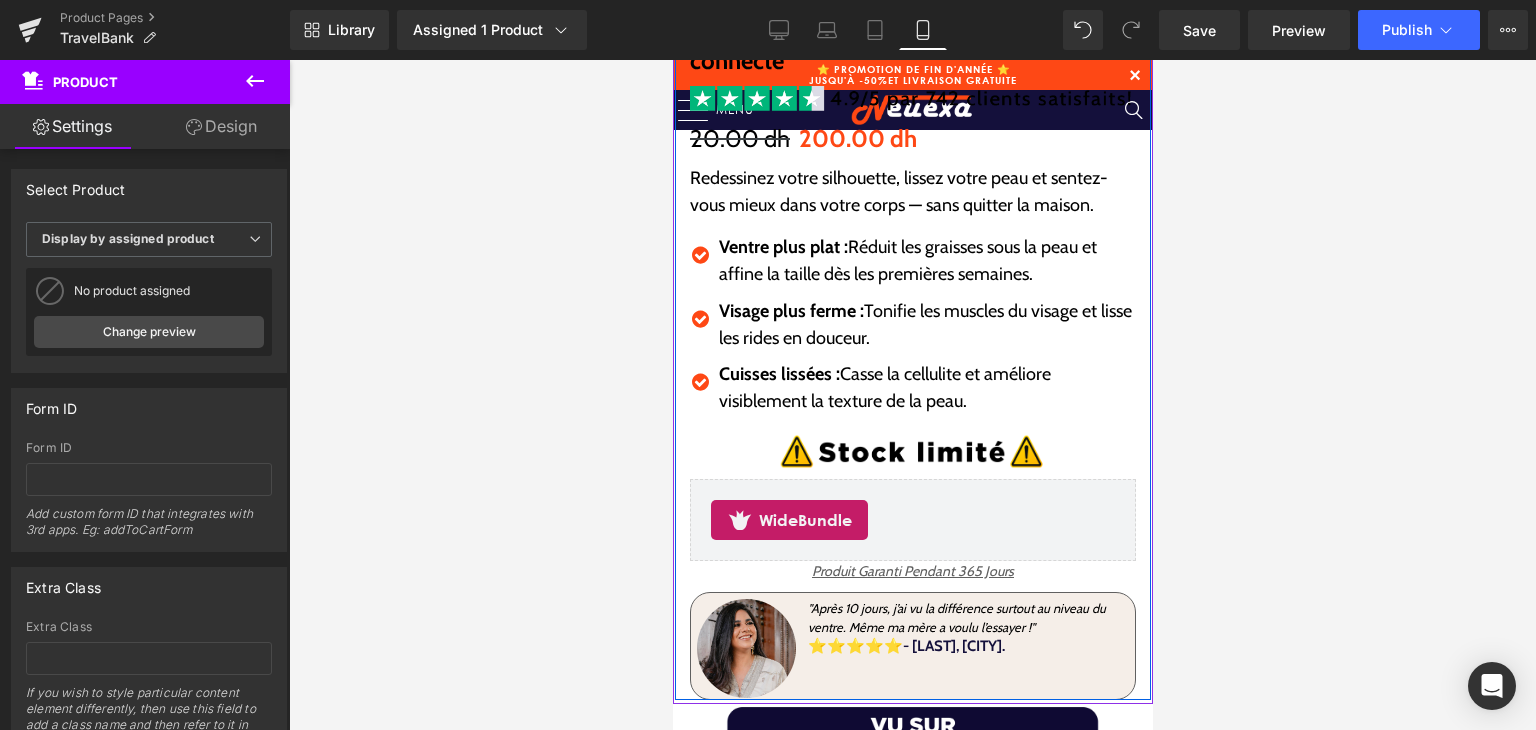 click on "Redessinez votre silhouette, lissez votre peau et sentez-vous mieux dans votre corps — sans quitter la maison." at bounding box center [912, 192] 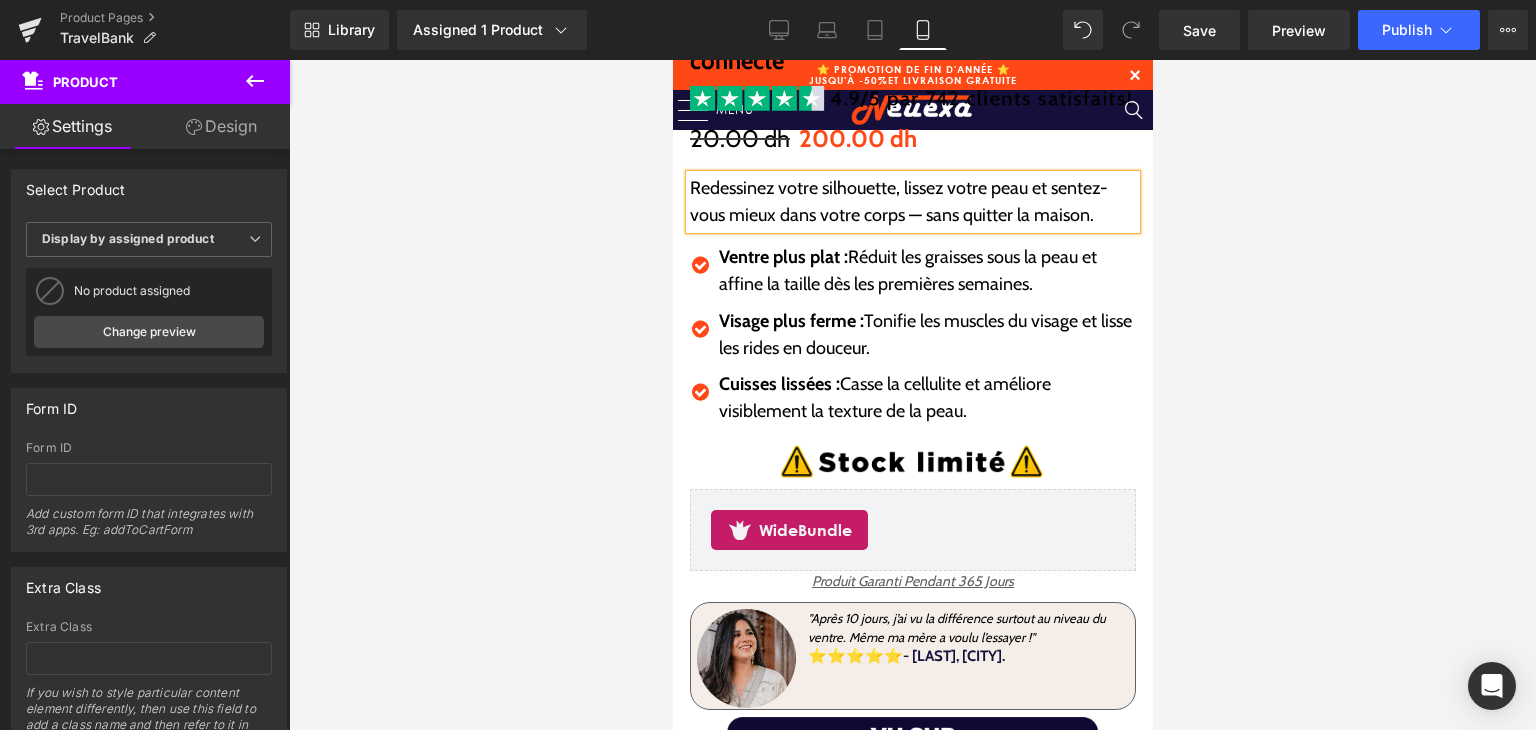 scroll, scrollTop: 628, scrollLeft: 0, axis: vertical 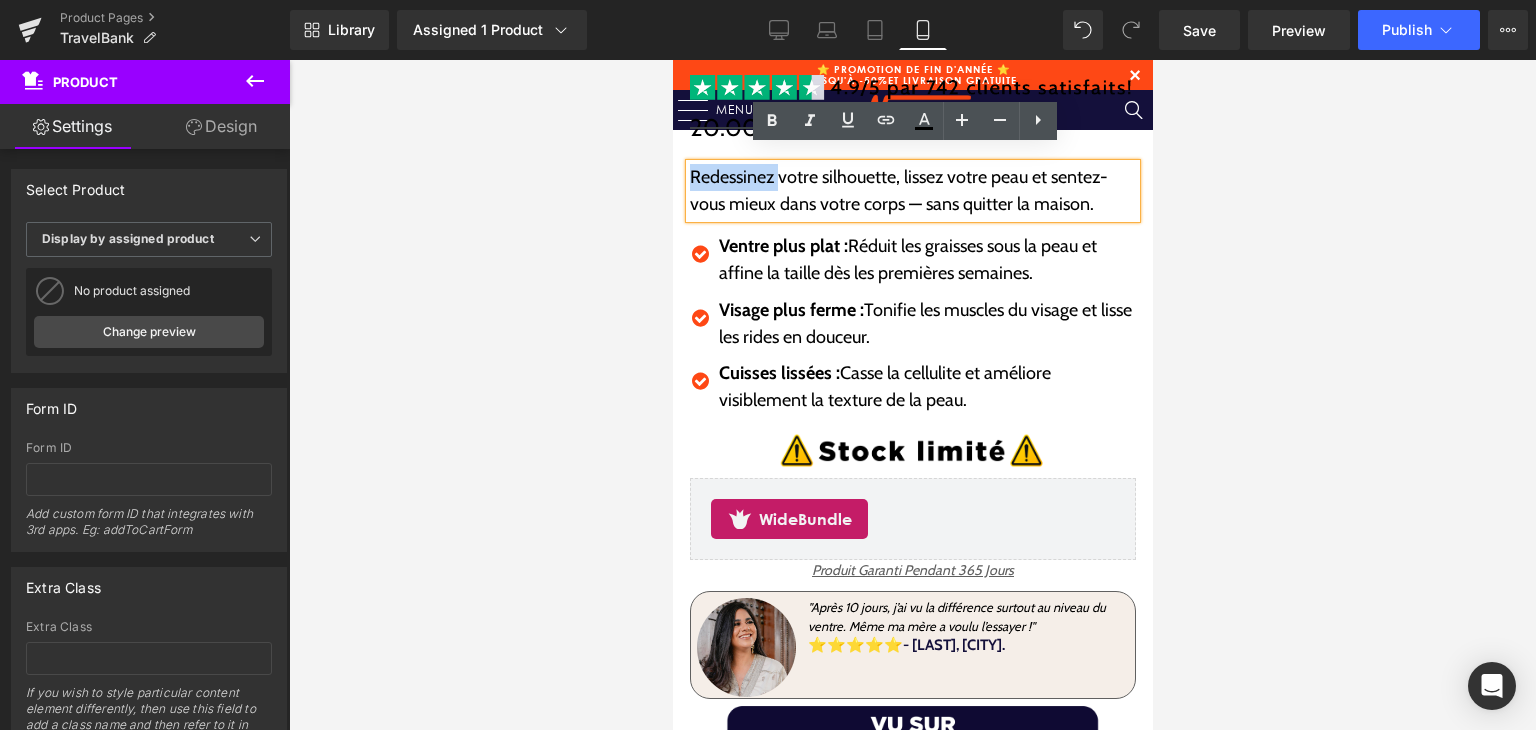 click on "Redessinez votre silhouette, lissez votre peau et sentez-vous mieux dans votre corps — sans quitter la maison." at bounding box center [912, 191] 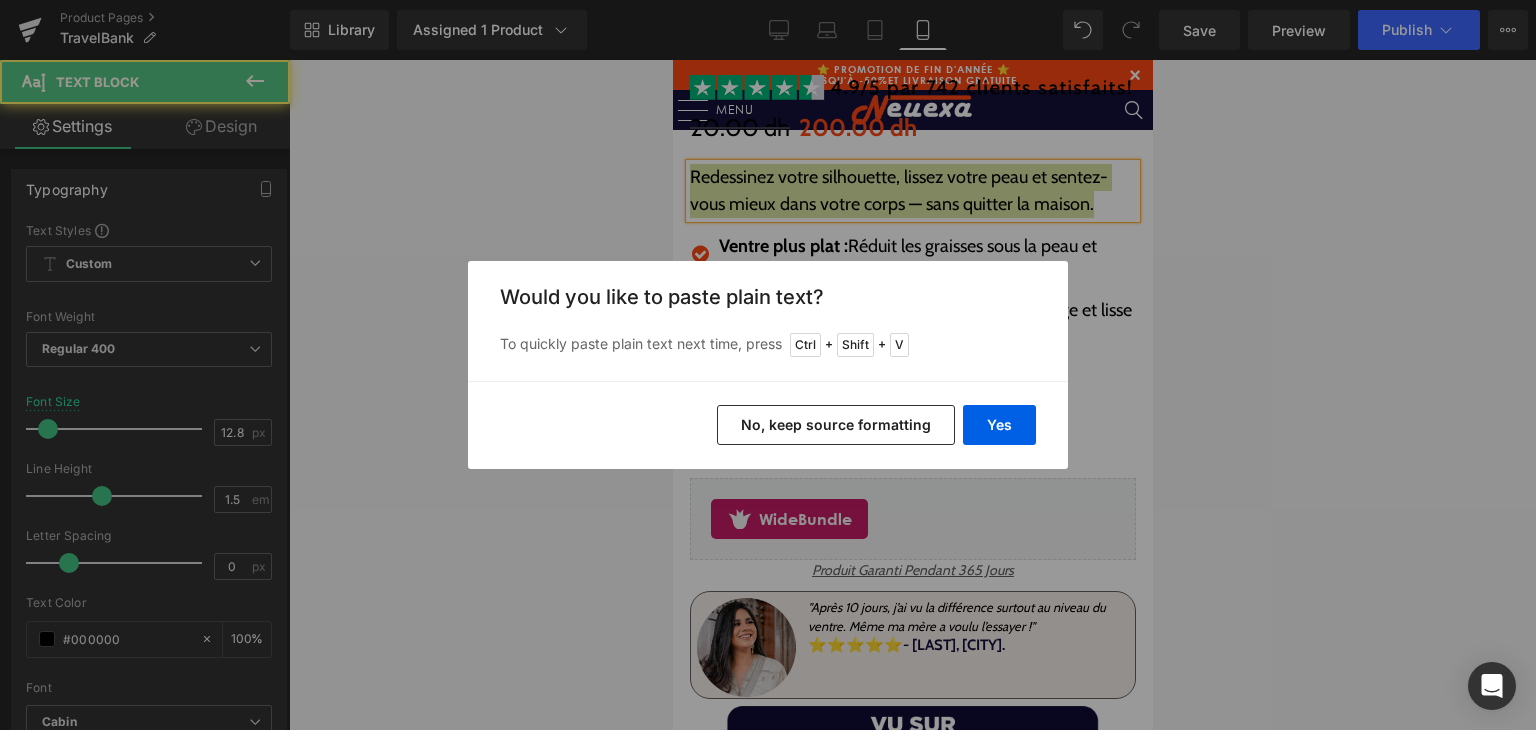 click on "Back to Library   Insert     Would you like to paste plain text? To quickly paste plain text next time, press  Ctrl   +   Shift   +   V     Yes No, keep source formatting" at bounding box center (768, 365) 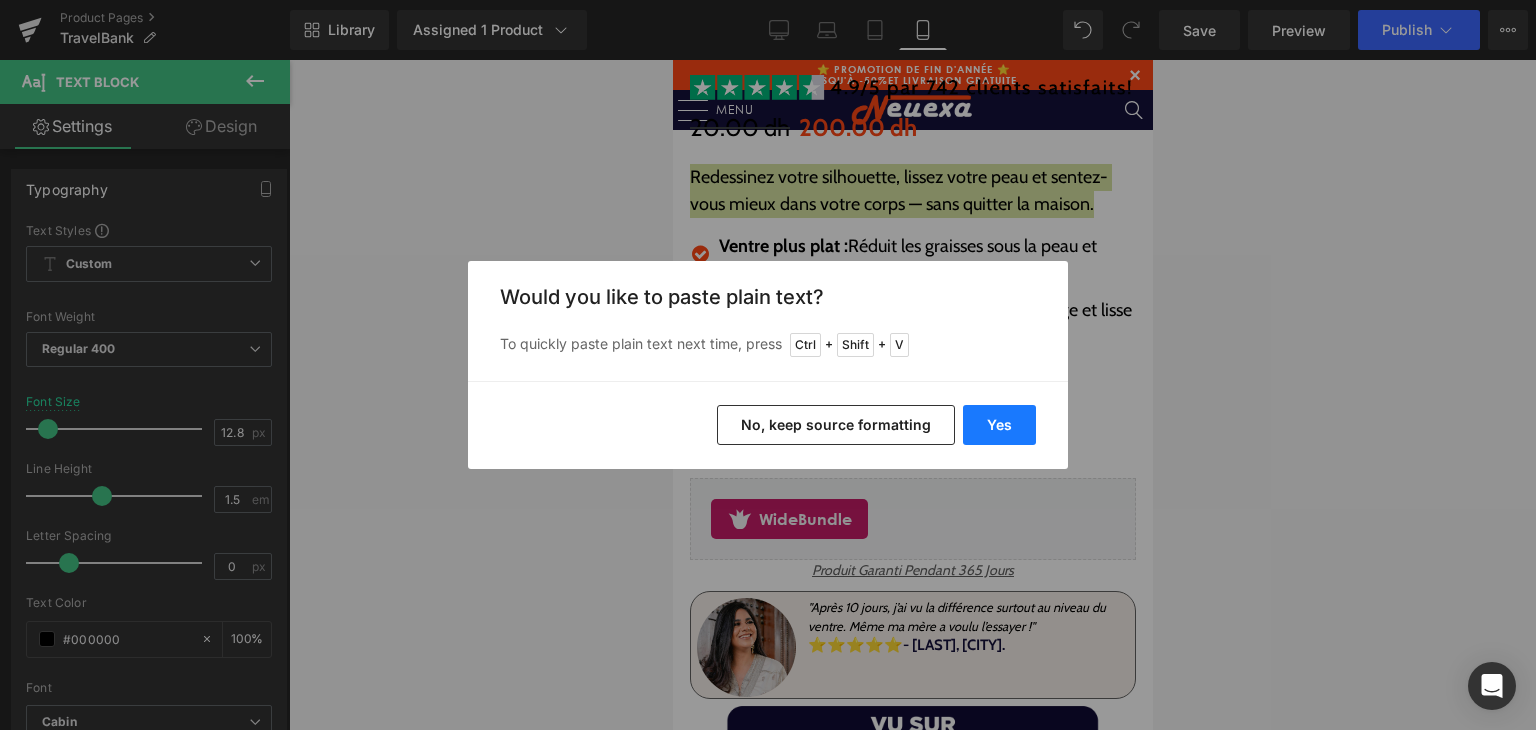 drag, startPoint x: 995, startPoint y: 423, endPoint x: 321, endPoint y: 363, distance: 676.66534 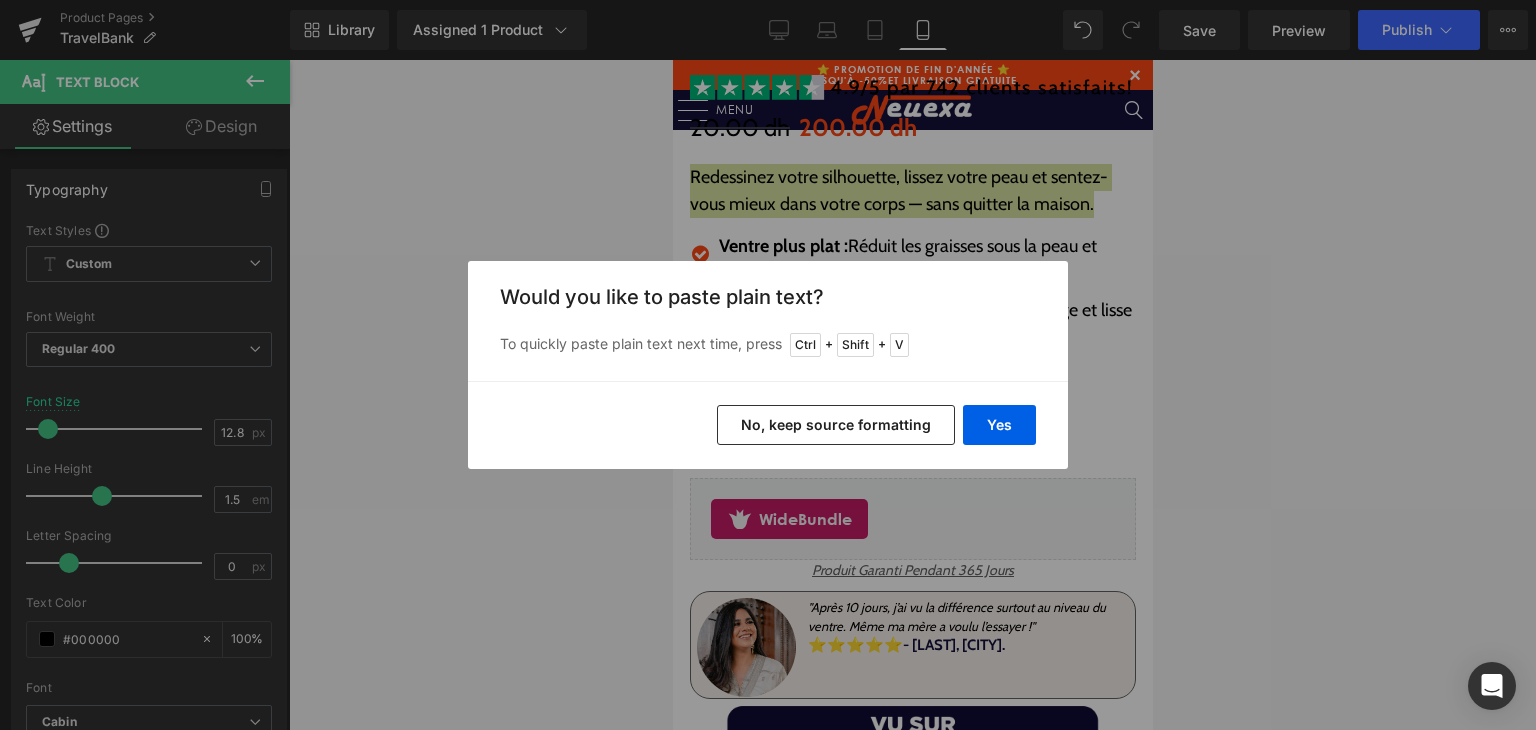 type 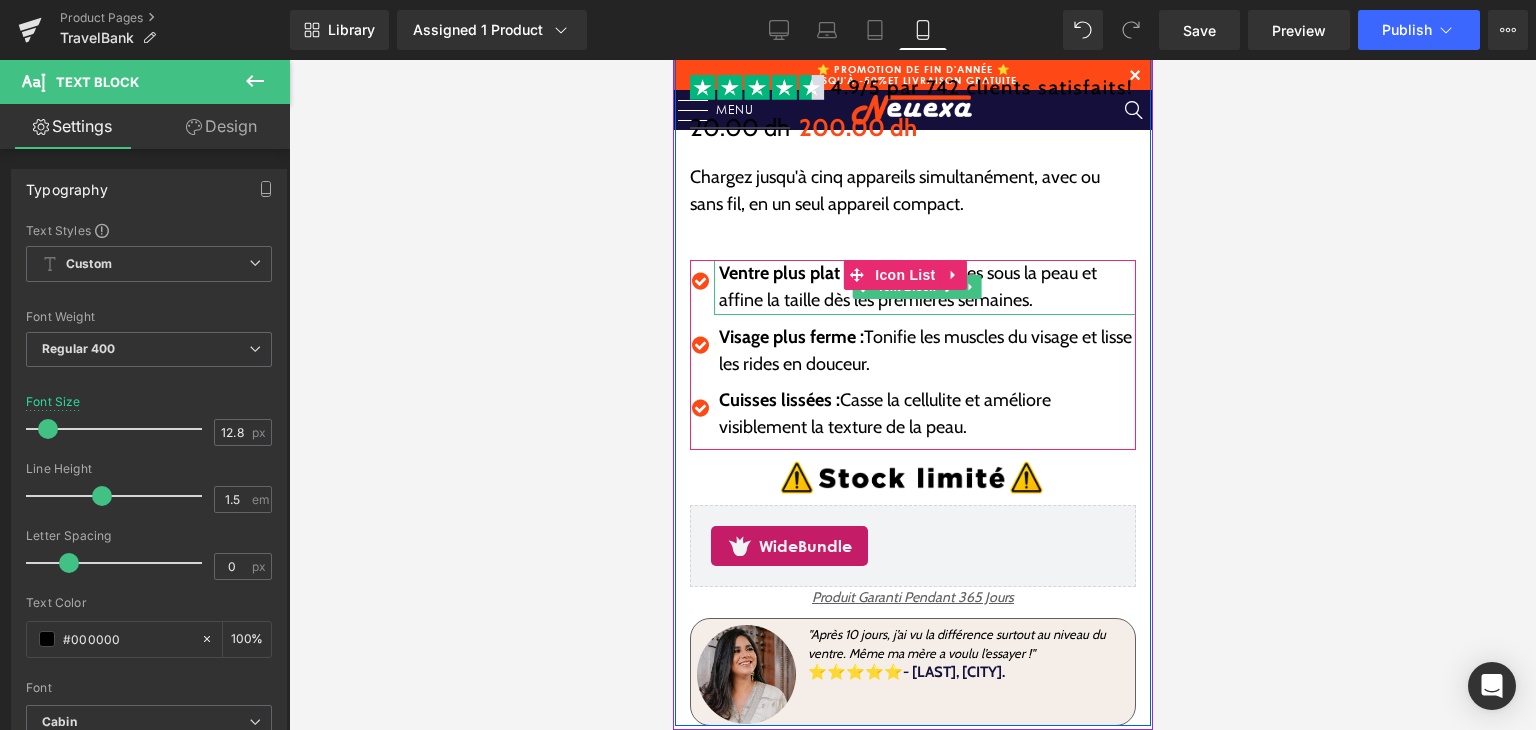 click on "Ventre plus plat :  Réduit les graisses sous la peau et affine la taille dès les premières semaines." at bounding box center [926, 287] 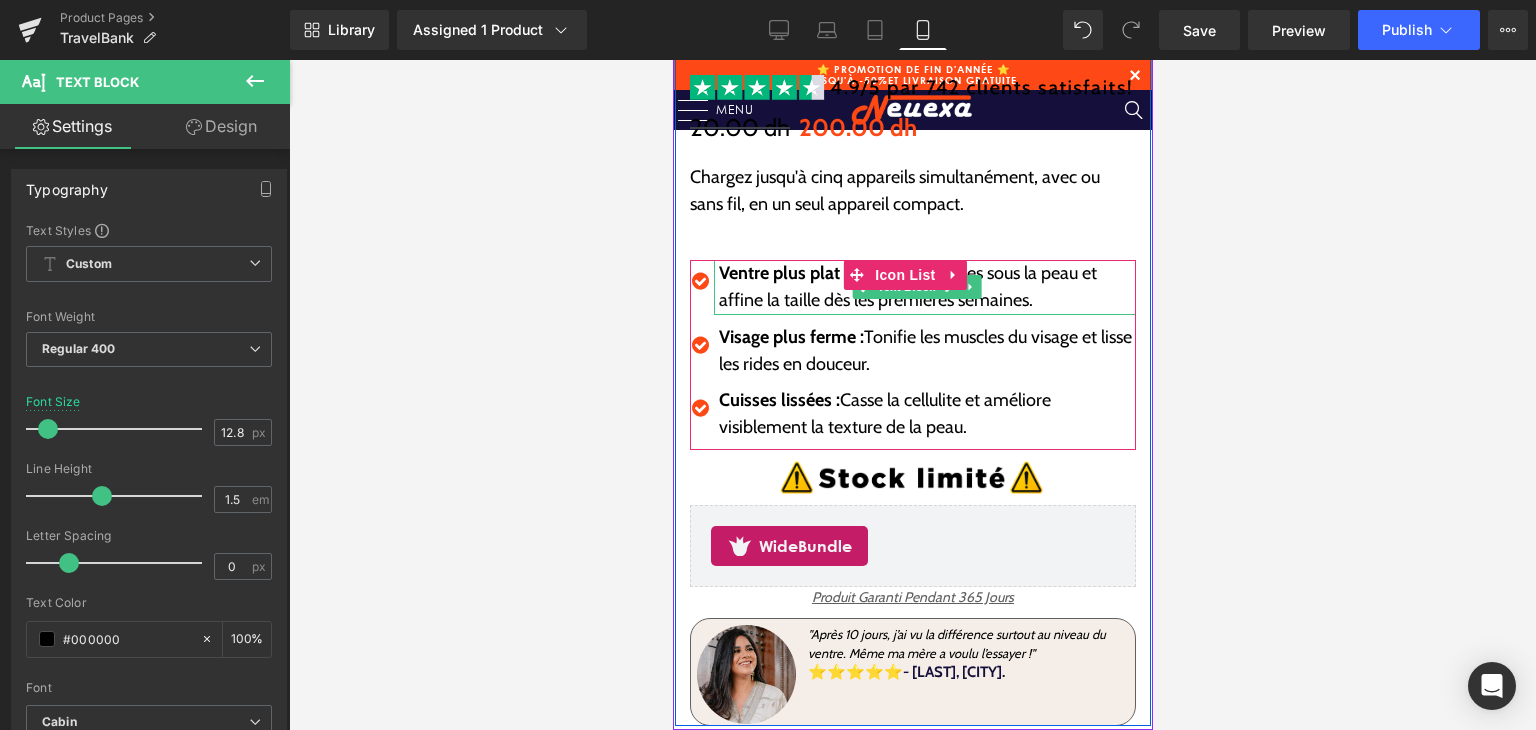click on "Ventre plus plat :  Réduit les graisses sous la peau et affine la taille dès les premières semaines." at bounding box center (926, 287) 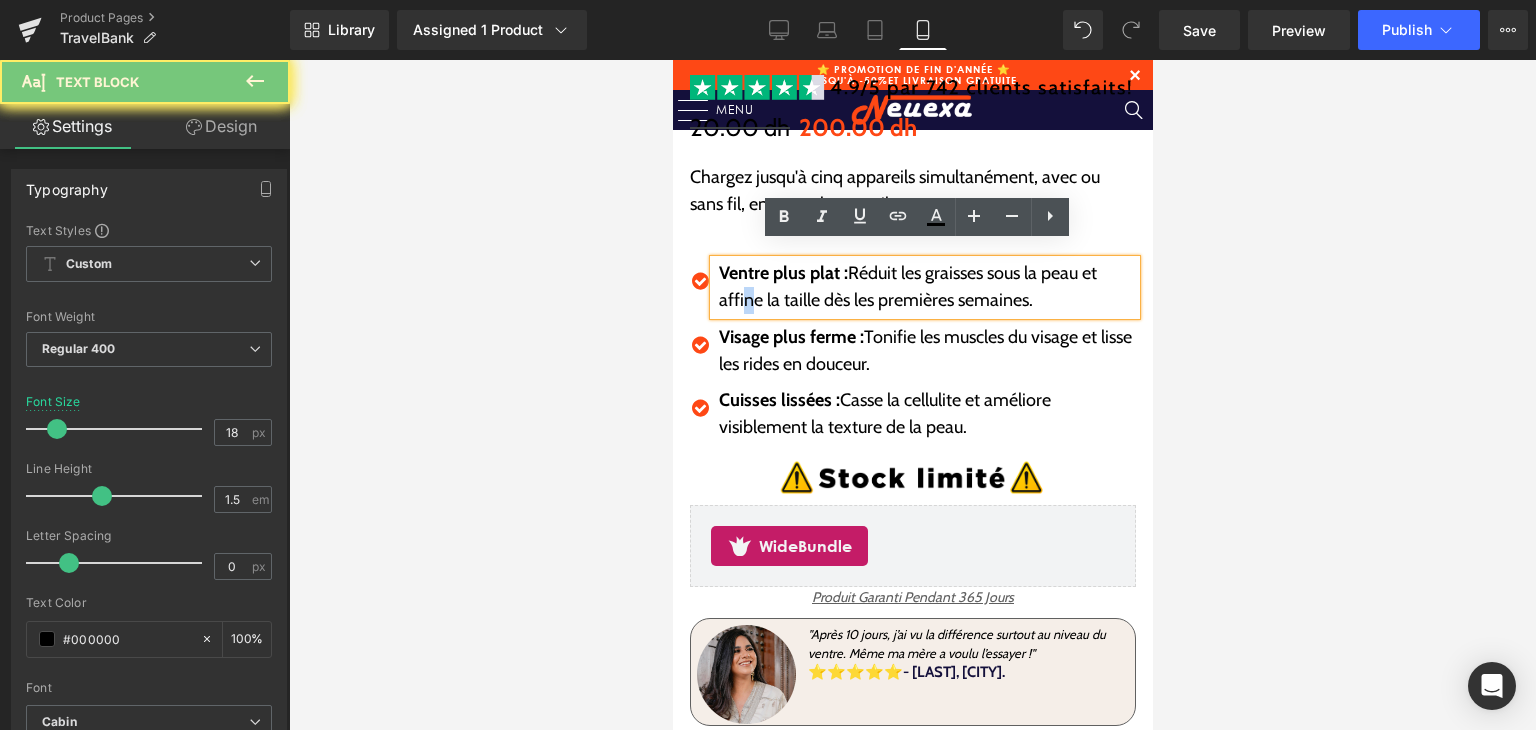 click on "Ventre plus plat :  Réduit les graisses sous la peau et affine la taille dès les premières semaines." at bounding box center (926, 287) 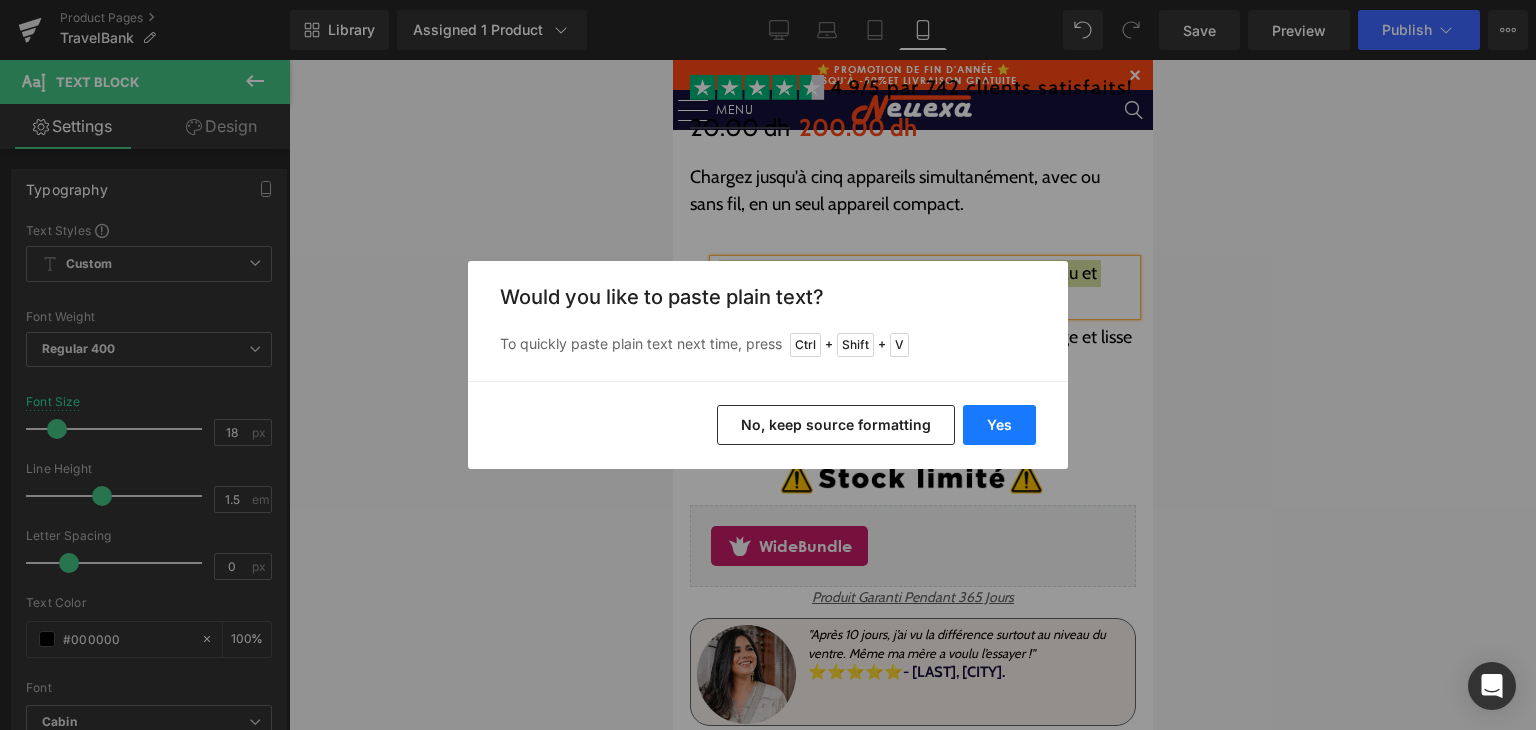 click on "Yes" at bounding box center [999, 425] 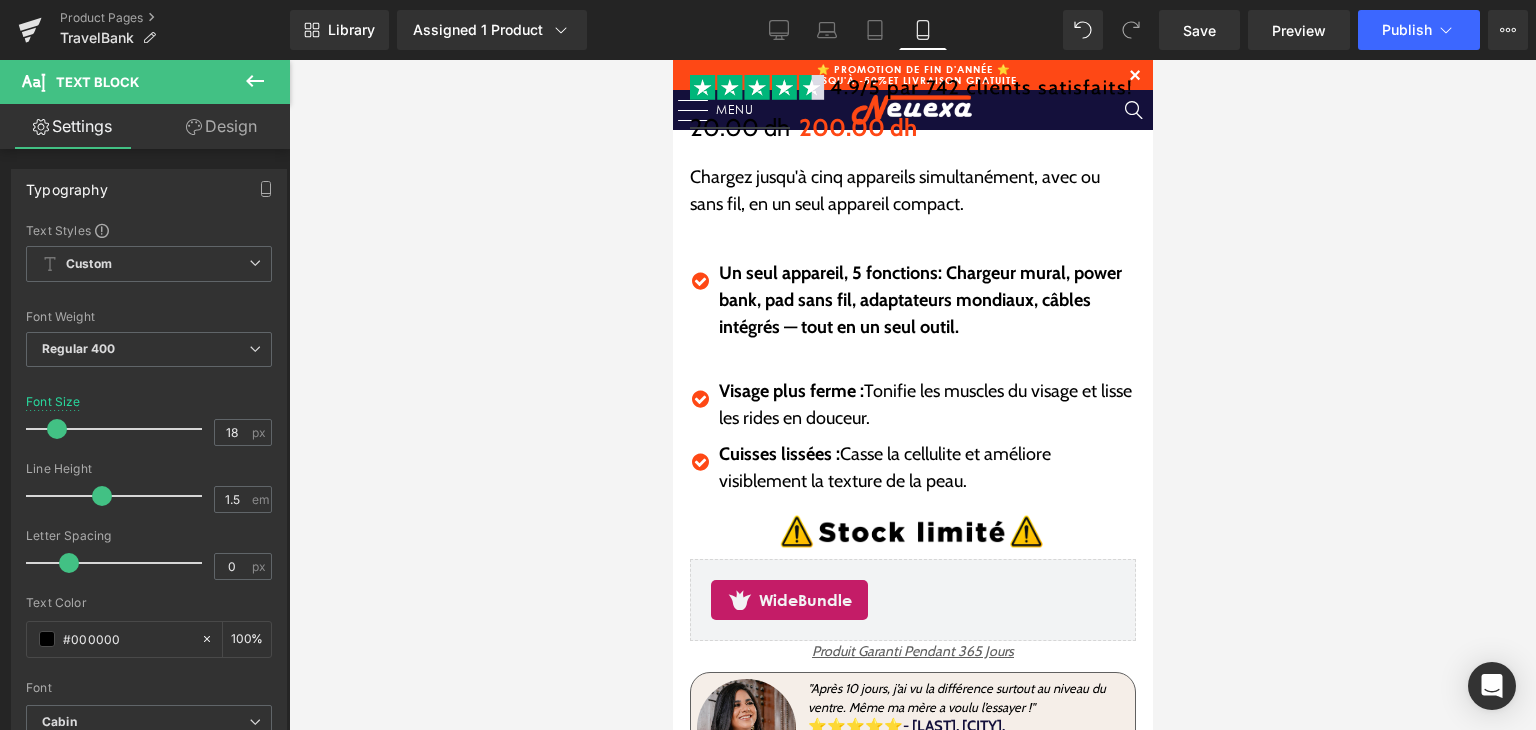 drag, startPoint x: 769, startPoint y: 422, endPoint x: 772, endPoint y: 406, distance: 16.27882 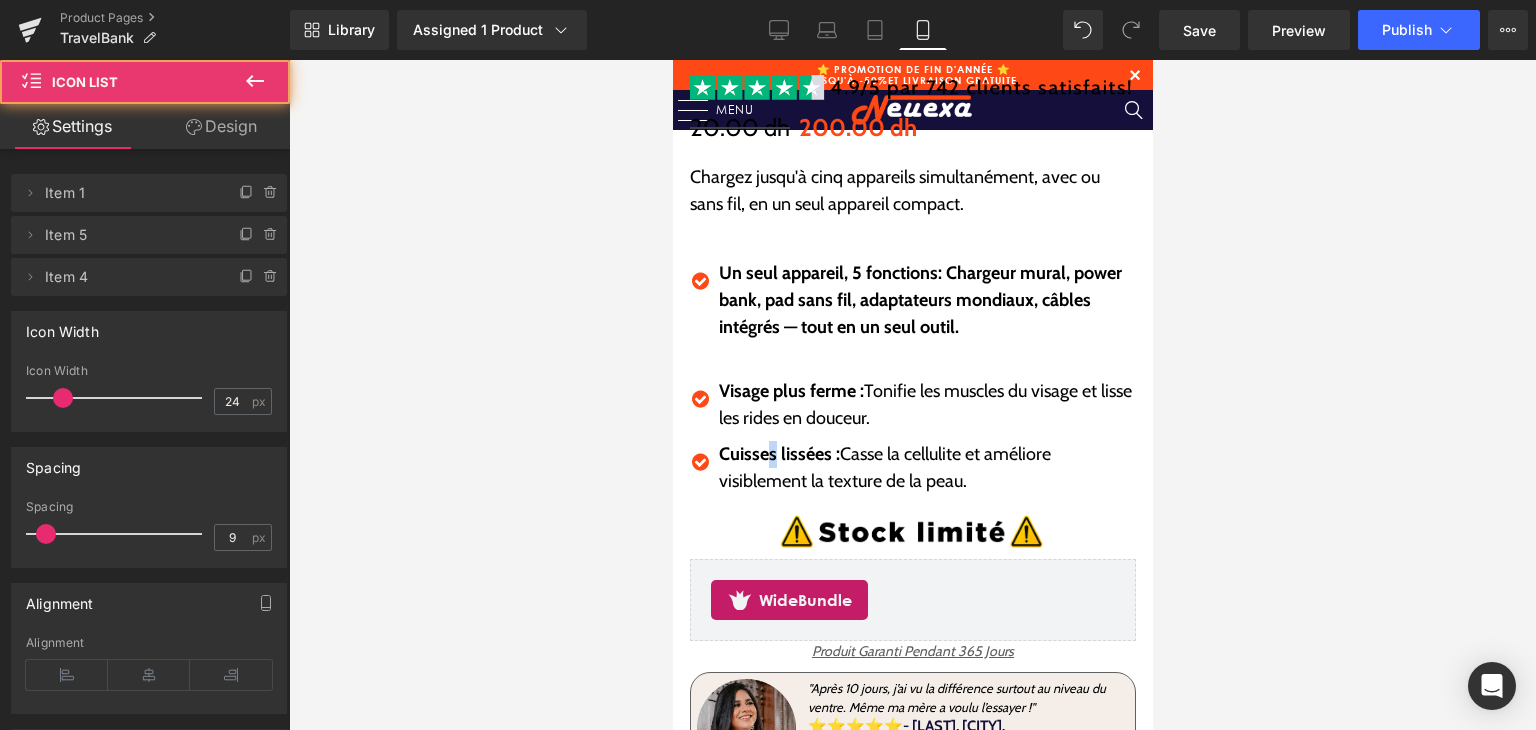 click on "Visage plus ferme :  Tonifie les muscles du visage et lisse les rides en douceur." at bounding box center [926, 405] 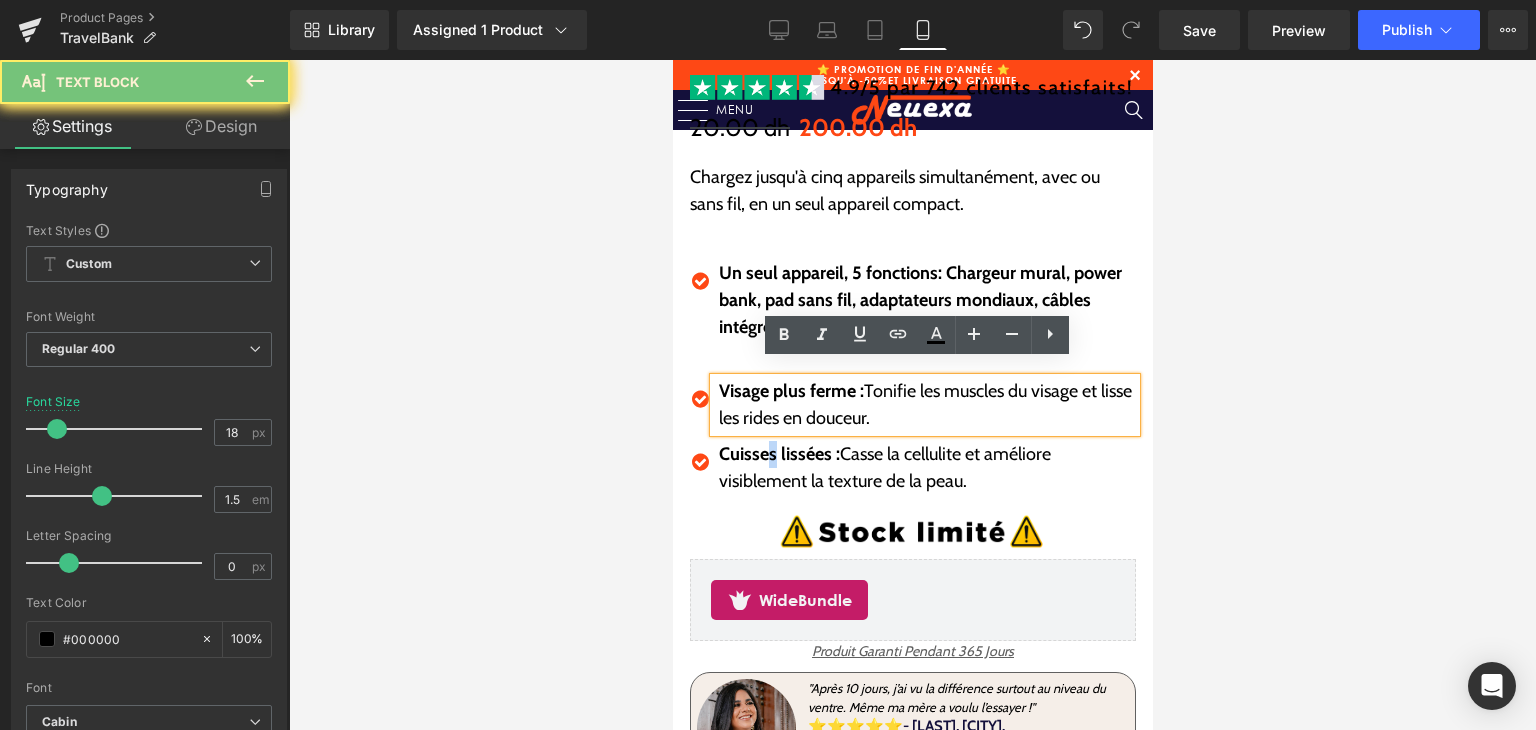click on "Visage plus ferme :  Tonifie les muscles du visage et lisse les rides en douceur." at bounding box center [926, 405] 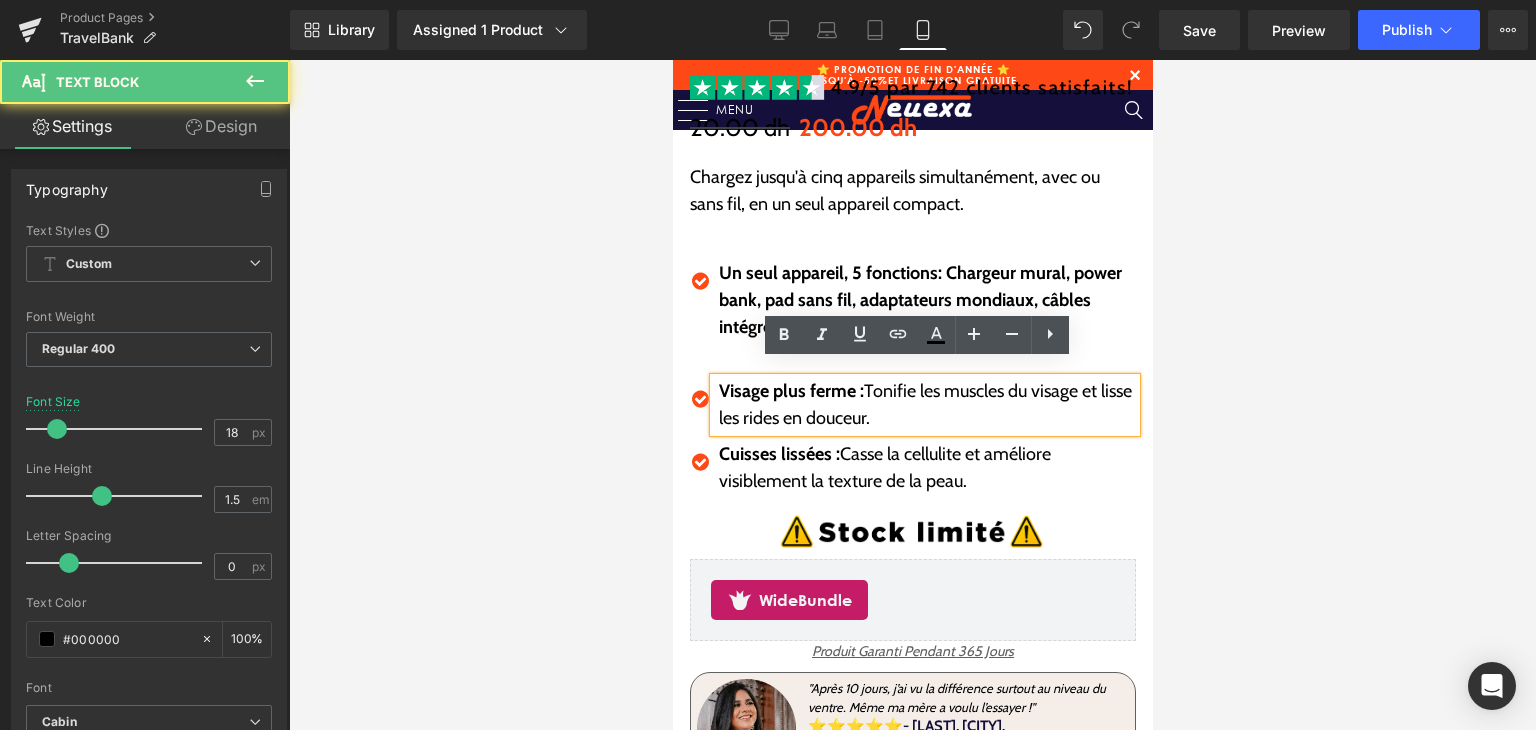 click on "Visage plus ferme :  Tonifie les muscles du visage et lisse les rides en douceur." at bounding box center (926, 405) 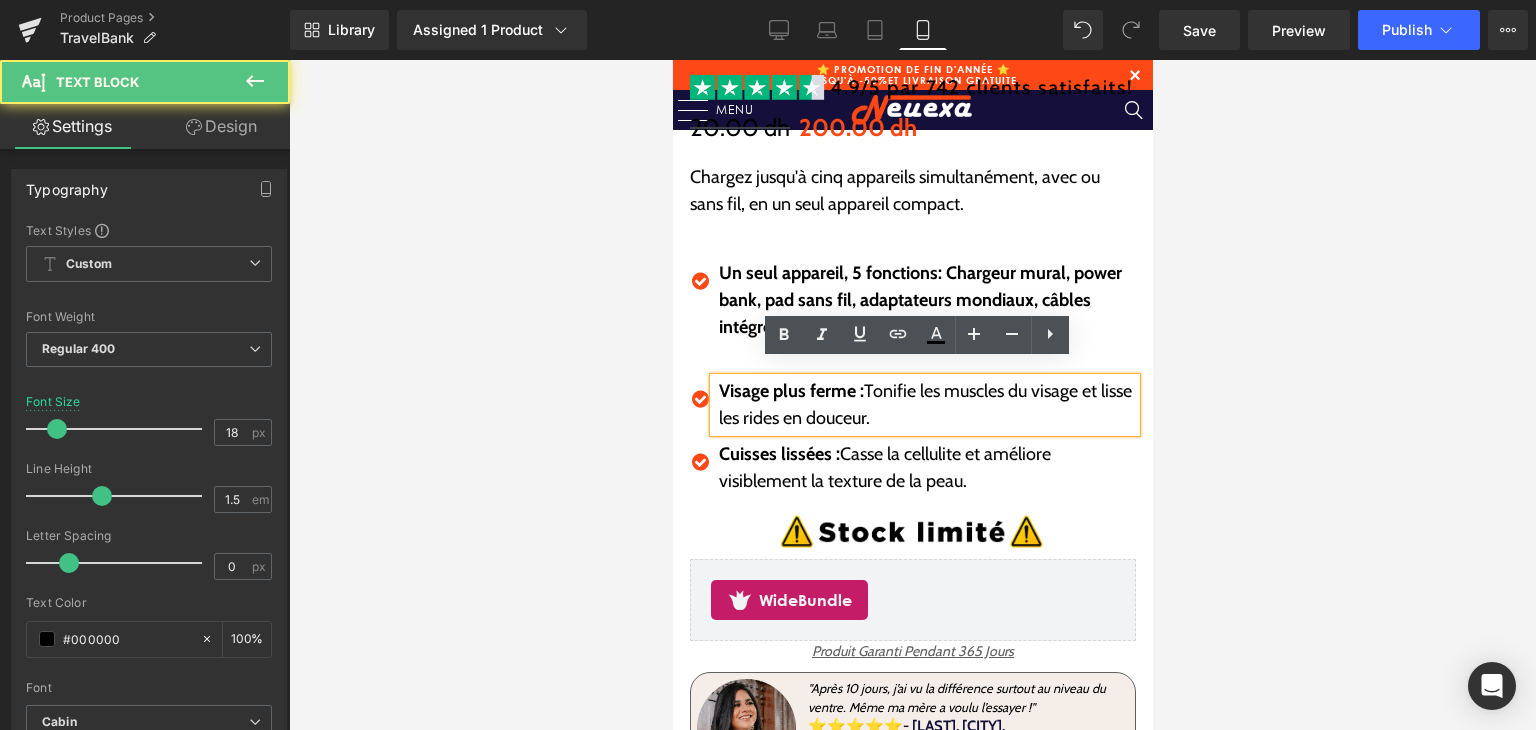 click on "Visage plus ferme :  Tonifie les muscles du visage et lisse les rides en douceur." at bounding box center (926, 405) 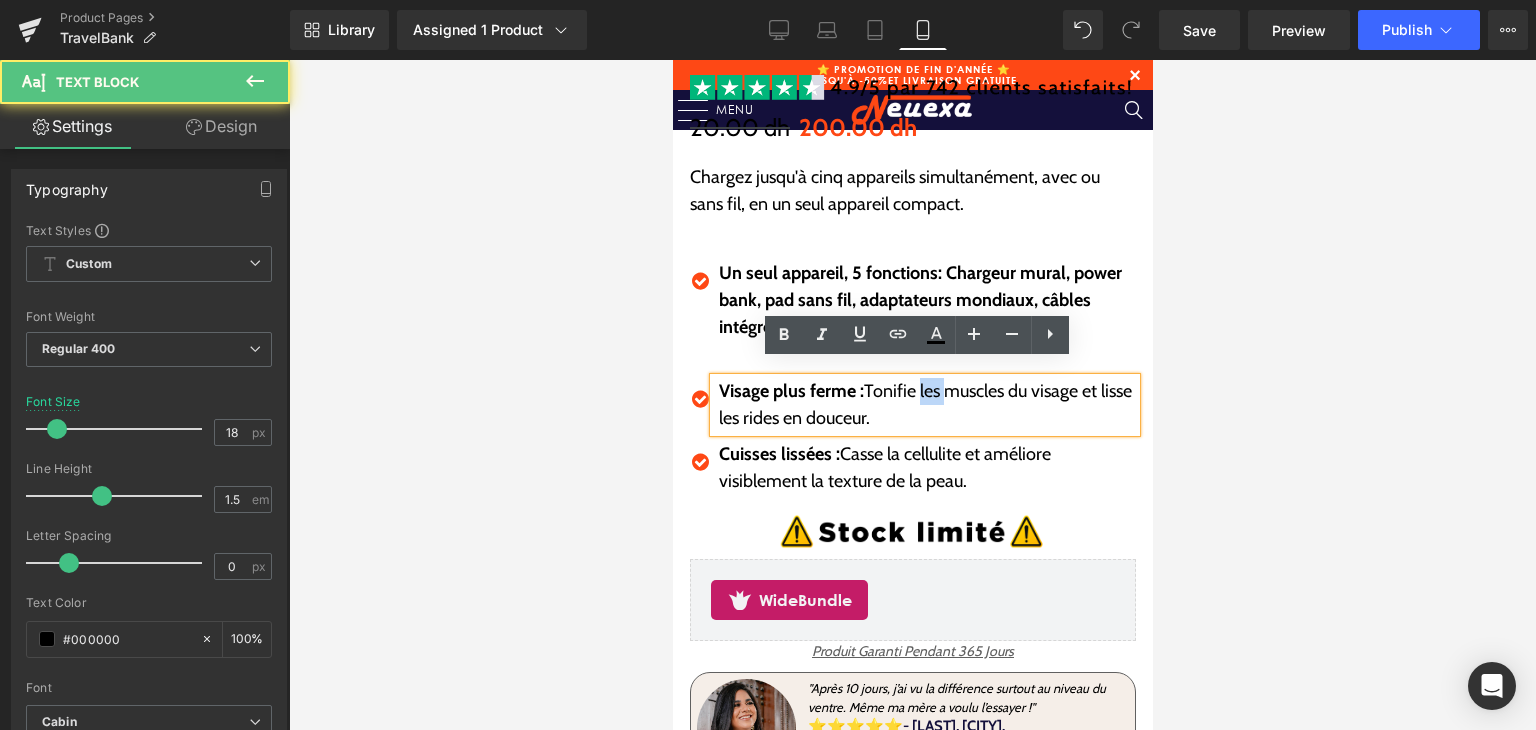 click on "Visage plus ferme :  Tonifie les muscles du visage et lisse les rides en douceur." at bounding box center [926, 405] 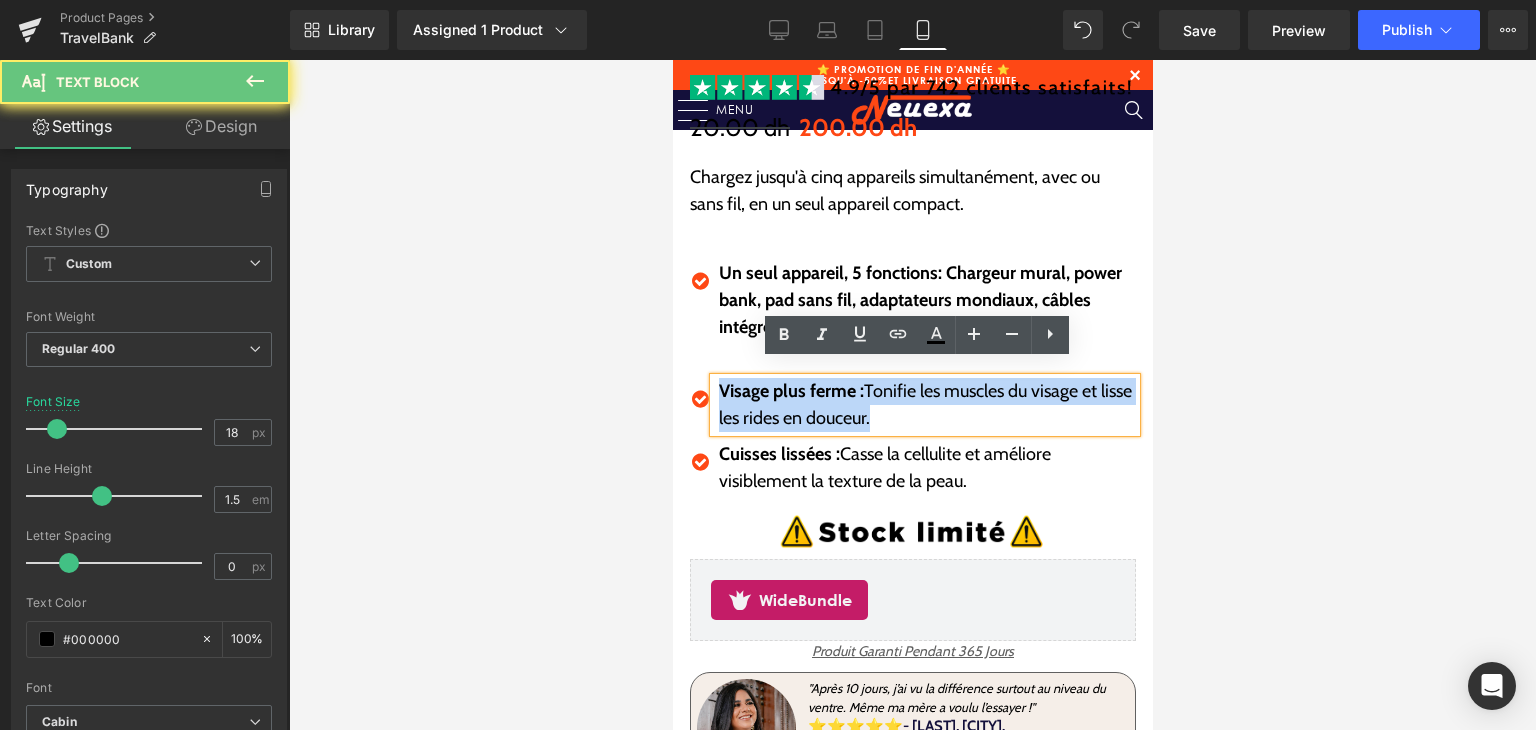 click on "Visage plus ferme :  Tonifie les muscles du visage et lisse les rides en douceur." at bounding box center [926, 405] 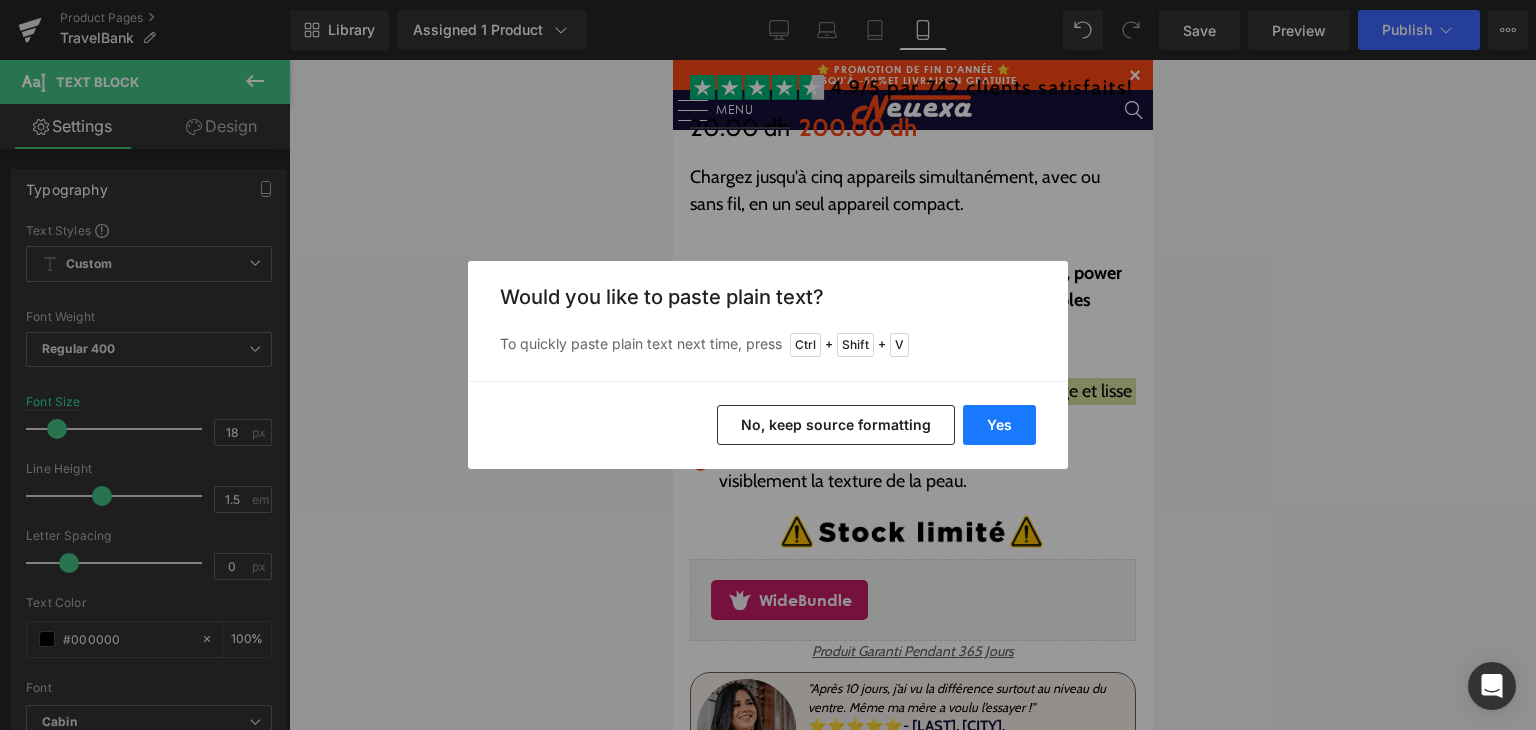 drag, startPoint x: 986, startPoint y: 418, endPoint x: 313, endPoint y: 360, distance: 675.4946 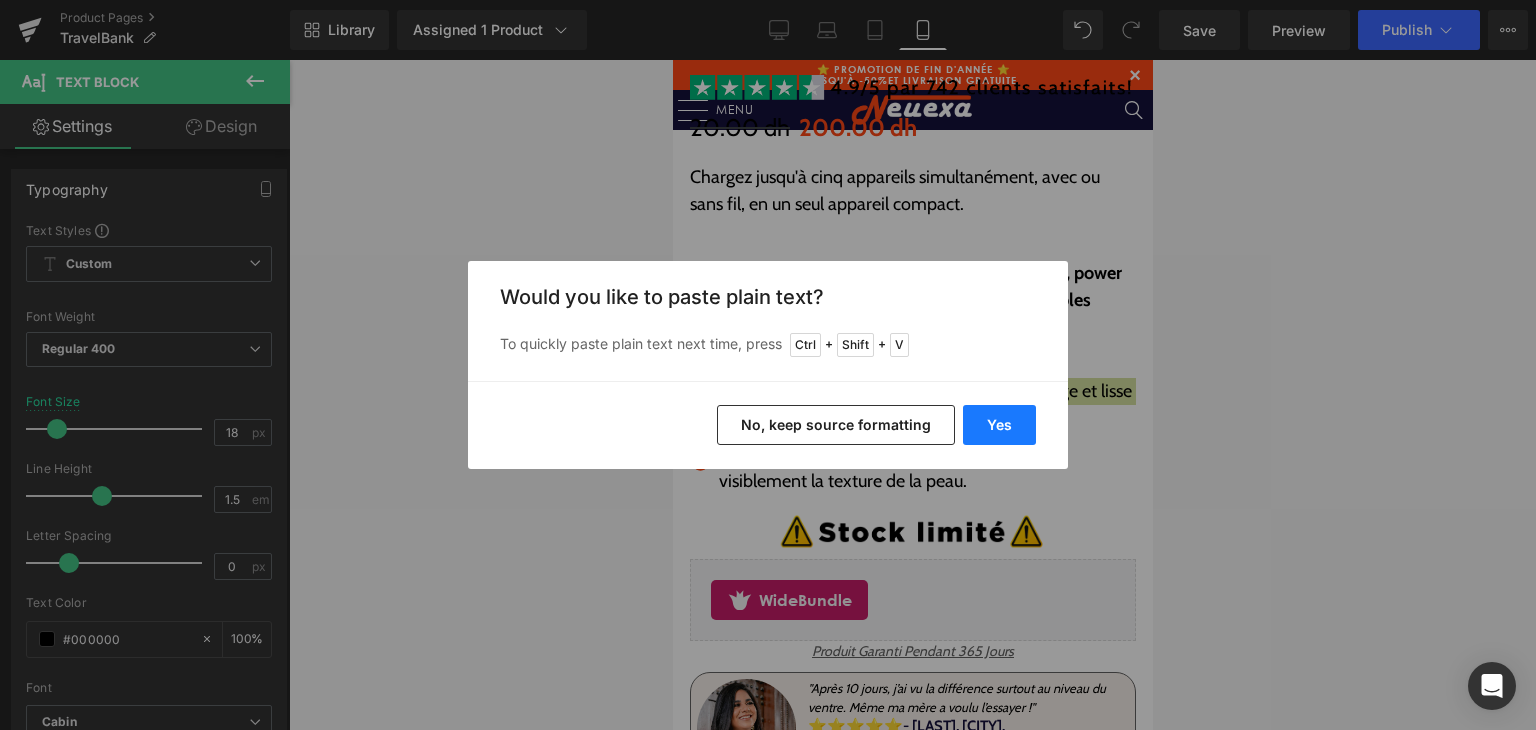 click on "Yes" at bounding box center [999, 425] 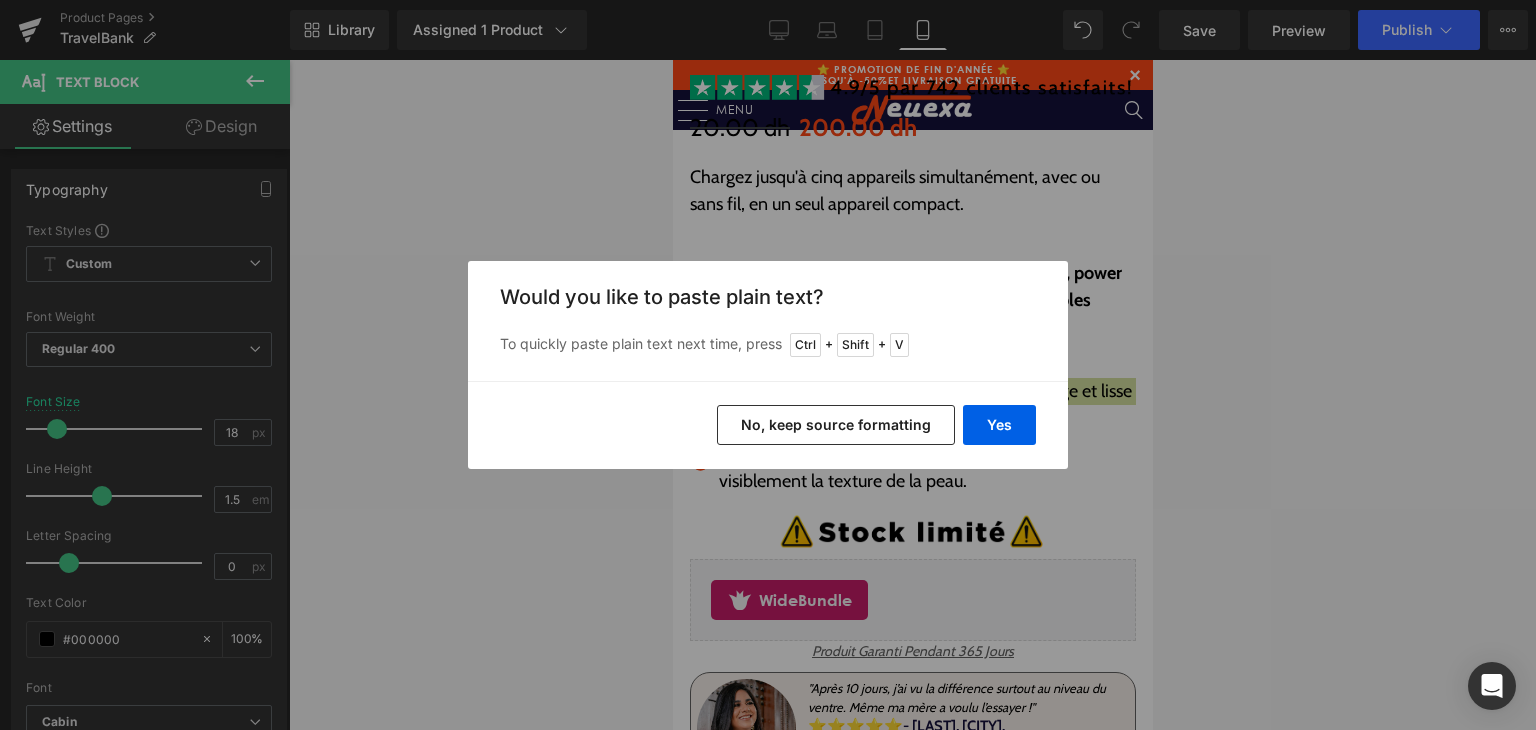 type 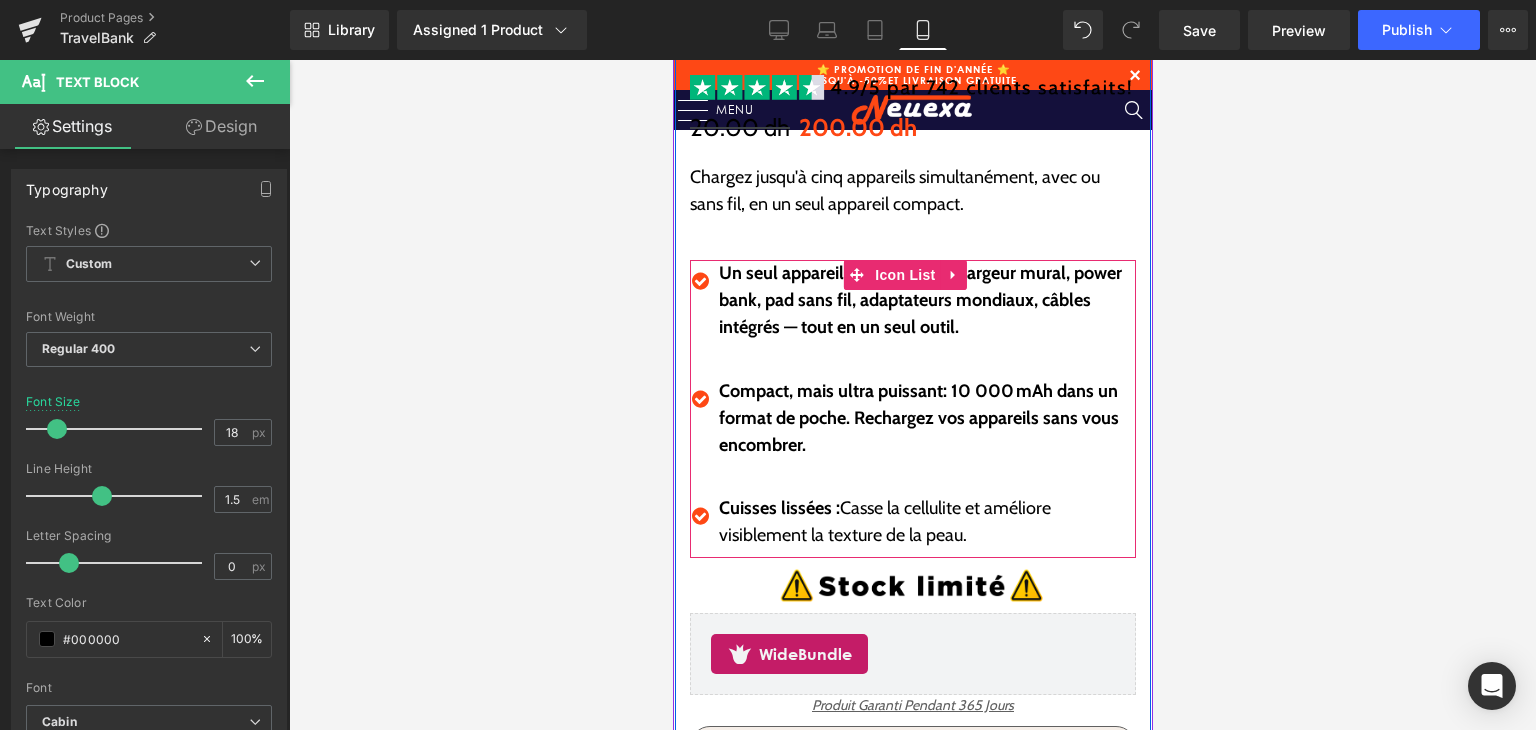 click on "Cuisses lissées :" at bounding box center [778, 508] 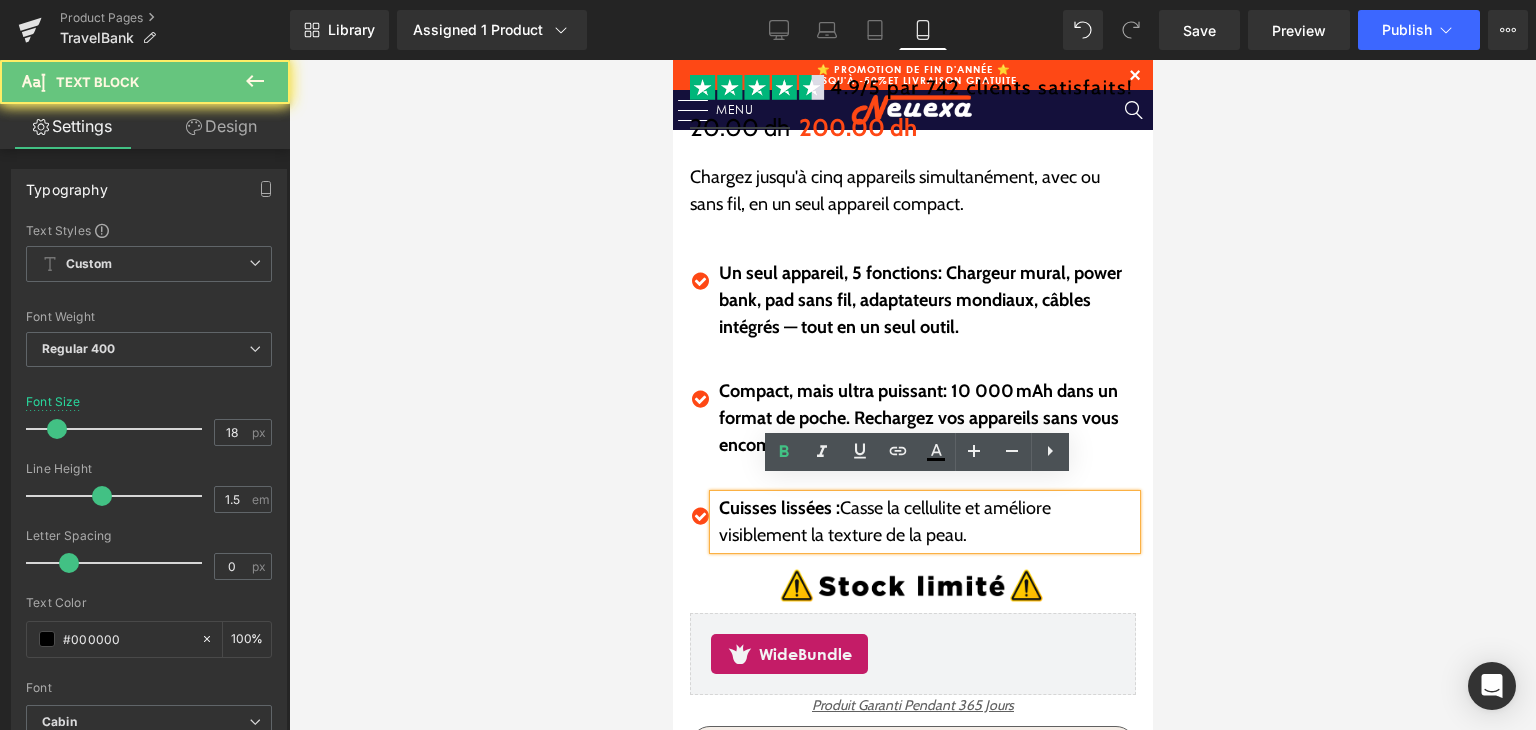 click on "Cuisses lissées :" at bounding box center (778, 508) 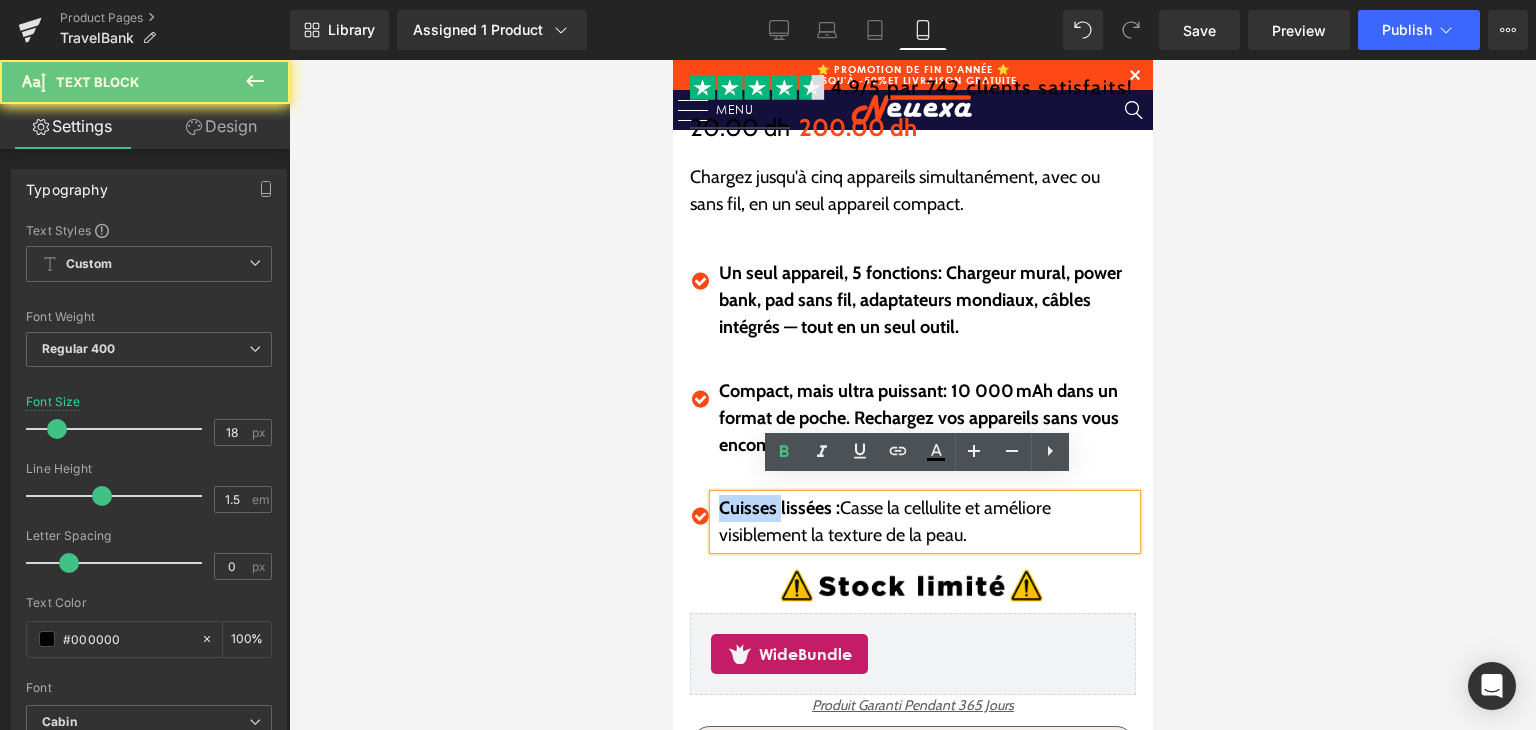 click on "Cuisses lissées :" at bounding box center (778, 508) 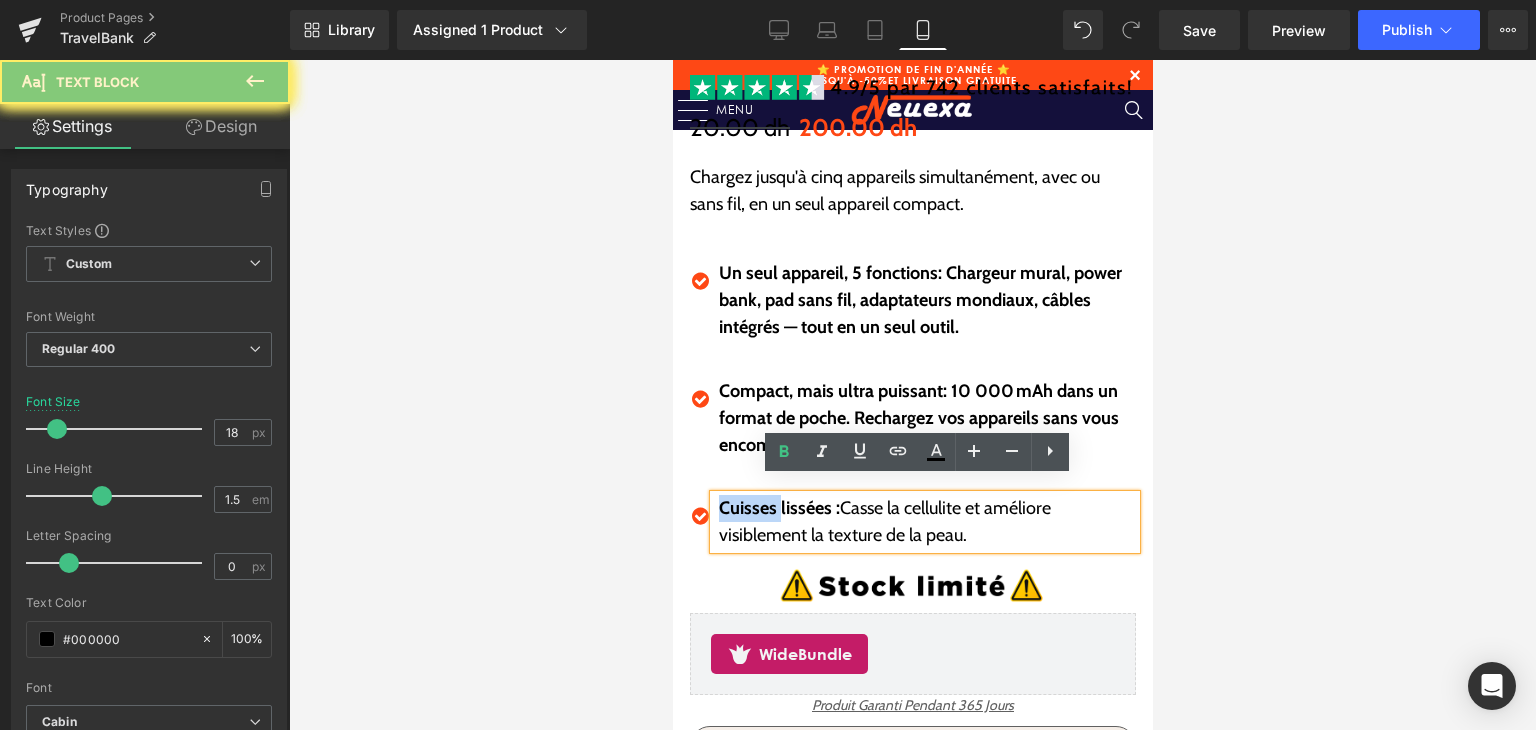 drag, startPoint x: 769, startPoint y: 499, endPoint x: 806, endPoint y: 541, distance: 55.97321 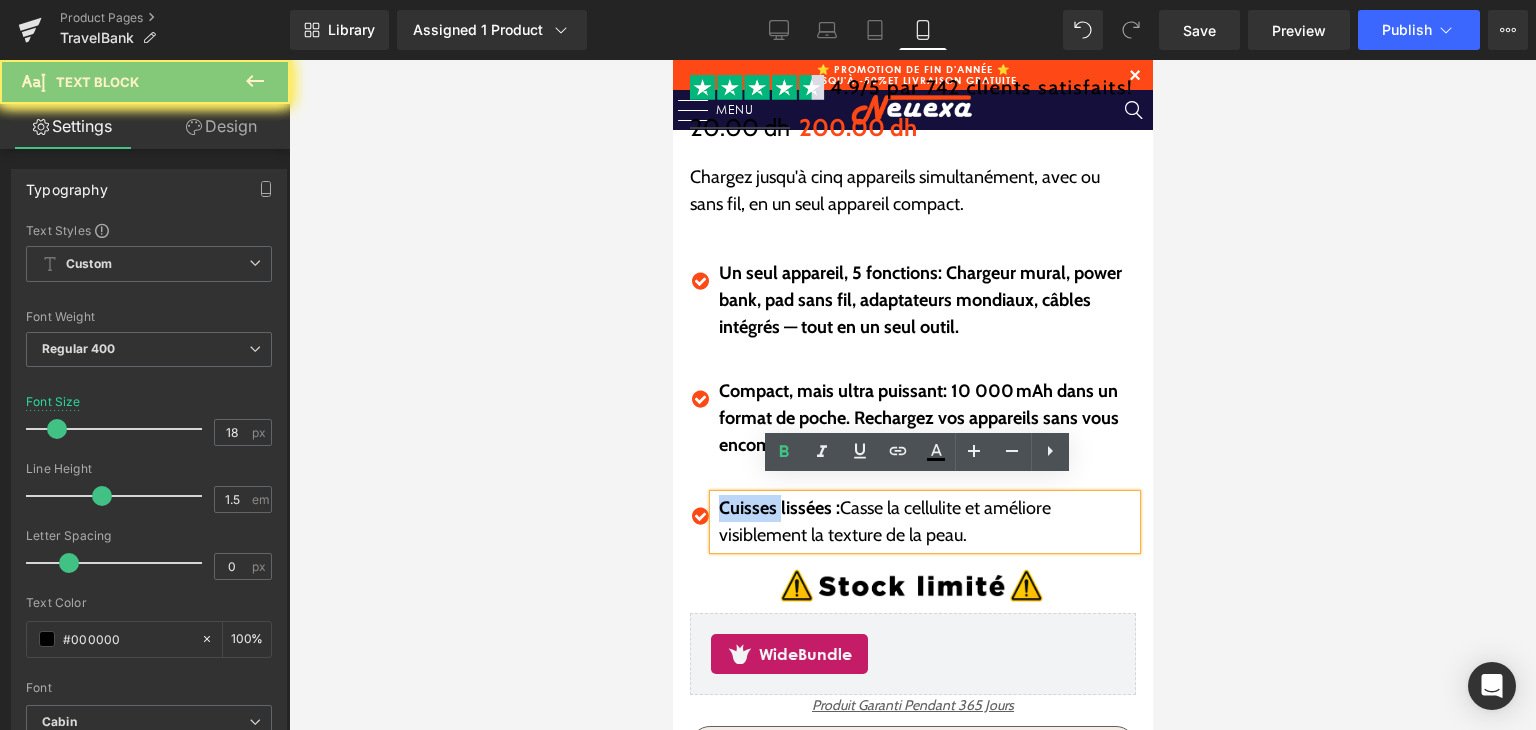 click on "Cuisses lissées :" at bounding box center [778, 508] 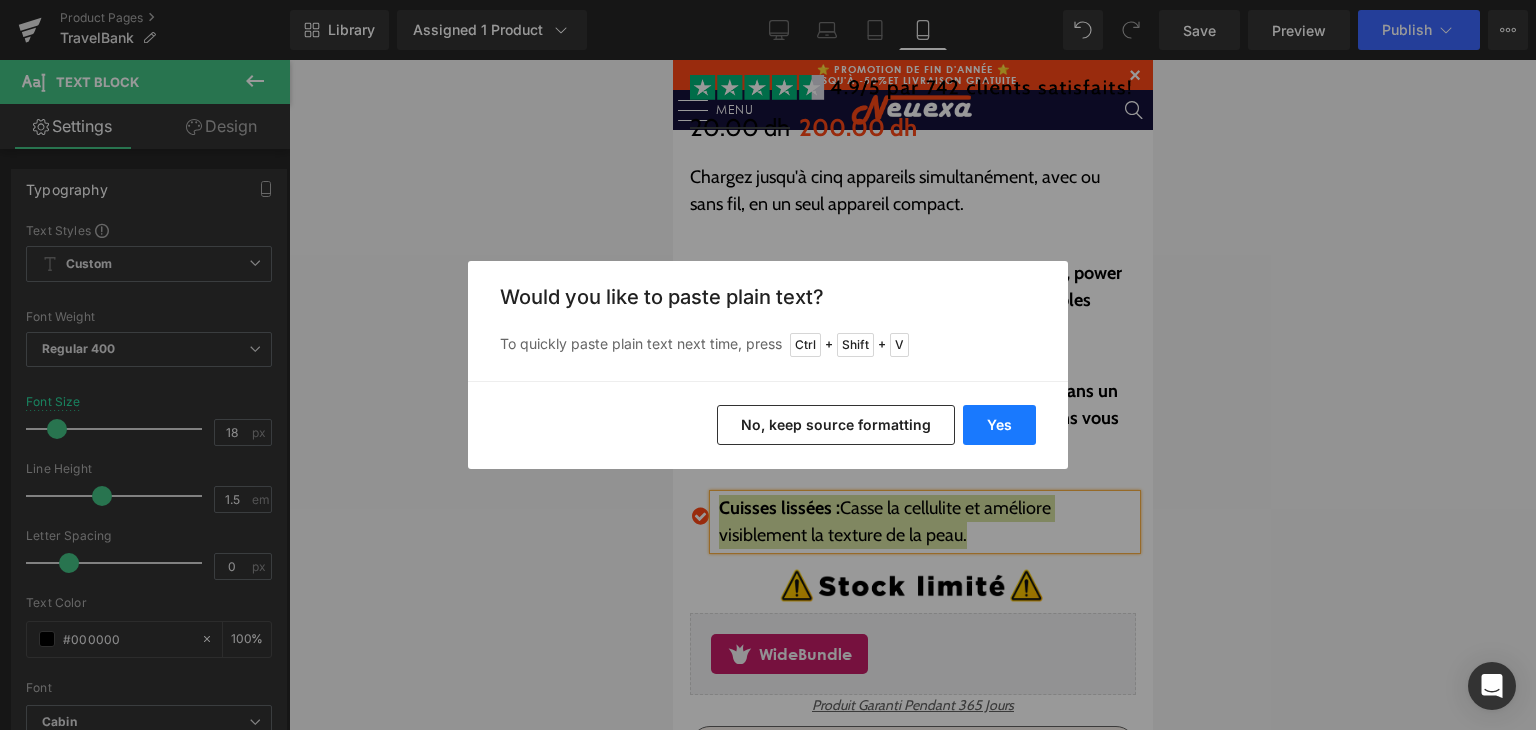 click on "Yes" at bounding box center (999, 425) 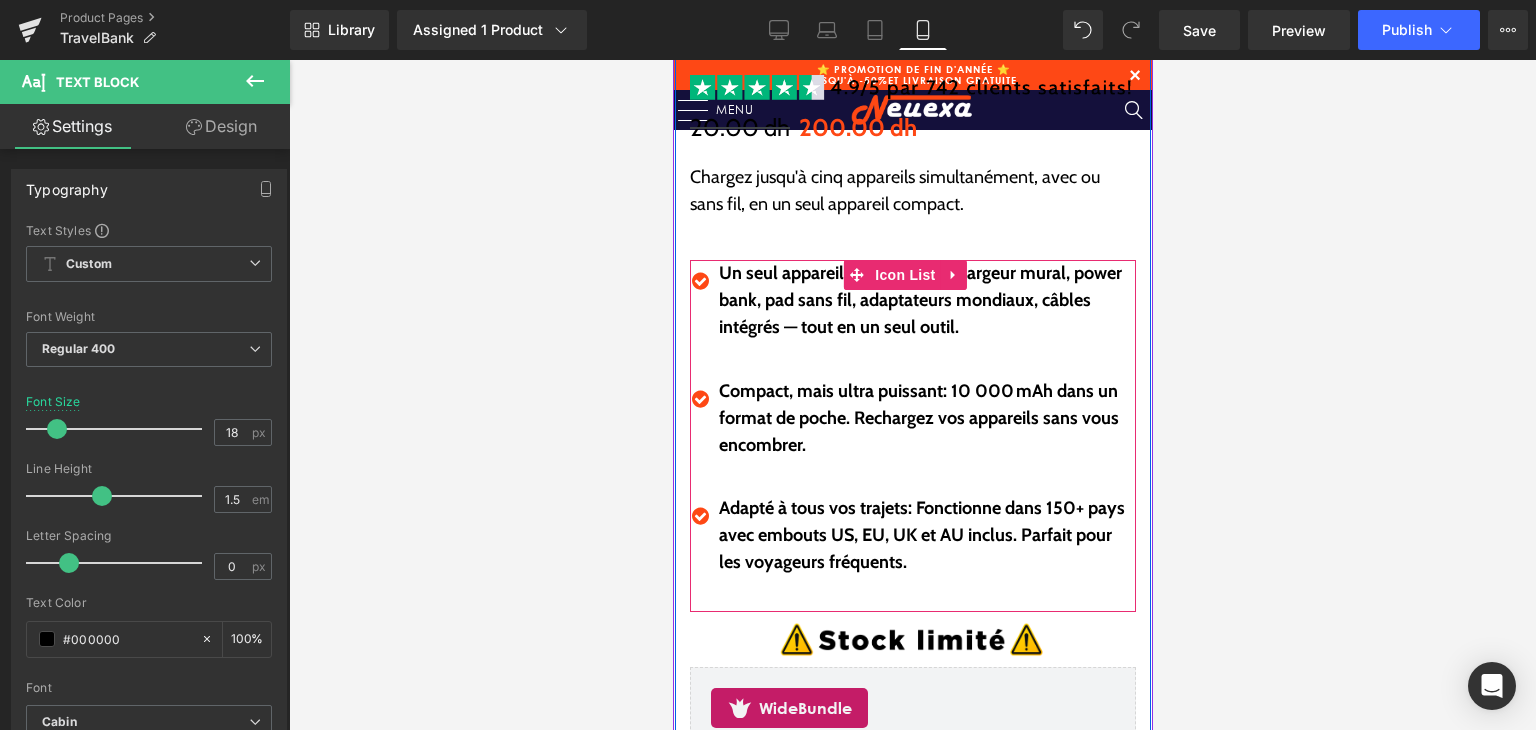 click at bounding box center [926, 354] 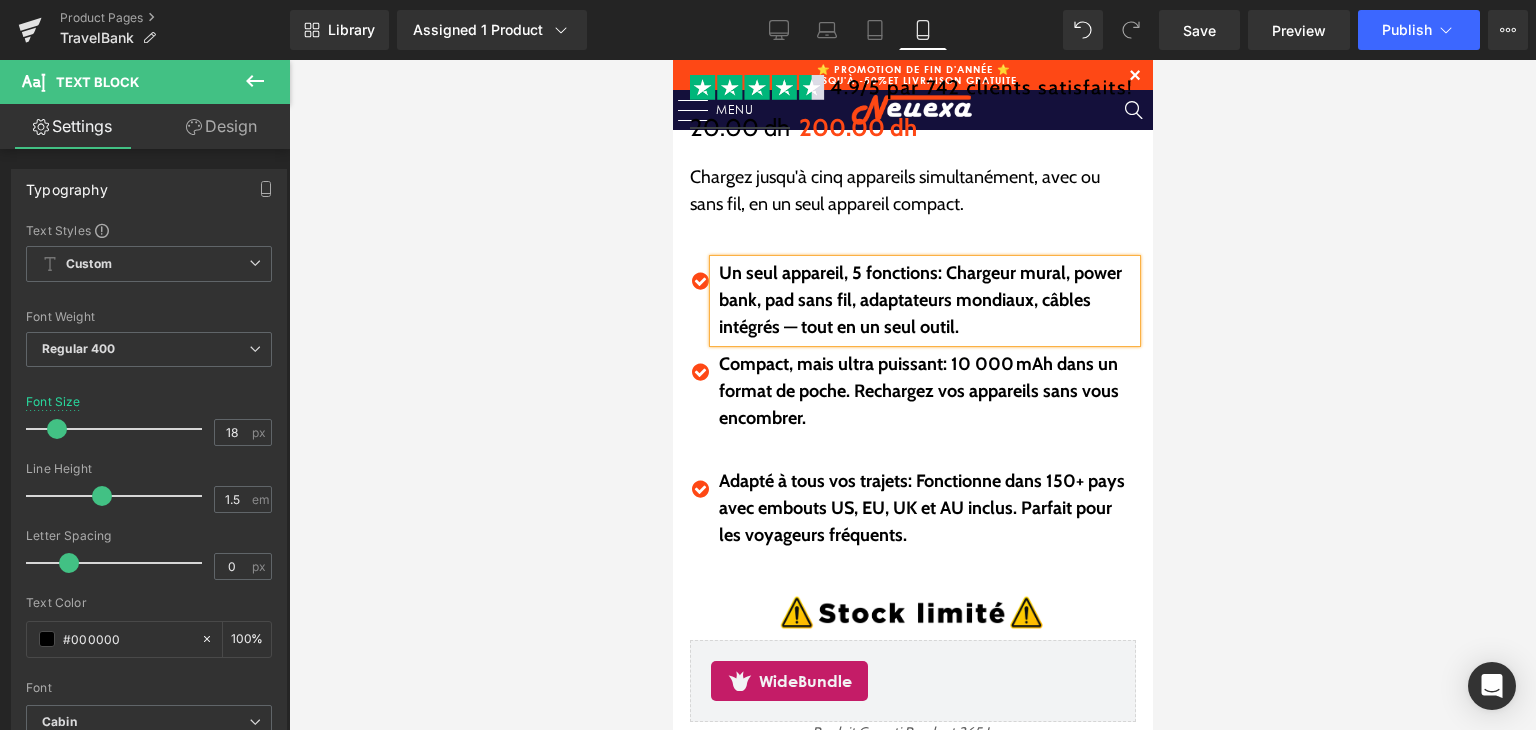 click on "Compact, mais ultra puissant: 10 000 mAh dans un format de poche. Rechargez vos appareils sans vous encombrer.
Text Block" at bounding box center [924, 405] 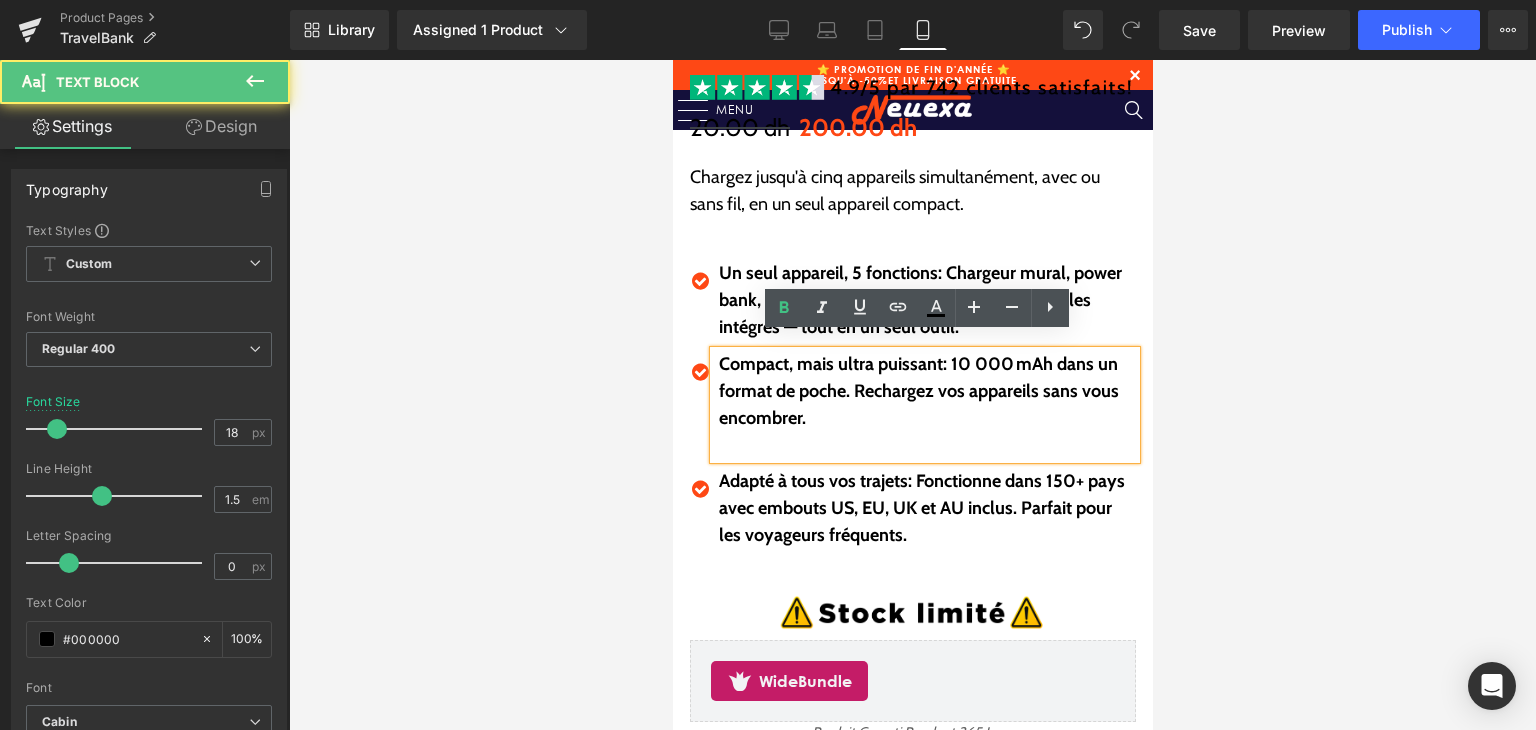 click at bounding box center (926, 445) 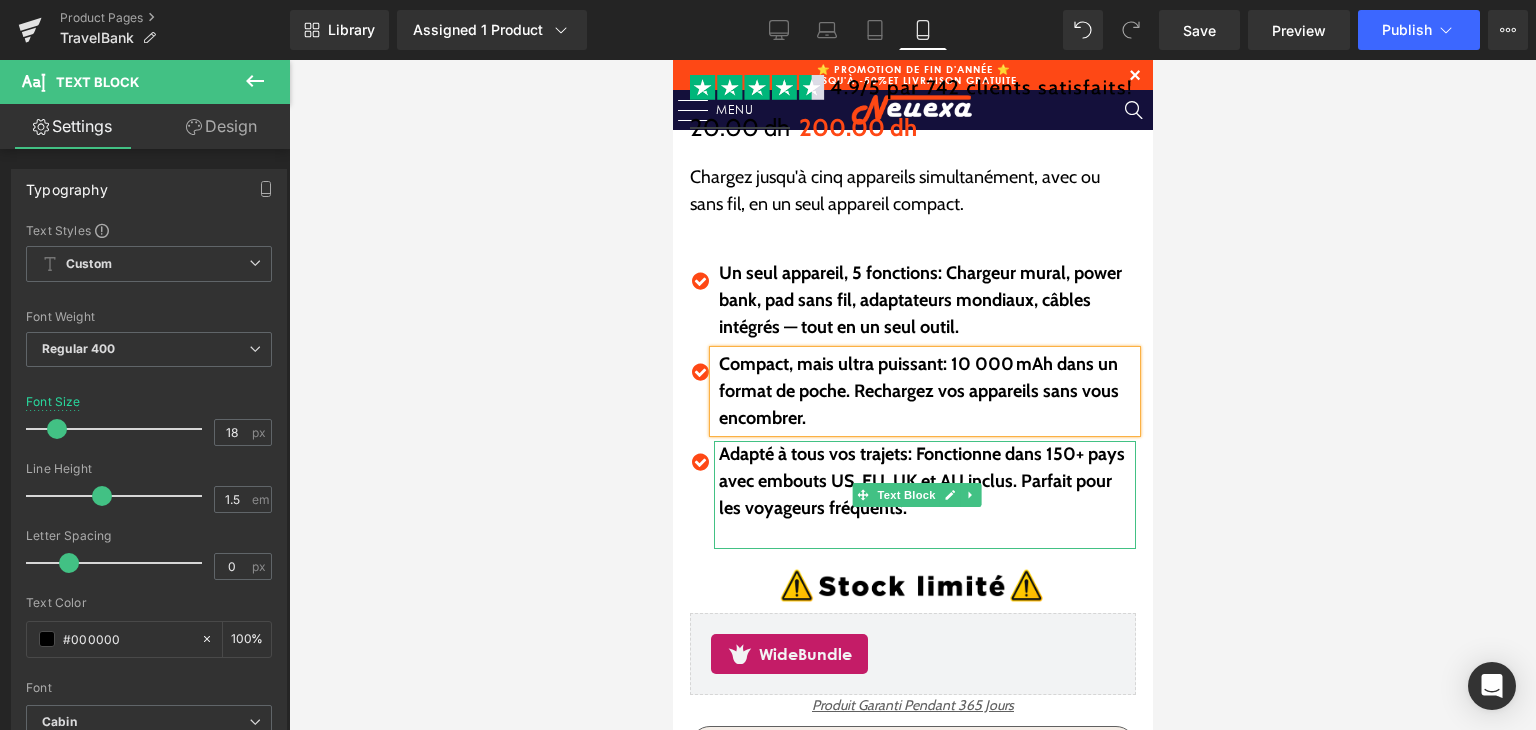 click at bounding box center (926, 535) 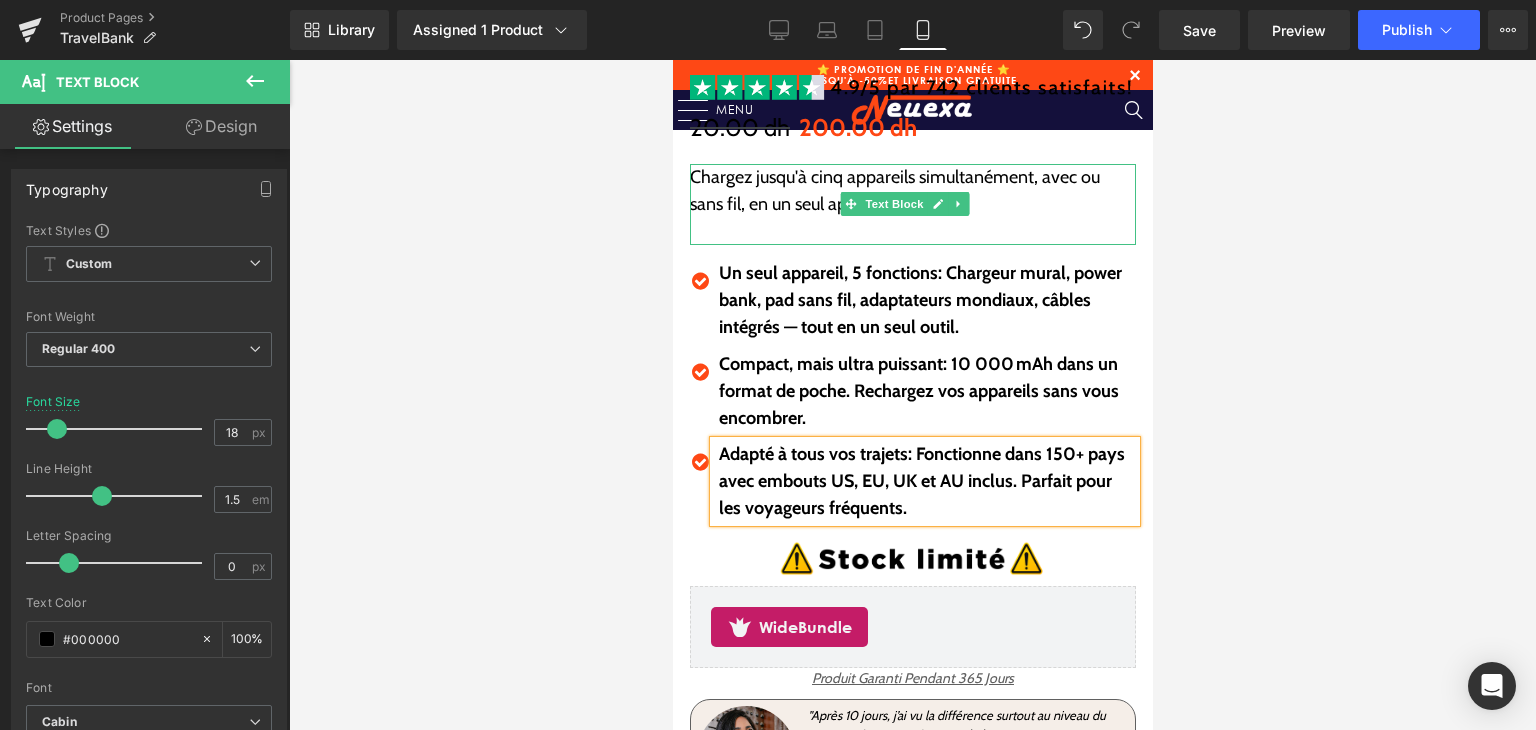 click at bounding box center [912, 231] 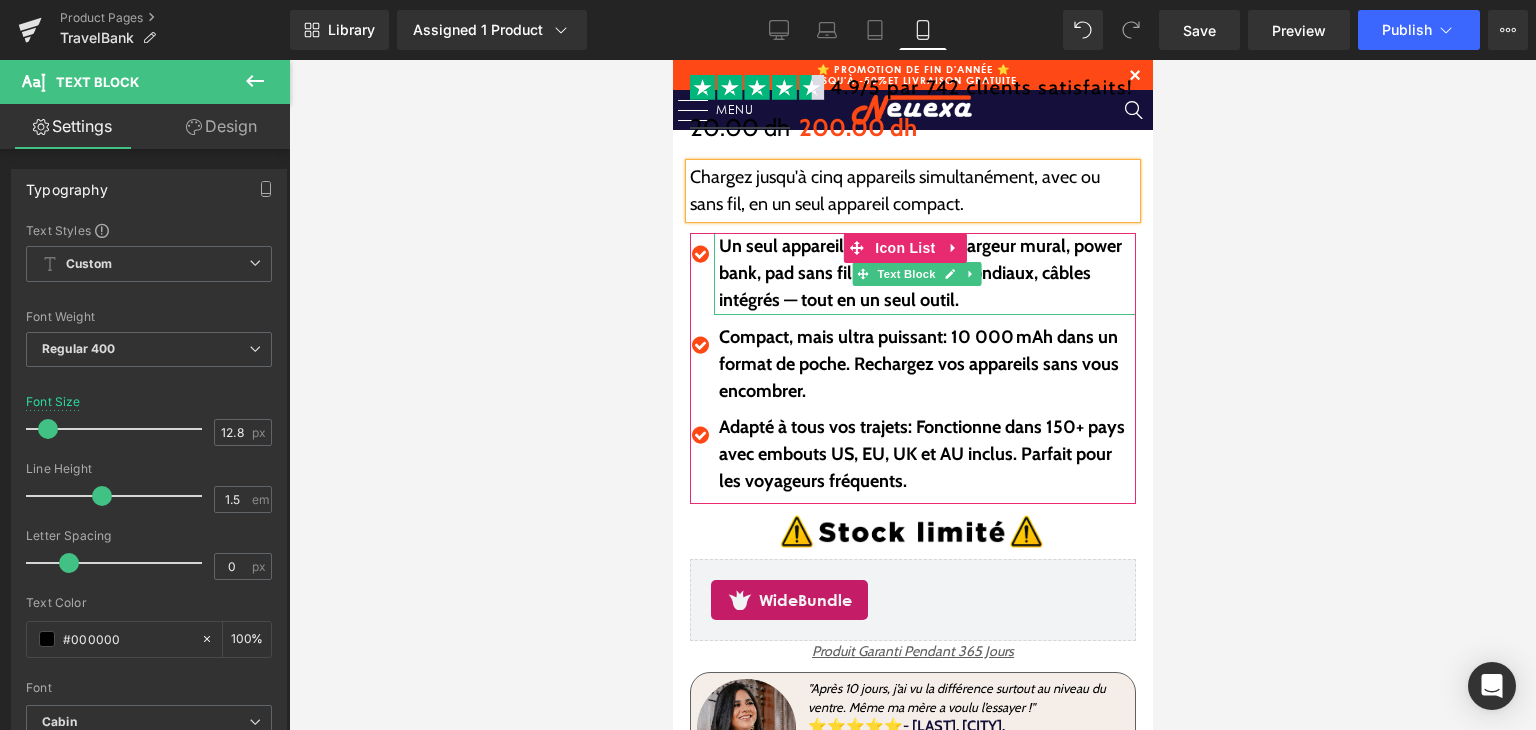 click on "Un seul appareil, 5 fonctions: Chargeur mural, power bank, pad sans fil, adaptateurs mondiaux, câbles intégrés — tout en un seul outil." at bounding box center [919, 273] 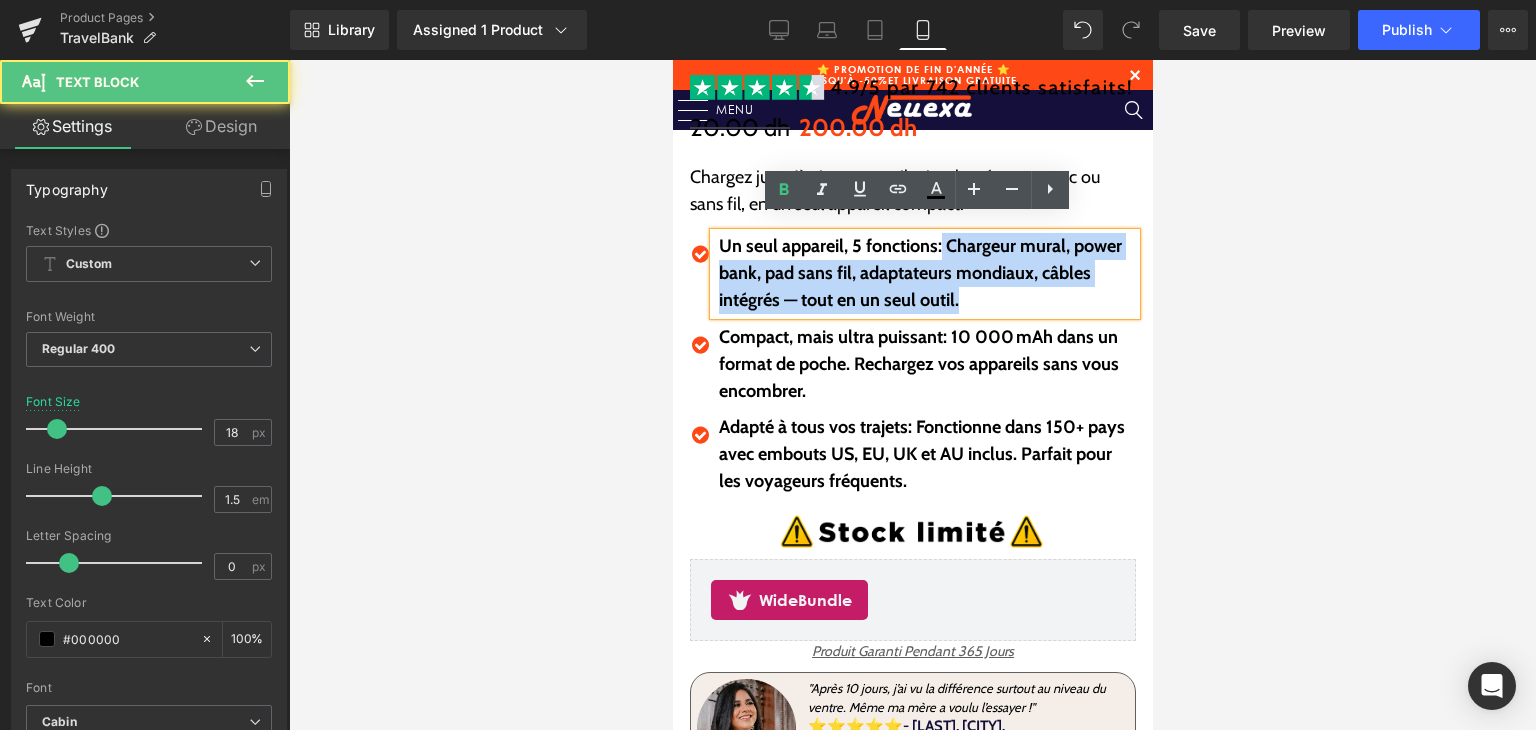 drag, startPoint x: 942, startPoint y: 229, endPoint x: 1041, endPoint y: 286, distance: 114.236595 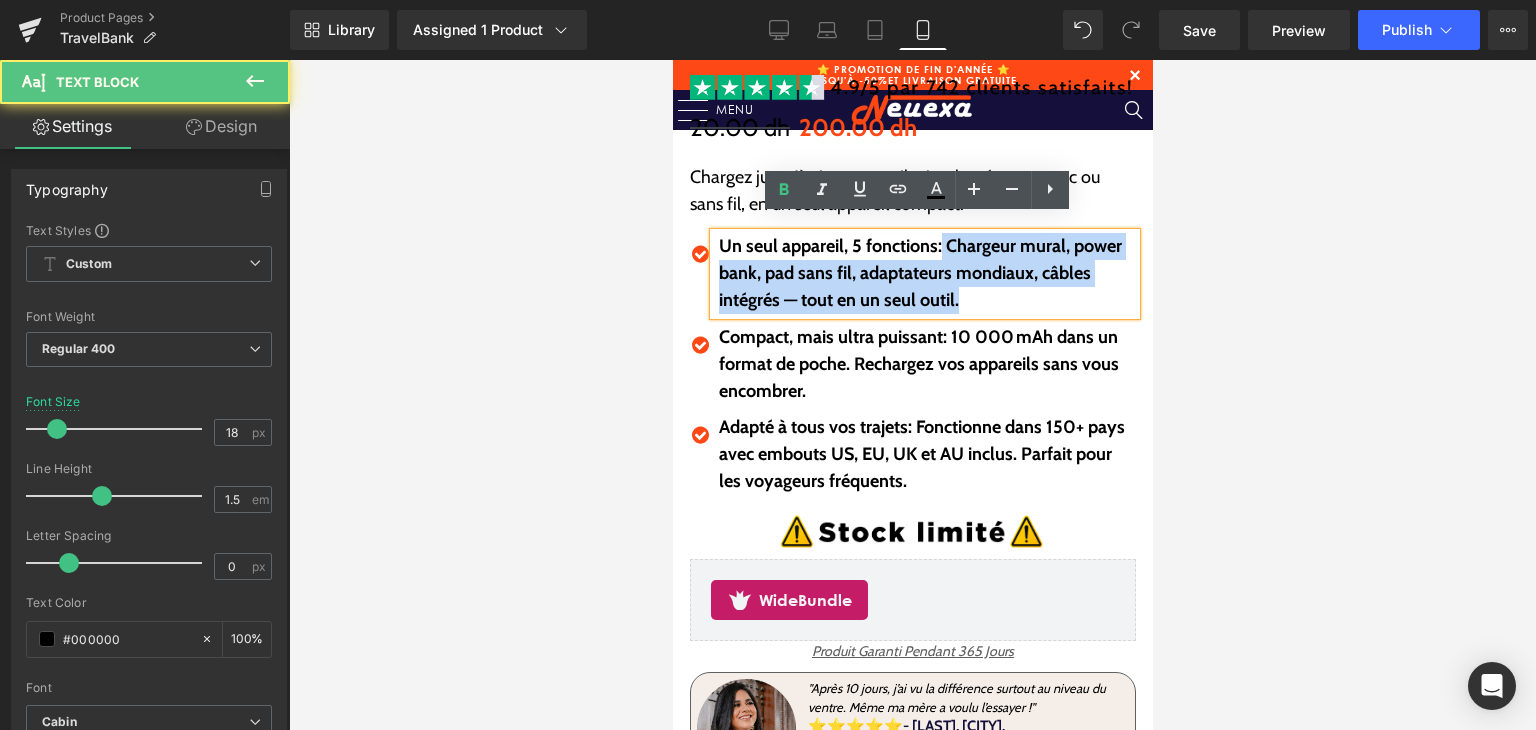 click on "Un seul appareil, 5 fonctions: Chargeur mural, power bank, pad sans fil, adaptateurs mondiaux, câbles intégrés — tout en un seul outil." at bounding box center (926, 273) 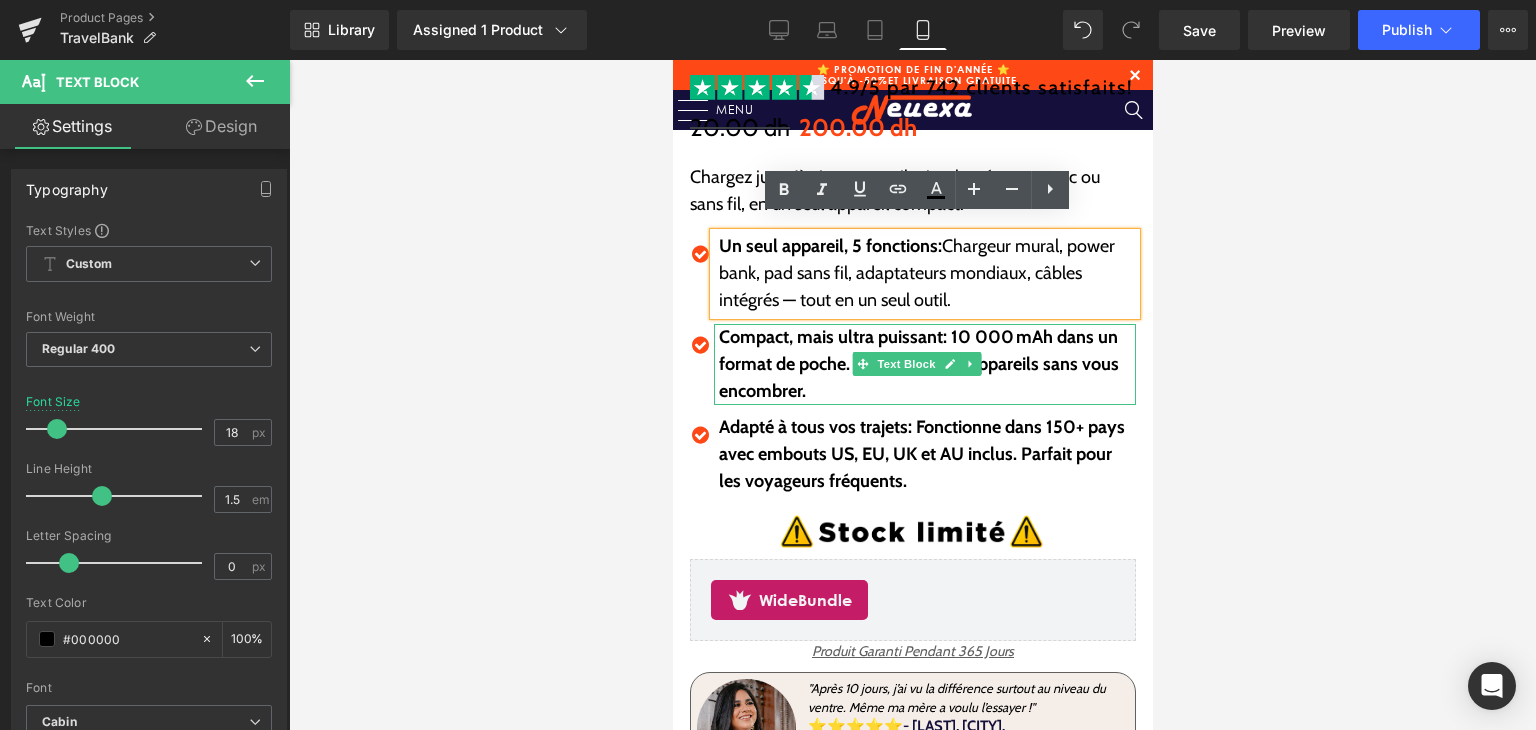 click on "Compact, mais ultra puissant: 10 000 mAh dans un format de poche. Rechargez vos appareils sans vous encombrer." at bounding box center [926, 364] 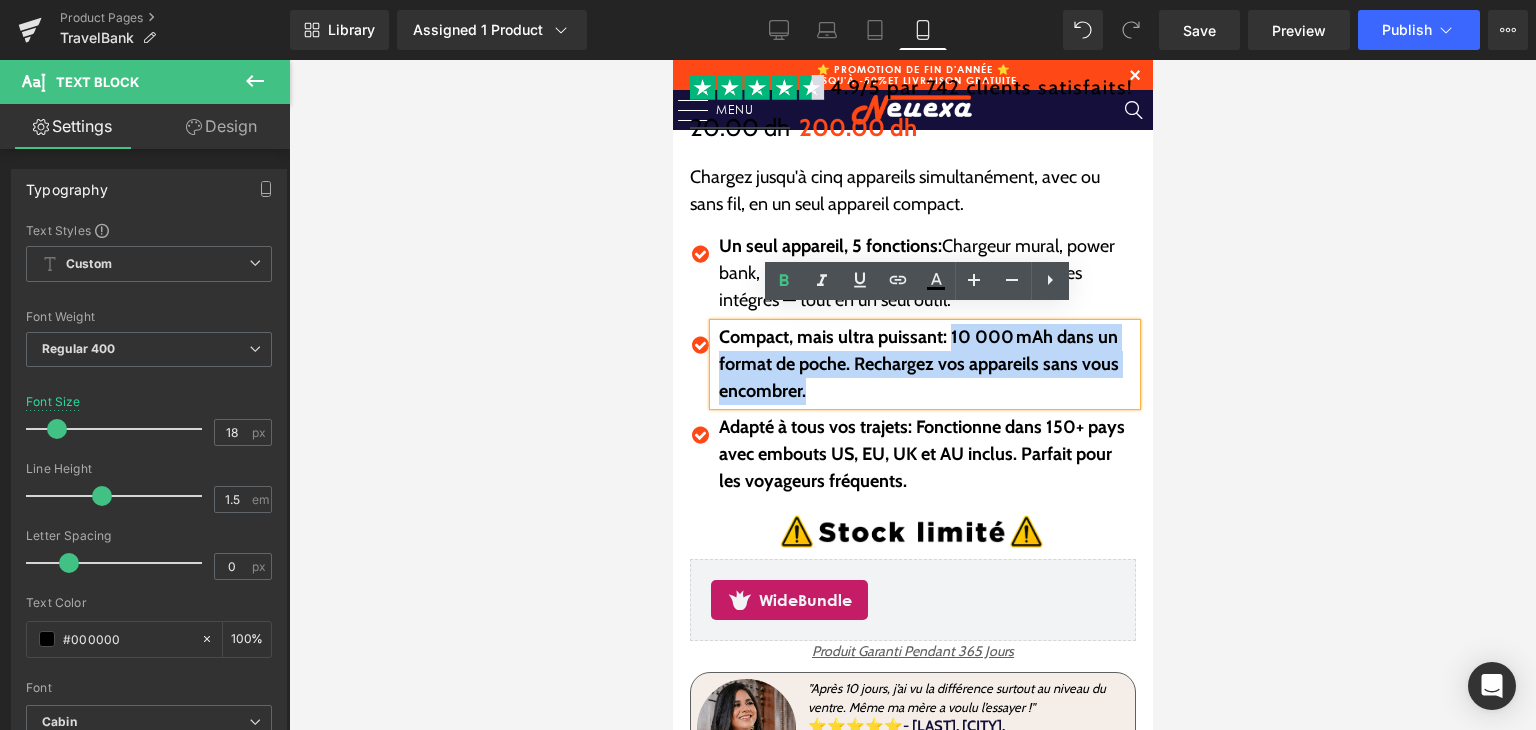 drag, startPoint x: 950, startPoint y: 320, endPoint x: 1018, endPoint y: 371, distance: 85 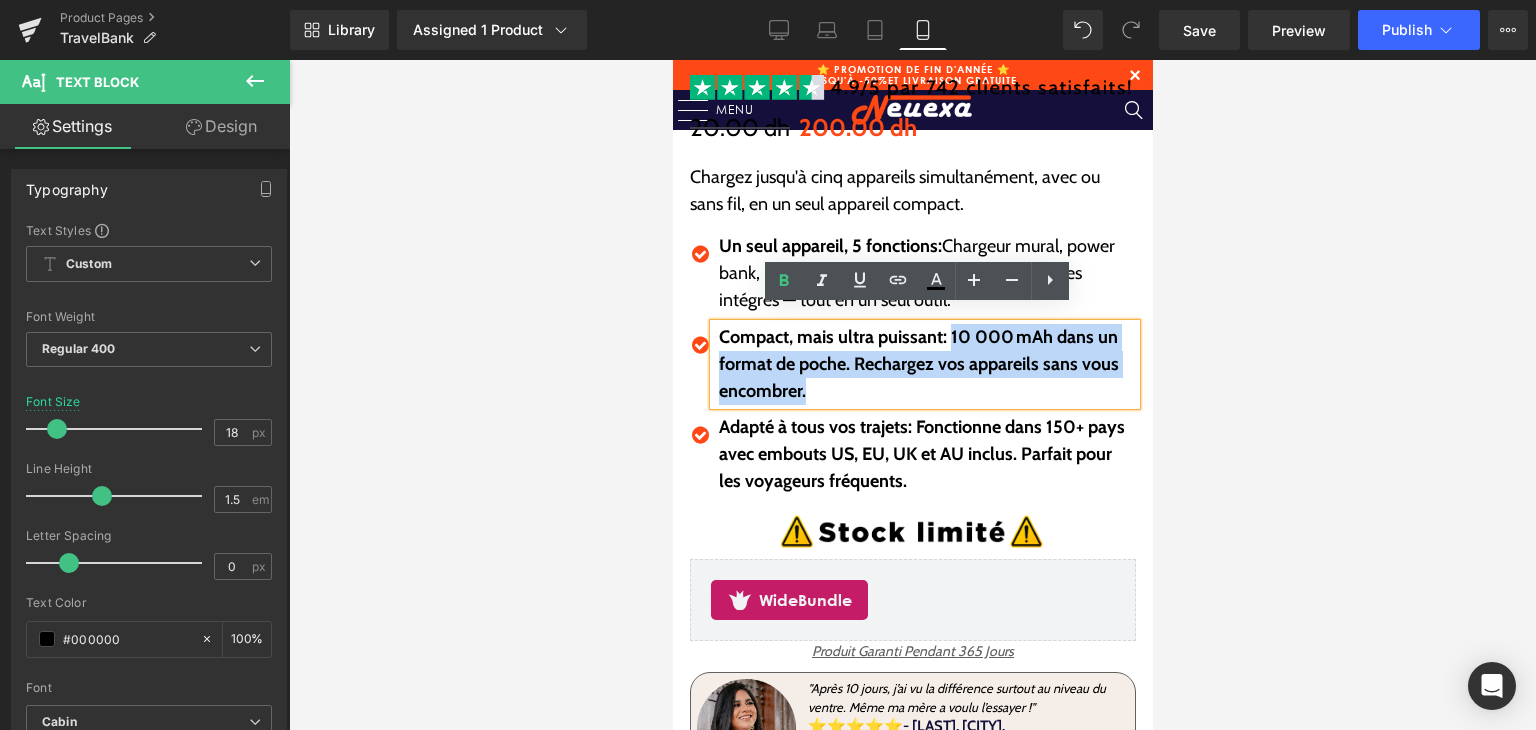 click on "Compact, mais ultra puissant: 10 000 mAh dans un format de poche. Rechargez vos appareils sans vous encombrer." at bounding box center [926, 364] 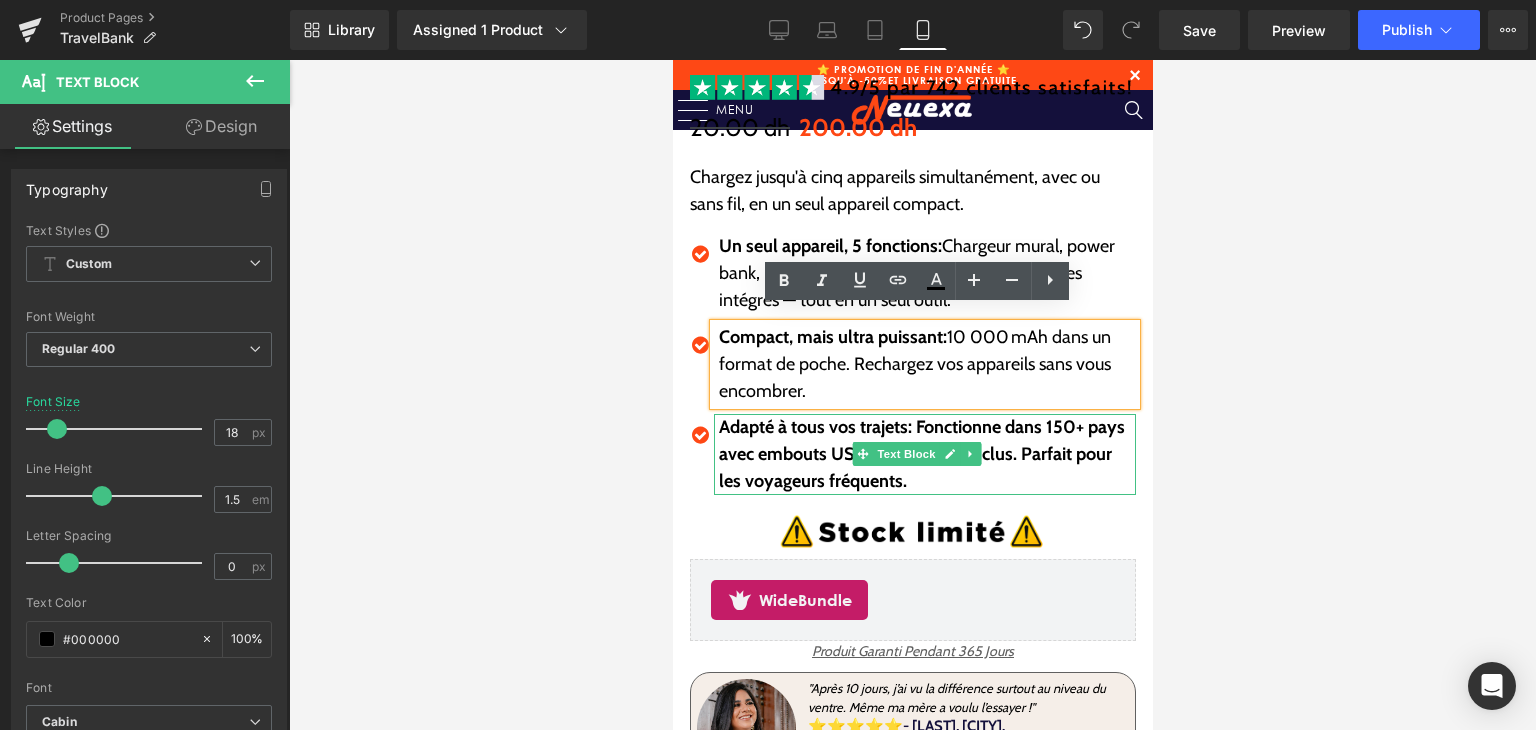 click on "Adapté à tous vos trajets: Fonctionne dans 150+ pays avec embouts US, EU, UK et AU inclus. Parfait pour les voyageurs fréquents." at bounding box center (921, 454) 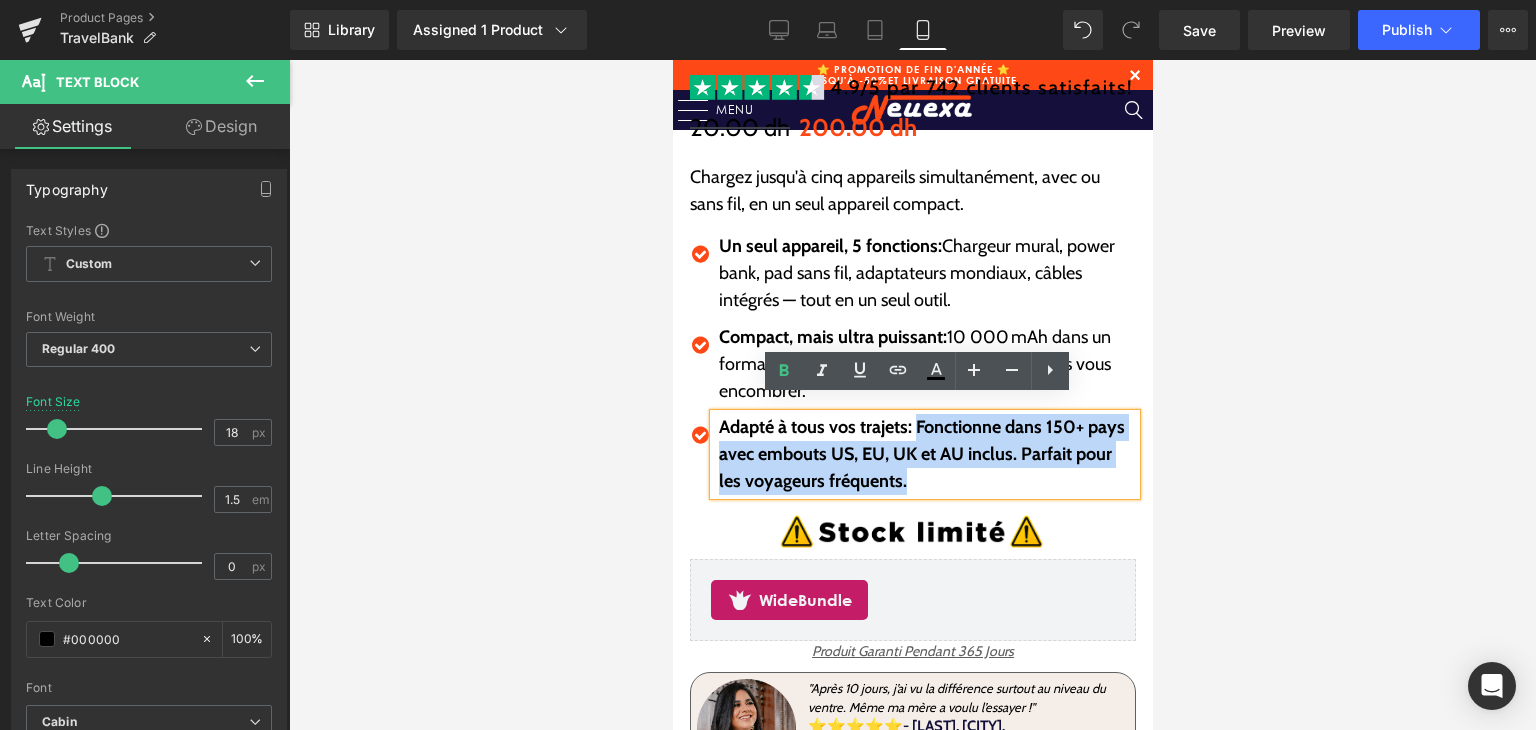 drag, startPoint x: 920, startPoint y: 409, endPoint x: 947, endPoint y: 465, distance: 62.169125 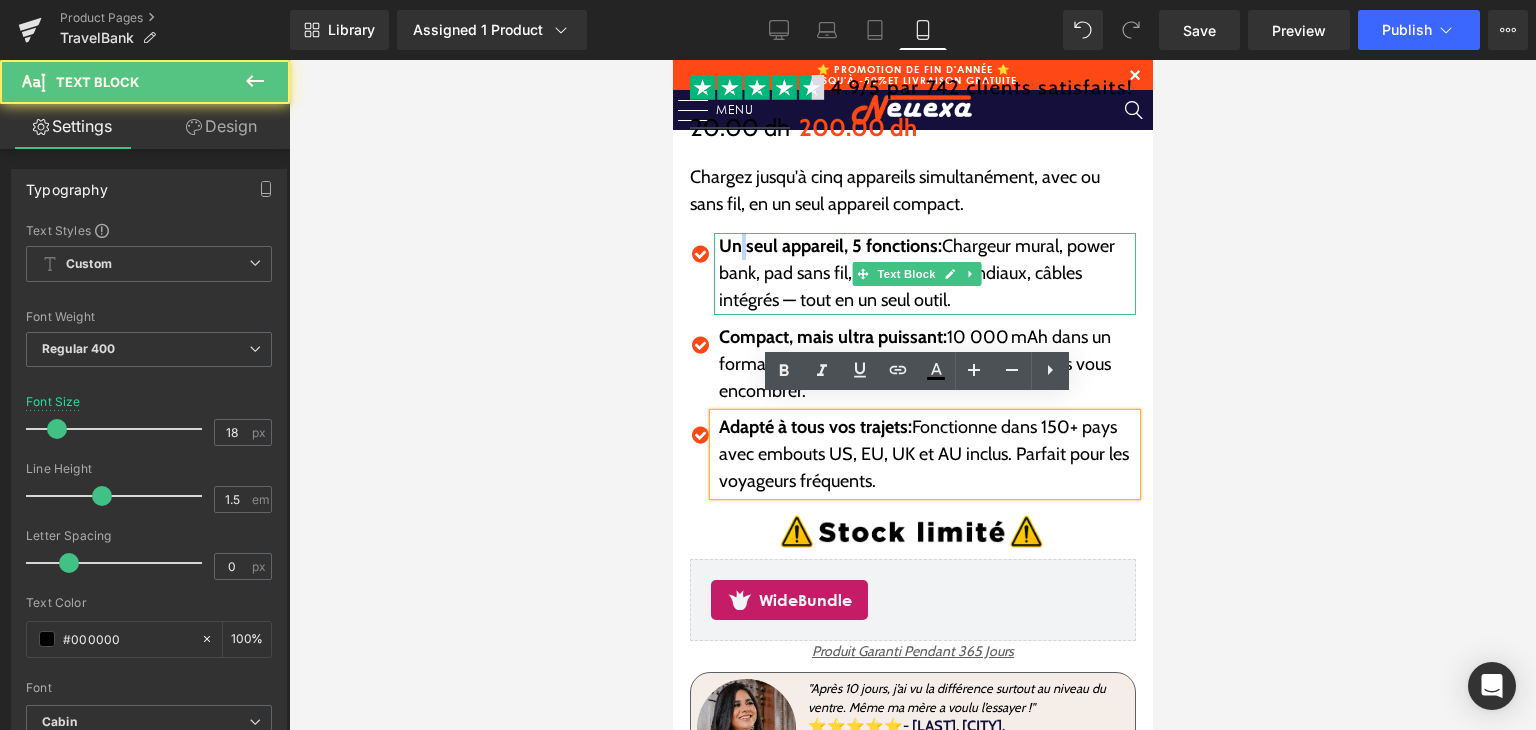 click on "Un seul appareil, 5 fonctions:" at bounding box center (829, 246) 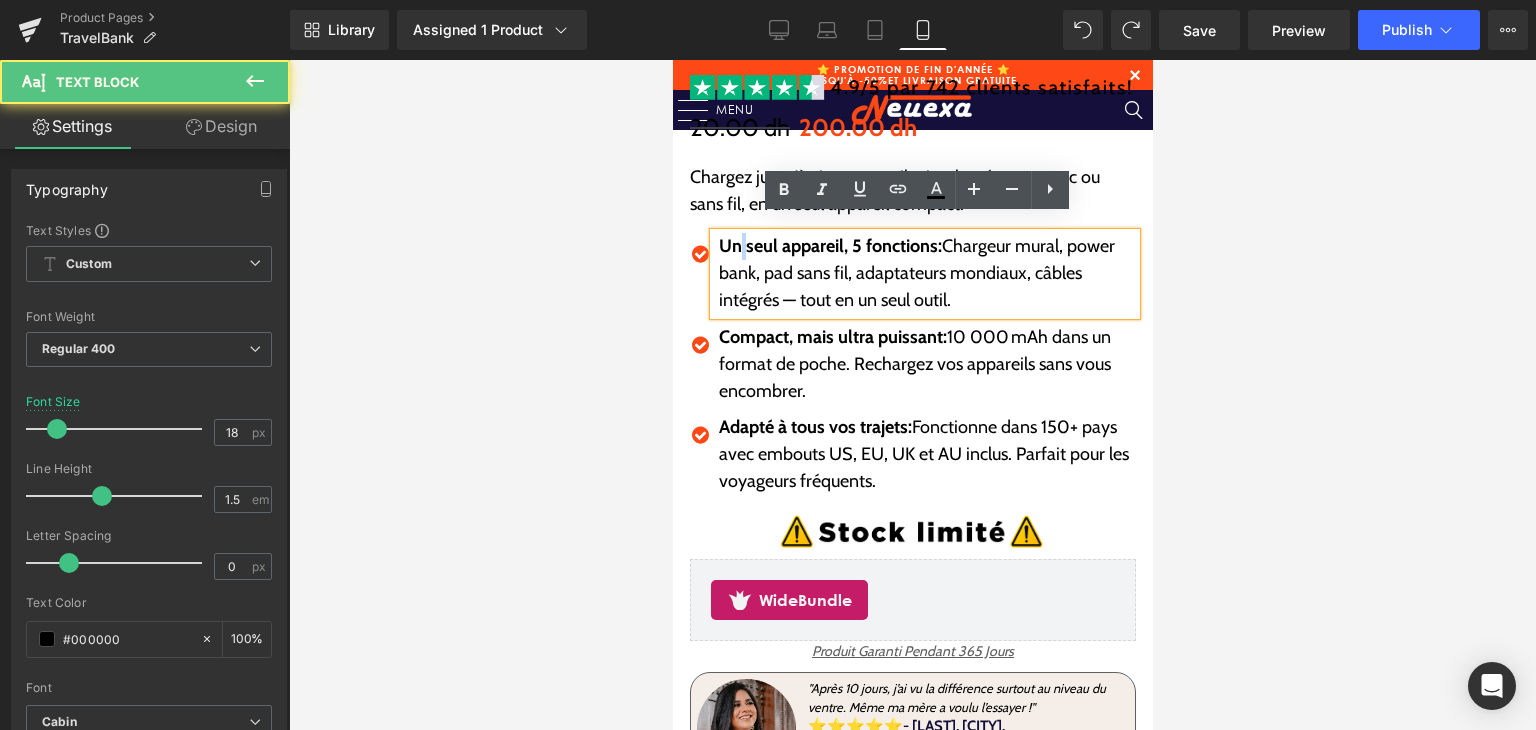 click on "Un seul appareil, 5 fonctions:  Chargeur mural, power bank, pad sans fil, adaptateurs mondiaux, câbles intégrés — tout en un seul outil." at bounding box center (926, 273) 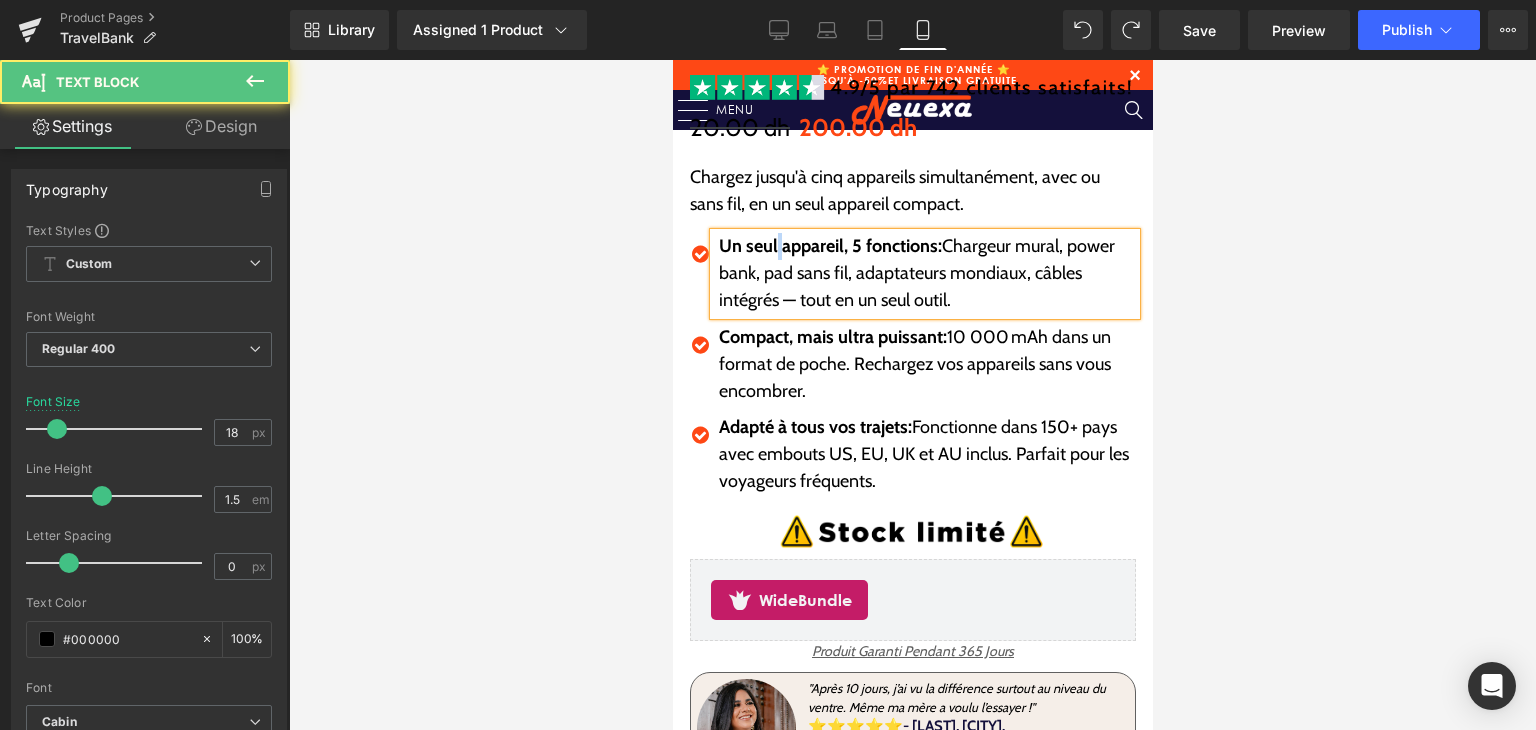 click on "Un seul appareil, 5 fonctions:" at bounding box center (829, 246) 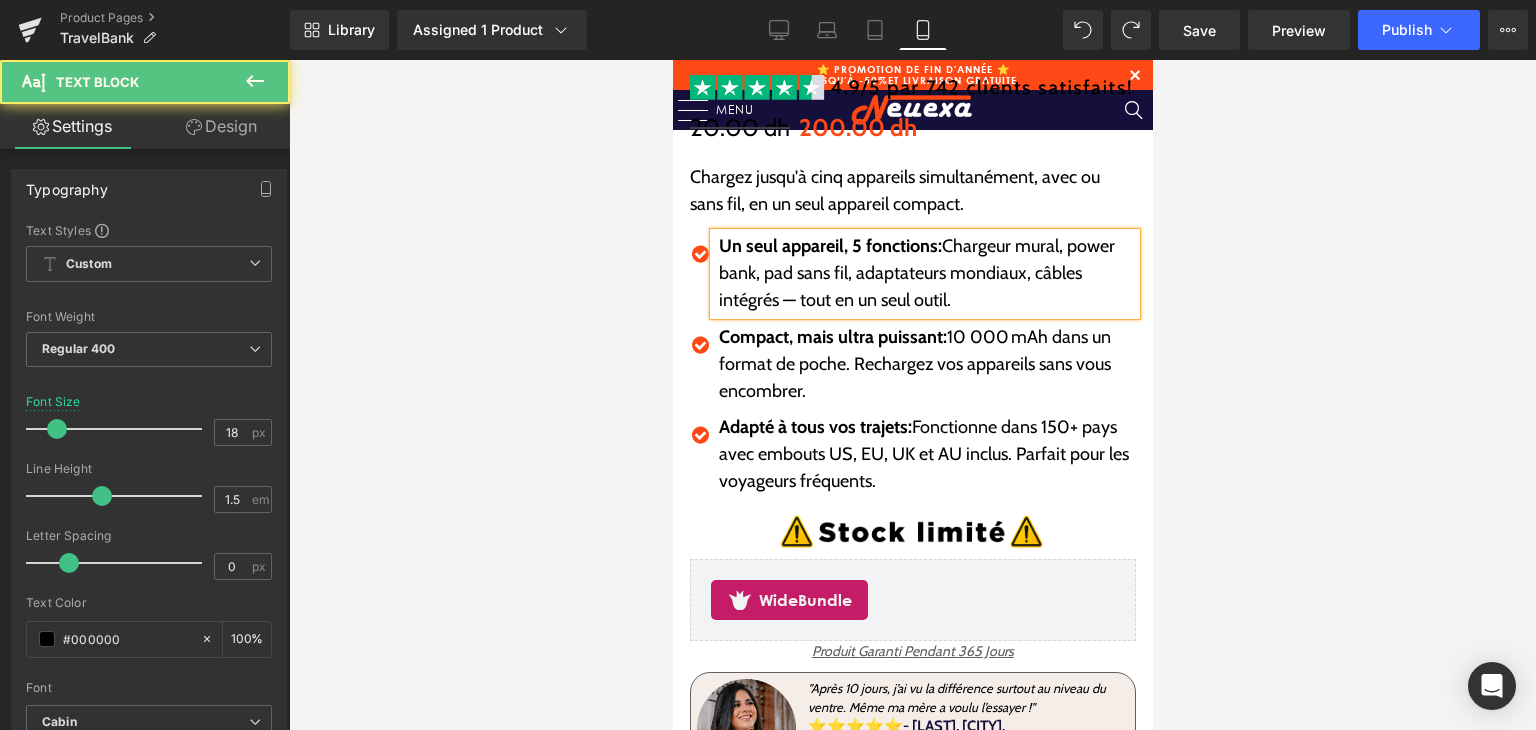 click on "Un seul appareil, 5 fonctions:" at bounding box center [829, 246] 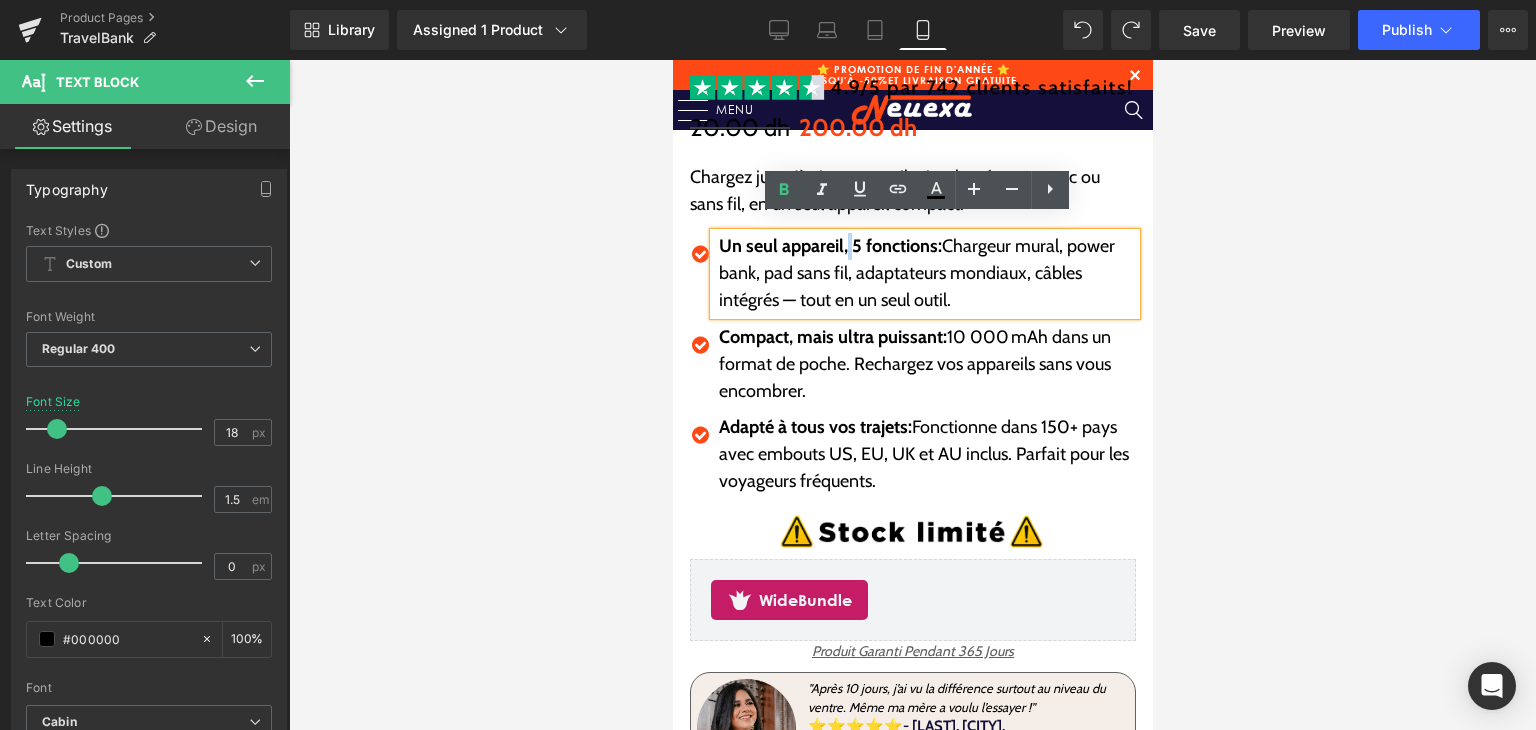 click on "Un seul appareil, 5 fonctions:" at bounding box center [829, 246] 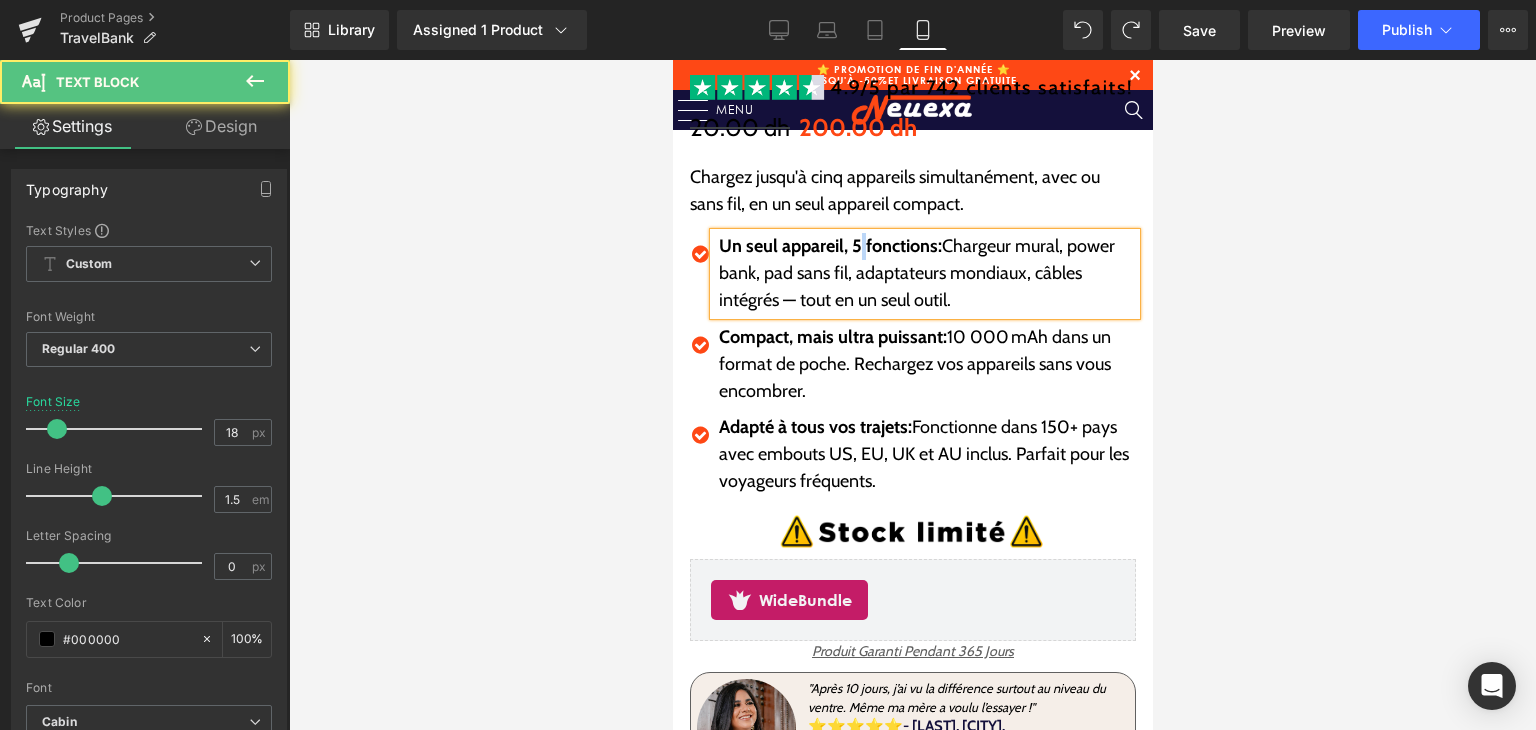 click on "Un seul appareil, 5 fonctions:" at bounding box center [829, 246] 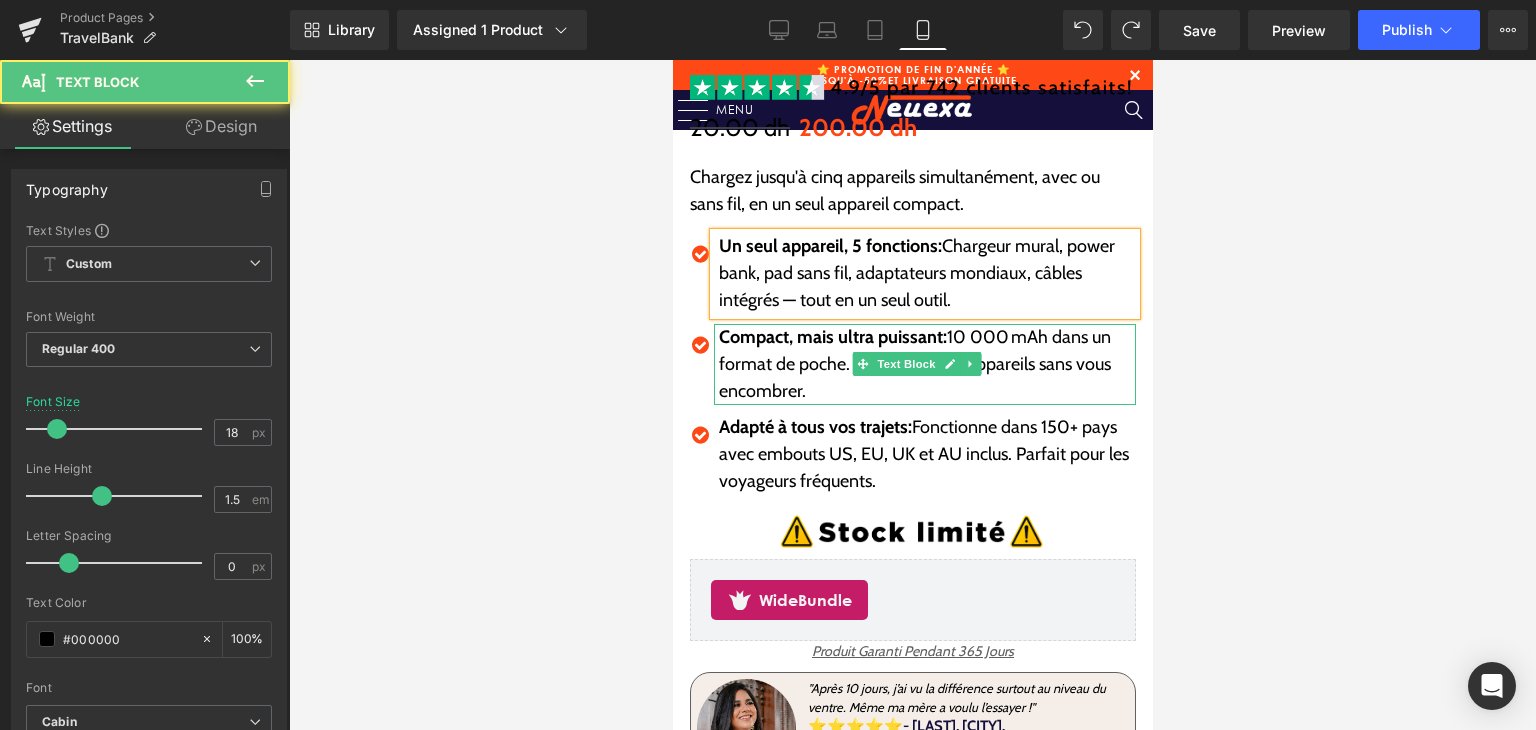 click on "Compact, mais ultra puissant:" at bounding box center [832, 337] 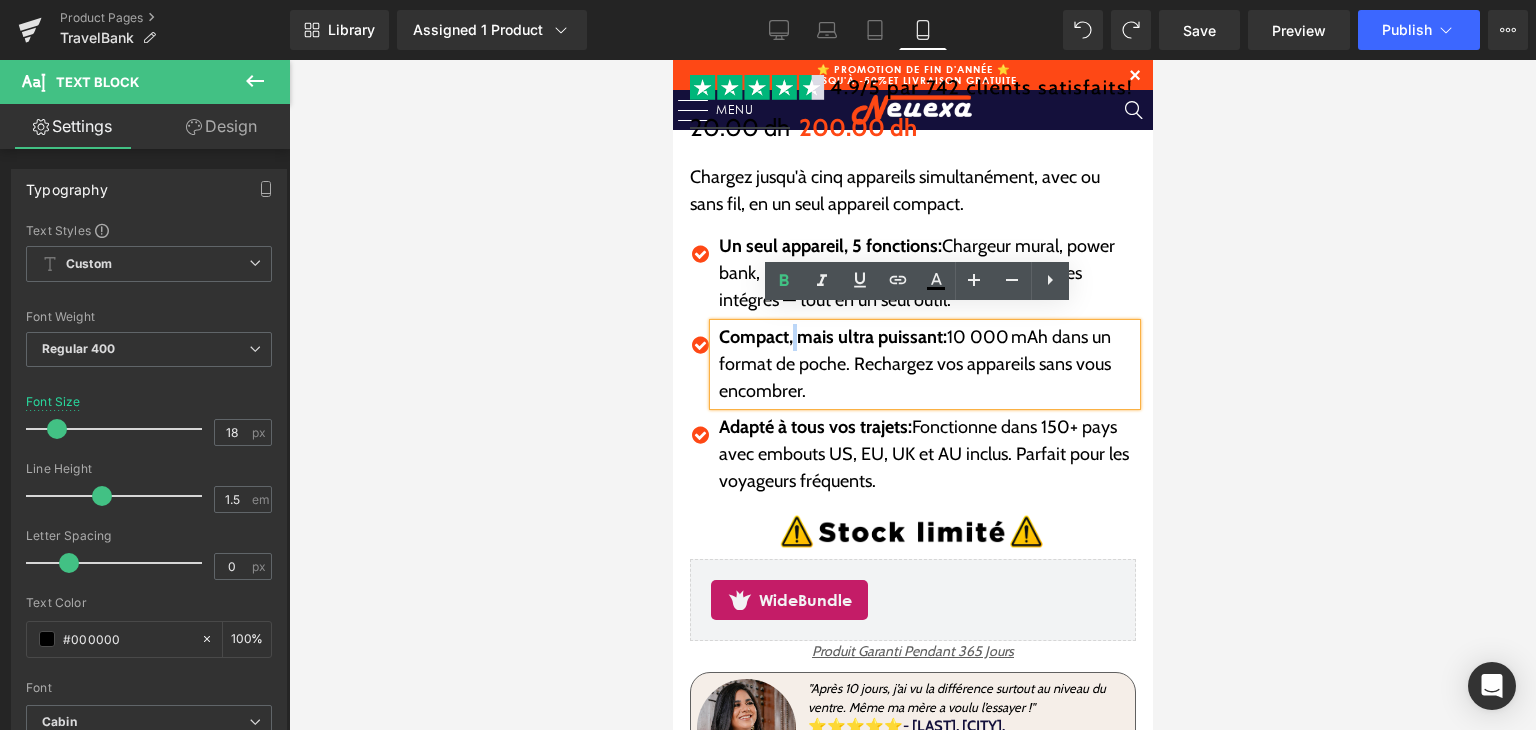 click on "Compact, mais ultra puissant:" at bounding box center [832, 337] 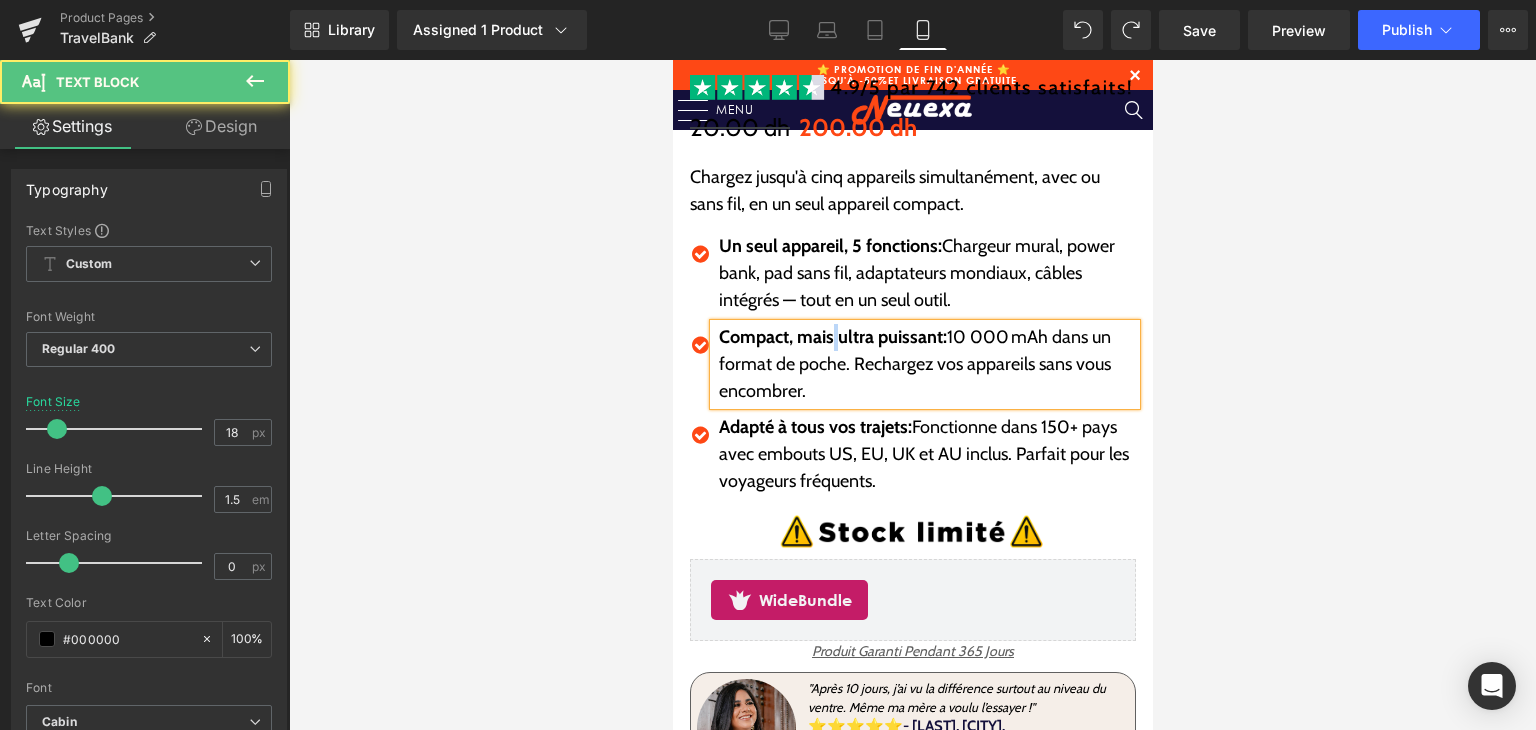 click on "Compact, mais ultra puissant:" at bounding box center (832, 337) 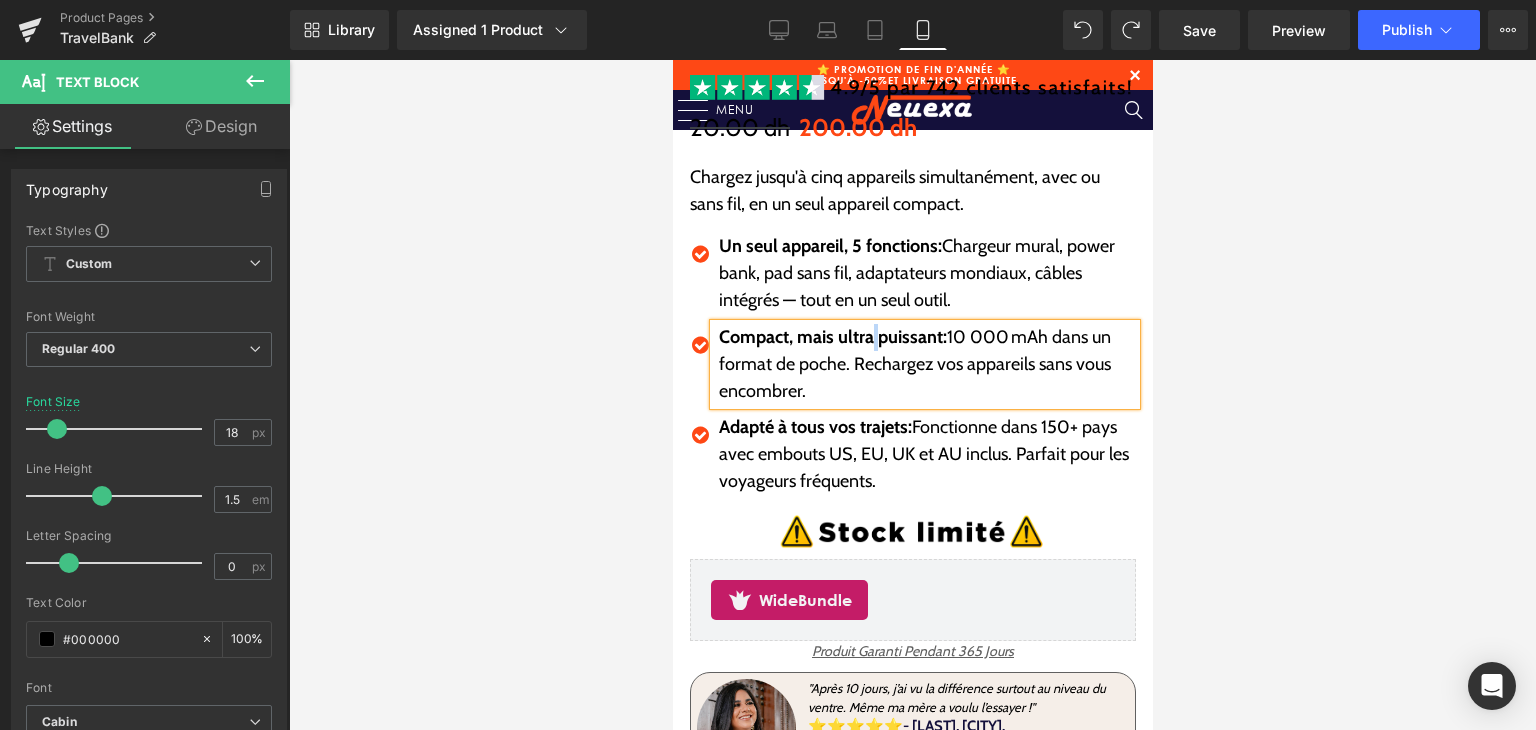 click on "Compact, mais ultra puissant:" at bounding box center [832, 337] 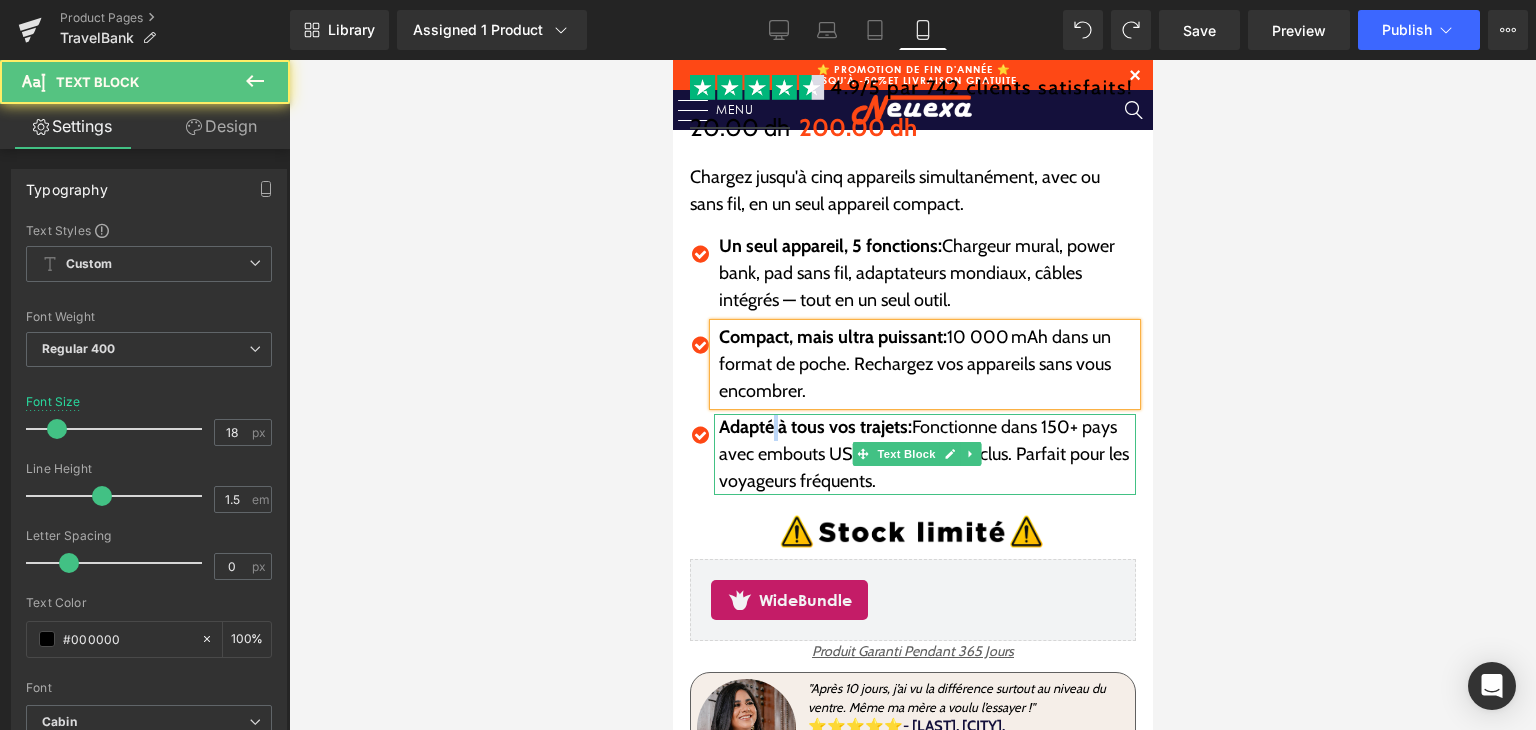 click on "Adapté à tous vos trajets:" at bounding box center (814, 427) 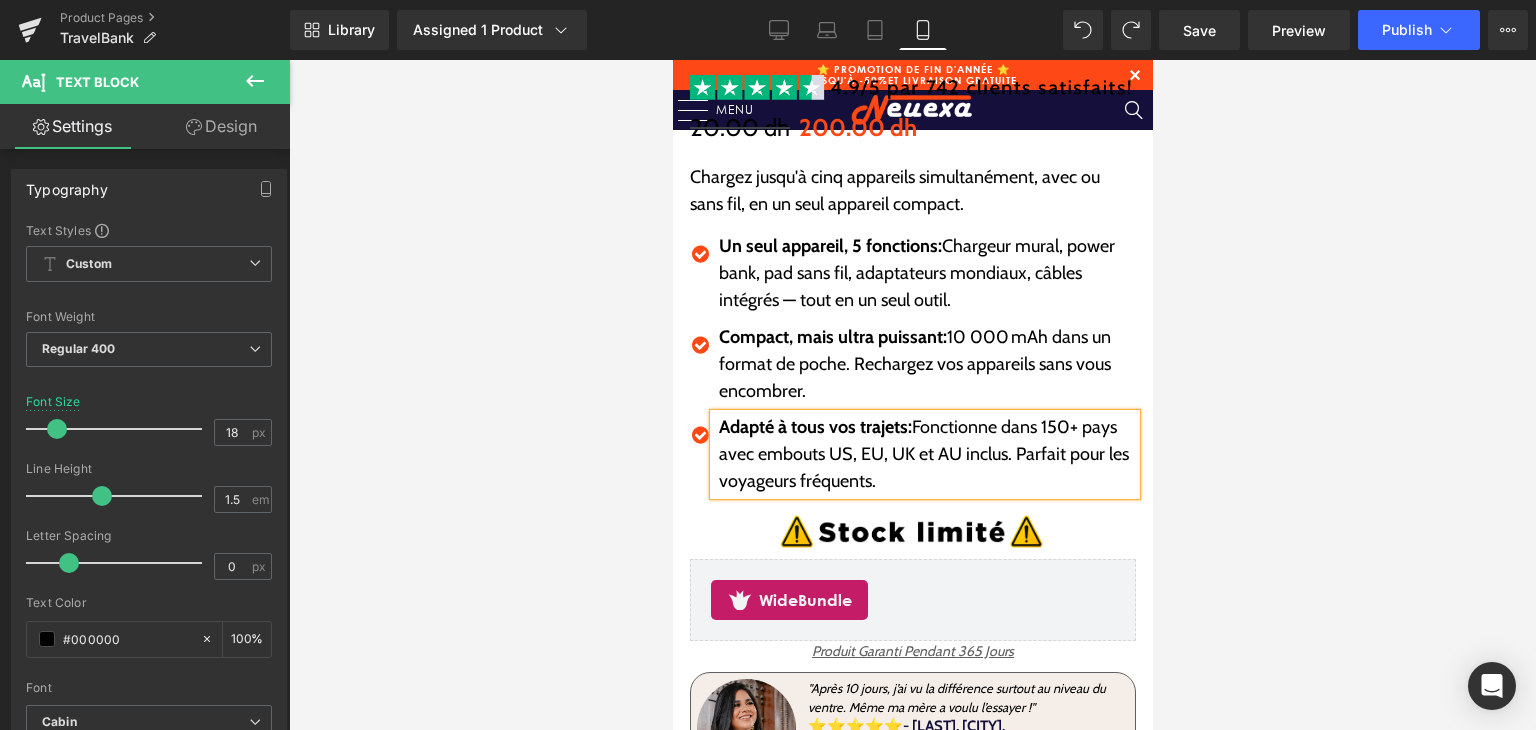 click on "Adapté à tous vos trajets:" at bounding box center (814, 427) 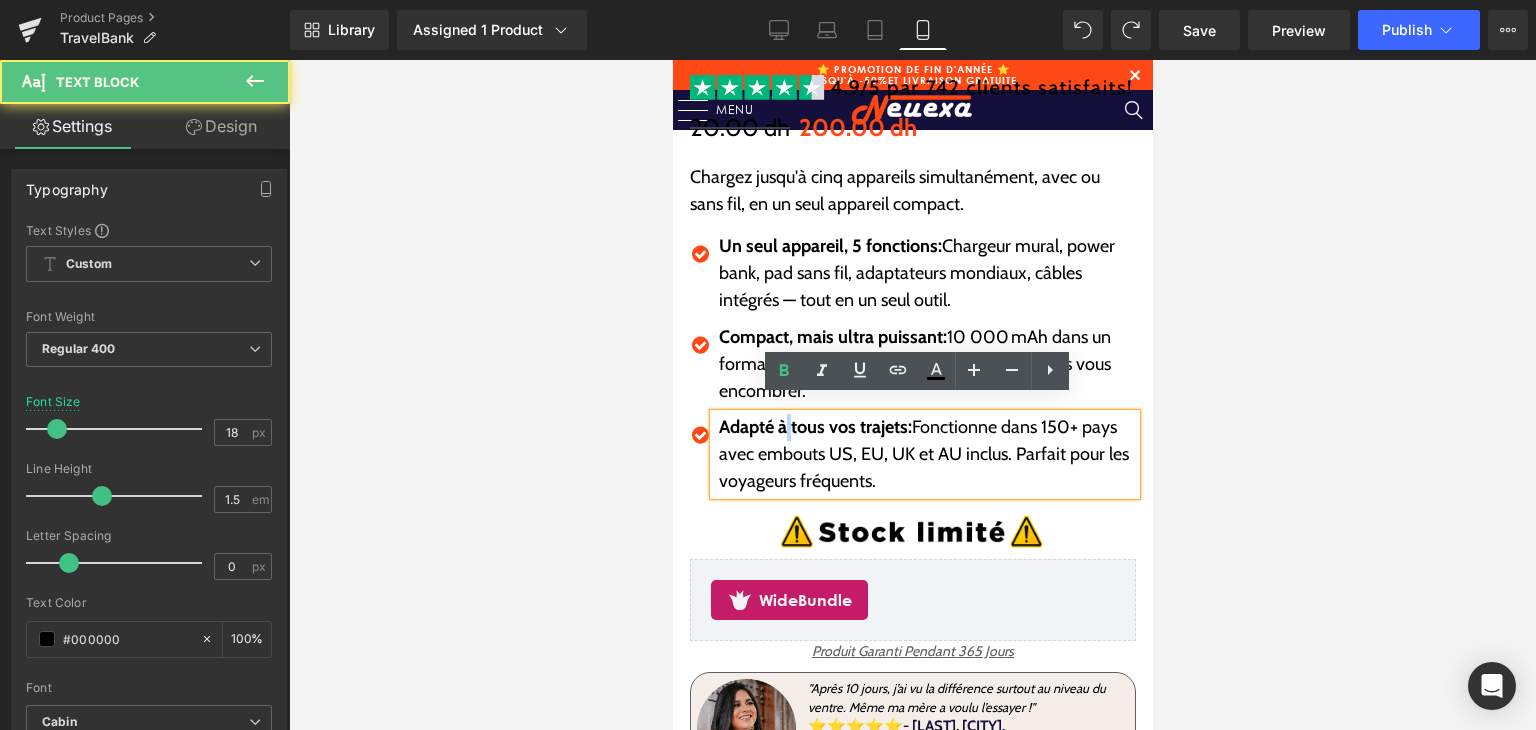 click on "Adapté à tous vos trajets:" at bounding box center [814, 427] 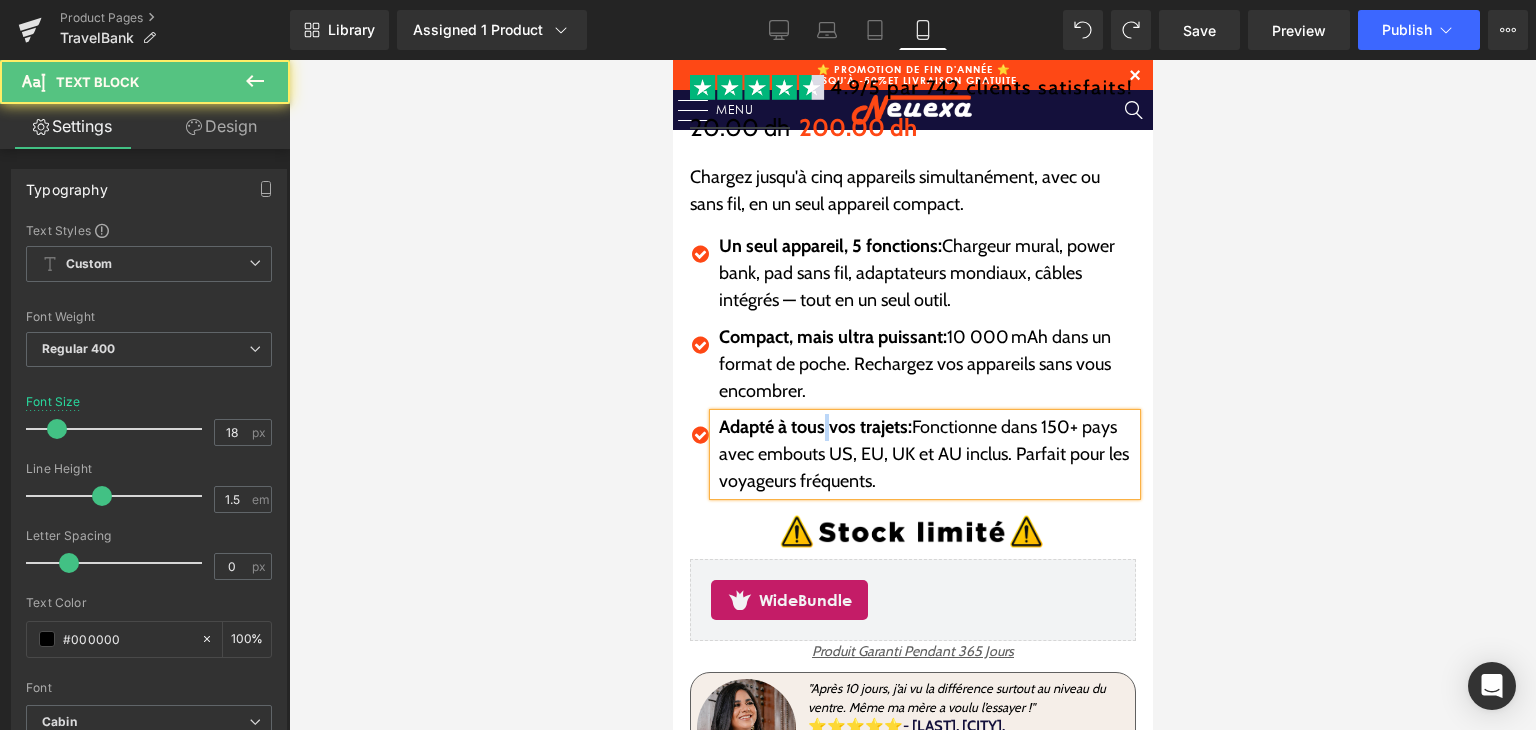 click on "Adapté à tous vos trajets:" at bounding box center (814, 427) 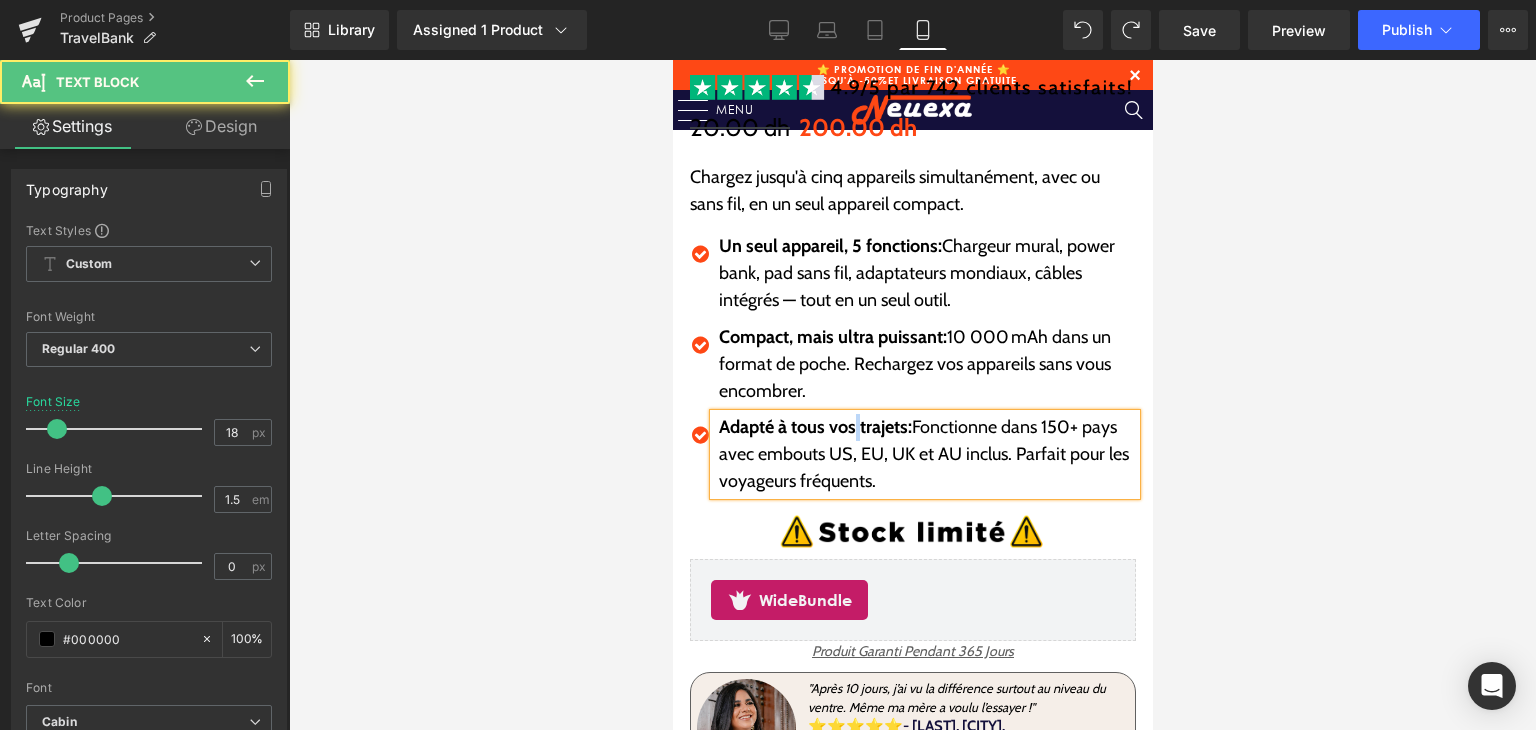 click on "Adapté à tous vos trajets:" at bounding box center (814, 427) 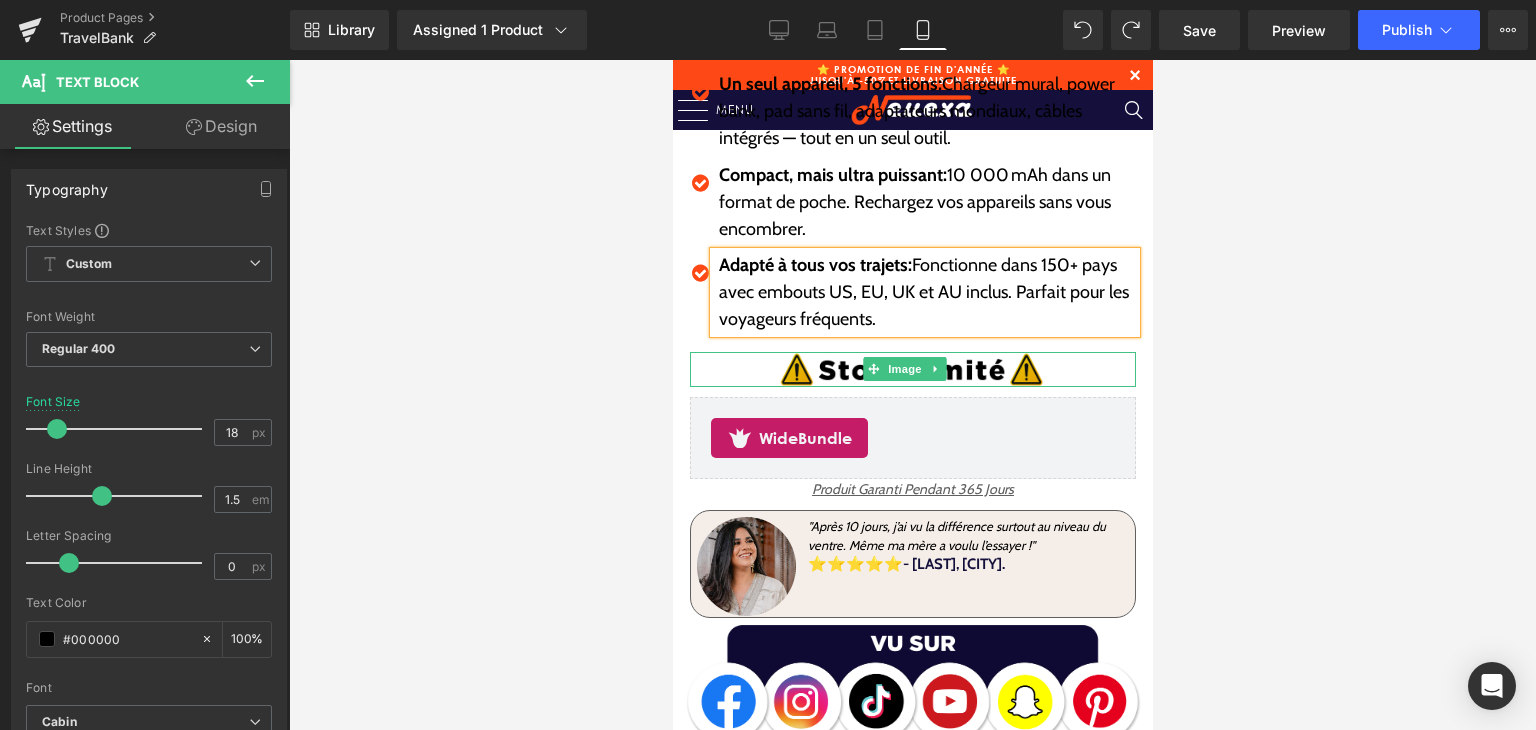 scroll, scrollTop: 828, scrollLeft: 0, axis: vertical 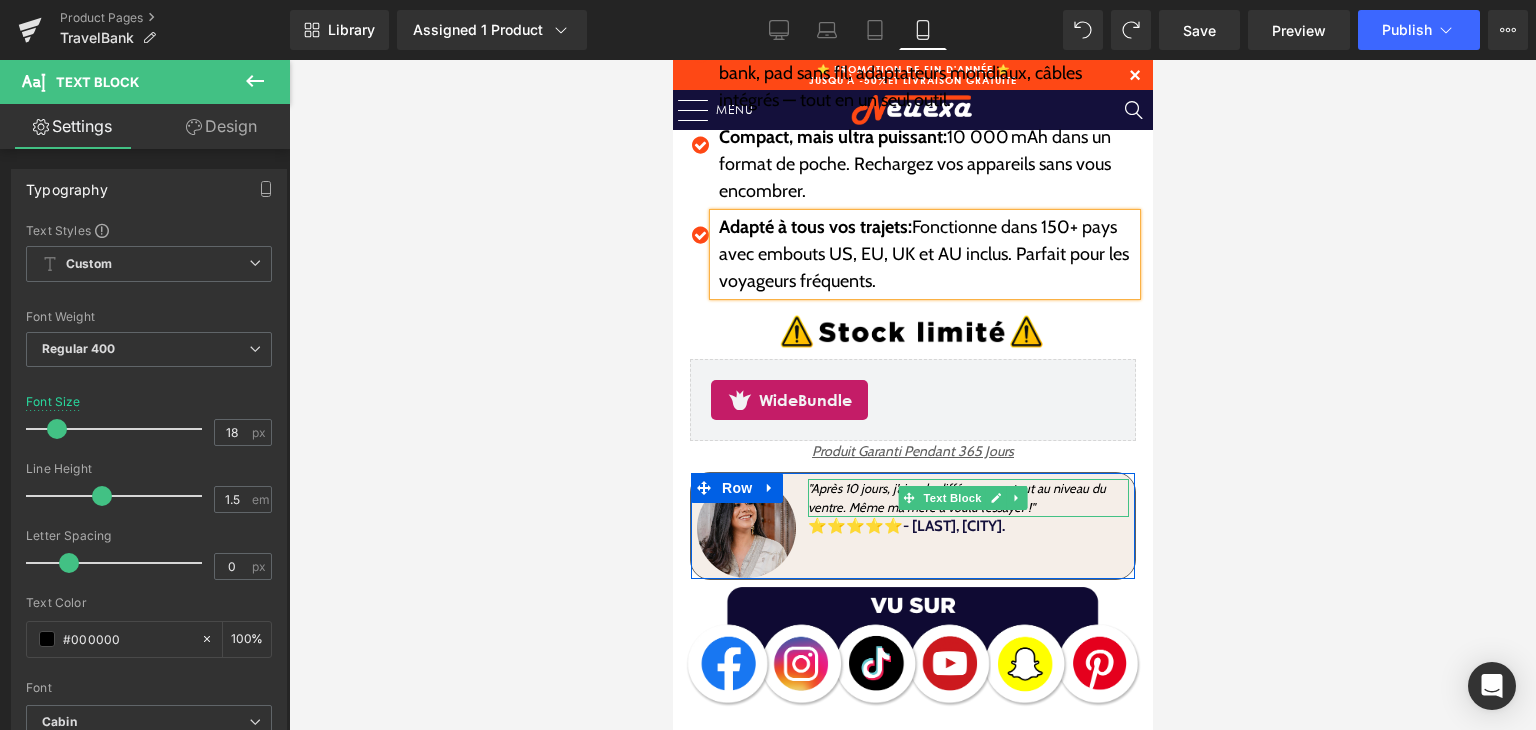 click on ""Après 10 jours, j’ai vu la différence surtout au niveau du ventre. Même ma mère a voulu l’essayer !"" at bounding box center [967, 498] 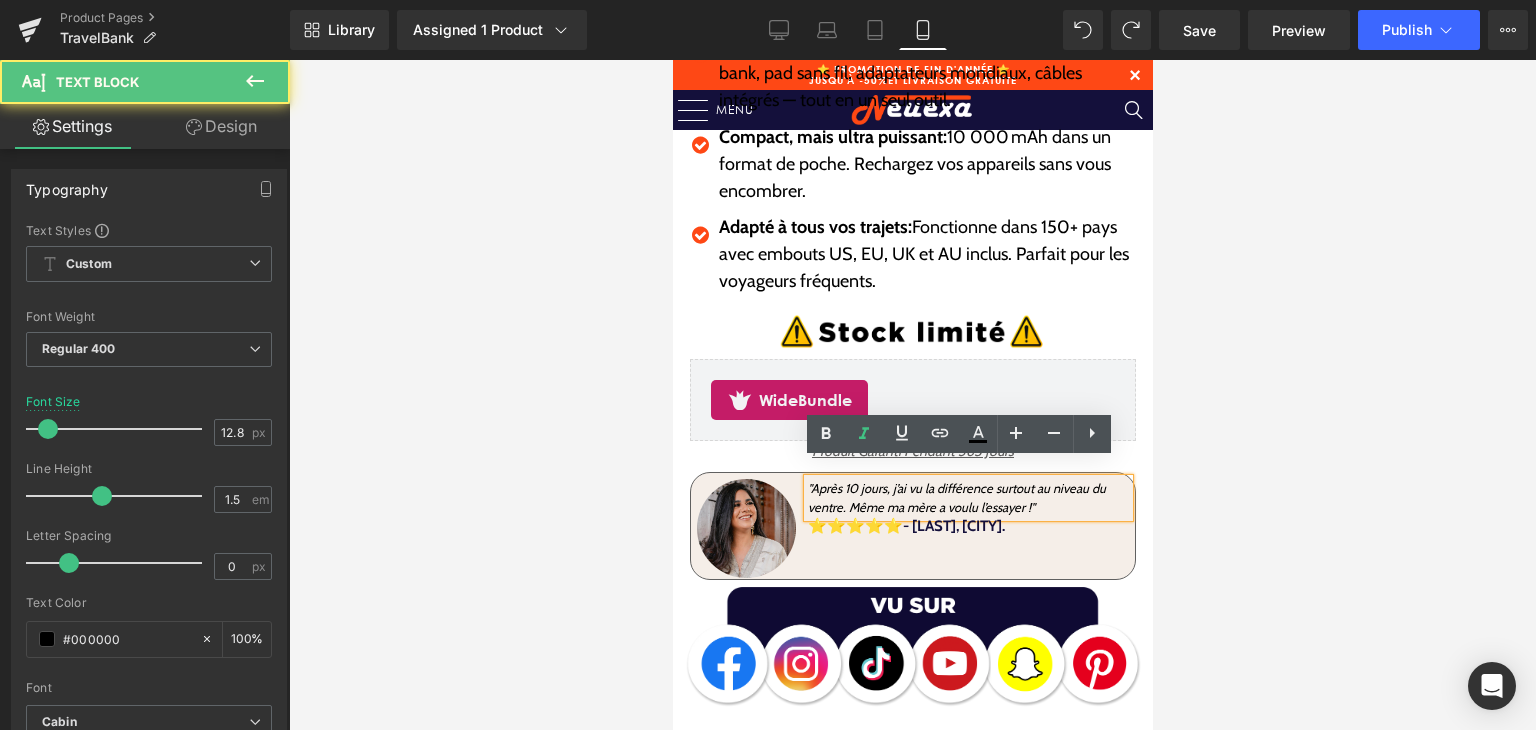 click on ""Après 10 jours, j’ai vu la différence surtout au niveau du ventre. Même ma mère a voulu l’essayer !"" at bounding box center (956, 498) 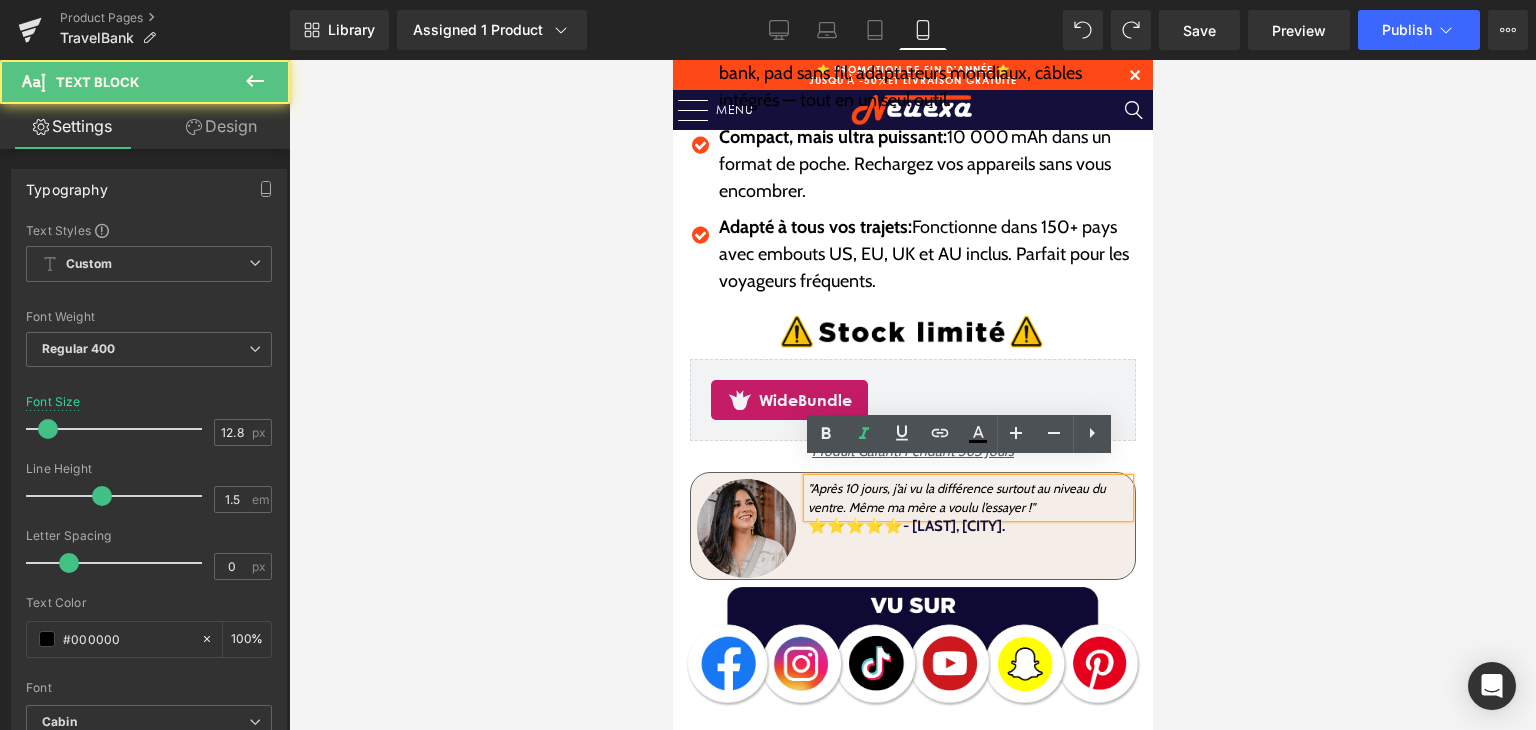 click on ""Après 10 jours, j’ai vu la différence surtout au niveau du ventre. Même ma mère a voulu l’essayer !"" at bounding box center [956, 498] 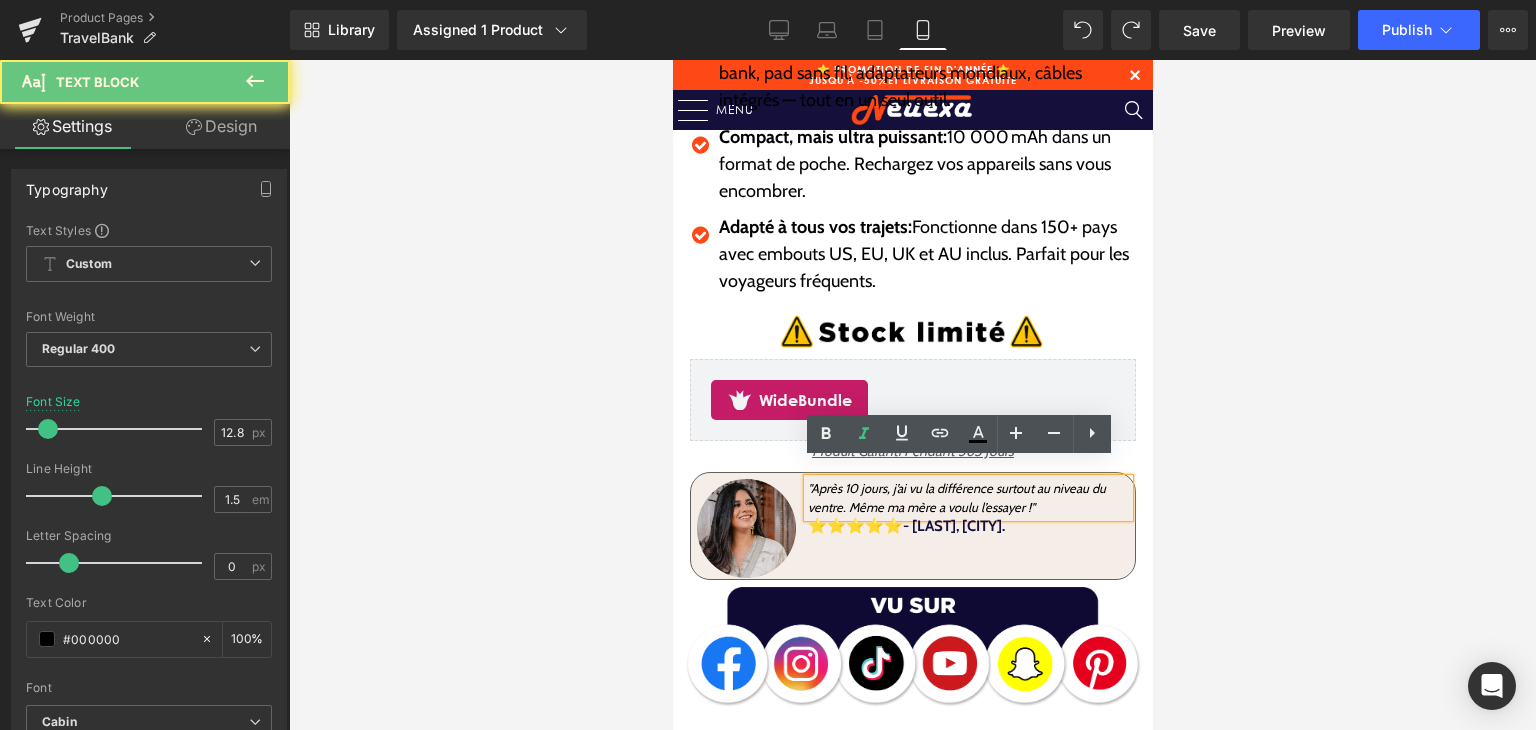 click on ""Après 10 jours, j’ai vu la différence surtout au niveau du ventre. Même ma mère a voulu l’essayer !"" at bounding box center [956, 498] 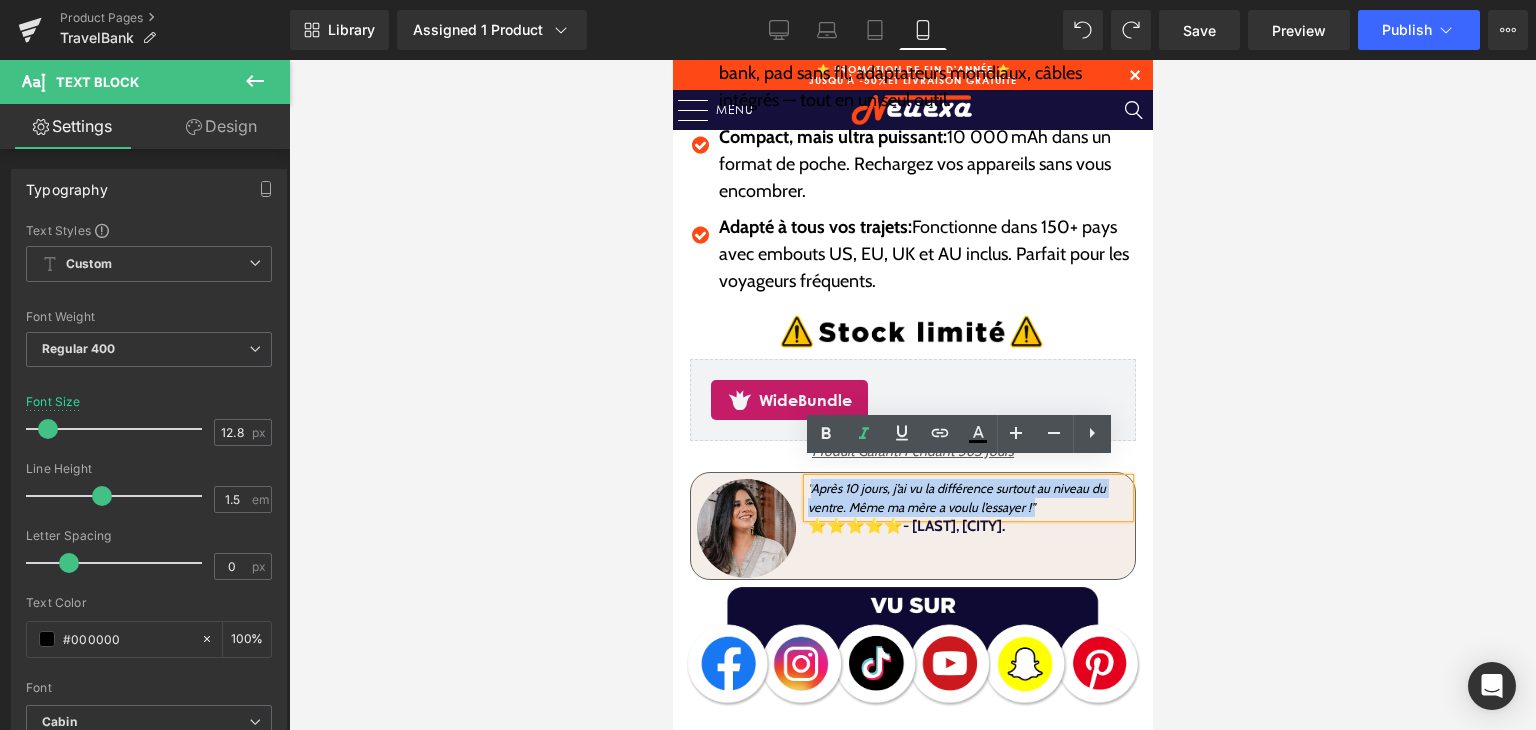 drag, startPoint x: 808, startPoint y: 476, endPoint x: 1025, endPoint y: 493, distance: 217.66489 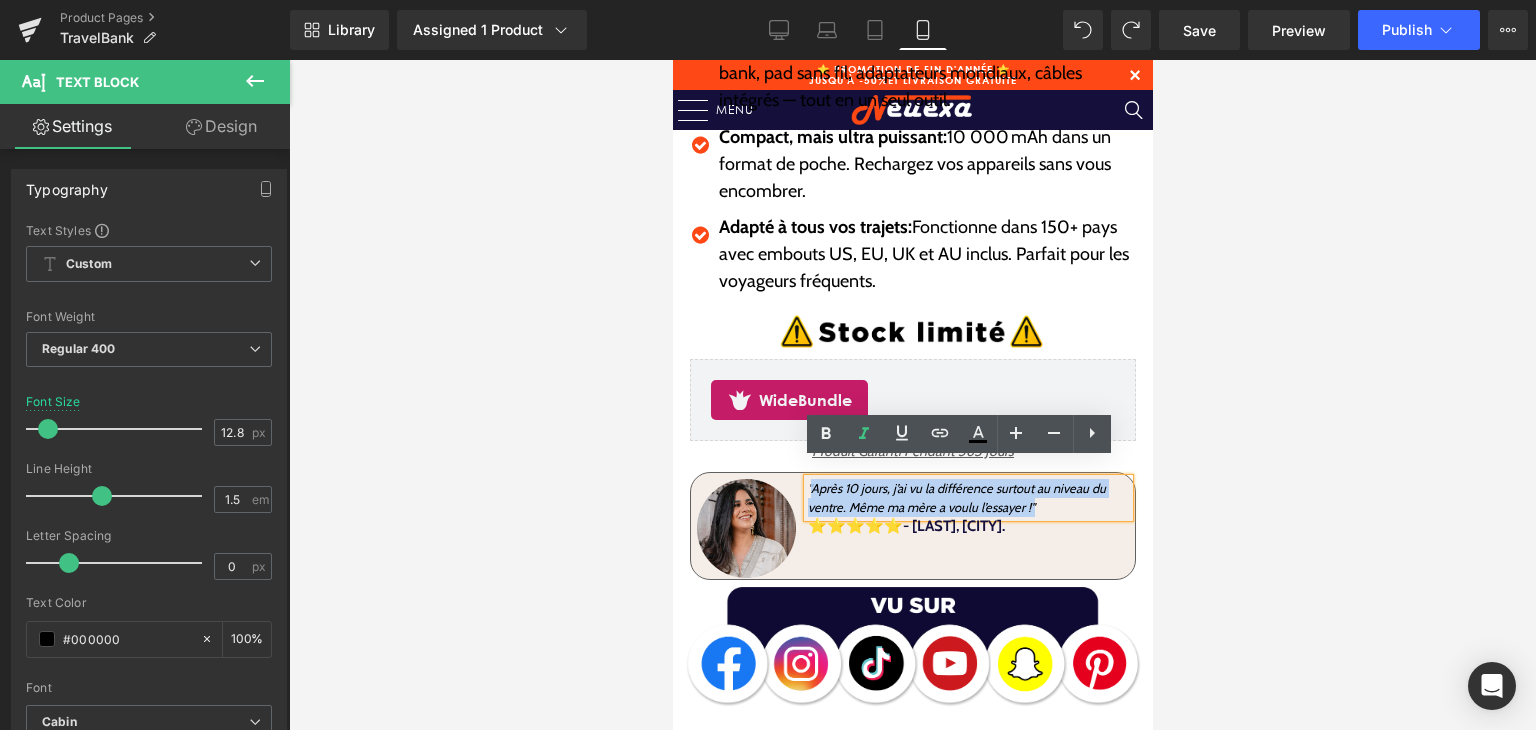 click on ""Après 10 jours, j’ai vu la différence surtout au niveau du ventre. Même ma mère a voulu l’essayer !"" at bounding box center (956, 498) 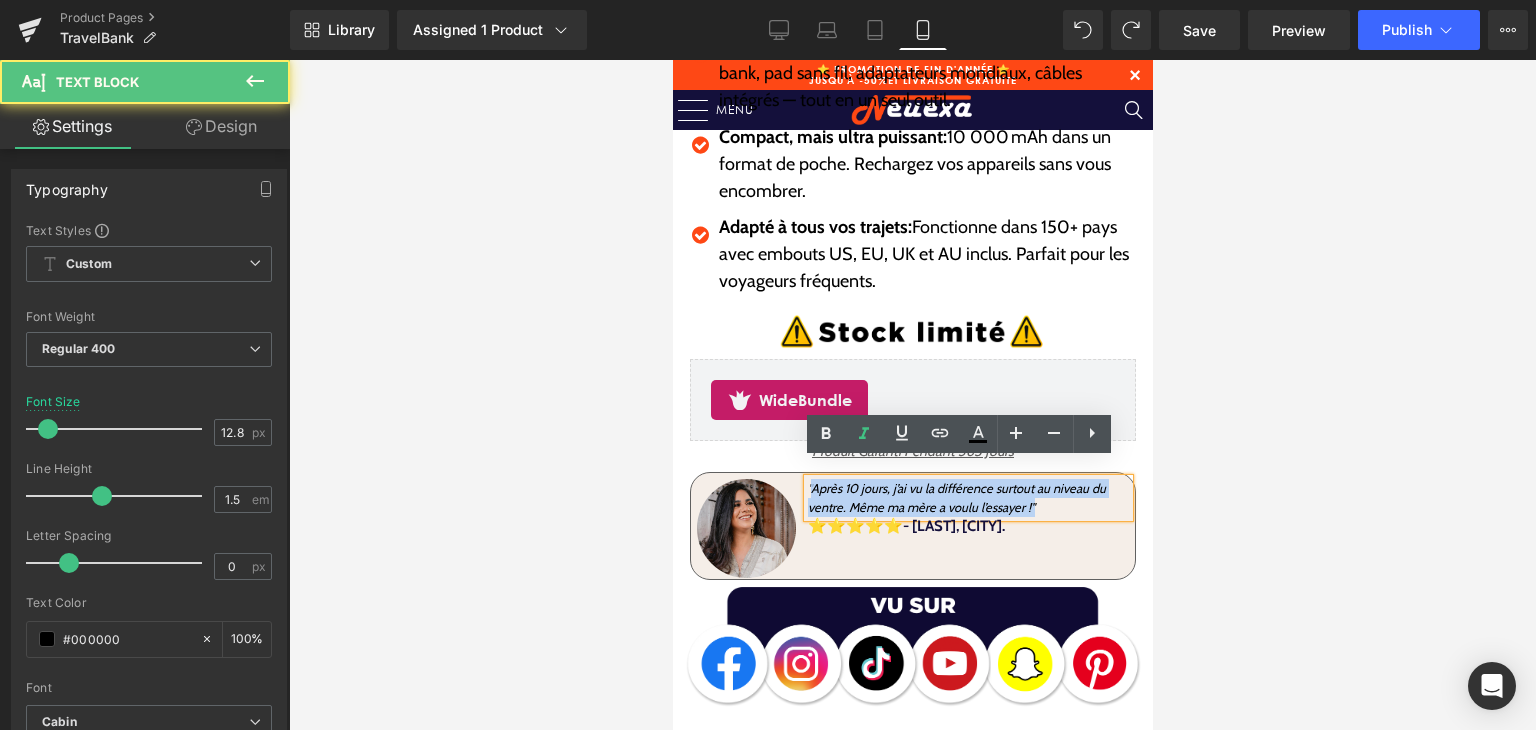 click on ""Après 10 jours, j’ai vu la différence surtout au niveau du ventre. Même ma mère a voulu l’essayer !"" at bounding box center (967, 498) 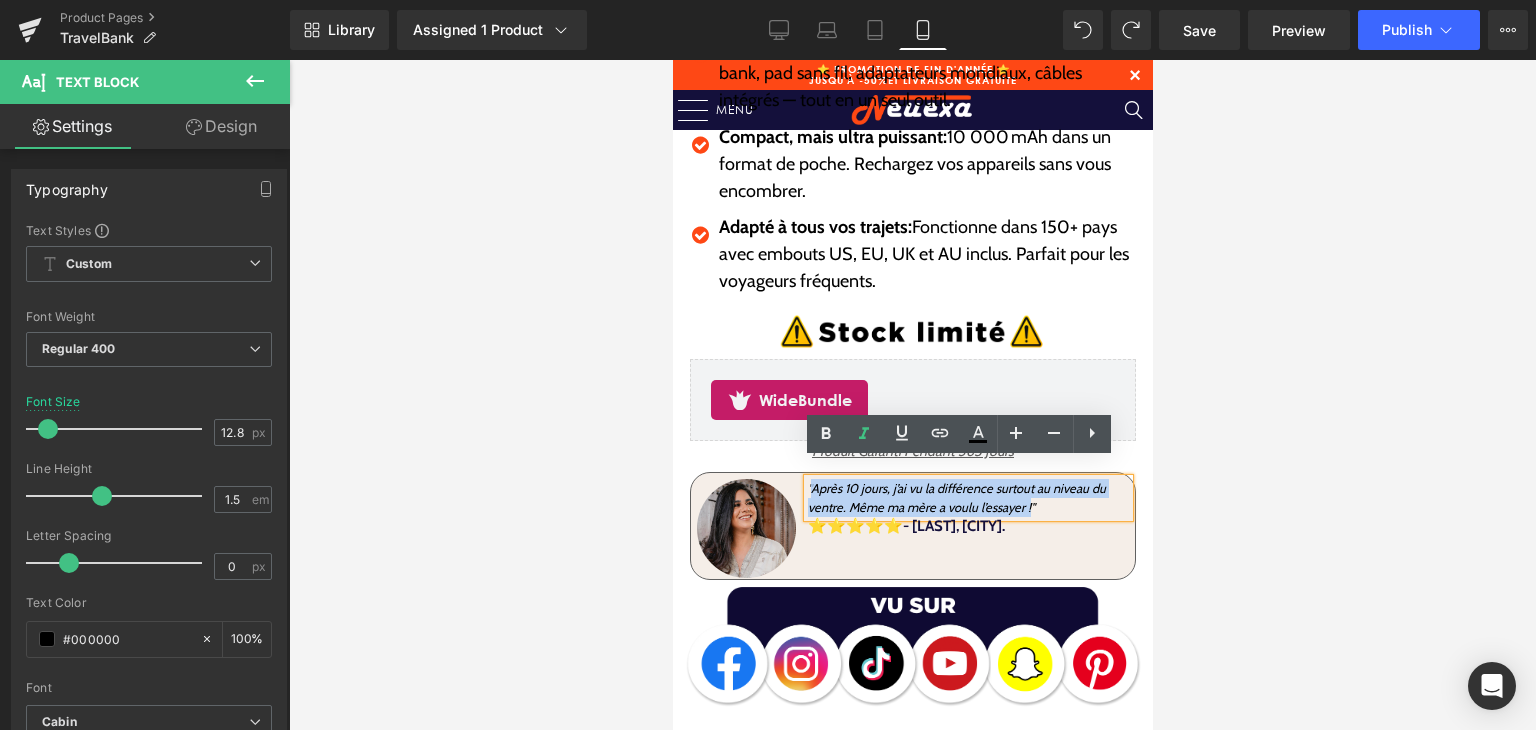 drag, startPoint x: 809, startPoint y: 476, endPoint x: 1024, endPoint y: 489, distance: 215.39267 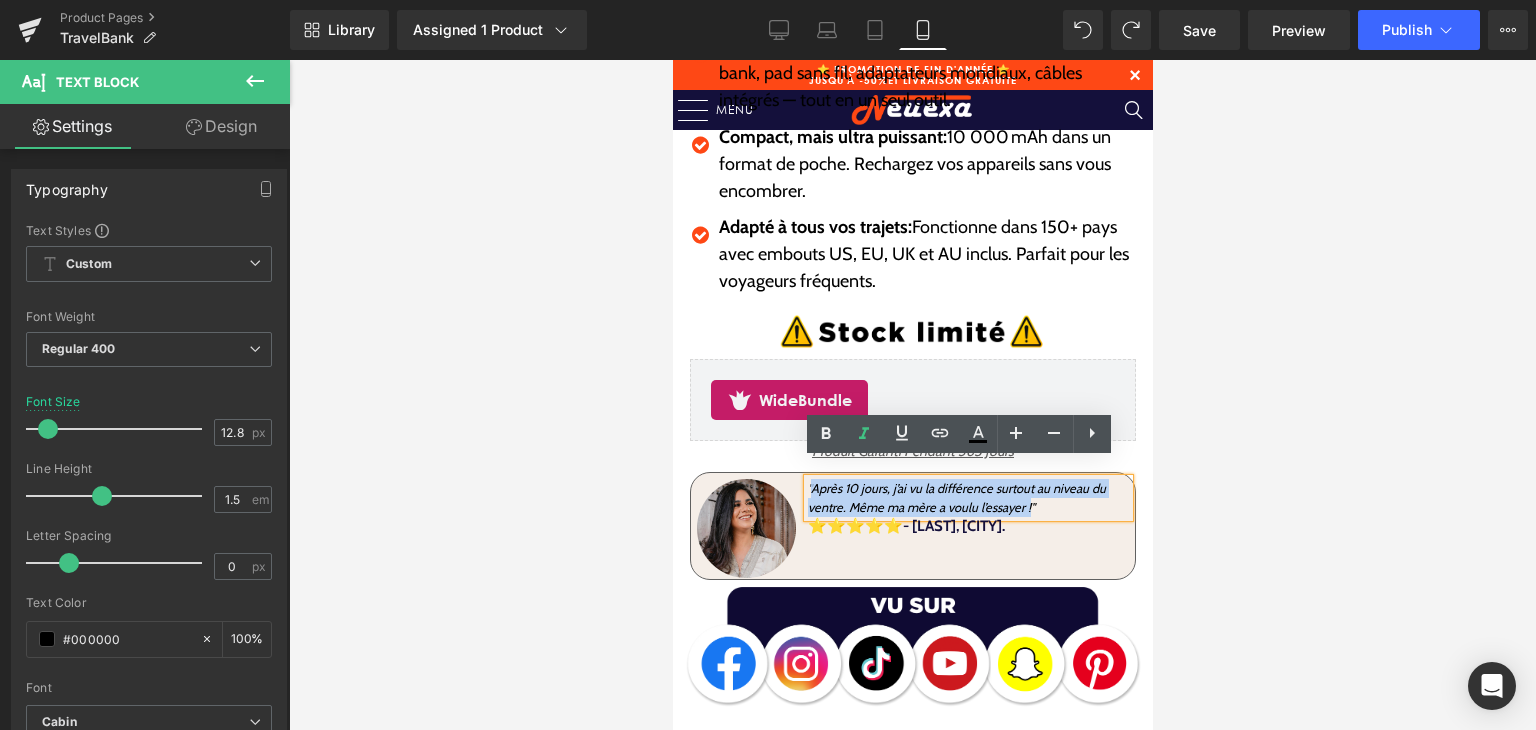 click on ""Après 10 jours, j’ai vu la différence surtout au niveau du ventre. Même ma mère a voulu l’essayer !"" at bounding box center [956, 498] 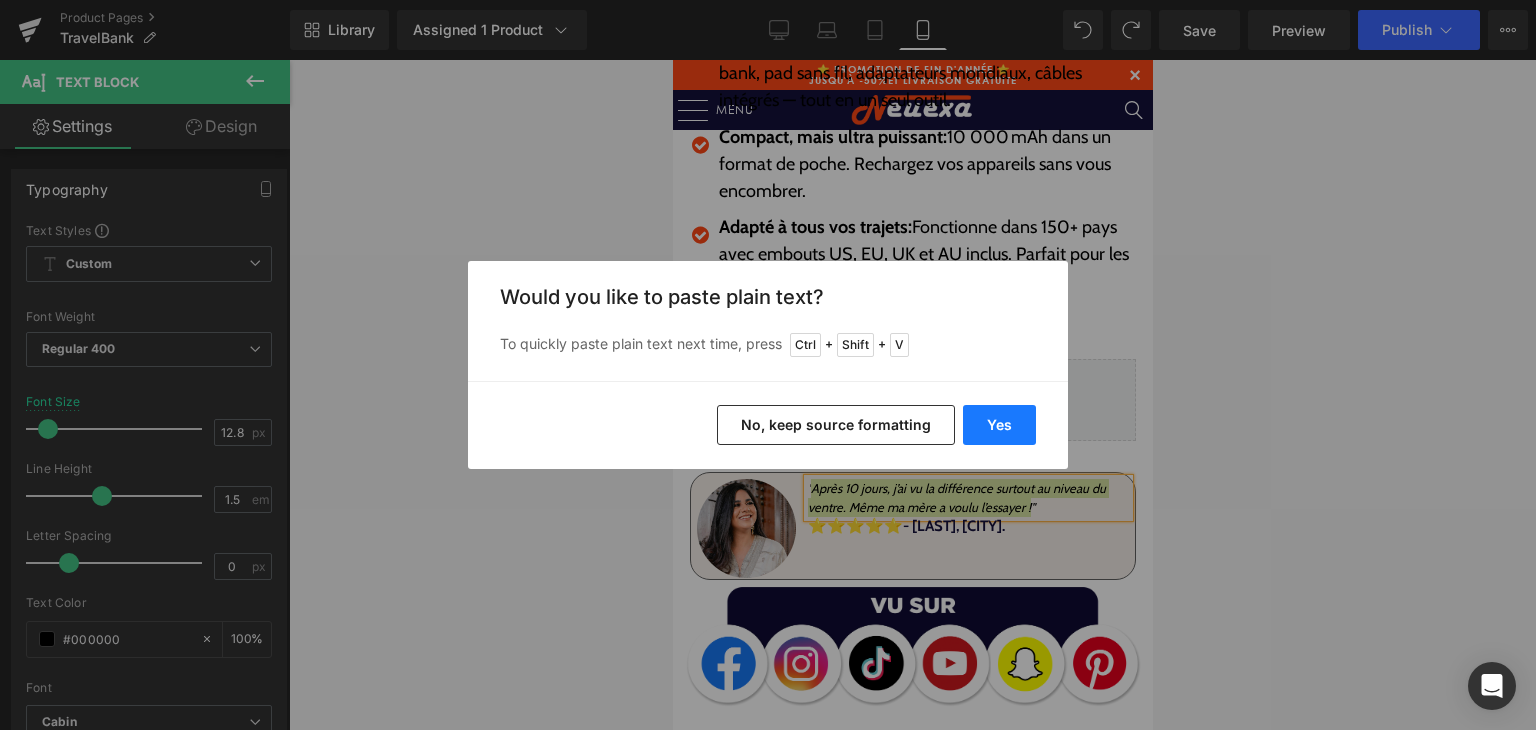 click on "Yes" at bounding box center (999, 425) 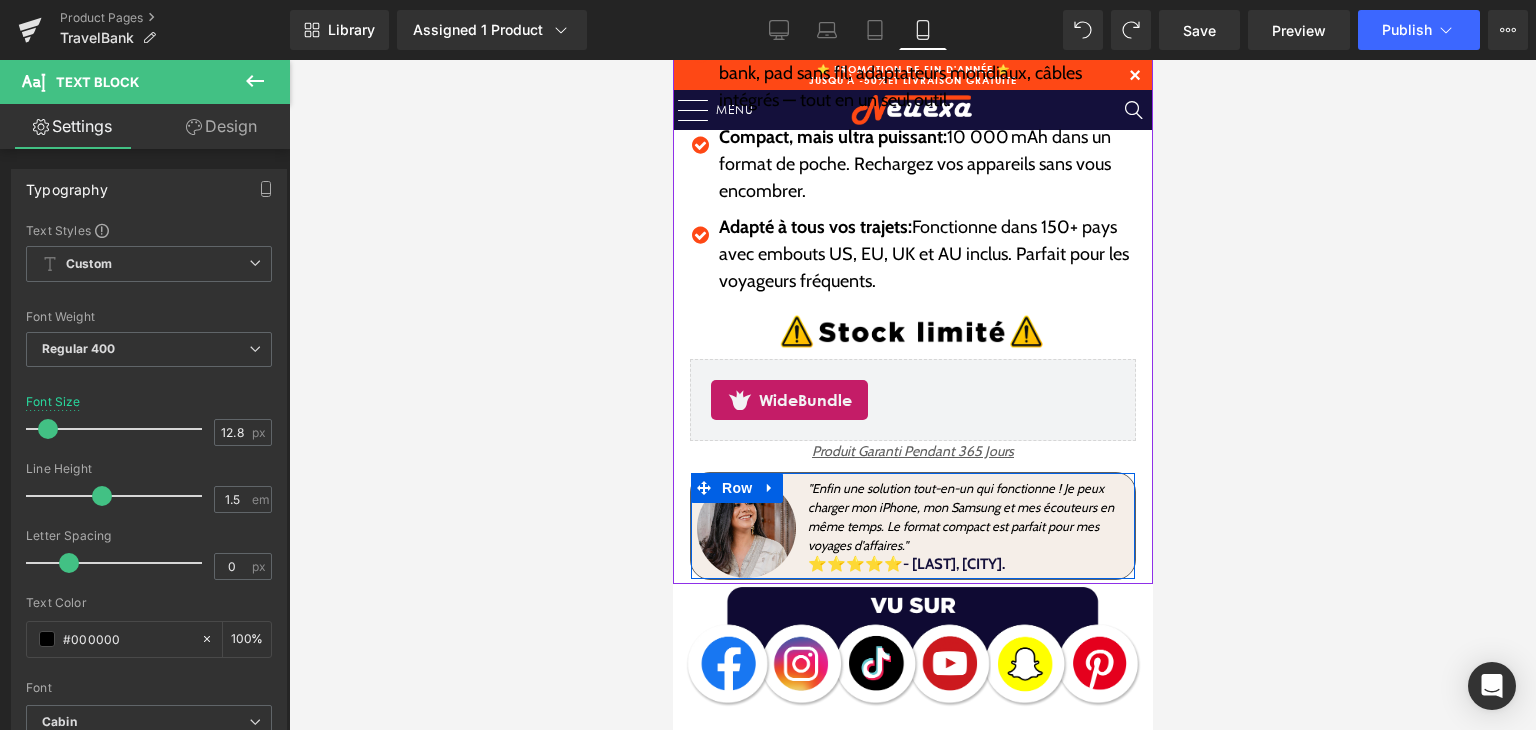 click at bounding box center [672, 60] 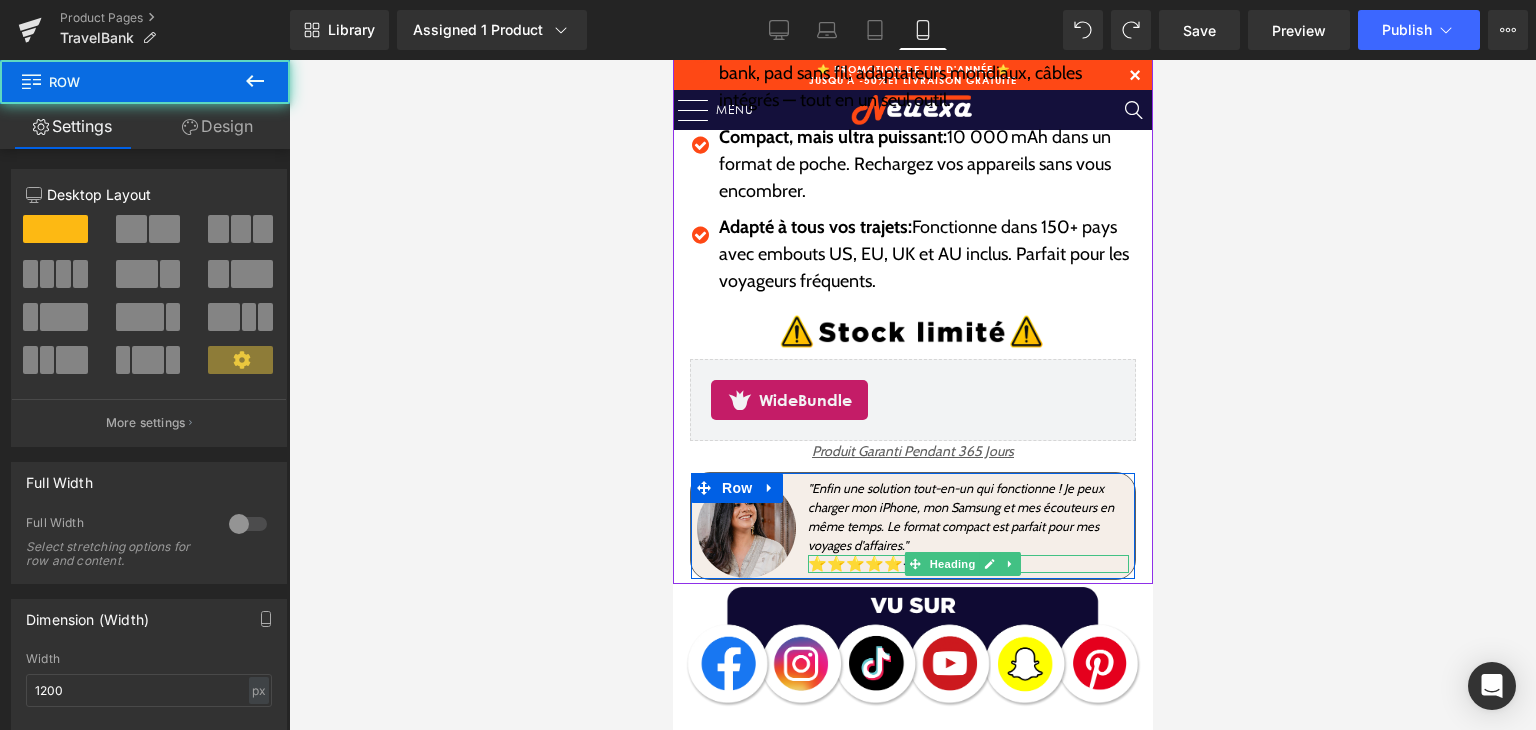 click at bounding box center [967, 570] 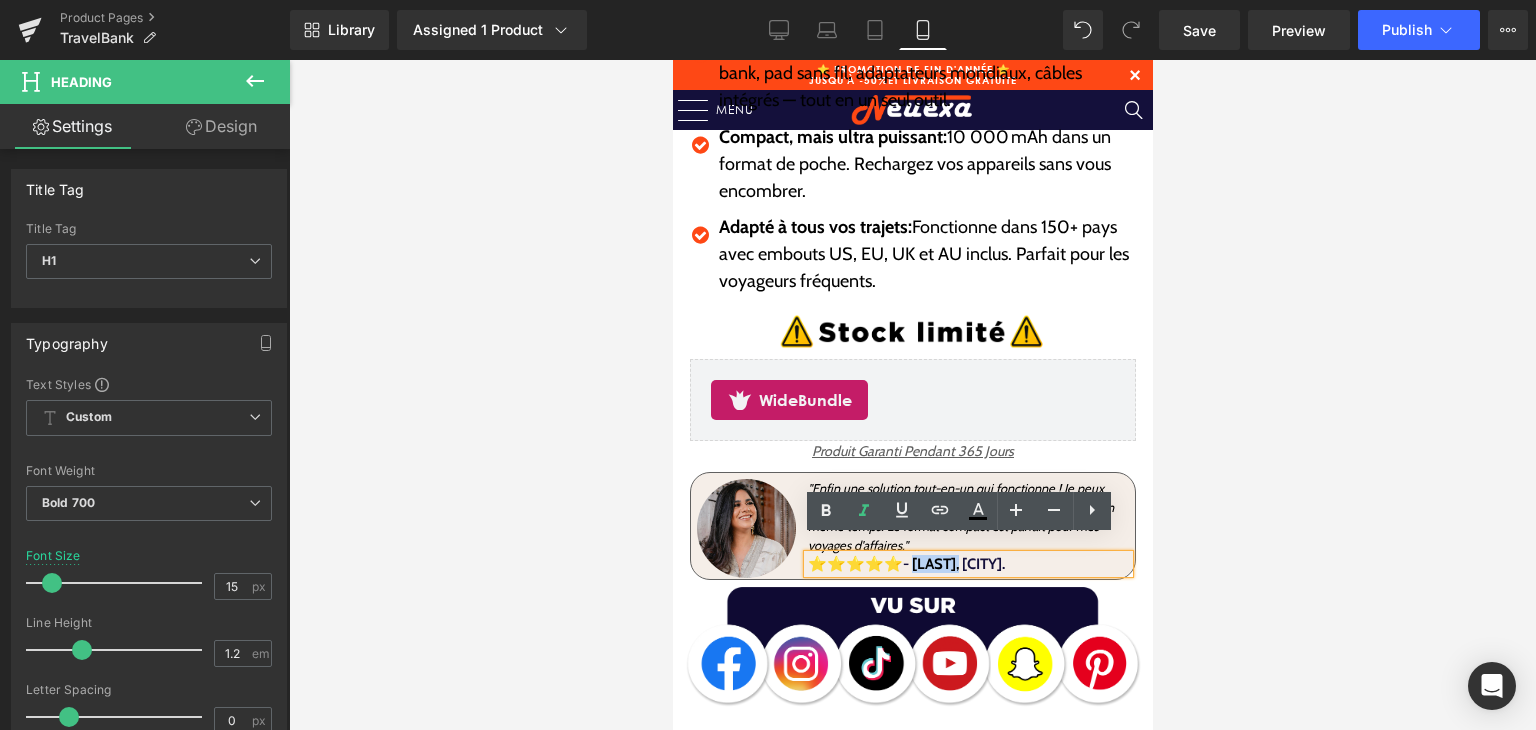 drag, startPoint x: 964, startPoint y: 549, endPoint x: 916, endPoint y: 543, distance: 48.373547 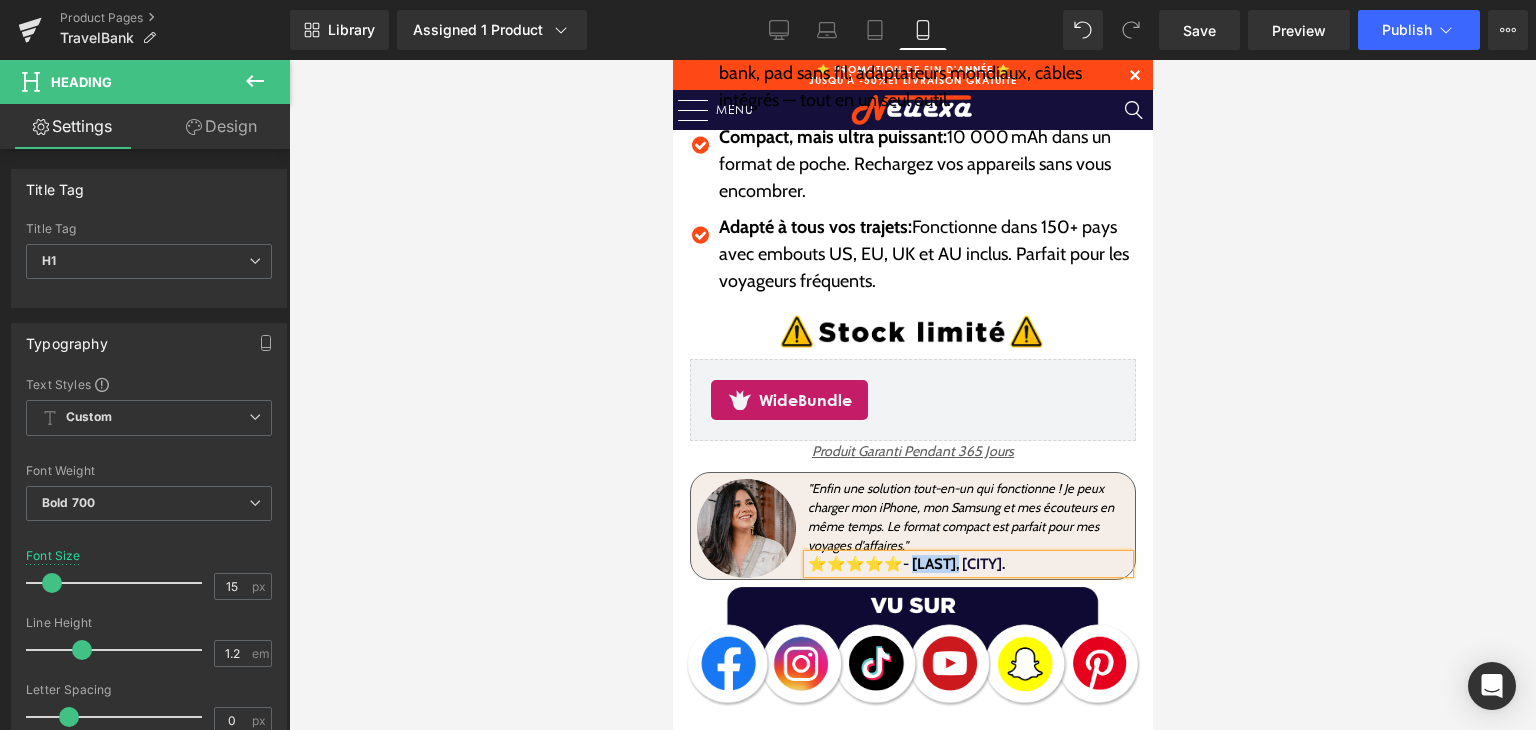 type 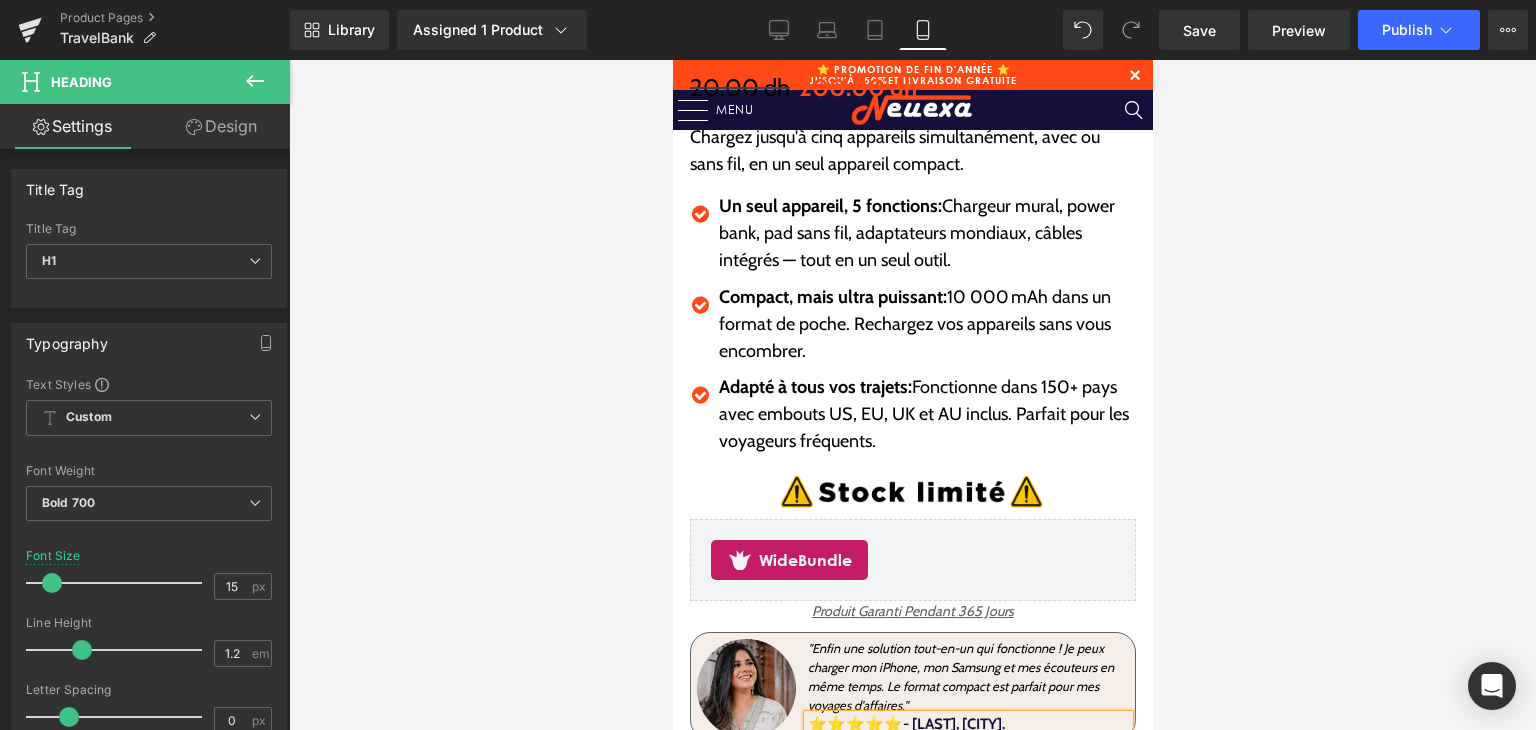 scroll, scrollTop: 628, scrollLeft: 0, axis: vertical 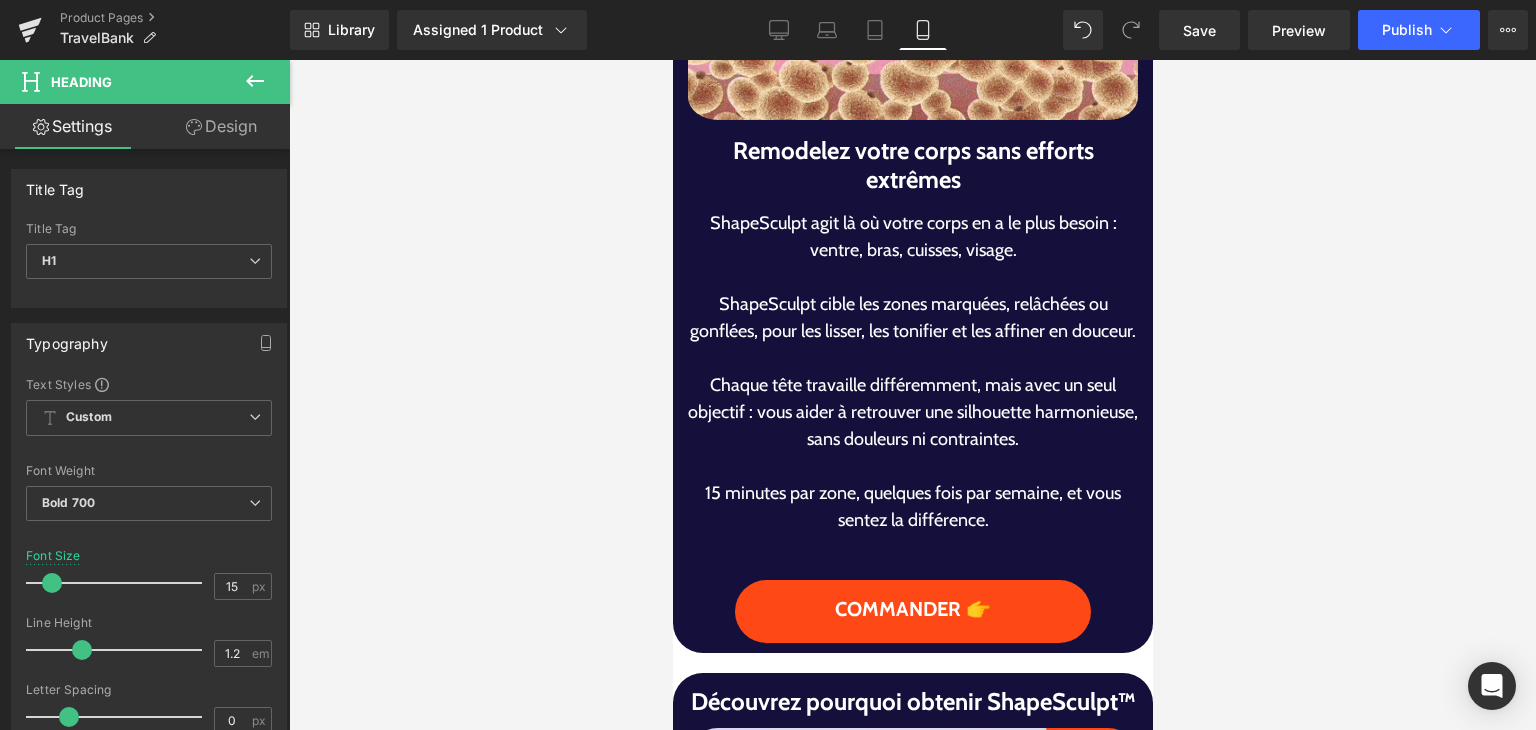 click on "Remodelez votre corps sans efforts extrêmes" at bounding box center [912, 166] 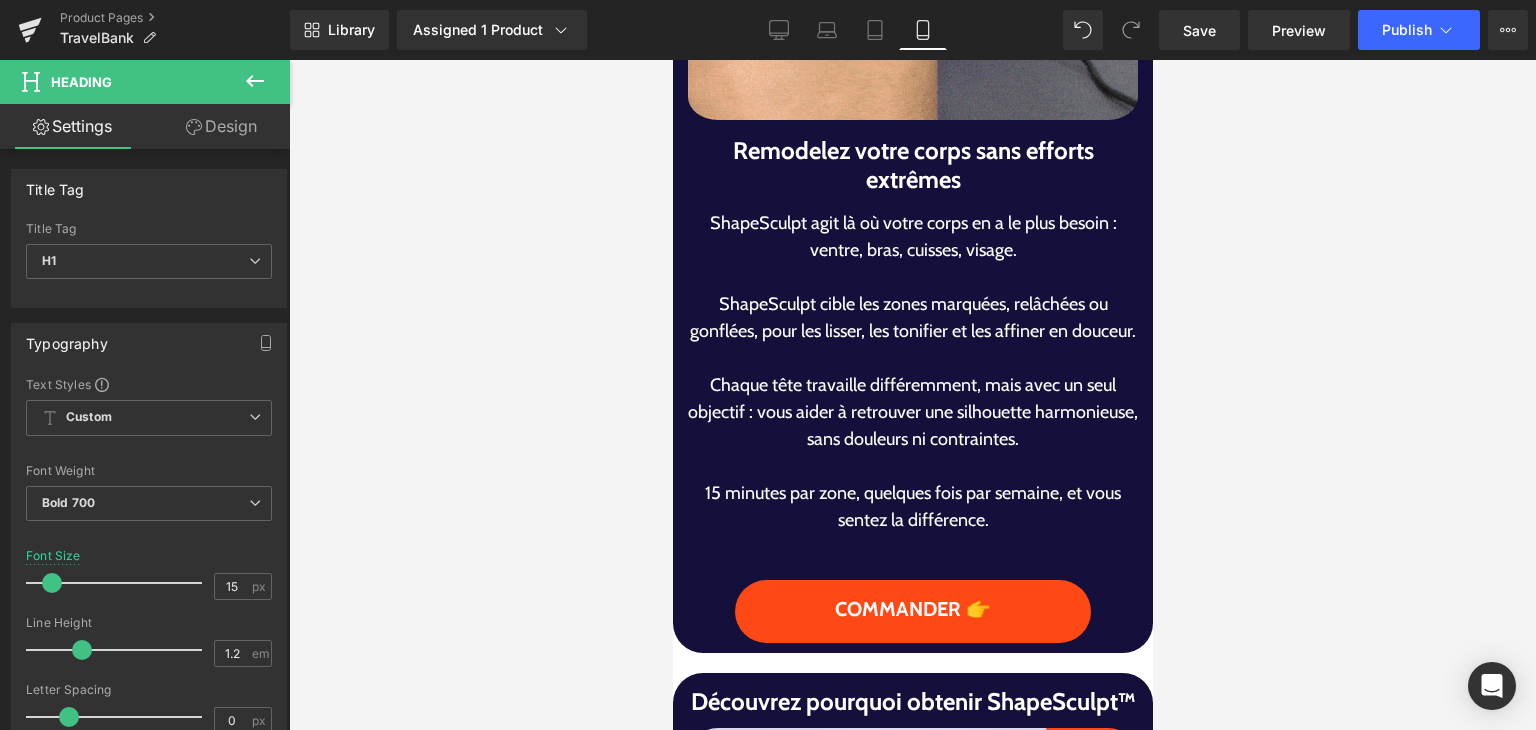 click on "Remodelez votre corps sans efforts extrêmes" at bounding box center (912, 166) 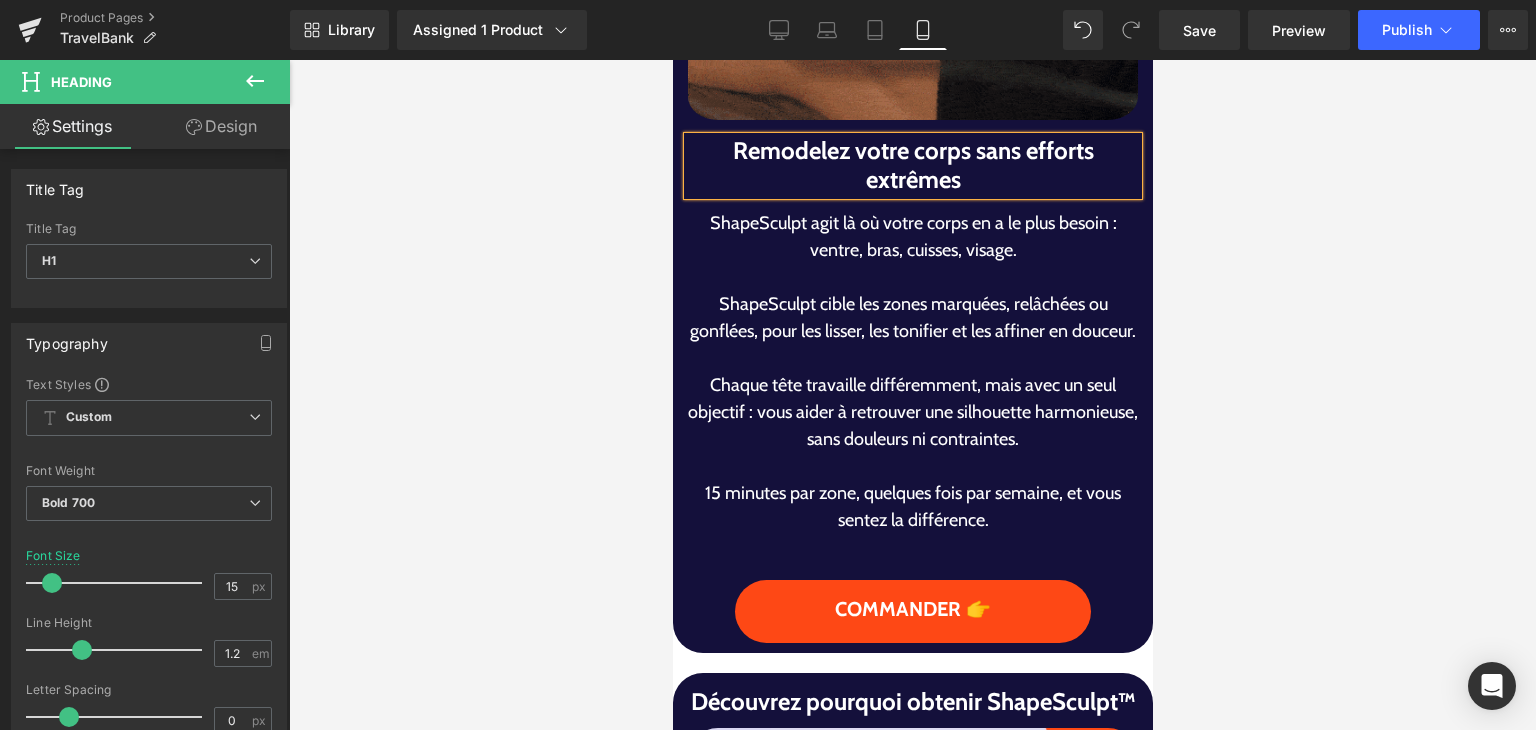 click on "Remodelez votre corps sans efforts extrêmes" at bounding box center (912, 166) 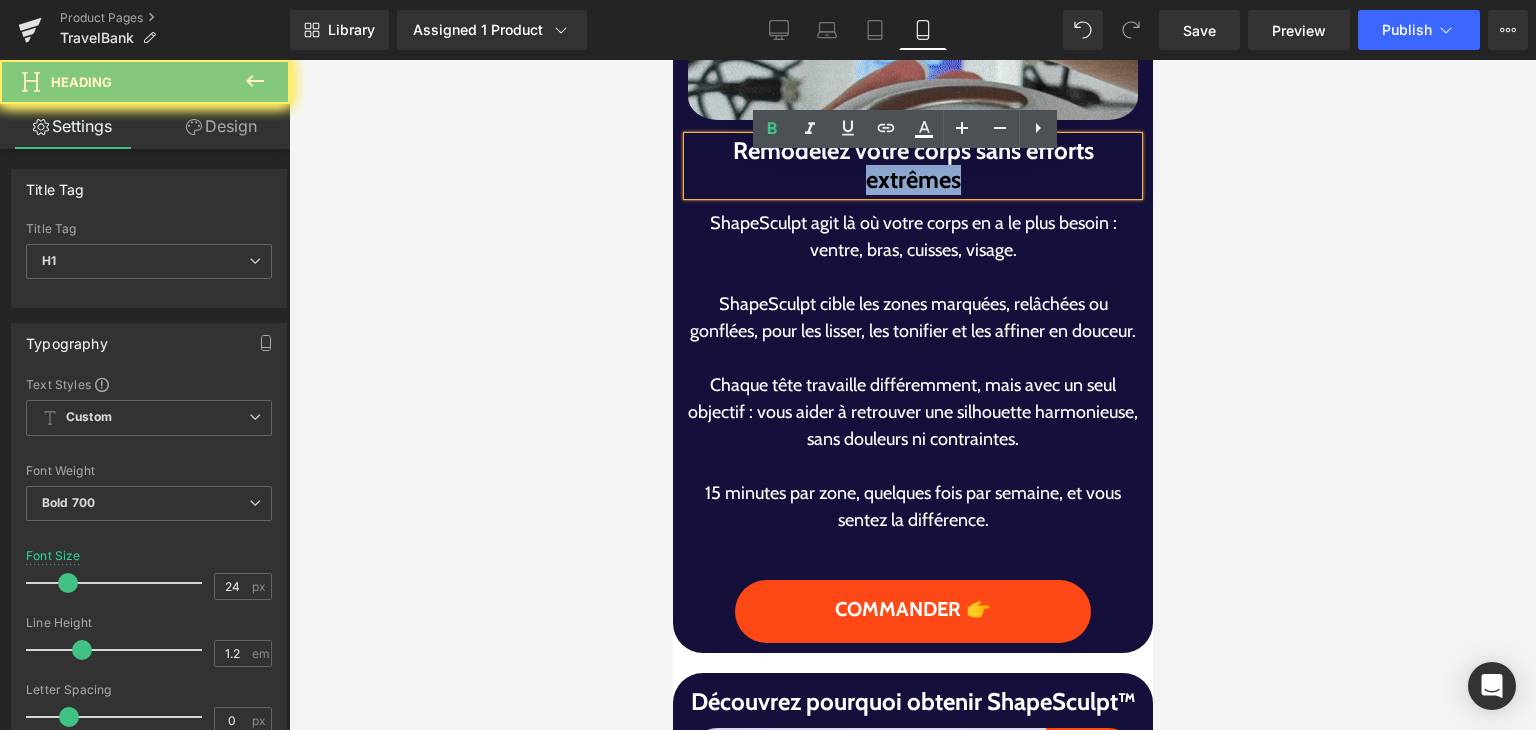 click on "Remodelez votre corps sans efforts extrêmes" at bounding box center [912, 166] 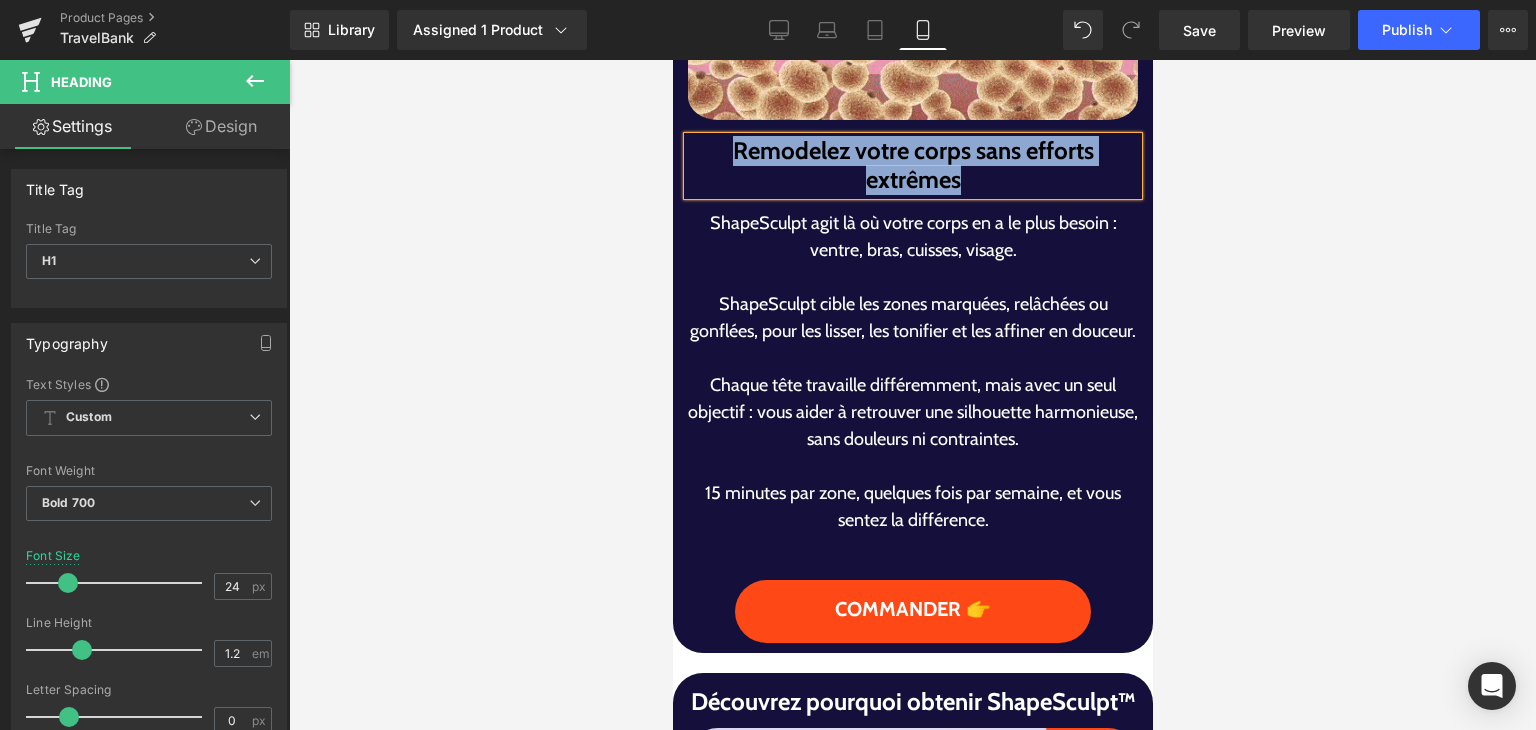 paste 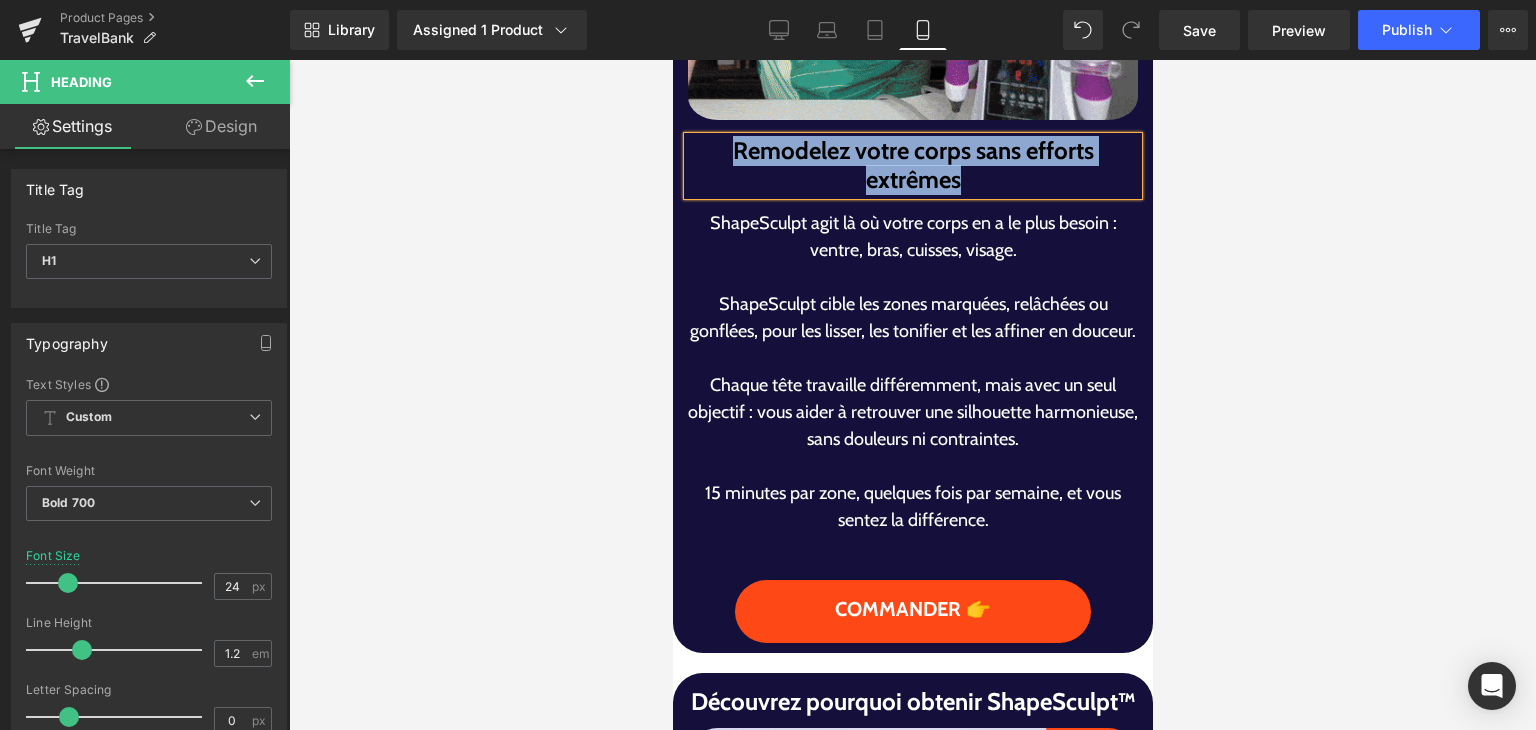 type 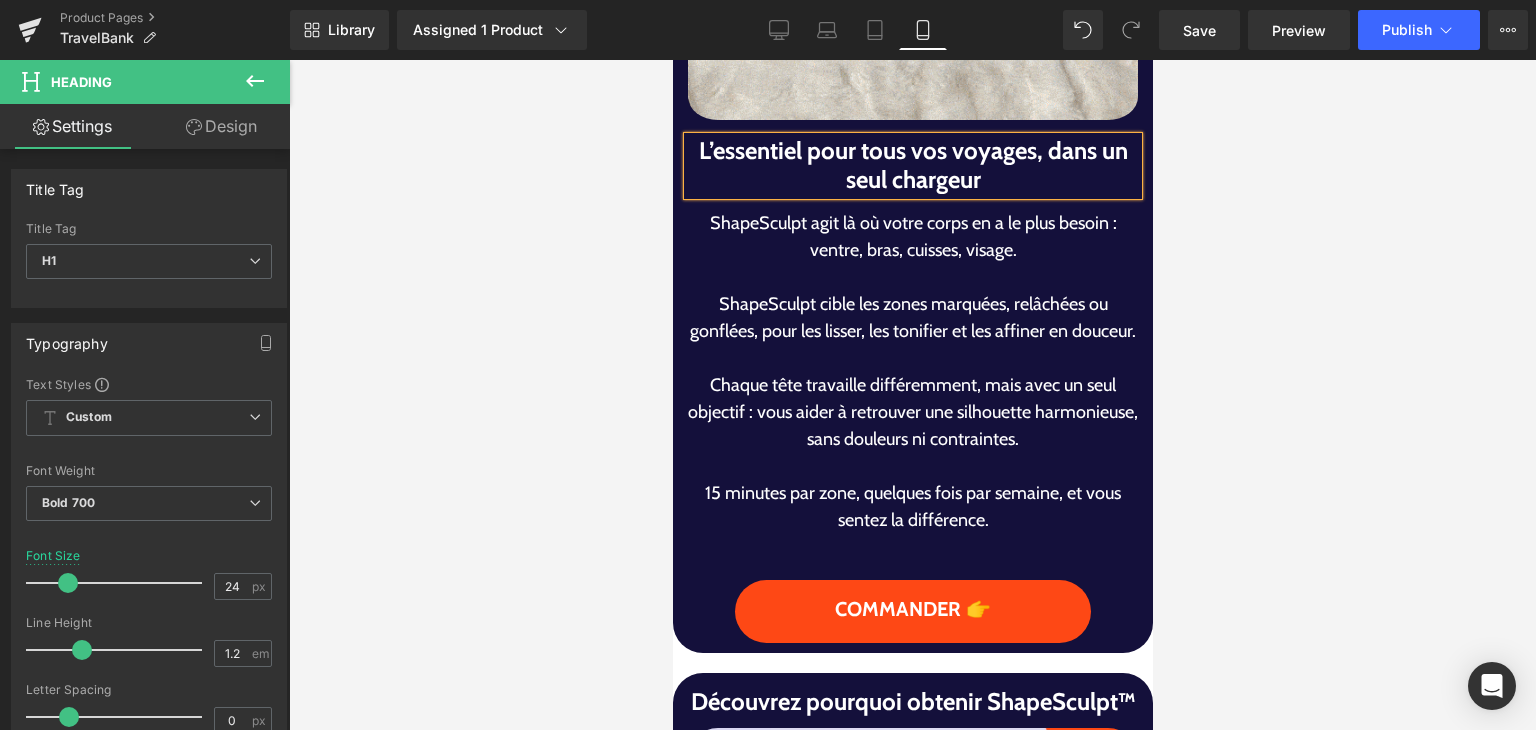 click on "ShapeSculpt cible les zones marquées, relâchées ou gonflées, pour les lisser, les tonifier et les affiner en douceur." at bounding box center [912, 318] 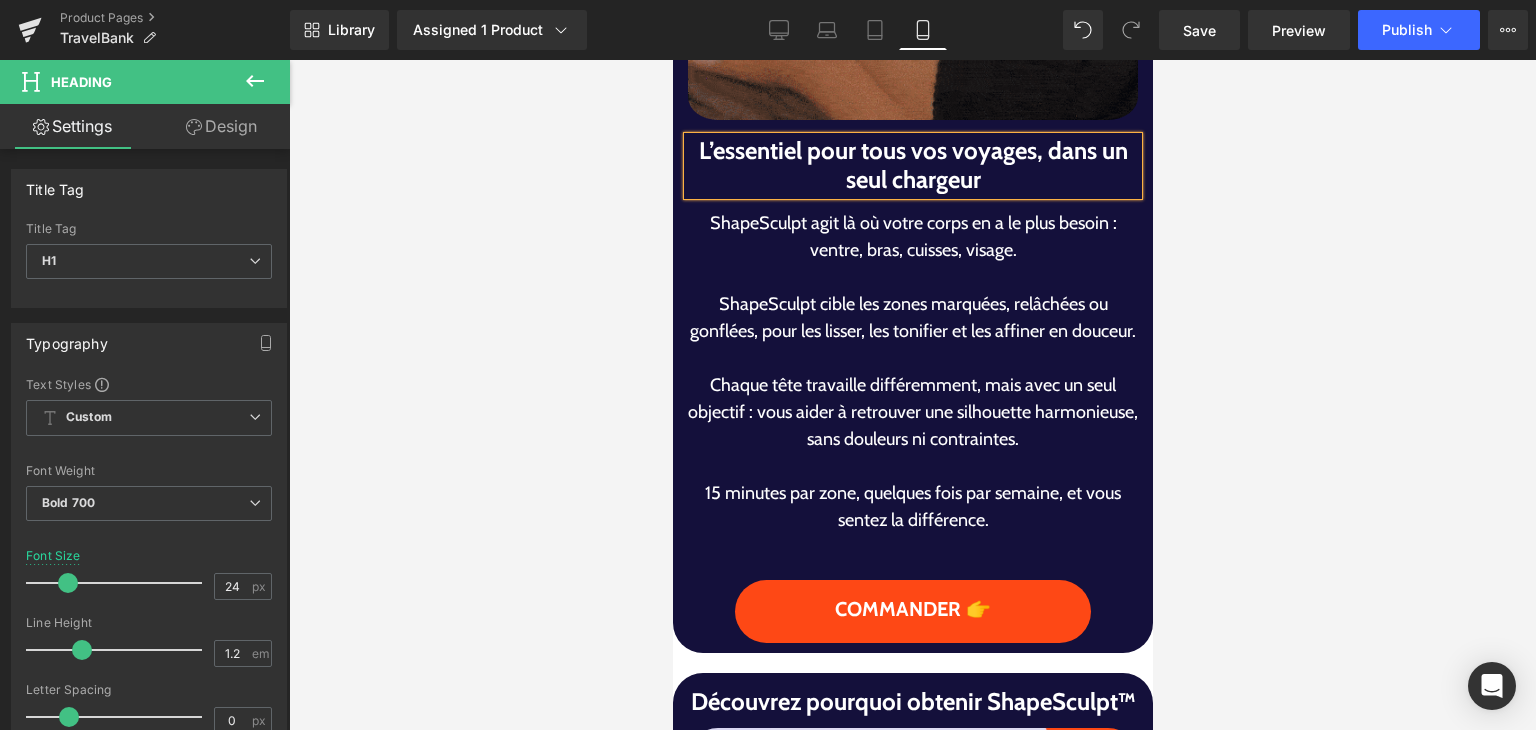 click on "ShapeSculpt cible les zones marquées, relâchées ou gonflées, pour les lisser, les tonifier et les affiner en douceur." at bounding box center [912, 318] 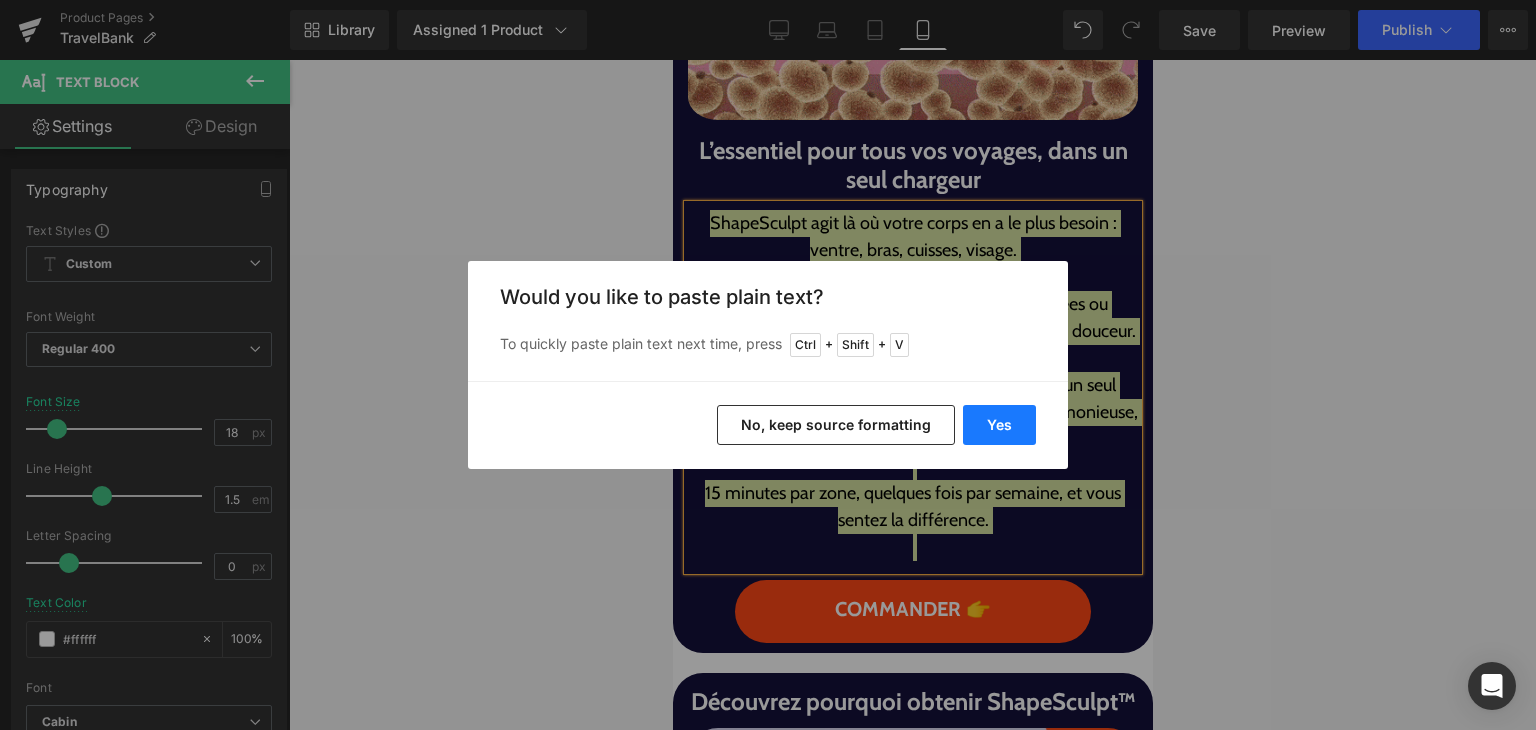 click on "Yes" at bounding box center [999, 425] 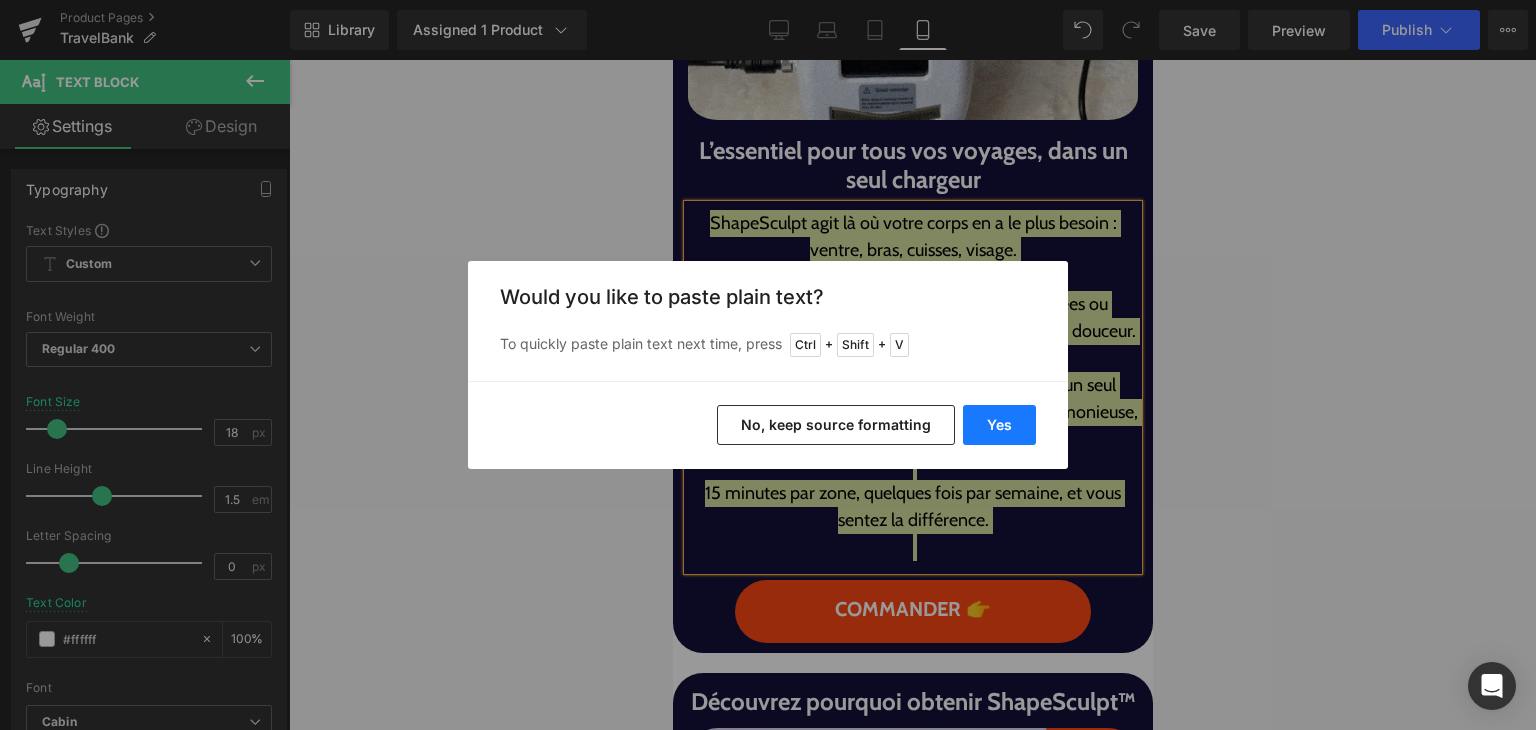type 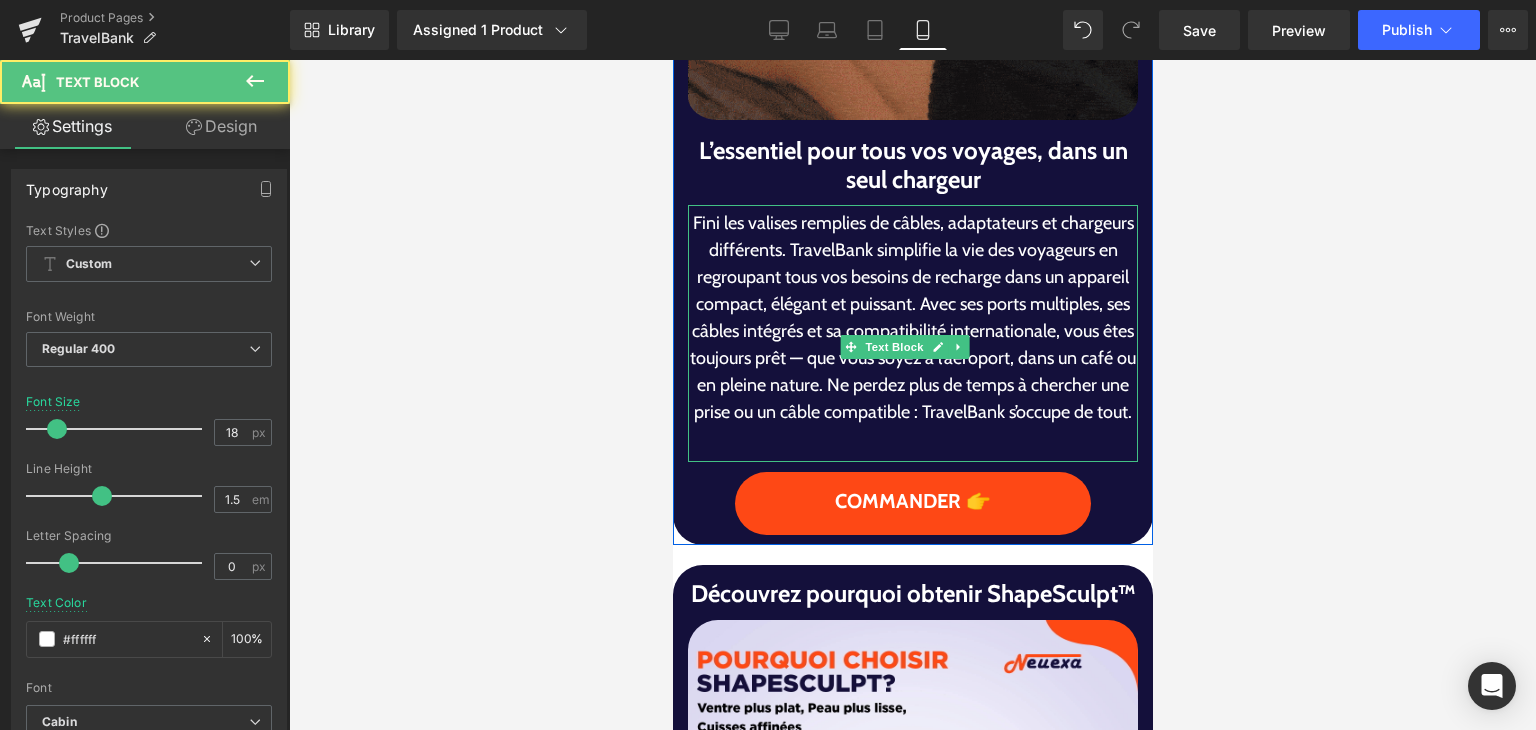 click on "Fini les valises remplies de câbles, adaptateurs et chargeurs différents. TravelBank simplifie la vie des voyageurs en regroupant tous vos besoins de recharge dans un appareil compact, élégant et puissant. Avec ses ports multiples, ses câbles intégrés et sa compatibilité internationale, vous êtes toujours prêt — que vous soyez à l’aéroport, dans un café ou en pleine nature. Ne perdez plus de temps à chercher une prise ou un câble compatible : TravelBank s’occupe de tout." at bounding box center (912, 318) 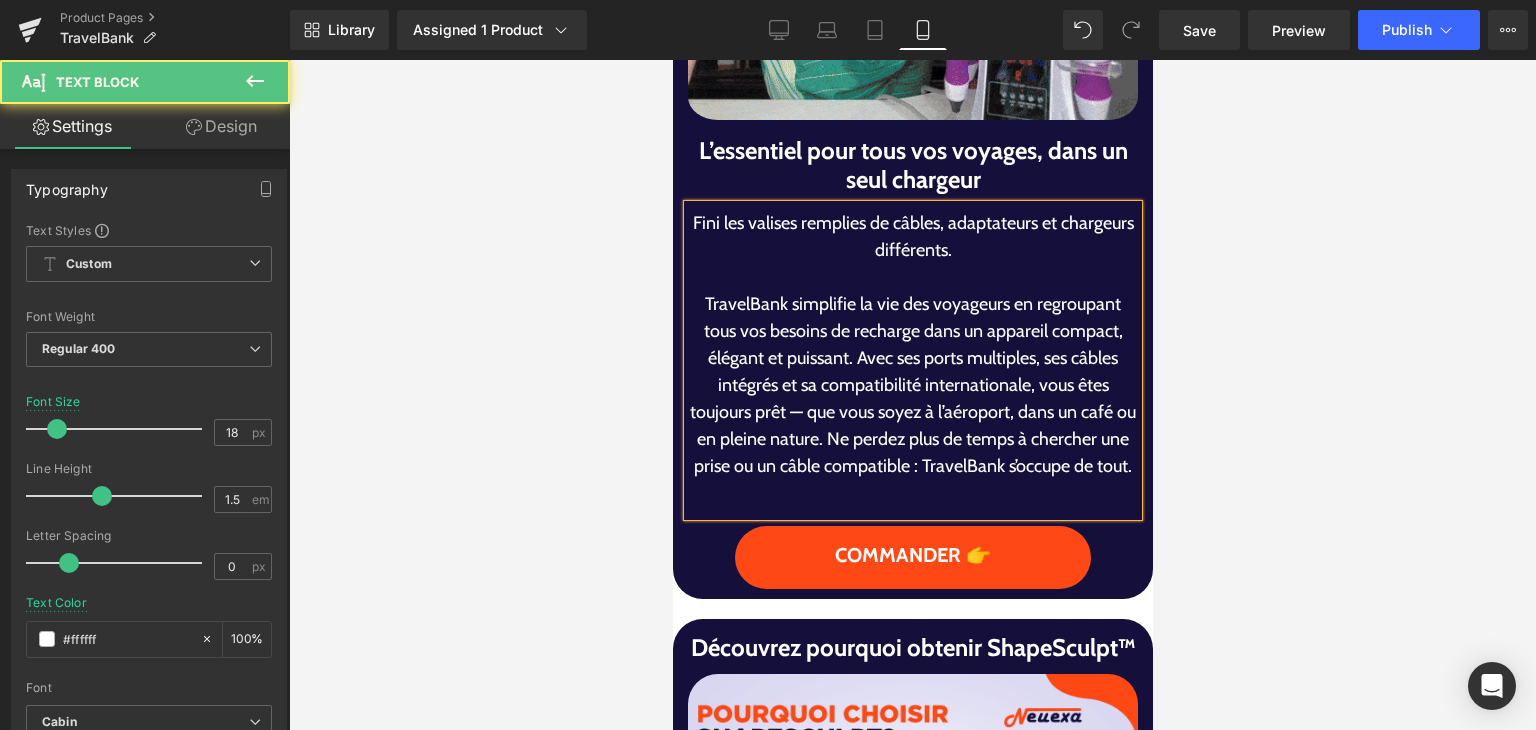 click on "TravelBank simplifie la vie des voyageurs en regroupant tous vos besoins de recharge dans un appareil compact, élégant et puissant. Avec ses ports multiples, ses câbles intégrés et sa compatibilité internationale, vous êtes toujours prêt — que vous soyez à l’aéroport, dans un café ou en pleine nature. Ne perdez plus de temps à chercher une prise ou un câble compatible : TravelBank s’occupe de tout." at bounding box center [912, 385] 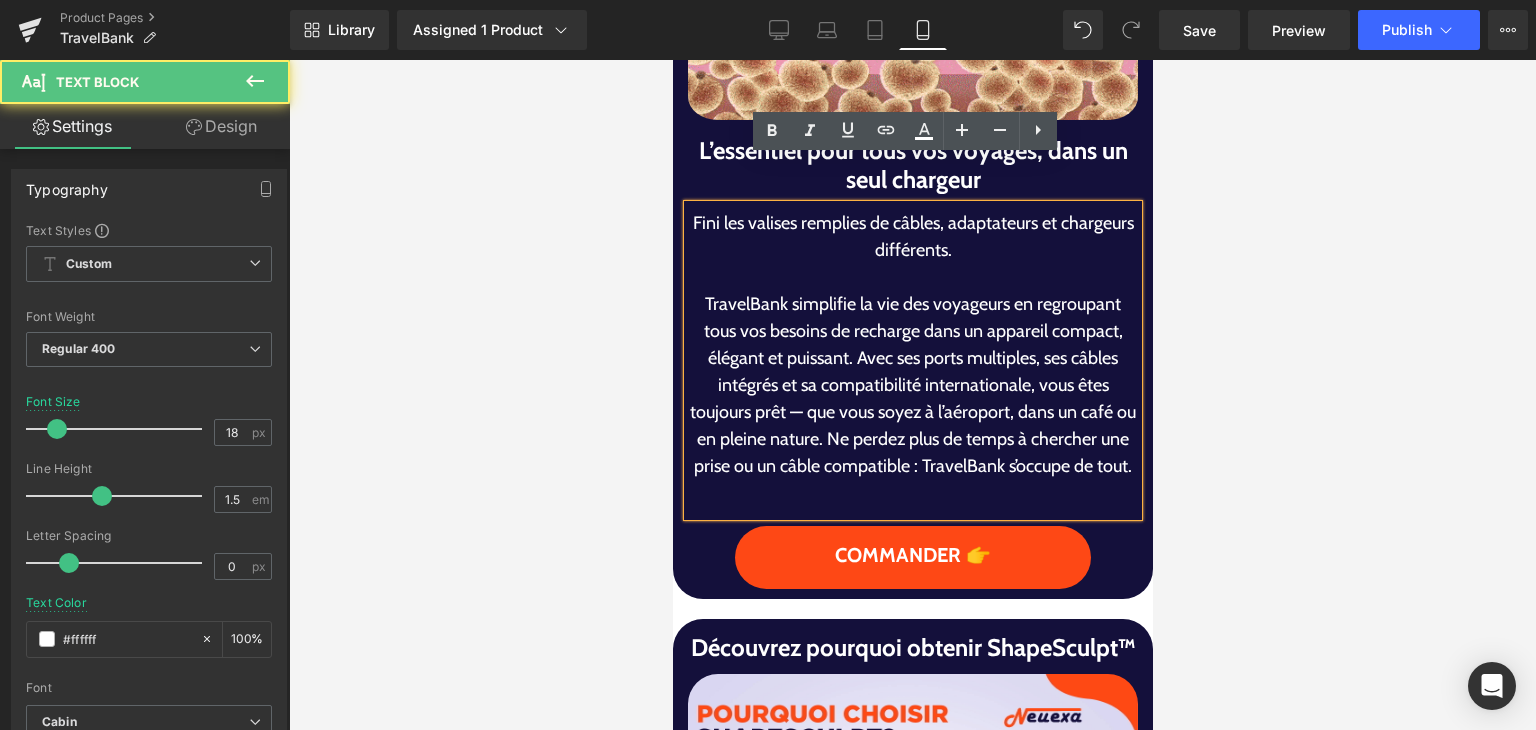 click on "TravelBank simplifie la vie des voyageurs en regroupant tous vos besoins de recharge dans un appareil compact, élégant et puissant. Avec ses ports multiples, ses câbles intégrés et sa compatibilité internationale, vous êtes toujours prêt — que vous soyez à l’aéroport, dans un café ou en pleine nature. Ne perdez plus de temps à chercher une prise ou un câble compatible : TravelBank s’occupe de tout." at bounding box center (912, 385) 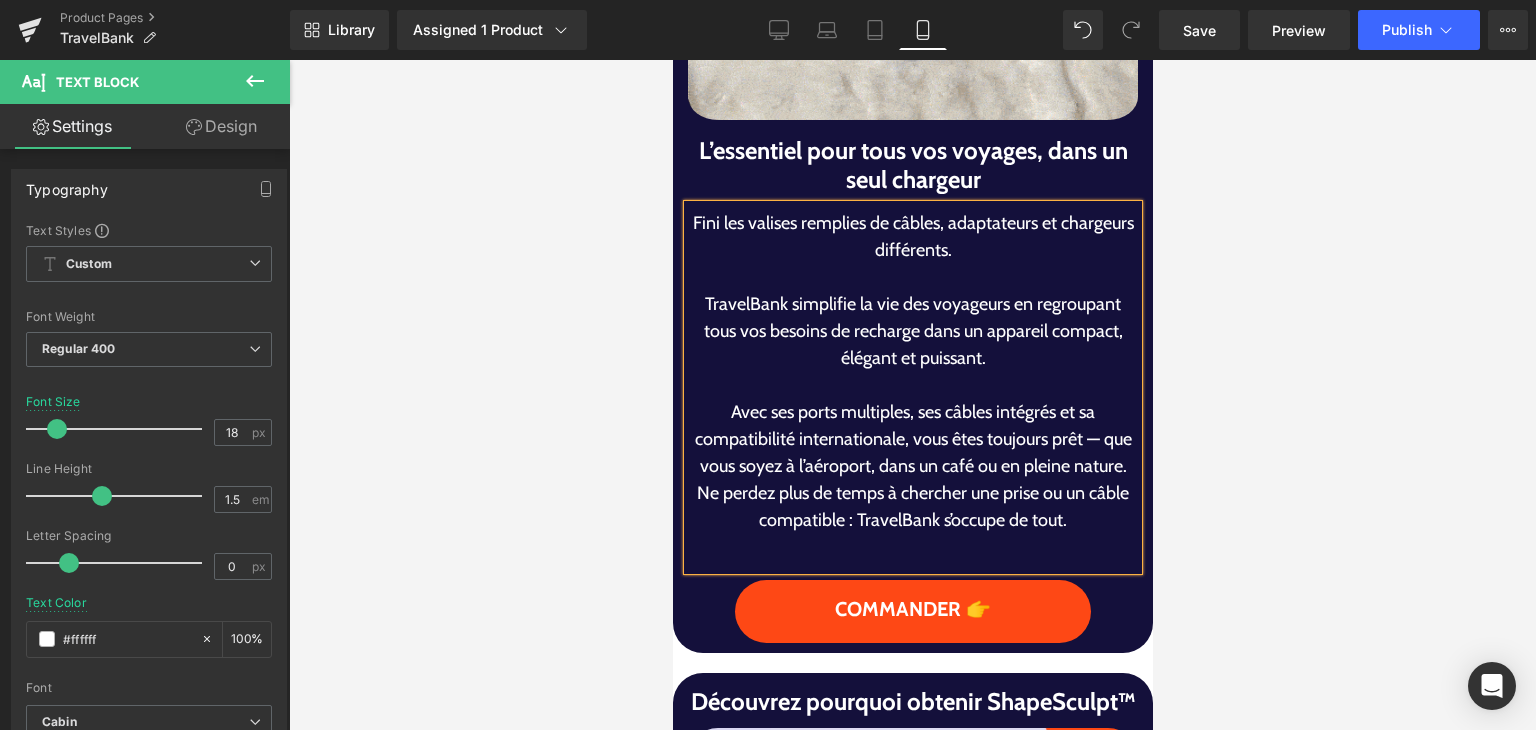 click on "Avec ses ports multiples, ses câbles intégrés et sa compatibilité internationale, vous êtes toujours prêt — que vous soyez à l’aéroport, dans un café ou en pleine nature. Ne perdez plus de temps à chercher une prise ou un câble compatible : TravelBank s’occupe de tout." at bounding box center (912, 466) 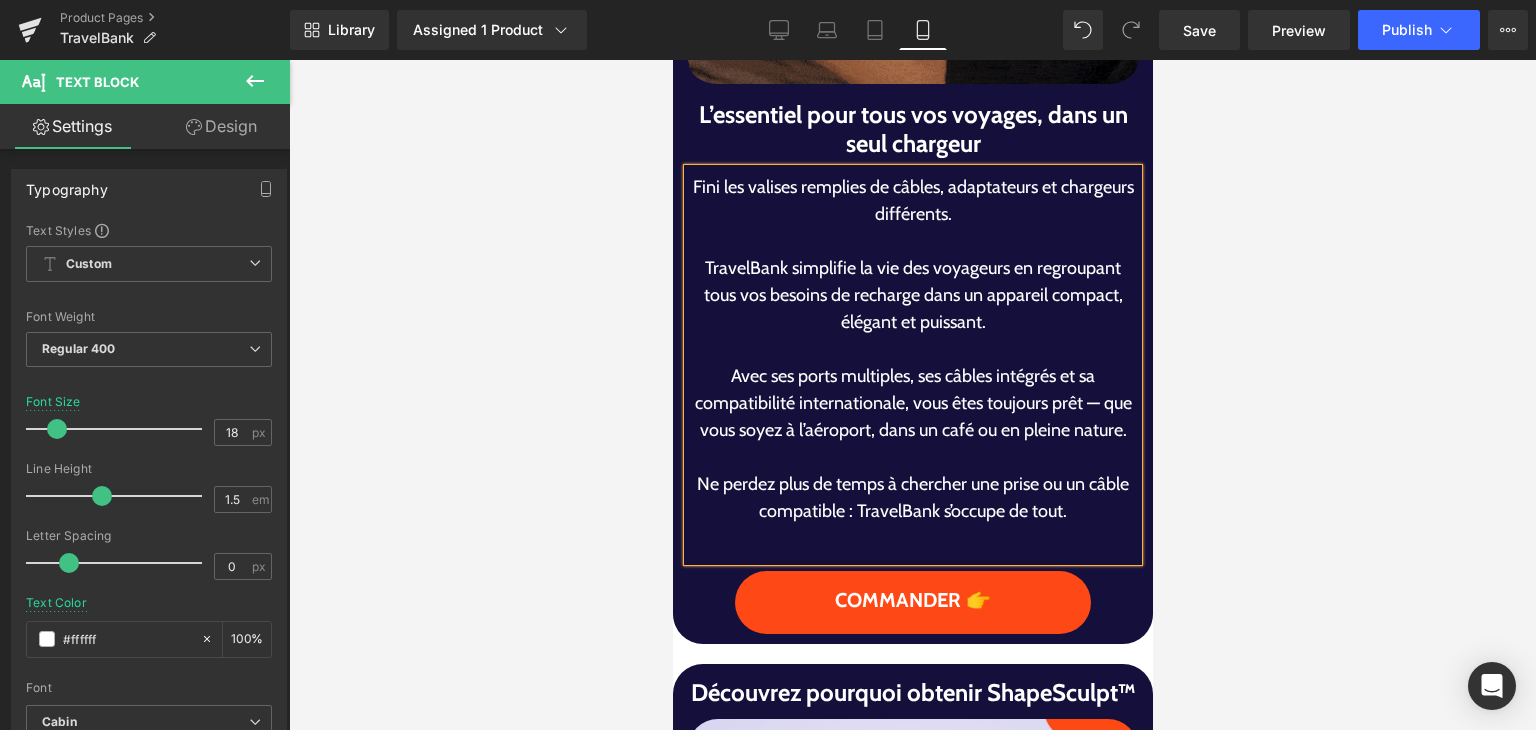 scroll, scrollTop: 2656, scrollLeft: 0, axis: vertical 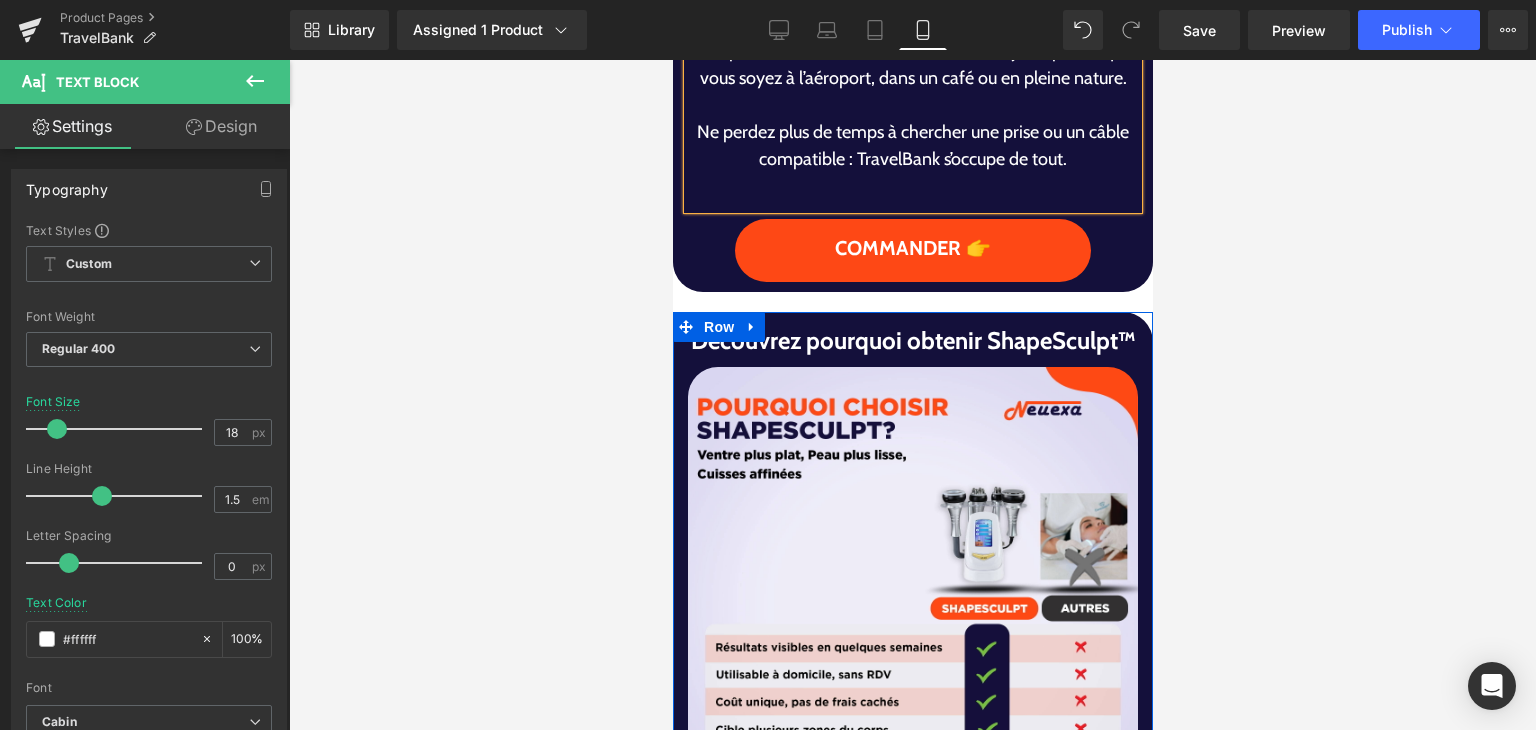 click on "Découvrez pourquoi obtenir ShapeSculpt™" at bounding box center [912, 341] 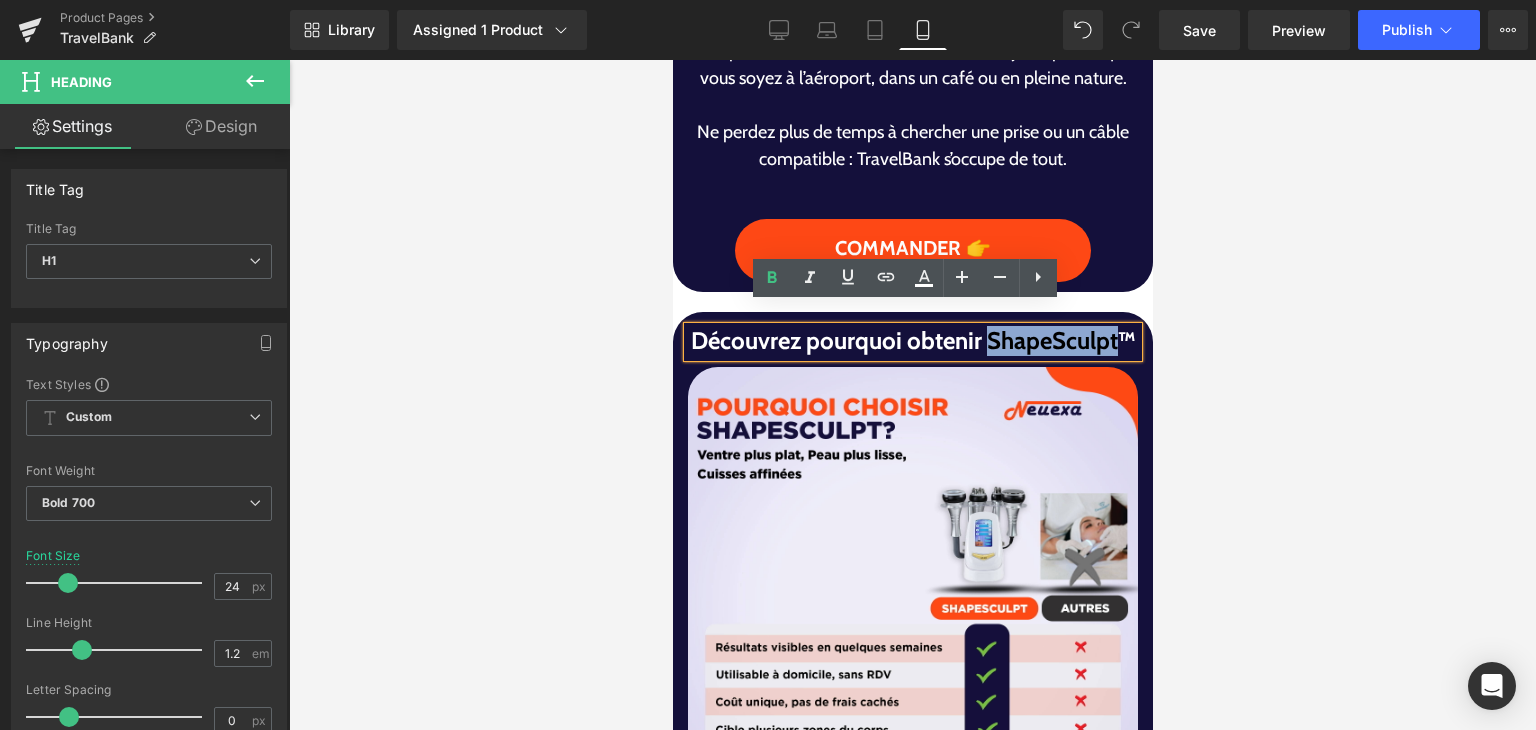 drag, startPoint x: 821, startPoint y: 349, endPoint x: 957, endPoint y: 342, distance: 136.18002 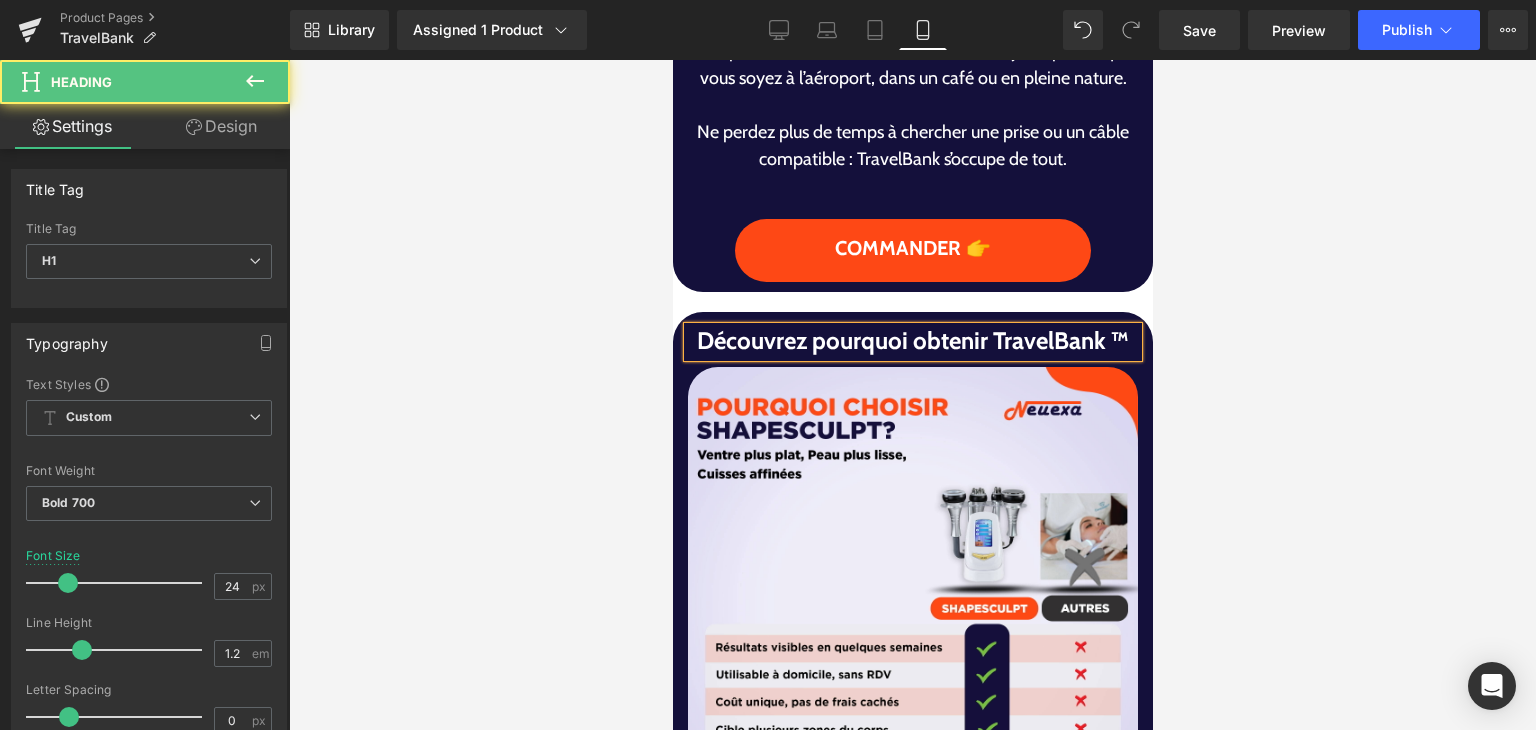 click on "Découvrez pourquoi obtenir TravelBank ™" at bounding box center (912, 341) 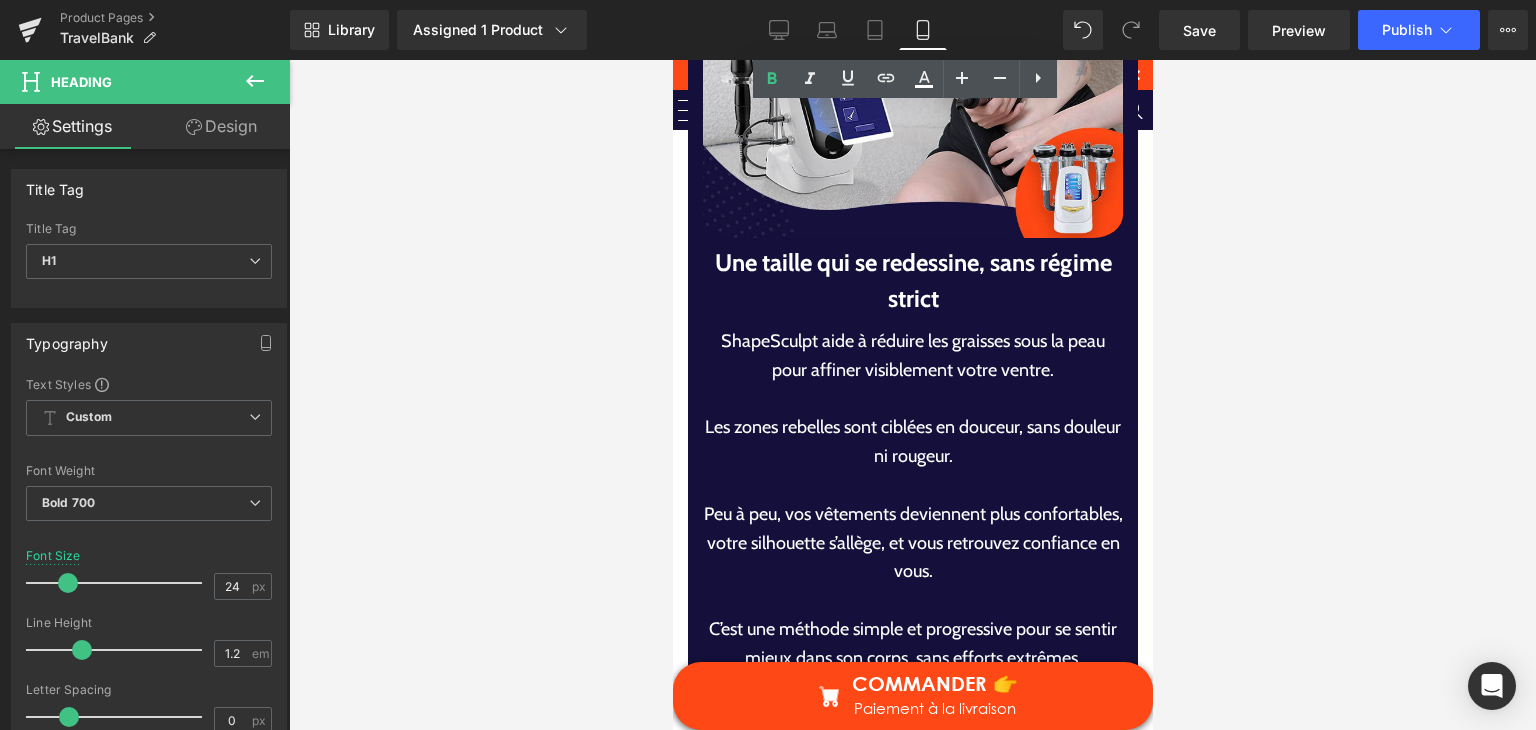 scroll, scrollTop: 5072, scrollLeft: 0, axis: vertical 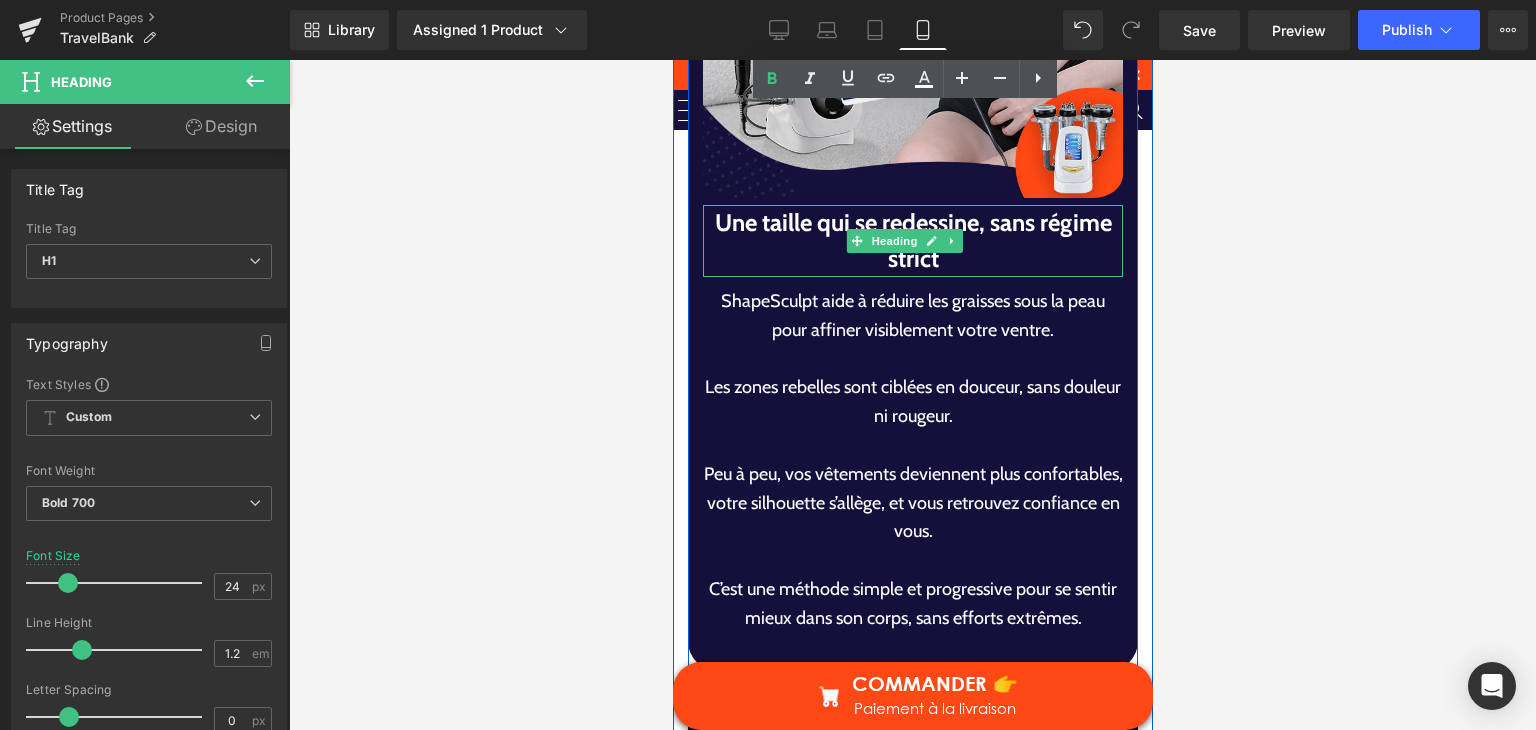 click on "Une taille qui se redessine, sans régime strict" at bounding box center [912, 241] 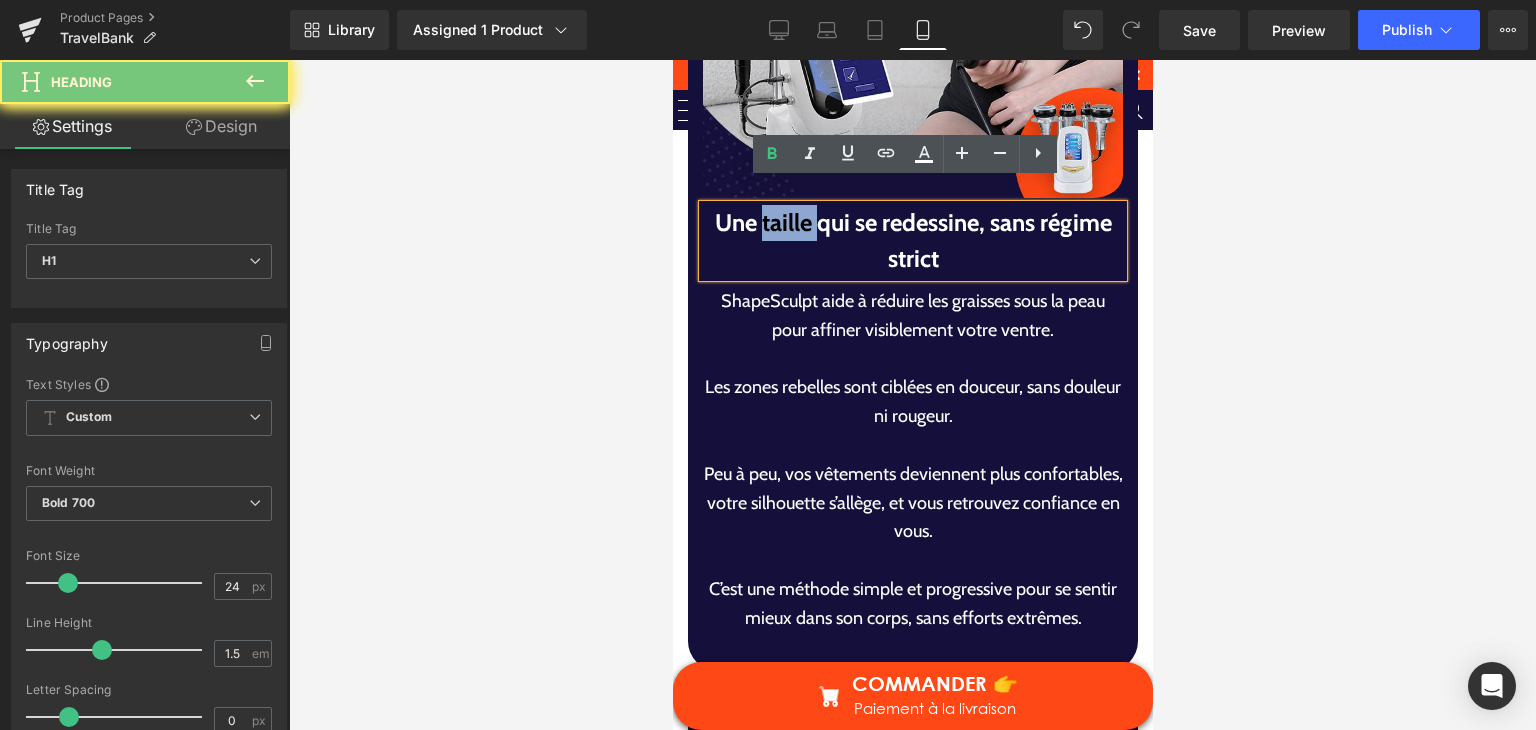 click on "Une taille qui se redessine, sans régime strict" at bounding box center (912, 241) 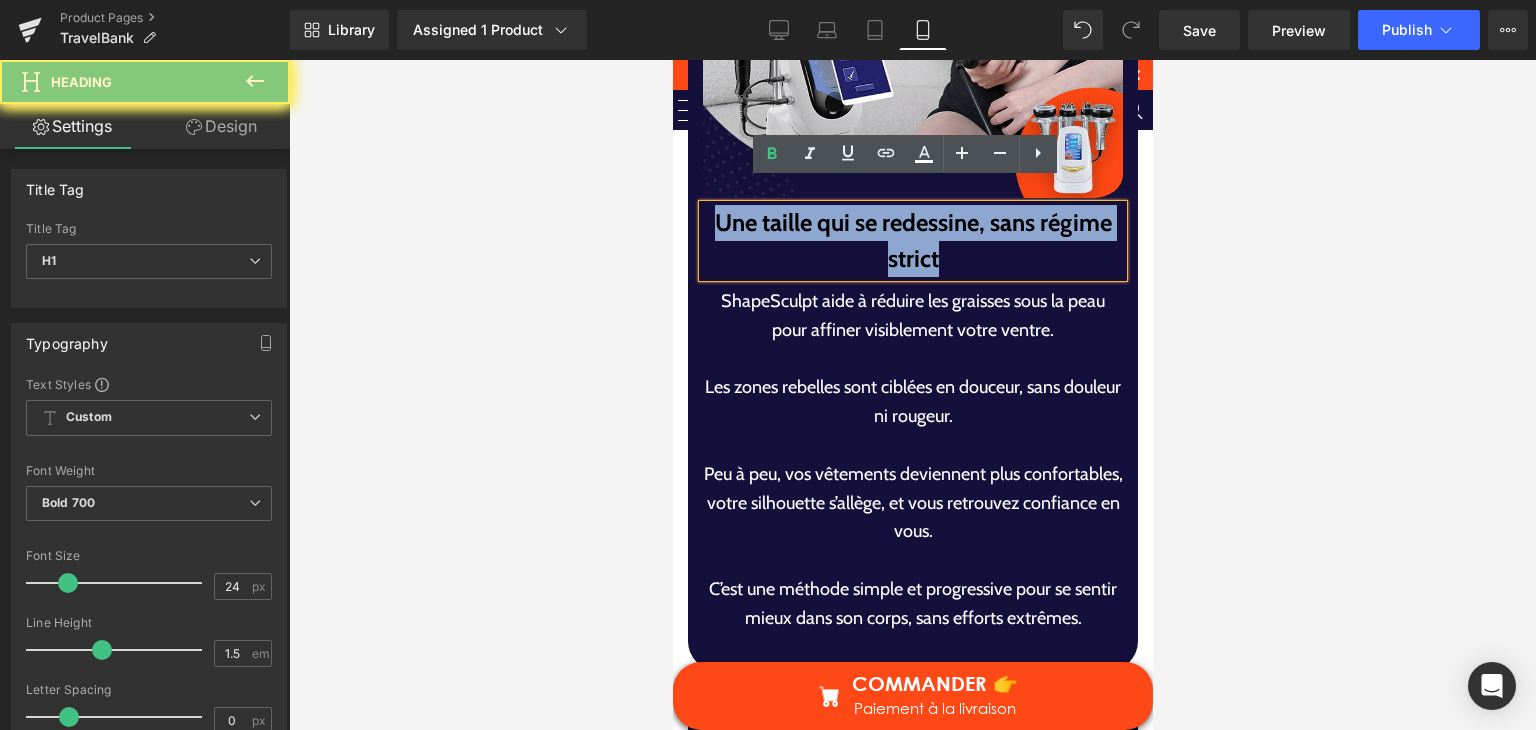 paste 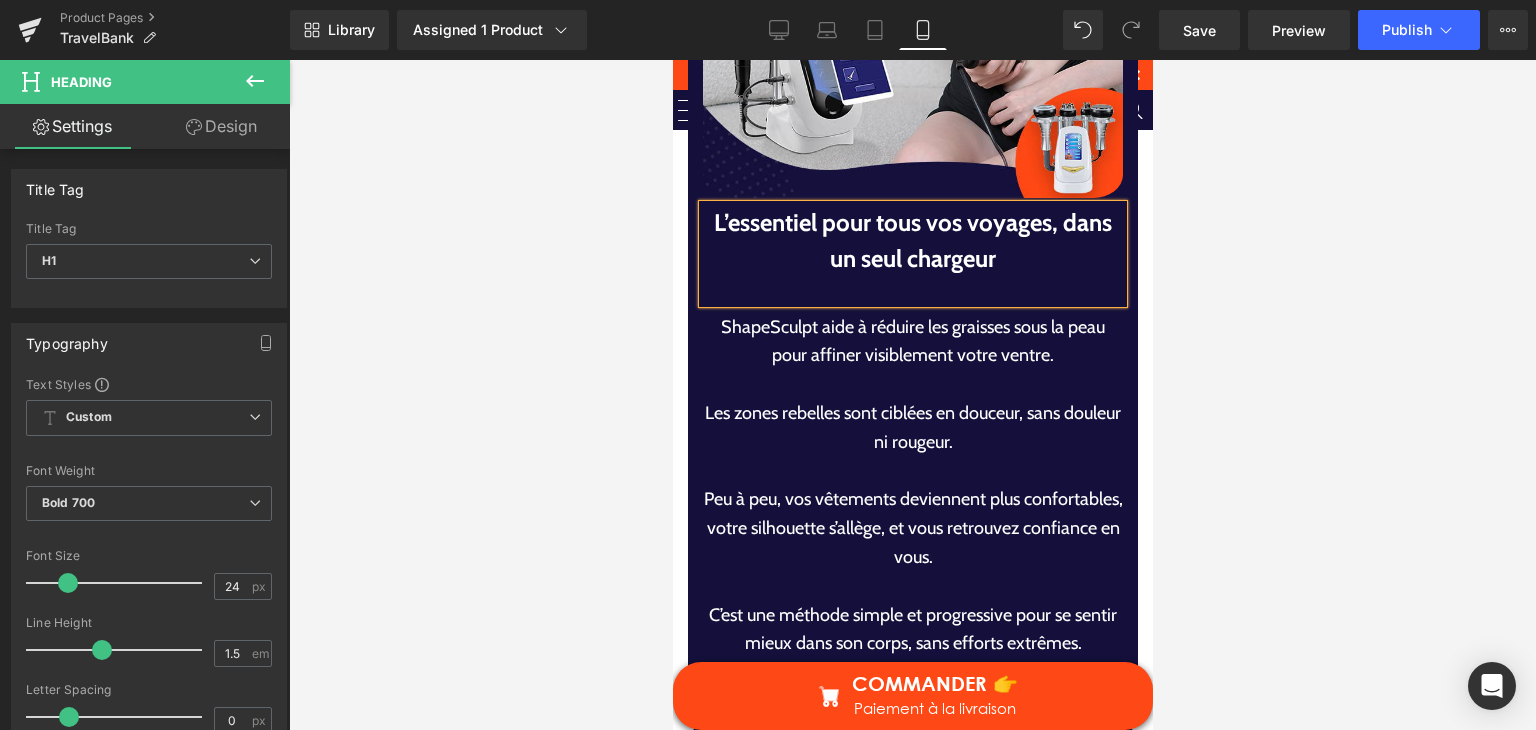click on "Les zones rebelles sont ciblées en douceur, sans douleur ni rougeur." at bounding box center (912, 428) 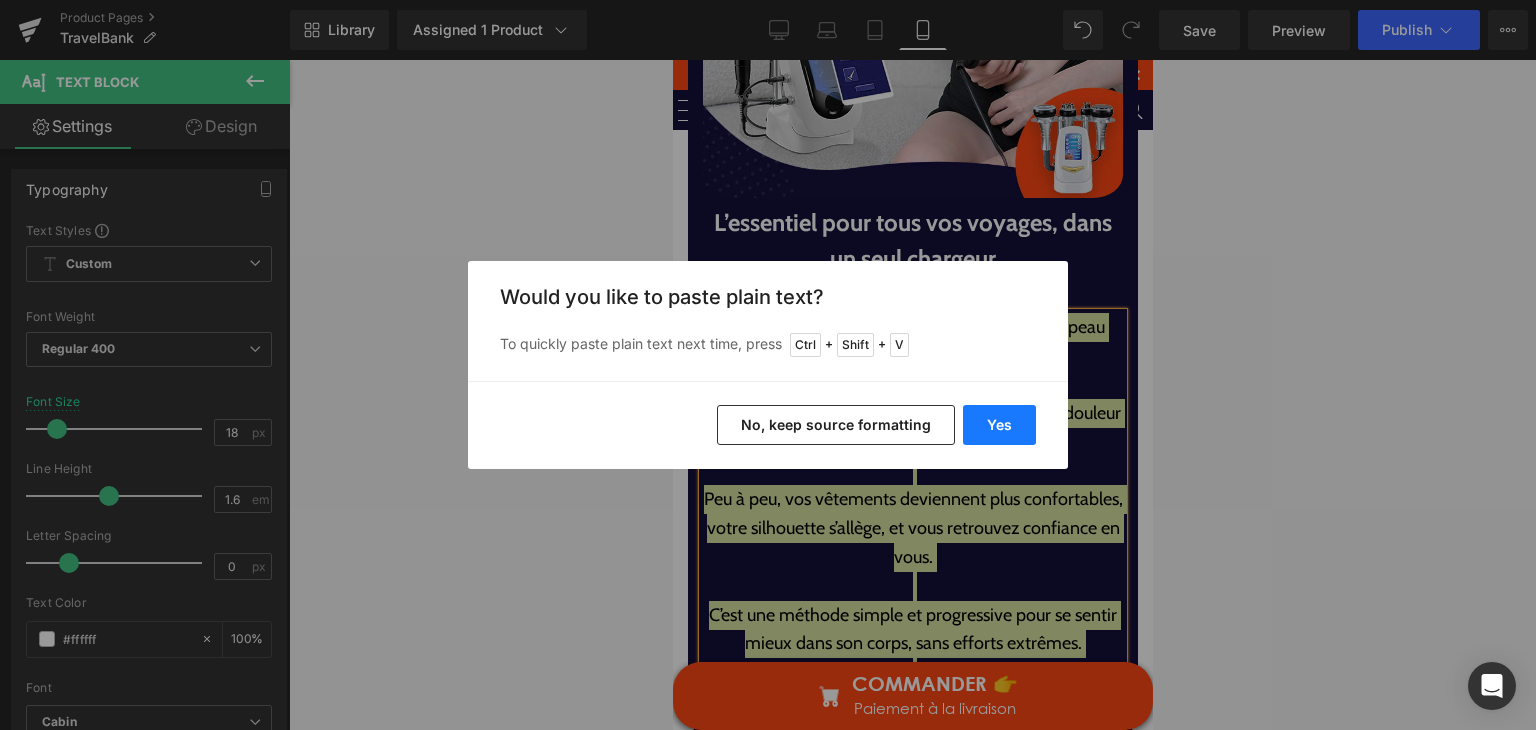 click on "Yes No, keep source formatting" at bounding box center [768, 425] 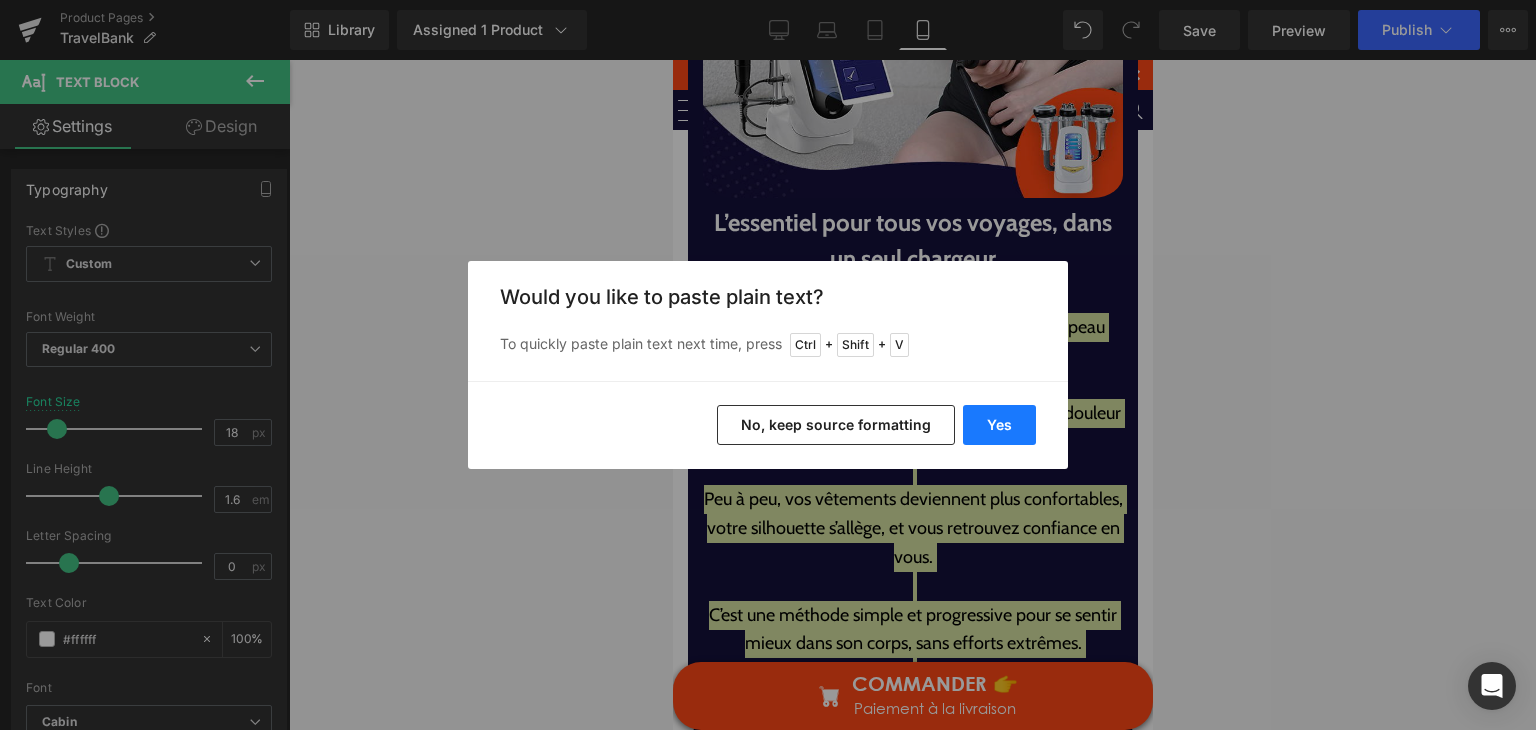 click on "Yes" at bounding box center (999, 425) 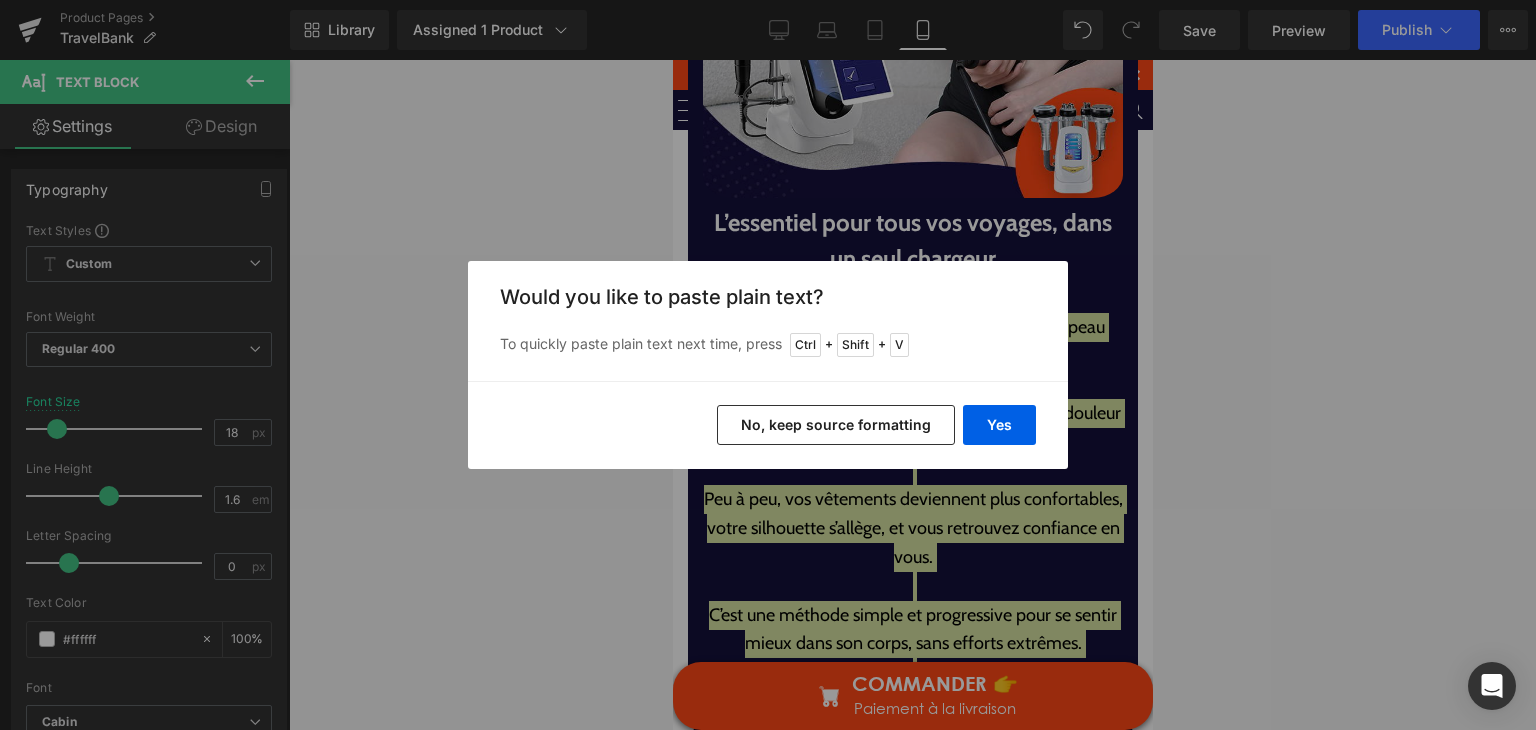 type 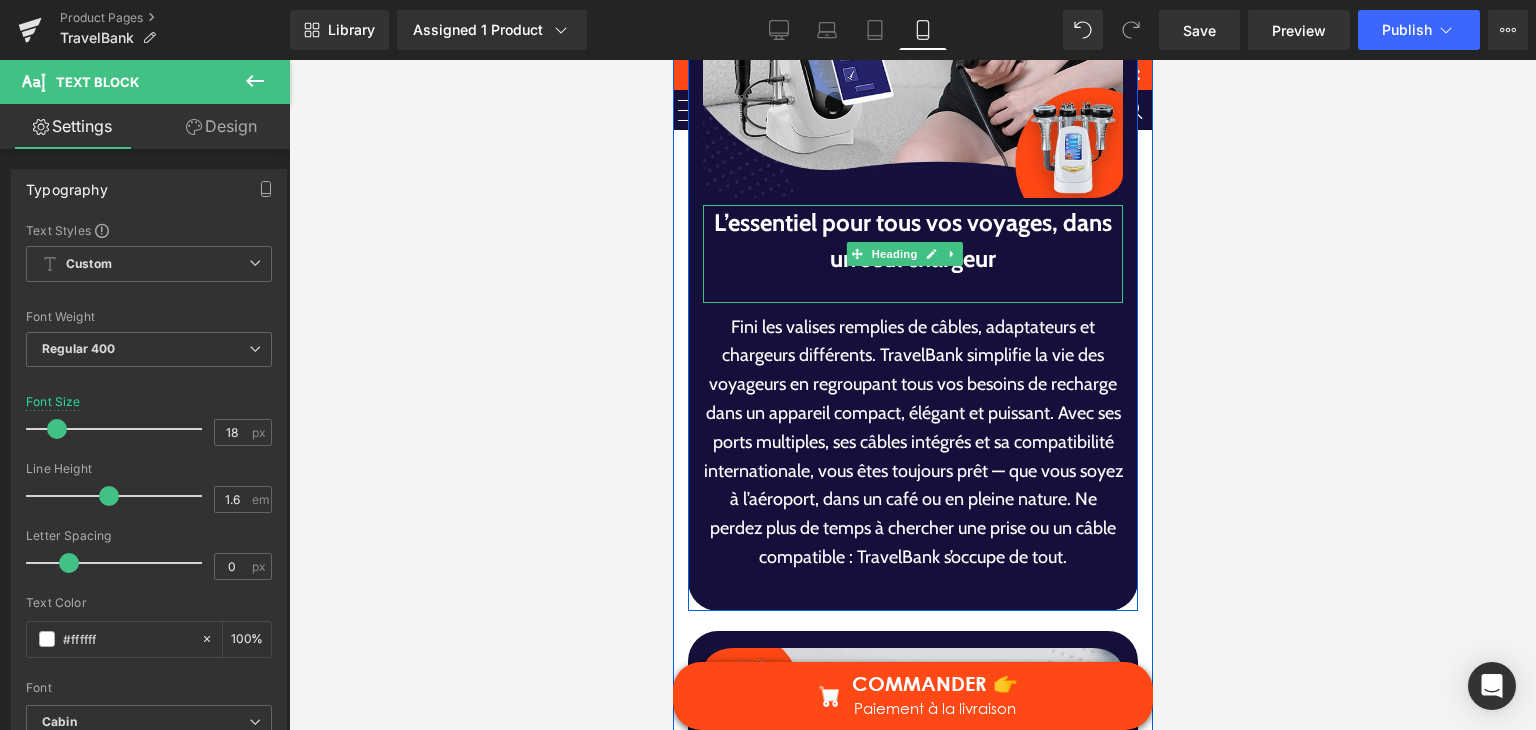 click at bounding box center [912, 290] 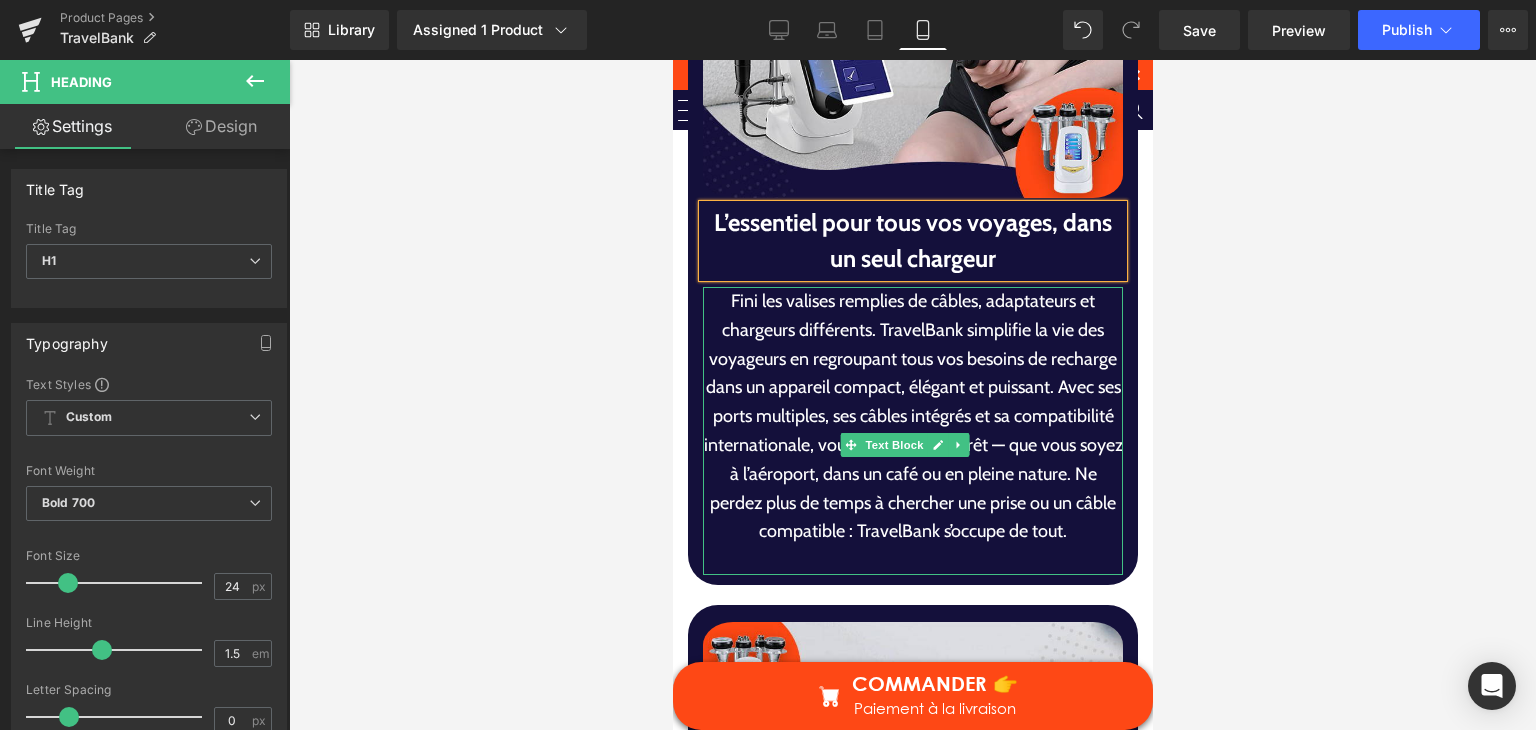 click on "Fini les valises remplies de câbles, adaptateurs et chargeurs différents. TravelBank simplifie la vie des voyageurs en regroupant tous vos besoins de recharge dans un appareil compact, élégant et puissant. Avec ses ports multiples, ses câbles intégrés et sa compatibilité internationale, vous êtes toujours prêt — que vous soyez à l’aéroport, dans un café ou en pleine nature. Ne perdez plus de temps à chercher une prise ou un câble compatible : TravelBank s’occupe de tout." at bounding box center [912, 416] 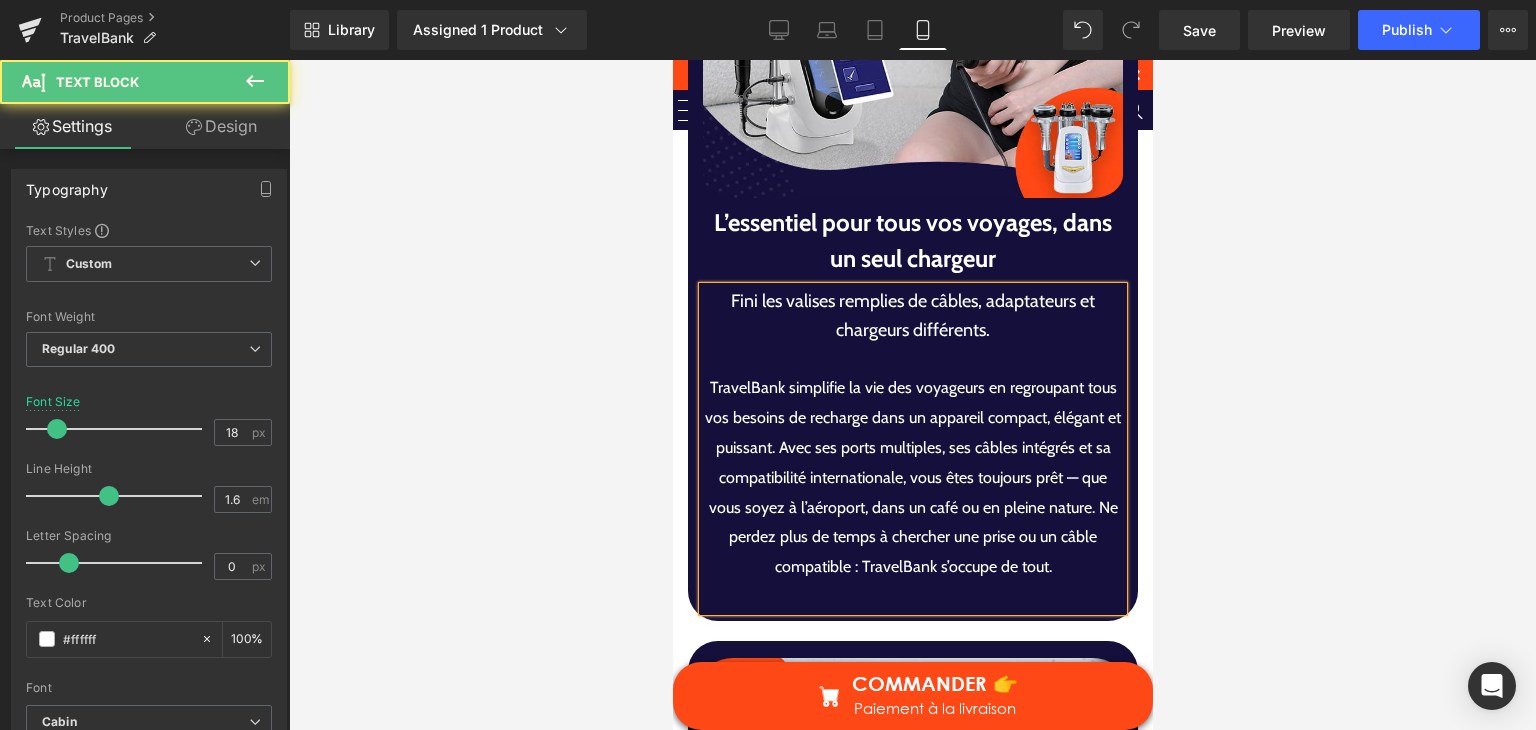 click on "TravelBank simplifie la vie des voyageurs en regroupant tous vos besoins de recharge dans un appareil compact, élégant et puissant. Avec ses ports multiples, ses câbles intégrés et sa compatibilité internationale, vous êtes toujours prêt — que vous soyez à l’aéroport, dans un café ou en pleine nature. Ne perdez plus de temps à chercher une prise ou un câble compatible : TravelBank s’occupe de tout." at bounding box center (912, 477) 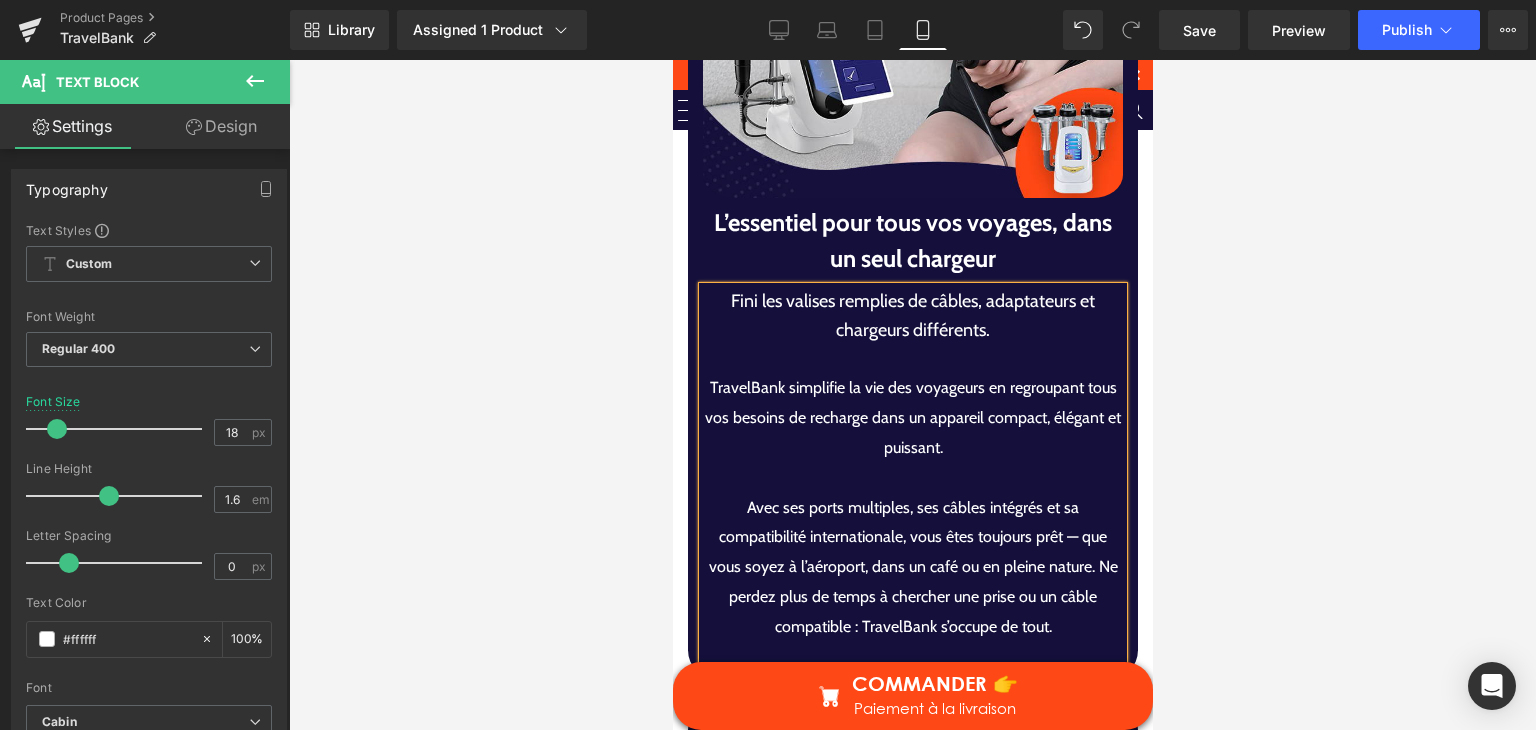 click on "Avec ses ports multiples, ses câbles intégrés et sa compatibilité internationale, vous êtes toujours prêt — que vous soyez à l’aéroport, dans un café ou en pleine nature. Ne perdez plus de temps à chercher une prise ou un câble compatible : TravelBank s’occupe de tout." at bounding box center [912, 567] 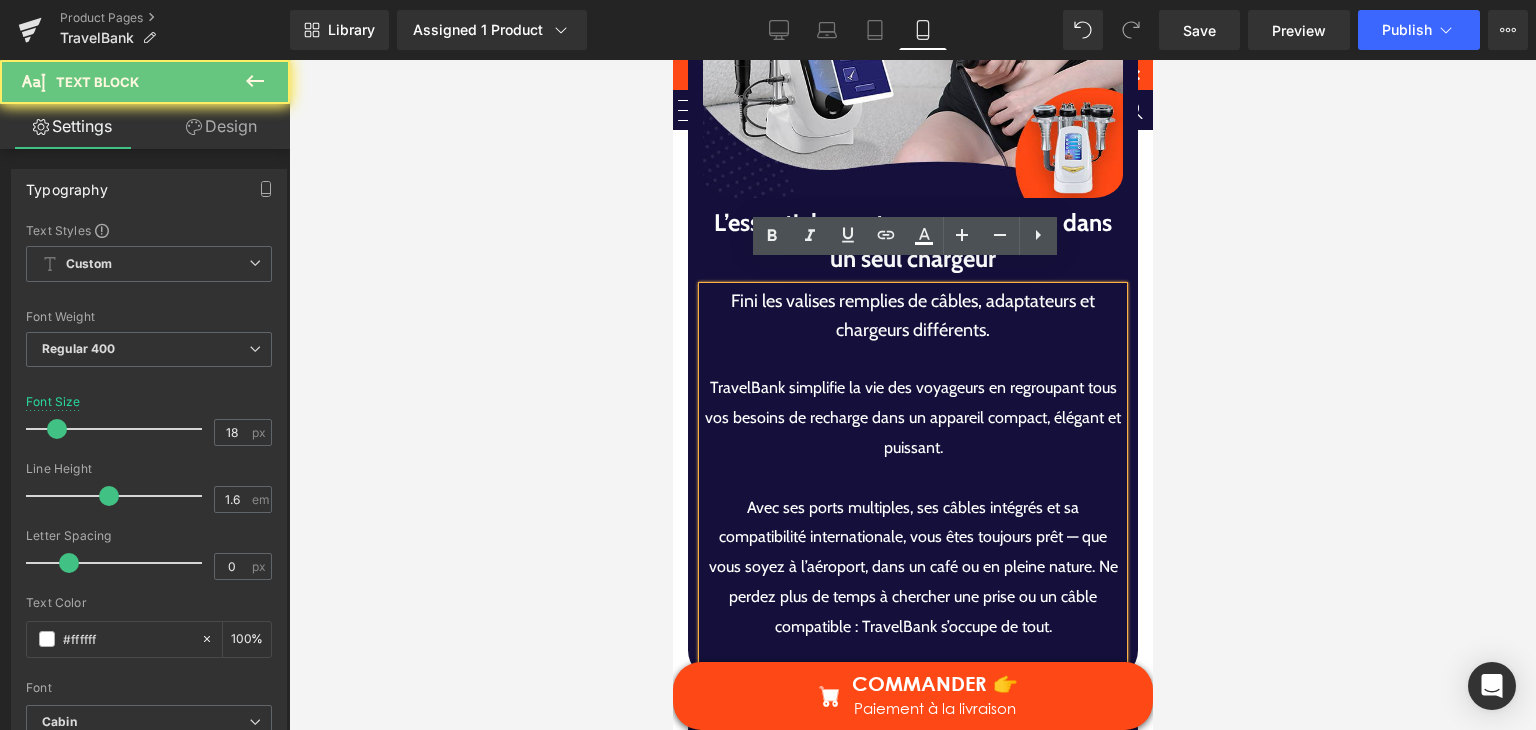 click on "Avec ses ports multiples, ses câbles intégrés et sa compatibilité internationale, vous êtes toujours prêt — que vous soyez à l’aéroport, dans un café ou en pleine nature. Ne perdez plus de temps à chercher une prise ou un câble compatible : TravelBank s’occupe de tout." at bounding box center [912, 567] 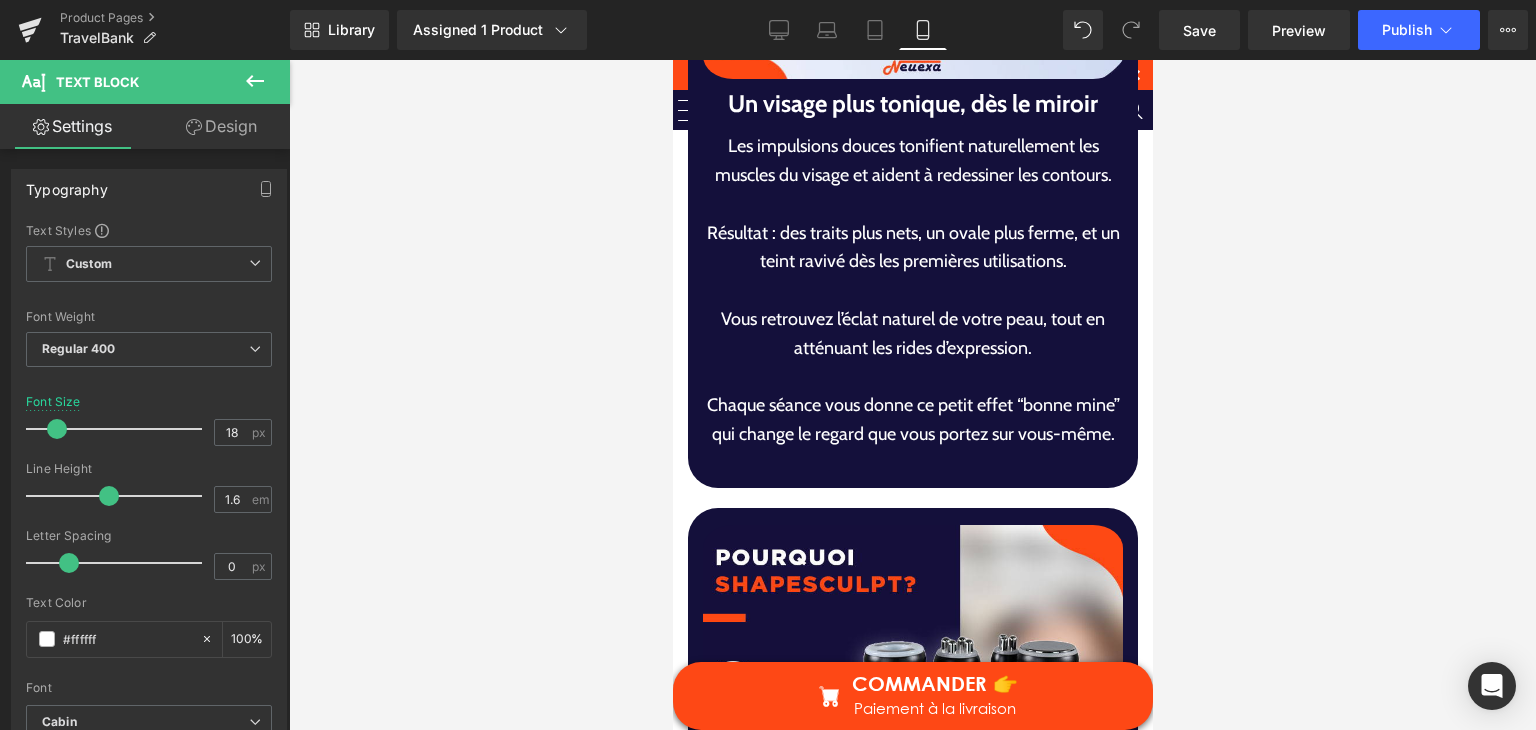 scroll, scrollTop: 5976, scrollLeft: 0, axis: vertical 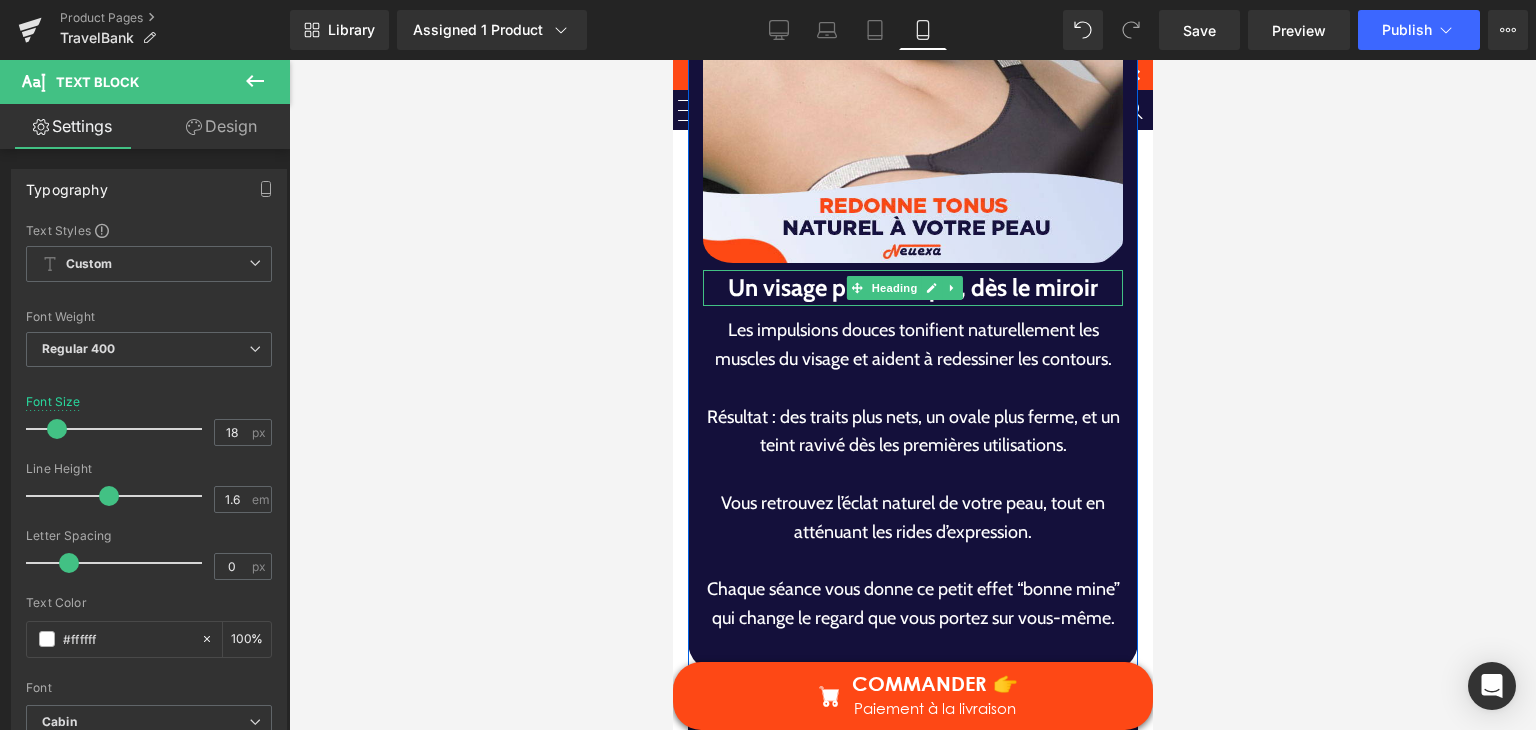 click on "Un visage plus tonique, dès le miroir" at bounding box center [912, 288] 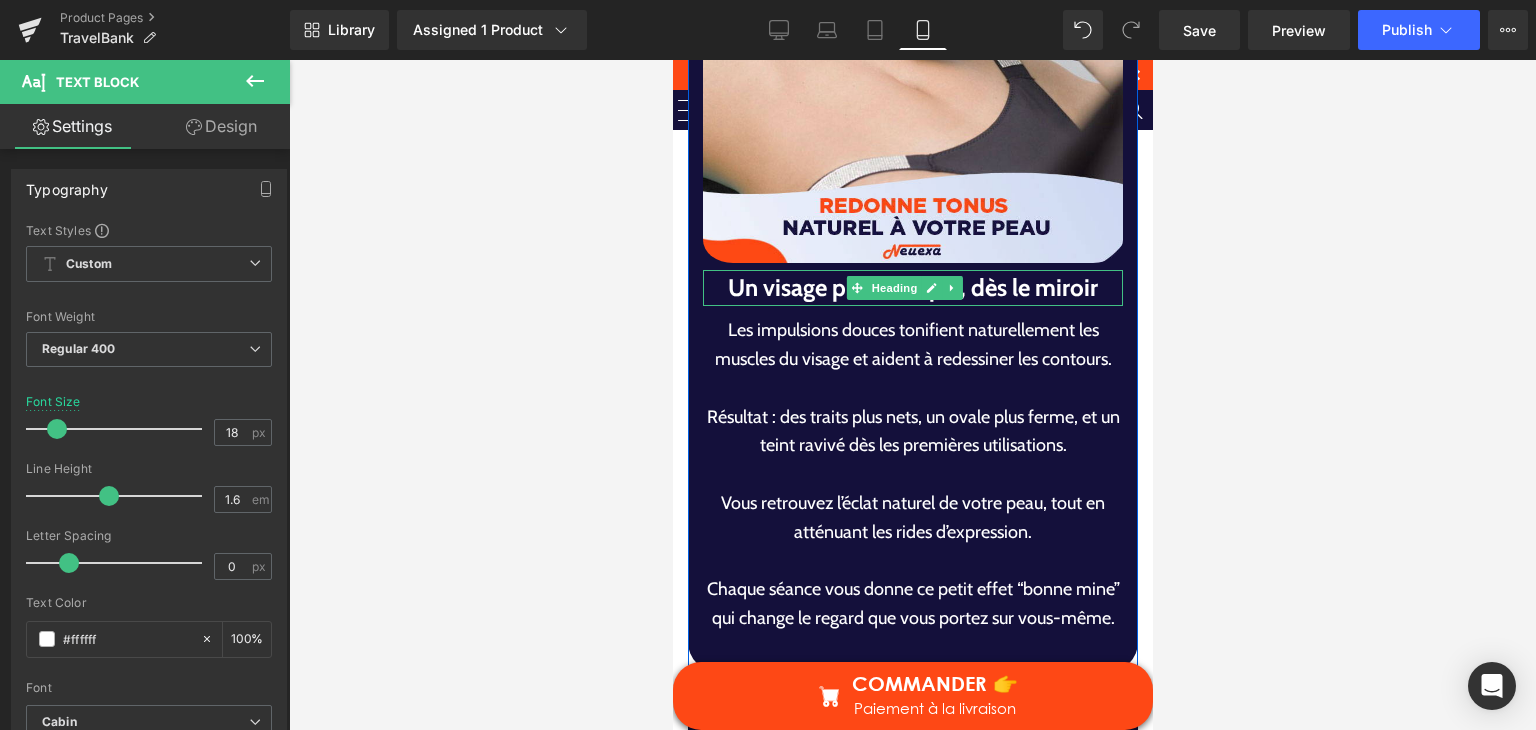 click on "Un visage plus tonique, dès le miroir" at bounding box center [912, 288] 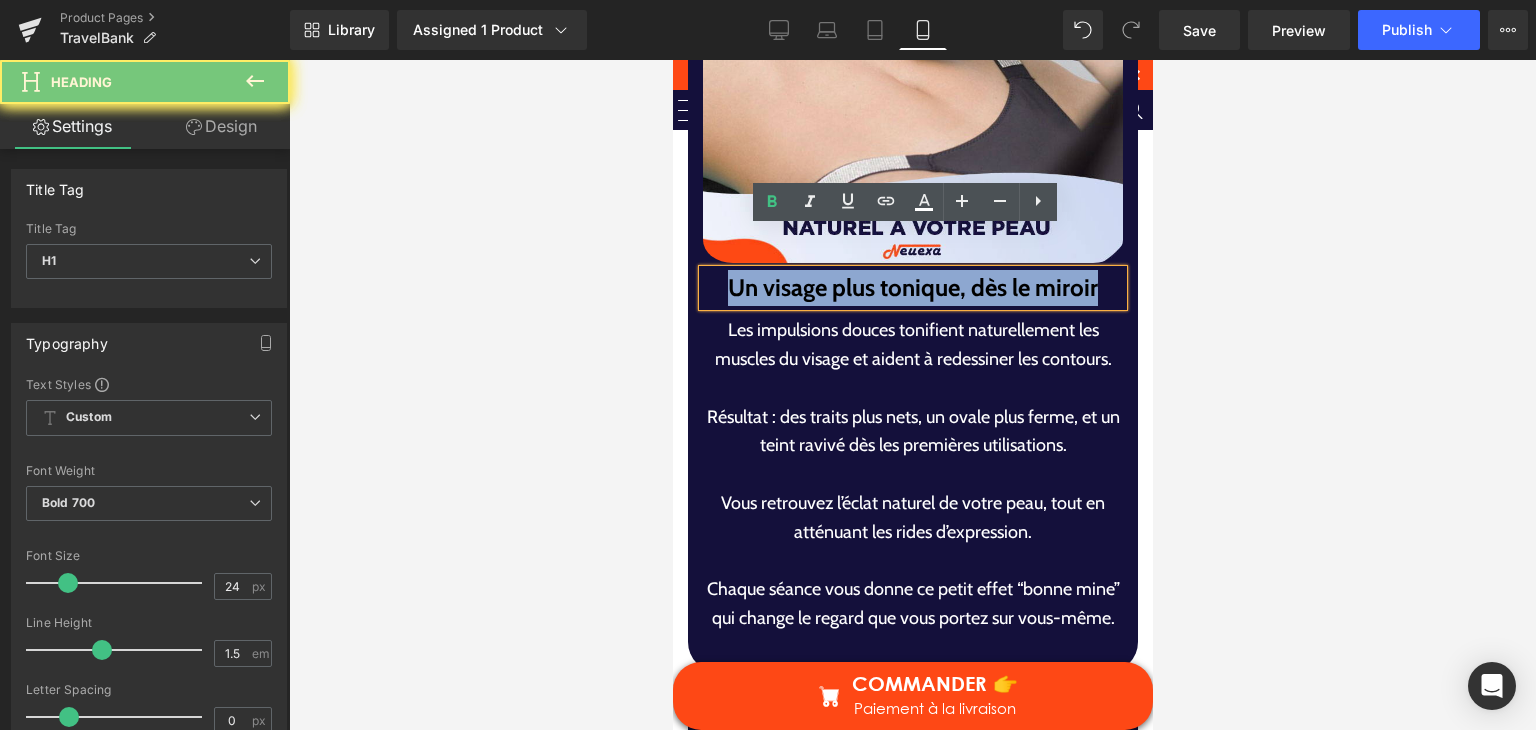 click on "Un visage plus tonique, dès le miroir" at bounding box center [912, 288] 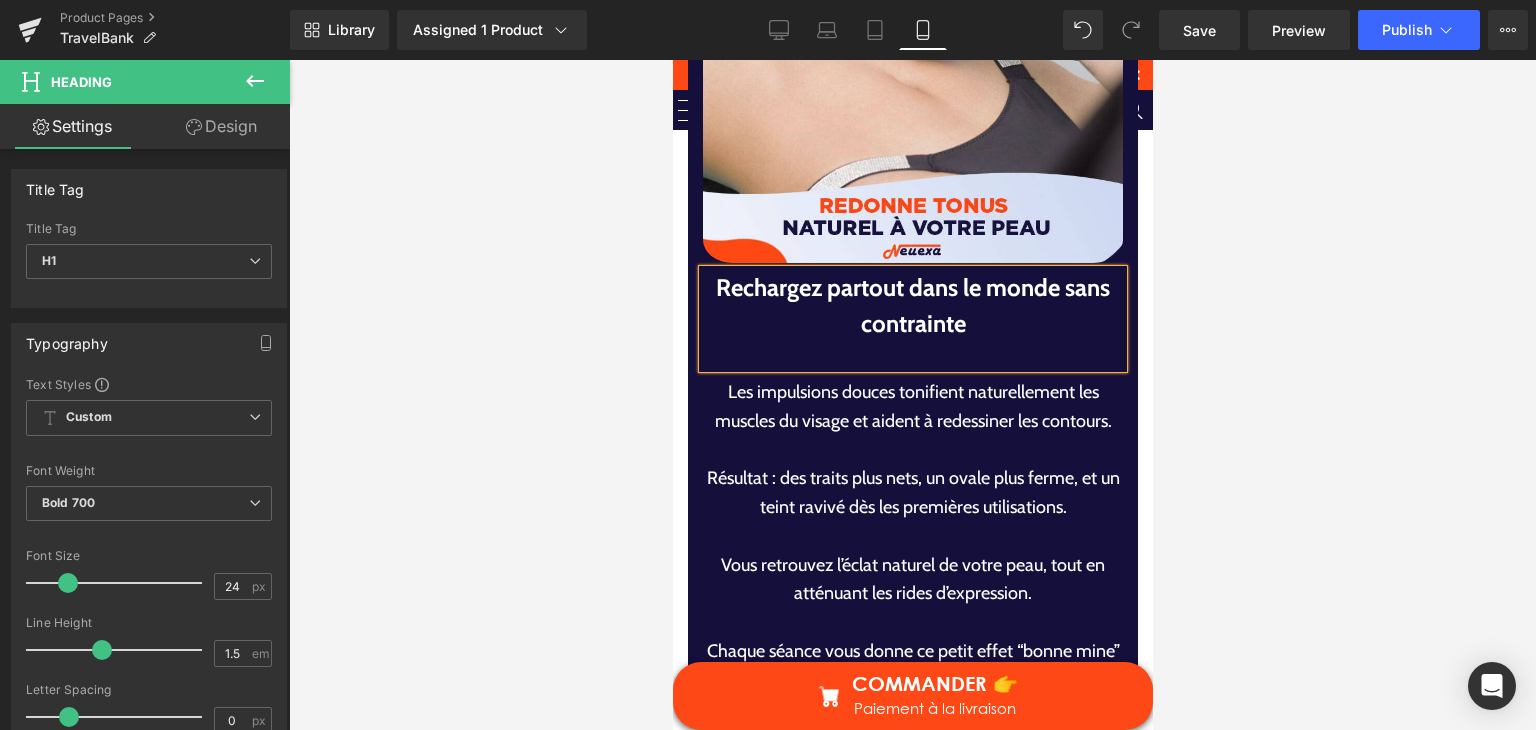 click on "Résultat : des traits plus nets, un ovale plus ferme, et un teint ravivé dès les premières utilisations." at bounding box center [912, 493] 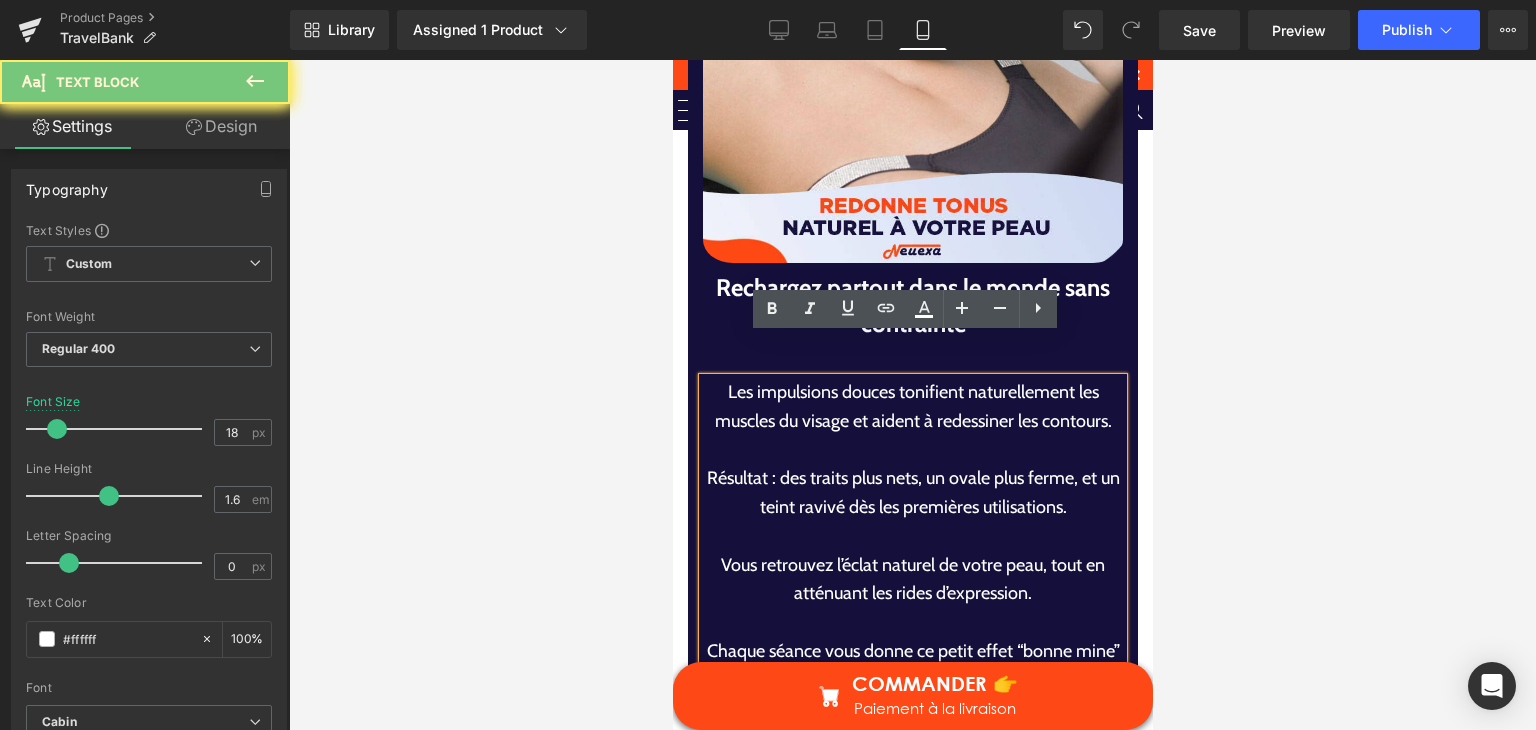 drag, startPoint x: 820, startPoint y: 416, endPoint x: 852, endPoint y: 413, distance: 32.140316 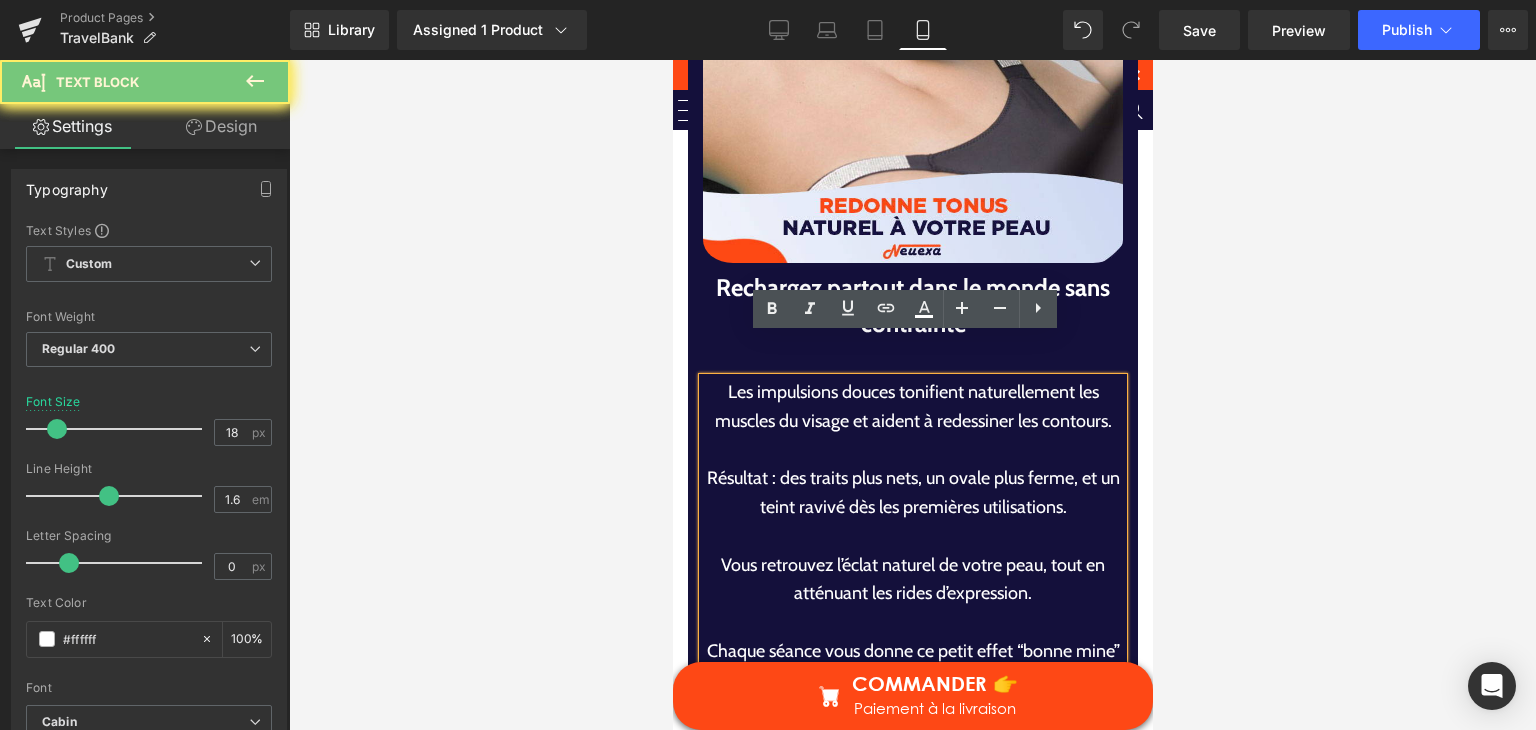 click at bounding box center [912, 449] 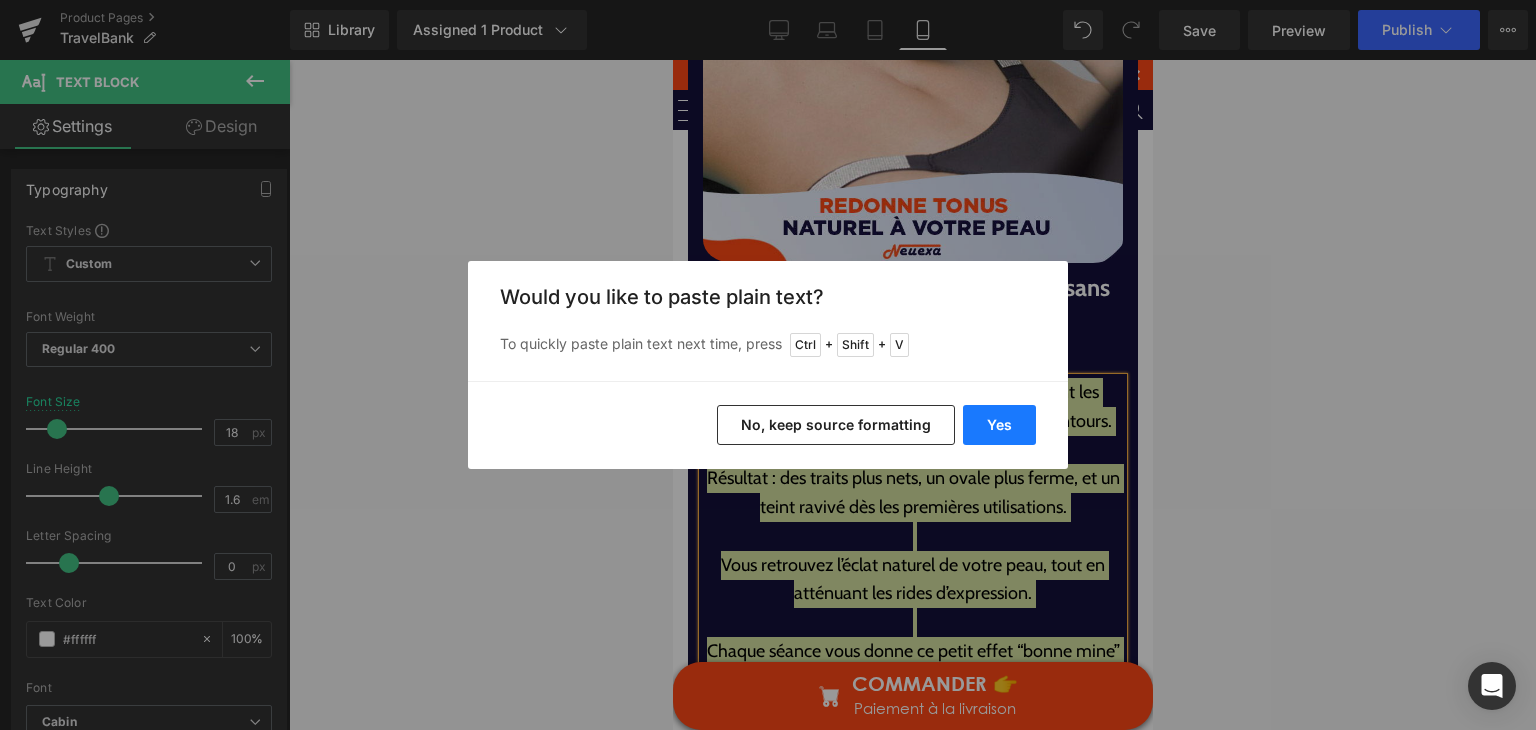 drag, startPoint x: 1017, startPoint y: 422, endPoint x: 343, endPoint y: 362, distance: 676.66534 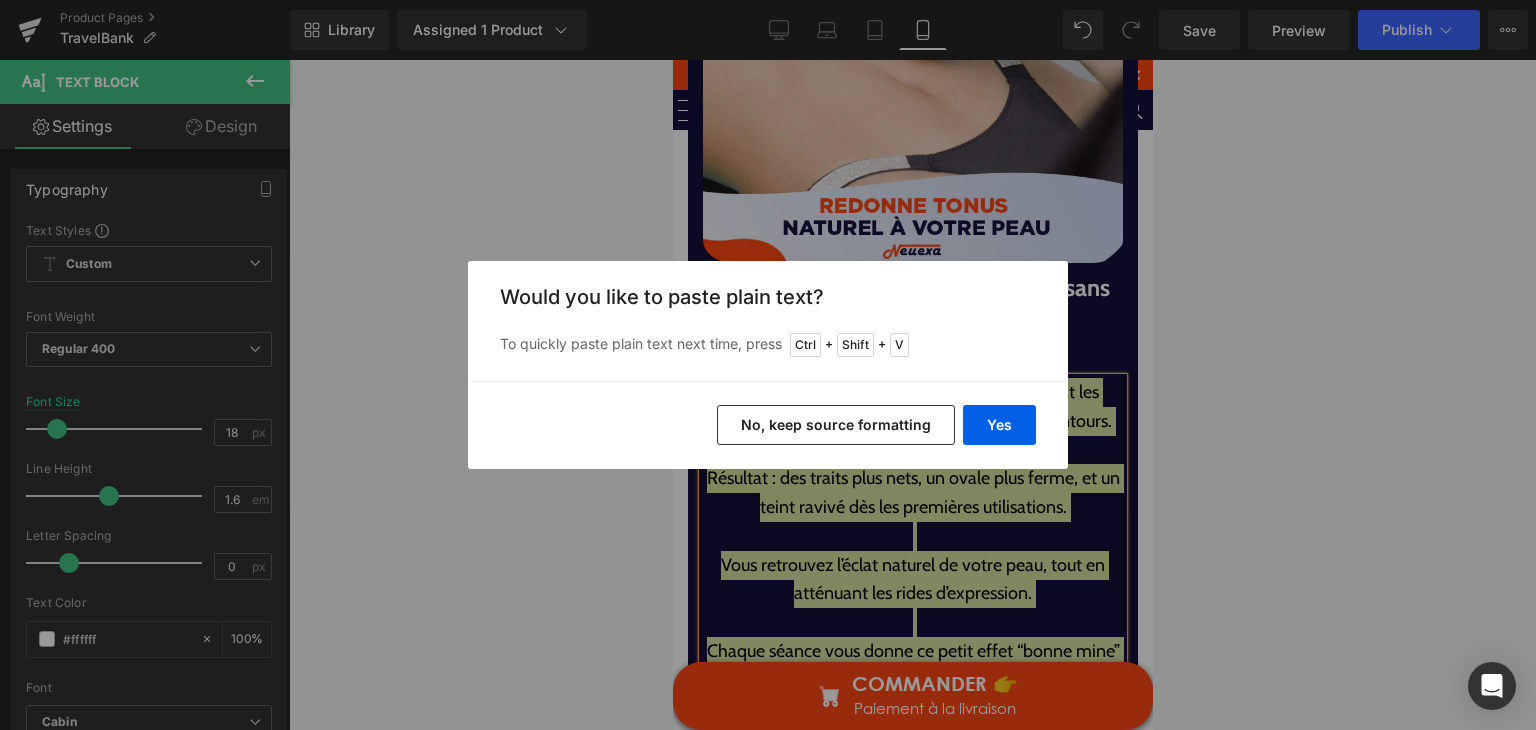 type 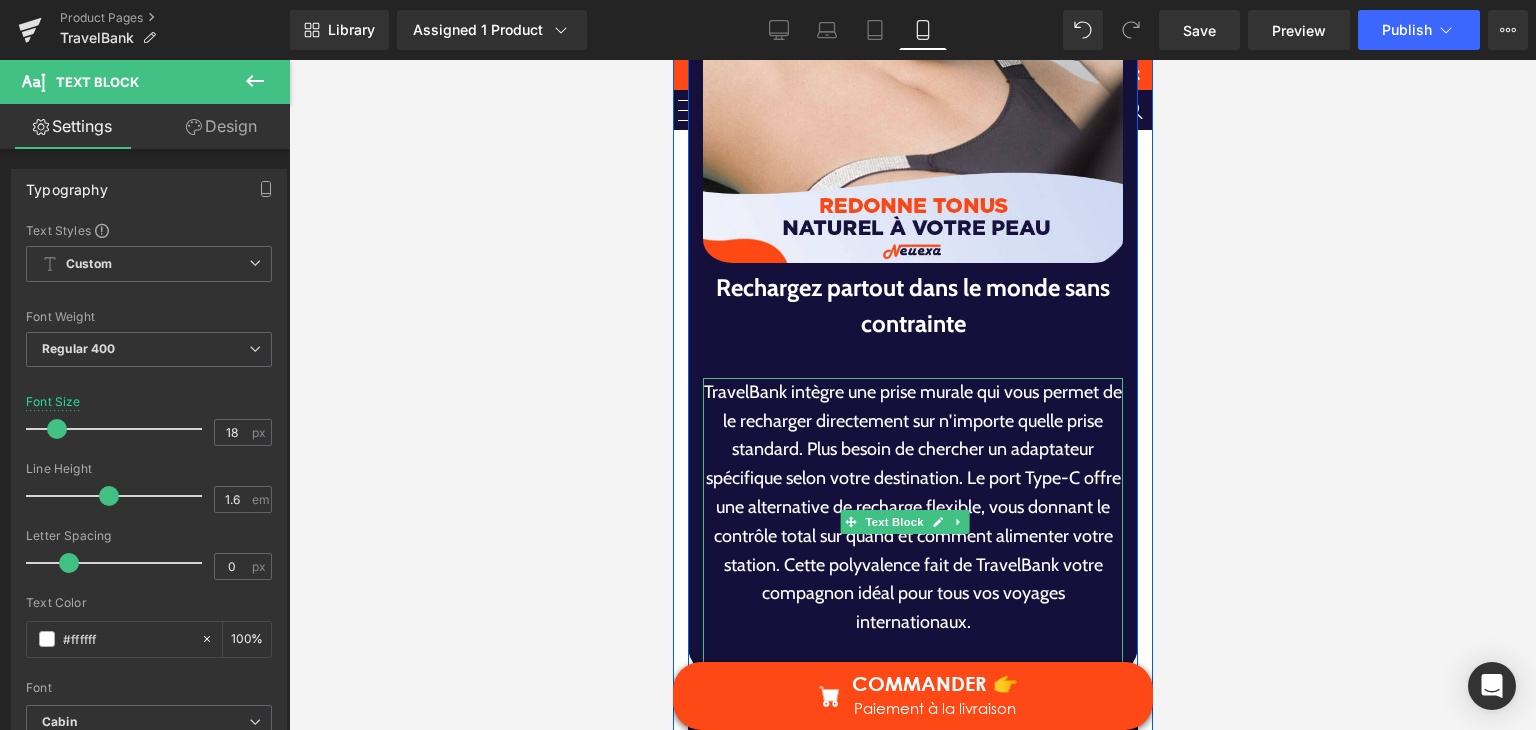 click on "Rechargez partout dans le monde sans contrainte Heading" at bounding box center [912, 319] 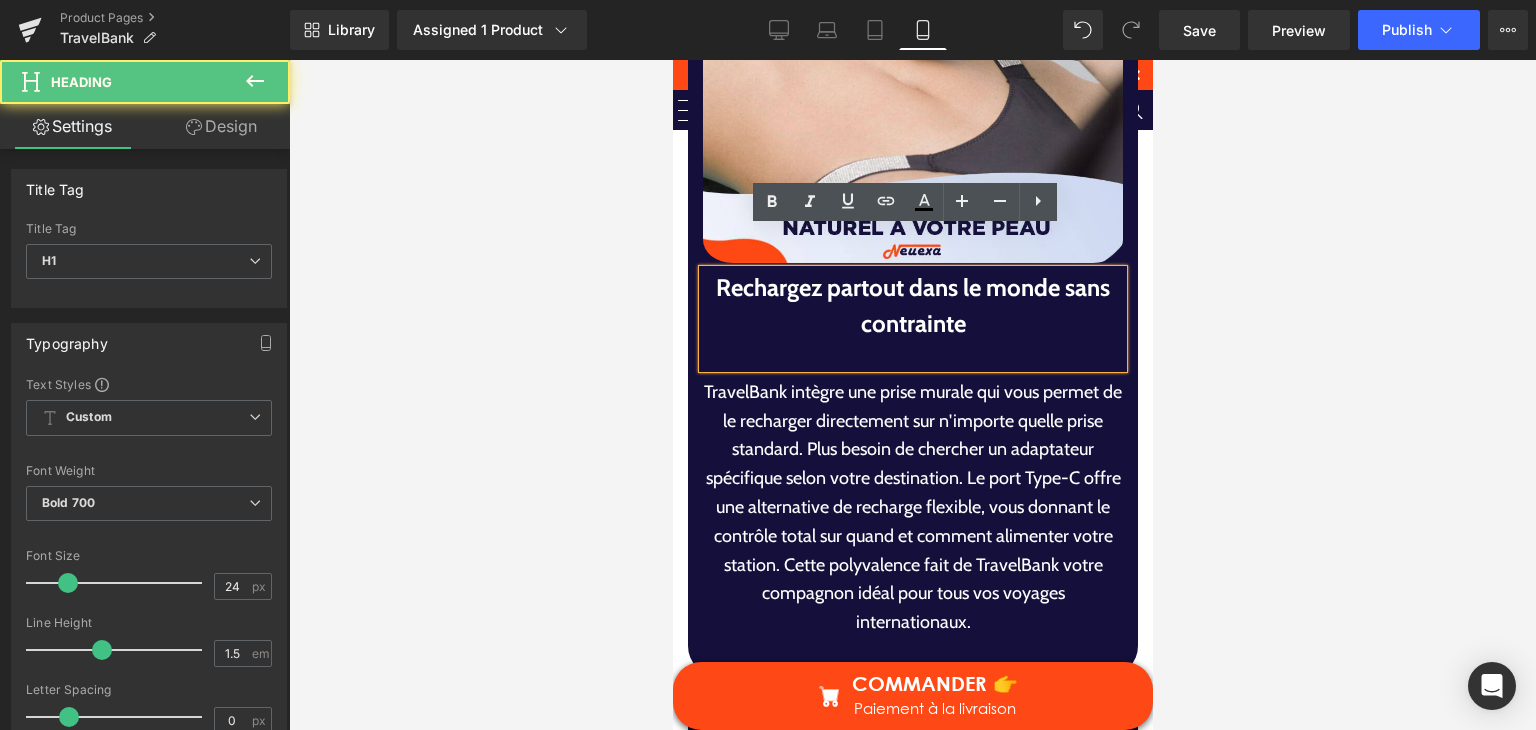 click at bounding box center [912, 355] 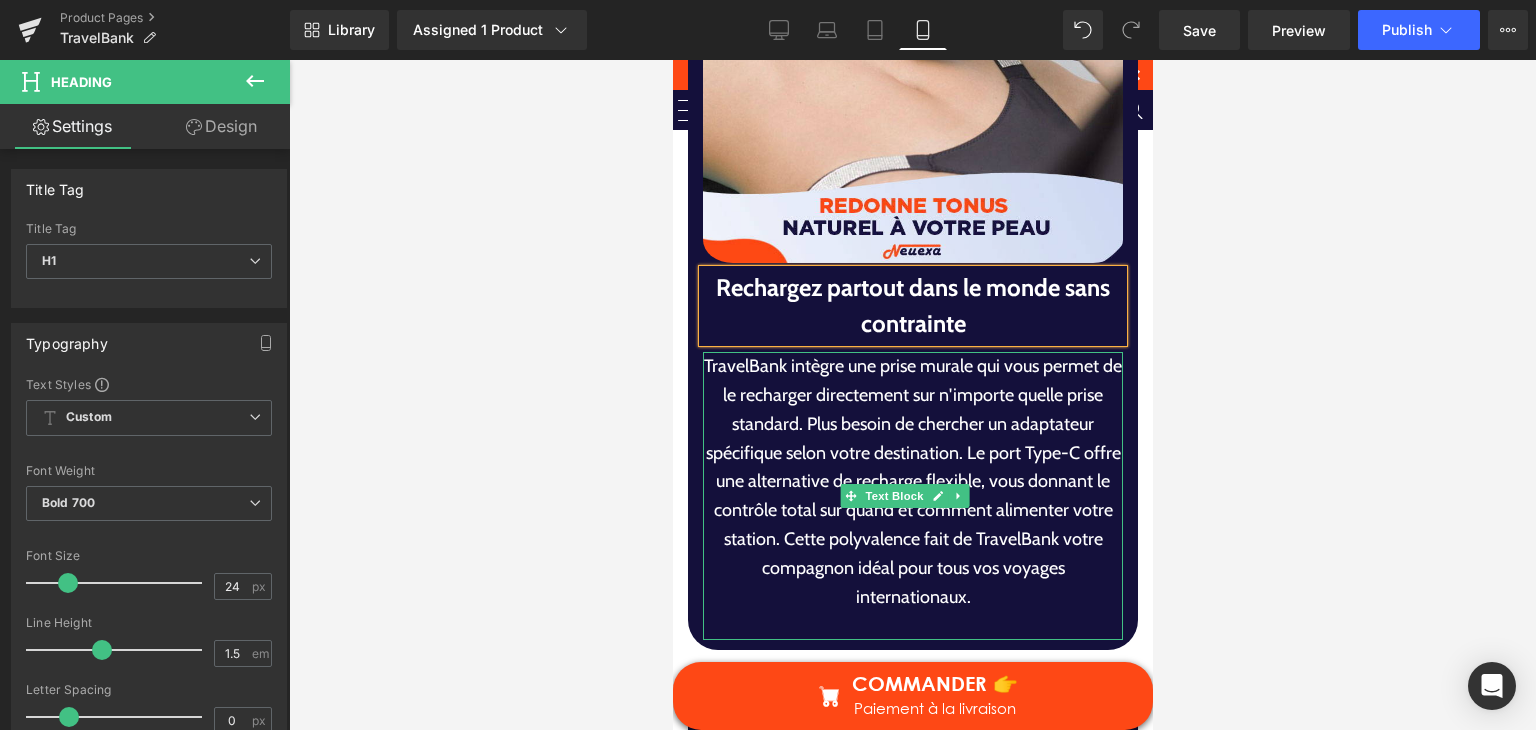 click on "TravelBank intègre une prise murale qui vous permet de le recharger directement sur n'importe quelle prise standard. Plus besoin de chercher un adaptateur spécifique selon votre destination. Le port Type-C offre une alternative de recharge flexible, vous donnant le contrôle total sur quand et comment alimenter votre station. Cette polyvalence fait de TravelBank votre compagnon idéal pour tous vos voyages internationaux." at bounding box center (912, 481) 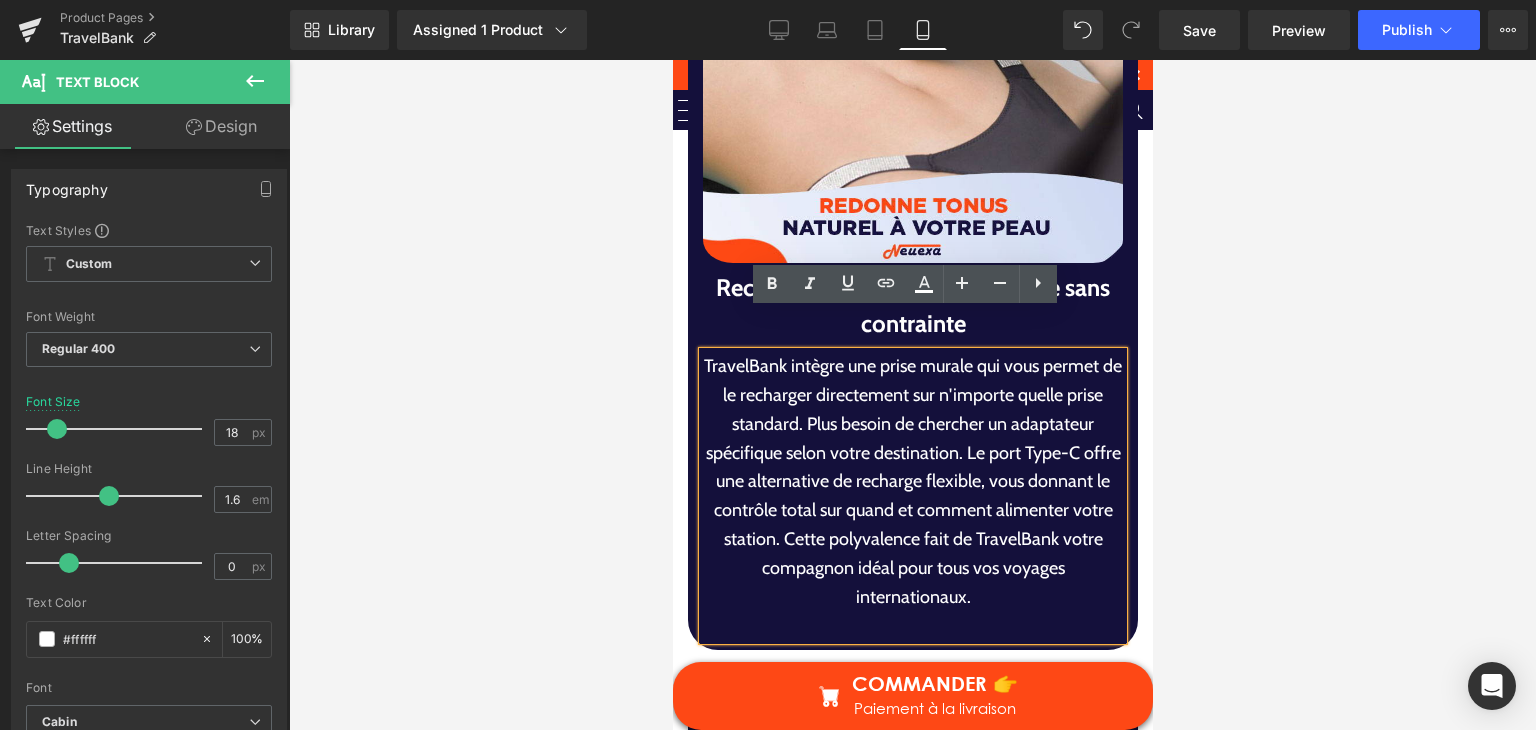 click on "TravelBank intègre une prise murale qui vous permet de le recharger directement sur n'importe quelle prise standard. Plus besoin de chercher un adaptateur spécifique selon votre destination. Le port Type-C offre une alternative de recharge flexible, vous donnant le contrôle total sur quand et comment alimenter votre station. Cette polyvalence fait de TravelBank votre compagnon idéal pour tous vos voyages internationaux." at bounding box center [912, 481] 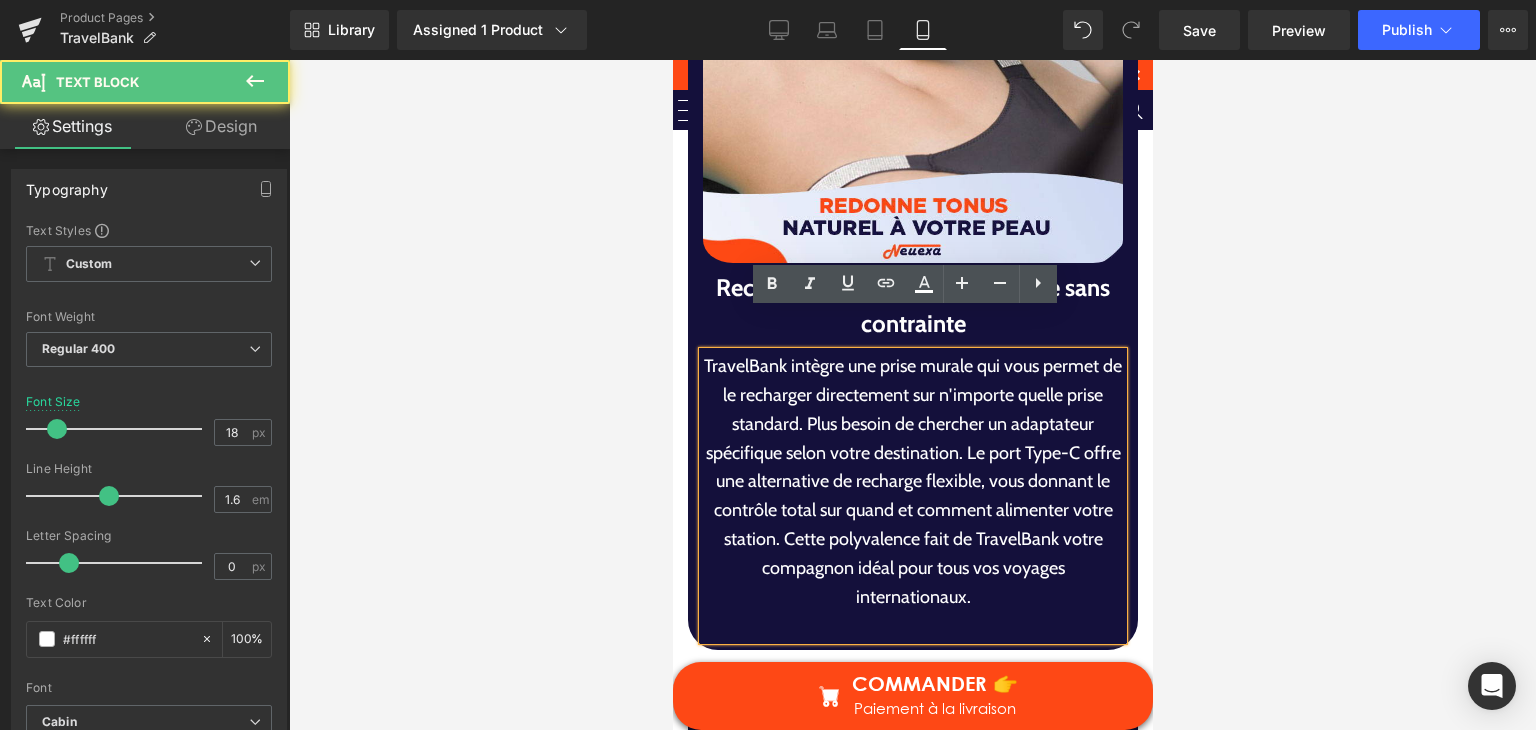click on "TravelBank intègre une prise murale qui vous permet de le recharger directement sur n'importe quelle prise standard. Plus besoin de chercher un adaptateur spécifique selon votre destination. Le port Type-C offre une alternative de recharge flexible, vous donnant le contrôle total sur quand et comment alimenter votre station. Cette polyvalence fait de TravelBank votre compagnon idéal pour tous vos voyages internationaux." at bounding box center [912, 481] 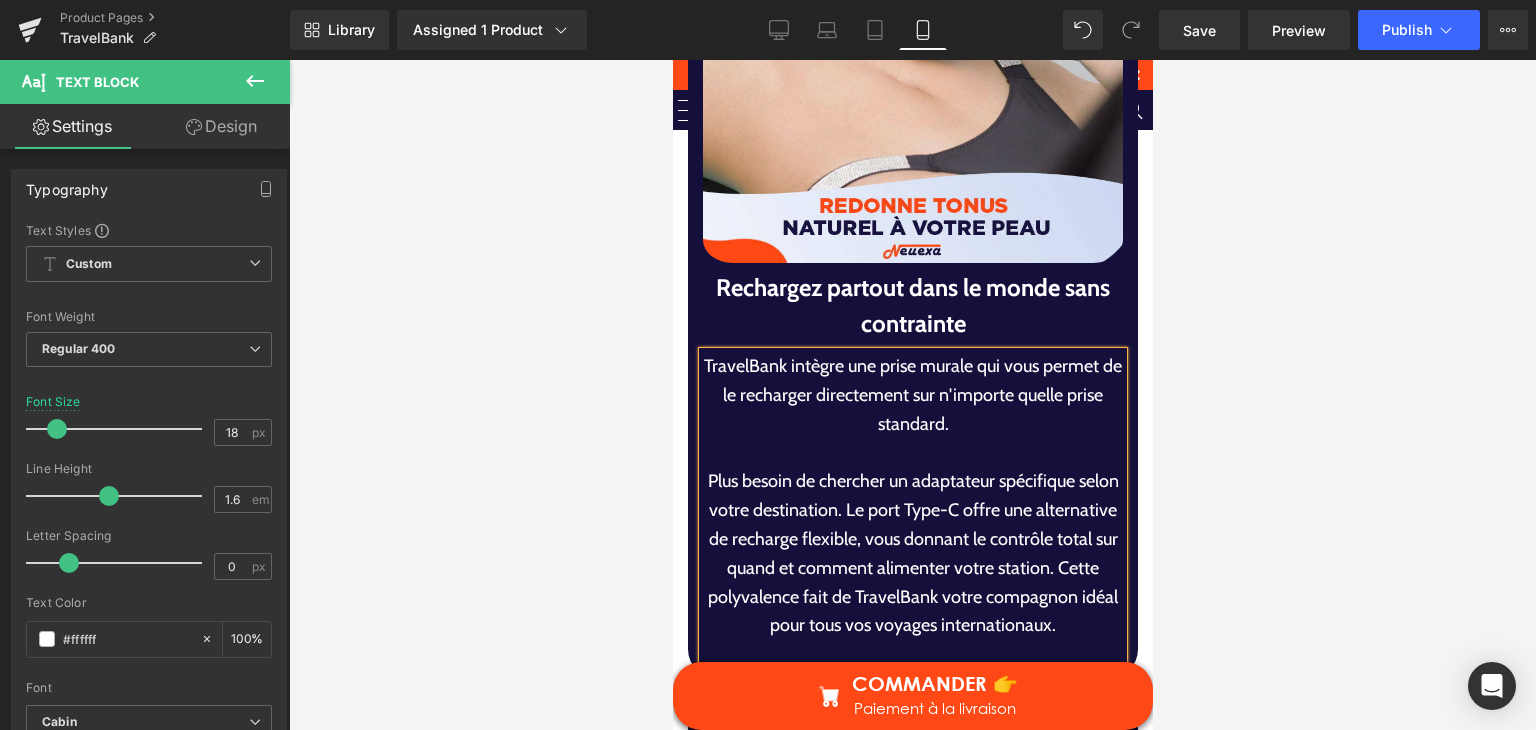 click on "Plus besoin de chercher un adaptateur spécifique selon votre destination. Le port Type-C offre une alternative de recharge flexible, vous donnant le contrôle total sur quand et comment alimenter votre station. Cette polyvalence fait de TravelBank votre compagnon idéal pour tous vos voyages internationaux." at bounding box center [912, 553] 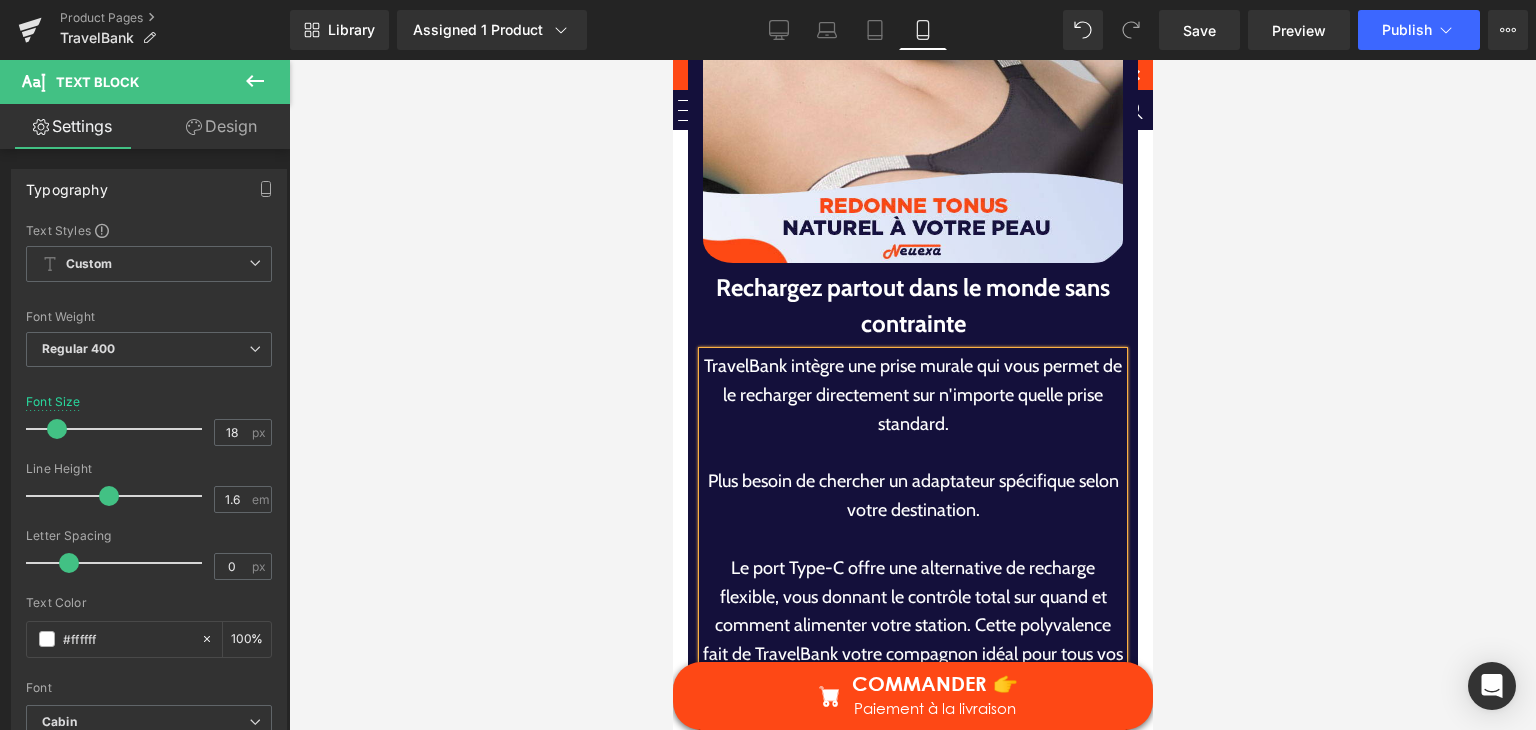 scroll, scrollTop: 6066, scrollLeft: 0, axis: vertical 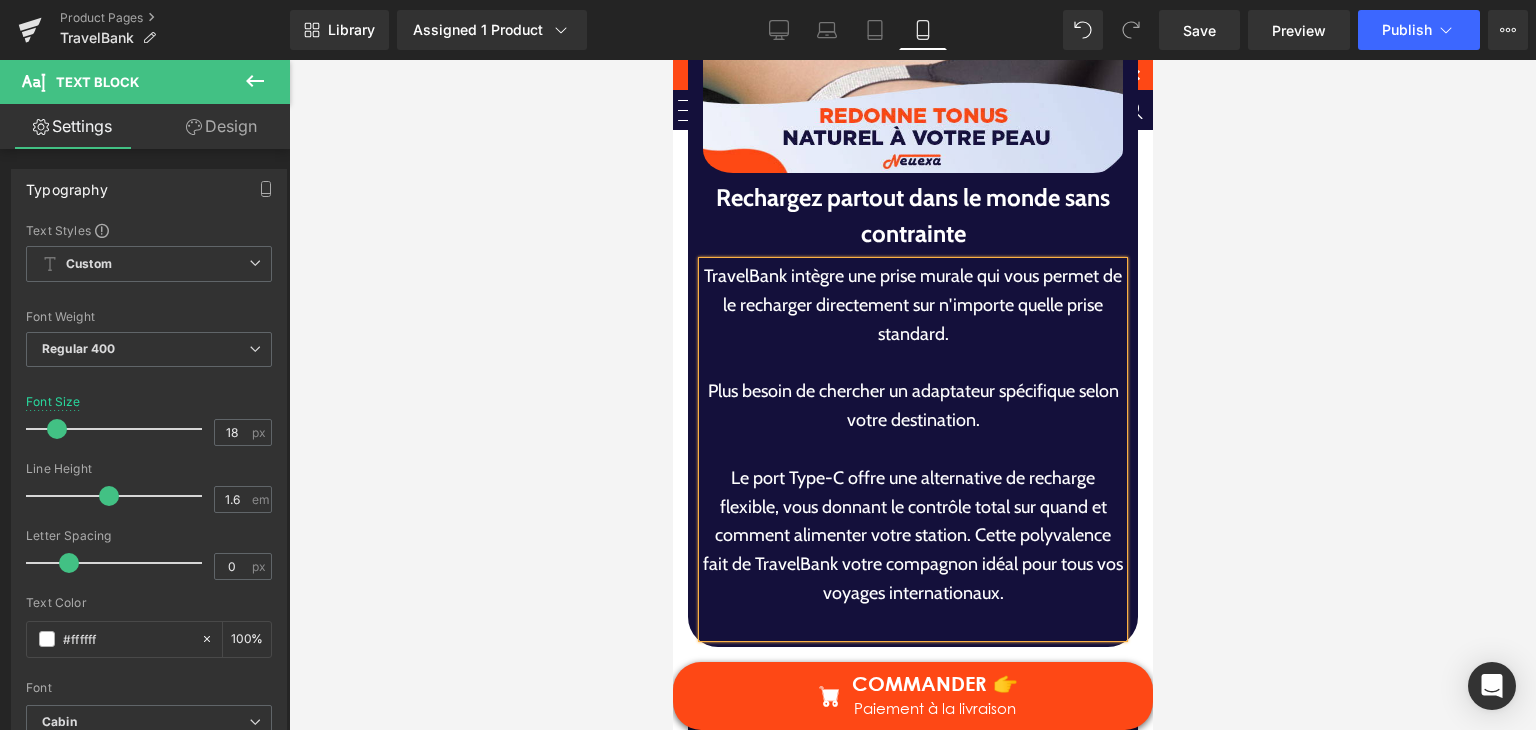 click on "Le port Type-C offre une alternative de recharge flexible, vous donnant le contrôle total sur quand et comment alimenter votre station. Cette polyvalence fait de TravelBank votre compagnon idéal pour tous vos voyages internationaux." at bounding box center [912, 536] 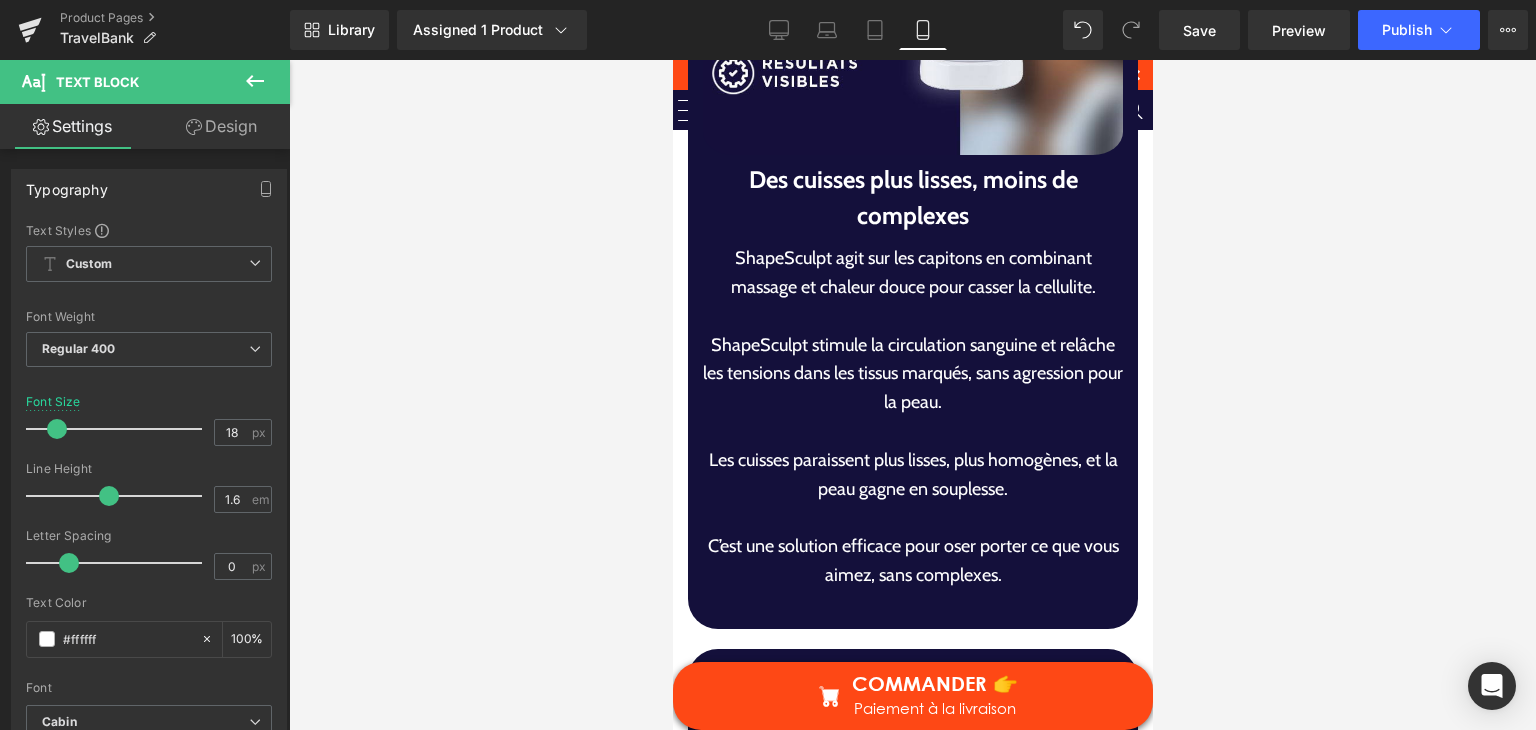 scroll, scrollTop: 7056, scrollLeft: 0, axis: vertical 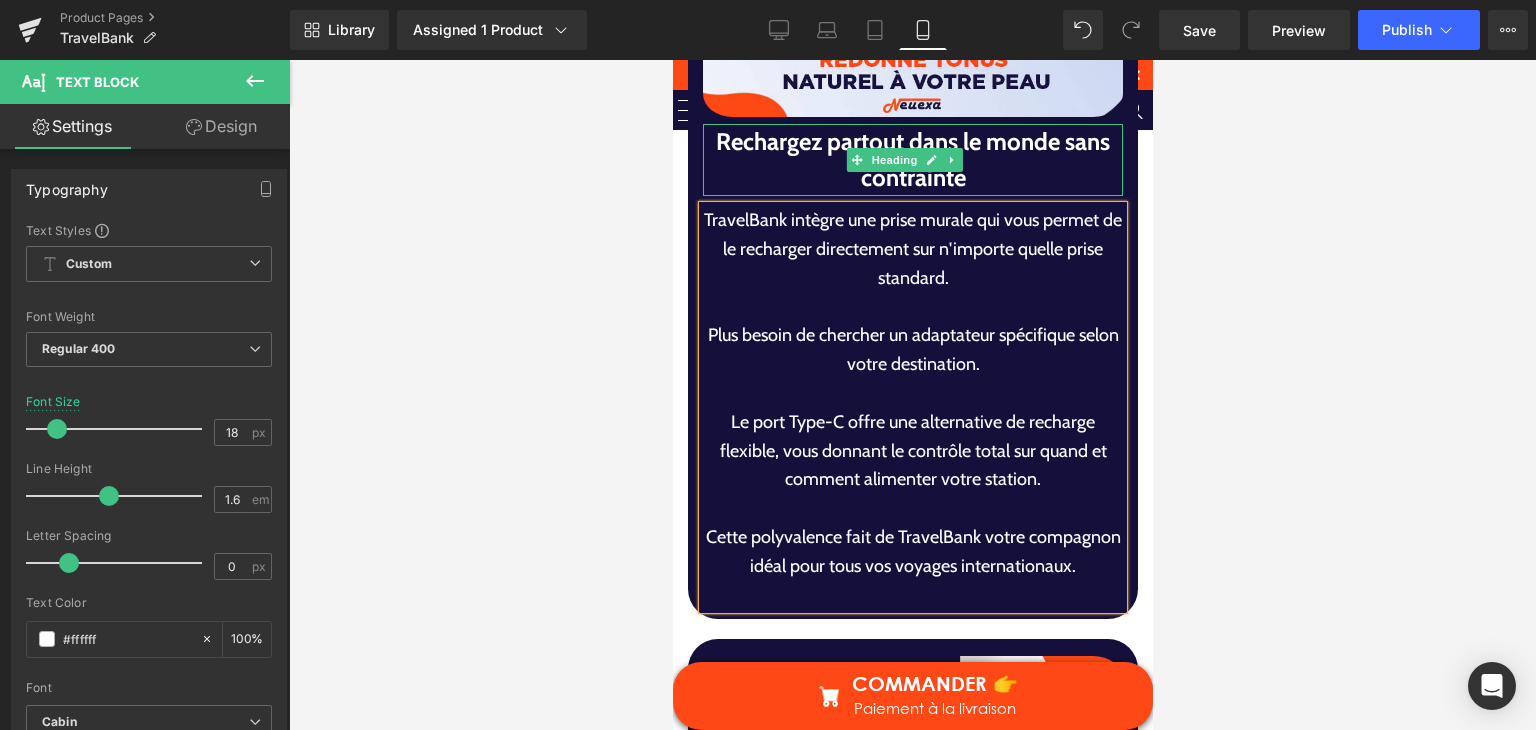 click on "Rechargez partout dans le monde sans contrainte" at bounding box center (912, 160) 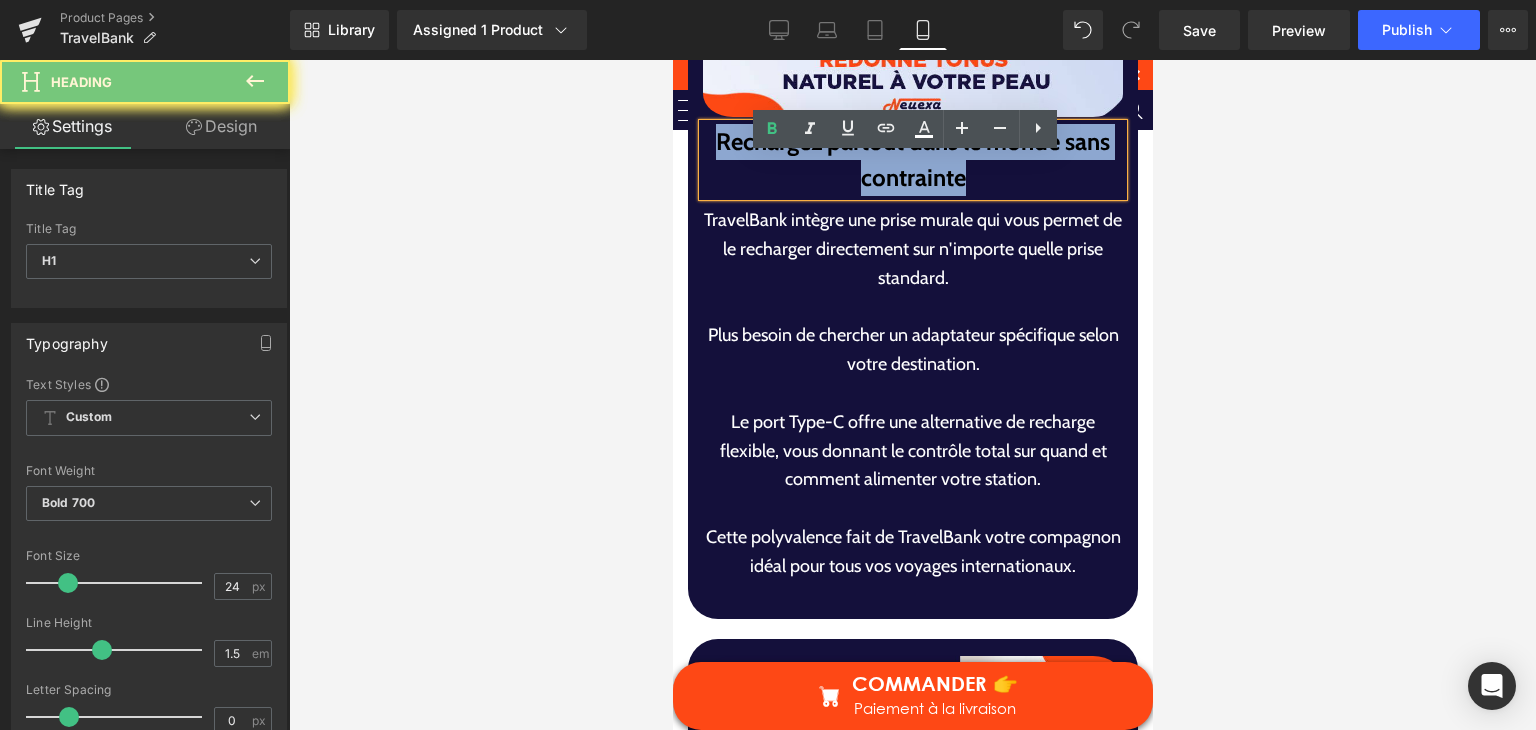 click on "Rechargez partout dans le monde sans contrainte" at bounding box center [912, 160] 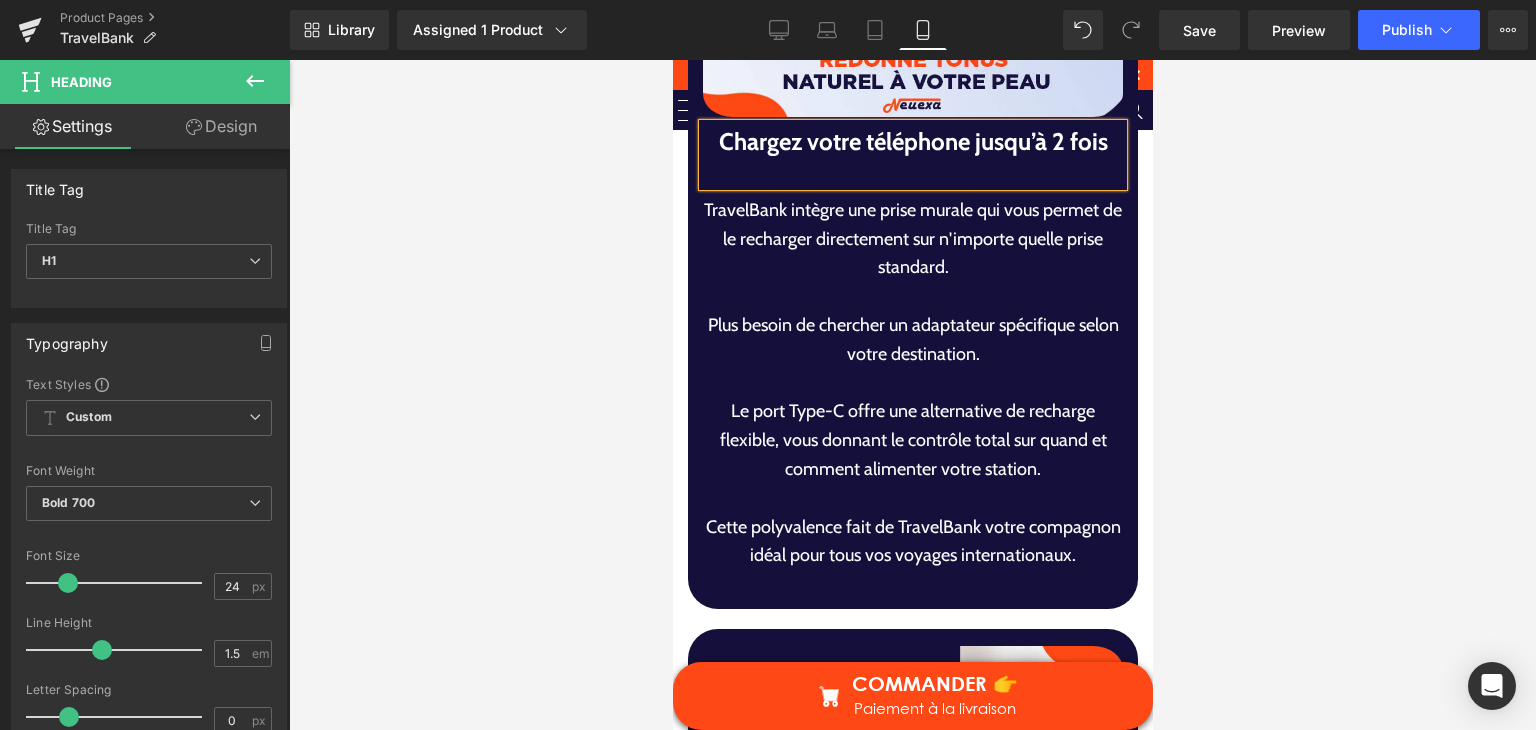 click at bounding box center [912, 383] 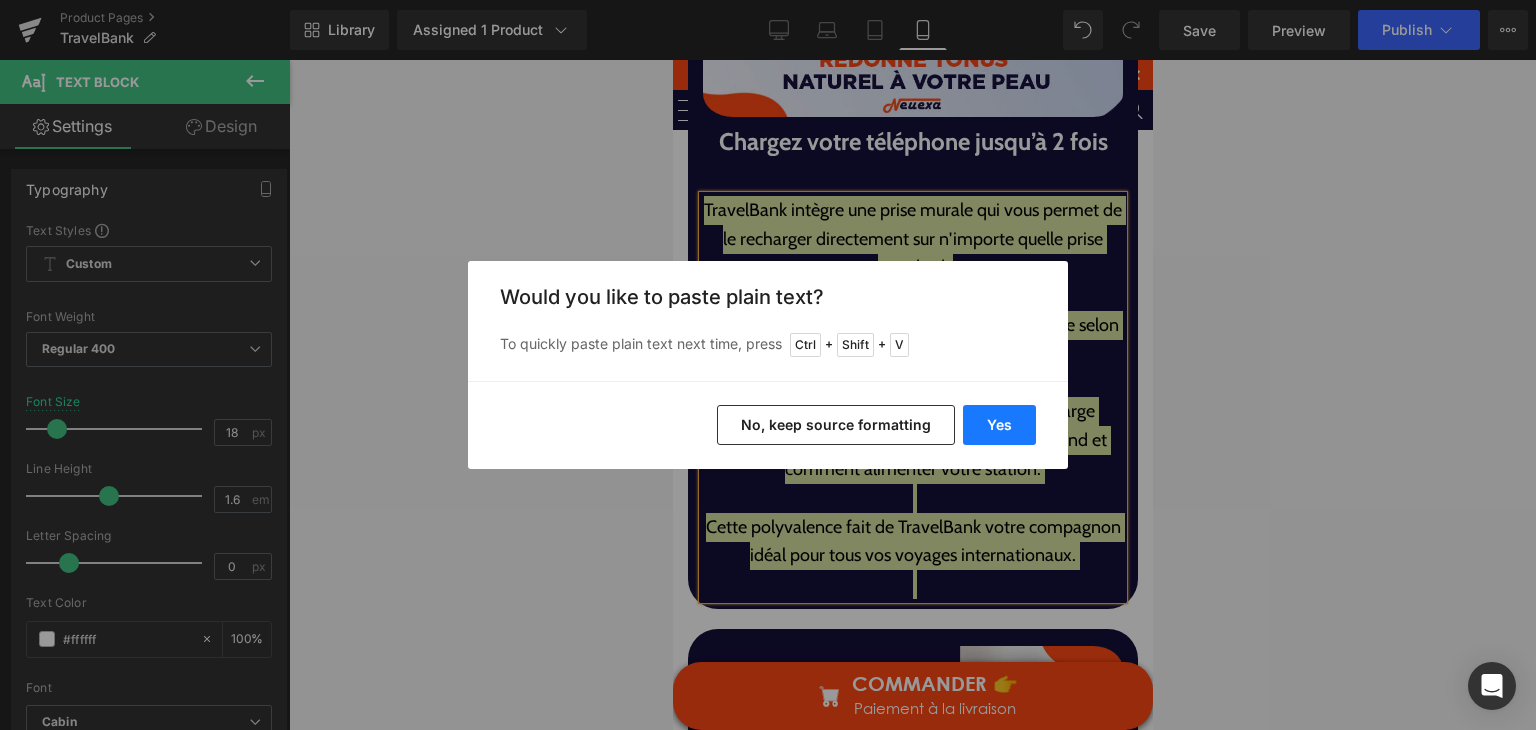 drag, startPoint x: 998, startPoint y: 425, endPoint x: 298, endPoint y: 300, distance: 711.0731 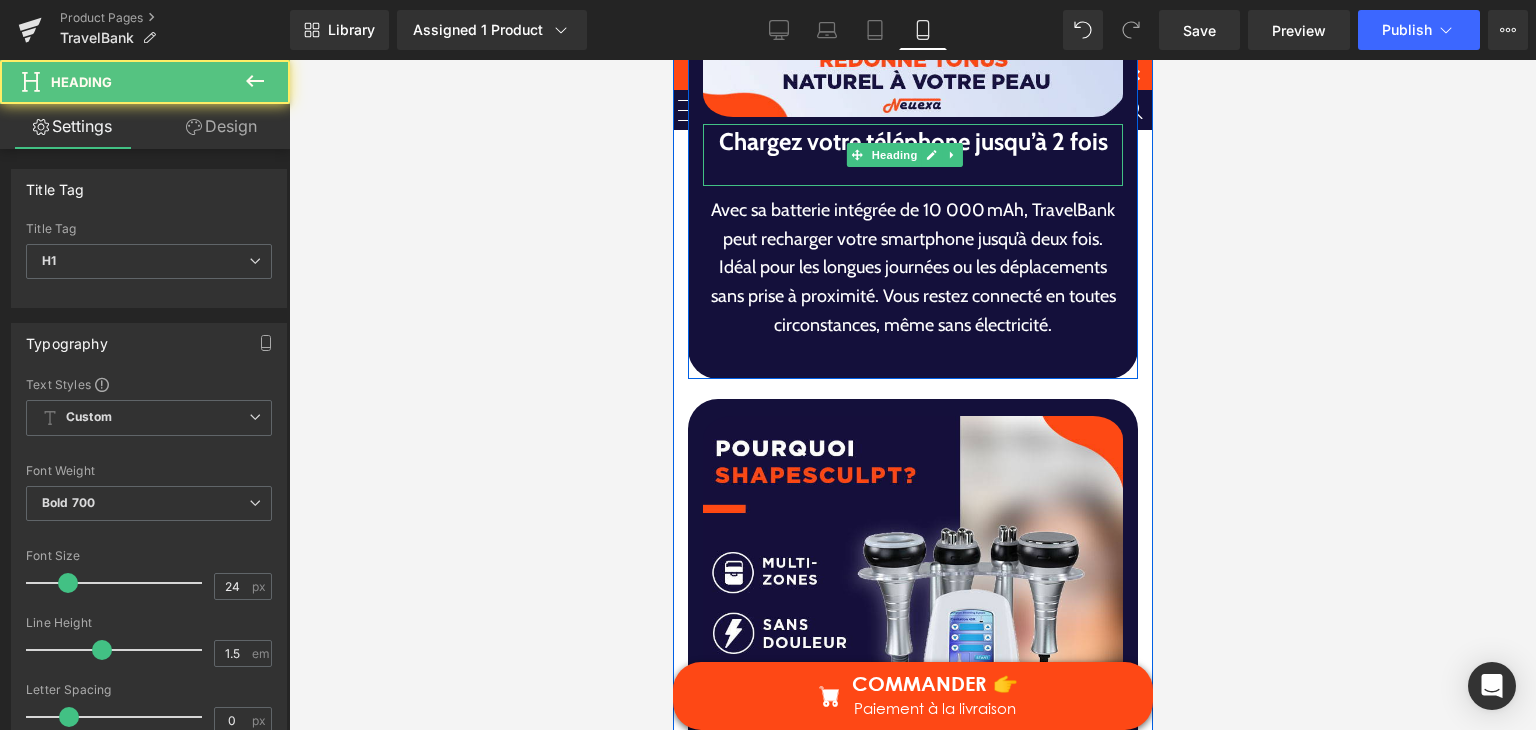 click at bounding box center (912, 173) 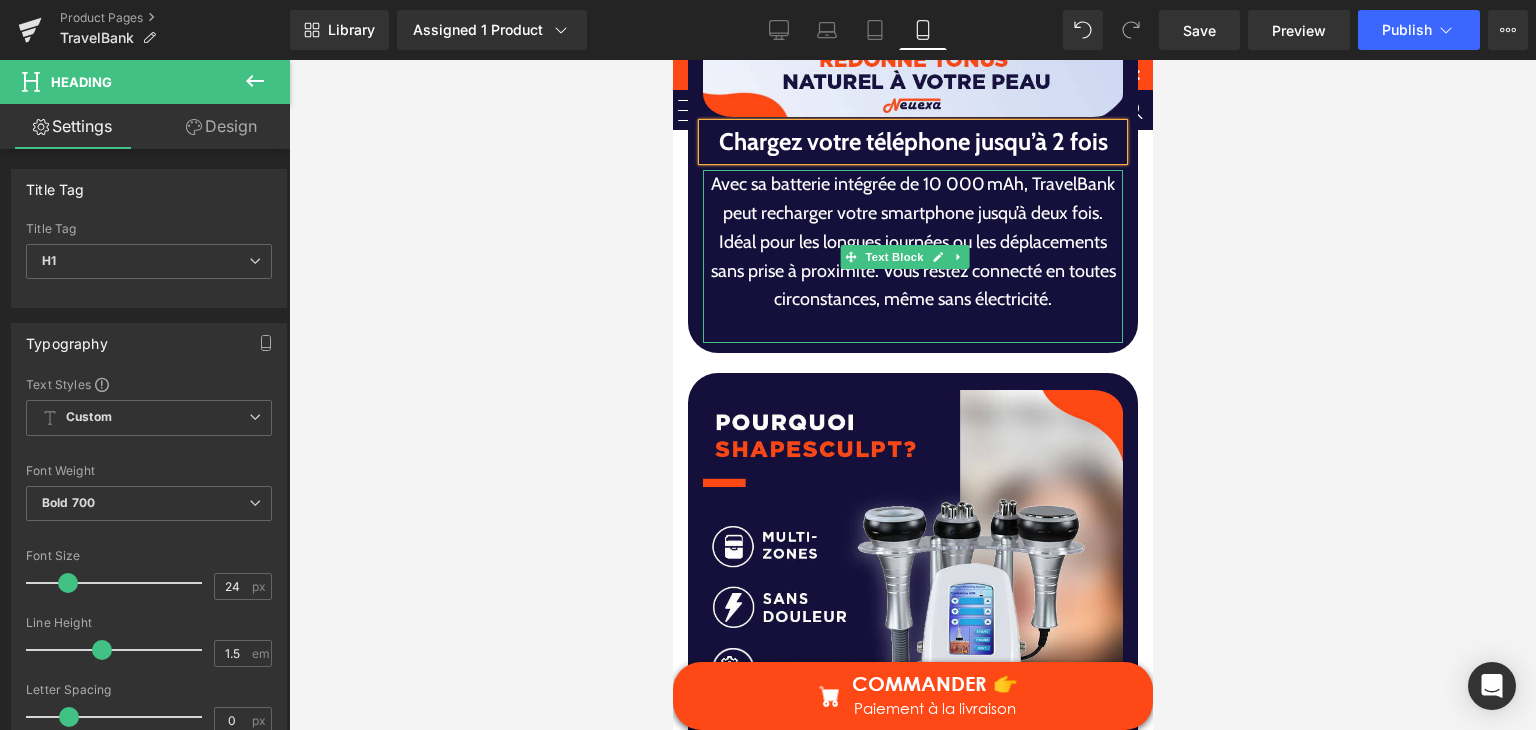 click on "Avec sa batterie intégrée de 10 000 mAh, TravelBank peut recharger votre smartphone jusqu’à deux fois. Idéal pour les longues journées ou les déplacements sans prise à proximité. Vous restez connecté en toutes circonstances, même sans électricité." at bounding box center (912, 242) 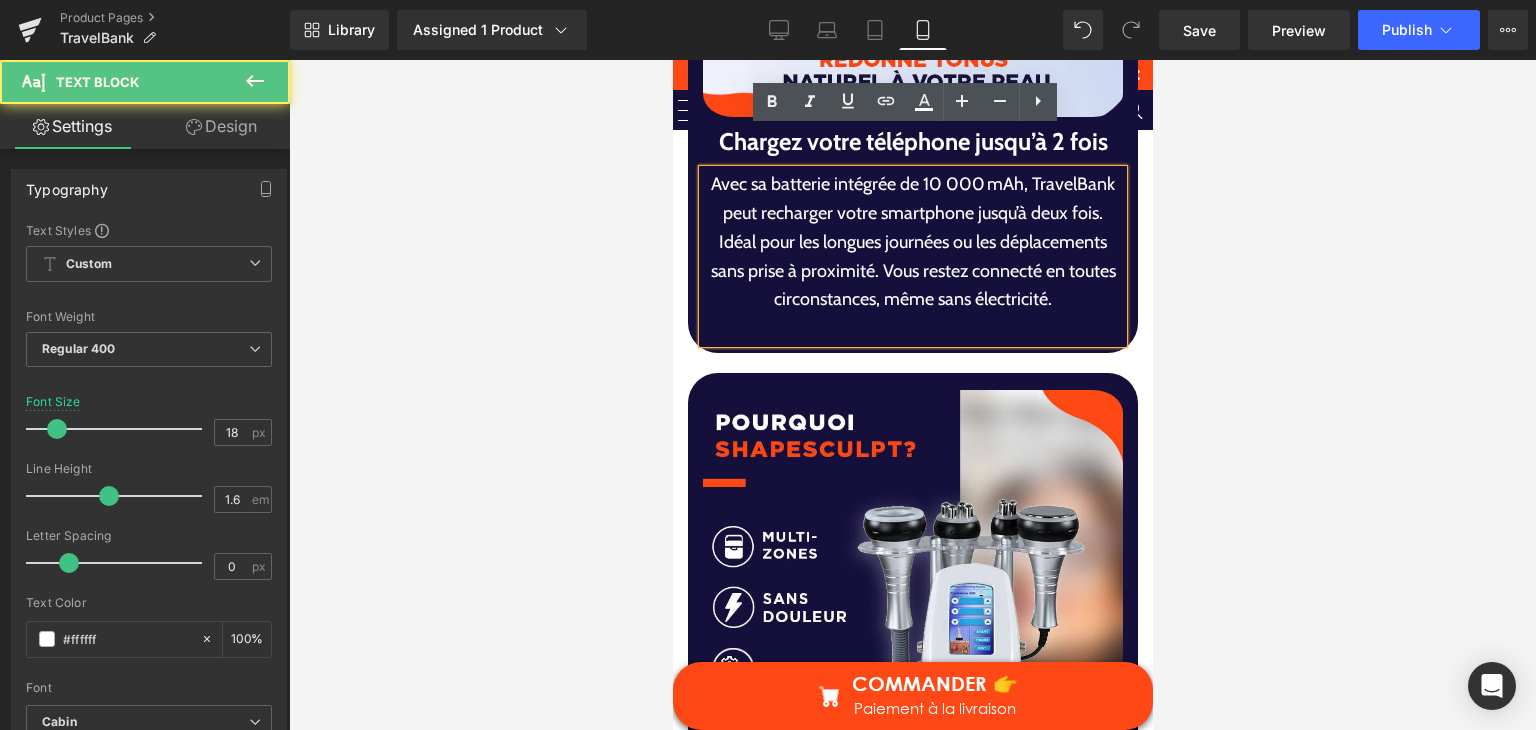 click on "Avec sa batterie intégrée de 10 000 mAh, TravelBank peut recharger votre smartphone jusqu’à deux fois. Idéal pour les longues journées ou les déplacements sans prise à proximité. Vous restez connecté en toutes circonstances, même sans électricité." at bounding box center (912, 242) 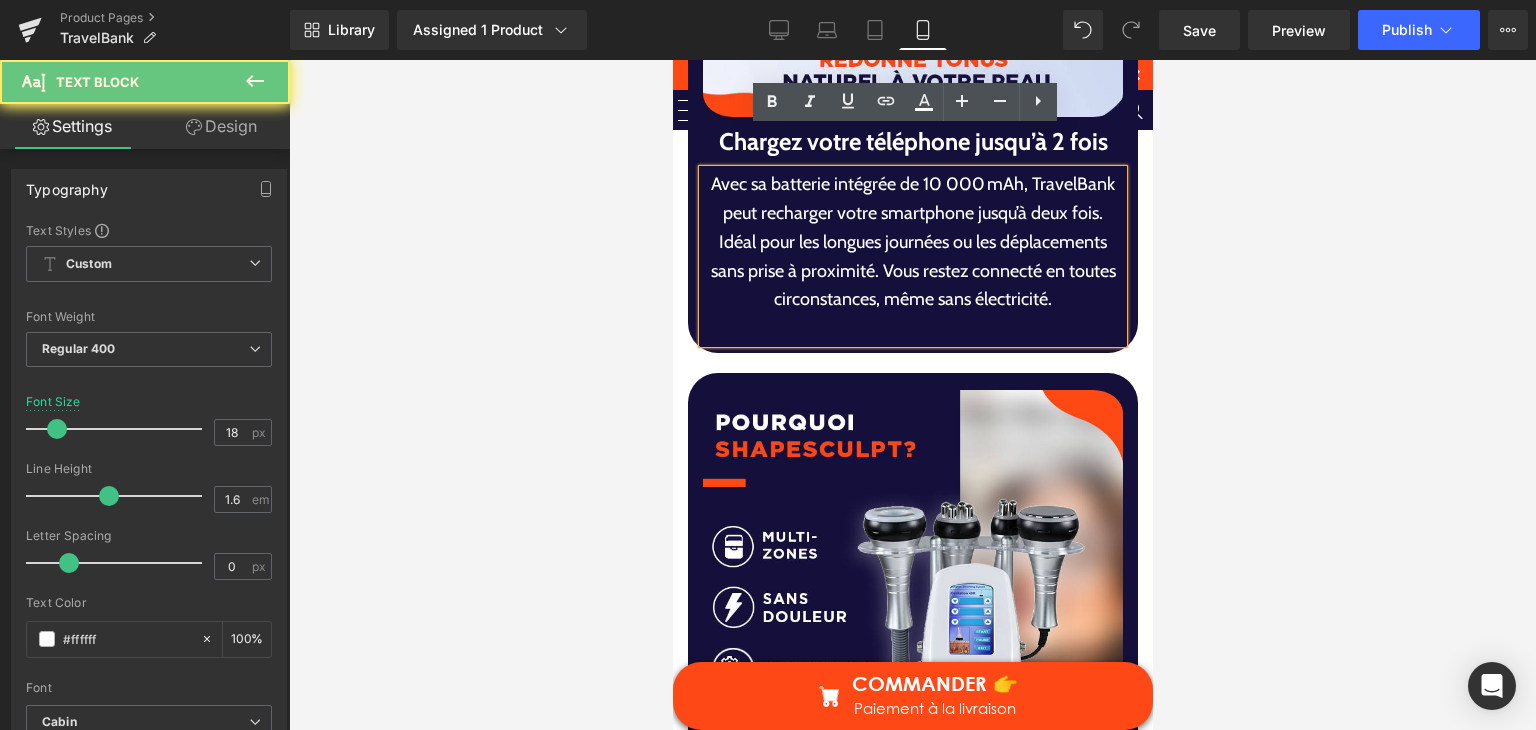 click on "Avec sa batterie intégrée de 10 000 mAh, TravelBank peut recharger votre smartphone jusqu’à deux fois. Idéal pour les longues journées ou les déplacements sans prise à proximité. Vous restez connecté en toutes circonstances, même sans électricité." at bounding box center (912, 242) 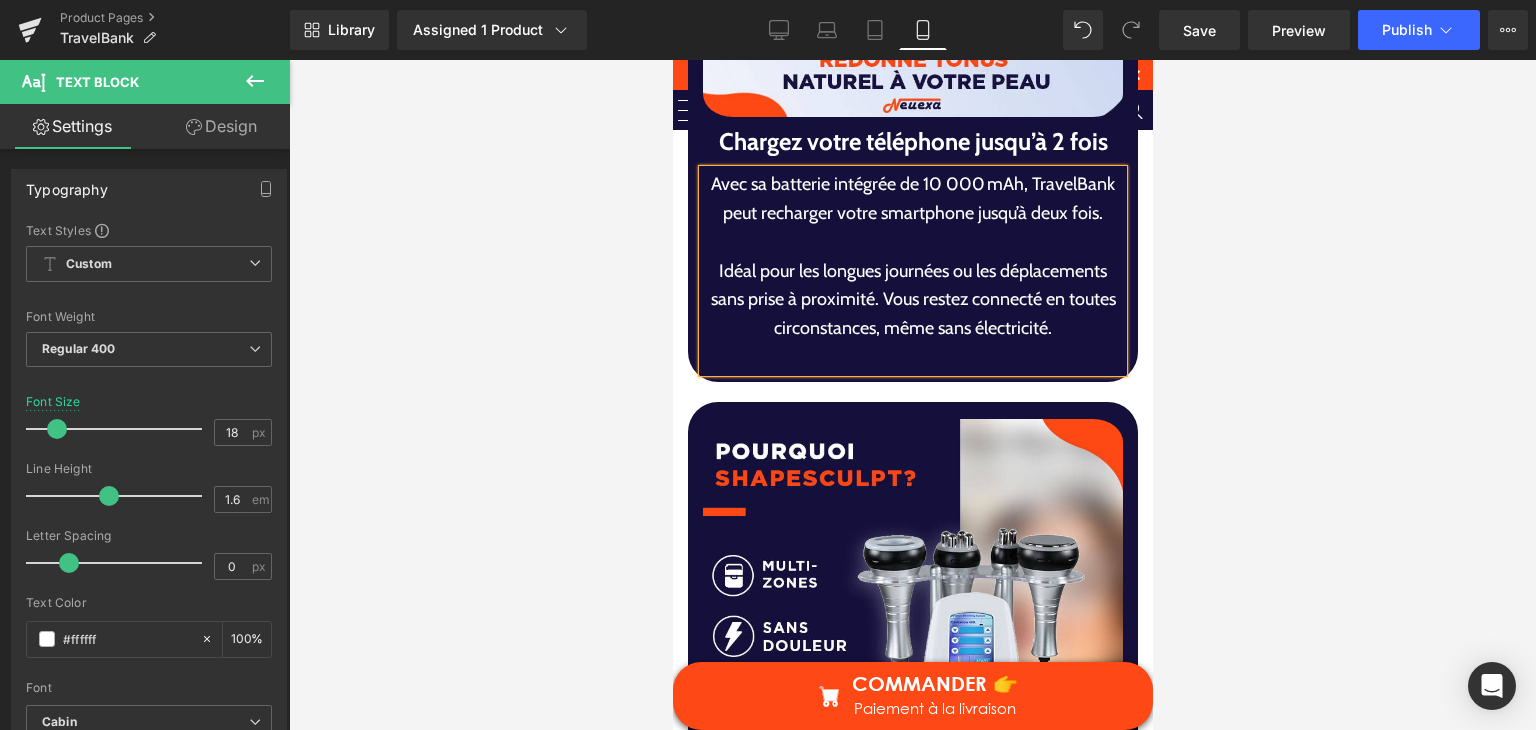 click on "Idéal pour les longues journées ou les déplacements sans prise à proximité. Vous restez connecté en toutes circonstances, même sans électricité." at bounding box center (912, 300) 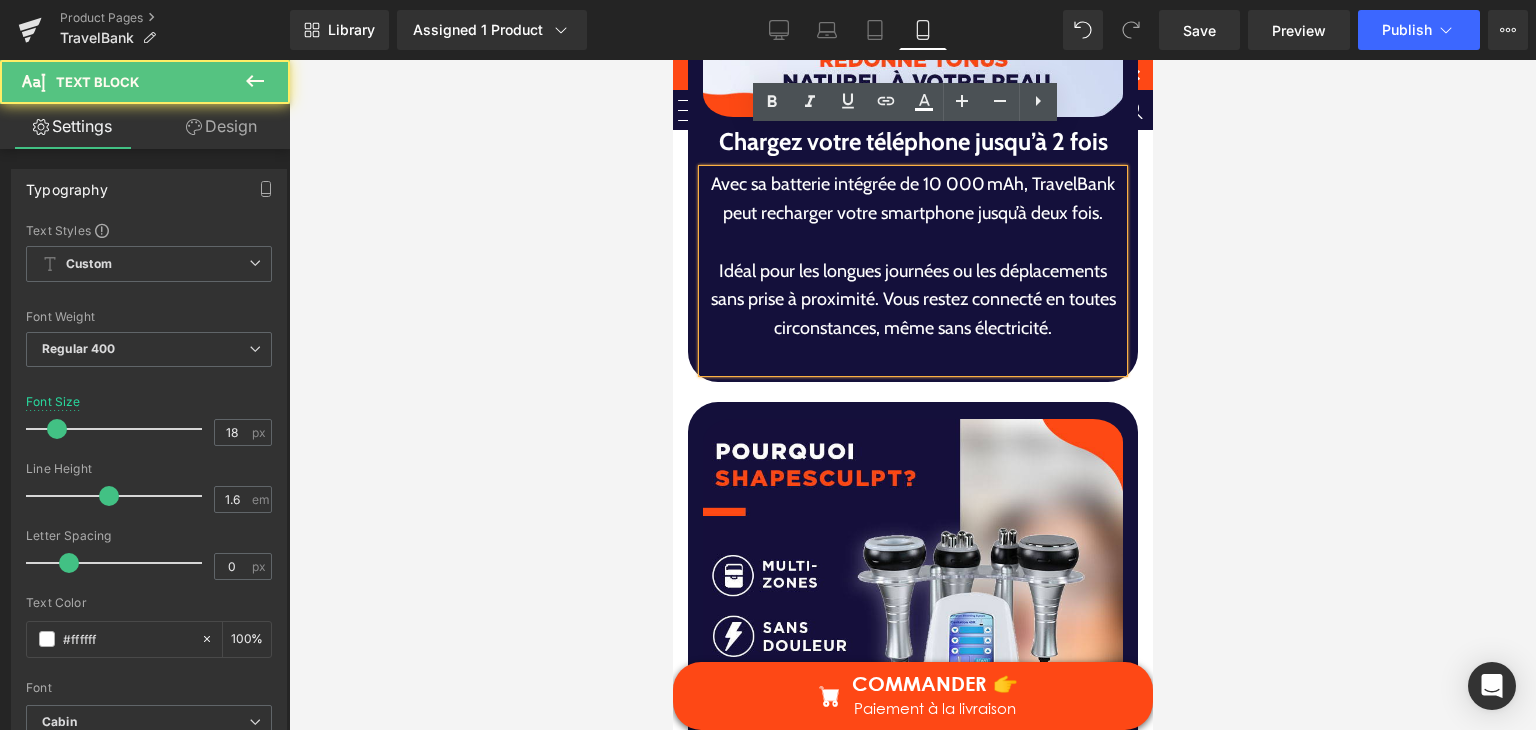 click on "Idéal pour les longues journées ou les déplacements sans prise à proximité. Vous restez connecté en toutes circonstances, même sans électricité." at bounding box center [912, 300] 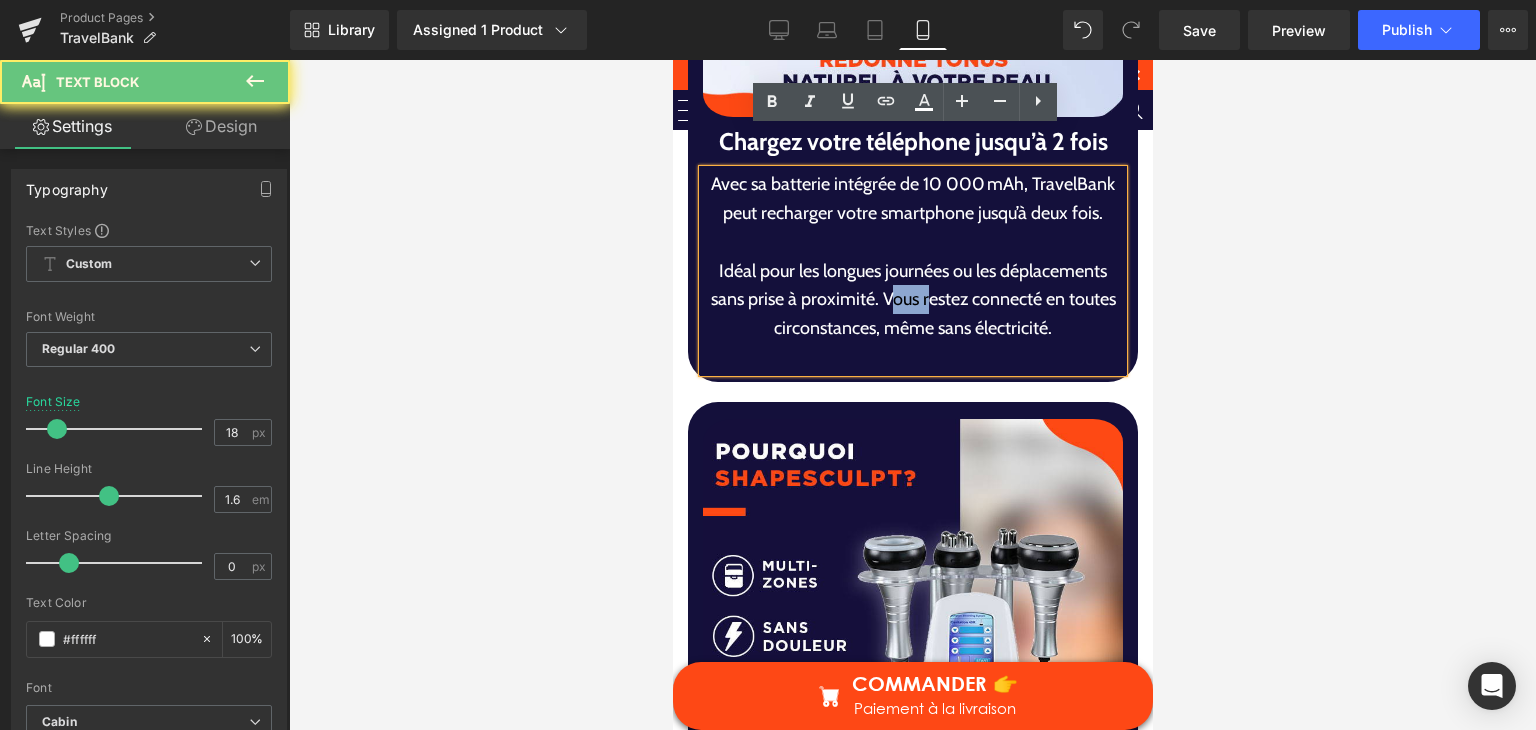 click on "Idéal pour les longues journées ou les déplacements sans prise à proximité. Vous restez connecté en toutes circonstances, même sans électricité." at bounding box center [912, 300] 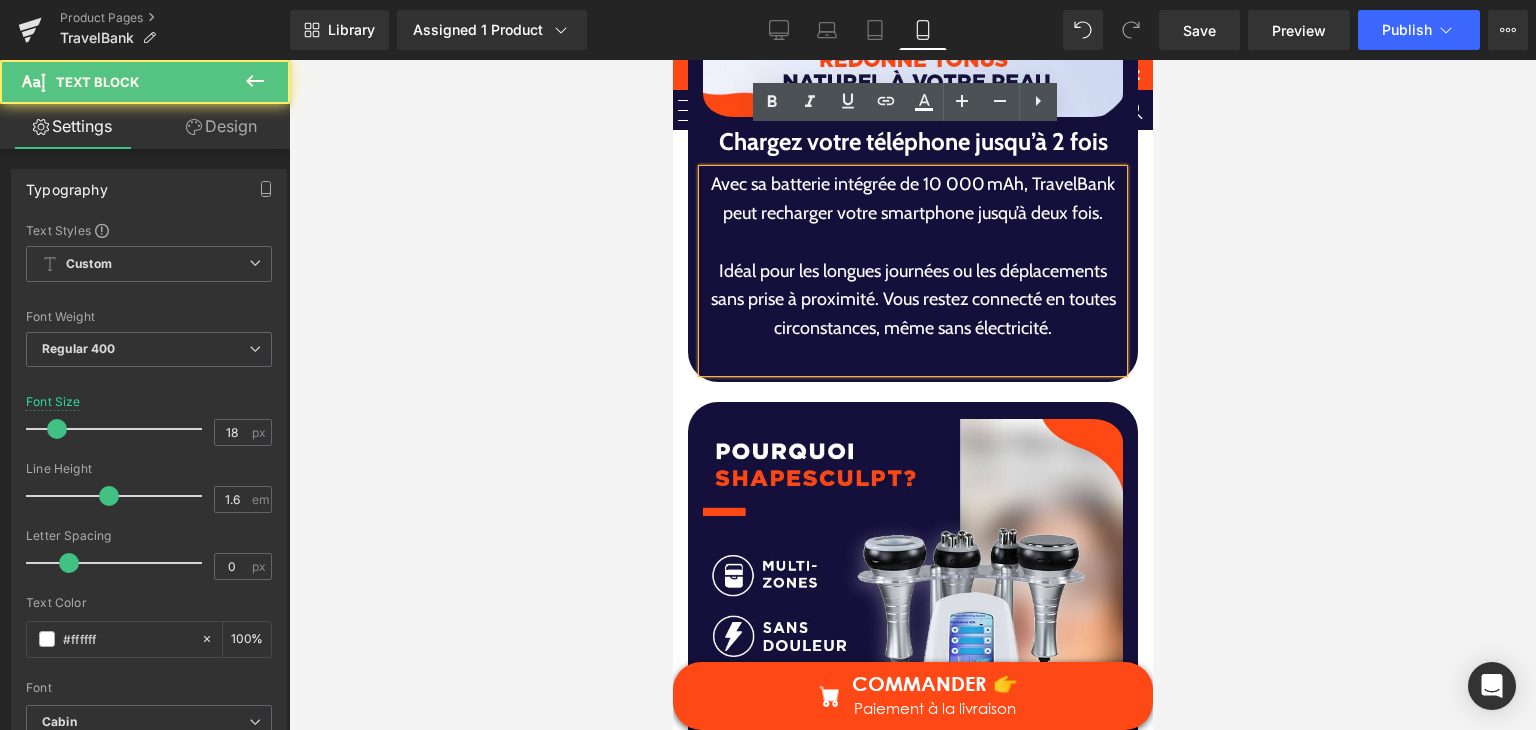 click on "Idéal pour les longues journées ou les déplacements sans prise à proximité. Vous restez connecté en toutes circonstances, même sans électricité." at bounding box center [912, 300] 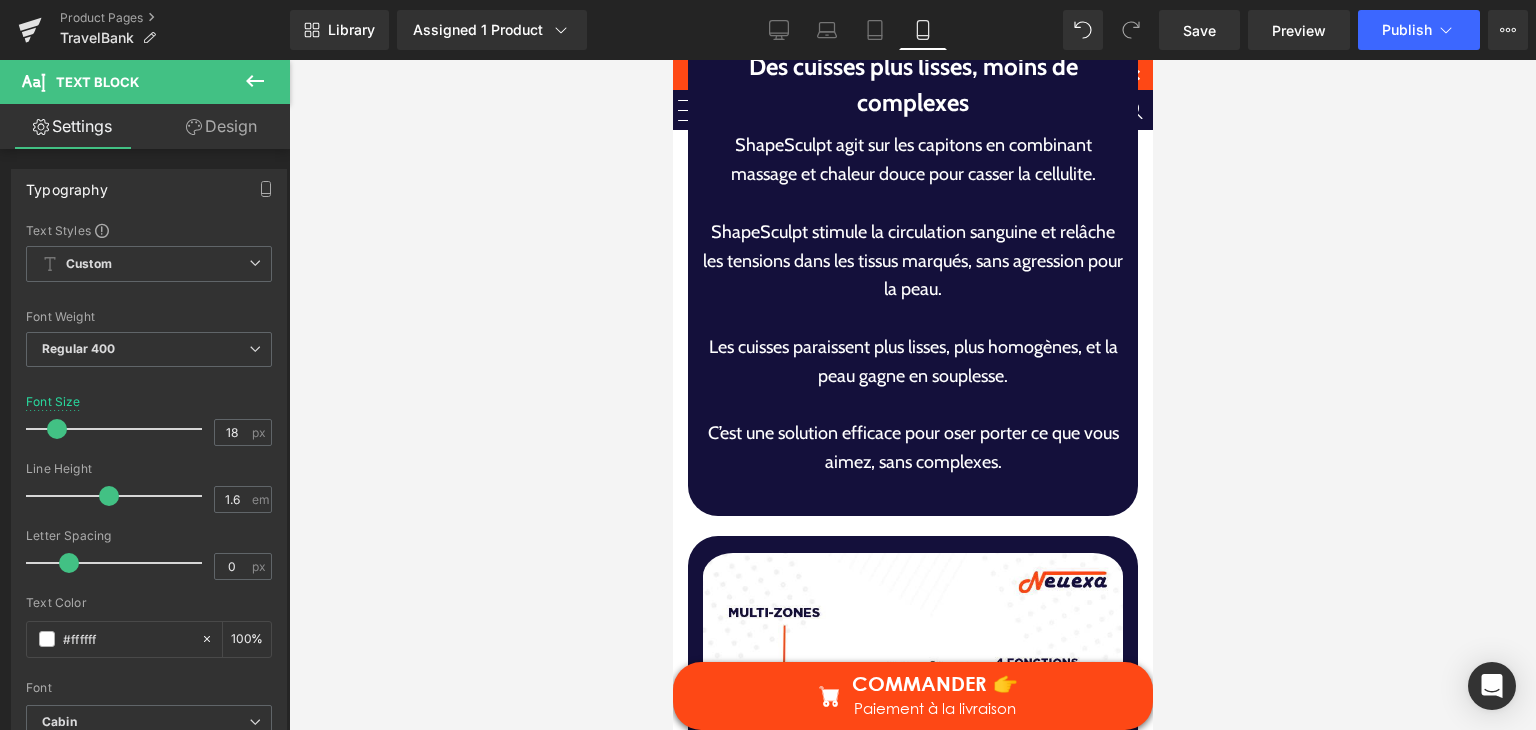 scroll, scrollTop: 6911, scrollLeft: 0, axis: vertical 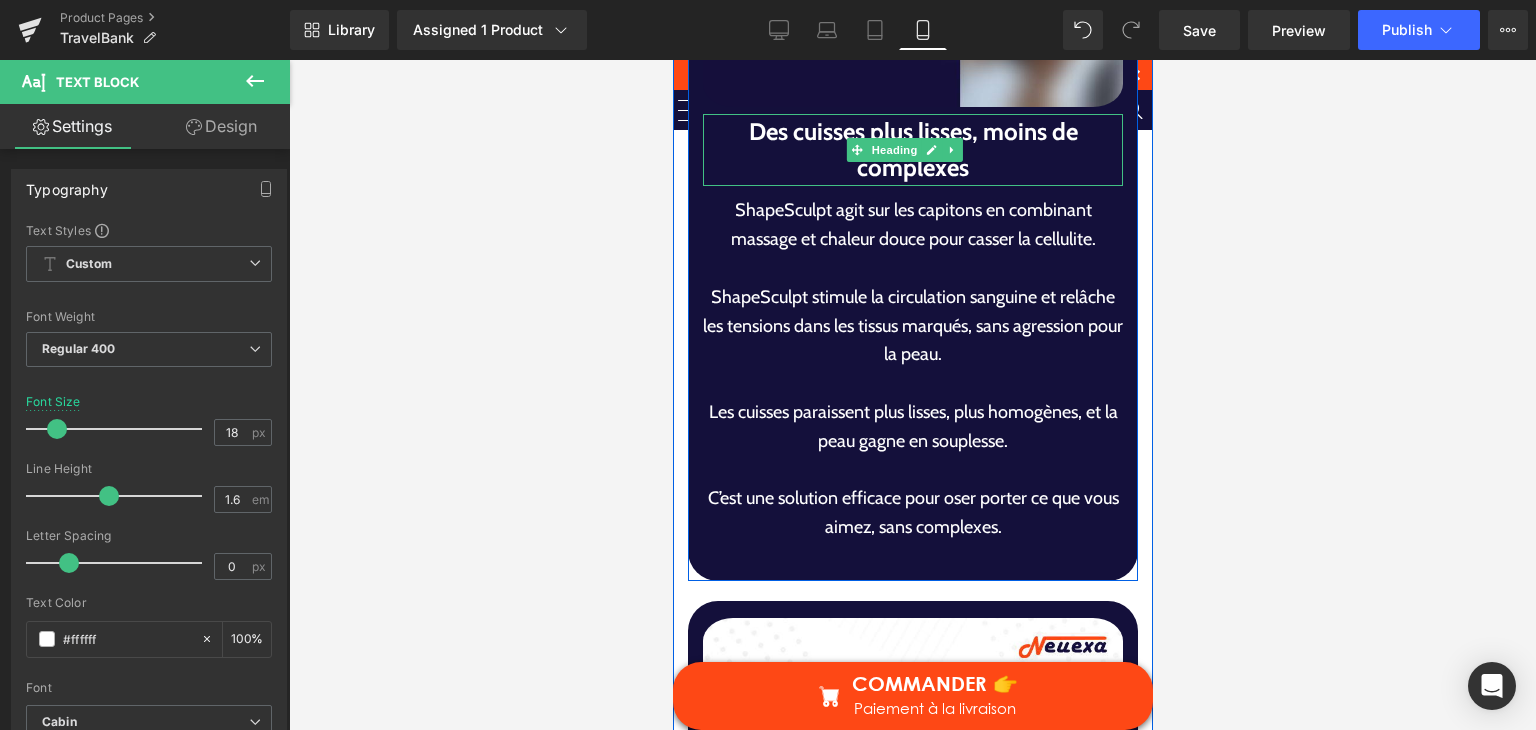 click on "Des cuisses plus lisses, moins de complexes" at bounding box center (912, 150) 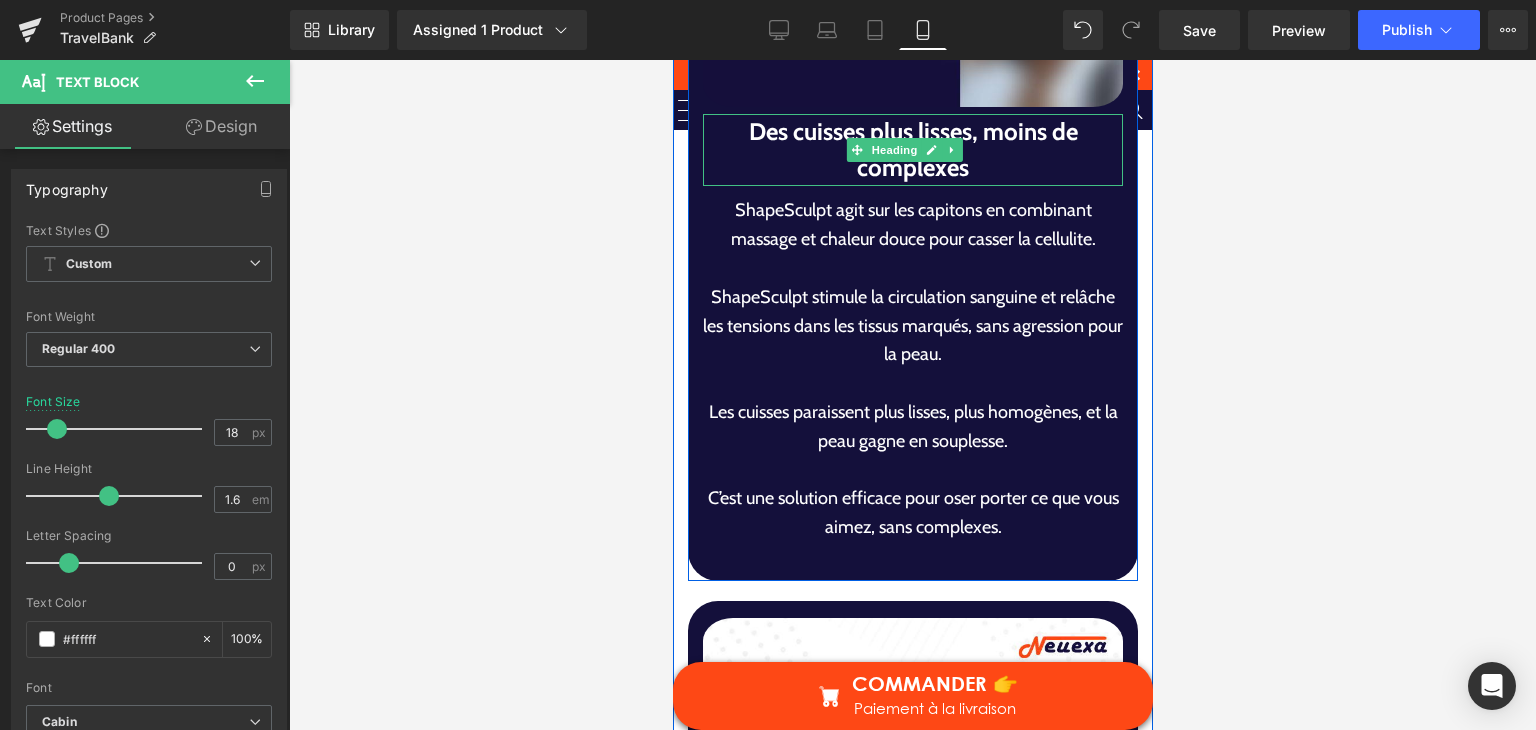 click on "Des cuisses plus lisses, moins de complexes" at bounding box center [912, 150] 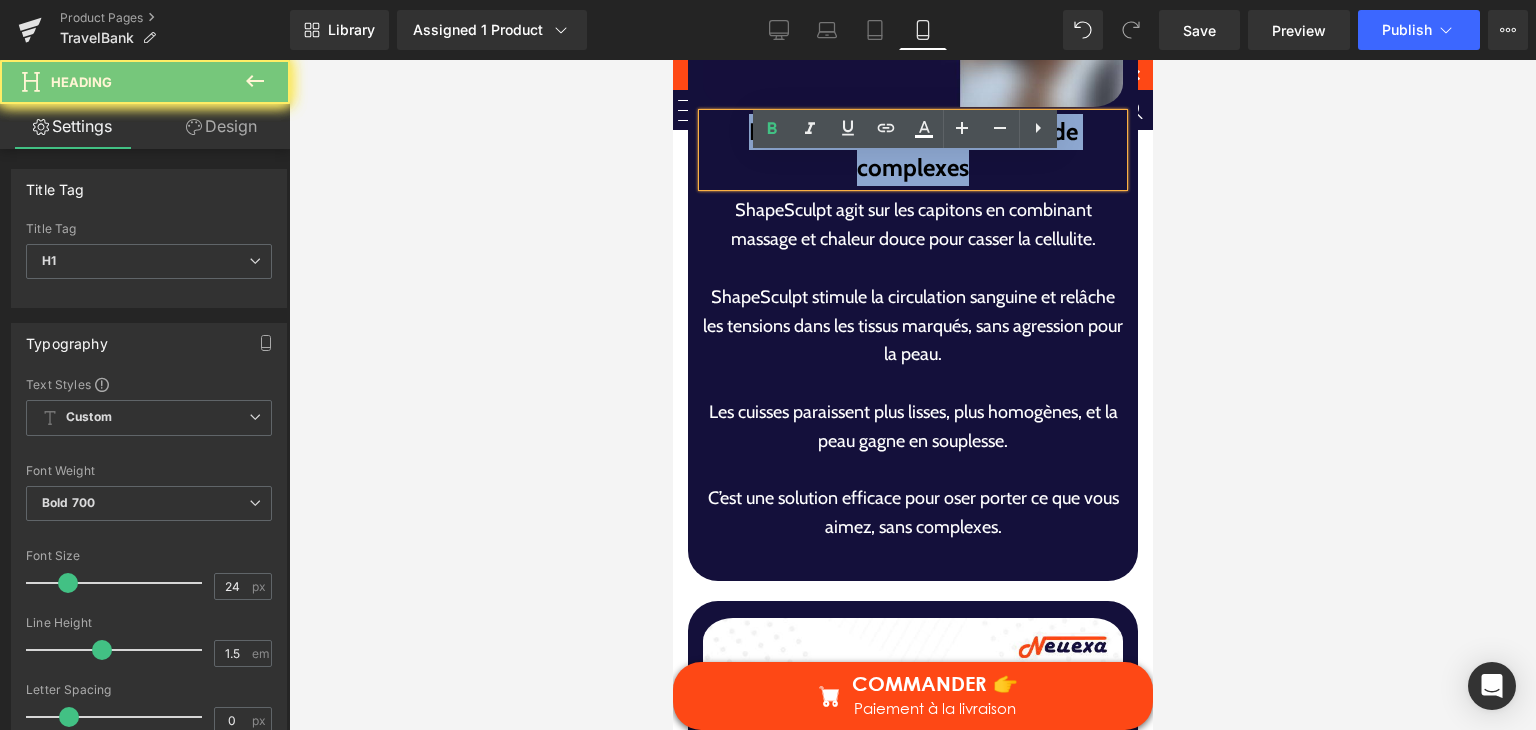 click on "Des cuisses plus lisses, moins de complexes" at bounding box center (912, 150) 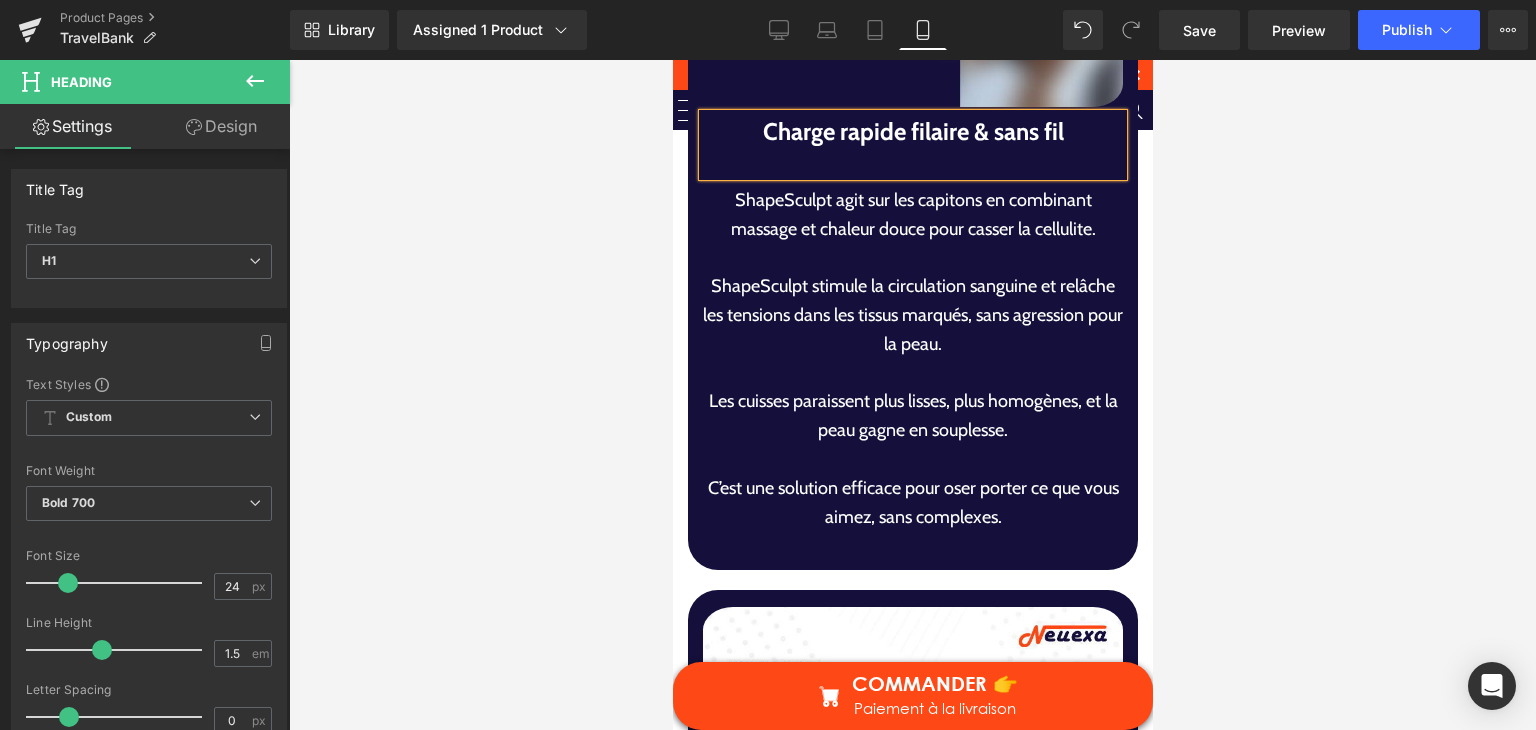 click at bounding box center [912, 373] 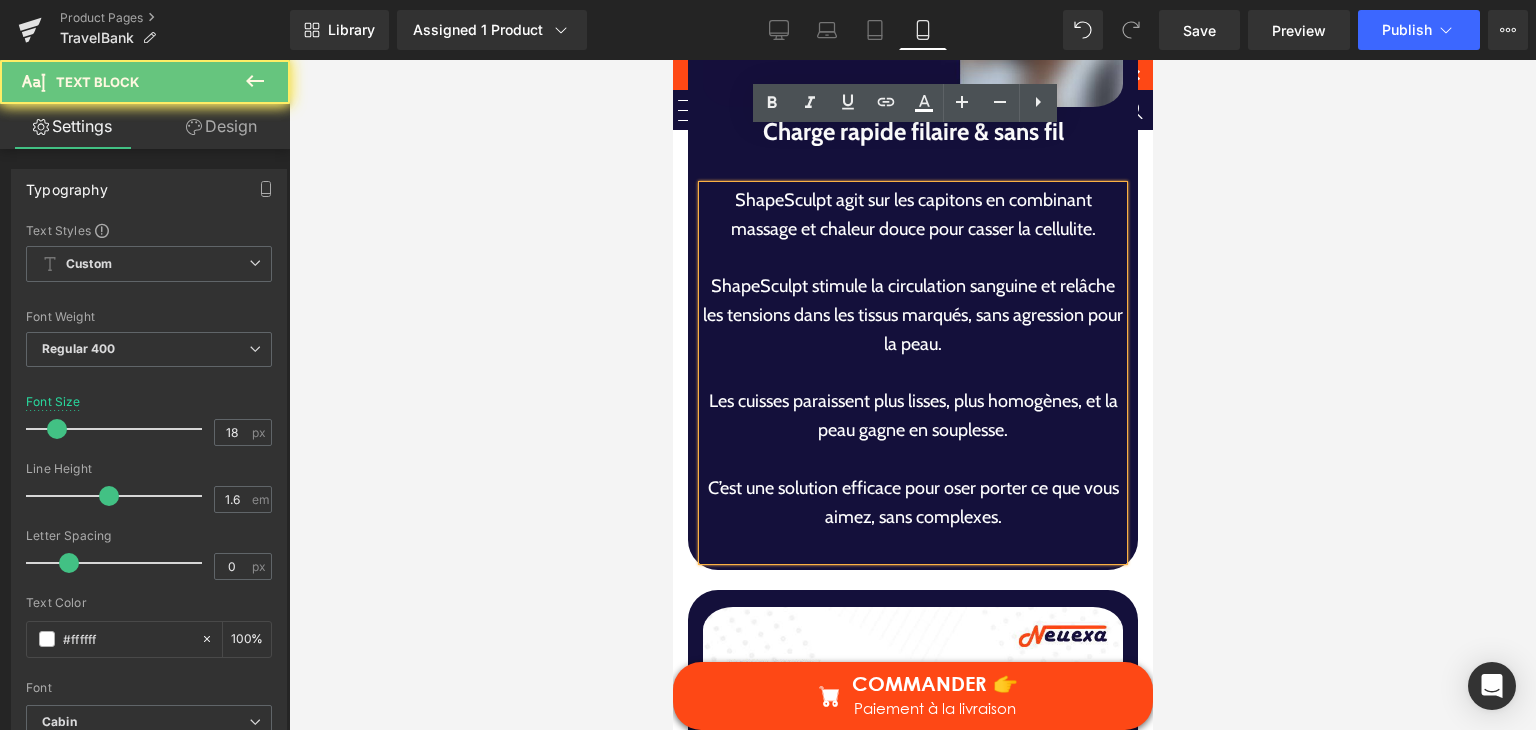 drag, startPoint x: 834, startPoint y: 268, endPoint x: 862, endPoint y: 288, distance: 34.4093 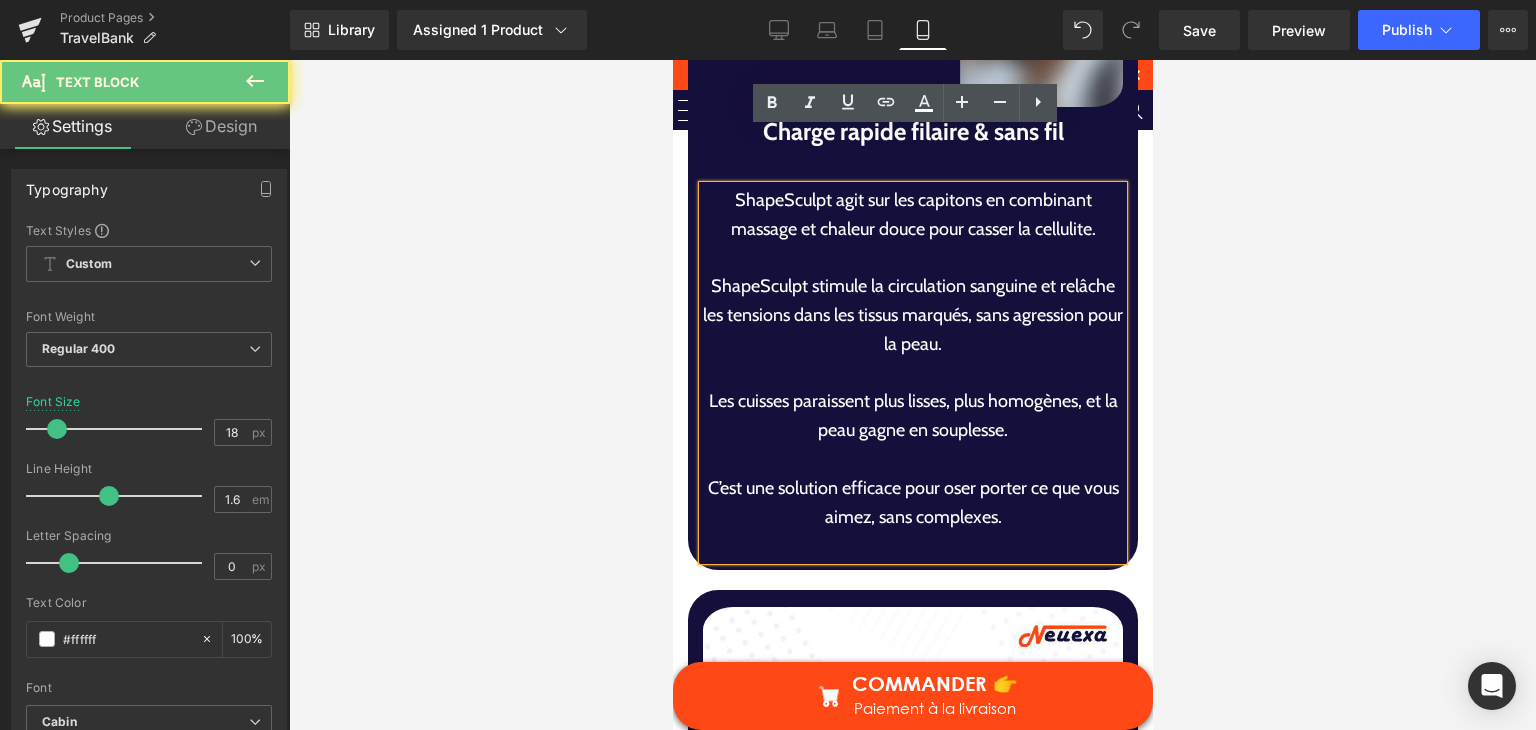 click on "ShapeSculpt stimule la circulation sanguine et relâche les tensions dans les tissus marqués, sans agression pour la peau." at bounding box center (912, 315) 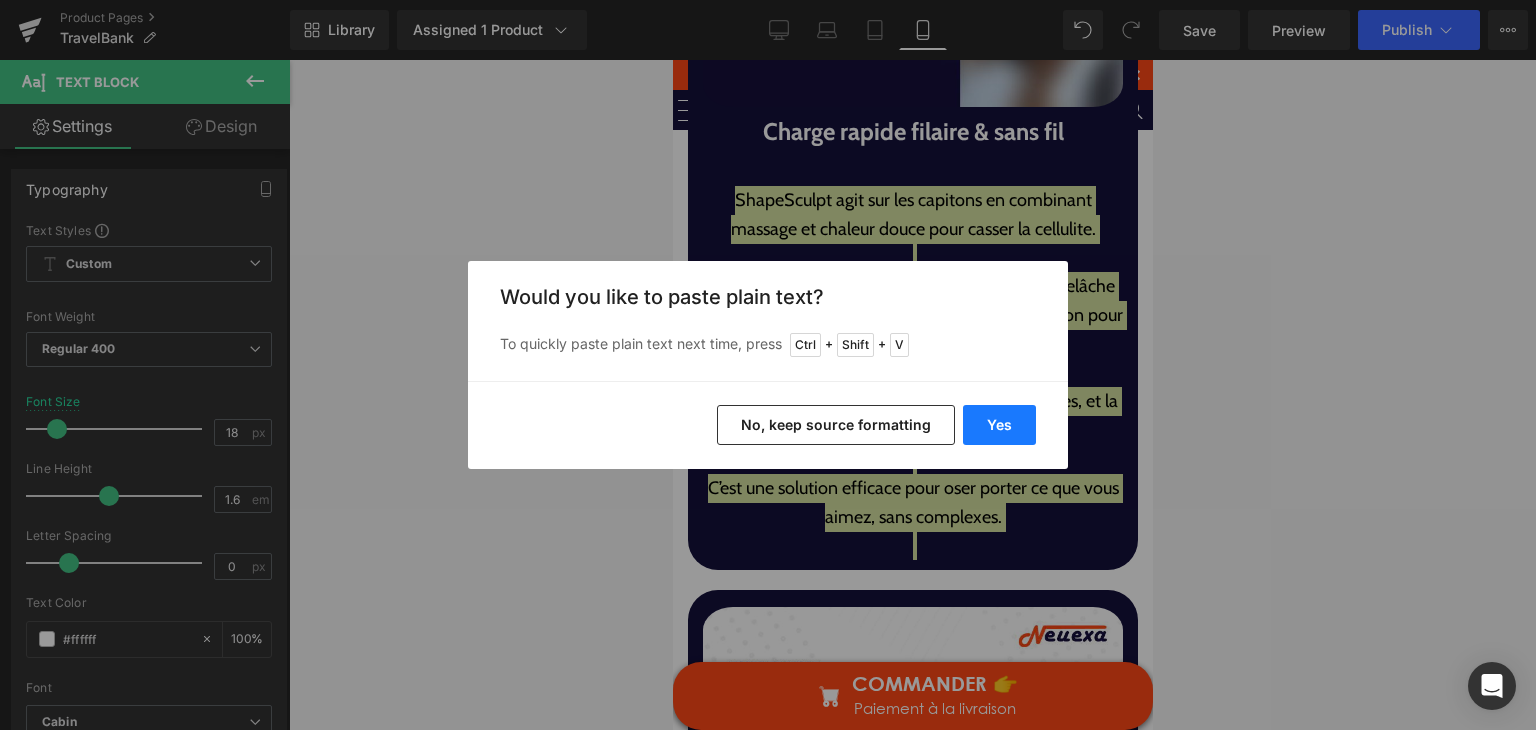 click on "Yes" at bounding box center [999, 425] 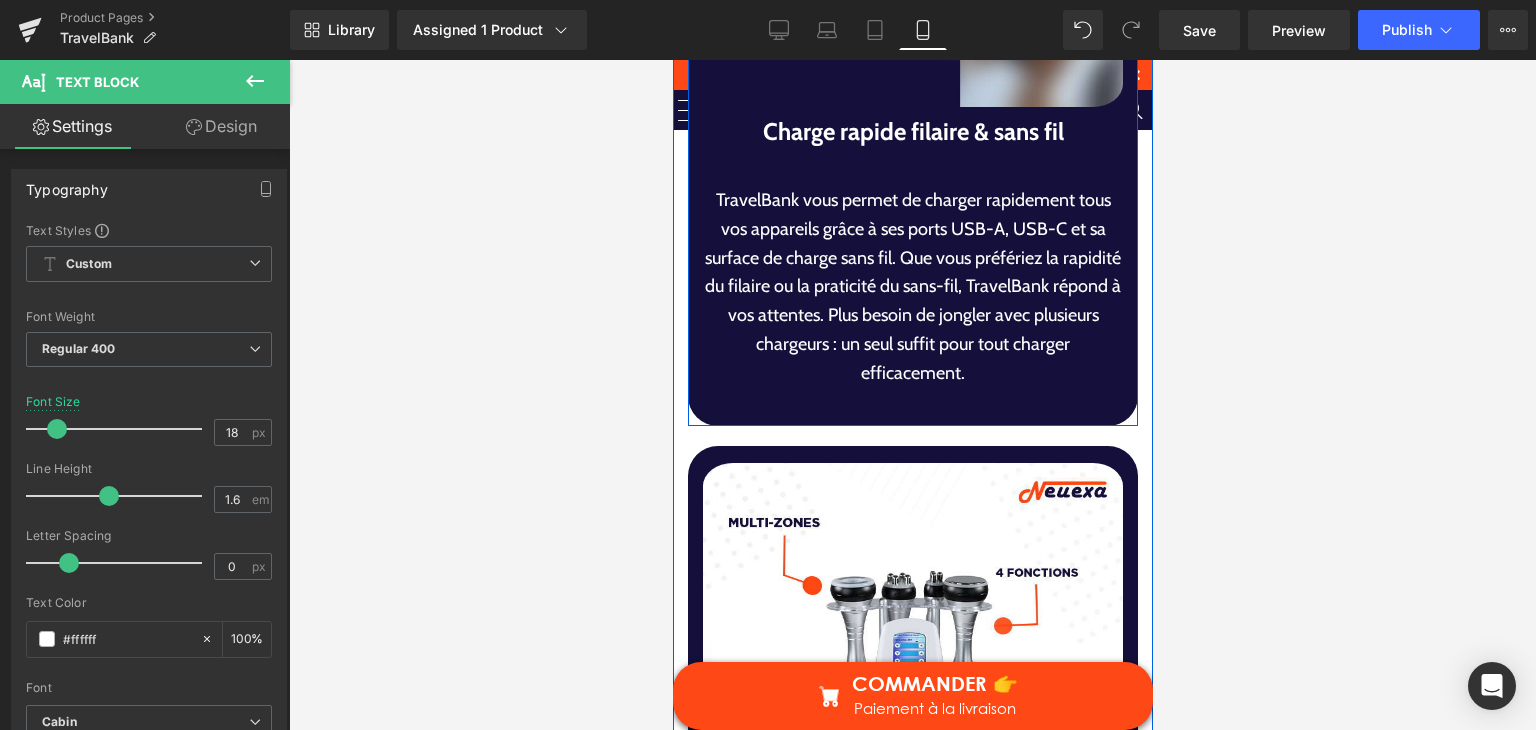 click on "Charge rapide filaire & sans fil Heading         TravelBank vous permet de charger rapidement tous vos appareils grâce à ses ports USB-A, USB-C et sa surface de charge sans fil. Que vous préfériez la rapidité du filaire ou la praticité du sans-fil, TravelBank répond à vos attentes. Plus besoin de jongler avec plusieurs chargeurs : un seul suffit pour tout charger efficacement. Text Block" at bounding box center (912, 265) 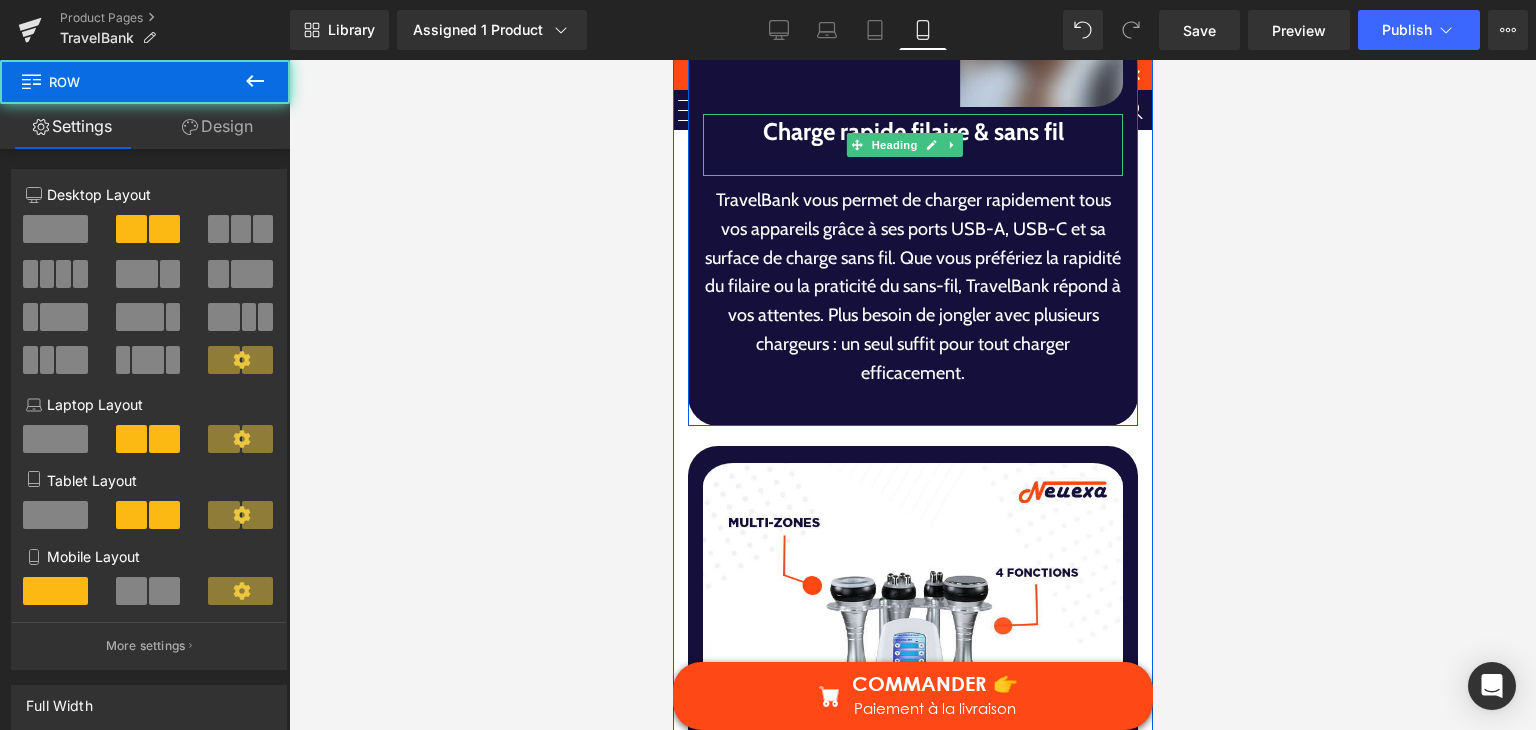 click at bounding box center [912, 163] 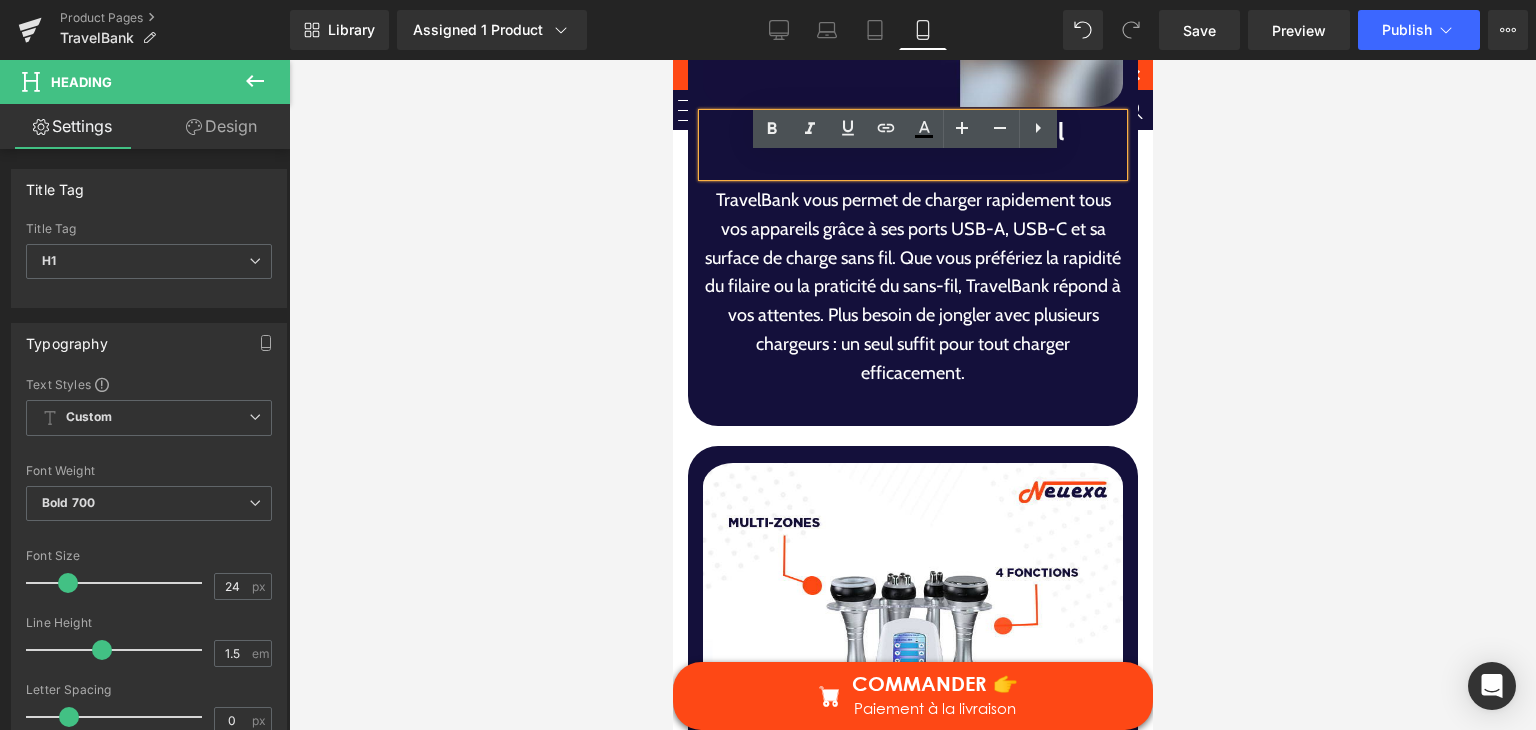 click at bounding box center (886, 129) 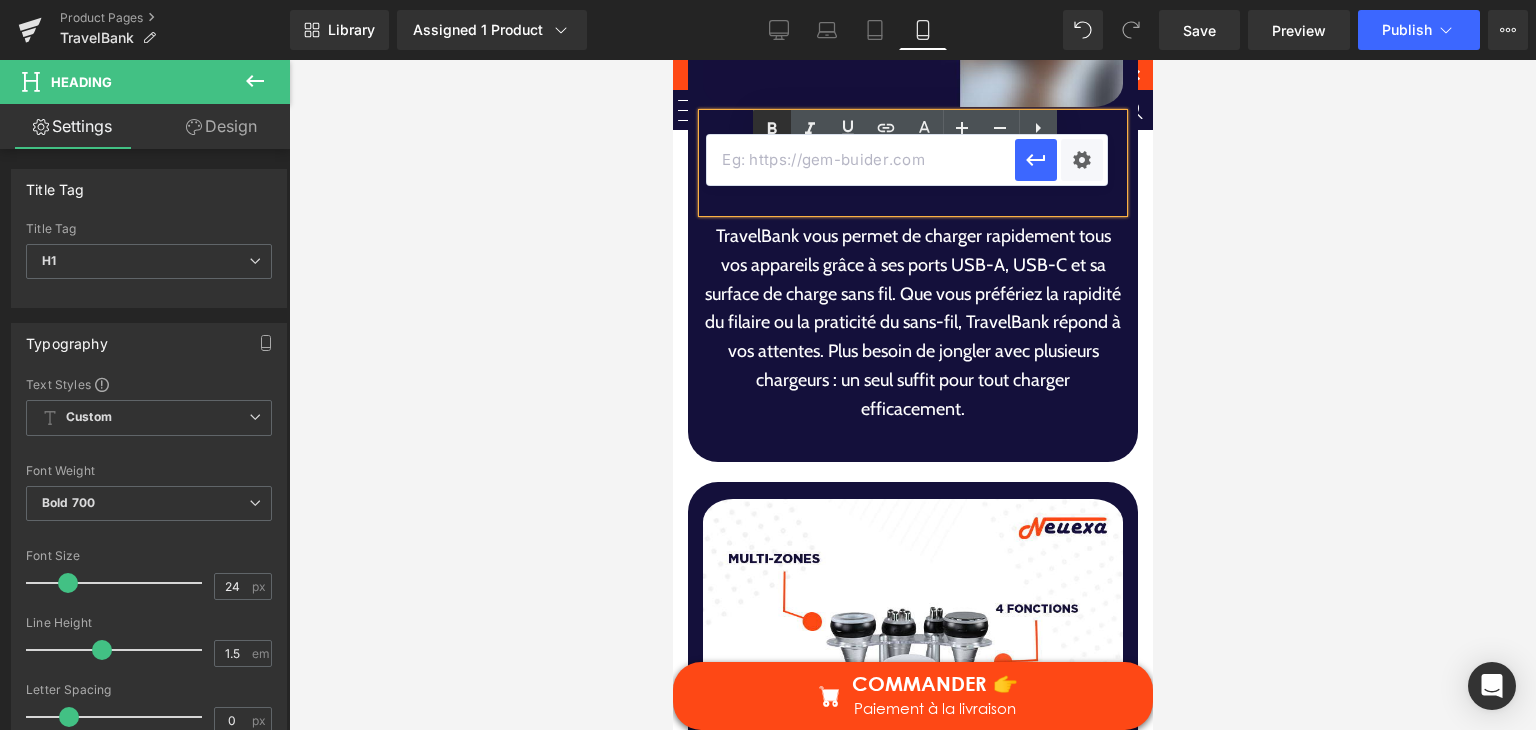 click at bounding box center (772, 129) 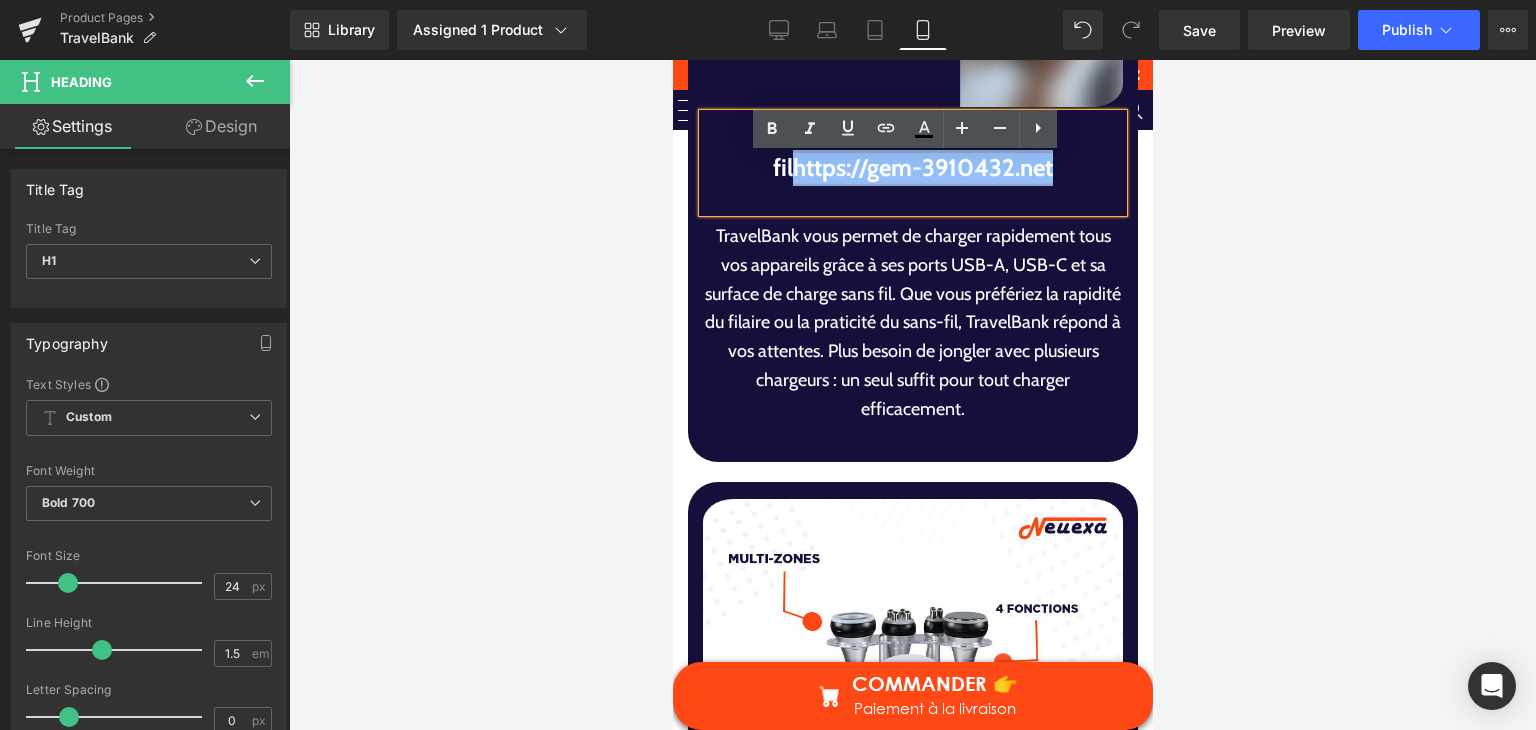 click on "https://gem-3910432.net" at bounding box center (922, 167) 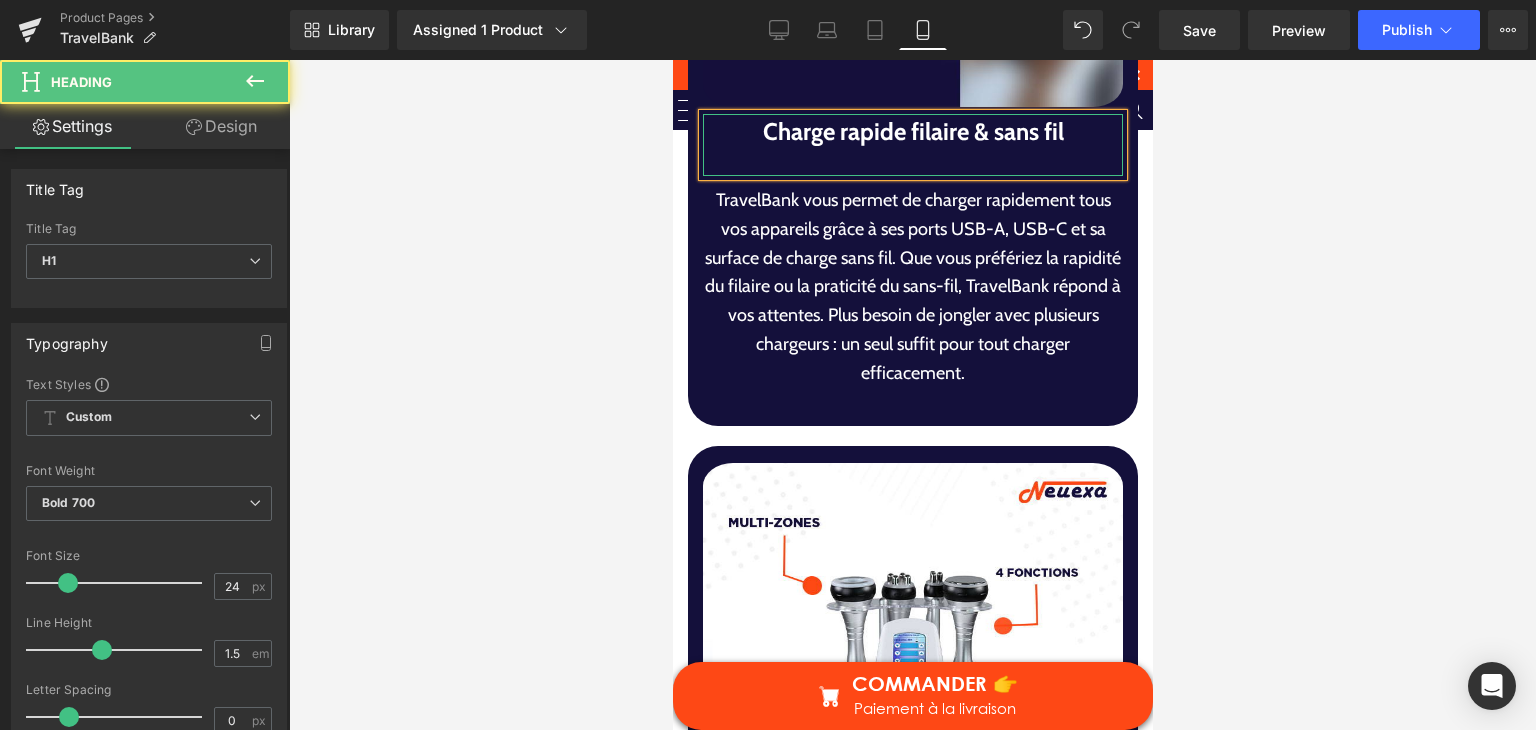 click at bounding box center [912, 163] 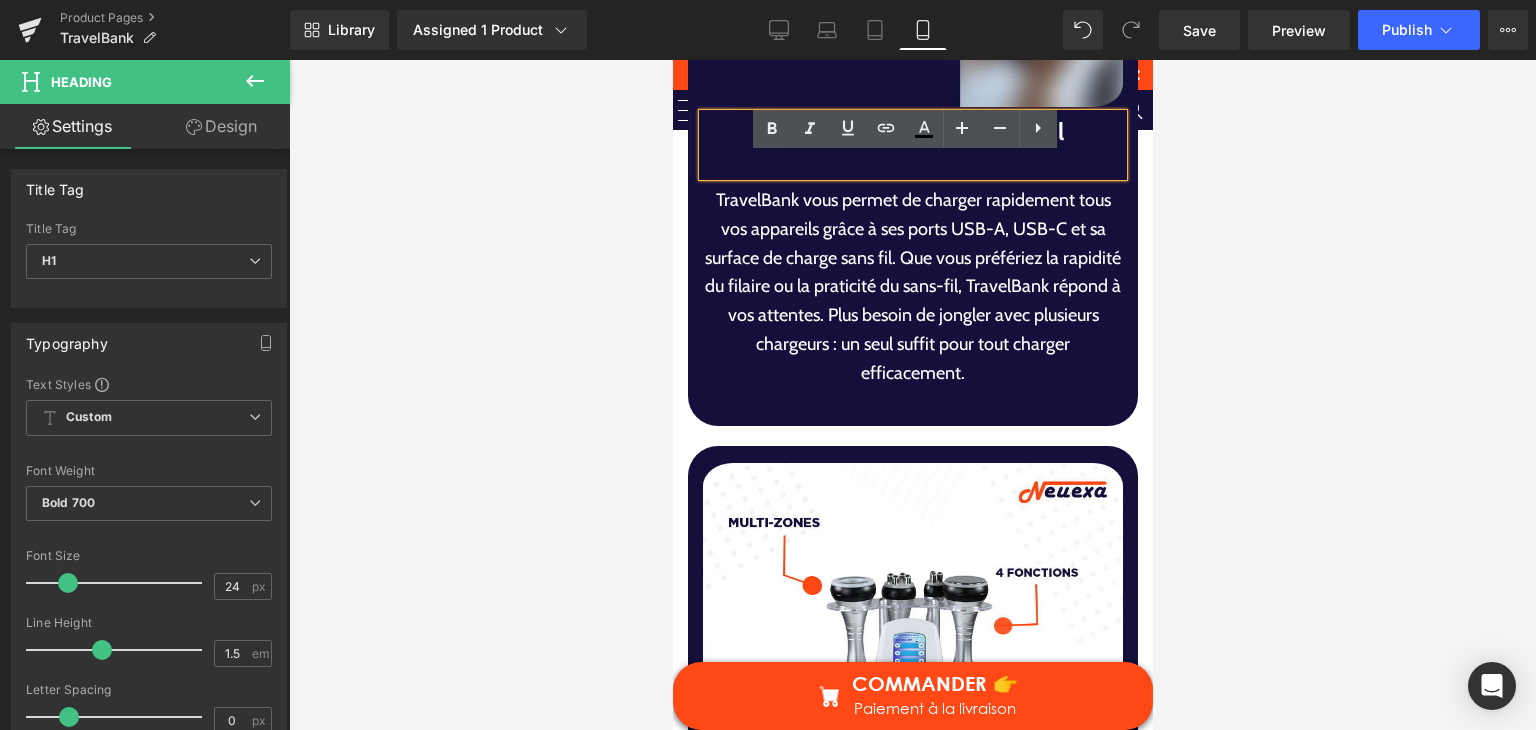 click at bounding box center [1038, 129] 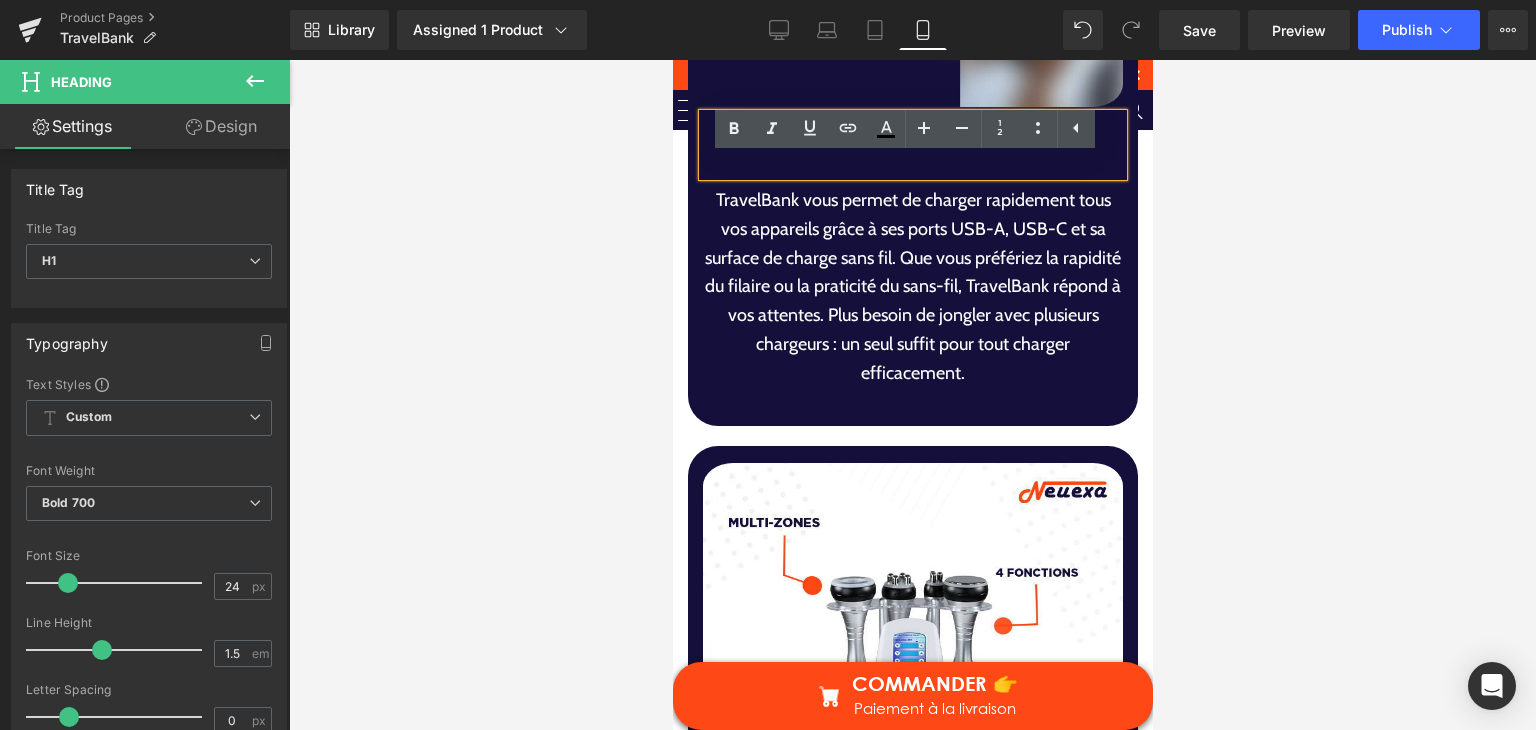 click at bounding box center (912, 163) 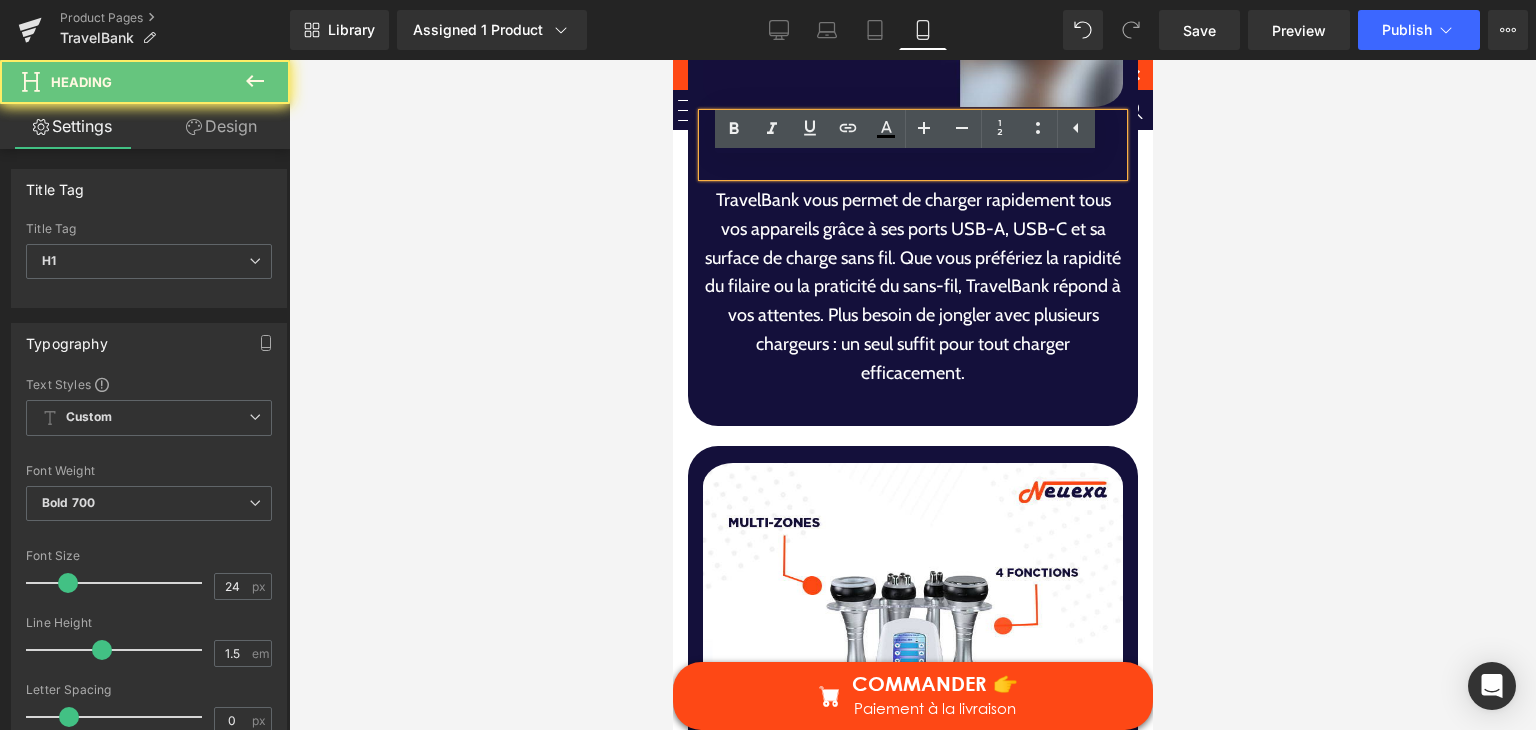 click at bounding box center (912, 163) 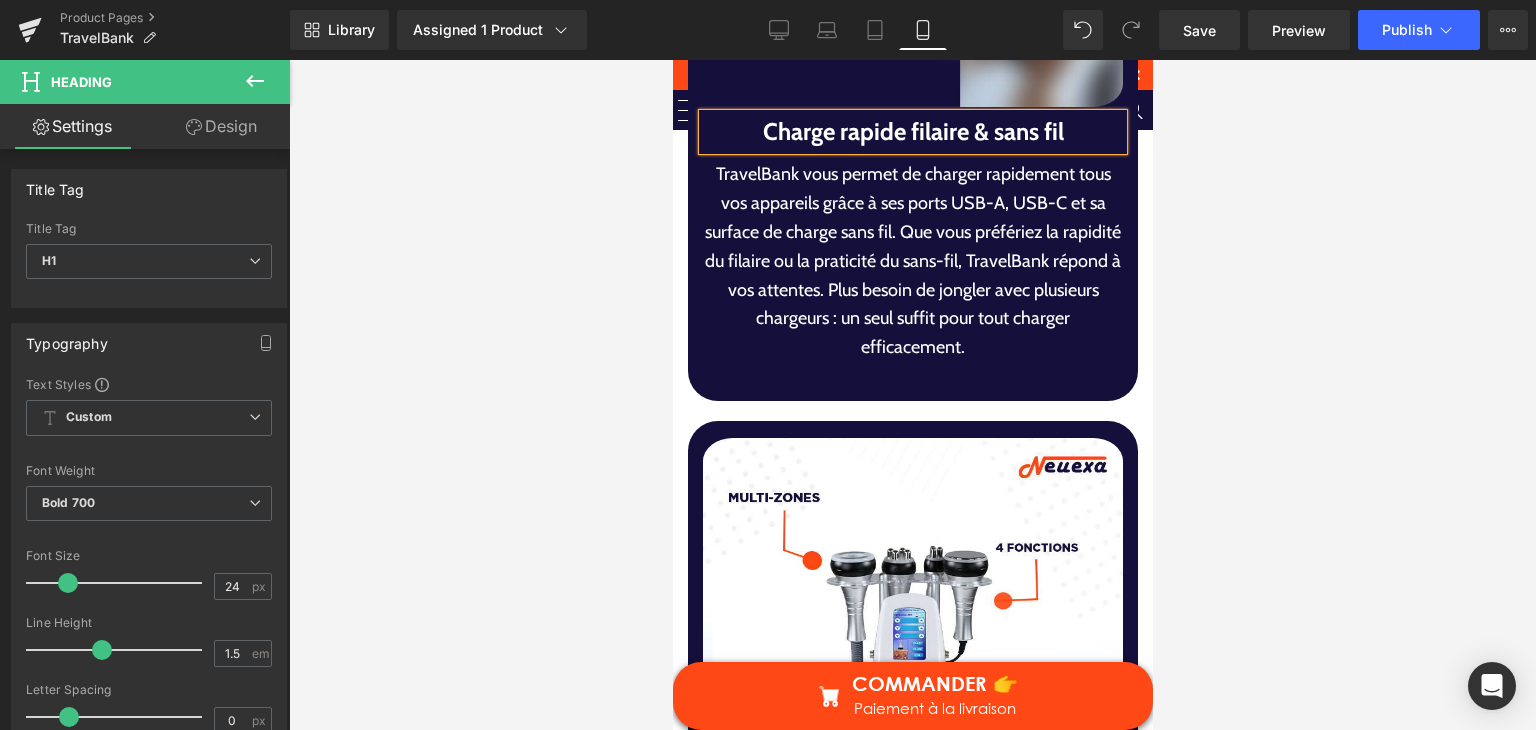 click on "TravelBank vous permet de charger rapidement tous vos appareils grâce à ses ports USB-A, USB-C et sa surface de charge sans fil. Que vous préfériez la rapidité du filaire ou la praticité du sans-fil, TravelBank répond à vos attentes. Plus besoin de jongler avec plusieurs chargeurs : un seul suffit pour tout charger efficacement." at bounding box center [912, 261] 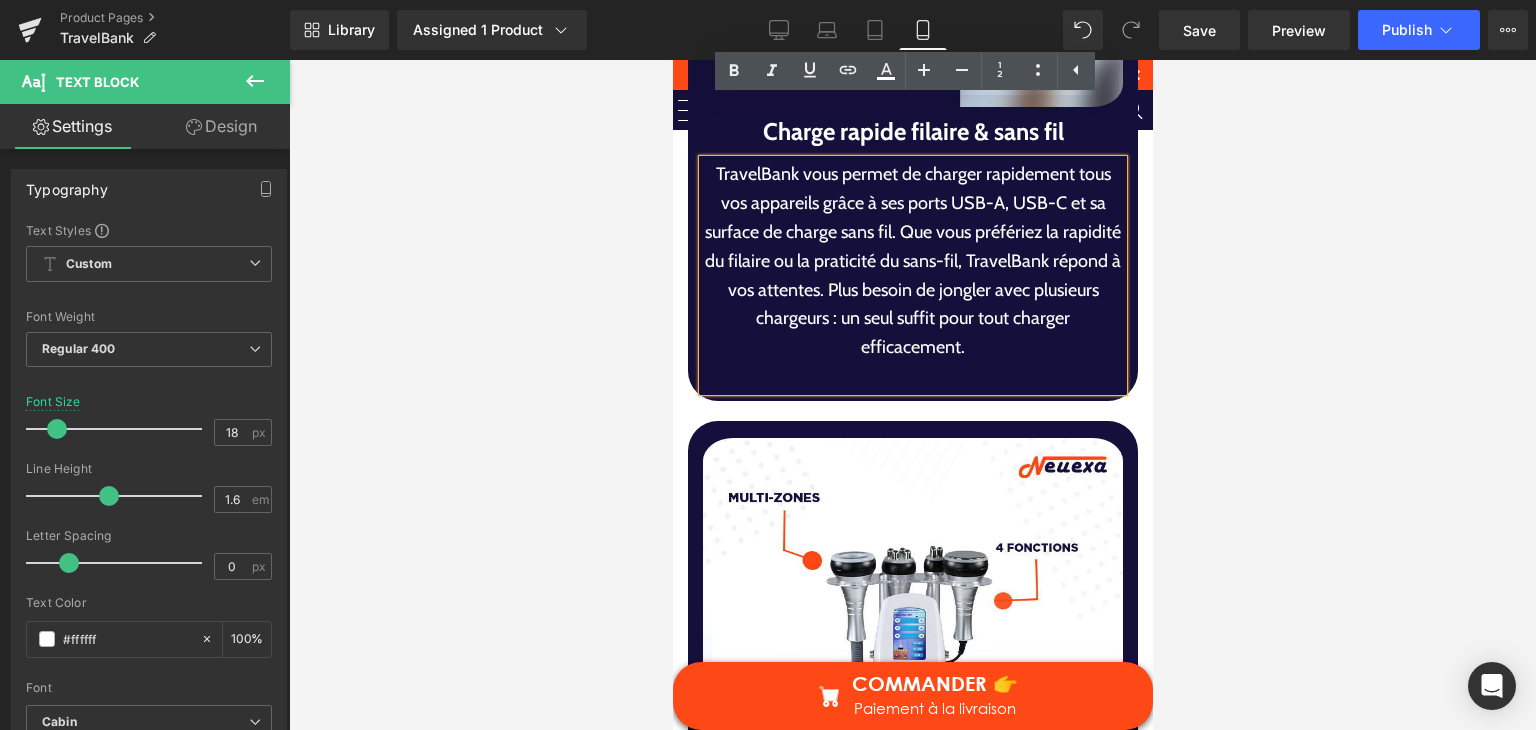 click on "TravelBank vous permet de charger rapidement tous vos appareils grâce à ses ports USB-A, USB-C et sa surface de charge sans fil. Que vous préfériez la rapidité du filaire ou la praticité du sans-fil, TravelBank répond à vos attentes. Plus besoin de jongler avec plusieurs chargeurs : un seul suffit pour tout charger efficacement." at bounding box center (912, 261) 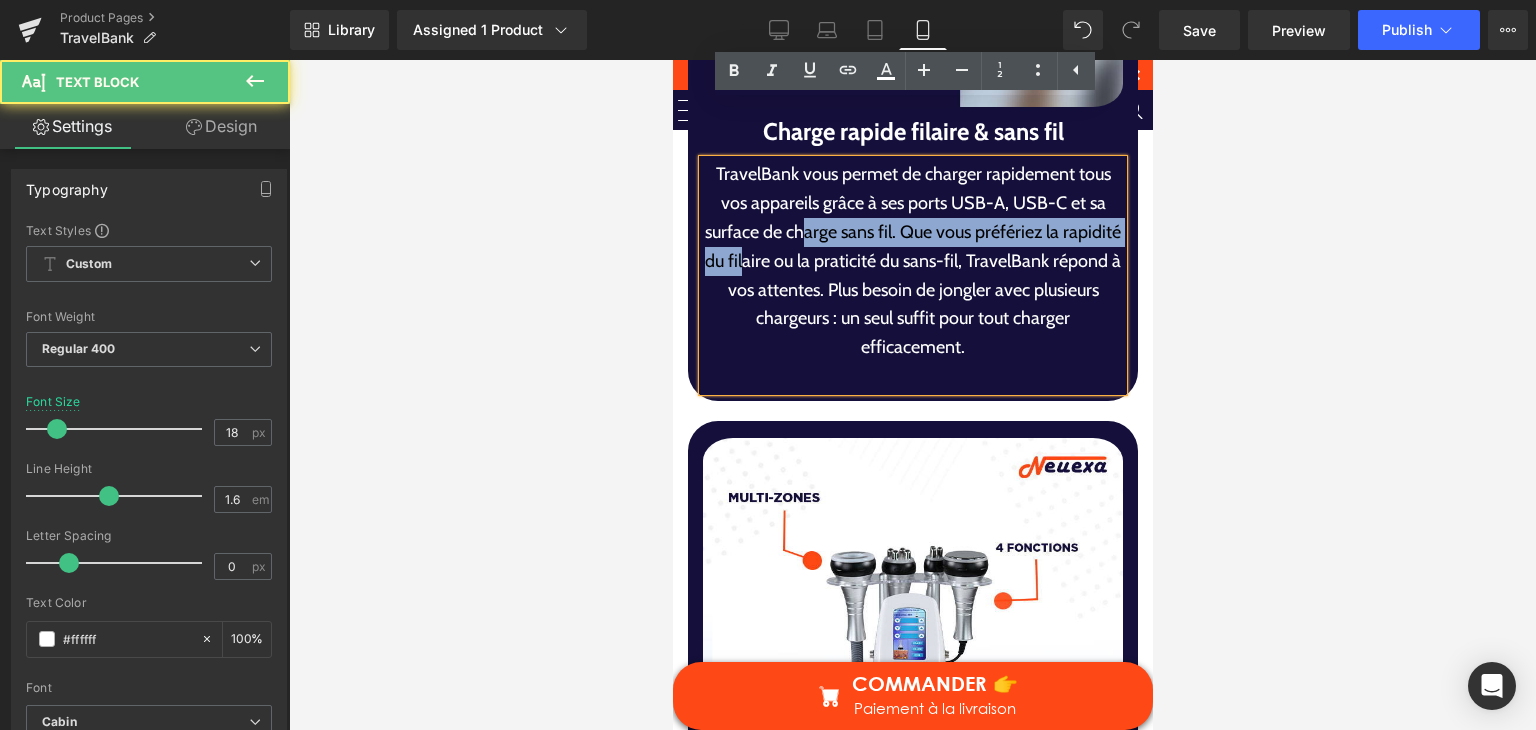 drag, startPoint x: 821, startPoint y: 190, endPoint x: 845, endPoint y: 230, distance: 46.647614 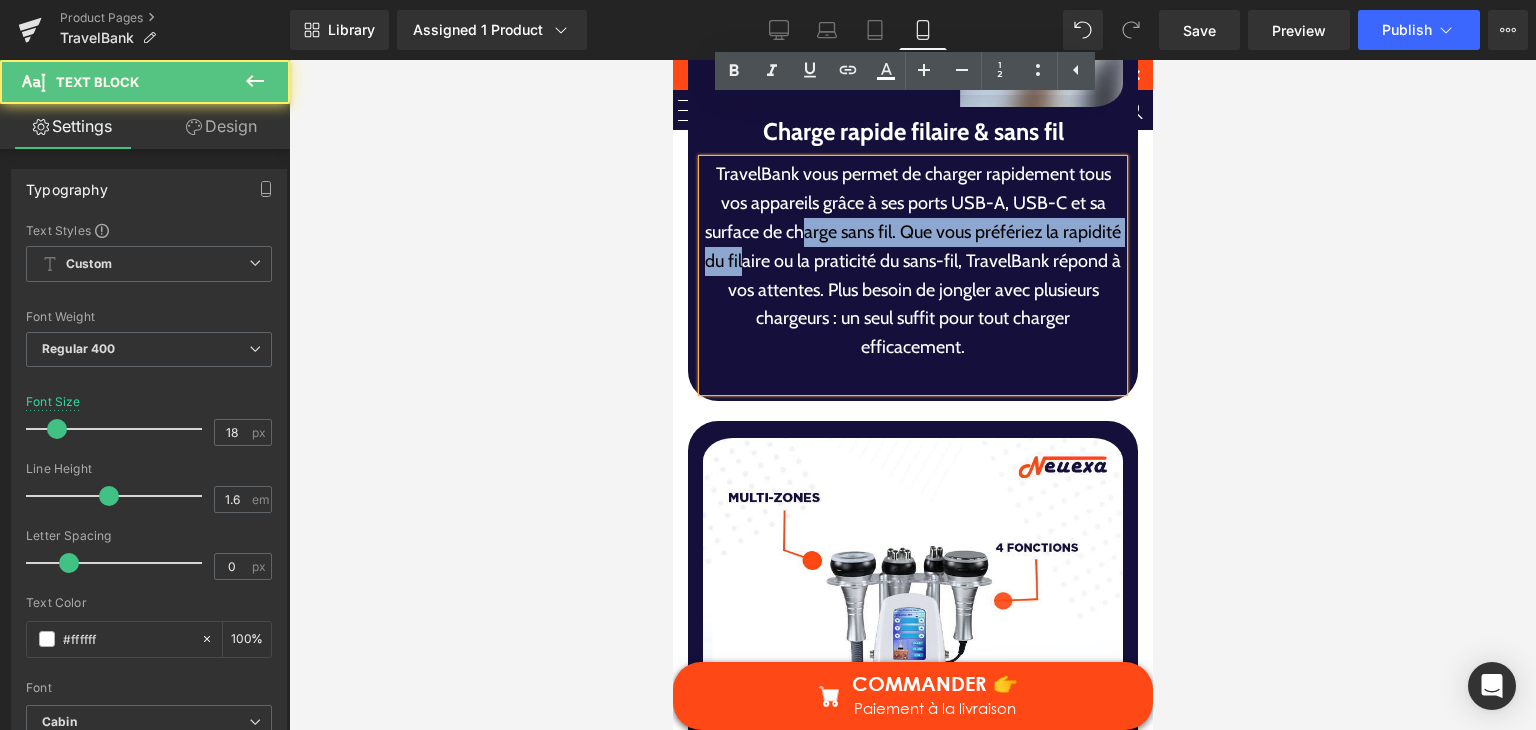 click on "TravelBank vous permet de charger rapidement tous vos appareils grâce à ses ports USB-A, USB-C et sa surface de charge sans fil. Que vous préfériez la rapidité du filaire ou la praticité du sans-fil, TravelBank répond à vos attentes. Plus besoin de jongler avec plusieurs chargeurs : un seul suffit pour tout charger efficacement." at bounding box center [912, 261] 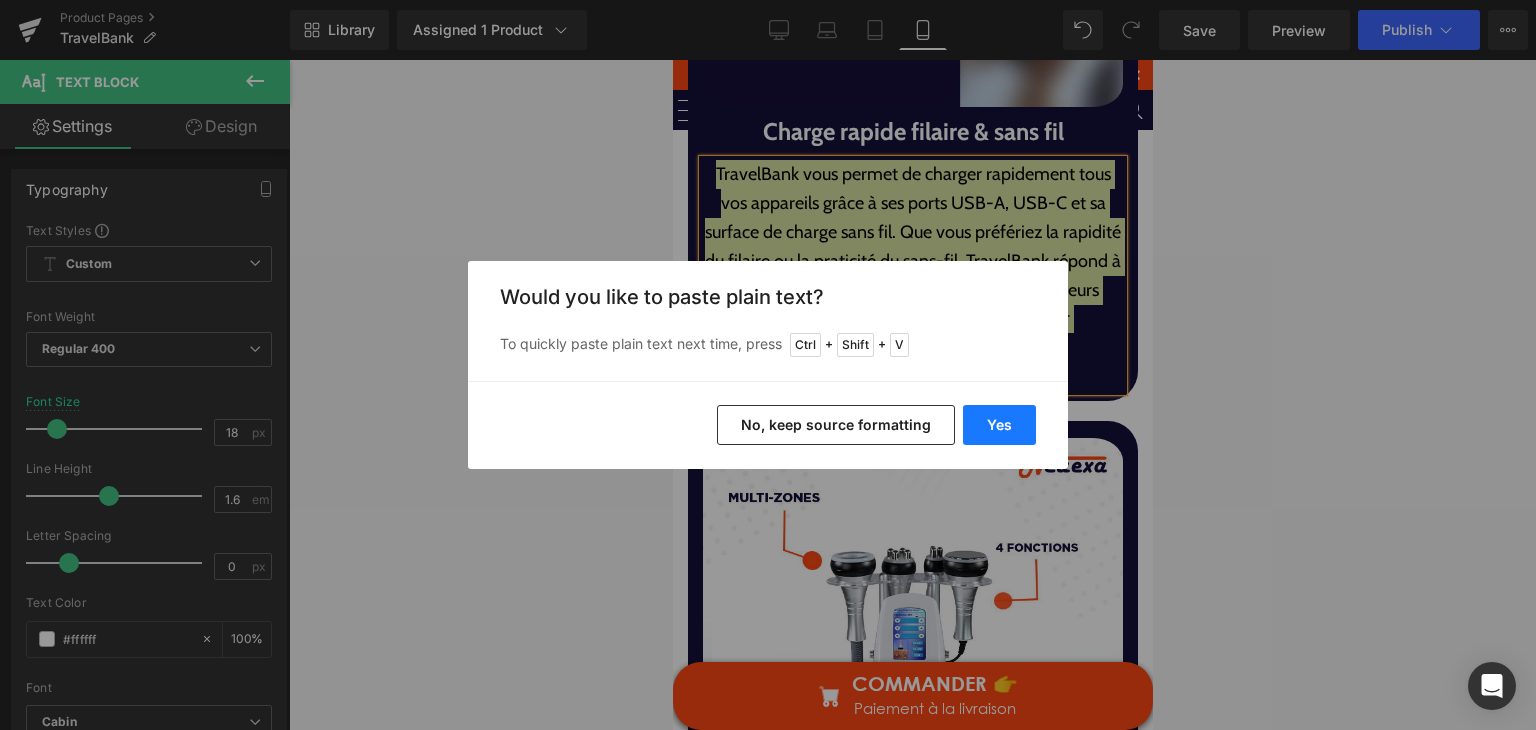 click on "Yes" at bounding box center (999, 425) 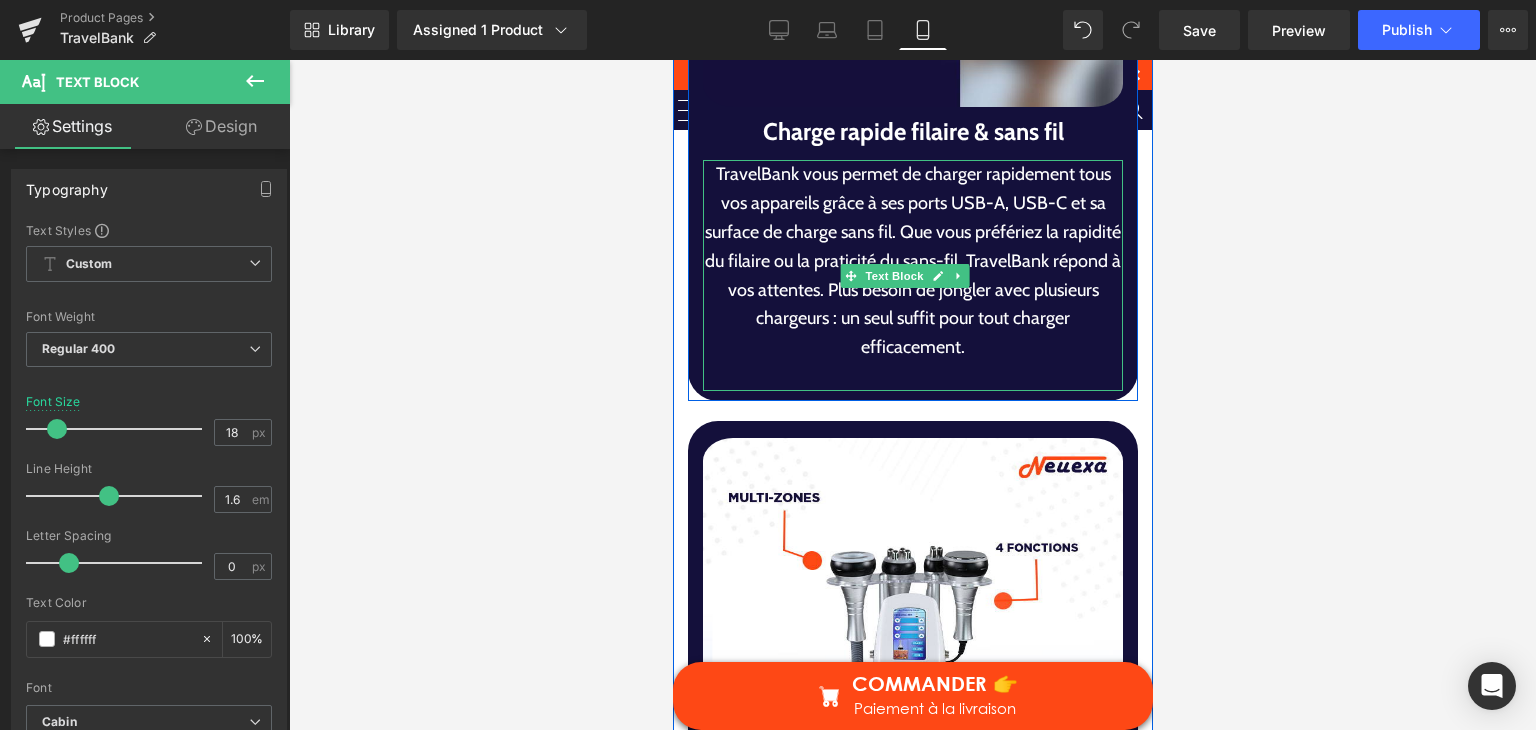 click on "TravelBank vous permet de charger rapidement tous vos appareils grâce à ses ports USB-A, USB-C et sa surface de charge sans fil. Que vous préfériez la rapidité du filaire ou la praticité du sans-fil, TravelBank répond à vos attentes. Plus besoin de jongler avec plusieurs chargeurs : un seul suffit pour tout charger efficacement." at bounding box center (912, 261) 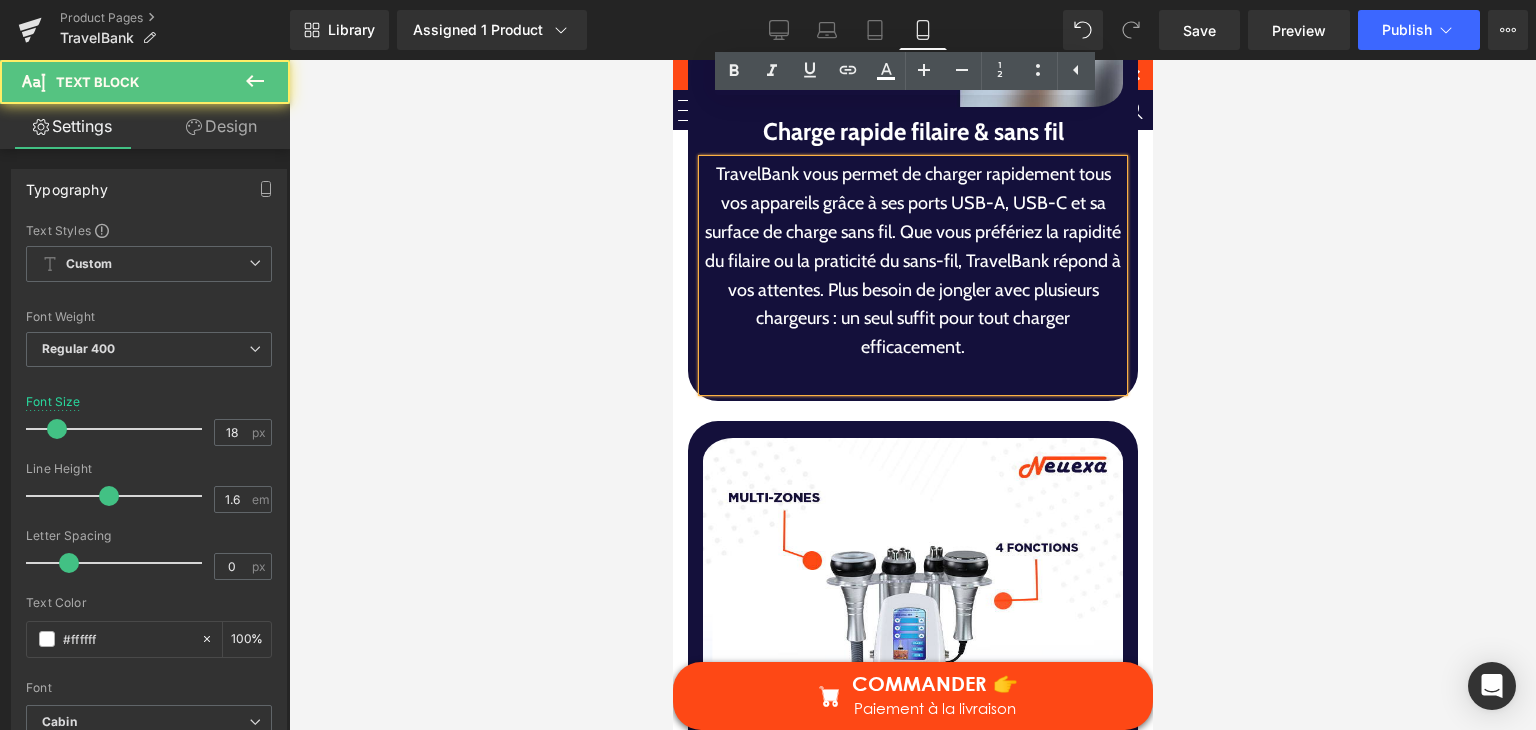click on "TravelBank vous permet de charger rapidement tous vos appareils grâce à ses ports USB-A, USB-C et sa surface de charge sans fil. Que vous préfériez la rapidité du filaire ou la praticité du sans-fil, TravelBank répond à vos attentes. Plus besoin de jongler avec plusieurs chargeurs : un seul suffit pour tout charger efficacement." at bounding box center [912, 261] 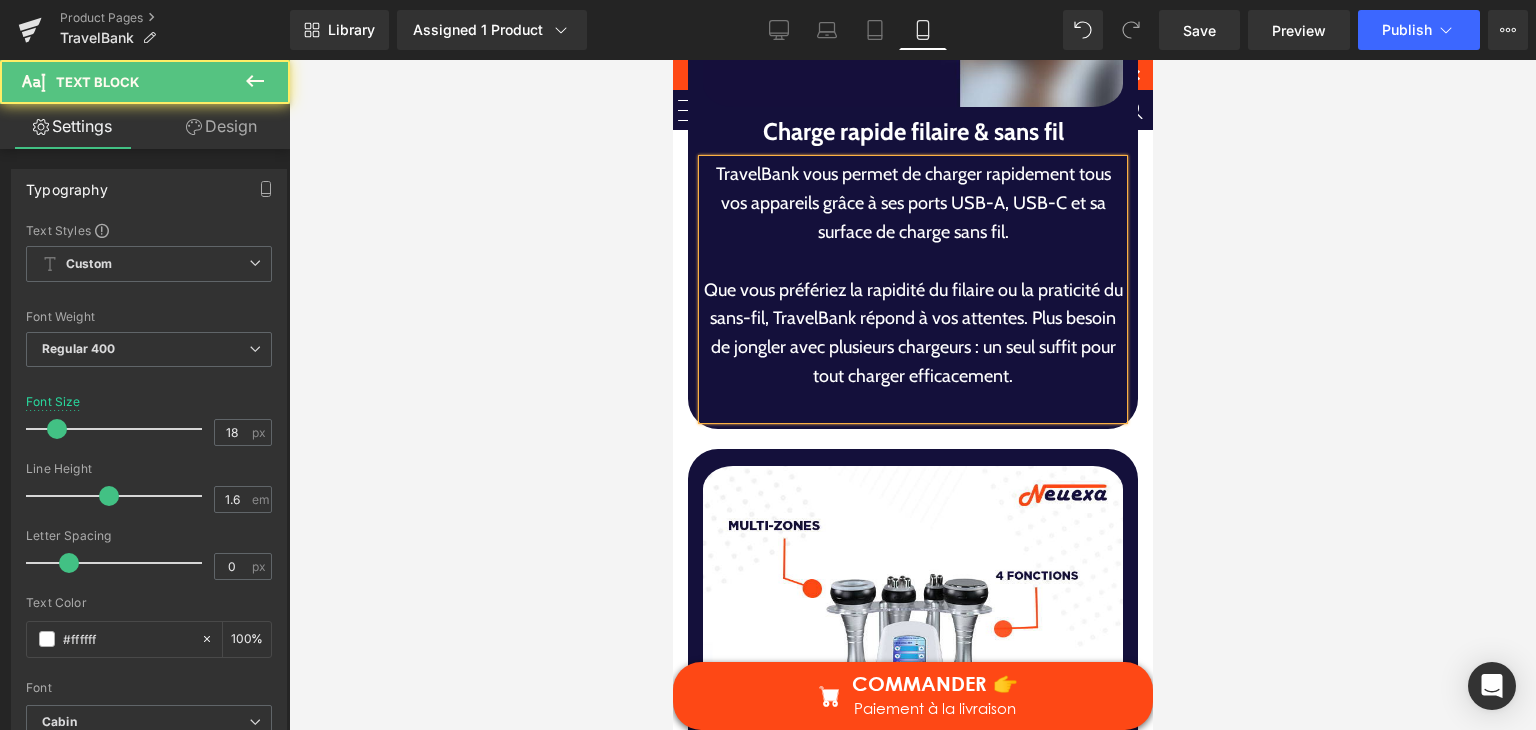 click on "Que vous préfériez la rapidité du filaire ou la praticité du sans-fil, TravelBank répond à vos attentes. Plus besoin de jongler avec plusieurs chargeurs : un seul suffit pour tout charger efficacement." at bounding box center [912, 333] 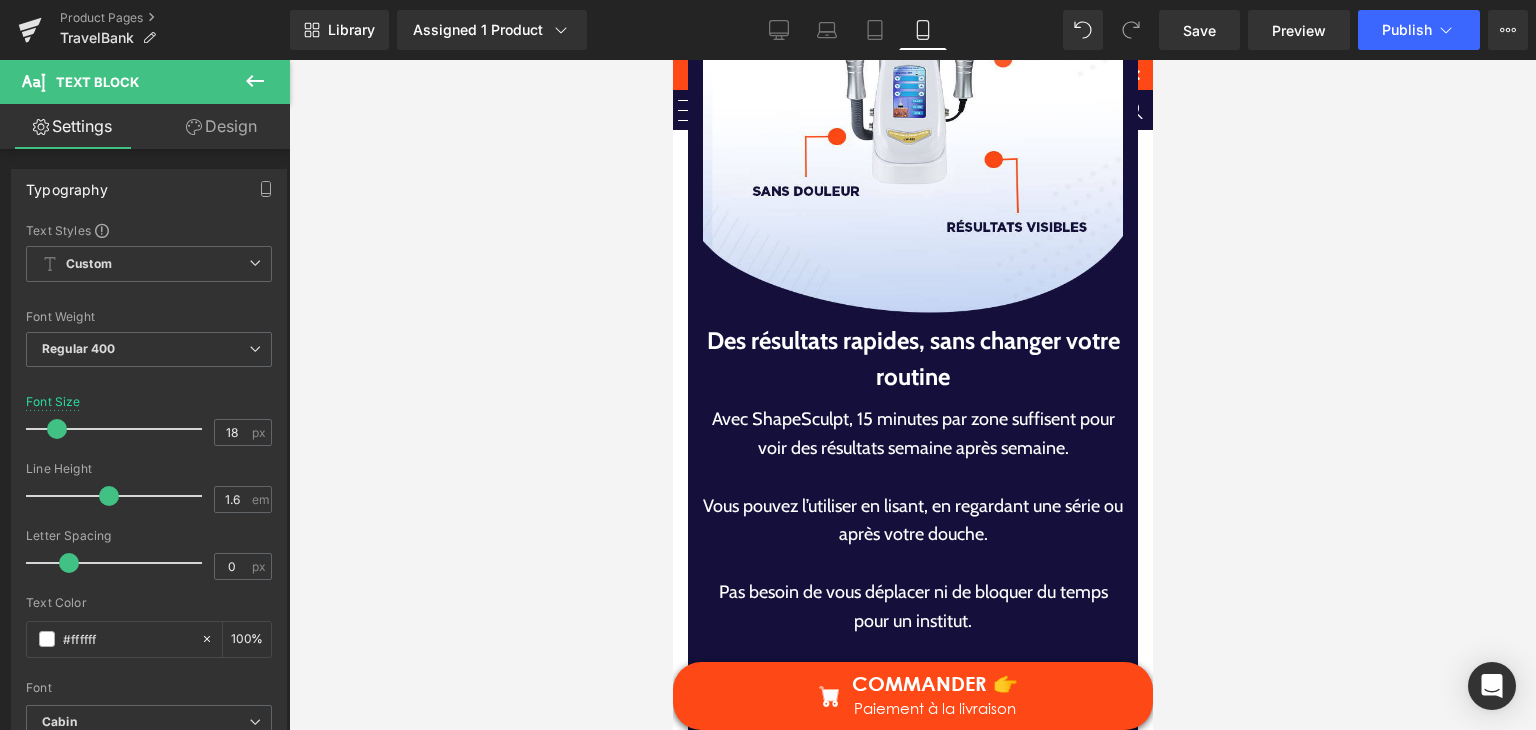 scroll, scrollTop: 7497, scrollLeft: 0, axis: vertical 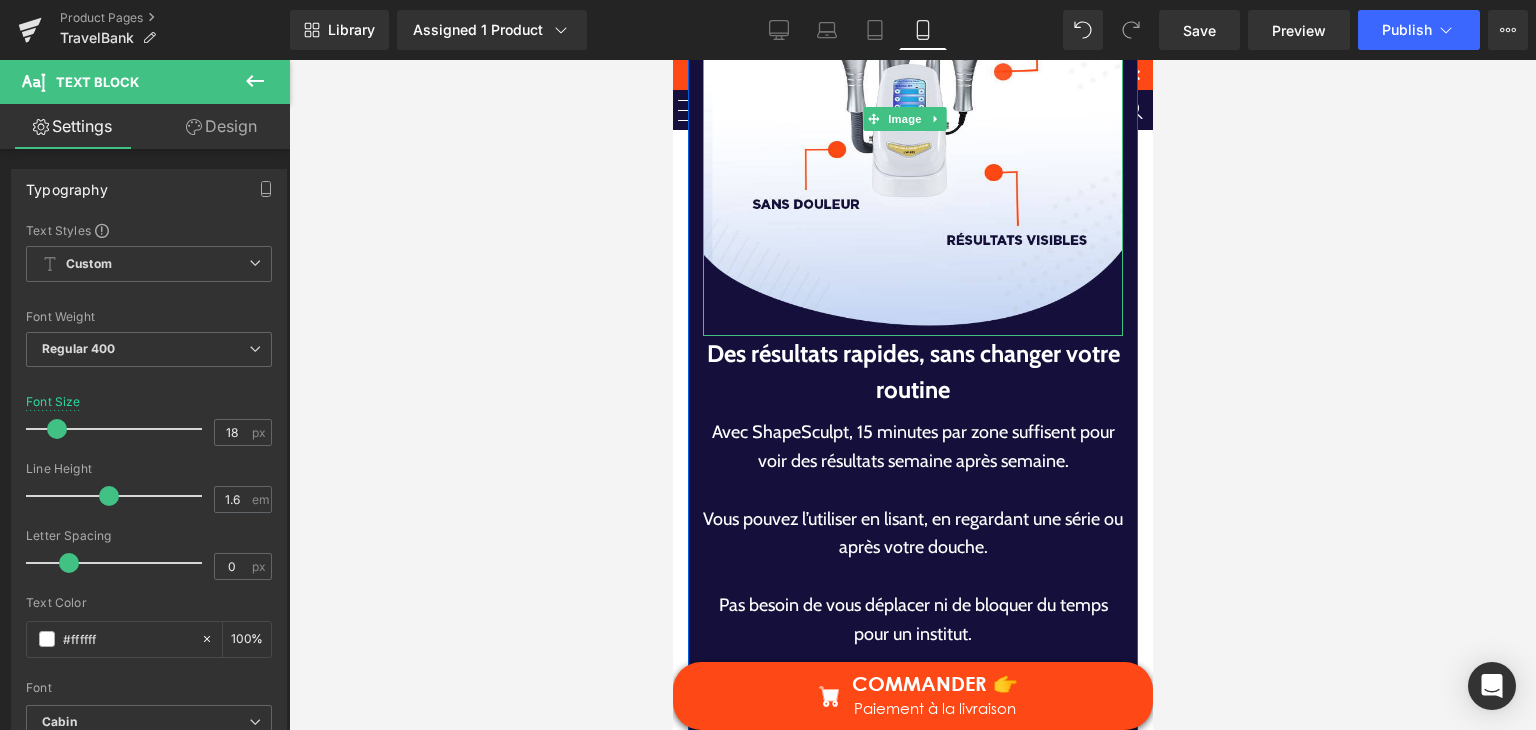 click on "Des résultats rapides, sans changer votre routine" at bounding box center (912, 372) 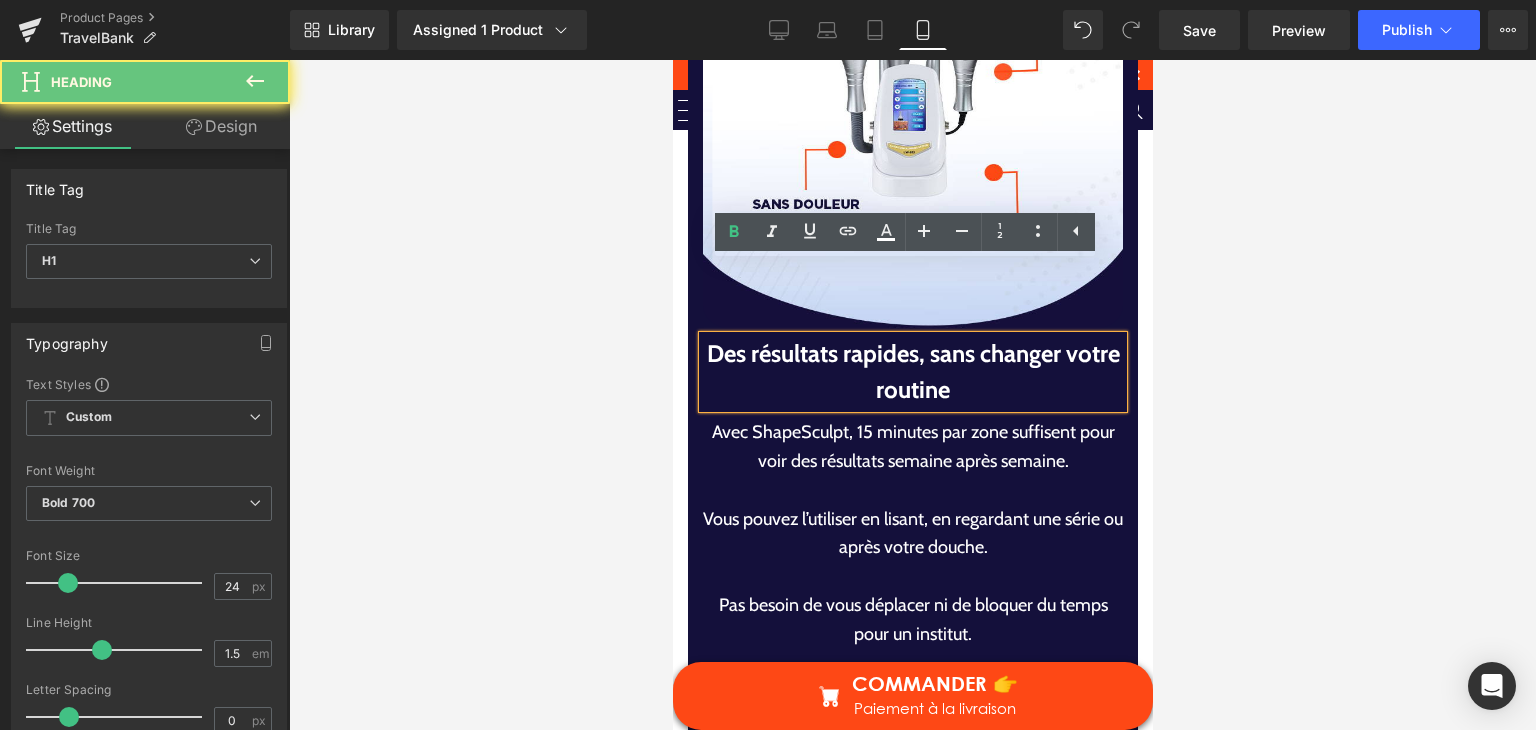 click on "Des résultats rapides, sans changer votre routine" at bounding box center (912, 372) 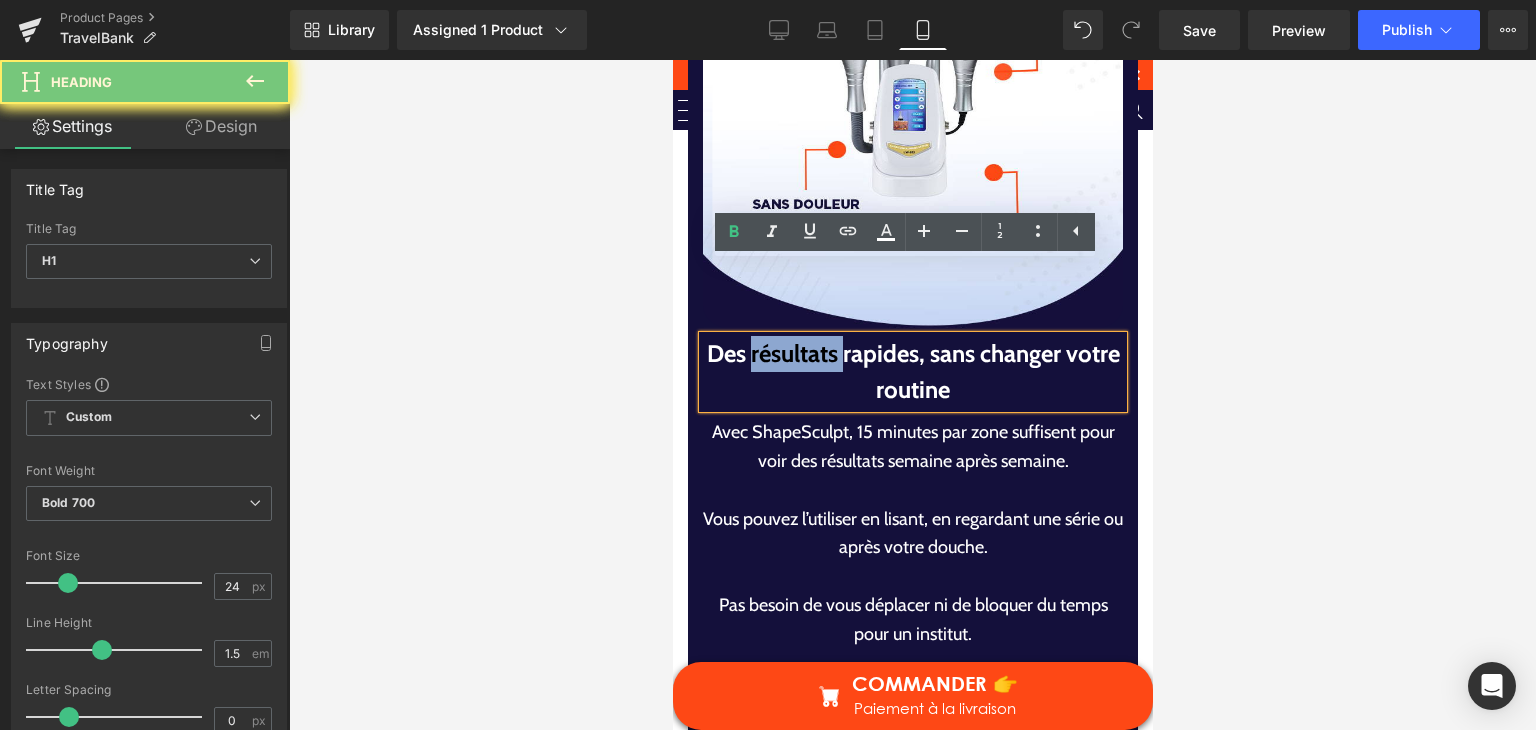 click on "Des résultats rapides, sans changer votre routine" at bounding box center [912, 372] 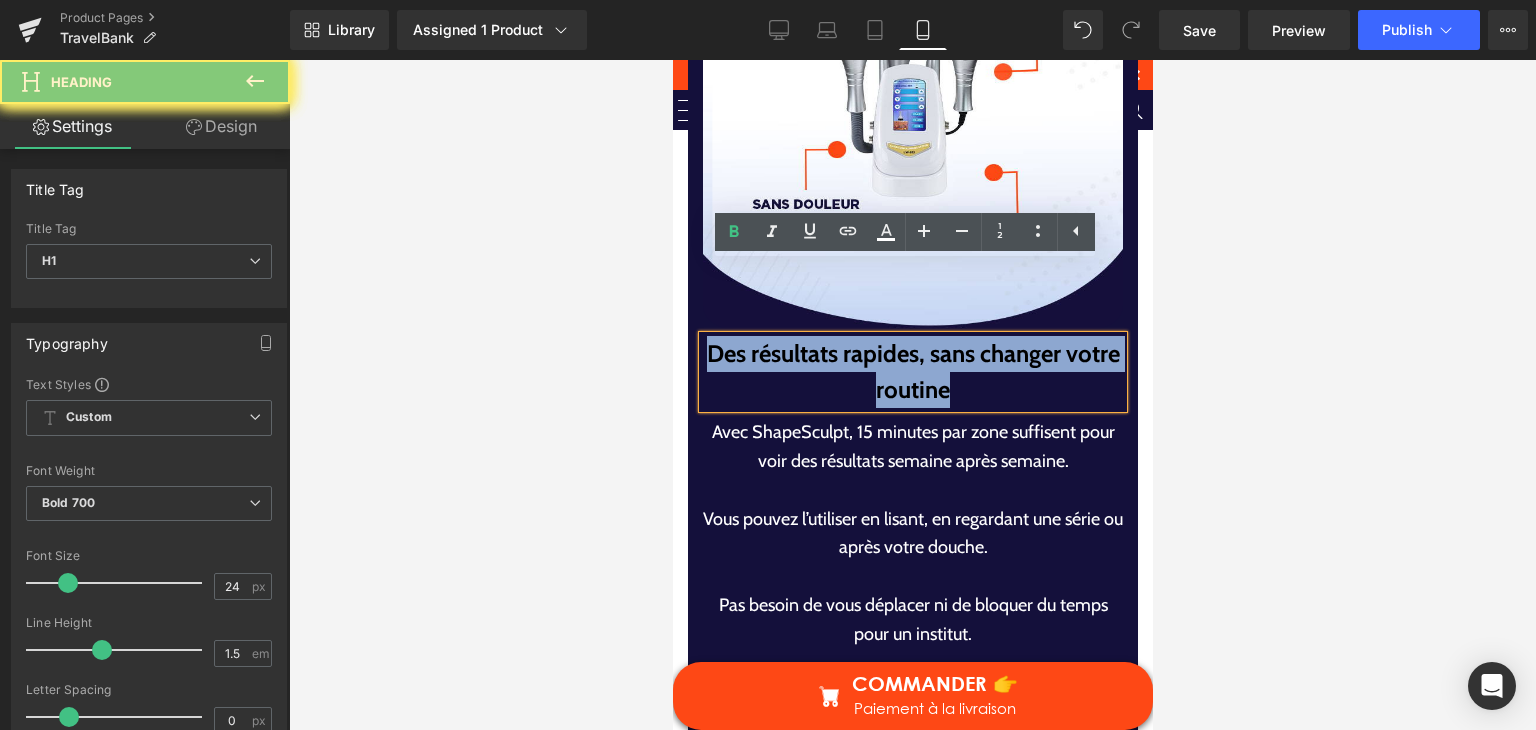 click on "Des résultats rapides, sans changer votre routine" at bounding box center [912, 372] 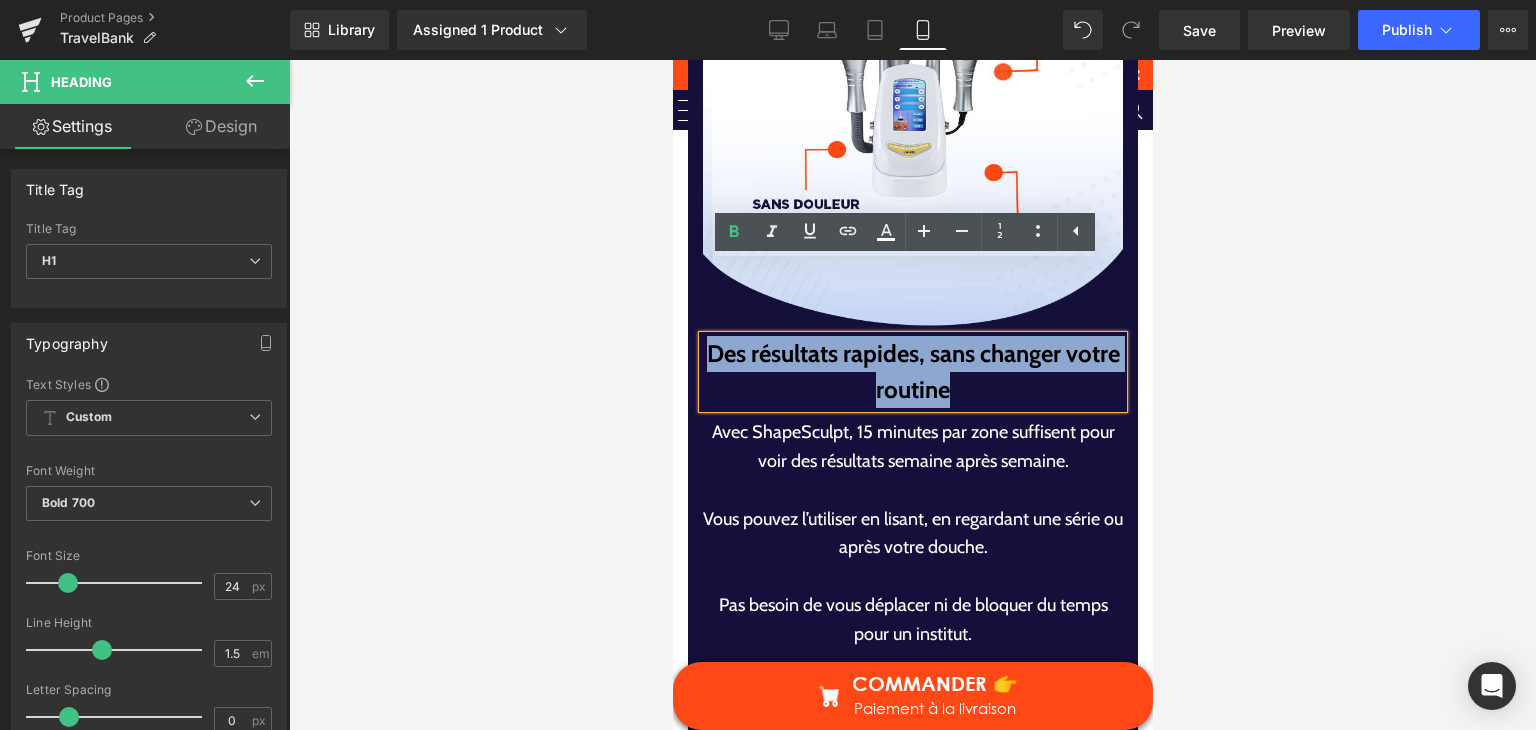 paste 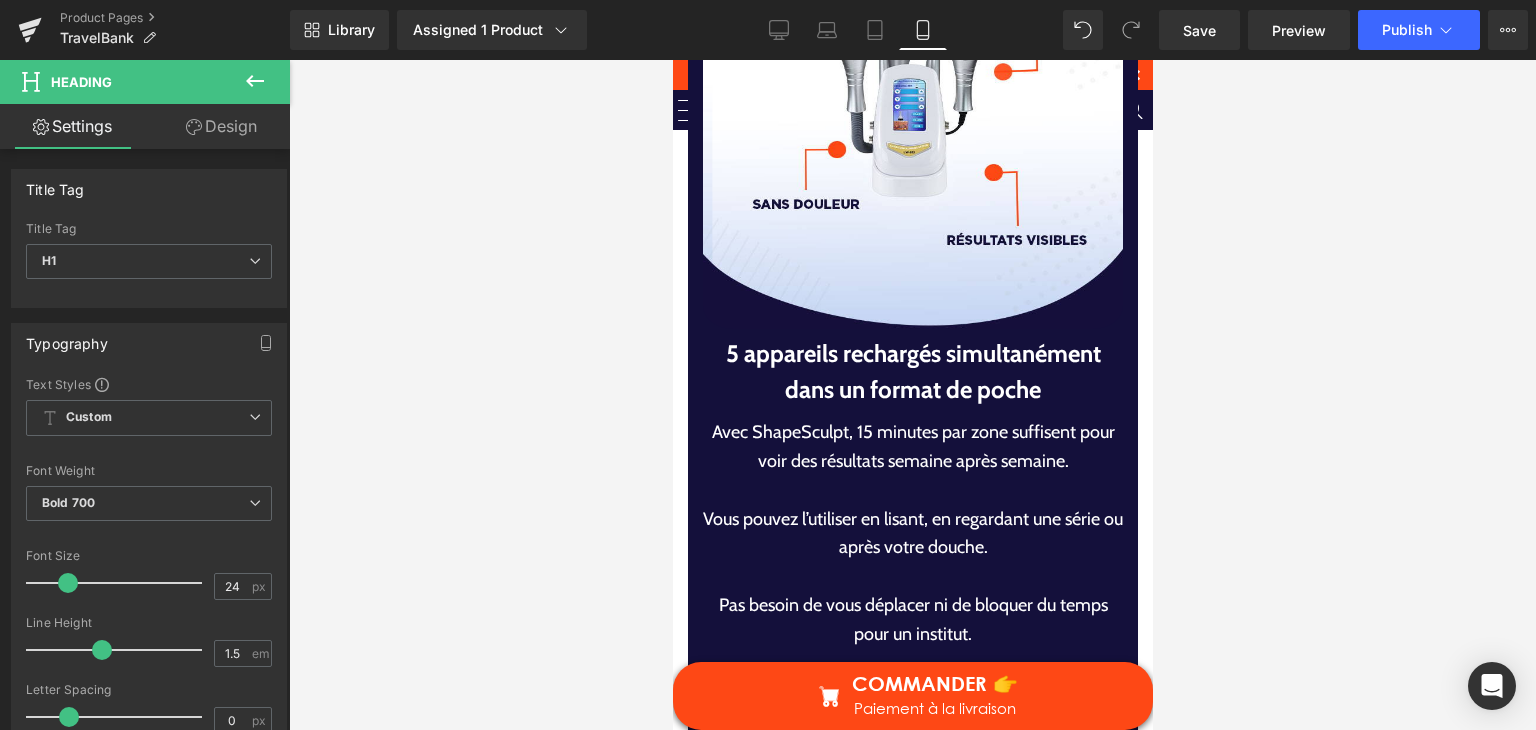 click on "Avec ShapeSculpt, 15 minutes par zone suffisent pour voir des résultats semaine après semaine." at bounding box center (912, 447) 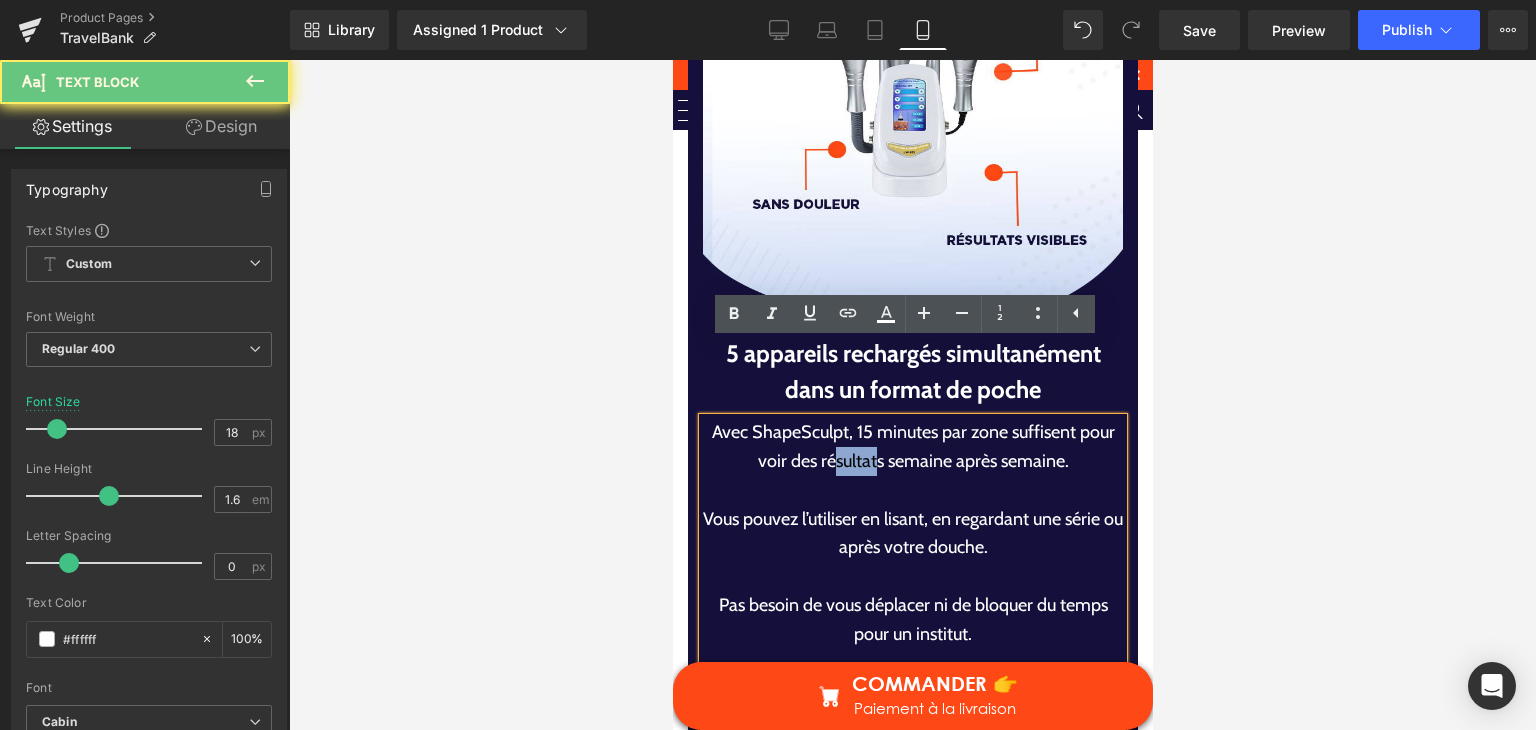 drag, startPoint x: 839, startPoint y: 395, endPoint x: 897, endPoint y: 429, distance: 67.23094 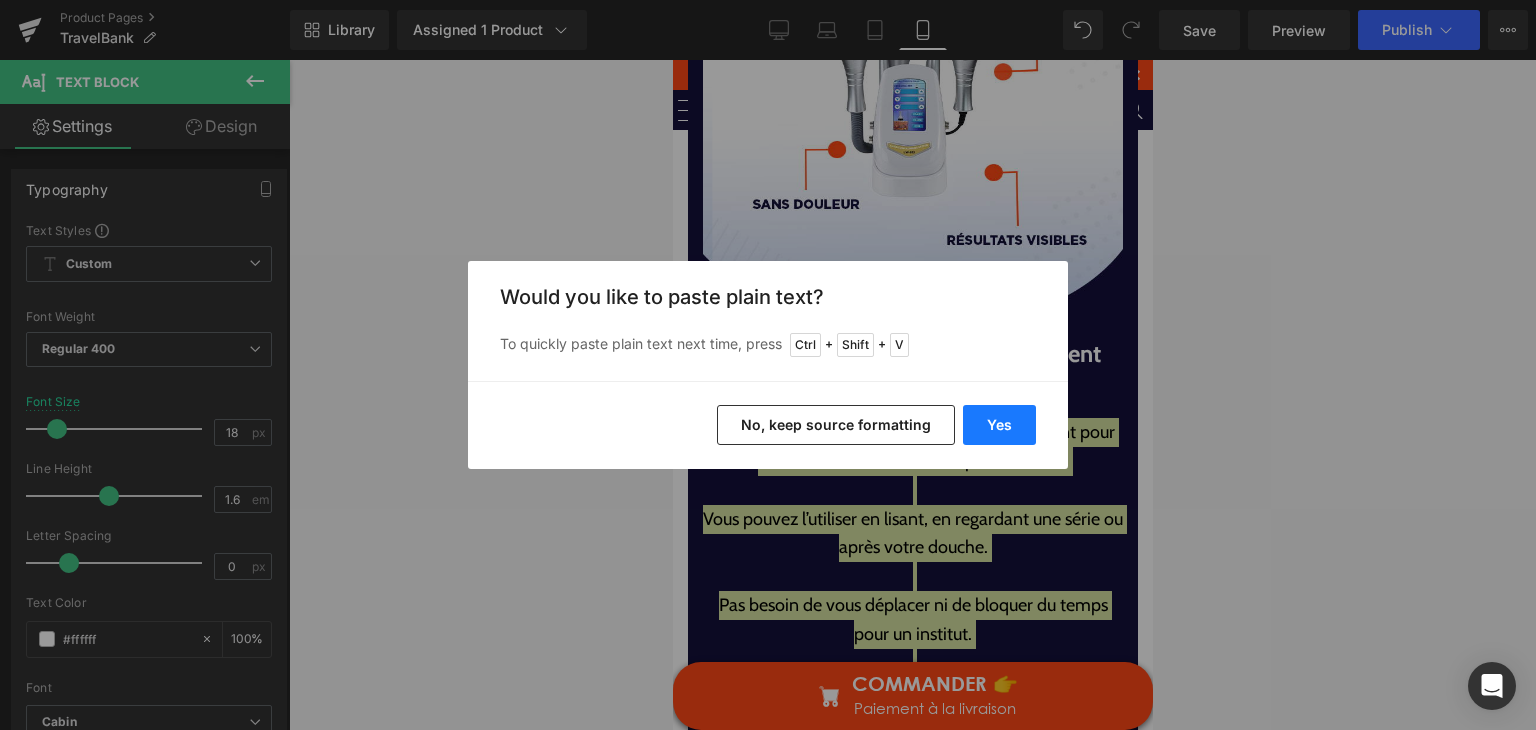 click on "Yes" at bounding box center (999, 425) 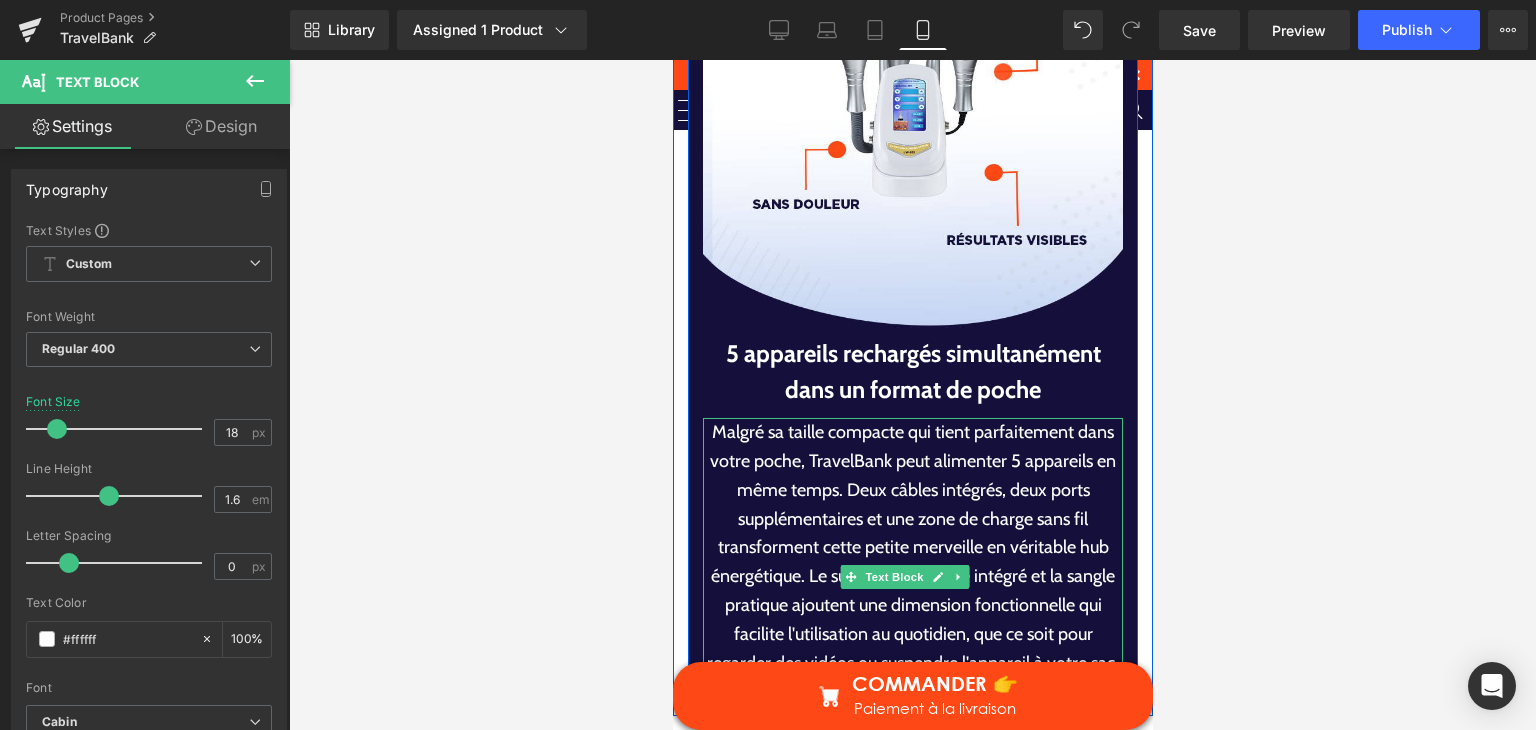 click on "Malgré sa taille compacte qui tient parfaitement dans votre poche, TravelBank peut alimenter 5 appareils en même temps. Deux câbles intégrés, deux ports supplémentaires et une zone de charge sans fil transforment cette petite merveille en véritable hub énergétique. Le support téléphone intégré et la sangle pratique ajoutent une dimension fonctionnelle qui facilite l'utilisation au quotidien, que ce soit pour regarder des vidéos ou suspendre l'appareil à votre sac." at bounding box center (912, 547) 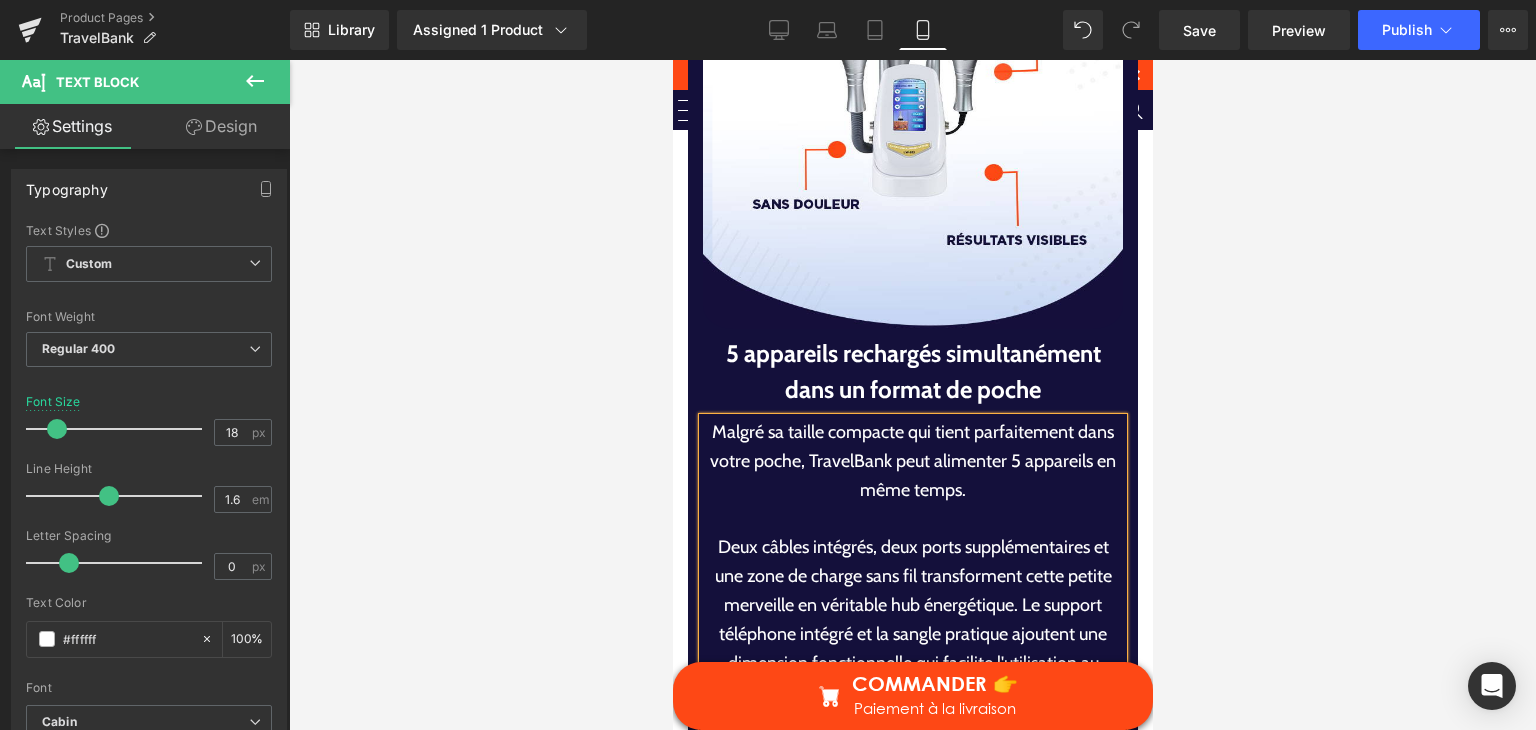 click on "Deux câbles intégrés, deux ports supplémentaires et une zone de charge sans fil transforment cette petite merveille en véritable hub énergétique. Le support téléphone intégré et la sangle pratique ajoutent une dimension fonctionnelle qui facilite l'utilisation au quotidien, que ce soit pour regarder des vidéos ou suspendre l'appareil à votre sac." at bounding box center [912, 634] 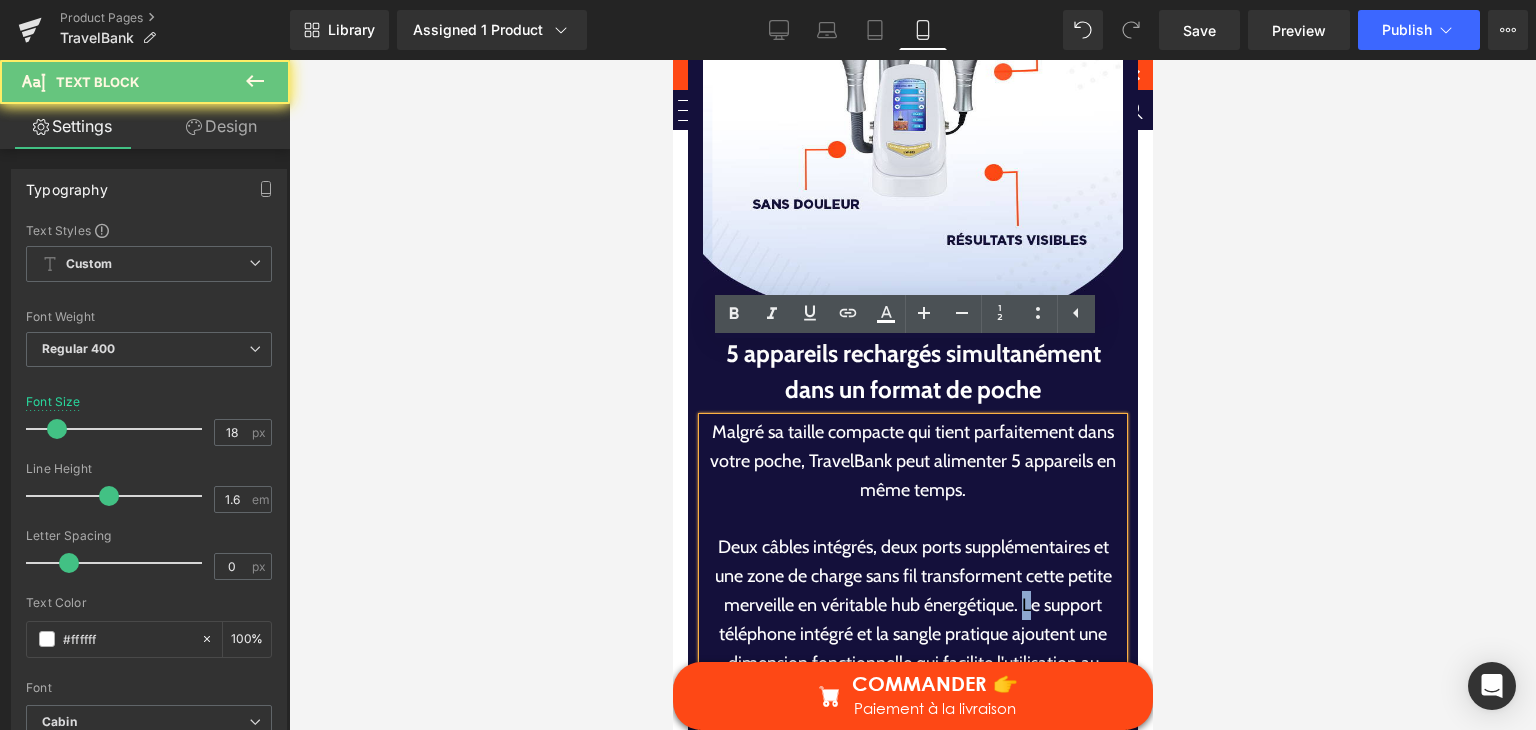 click on "Deux câbles intégrés, deux ports supplémentaires et une zone de charge sans fil transforment cette petite merveille en véritable hub énergétique. Le support téléphone intégré et la sangle pratique ajoutent une dimension fonctionnelle qui facilite l'utilisation au quotidien, que ce soit pour regarder des vidéos ou suspendre l'appareil à votre sac." at bounding box center (912, 634) 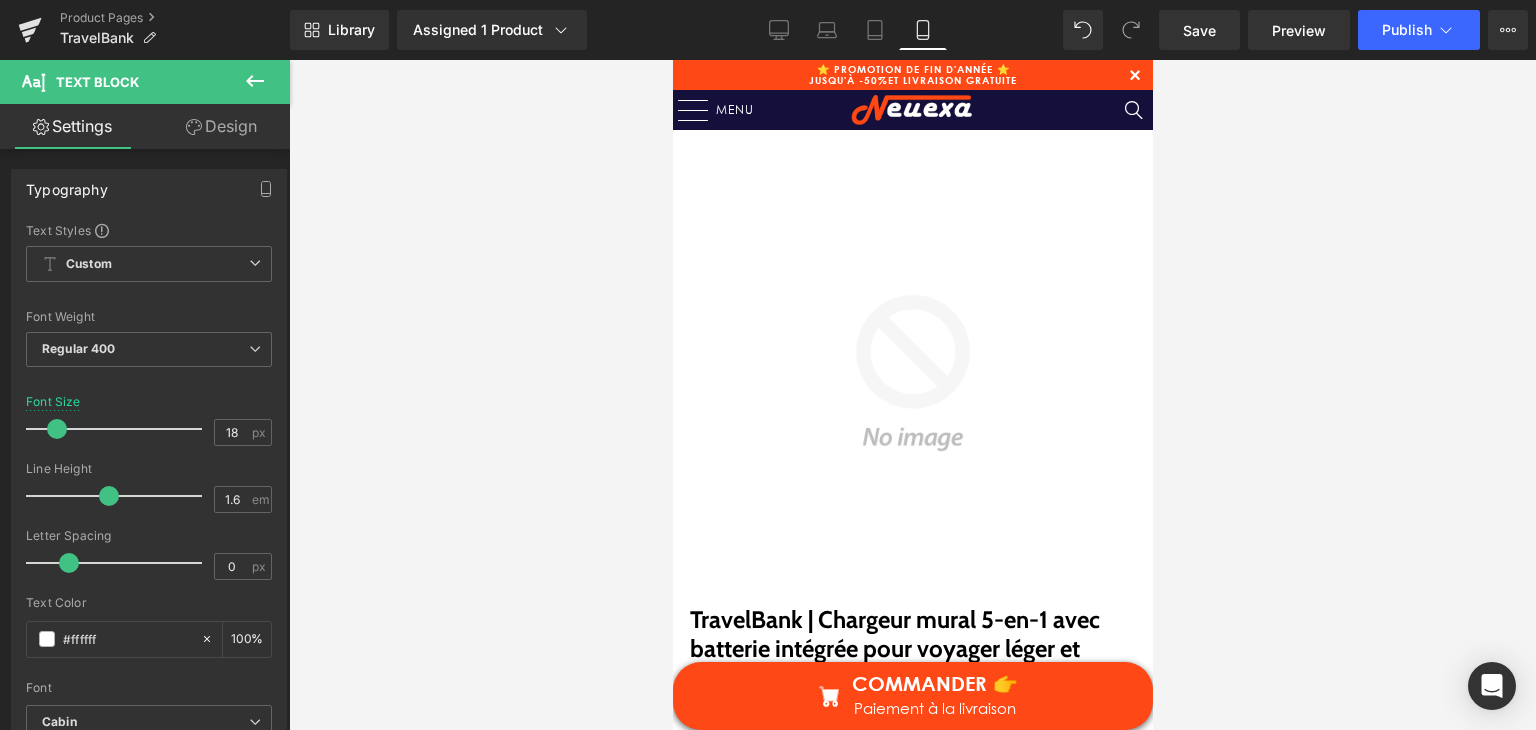 scroll, scrollTop: 7737, scrollLeft: 0, axis: vertical 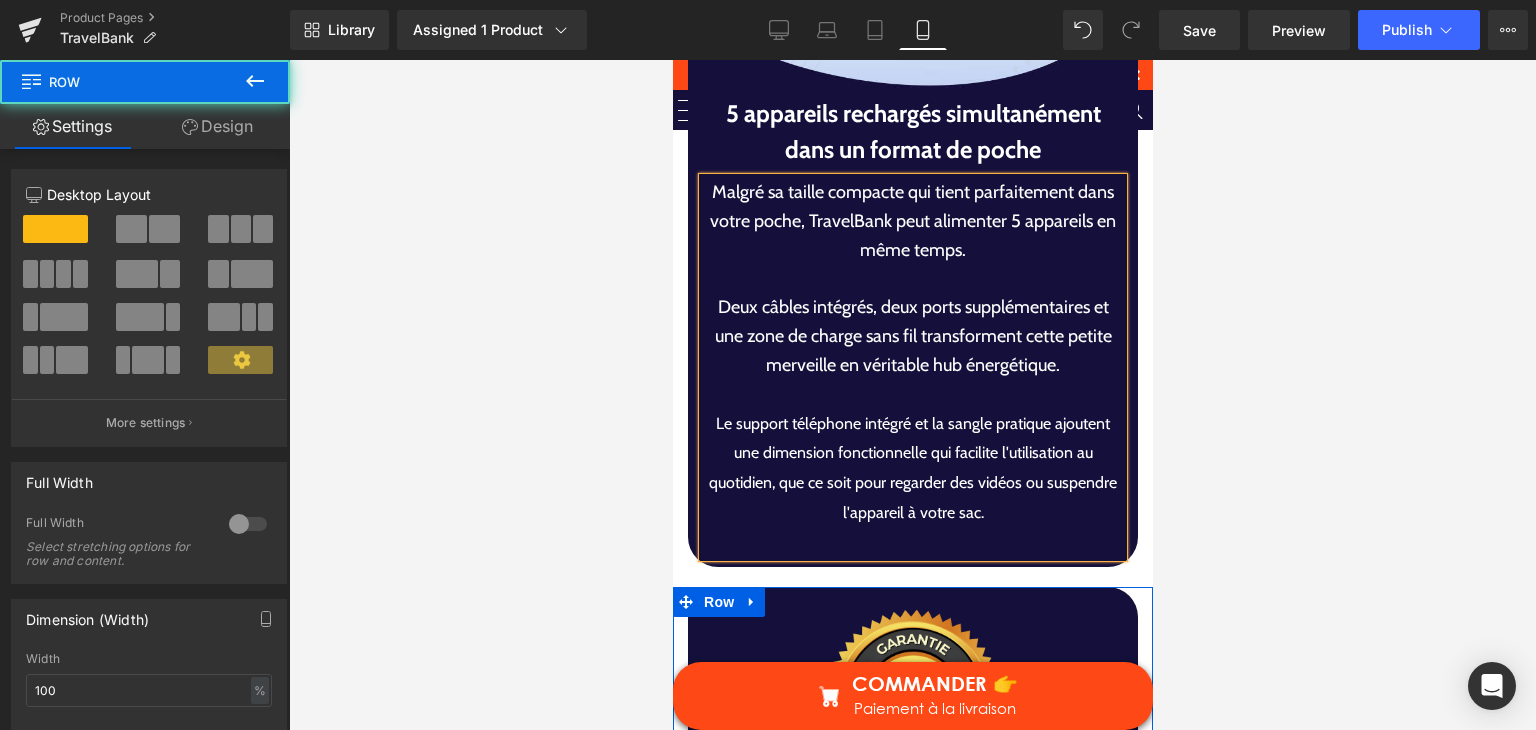 click on "Image         Garantie de 365 jours incluse ! Heading         Achetez en toute sérénité grâce à notre garantie exclusive d'un an. Si vous rencontrez le moindre problème avec votre produit dans les 365 jours suivant votre achat, nous nous engageons à vous fournir une solution rapide et efficace. Notre priorité? Votre satisfaction totale. Text Block         Row         Row" at bounding box center (912, 816) 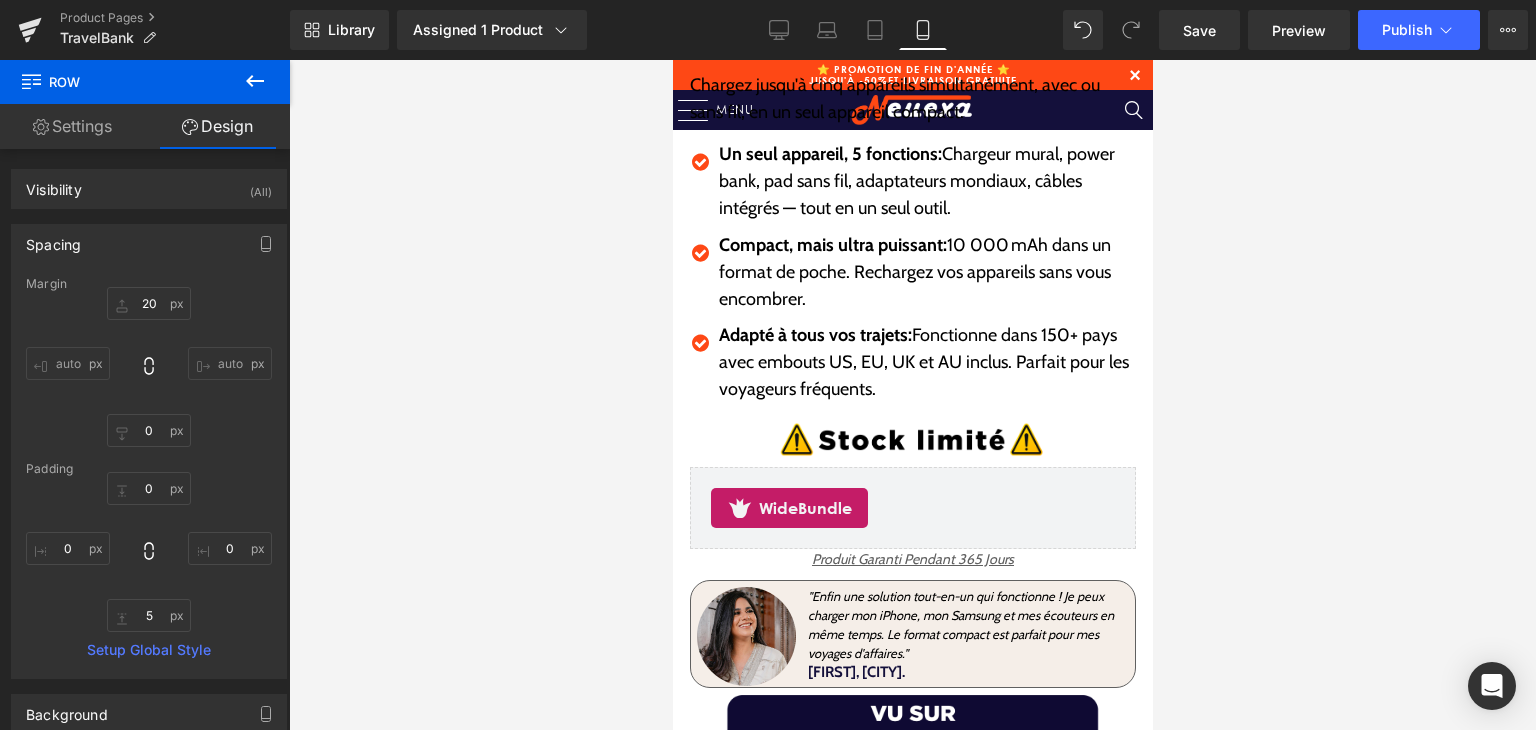 scroll, scrollTop: 862, scrollLeft: 0, axis: vertical 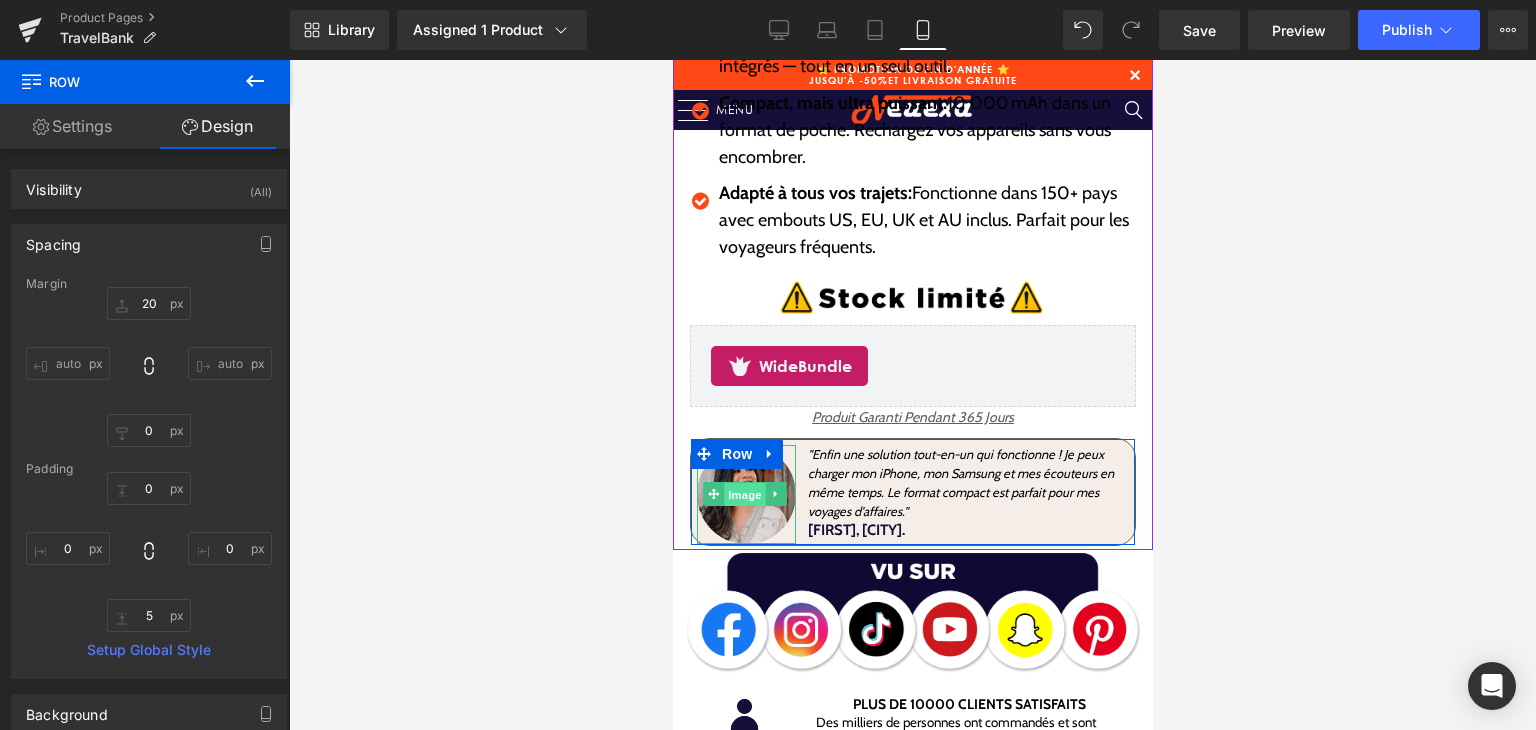 click on "Image" at bounding box center [744, 495] 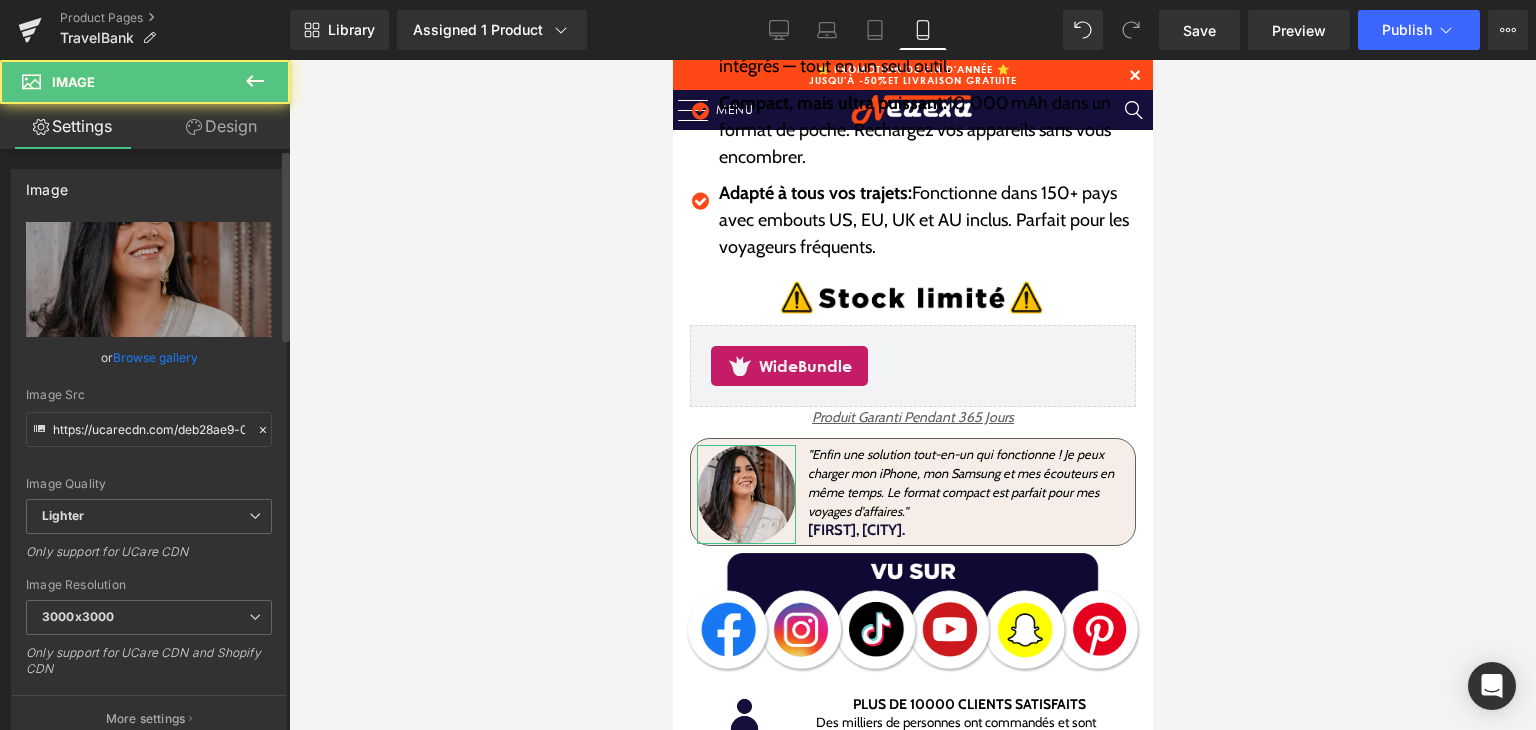 click on "Browse gallery" at bounding box center (155, 357) 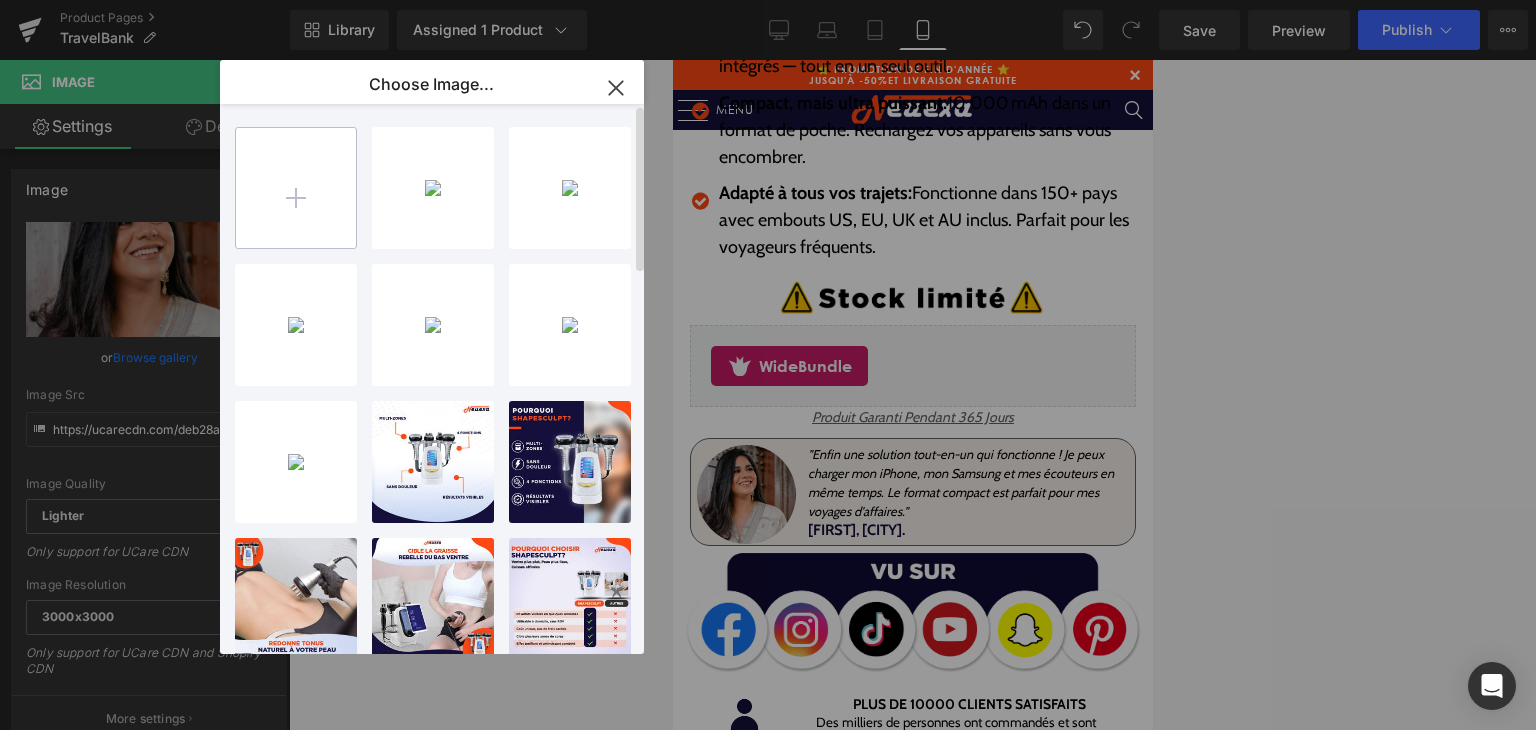 click at bounding box center (296, 188) 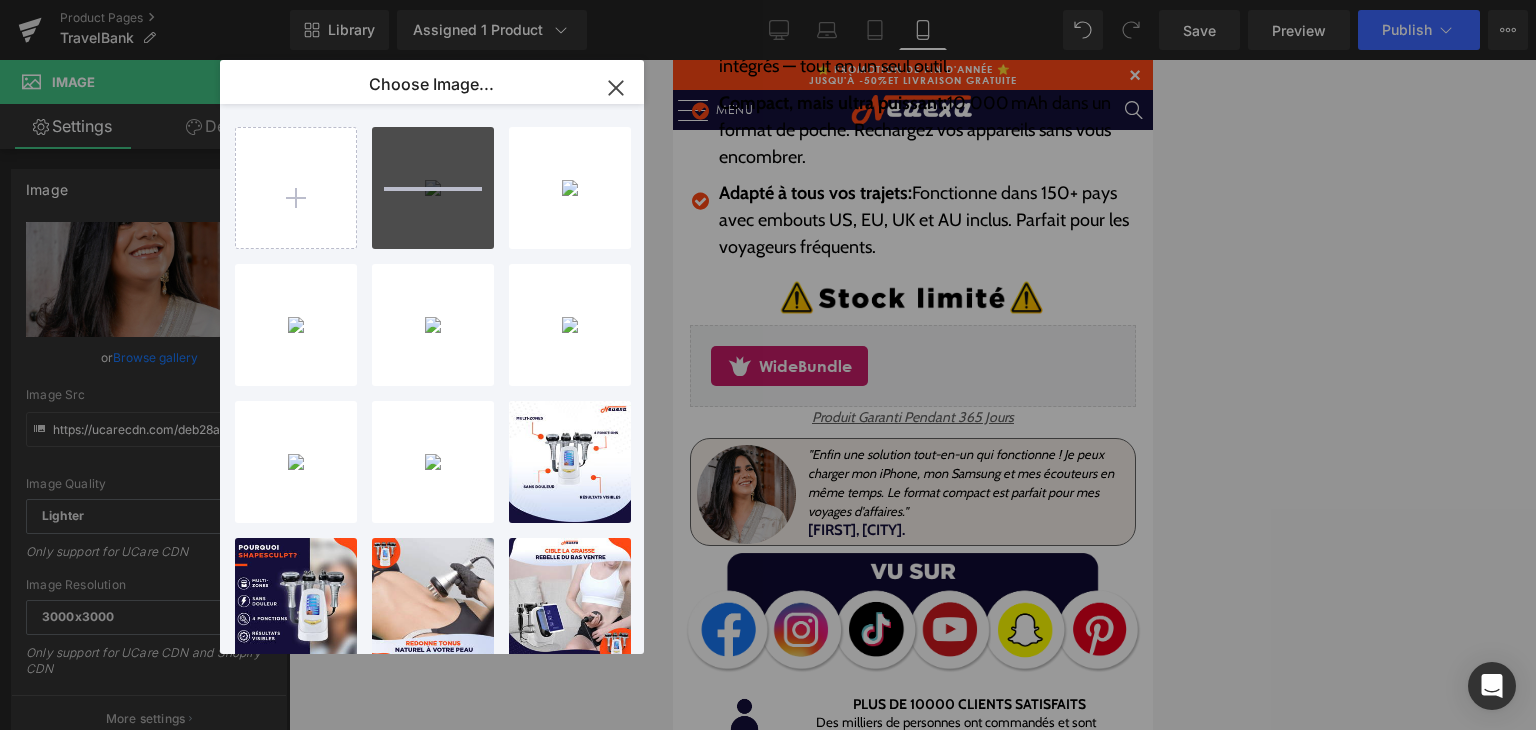 type 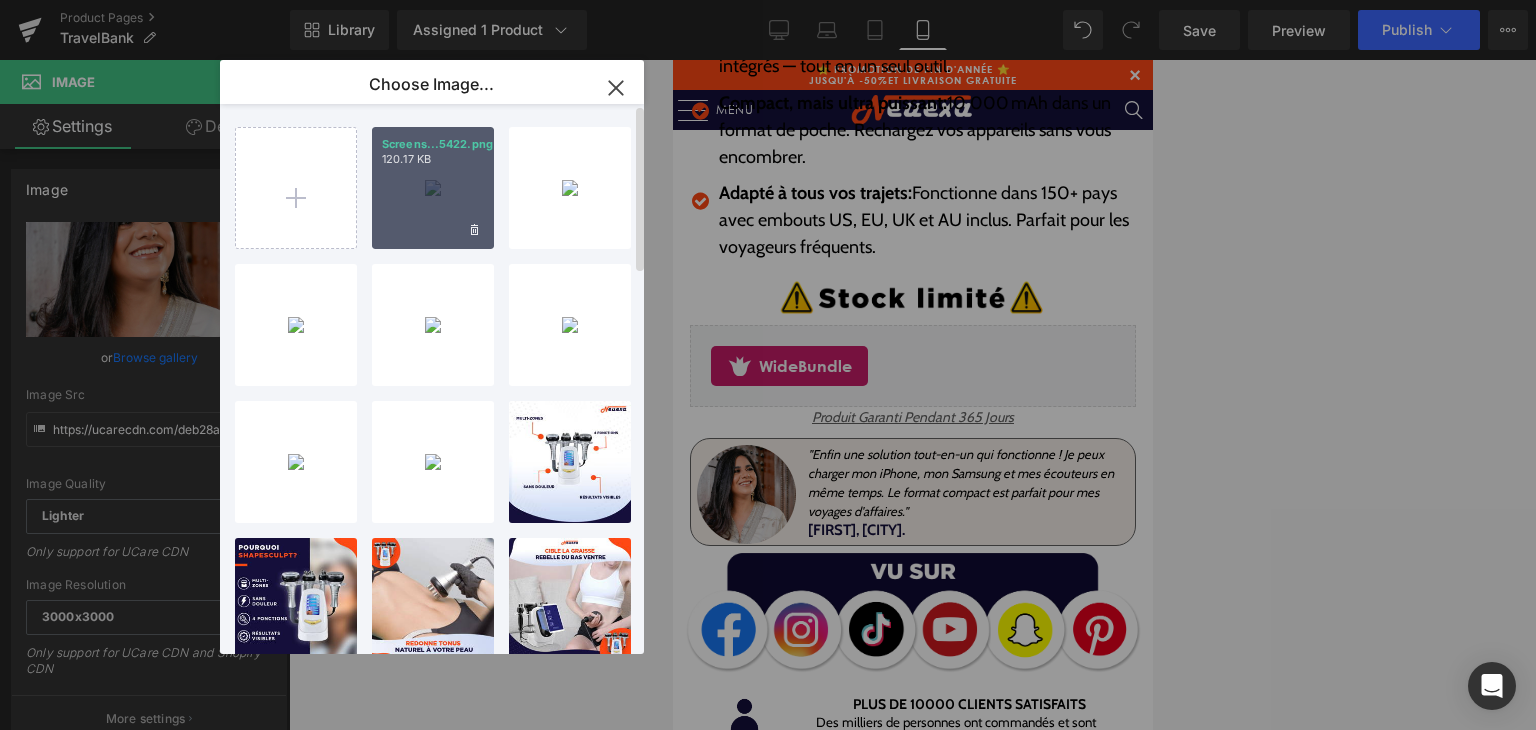 click on "Screens...5422.png 120.17 KB" at bounding box center (433, 188) 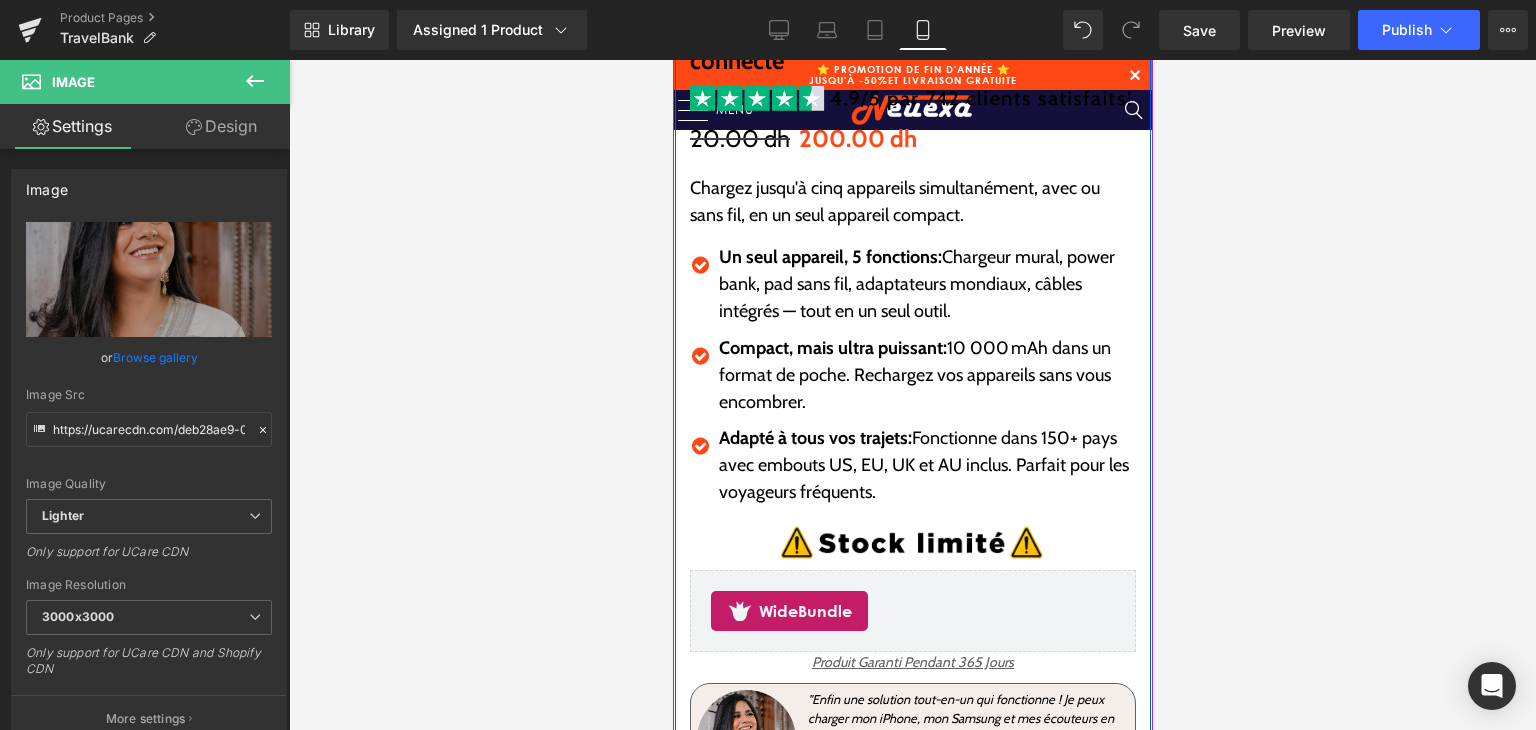 scroll, scrollTop: 562, scrollLeft: 0, axis: vertical 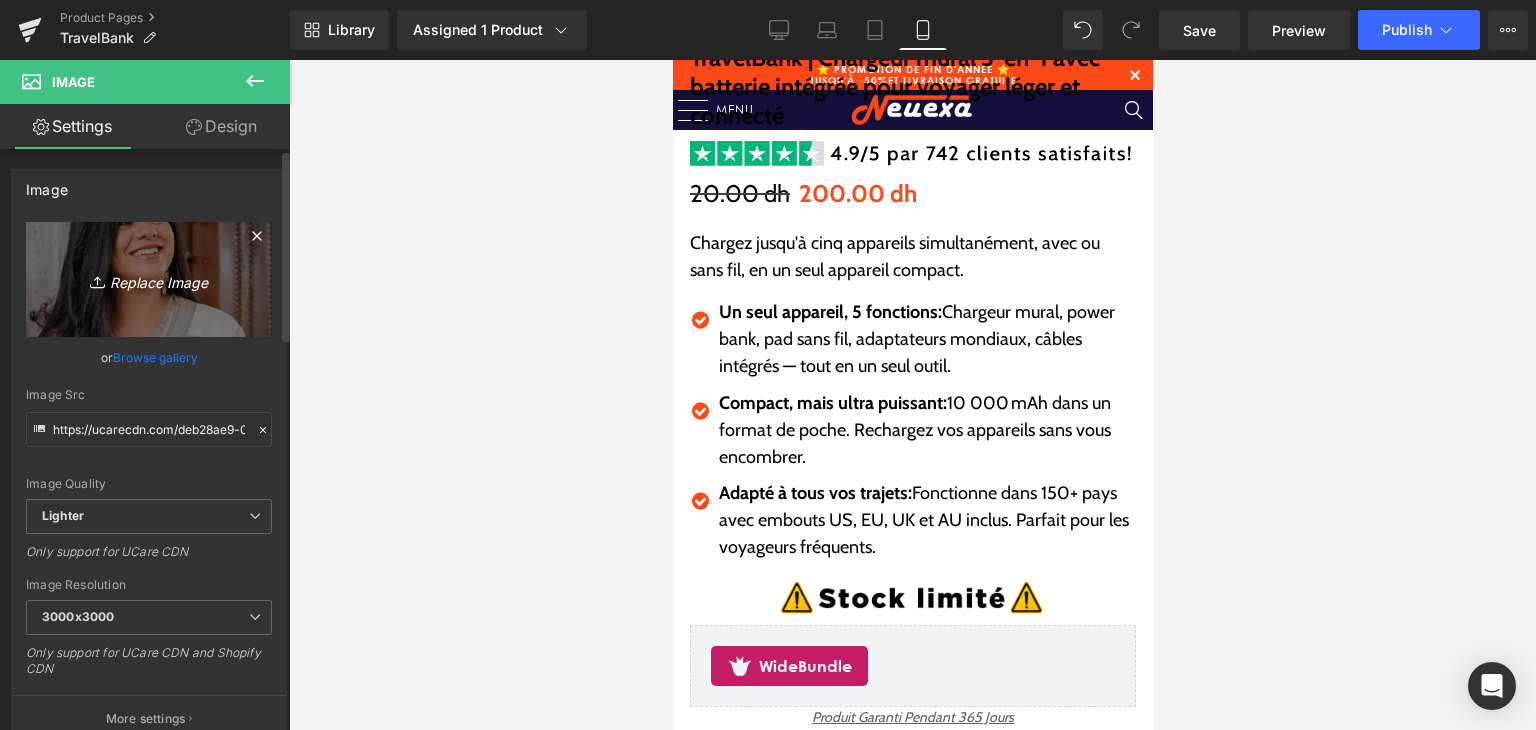 click on "Replace Image" at bounding box center (149, 279) 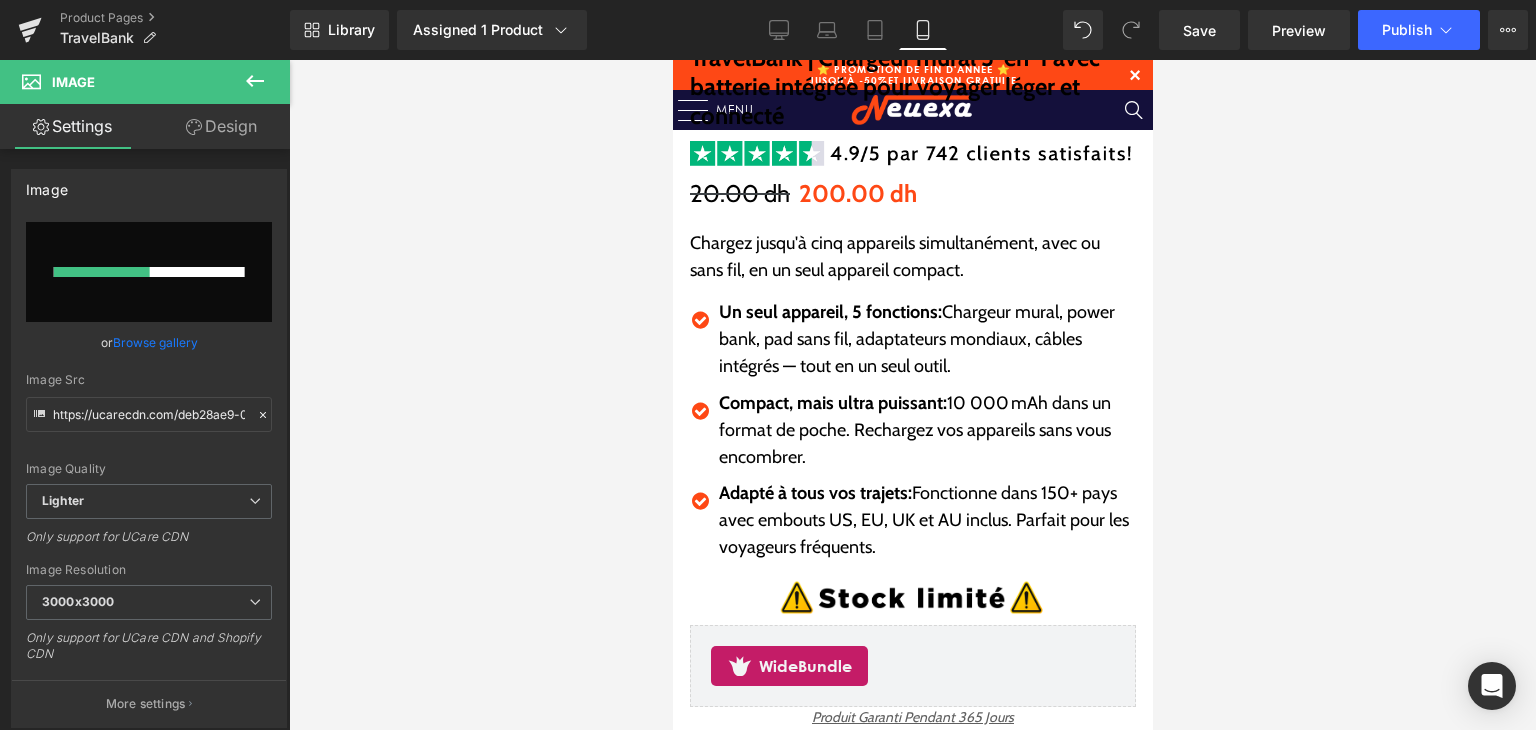 type 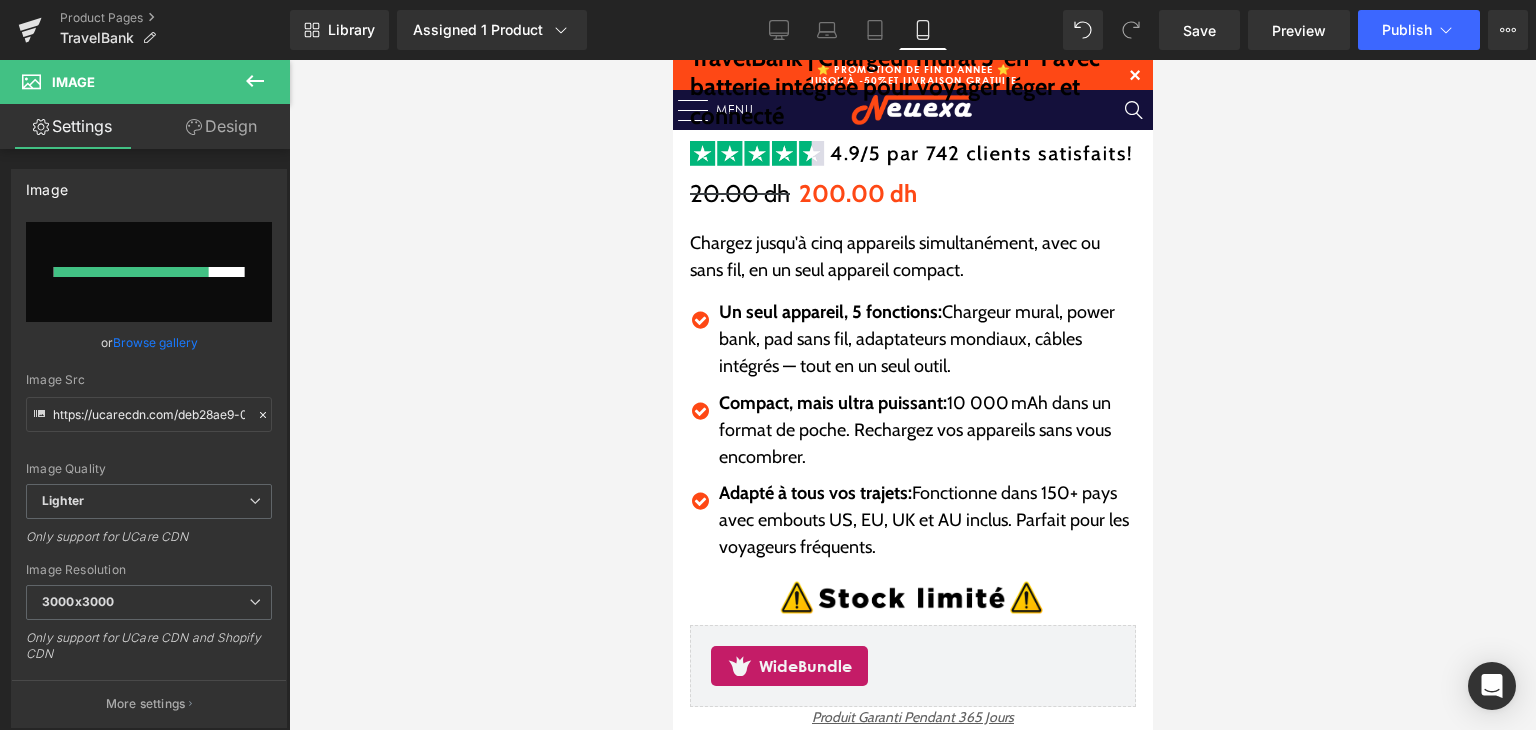 scroll, scrollTop: 417, scrollLeft: 0, axis: vertical 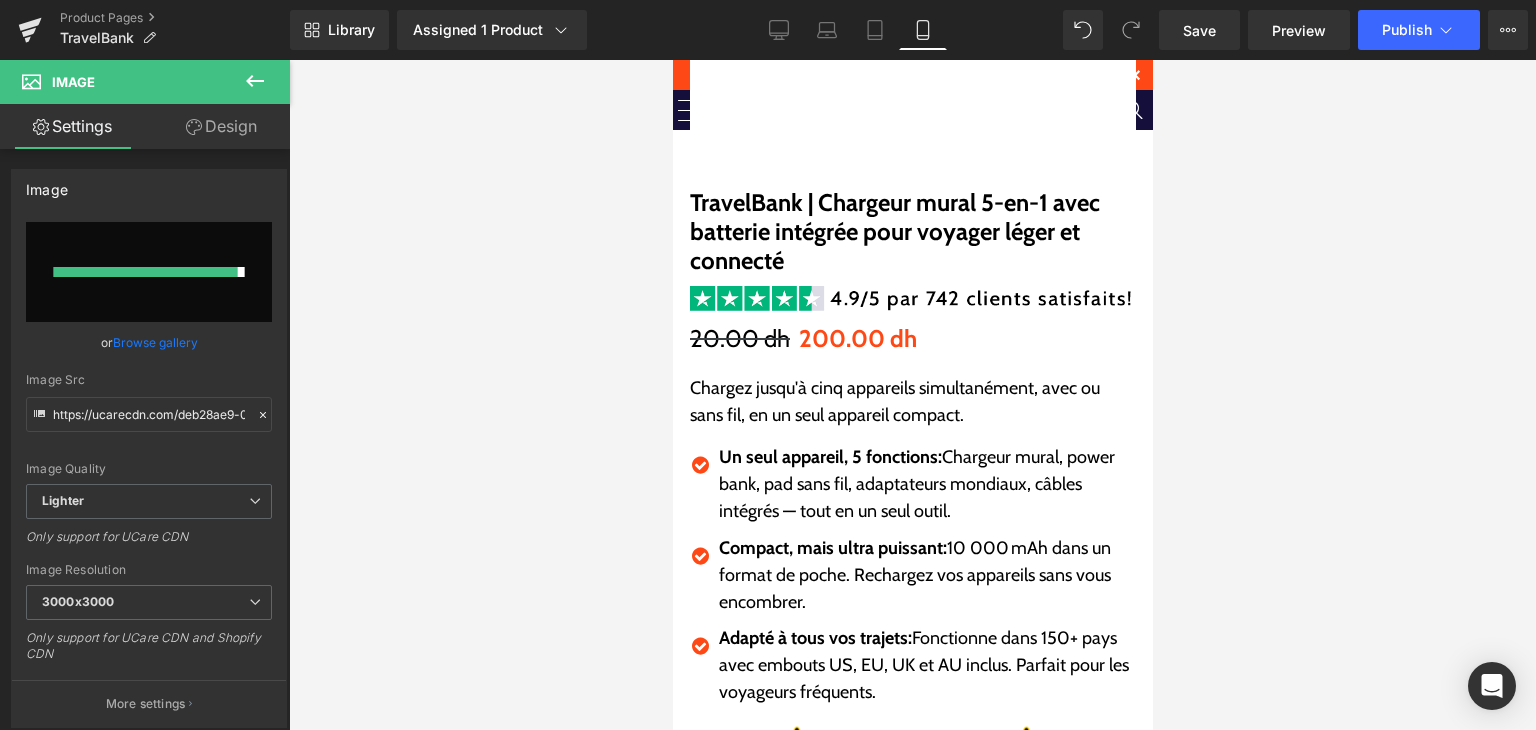 type on "https://ucarecdn.com/b8cc43ed-d673-4d23-9433-e23687e6d036/-/format/auto/-/preview/3000x3000/-/quality/lighter/[FILENAME].png" 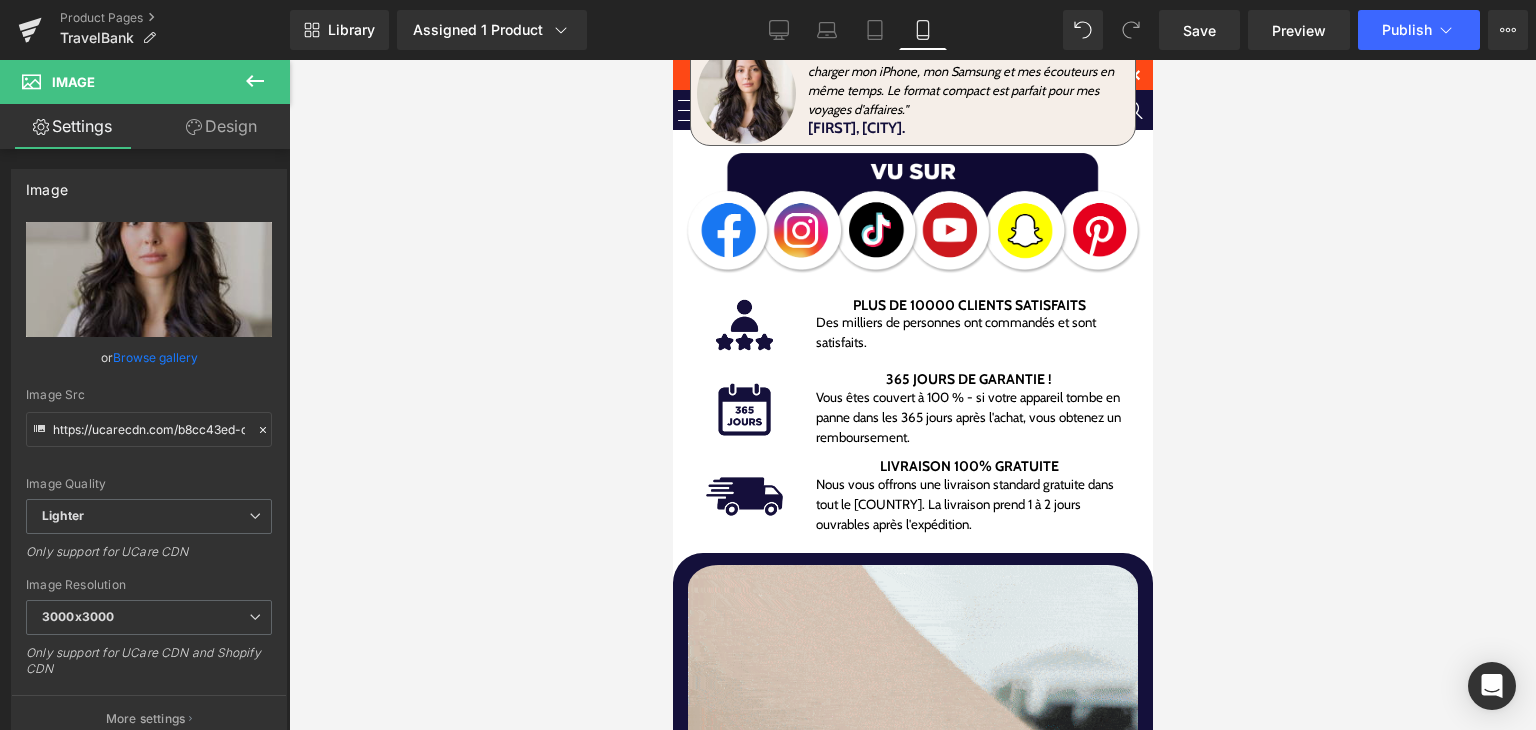 scroll, scrollTop: 1072, scrollLeft: 0, axis: vertical 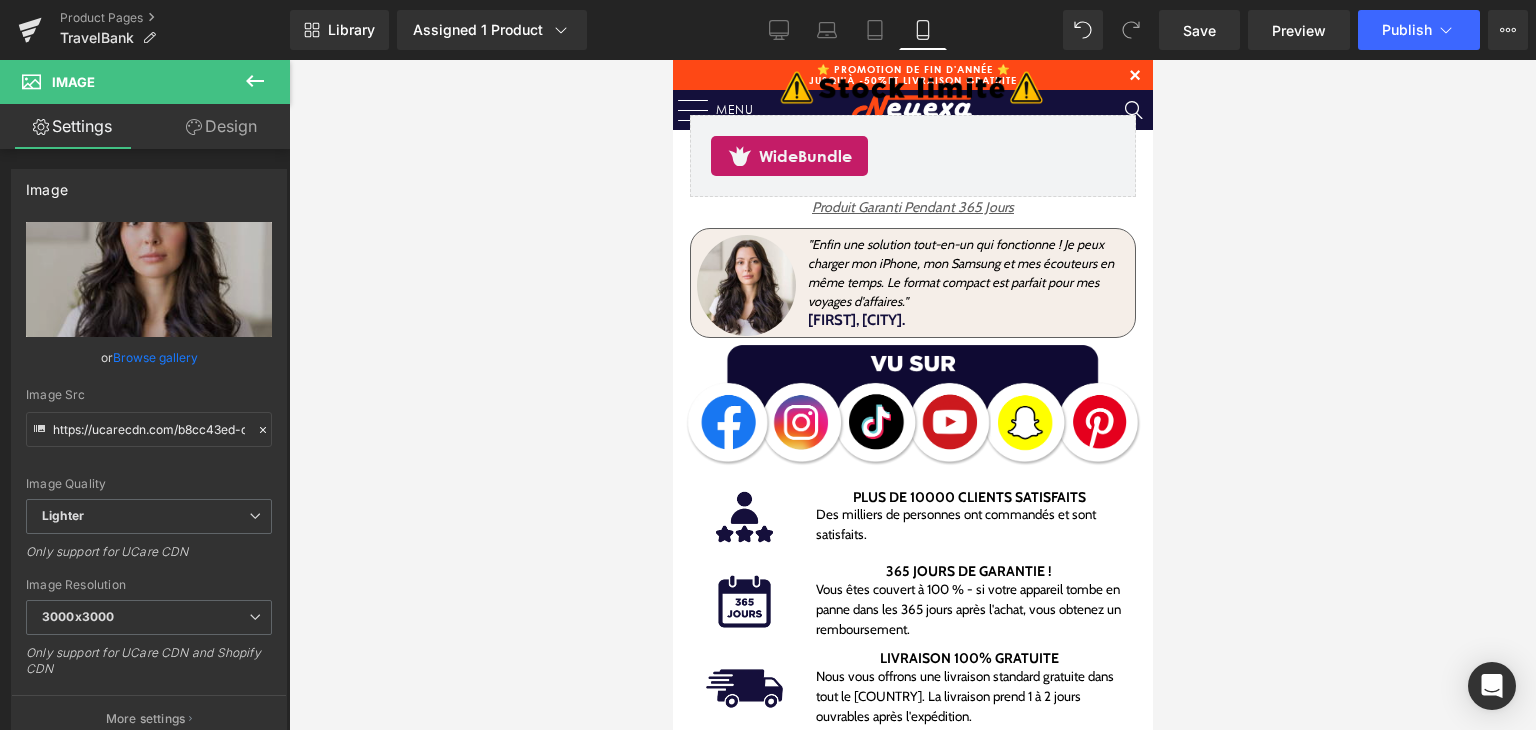drag, startPoint x: 1149, startPoint y: 125, endPoint x: 1846, endPoint y: 215, distance: 702.7866 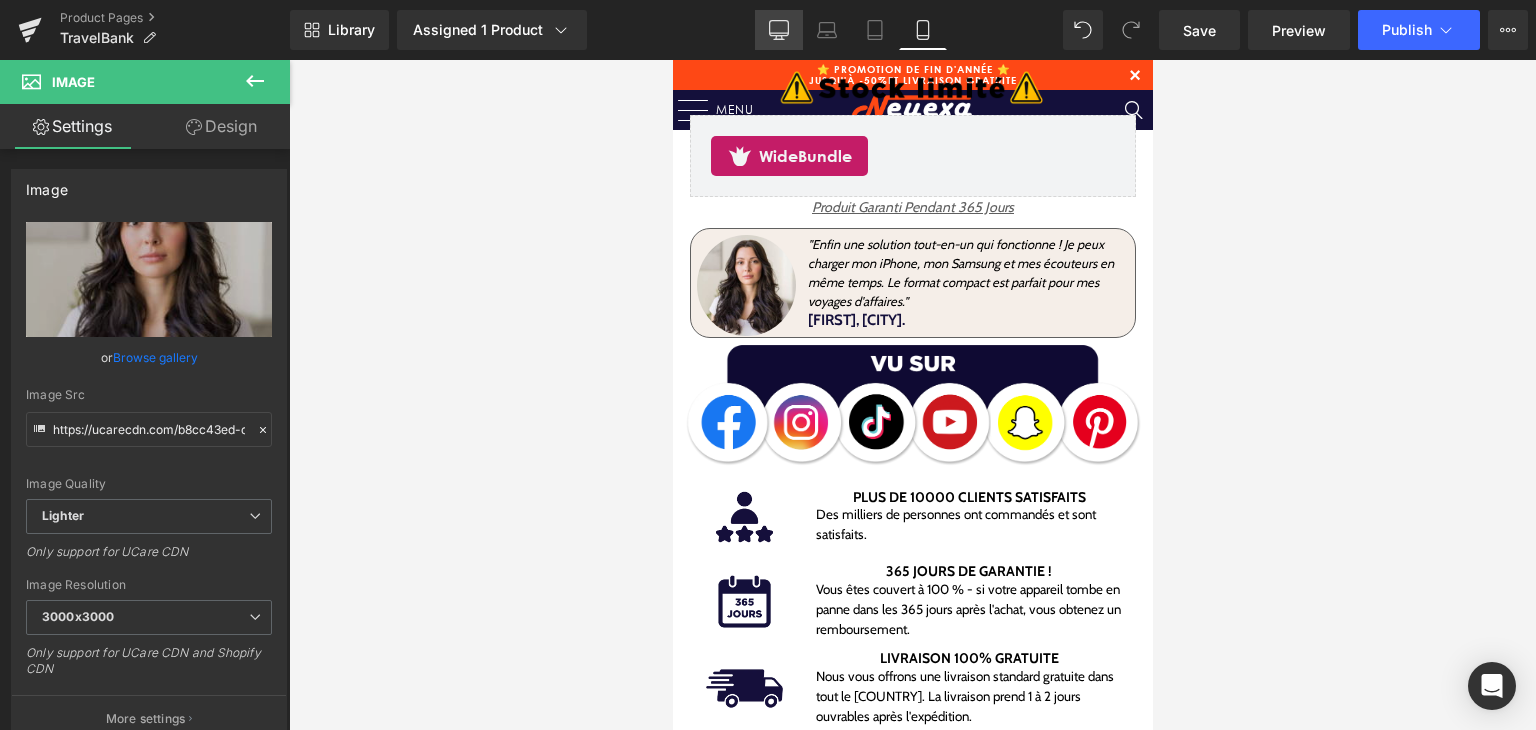 click on "Desktop" at bounding box center [779, 30] 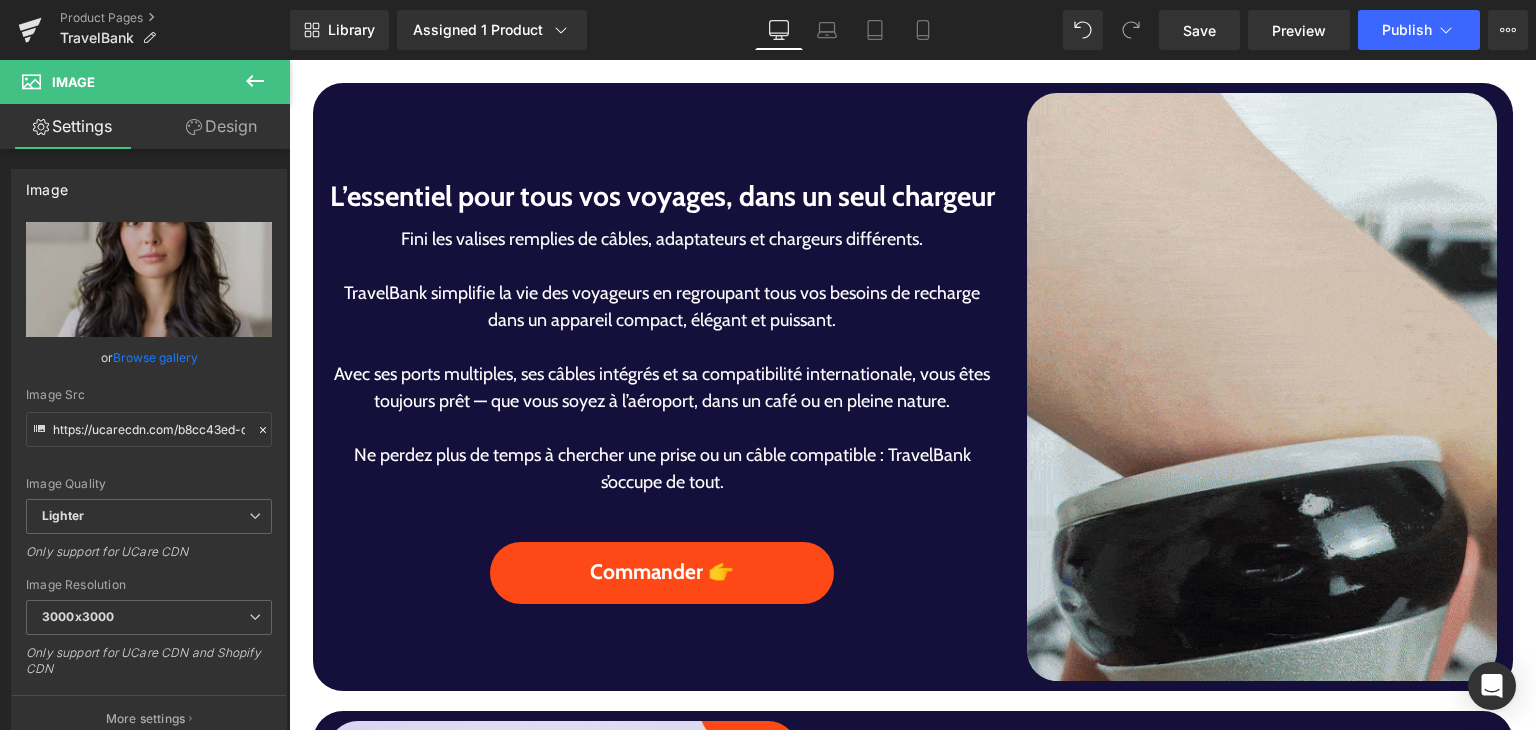 scroll, scrollTop: 0, scrollLeft: 0, axis: both 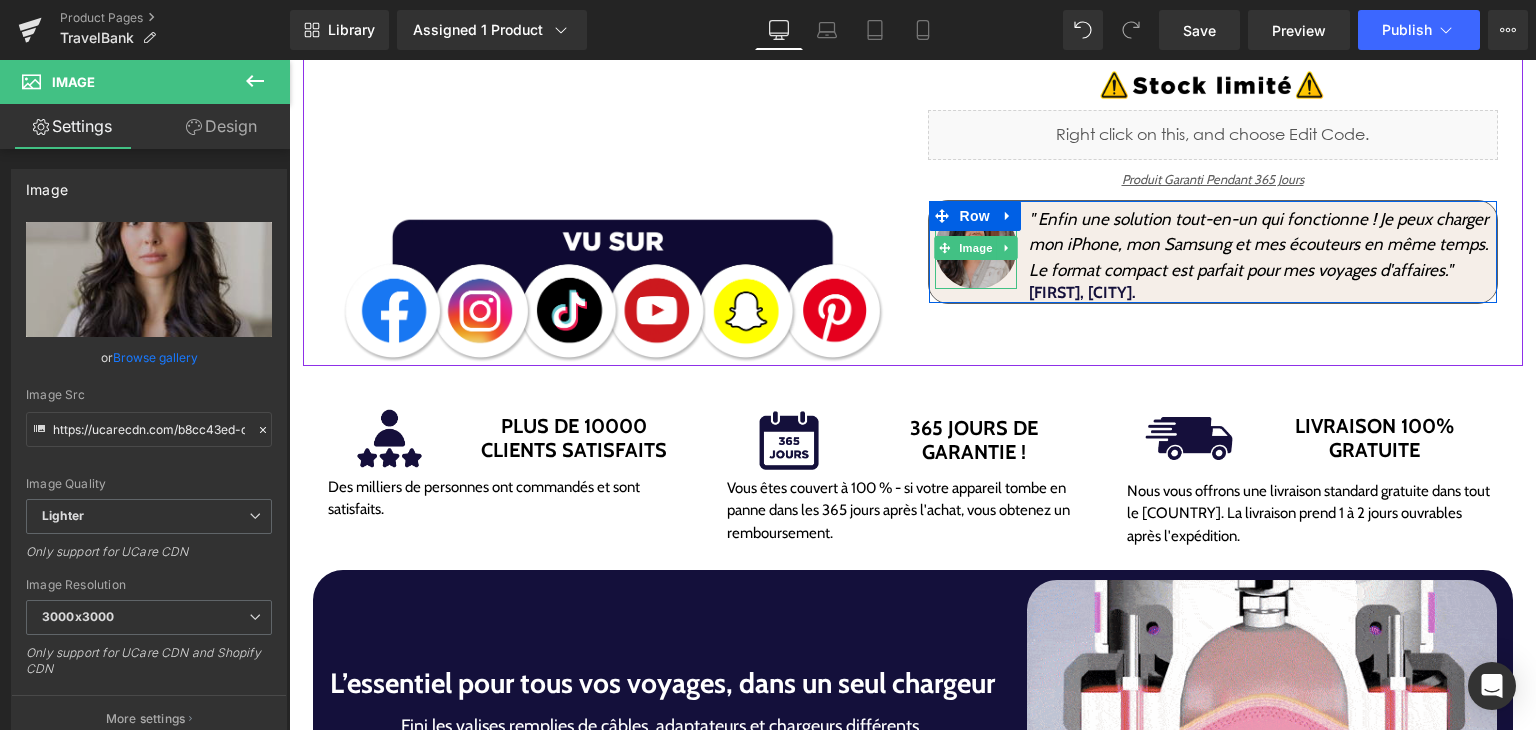 click at bounding box center (976, 248) 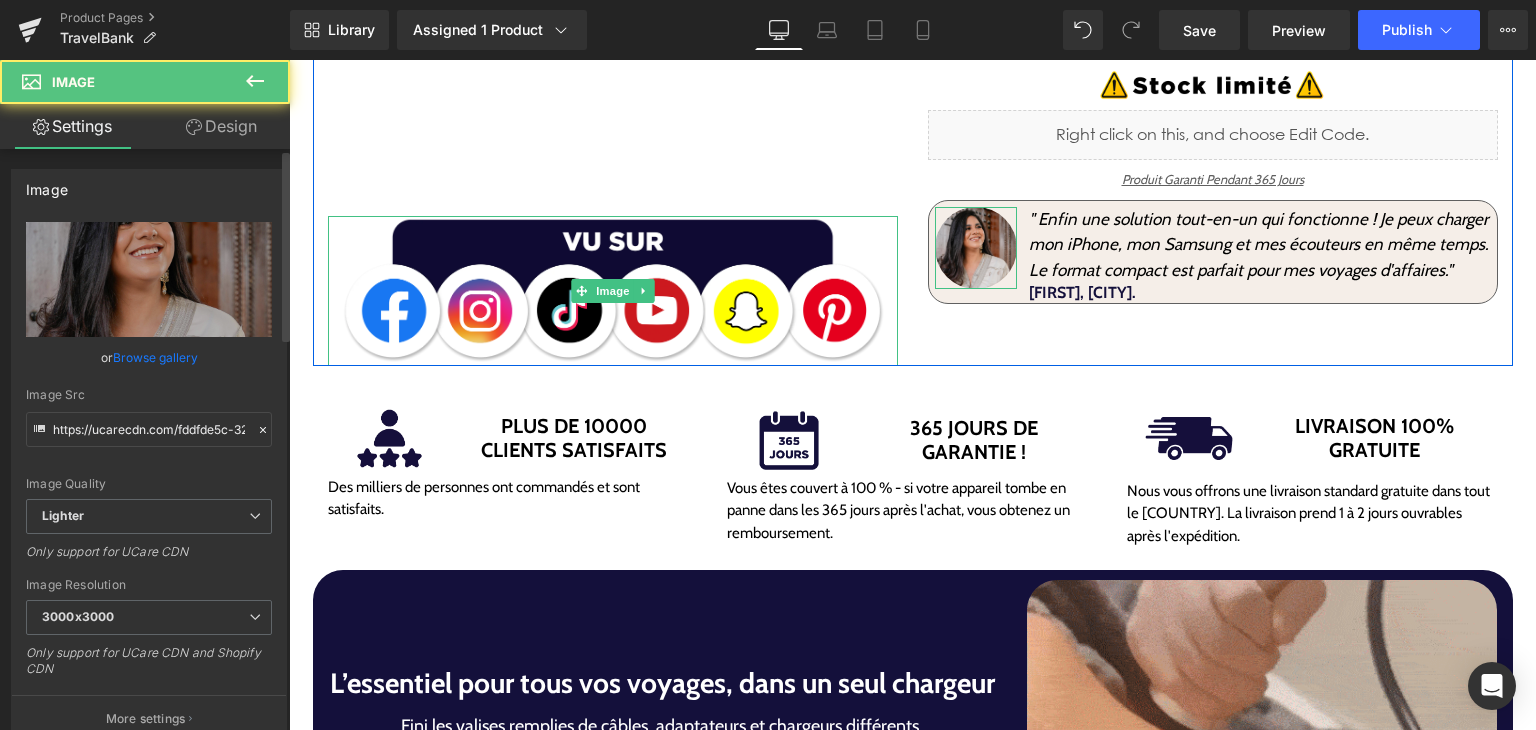 click on "Browse gallery" at bounding box center (155, 357) 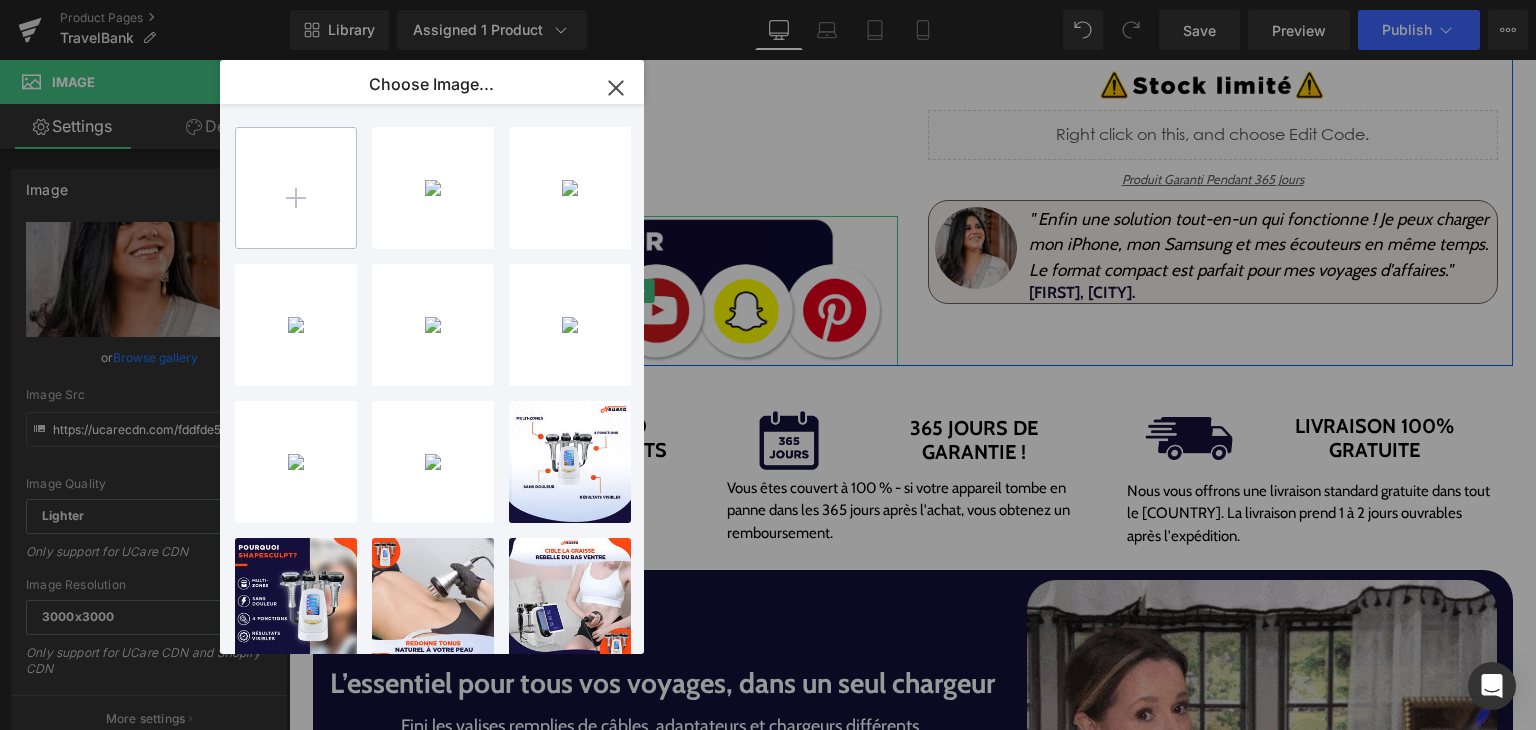 click at bounding box center [296, 188] 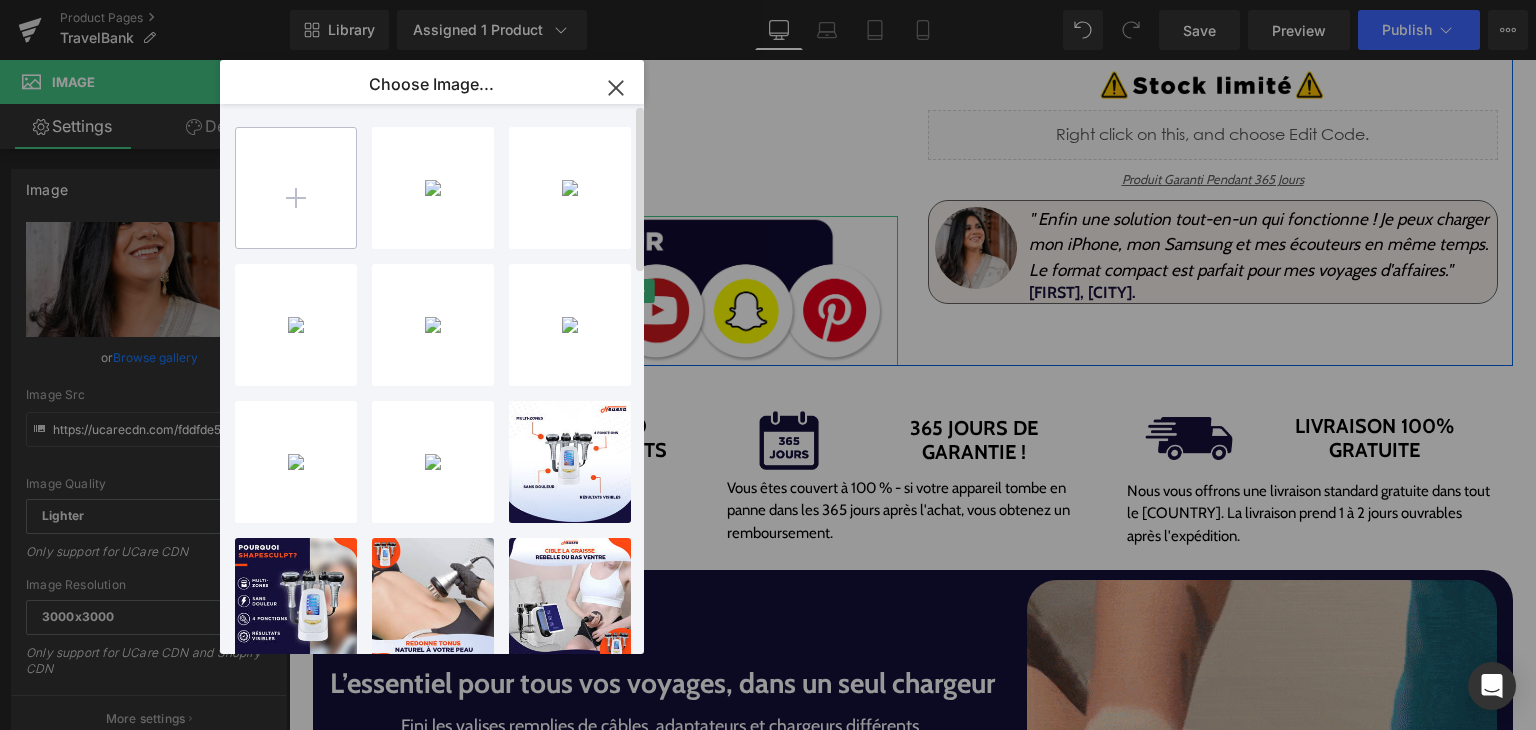 type on "C:\fakepath\[FILENAME].png" 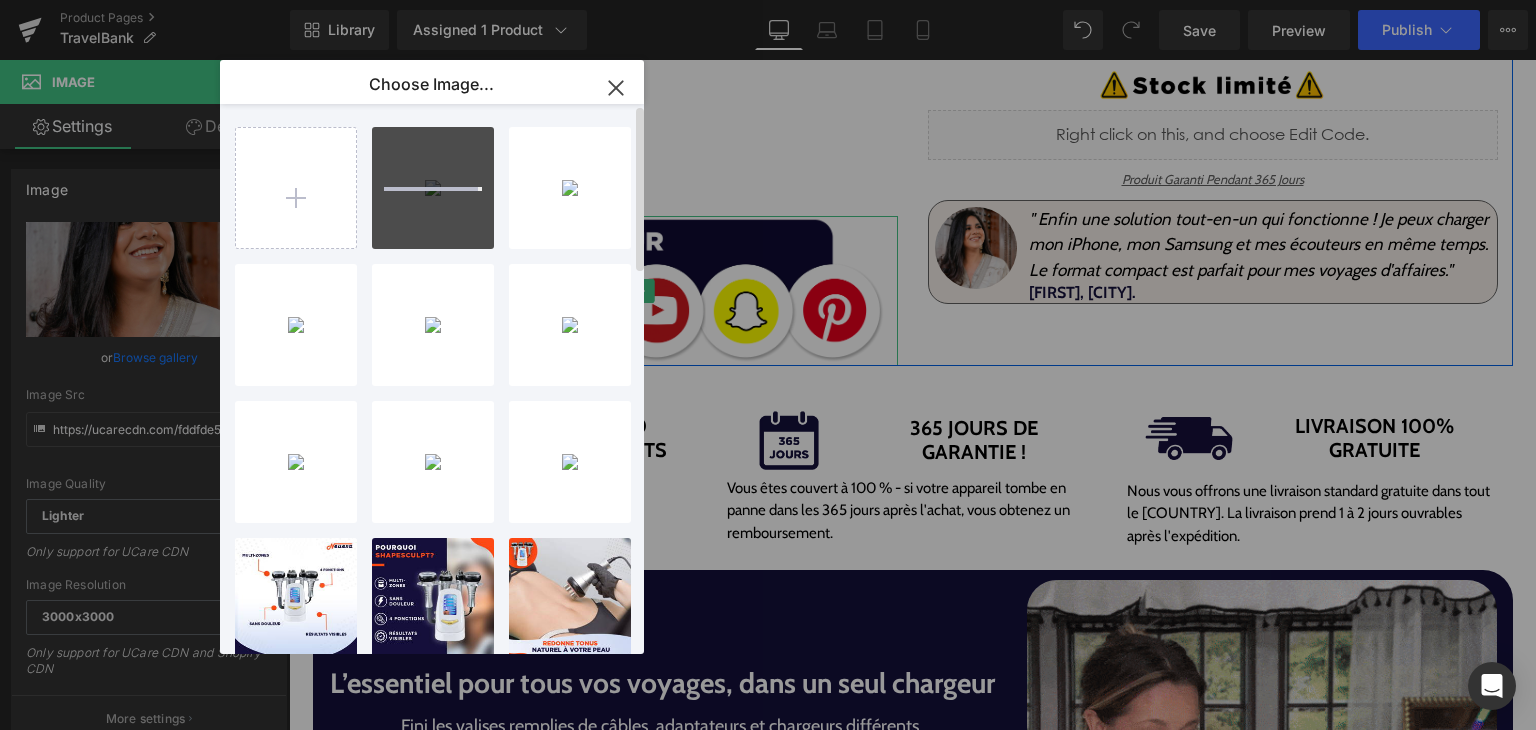 type 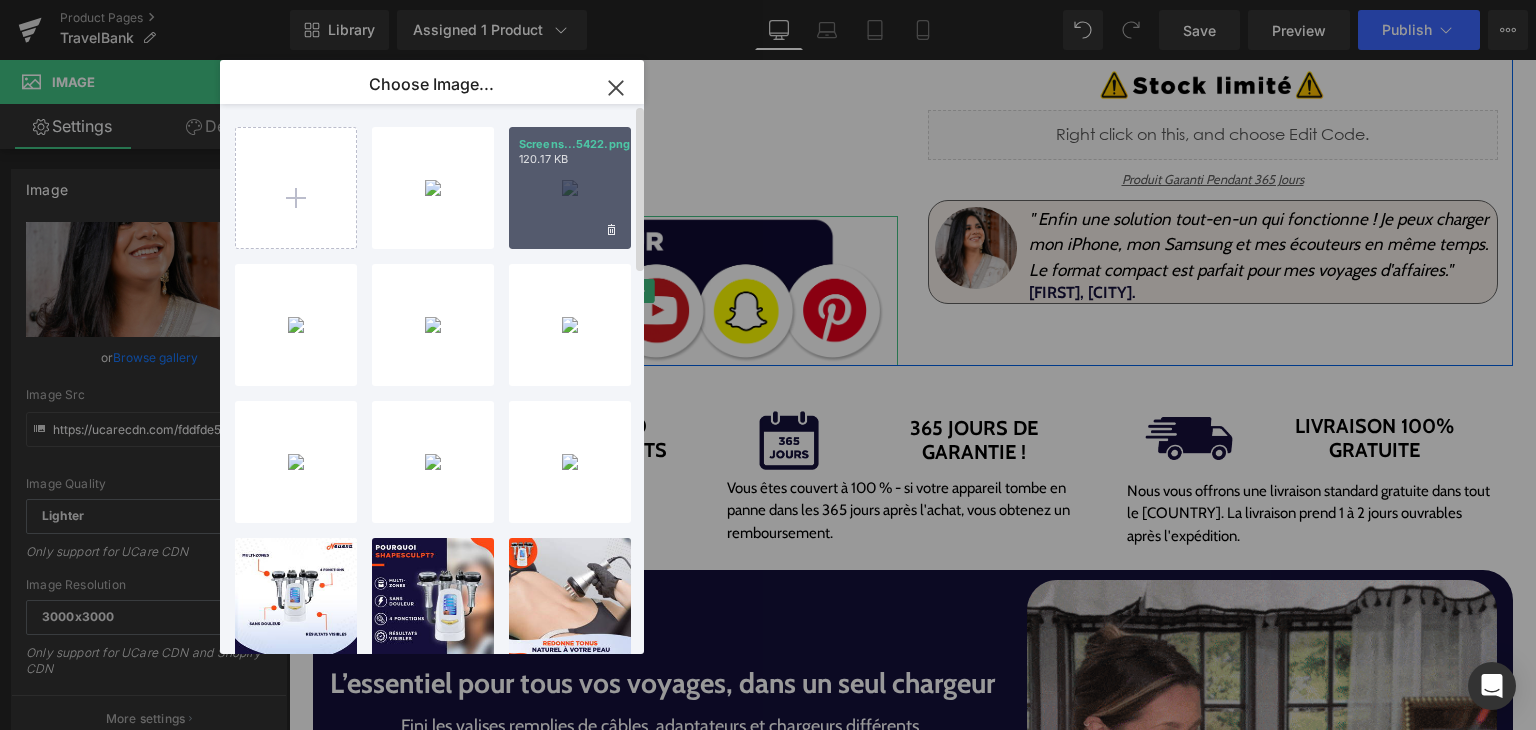 click on "Screens...5422.png 120.17 KB" at bounding box center (570, 188) 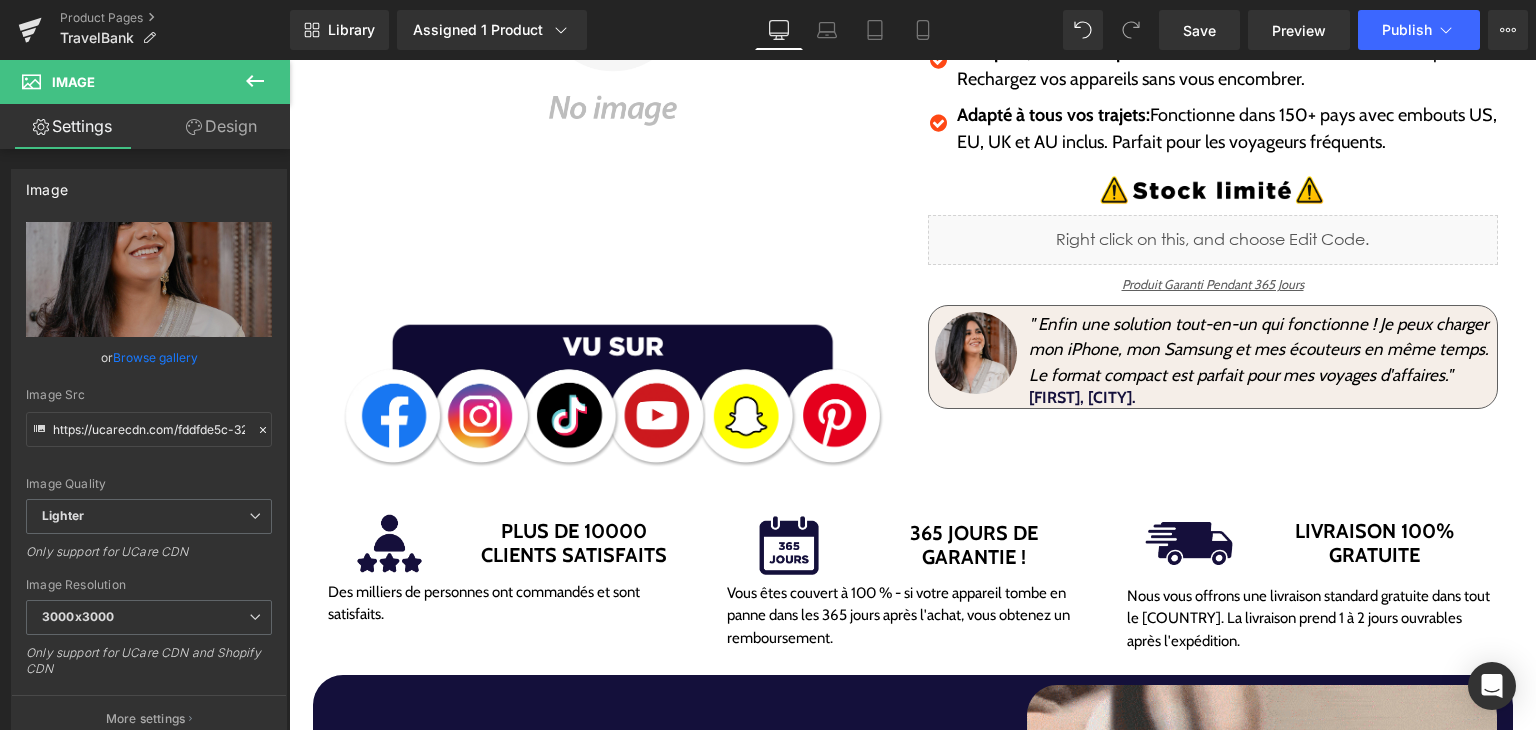 scroll, scrollTop: 452, scrollLeft: 0, axis: vertical 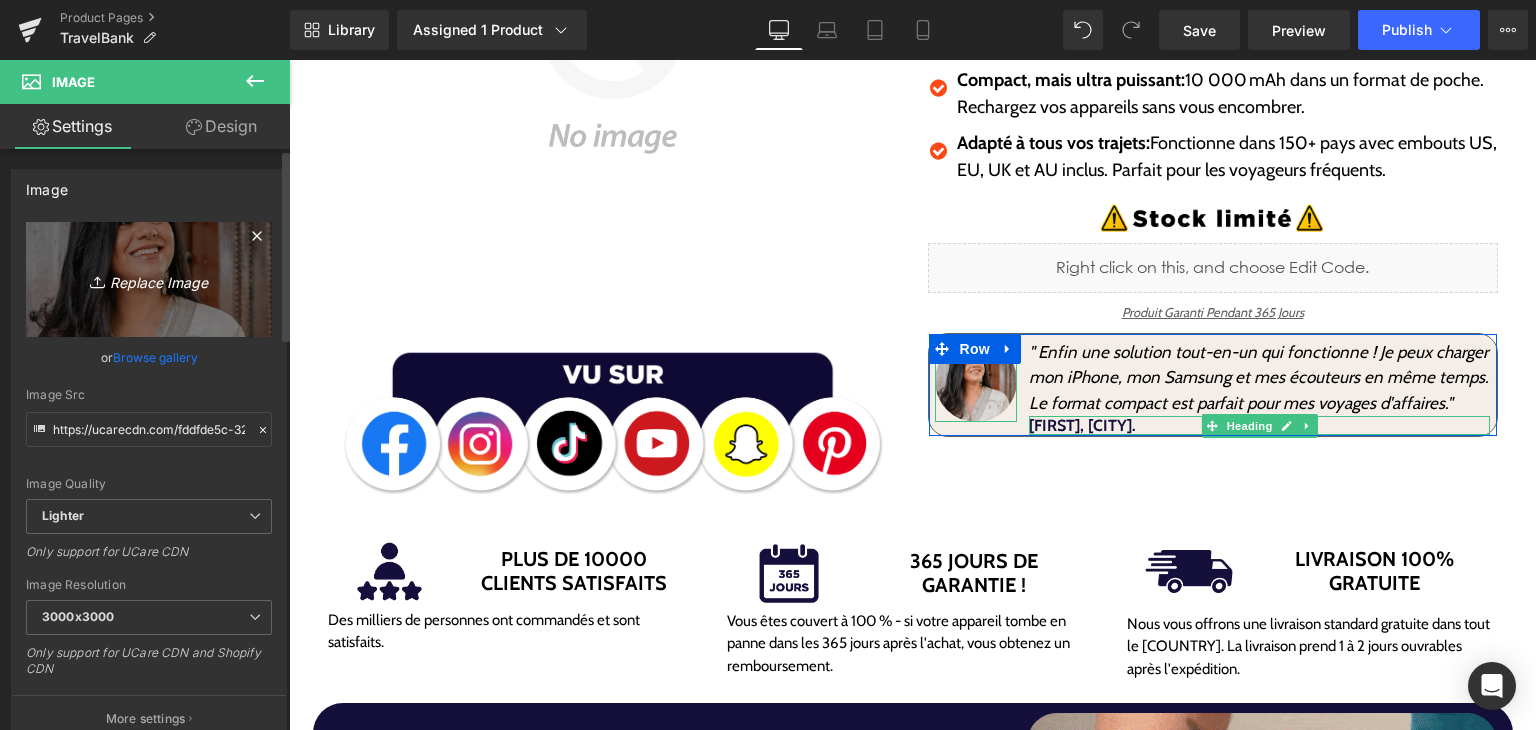 click on "Replace Image" at bounding box center [149, 279] 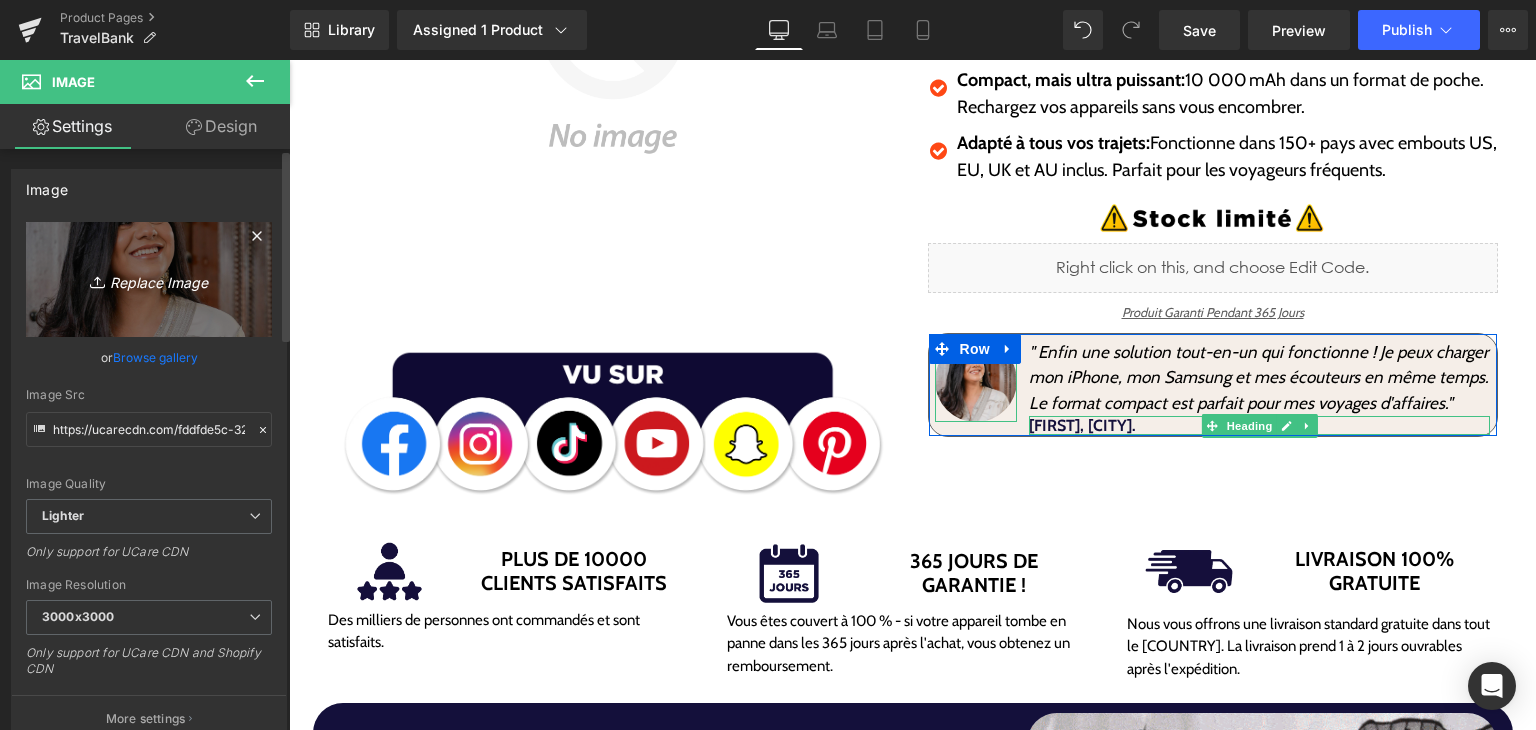 type on "C:\fakepath\[FILENAME].png" 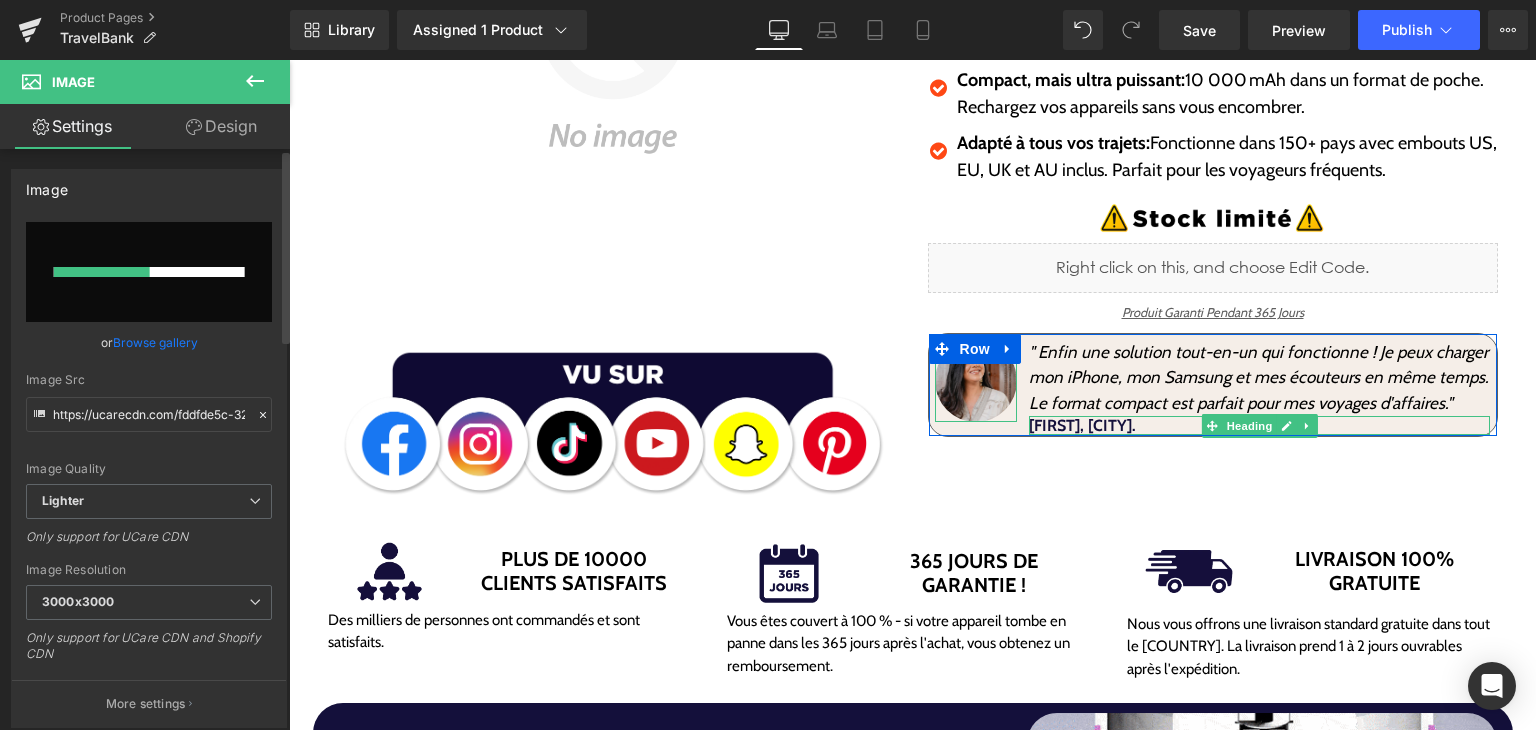 type 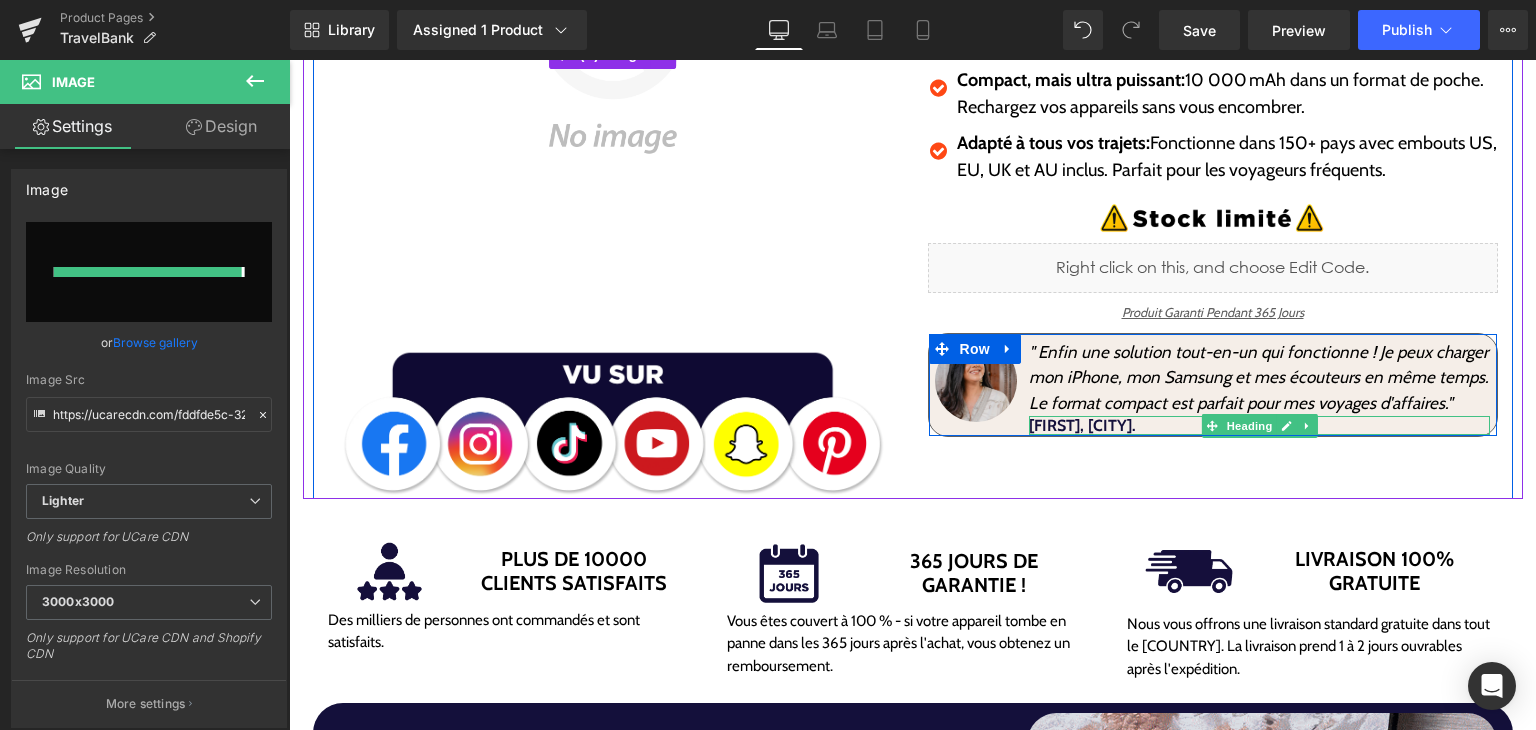 type on "https://ucarecdn.com/af3a618f-0b50-4d4b-a943-a1d6e0eaea80/-/format/auto/-/preview/3000x3000/-/quality/lighter/[FILENAME].png" 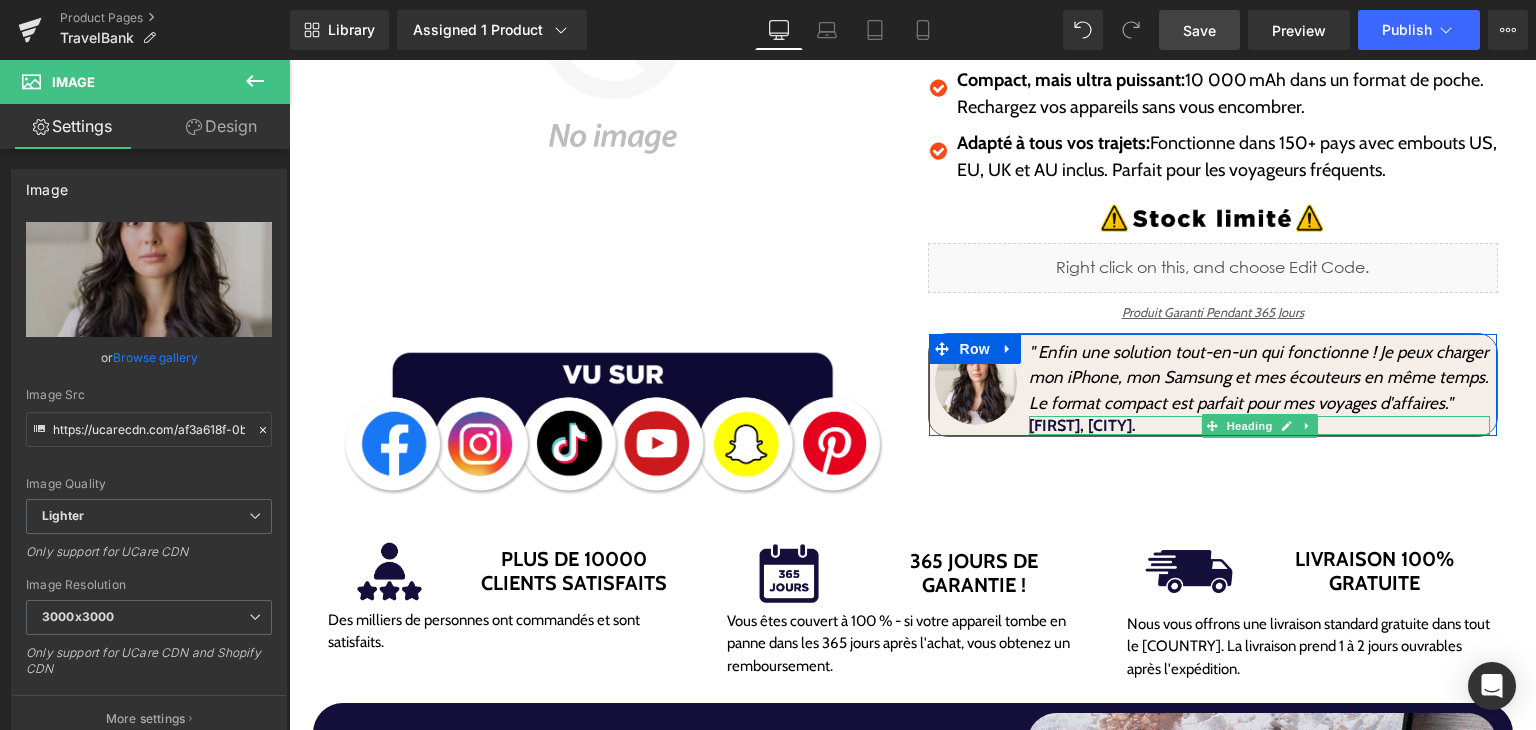 click on "Save" at bounding box center (1199, 30) 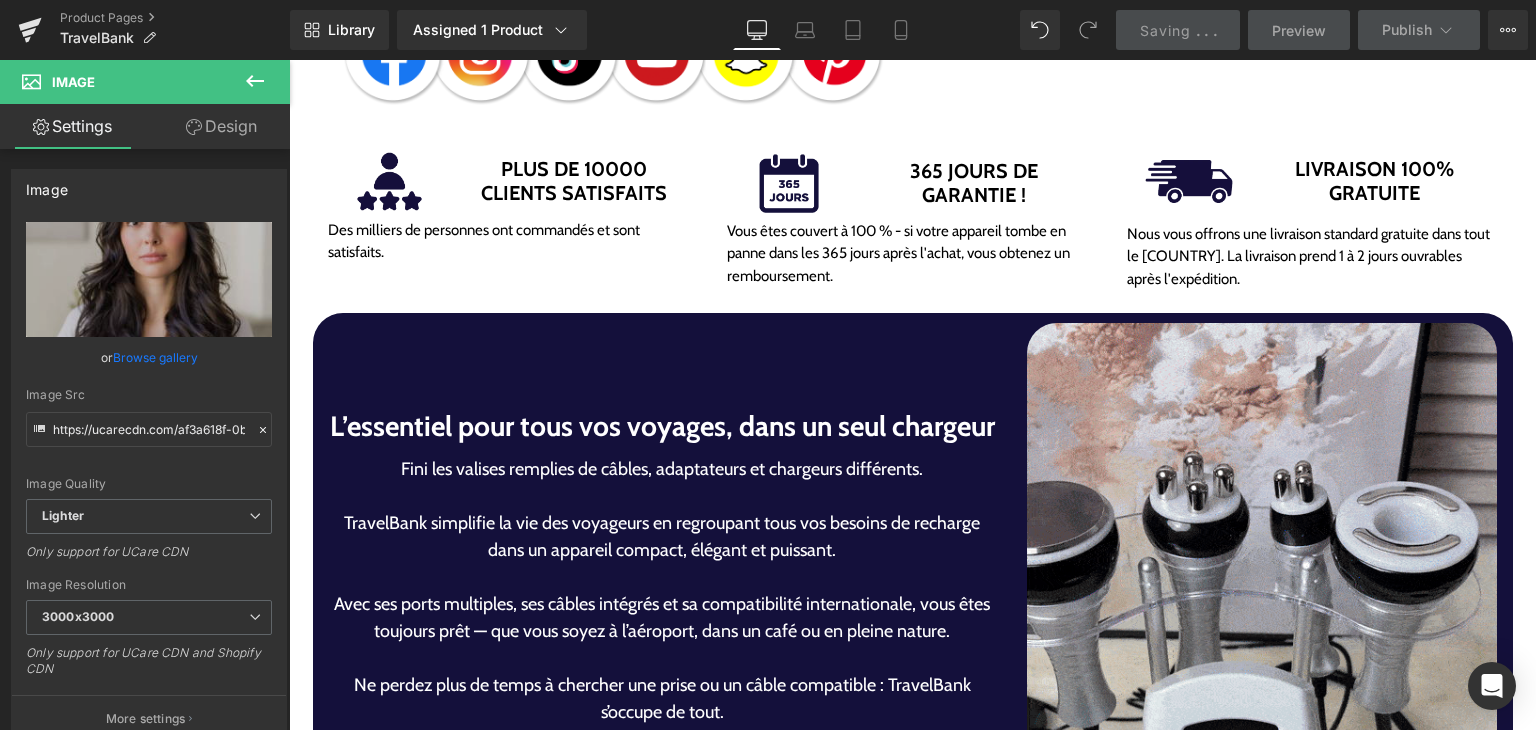 scroll, scrollTop: 804, scrollLeft: 0, axis: vertical 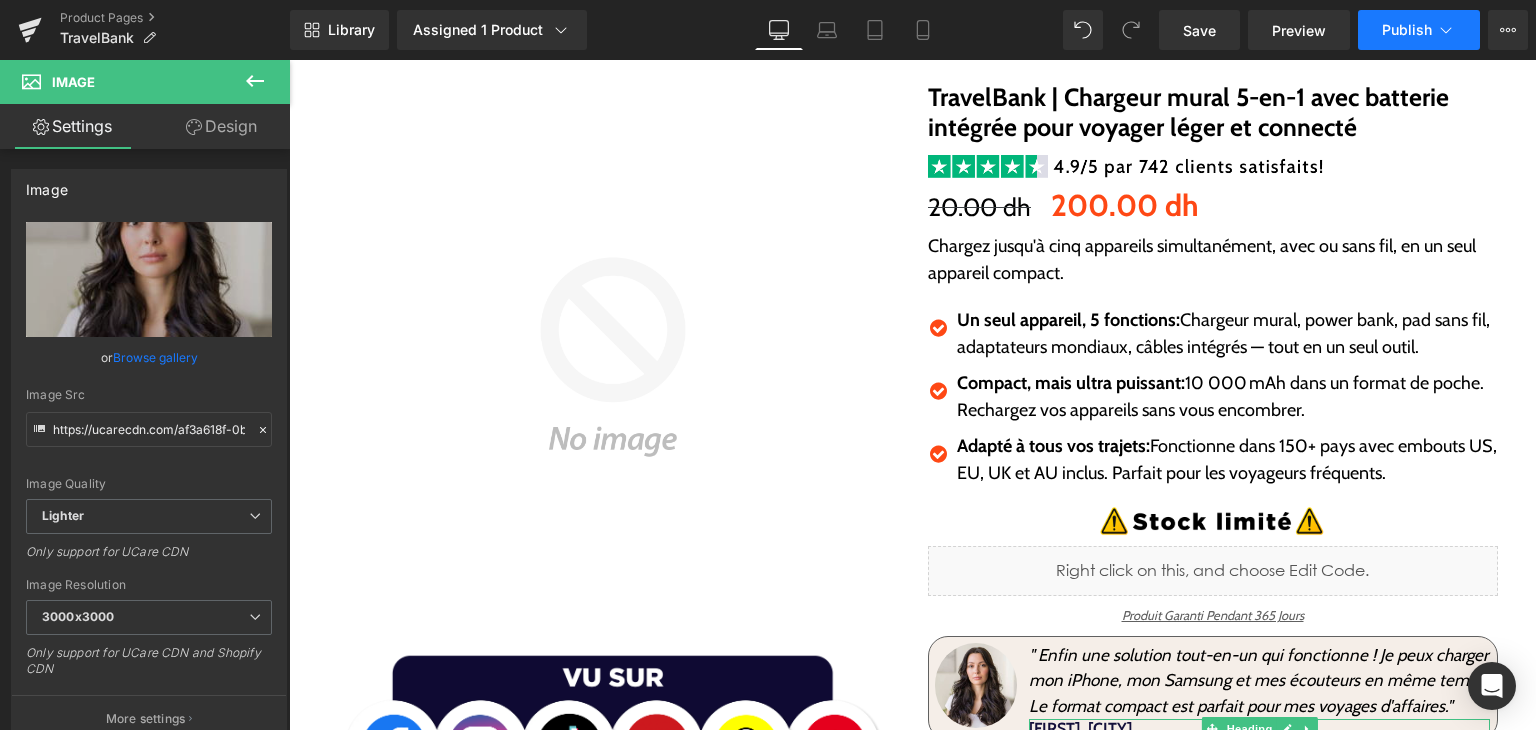 click on "Publish" at bounding box center (1419, 30) 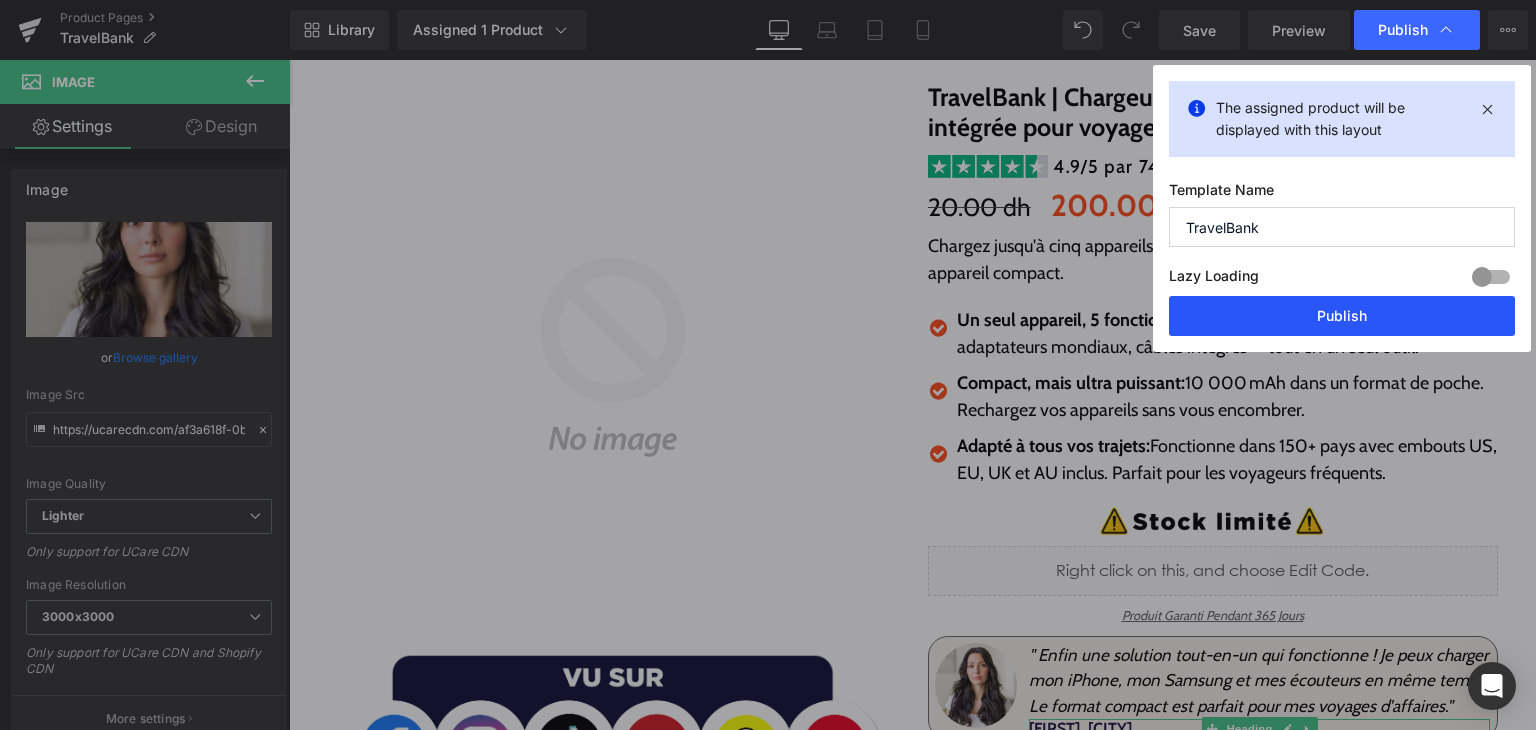 drag, startPoint x: 1341, startPoint y: 309, endPoint x: 687, endPoint y: 668, distance: 746.05426 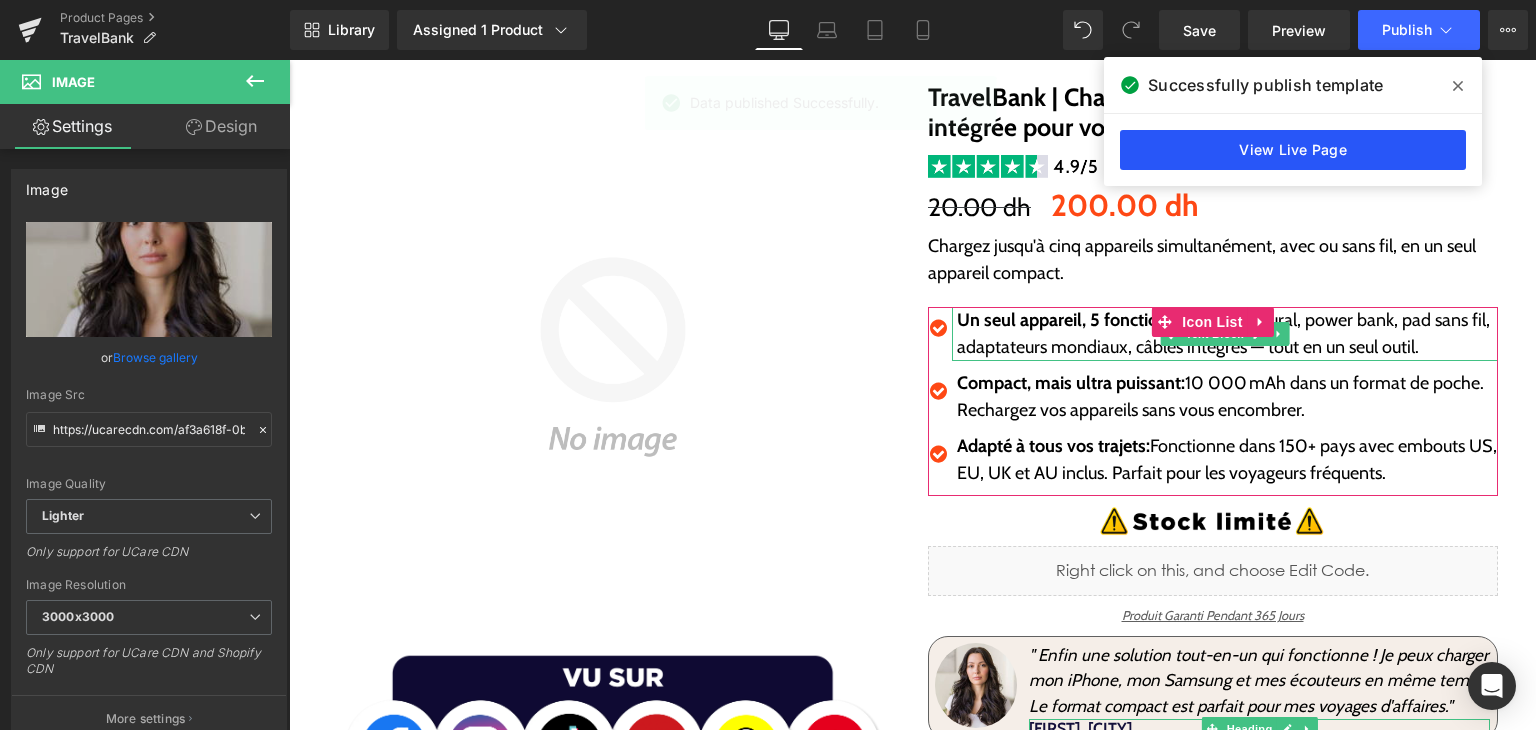 click on "View Live Page" at bounding box center (1293, 150) 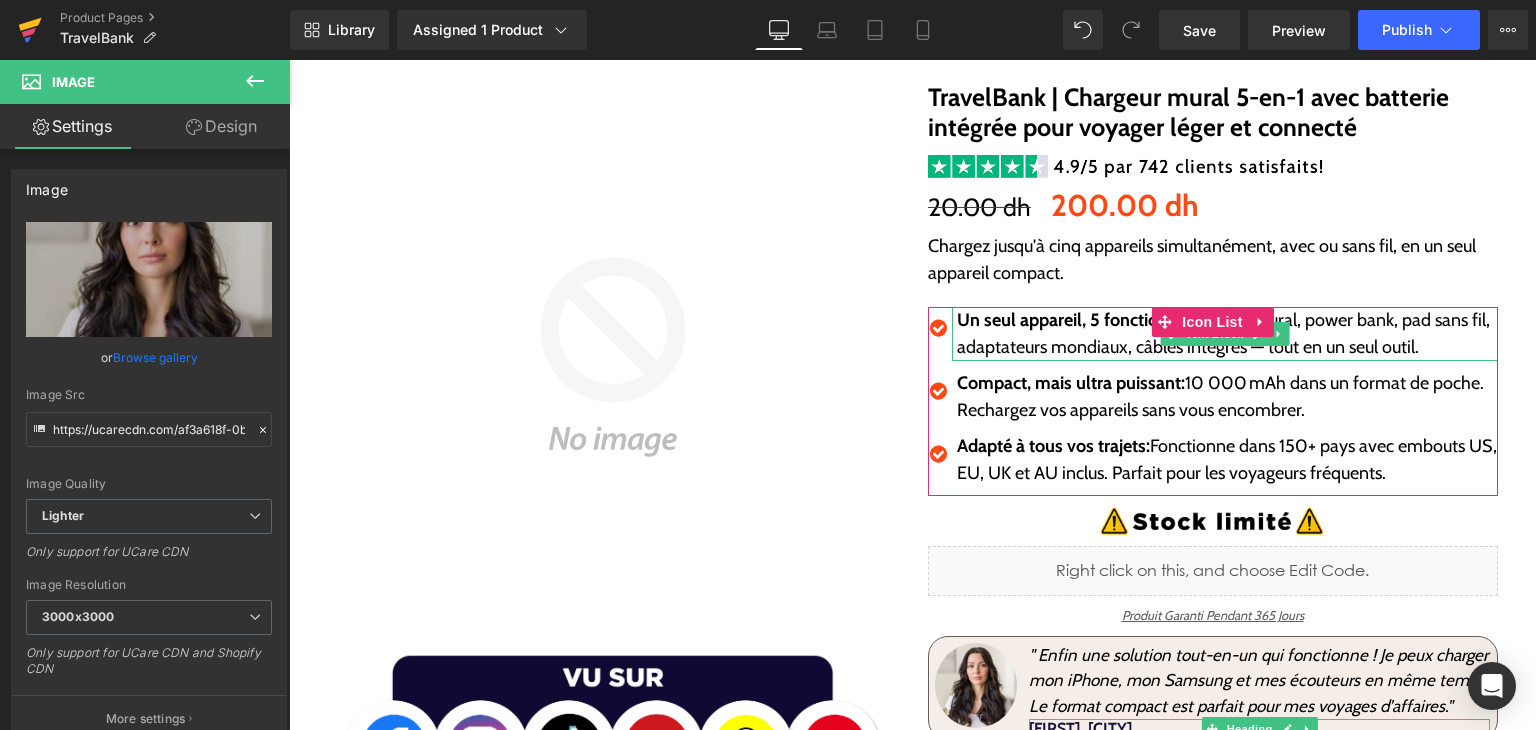 drag, startPoint x: 20, startPoint y: 15, endPoint x: 44, endPoint y: 2, distance: 27.294687 